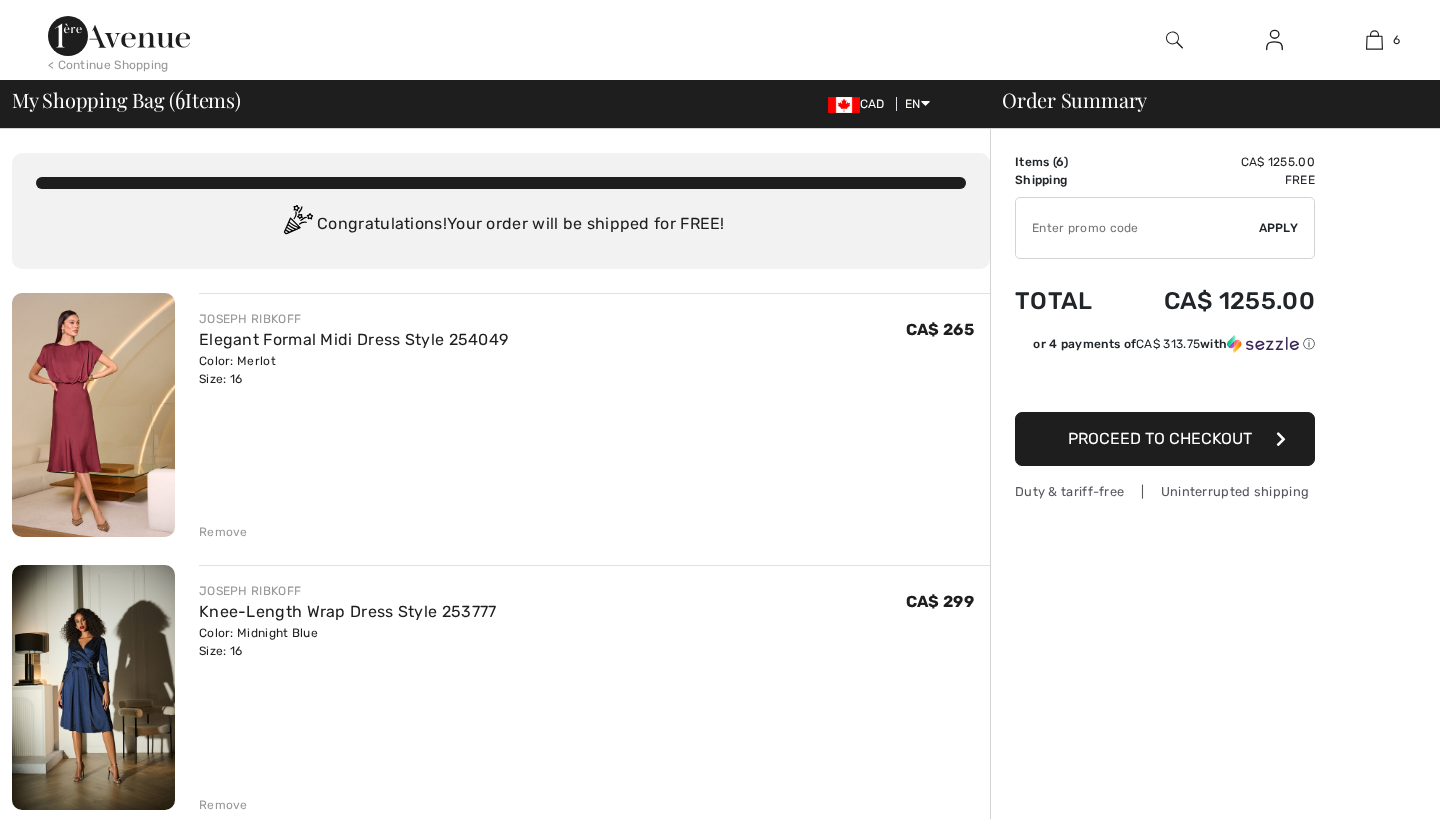 scroll, scrollTop: 58, scrollLeft: 0, axis: vertical 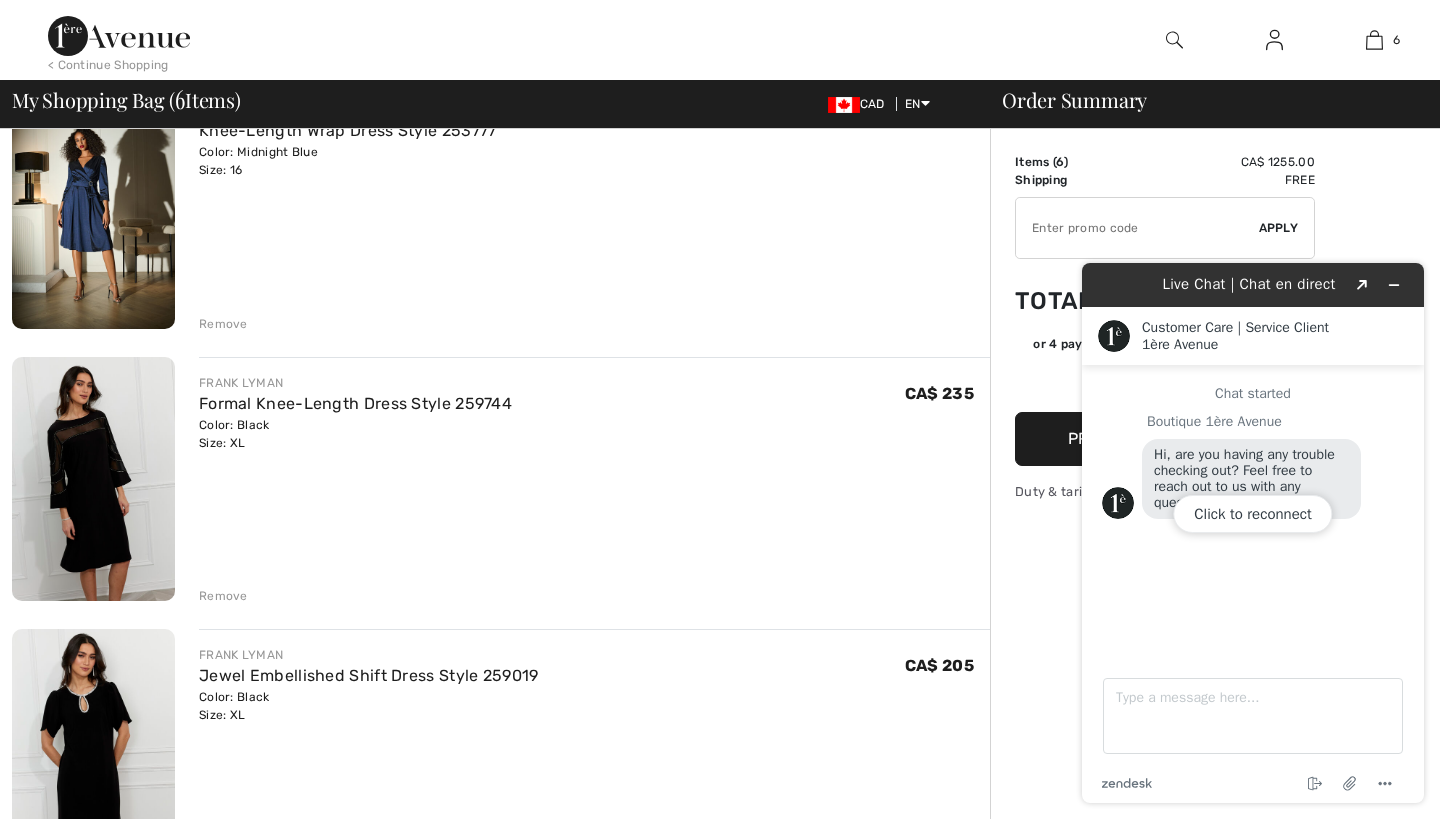 click at bounding box center [93, 479] 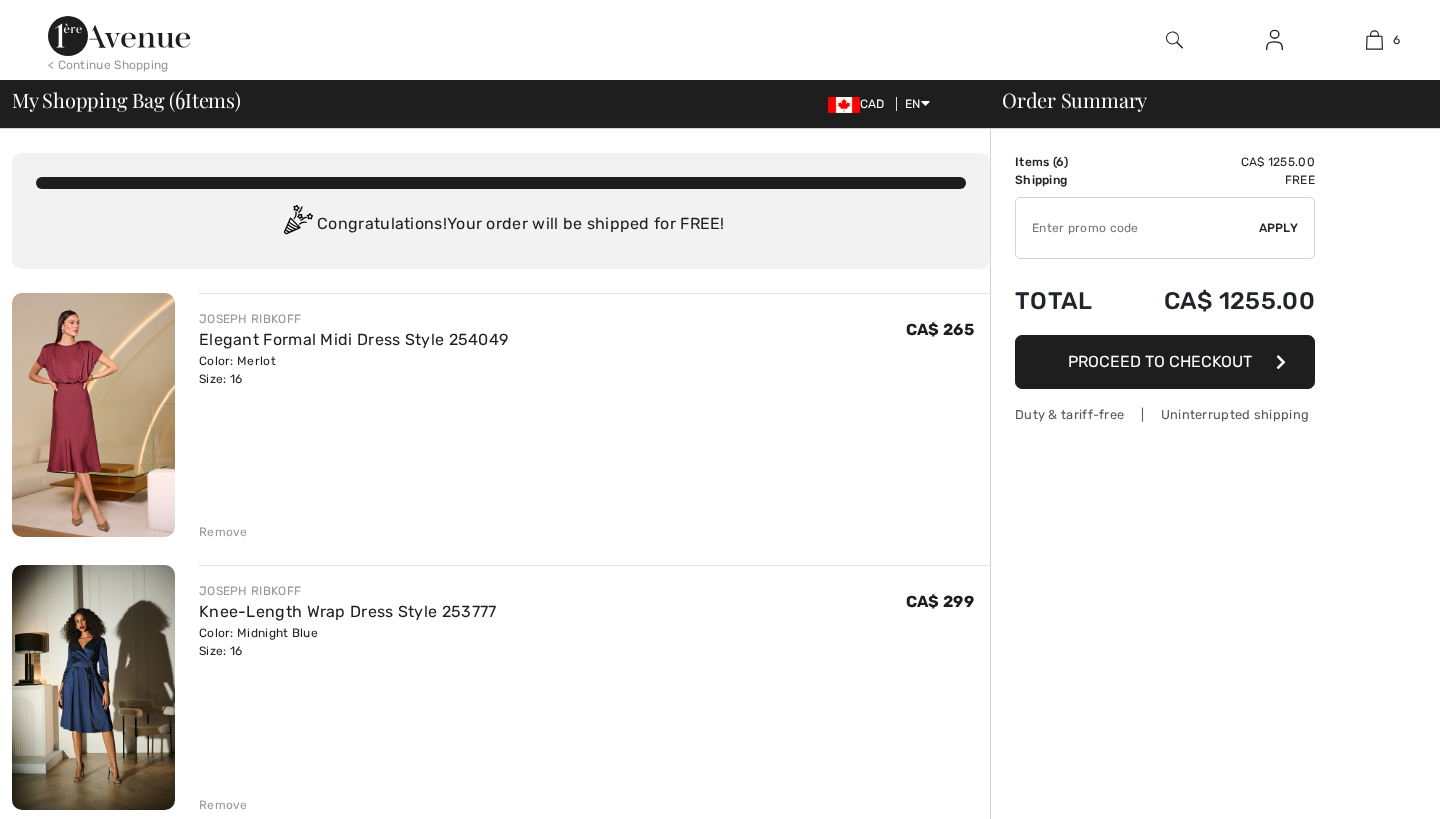 scroll, scrollTop: 481, scrollLeft: 0, axis: vertical 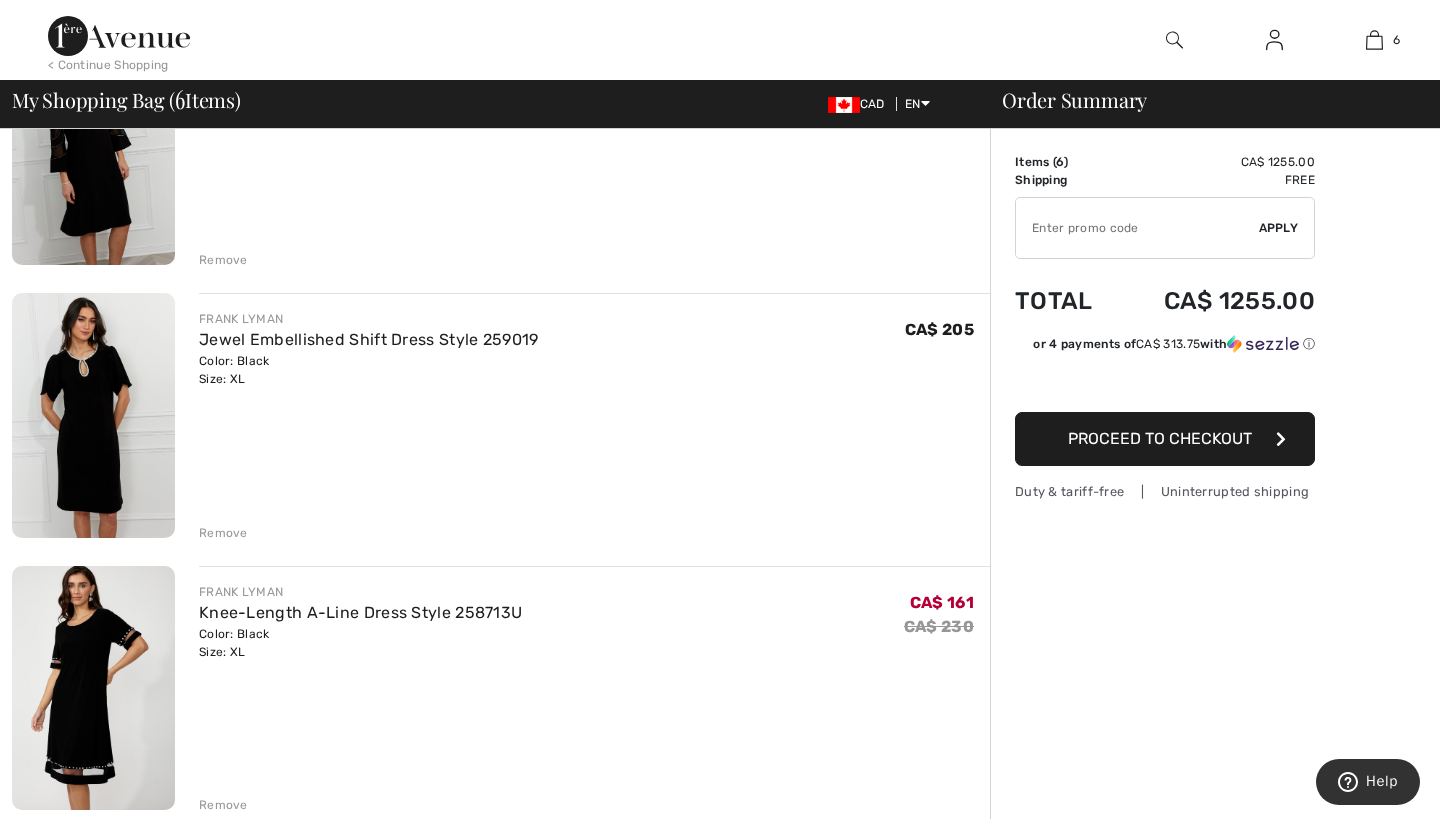 click on "Remove" at bounding box center (223, 533) 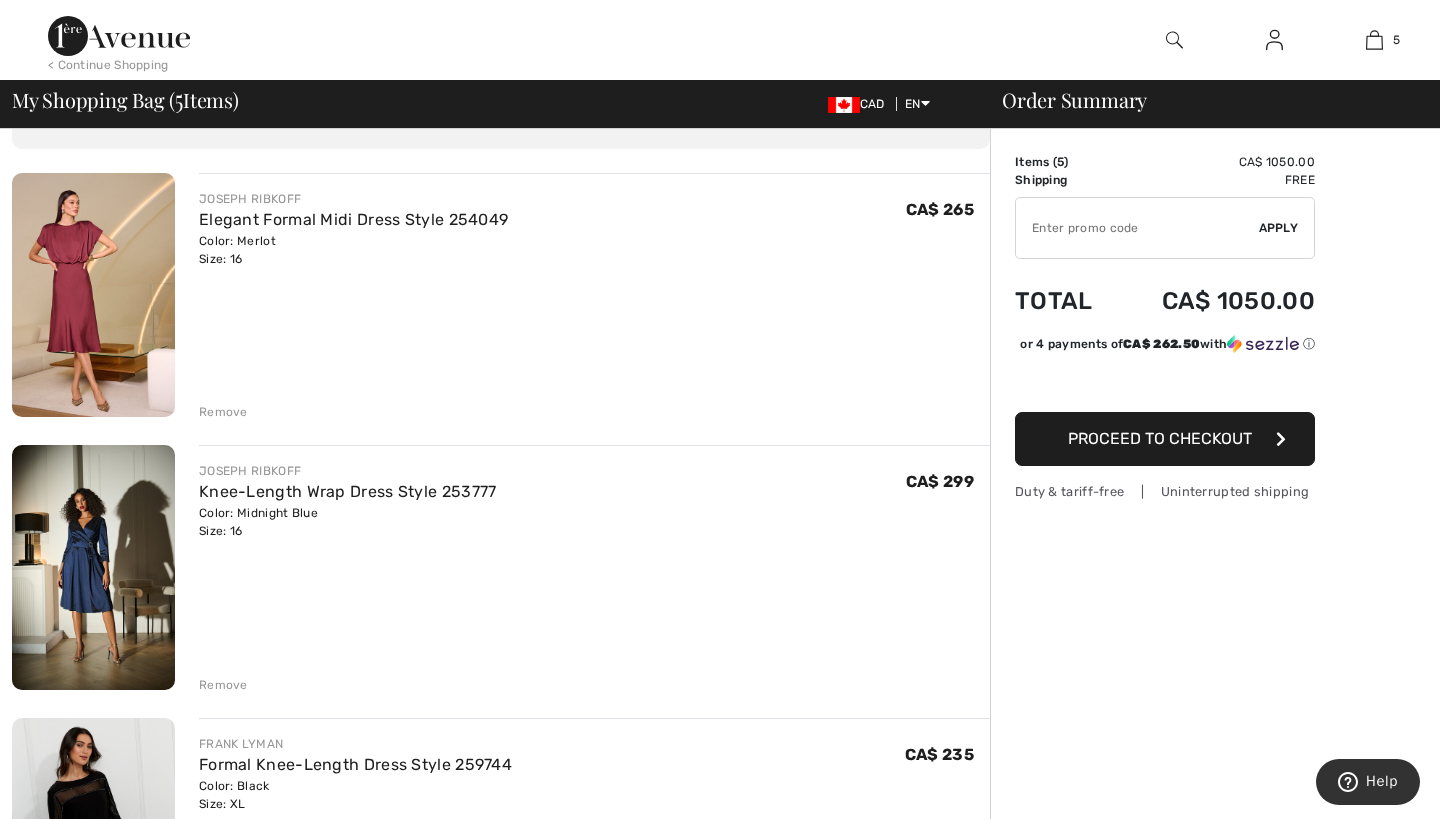 scroll, scrollTop: 109, scrollLeft: 0, axis: vertical 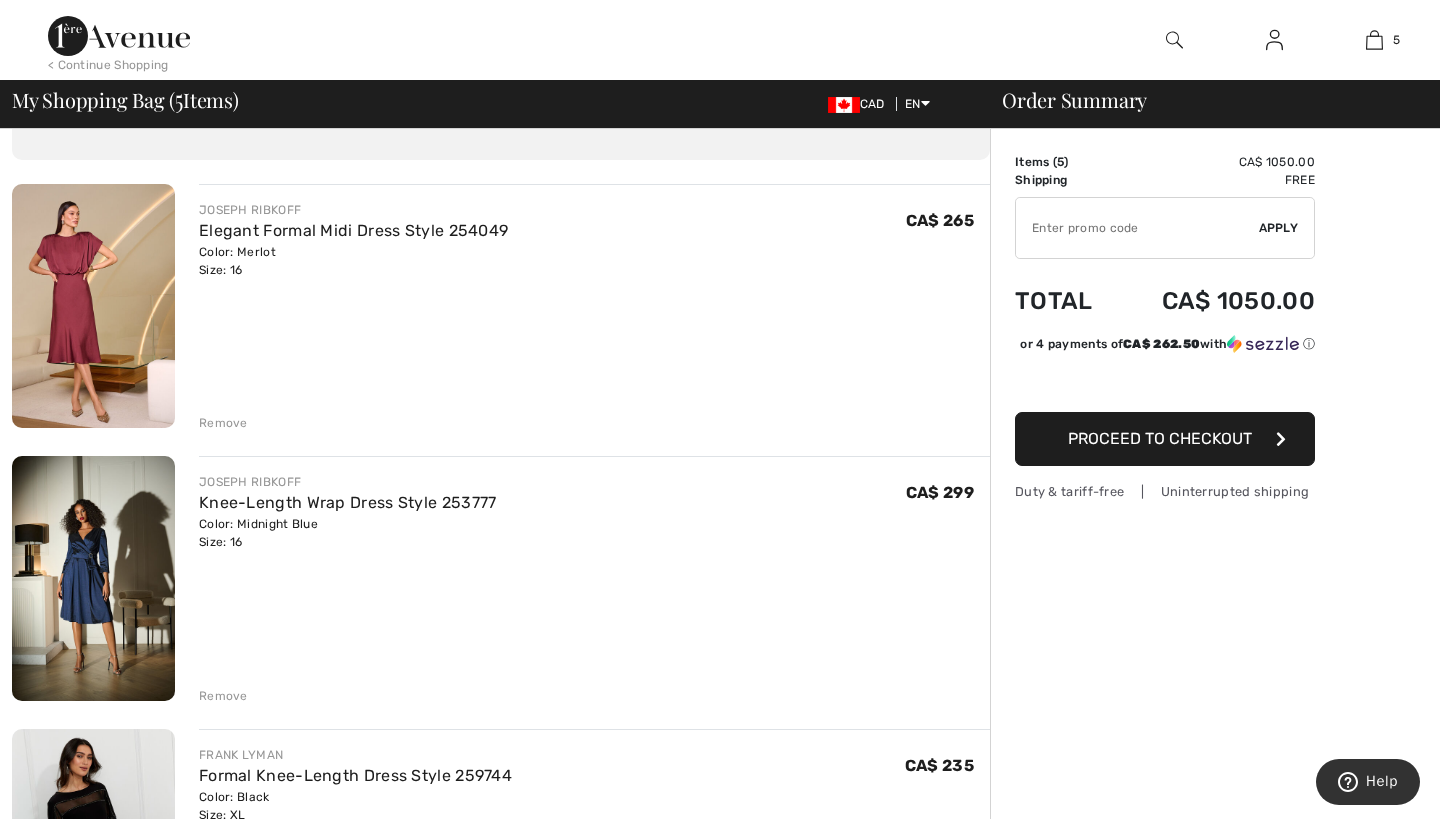 click on "Remove" at bounding box center (223, 423) 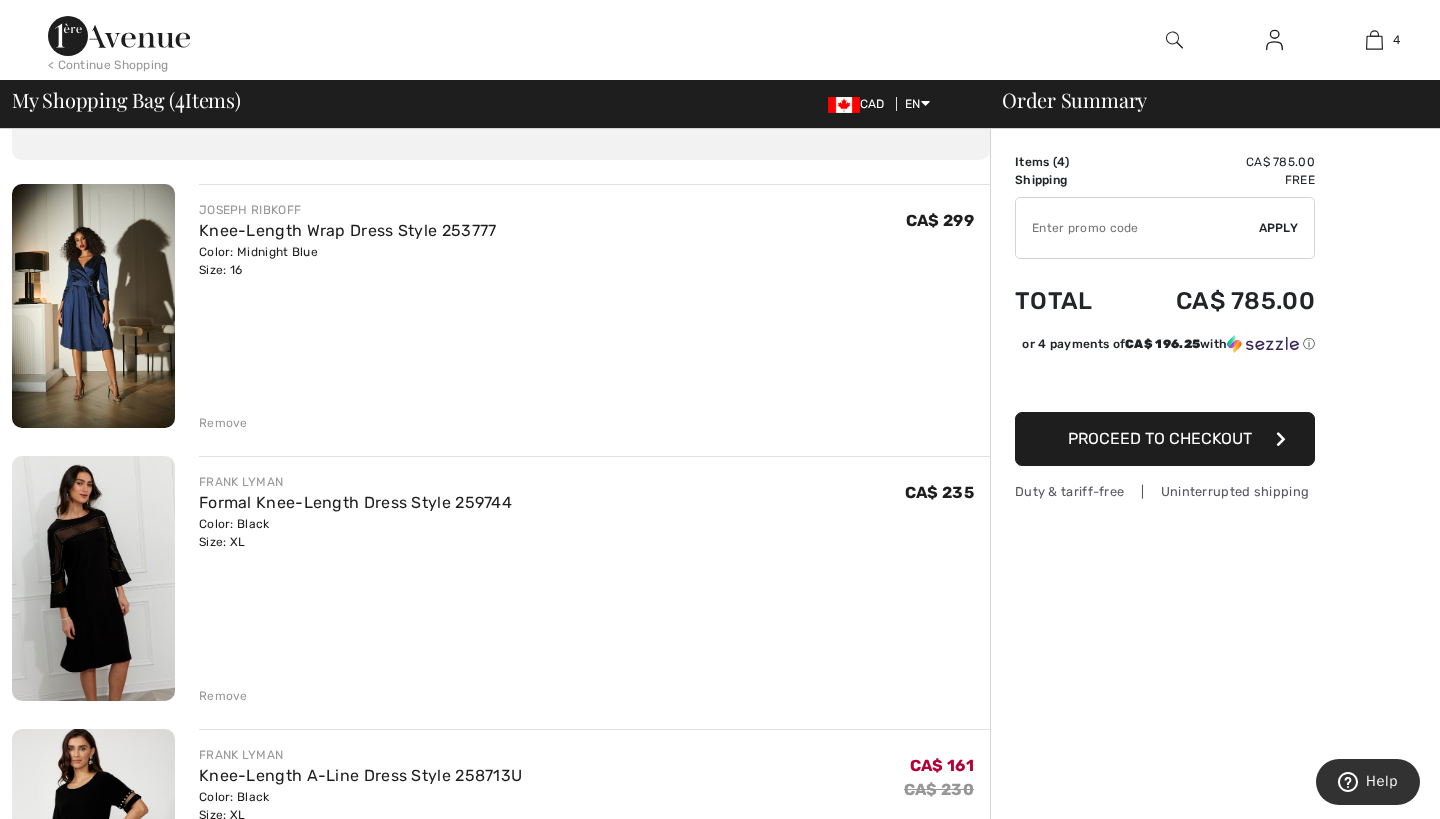click at bounding box center [93, 306] 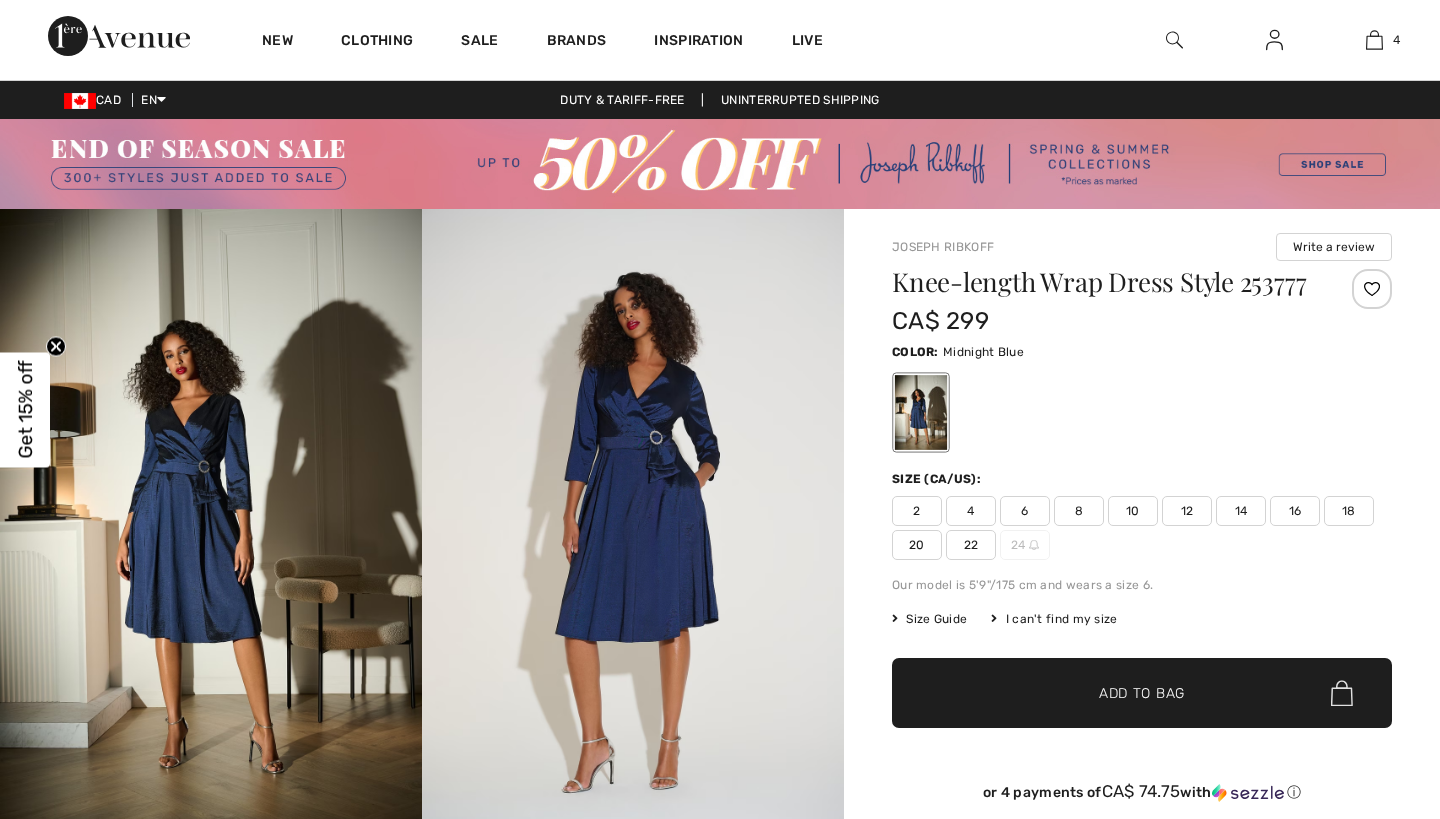 scroll, scrollTop: 0, scrollLeft: 0, axis: both 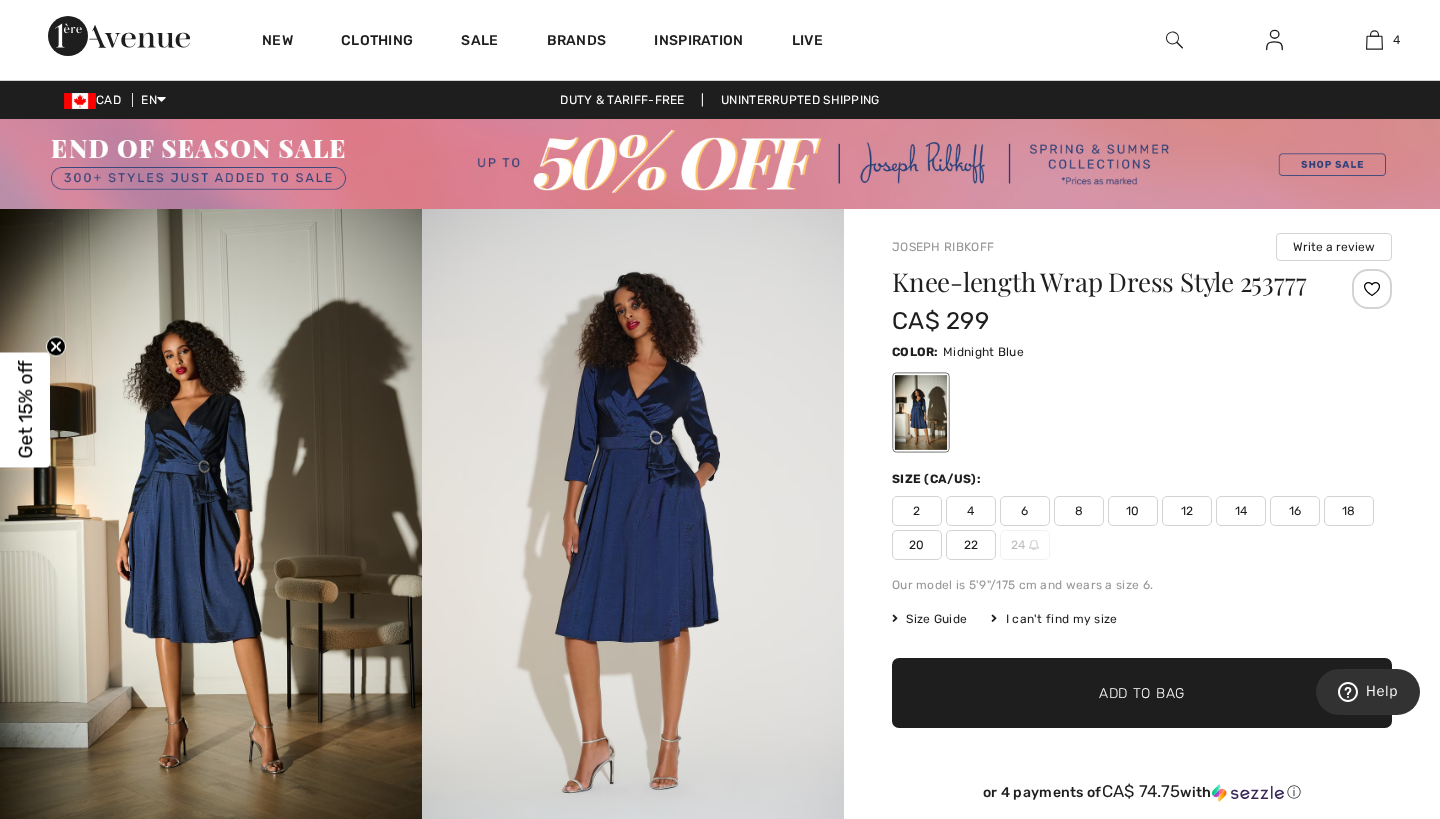 click at bounding box center (633, 525) 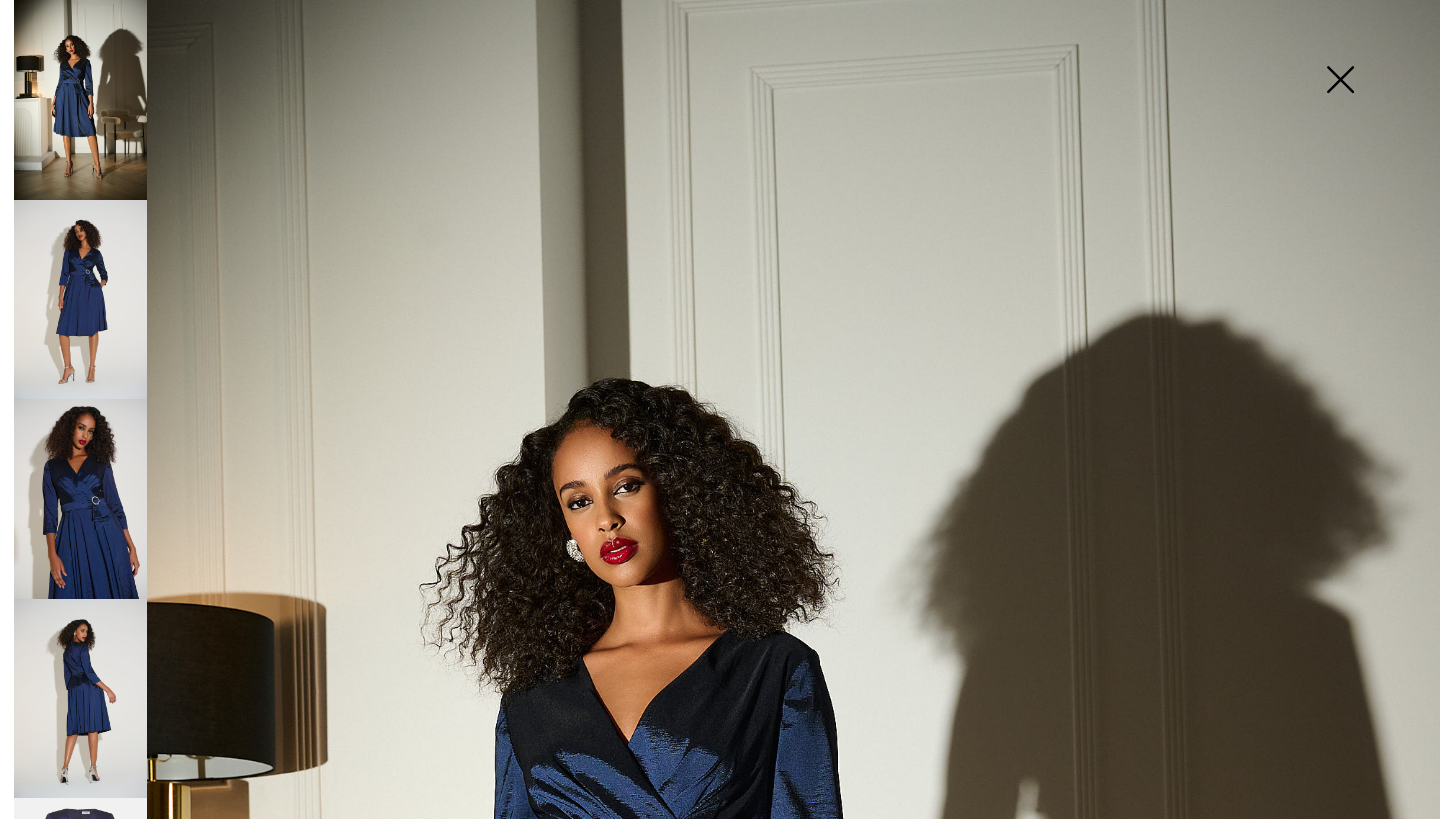 click at bounding box center [80, 300] 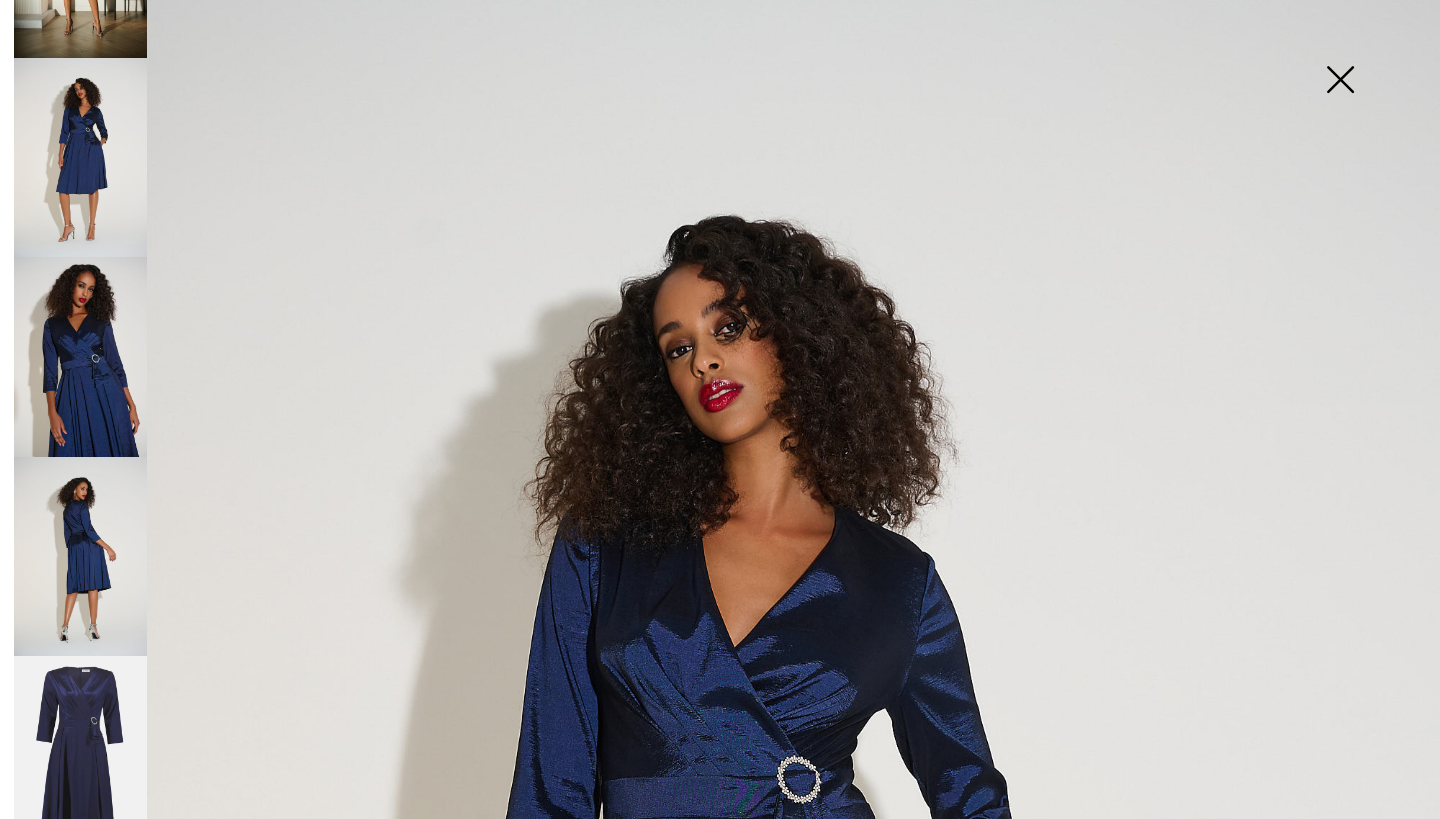 scroll, scrollTop: 141, scrollLeft: 0, axis: vertical 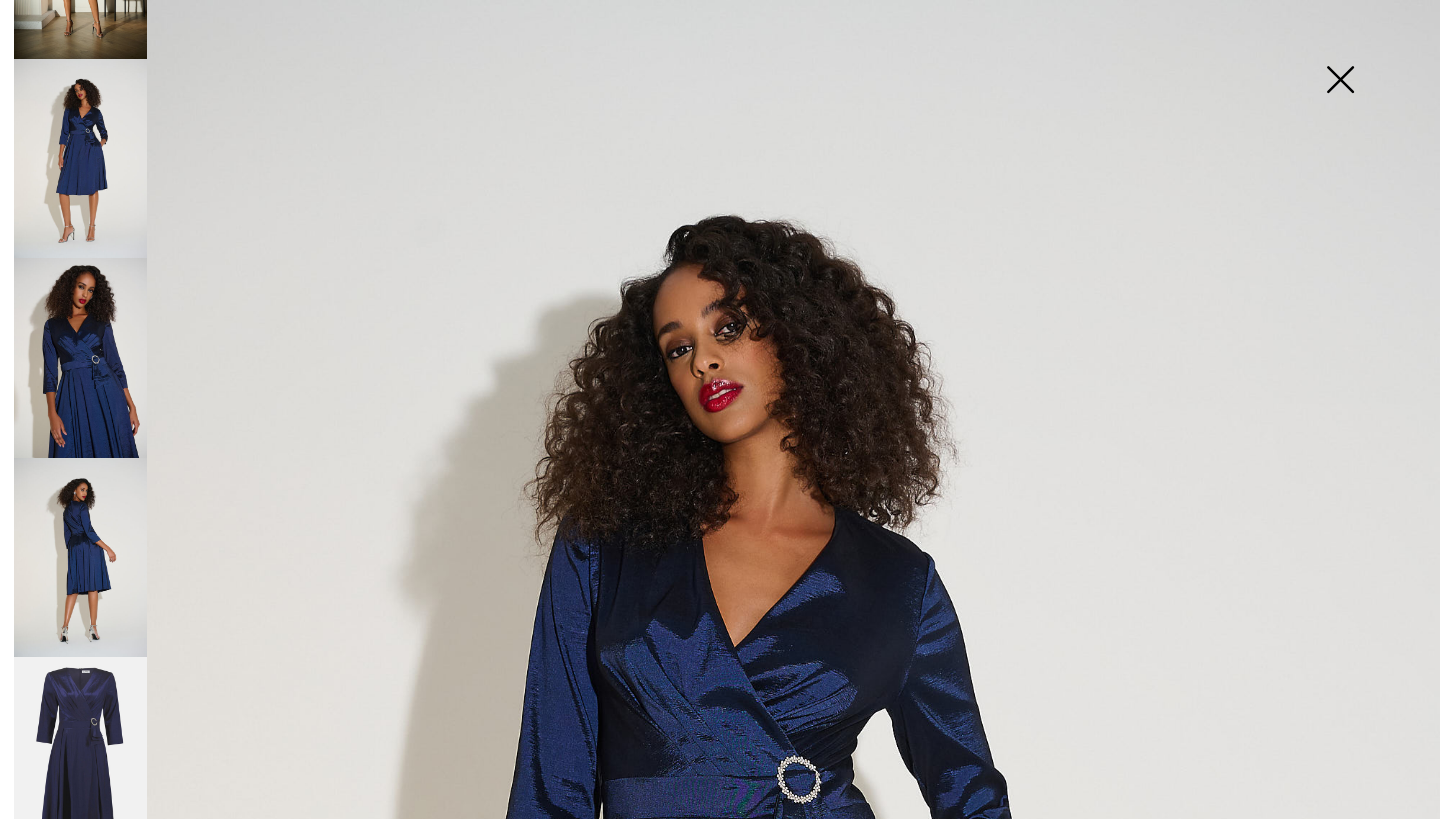 click at bounding box center [80, 558] 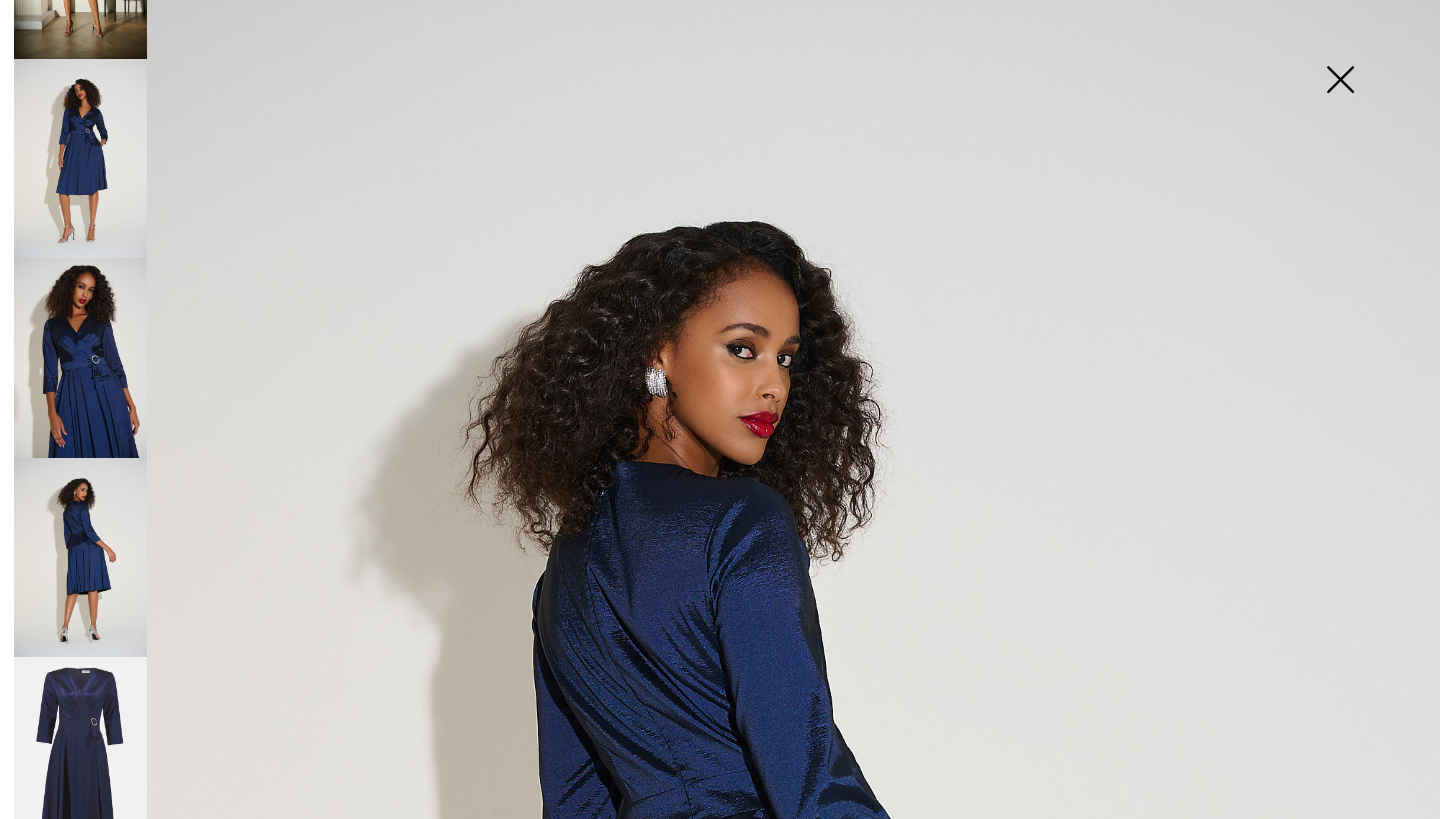 click at bounding box center (80, 756) 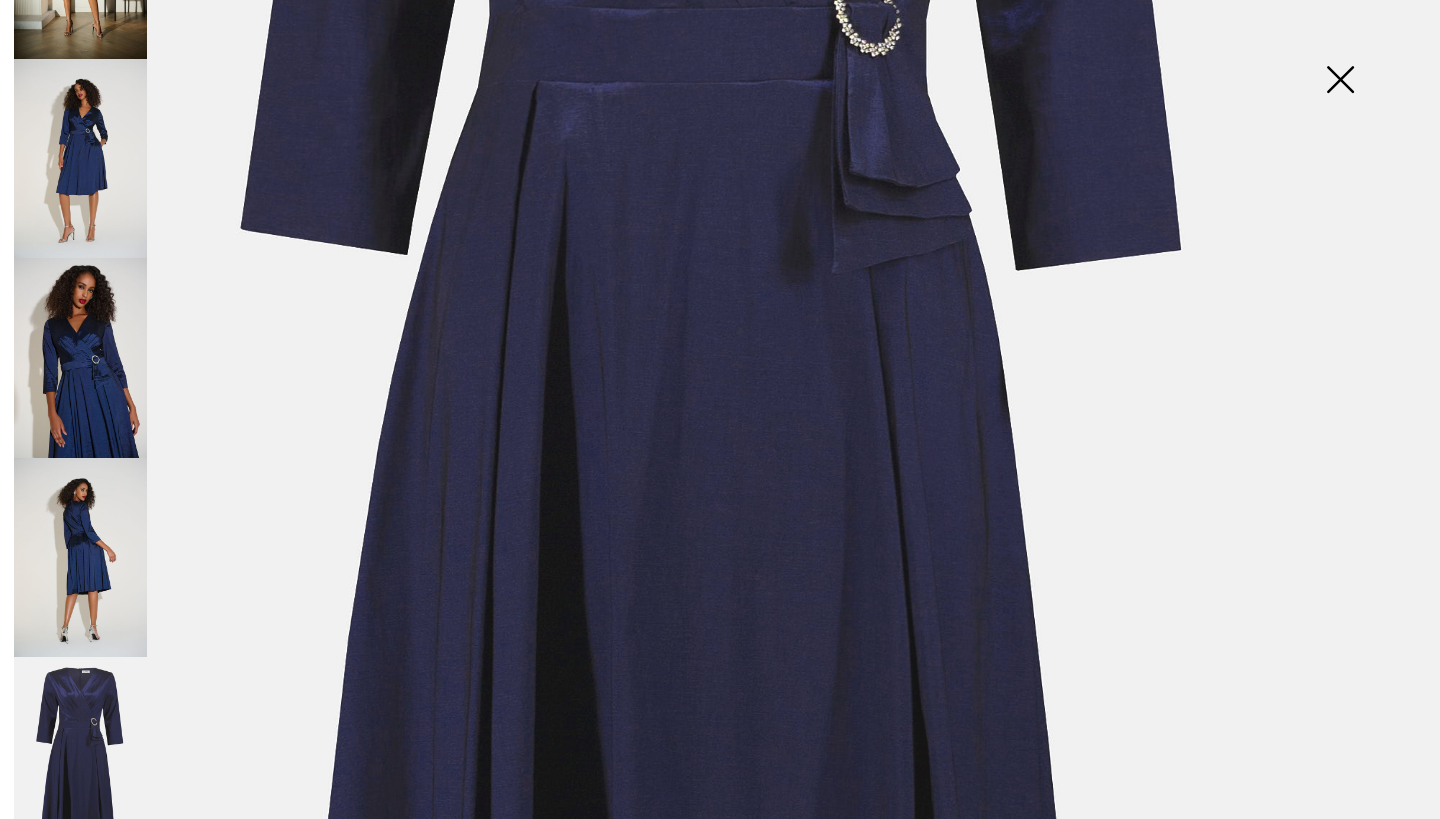 scroll, scrollTop: 0, scrollLeft: 0, axis: both 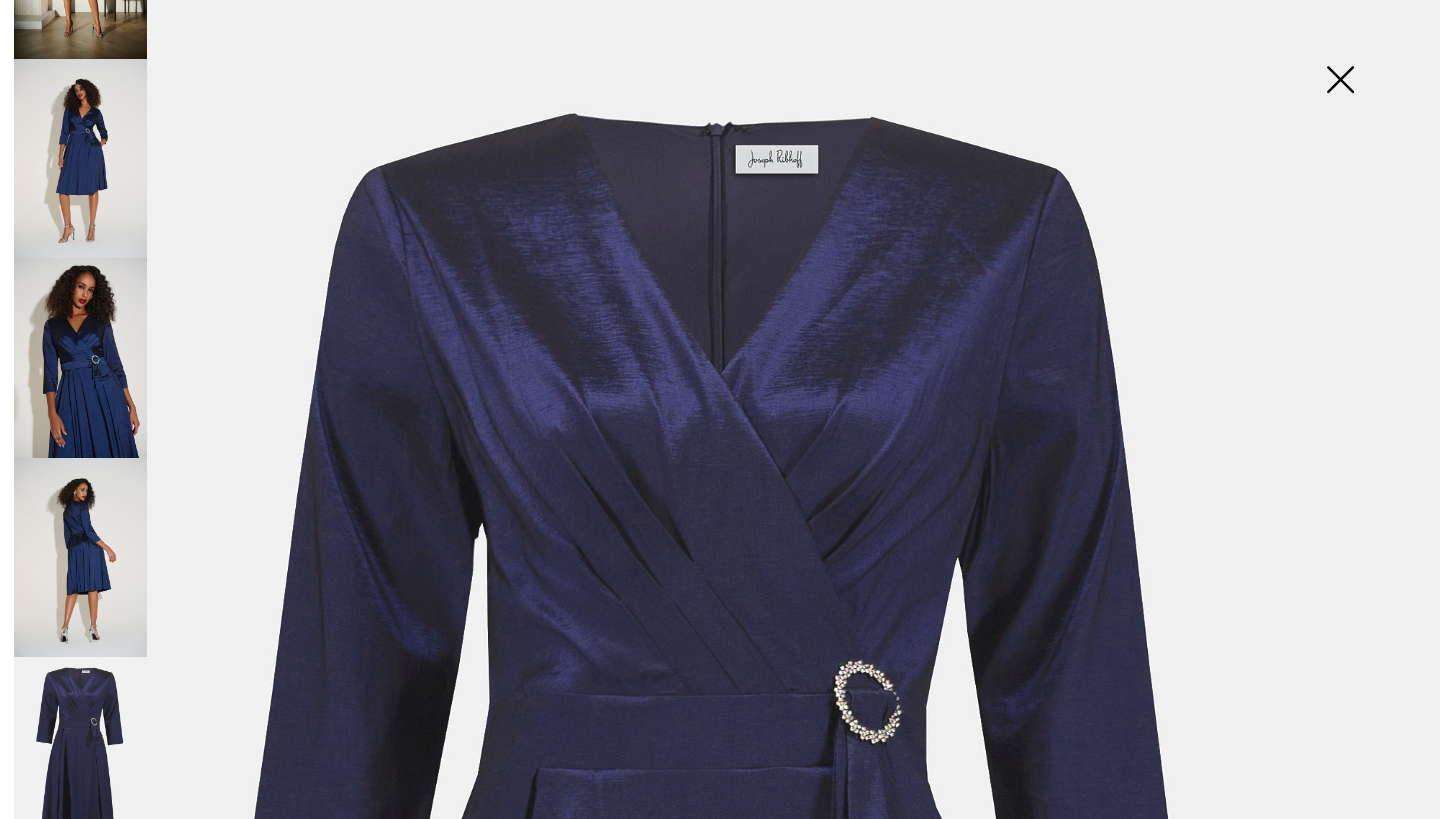 click at bounding box center (1340, 81) 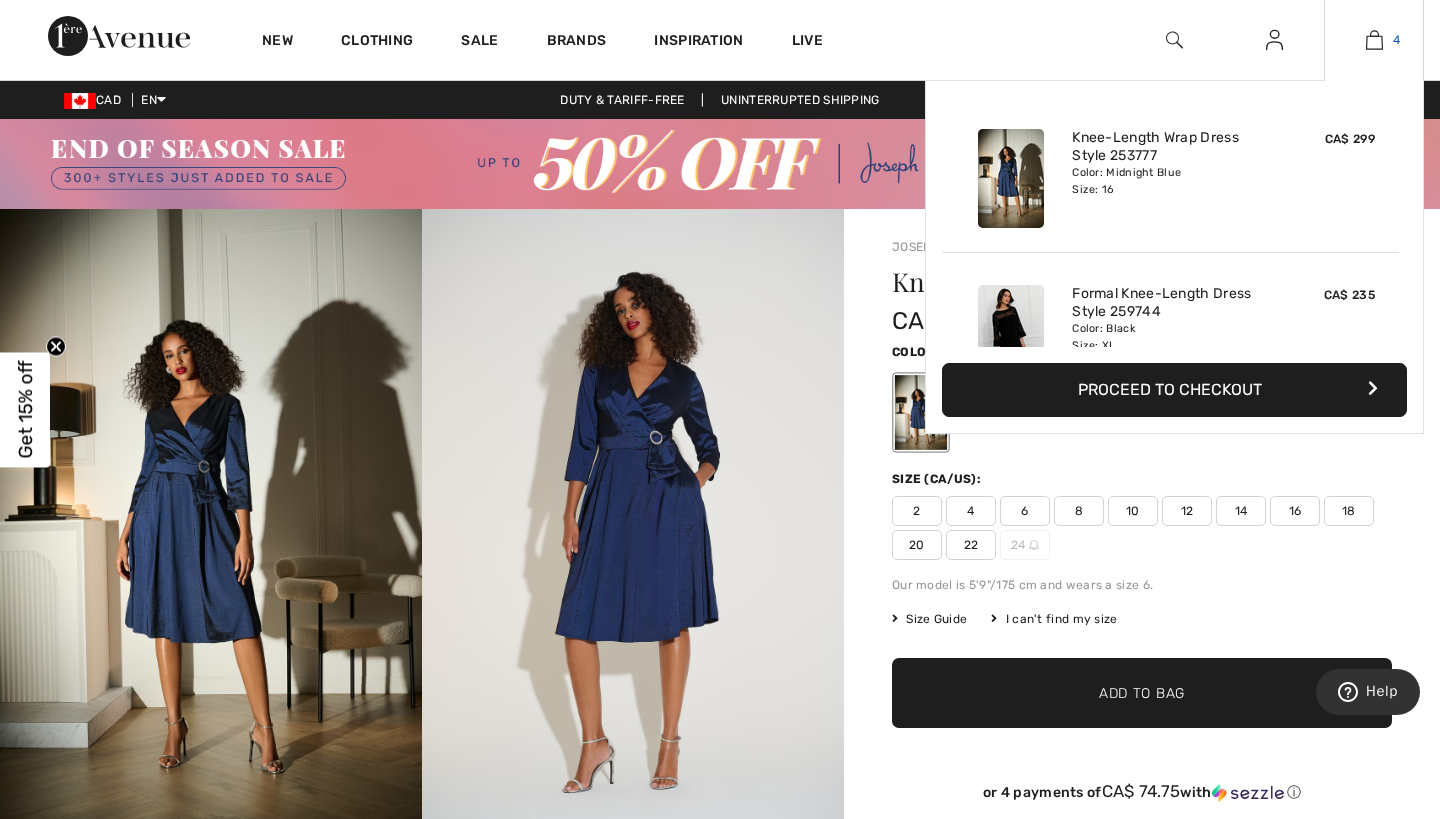 click at bounding box center (1374, 40) 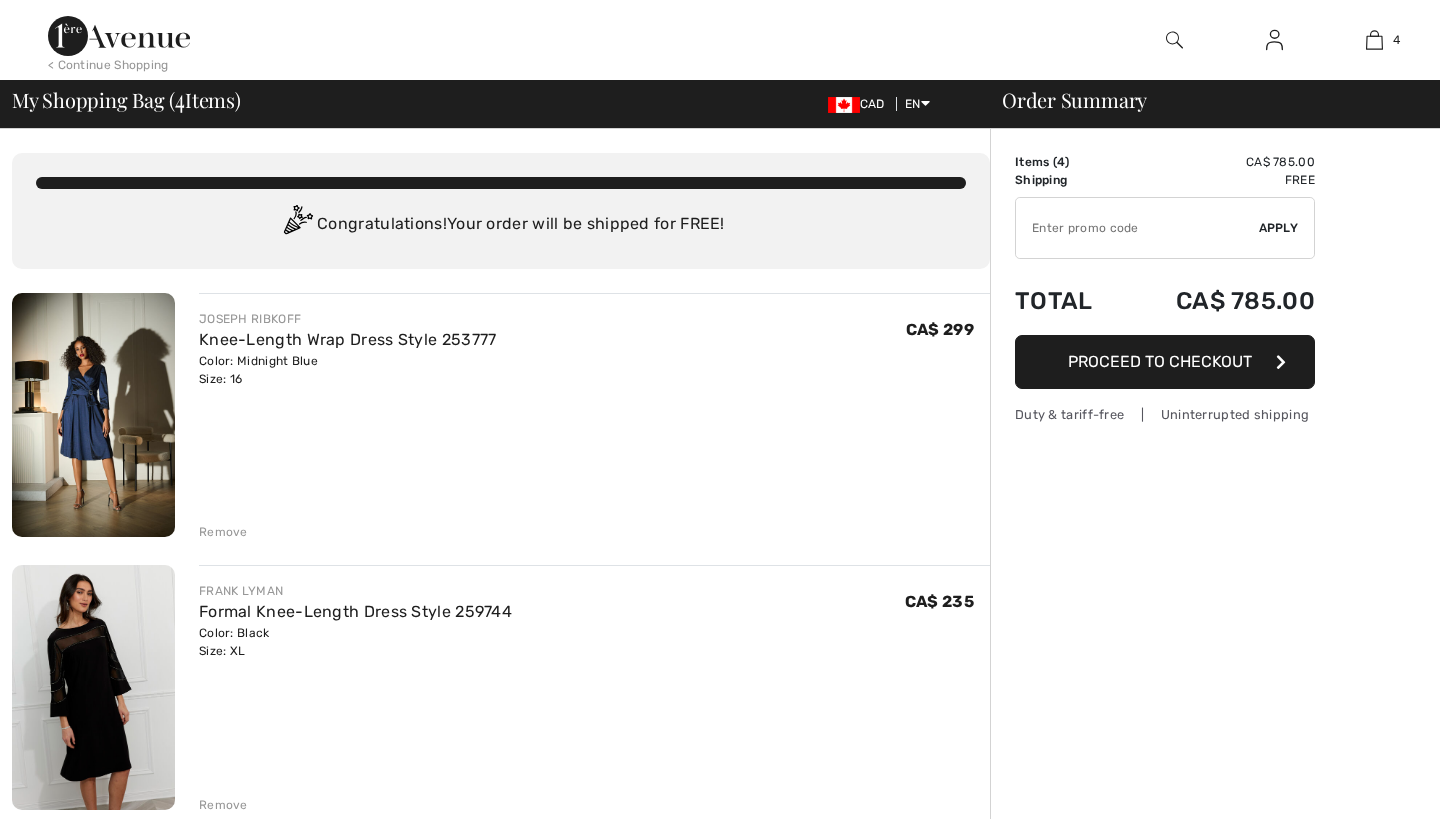 scroll, scrollTop: 0, scrollLeft: 0, axis: both 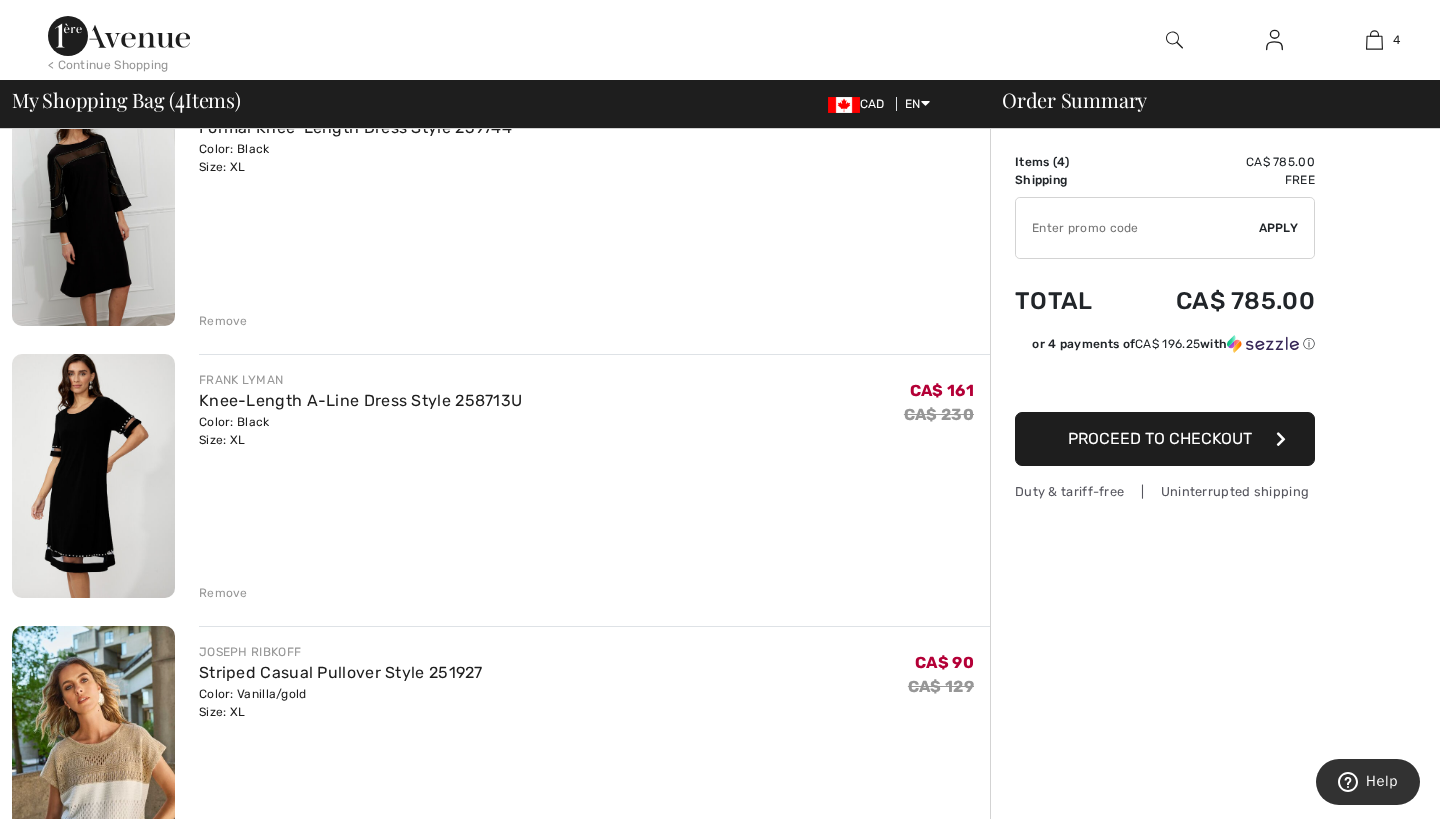 click at bounding box center (93, 476) 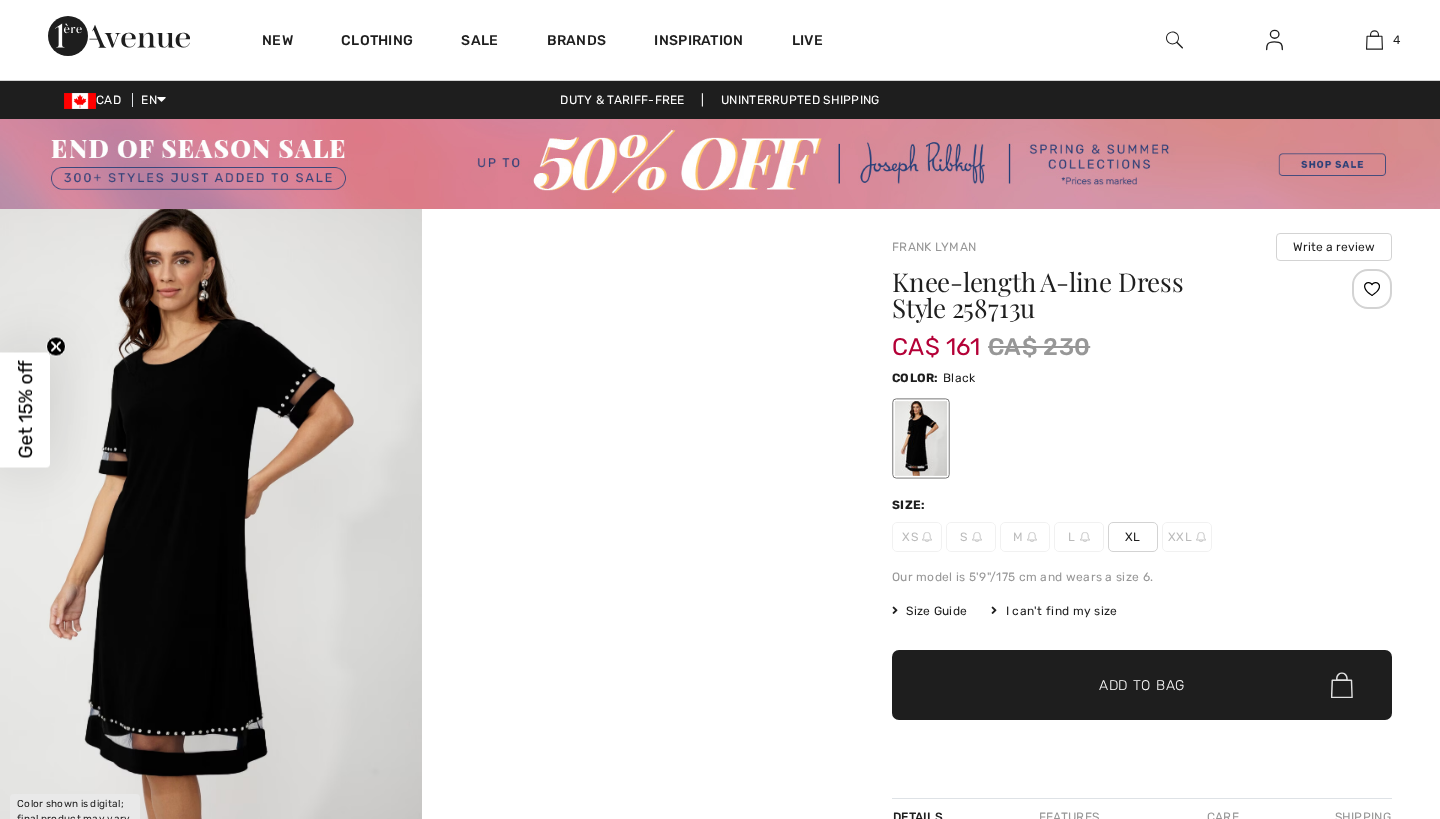 scroll, scrollTop: 0, scrollLeft: 0, axis: both 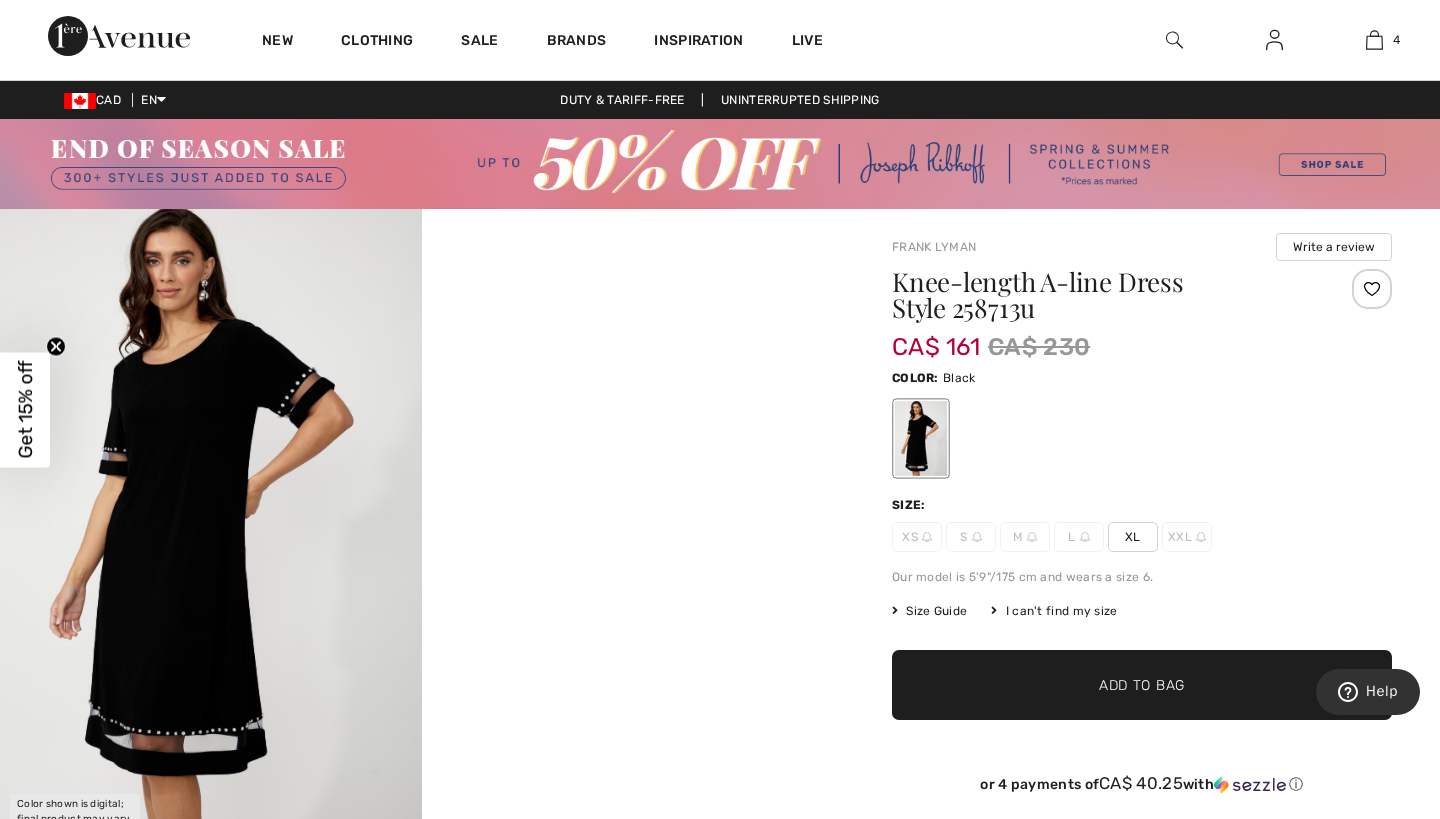 click at bounding box center [211, 525] 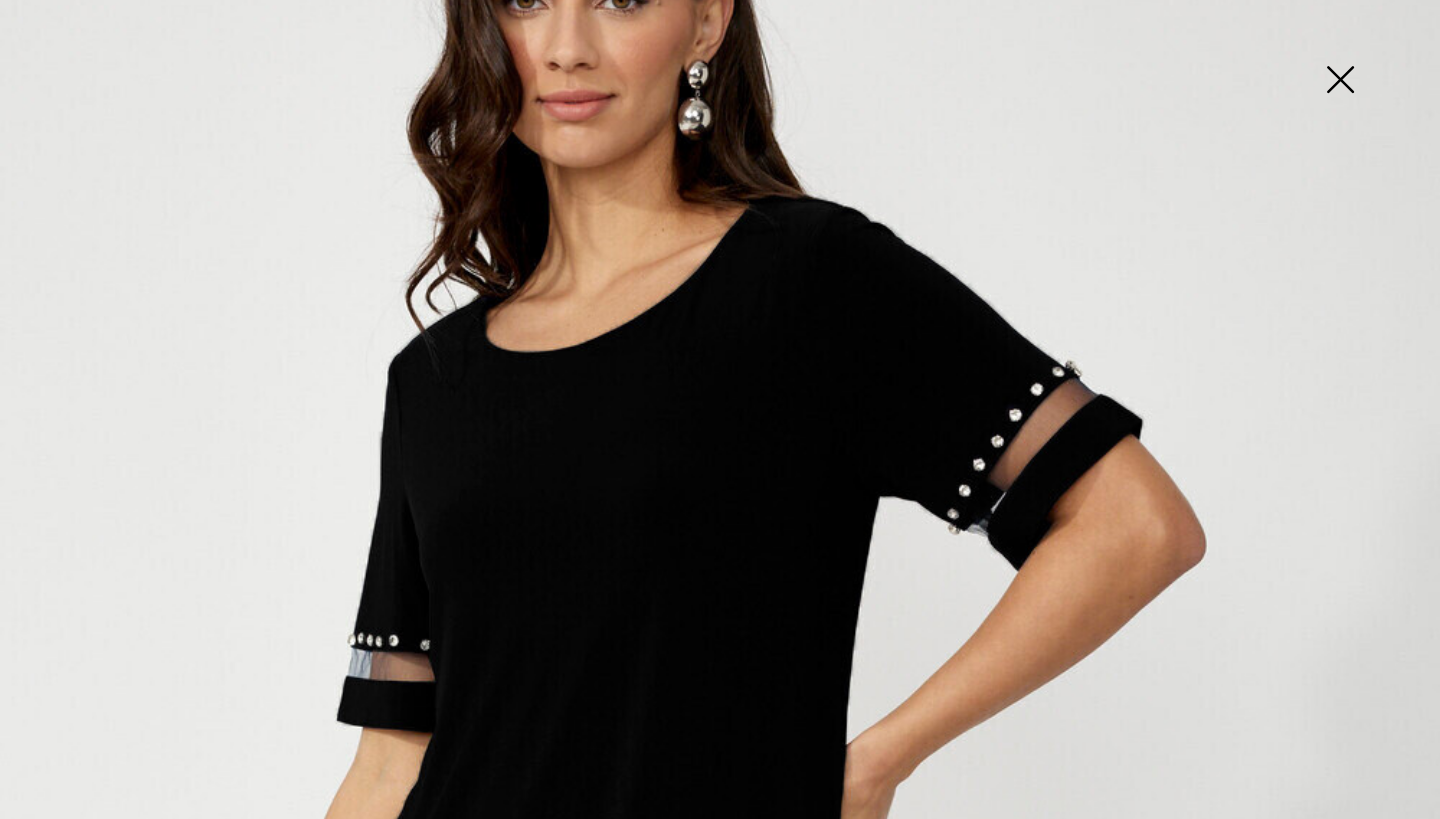 scroll, scrollTop: 149, scrollLeft: 0, axis: vertical 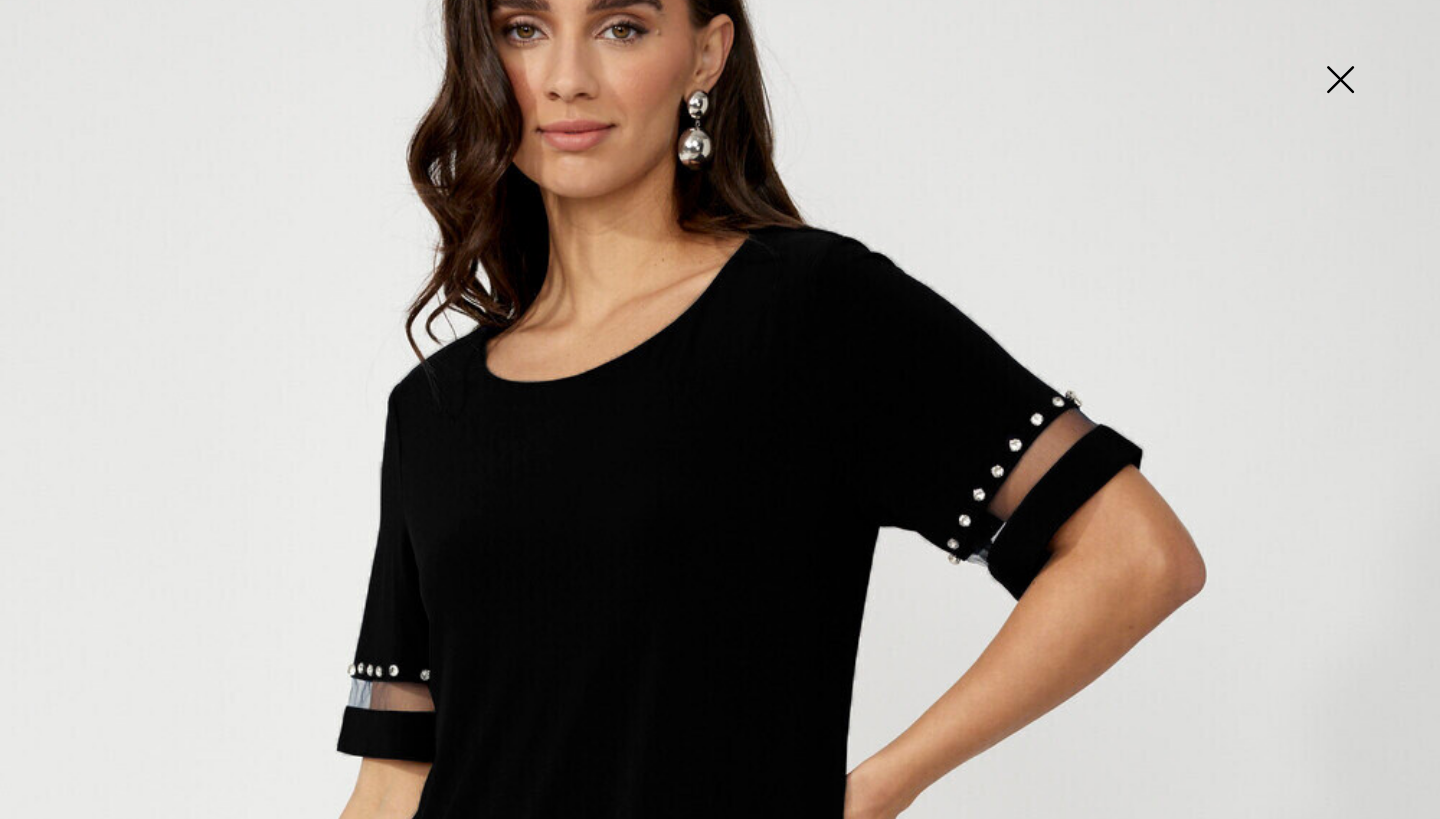 click at bounding box center (1340, 81) 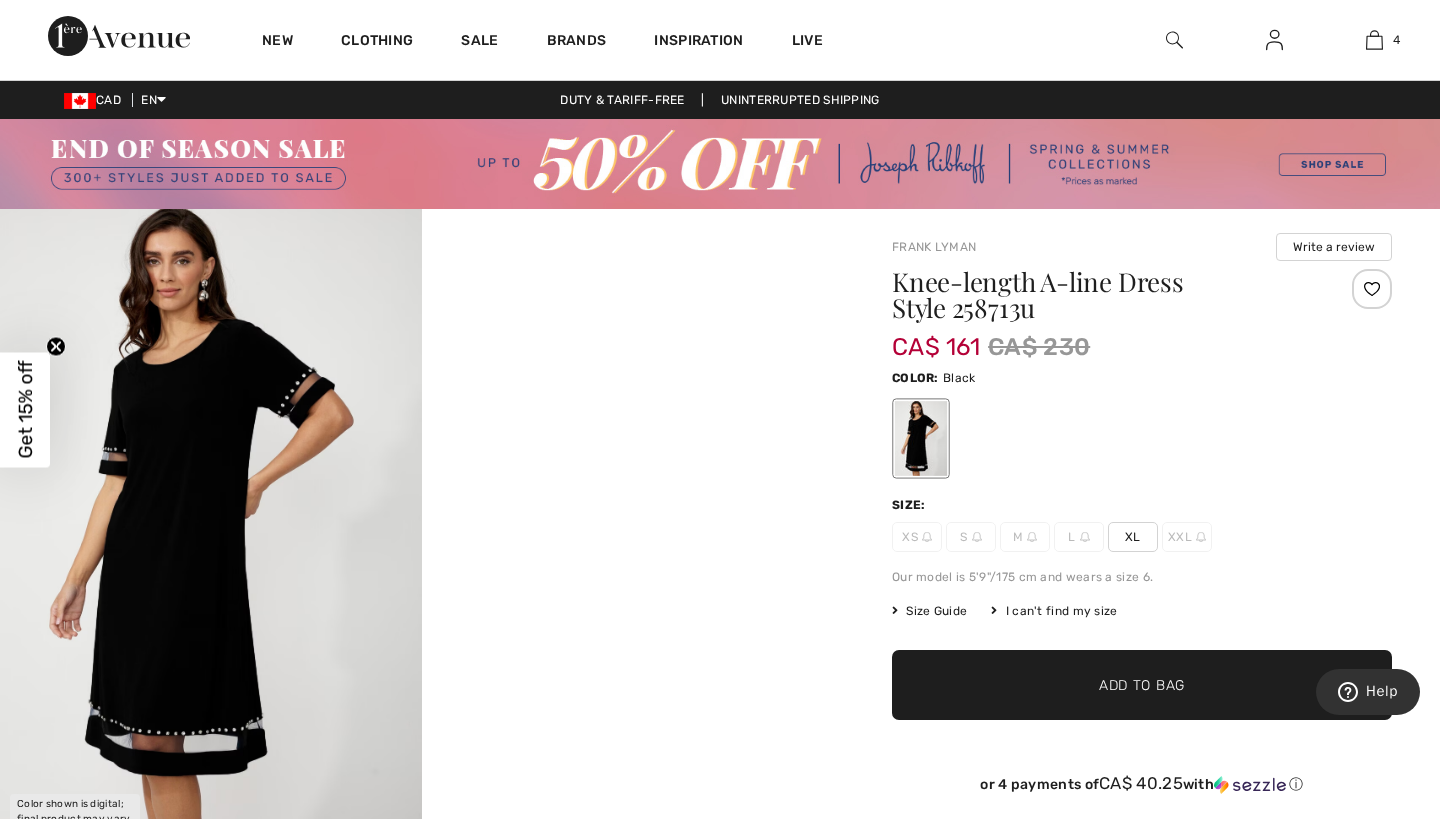 scroll, scrollTop: 0, scrollLeft: 0, axis: both 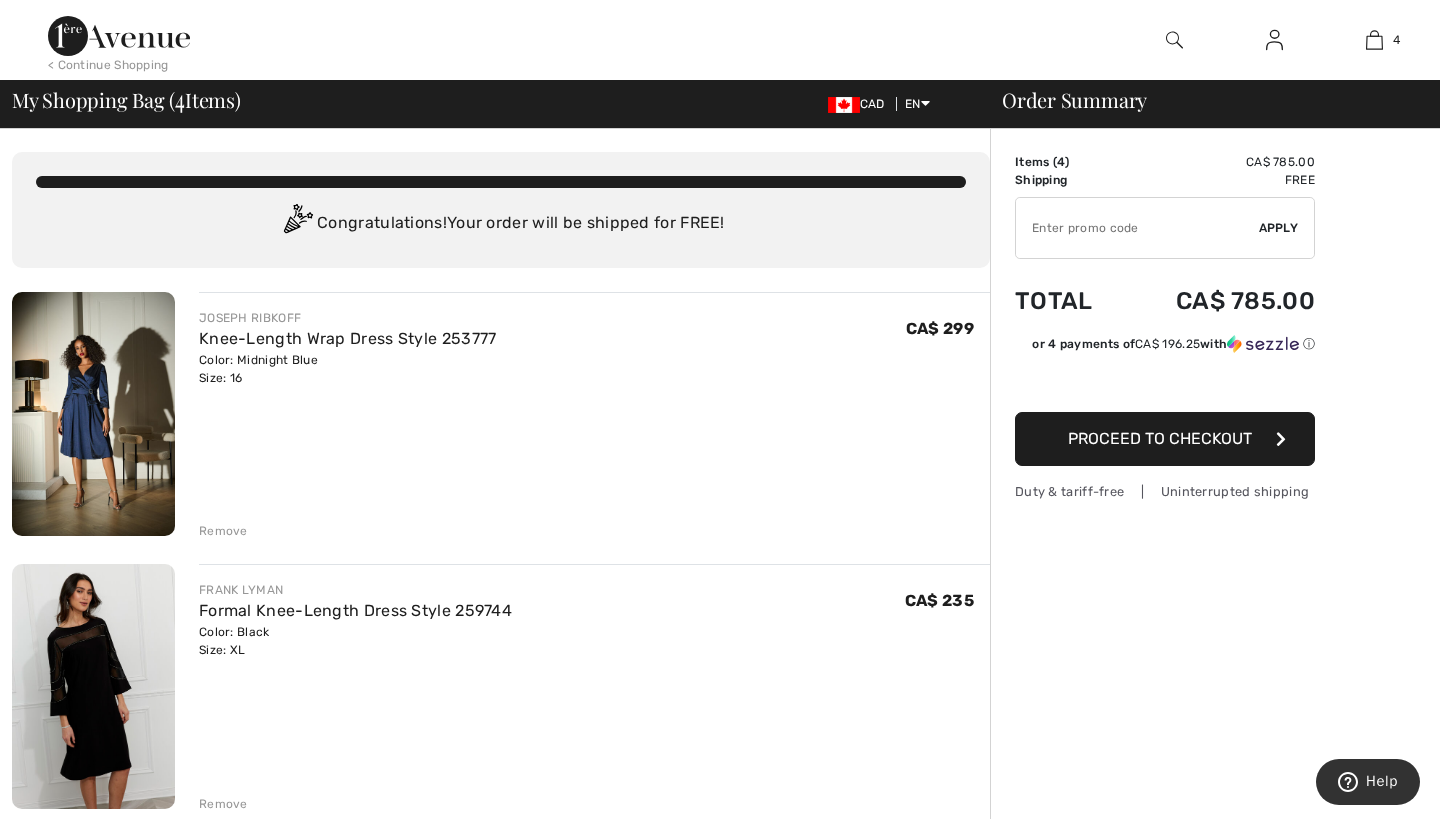 click on "Remove" at bounding box center (223, 531) 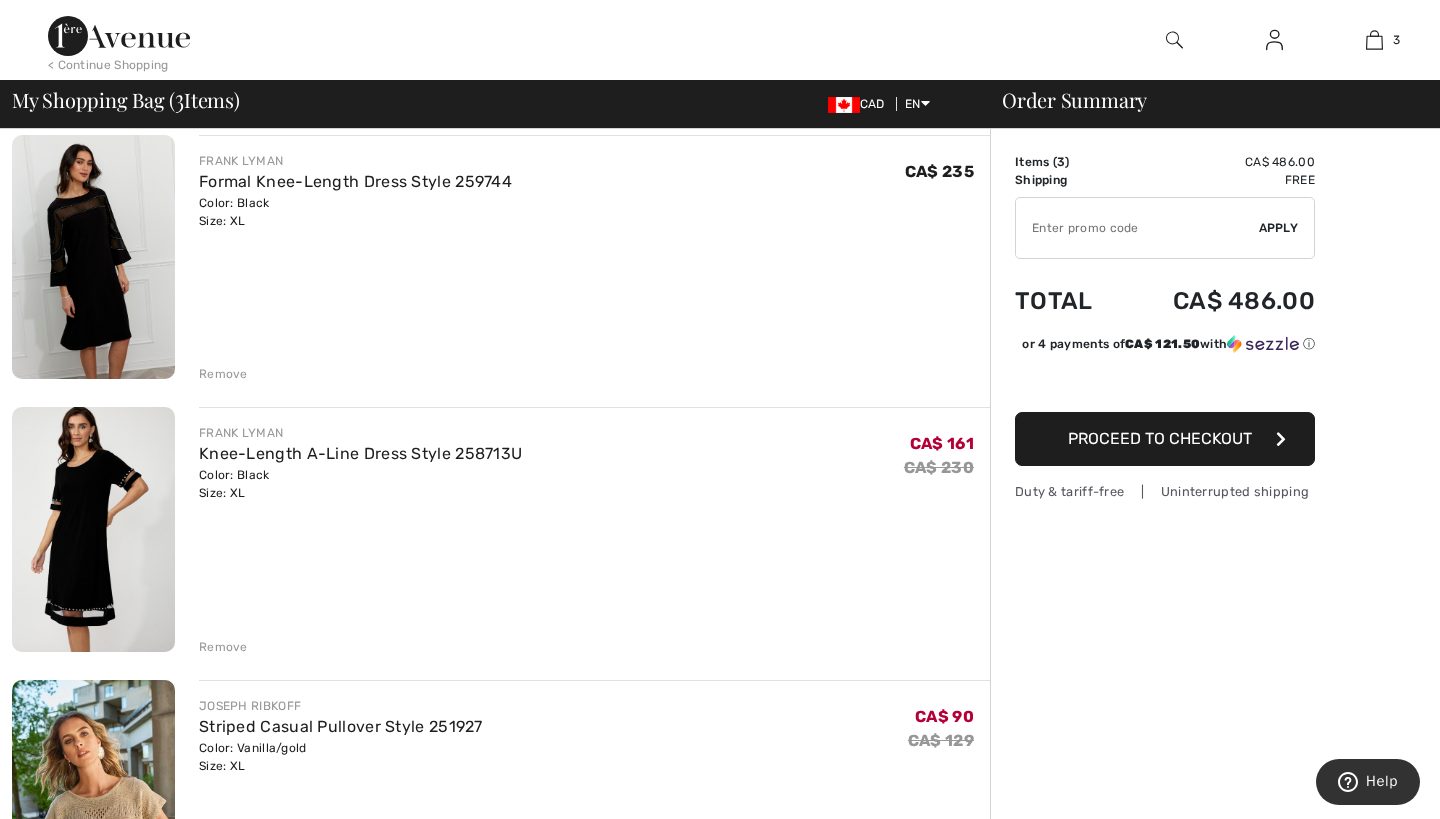 scroll, scrollTop: 163, scrollLeft: 0, axis: vertical 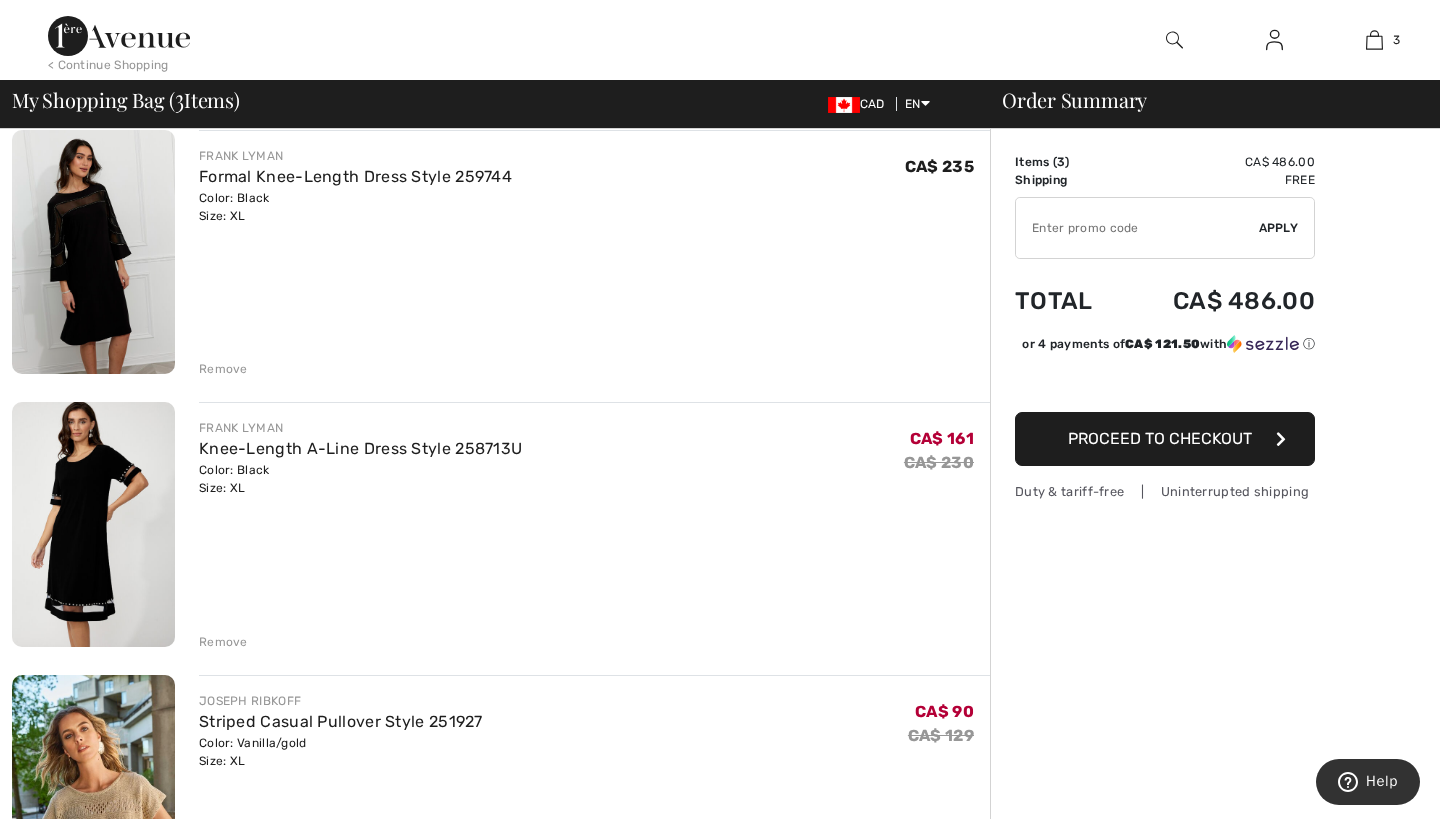 click on "Remove" at bounding box center [594, 640] 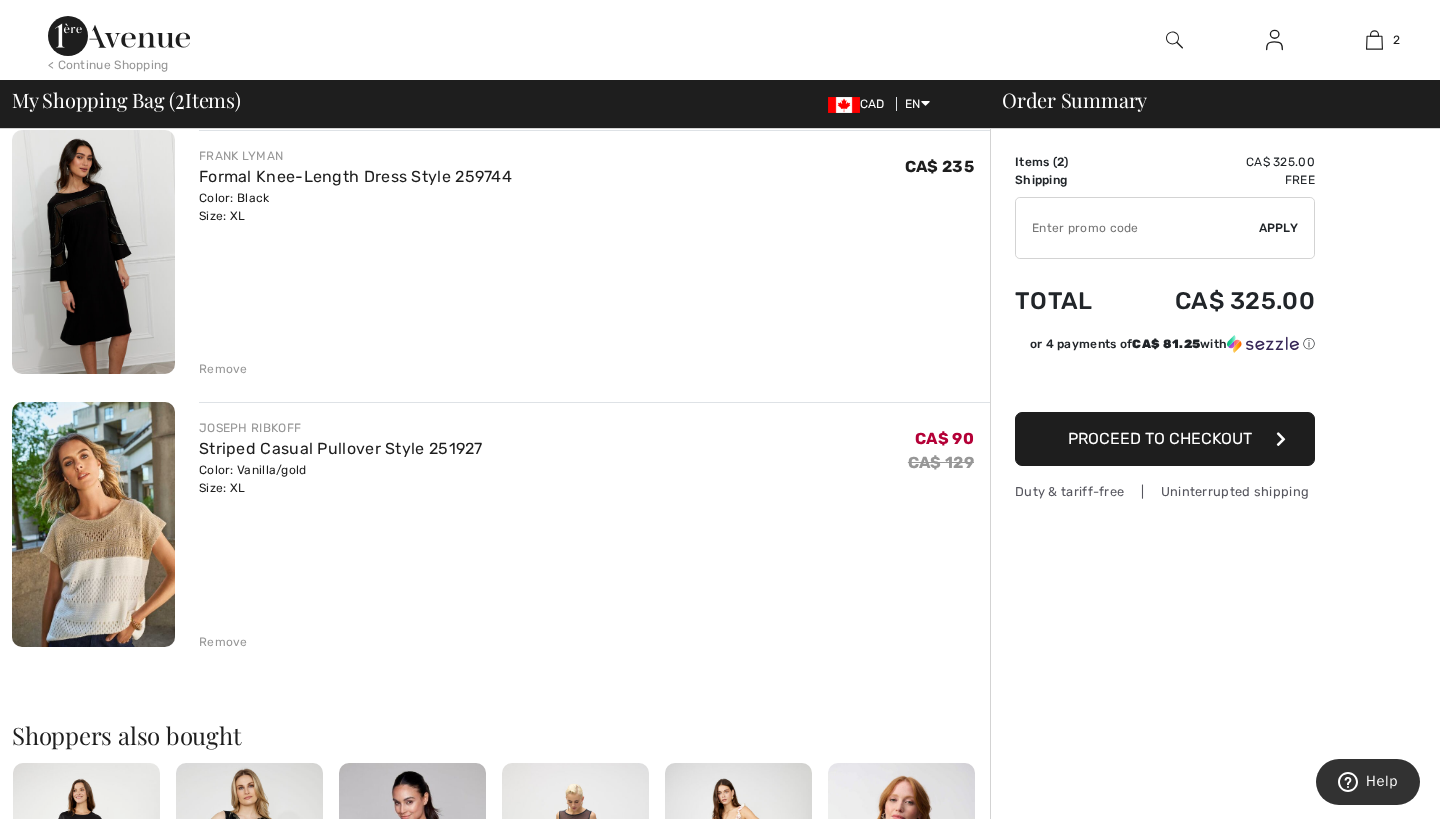 click at bounding box center [93, 524] 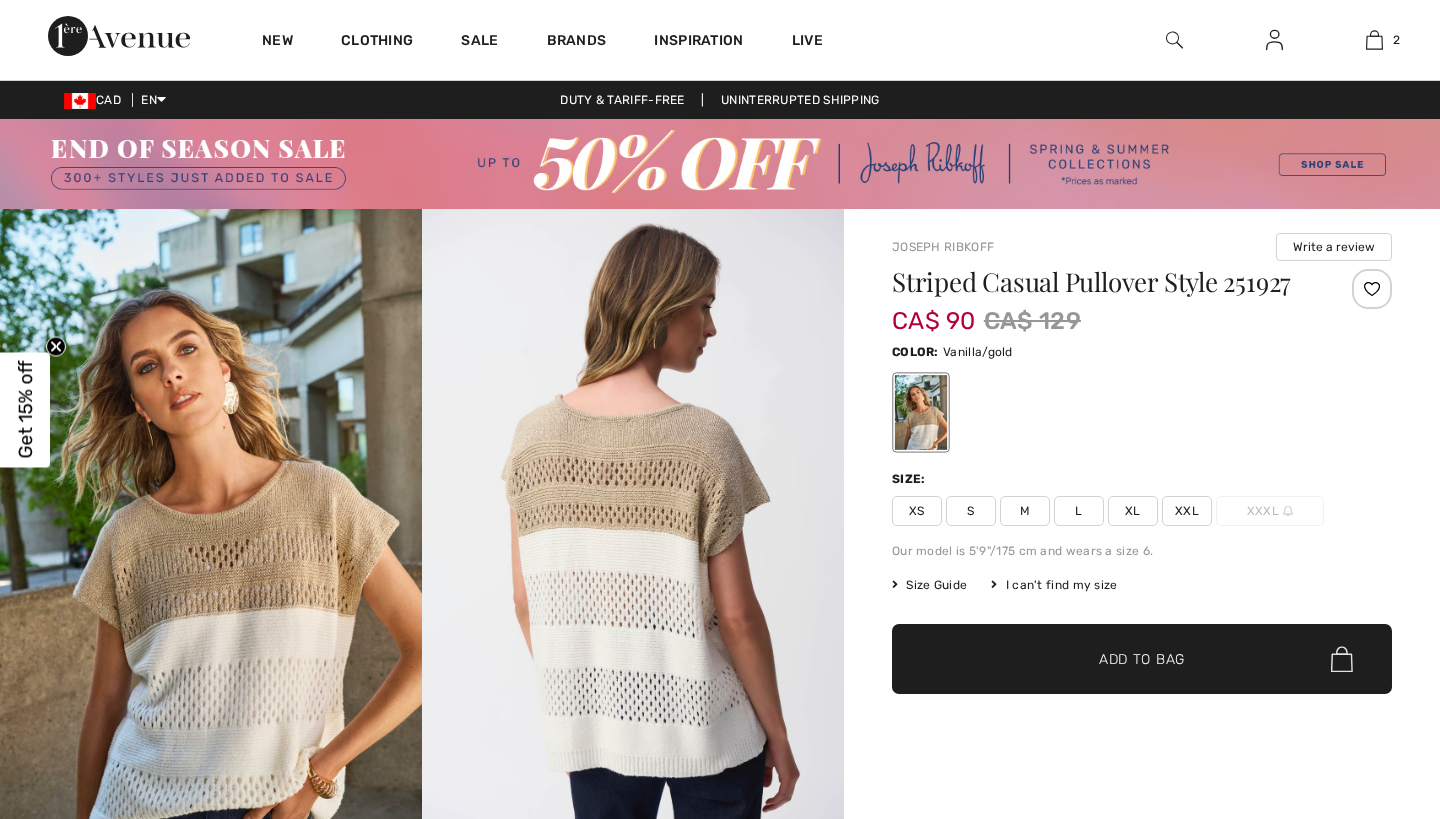 scroll, scrollTop: 0, scrollLeft: 0, axis: both 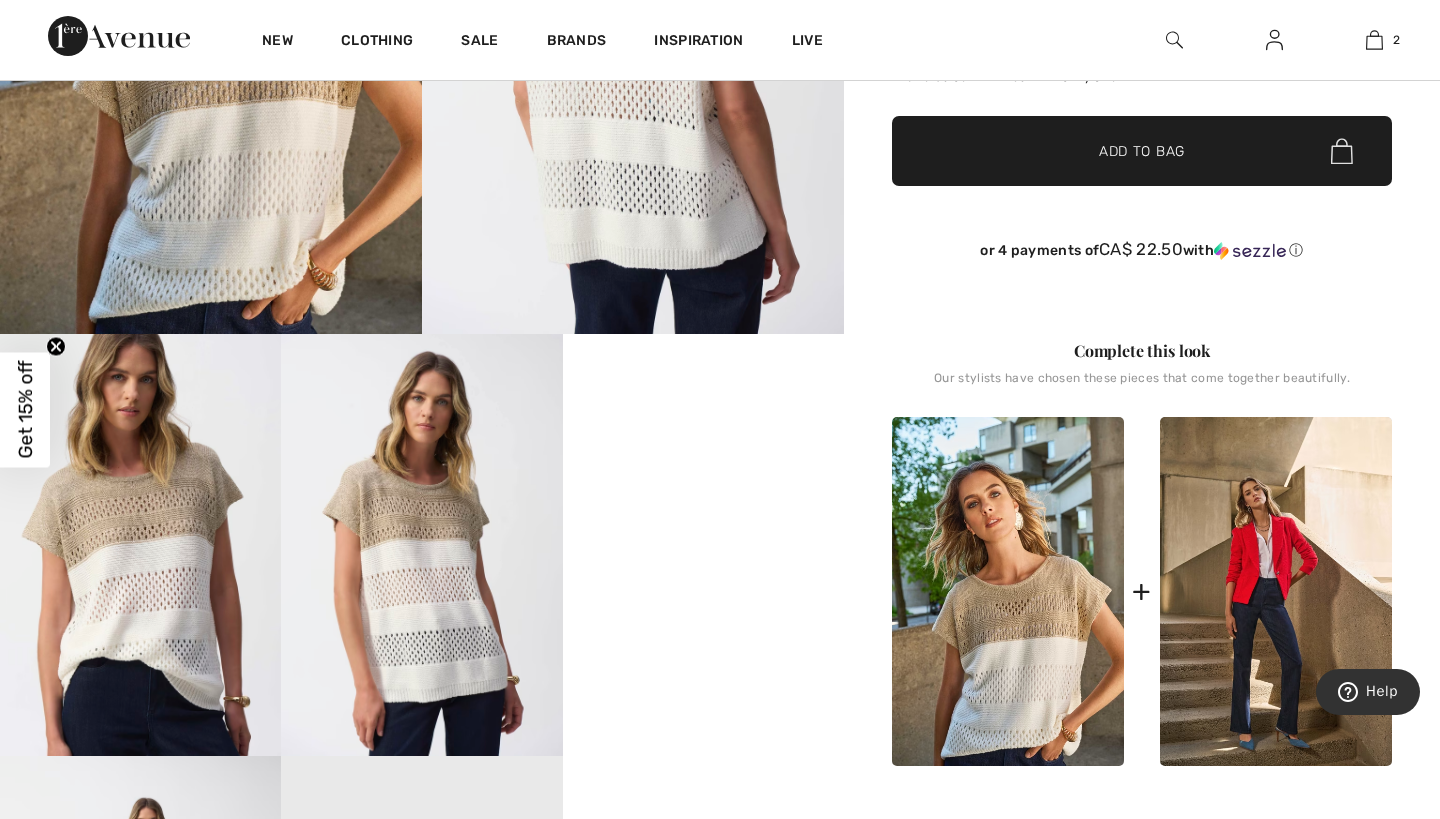 click on "Your browser does not support the video tag." at bounding box center (703, 404) 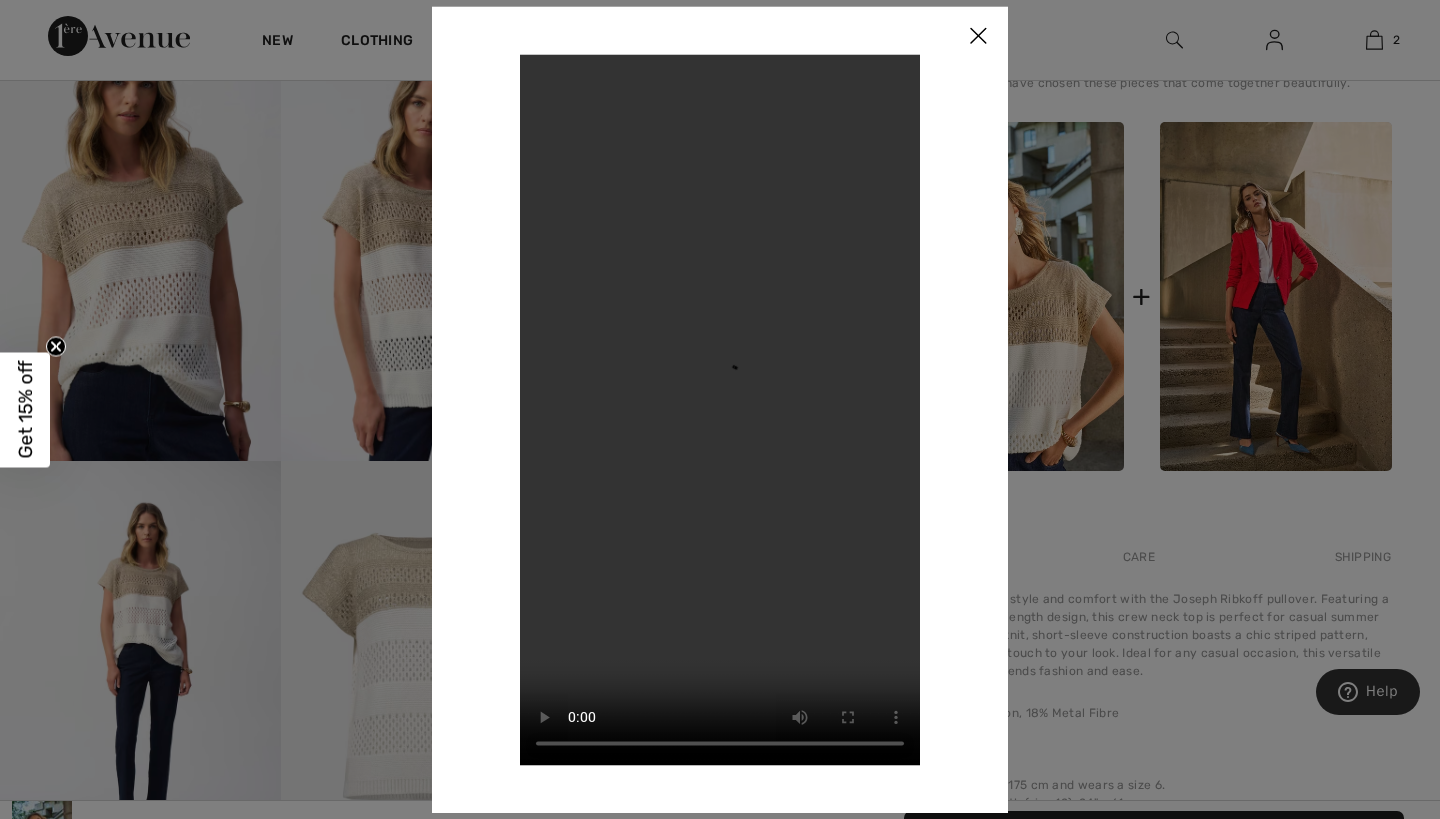 scroll, scrollTop: 972, scrollLeft: 0, axis: vertical 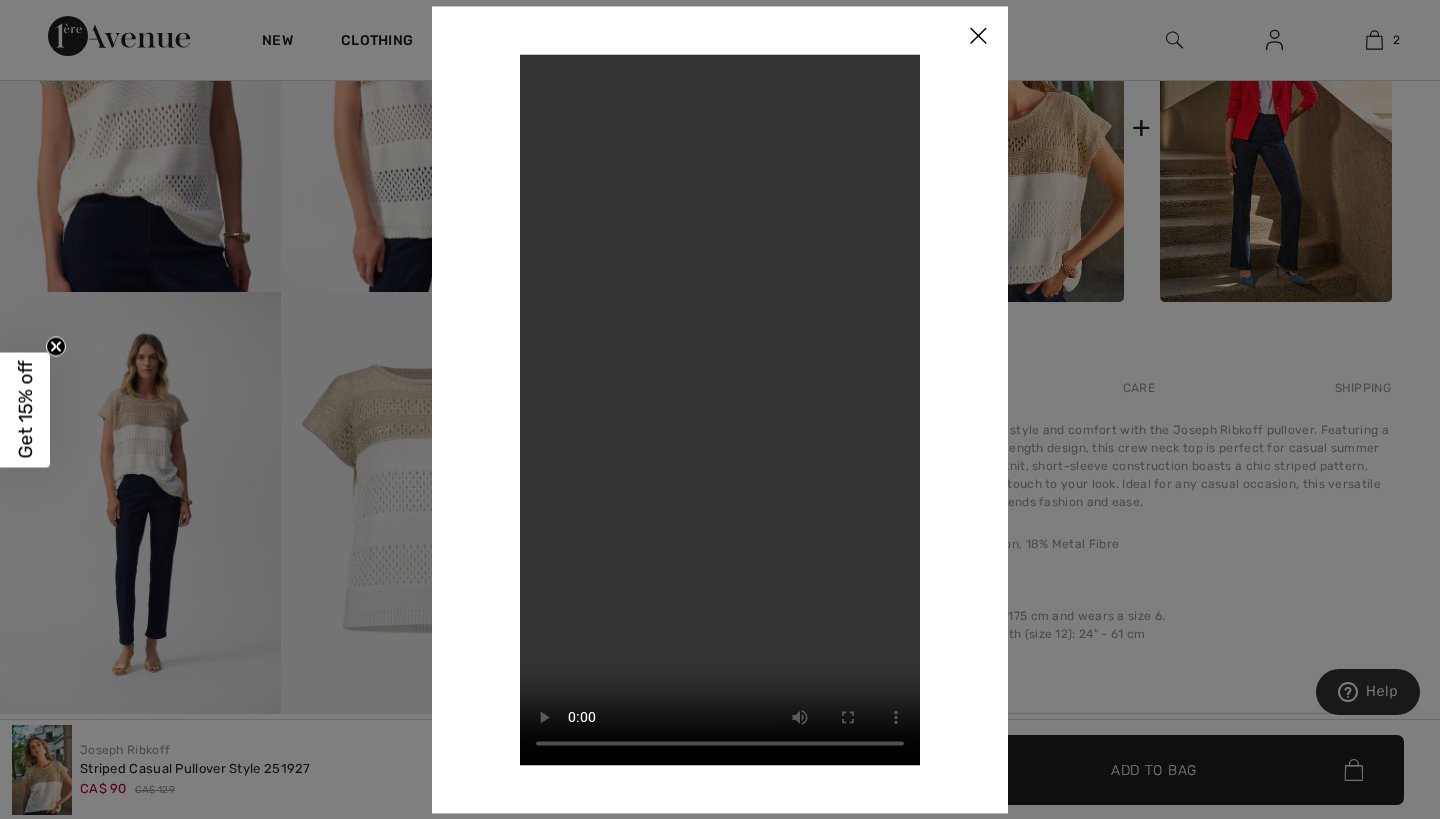 click at bounding box center [978, 37] 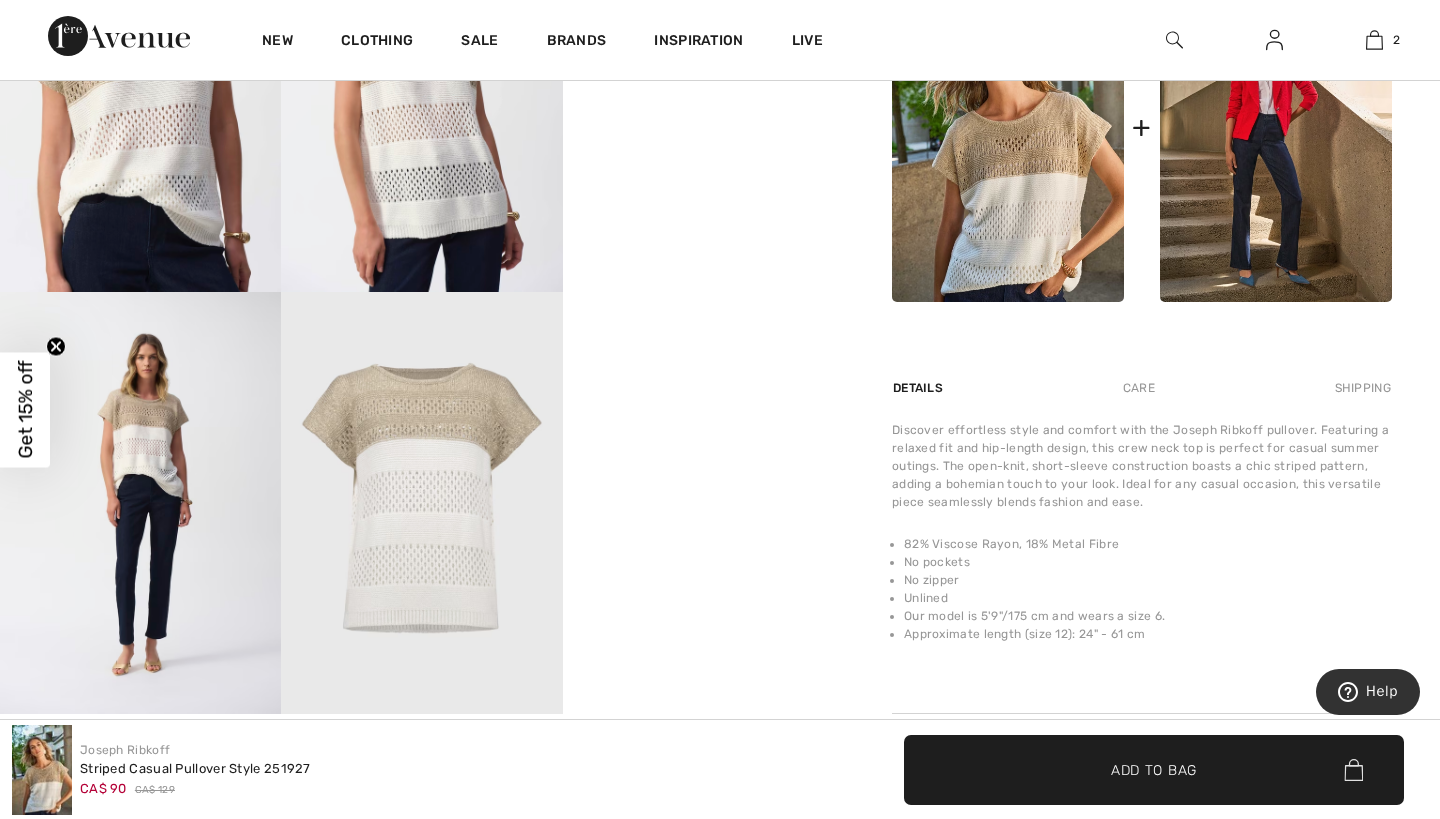 click at bounding box center [421, 503] 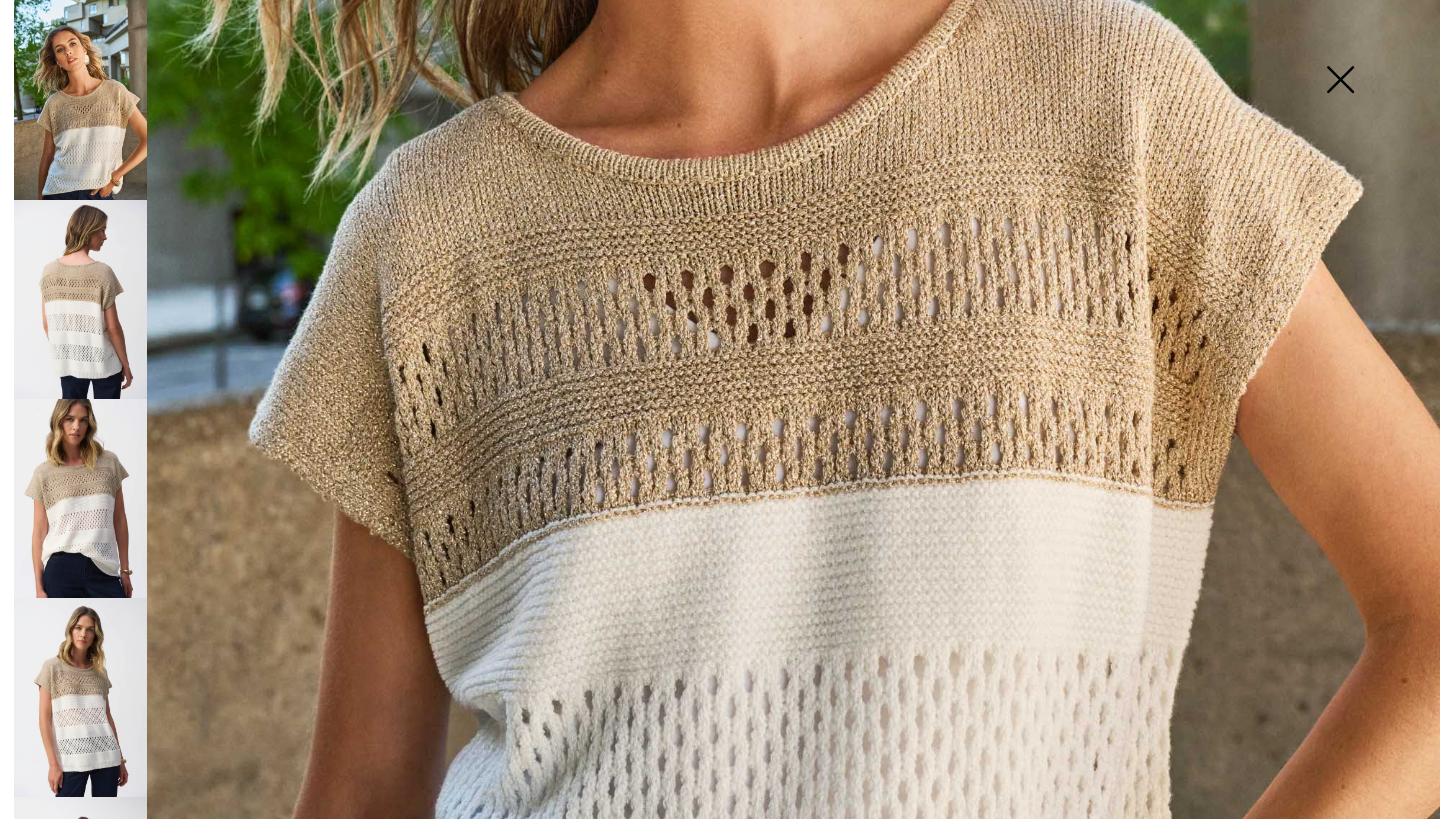 scroll, scrollTop: 404, scrollLeft: 0, axis: vertical 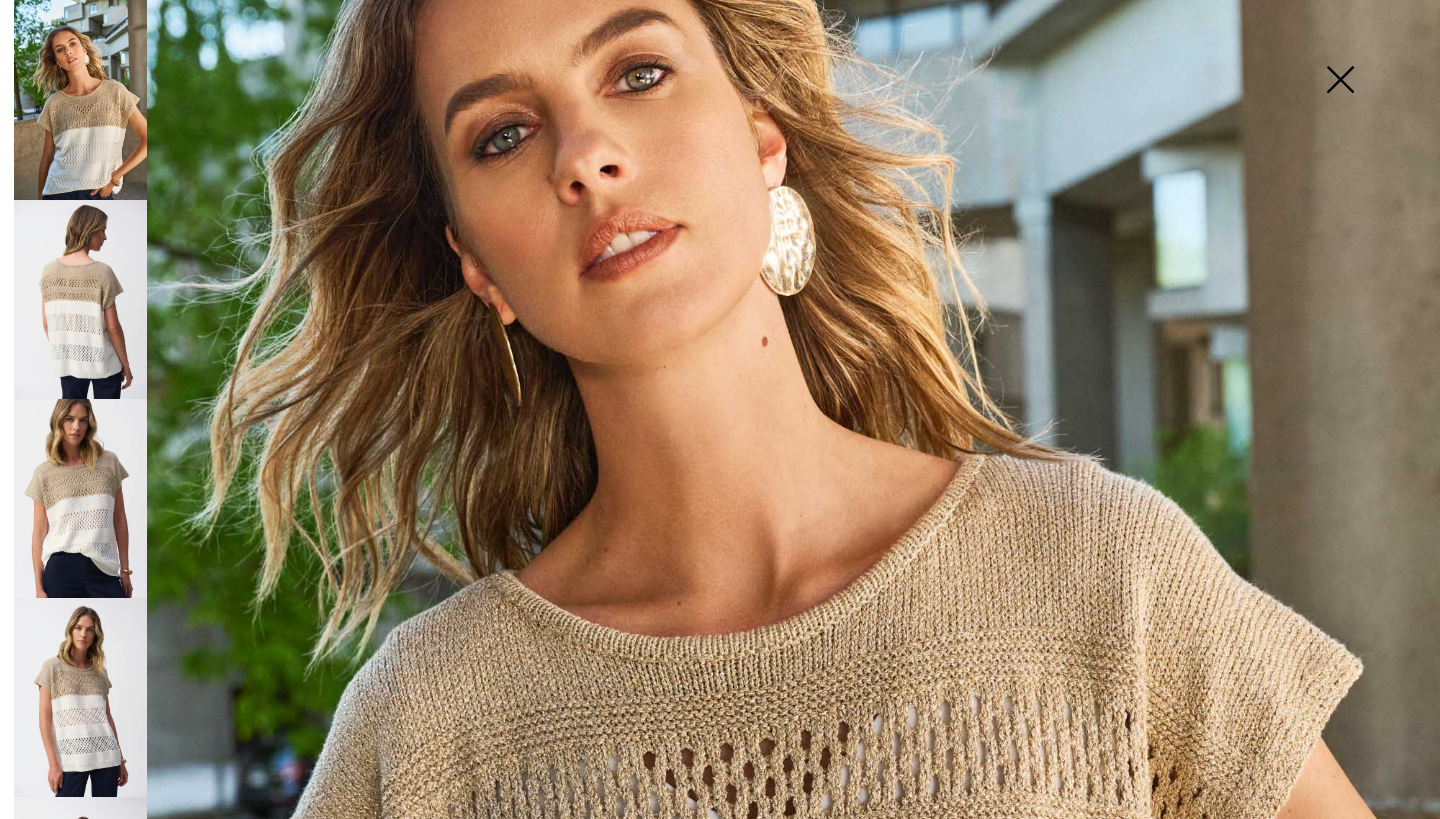 click at bounding box center [80, 299] 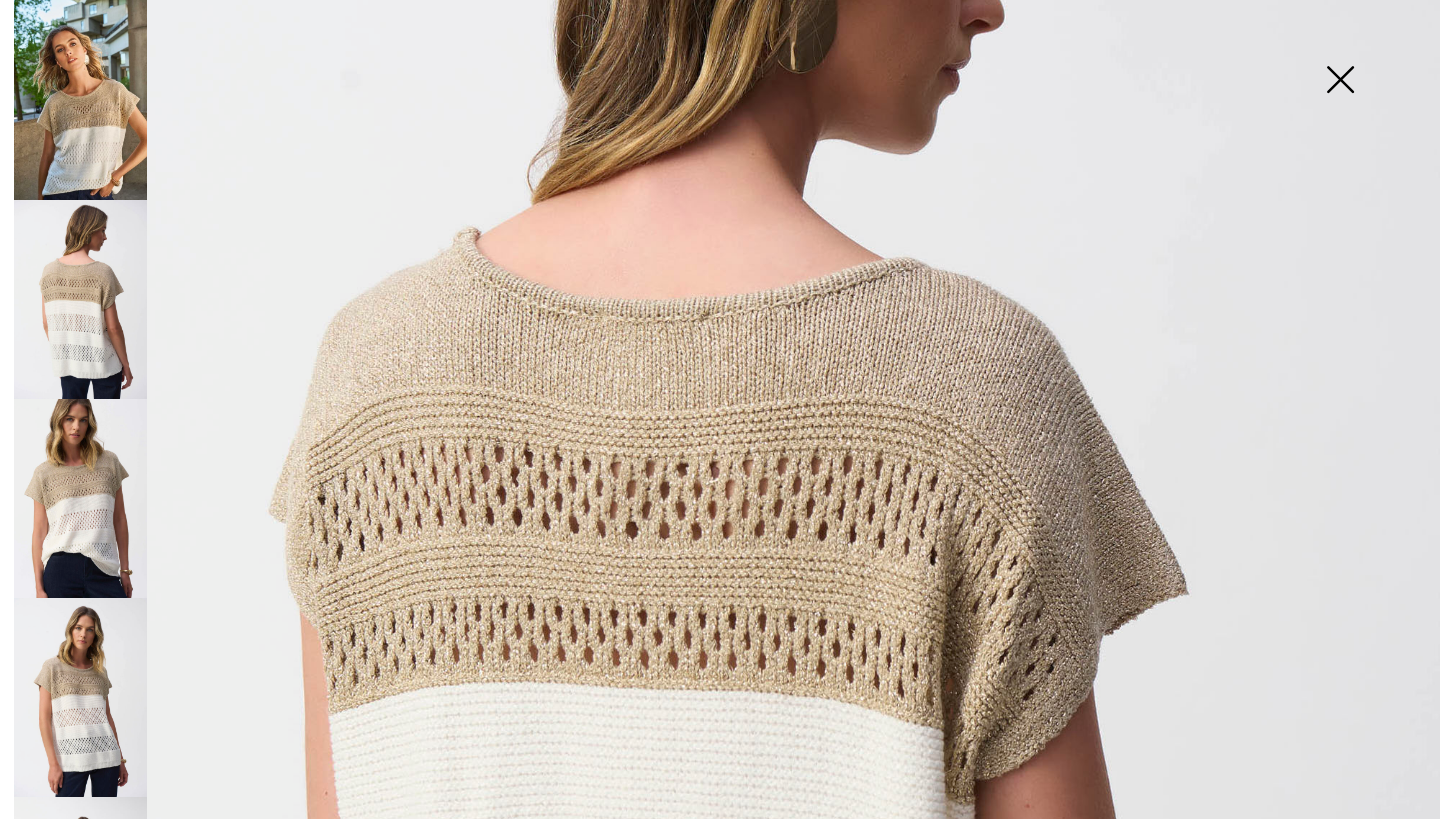 click at bounding box center (80, 498) 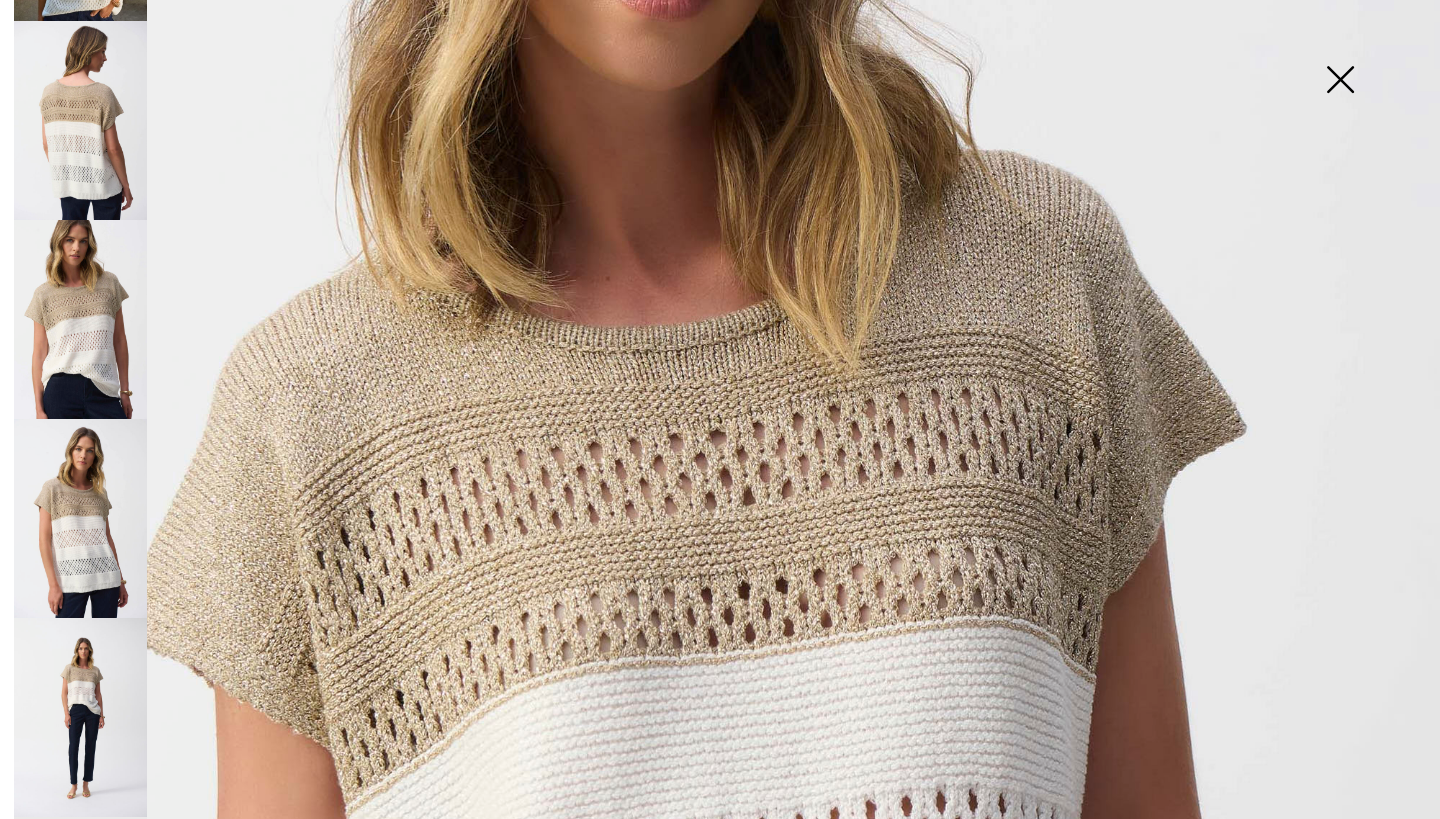 scroll, scrollTop: 180, scrollLeft: 0, axis: vertical 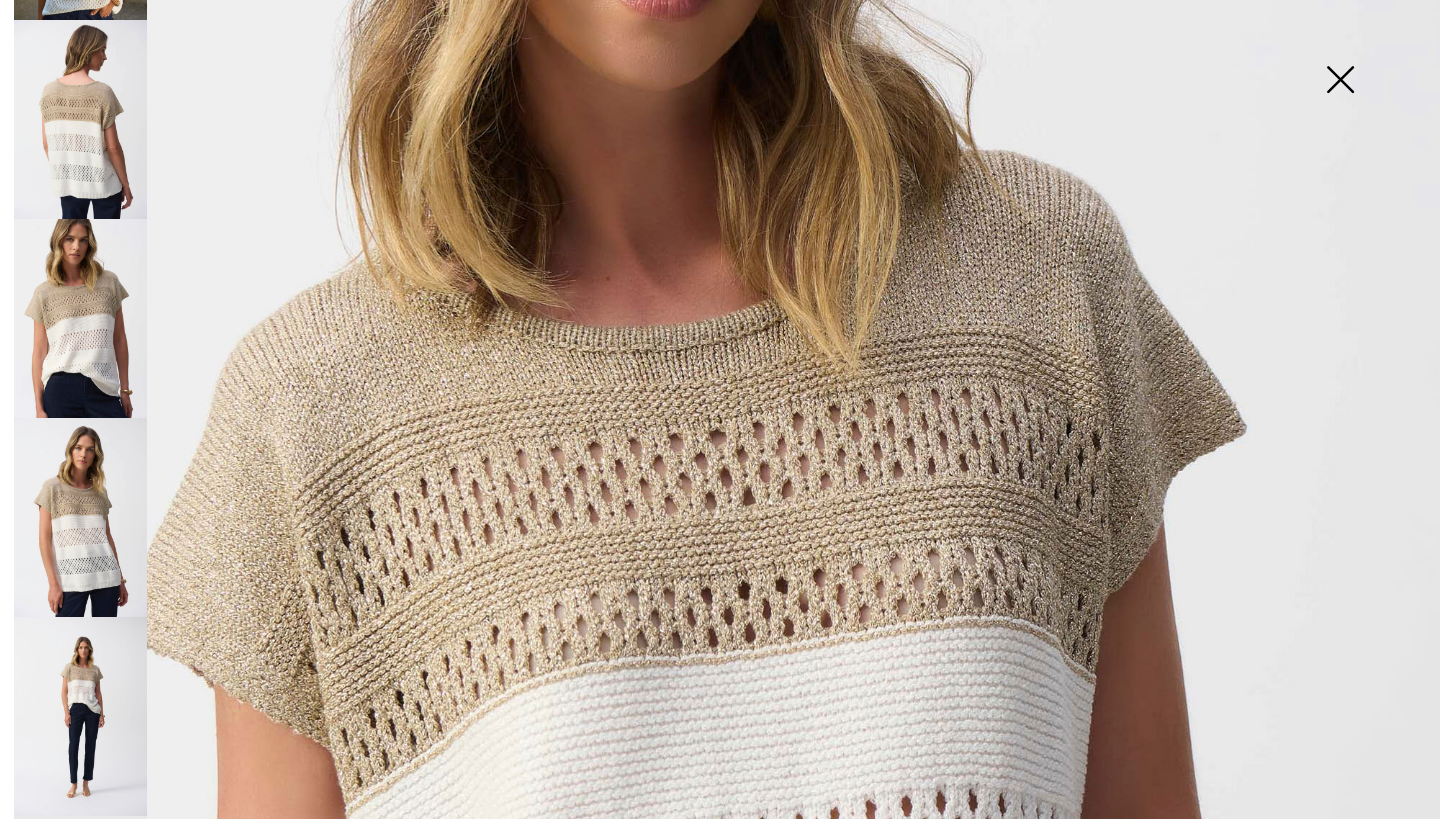 click at bounding box center [80, 517] 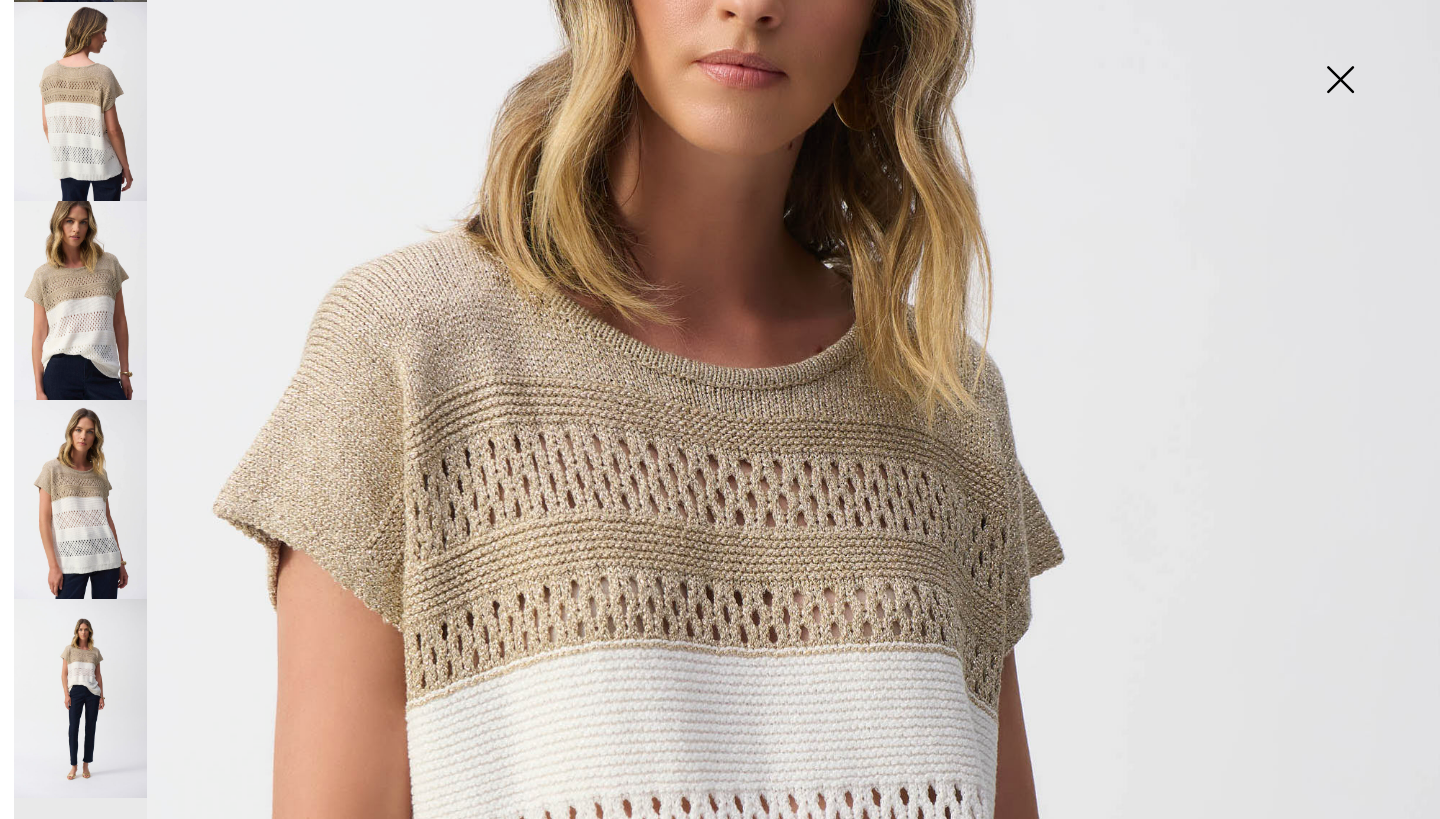 scroll, scrollTop: 202, scrollLeft: 0, axis: vertical 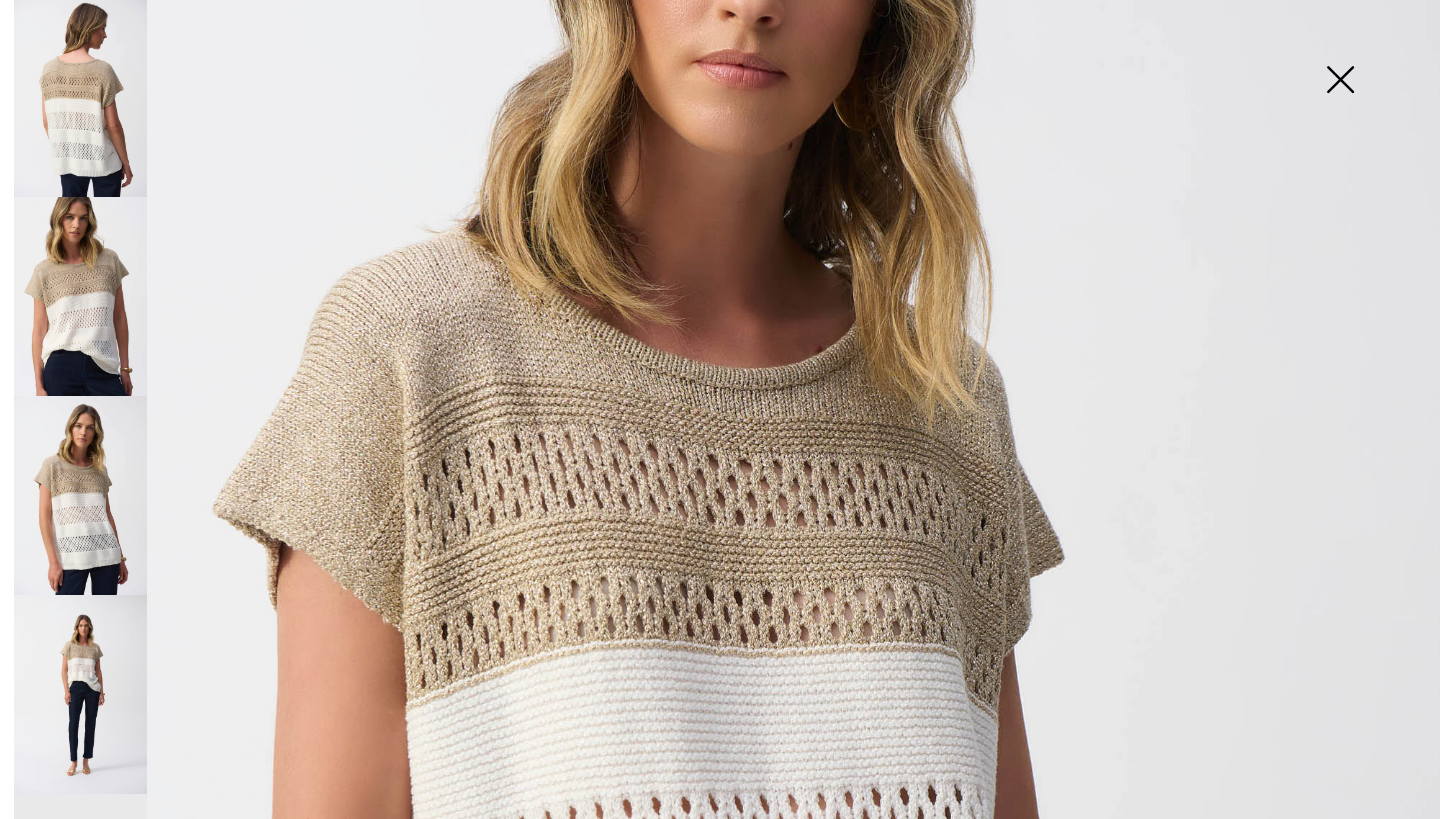 click at bounding box center (80, 694) 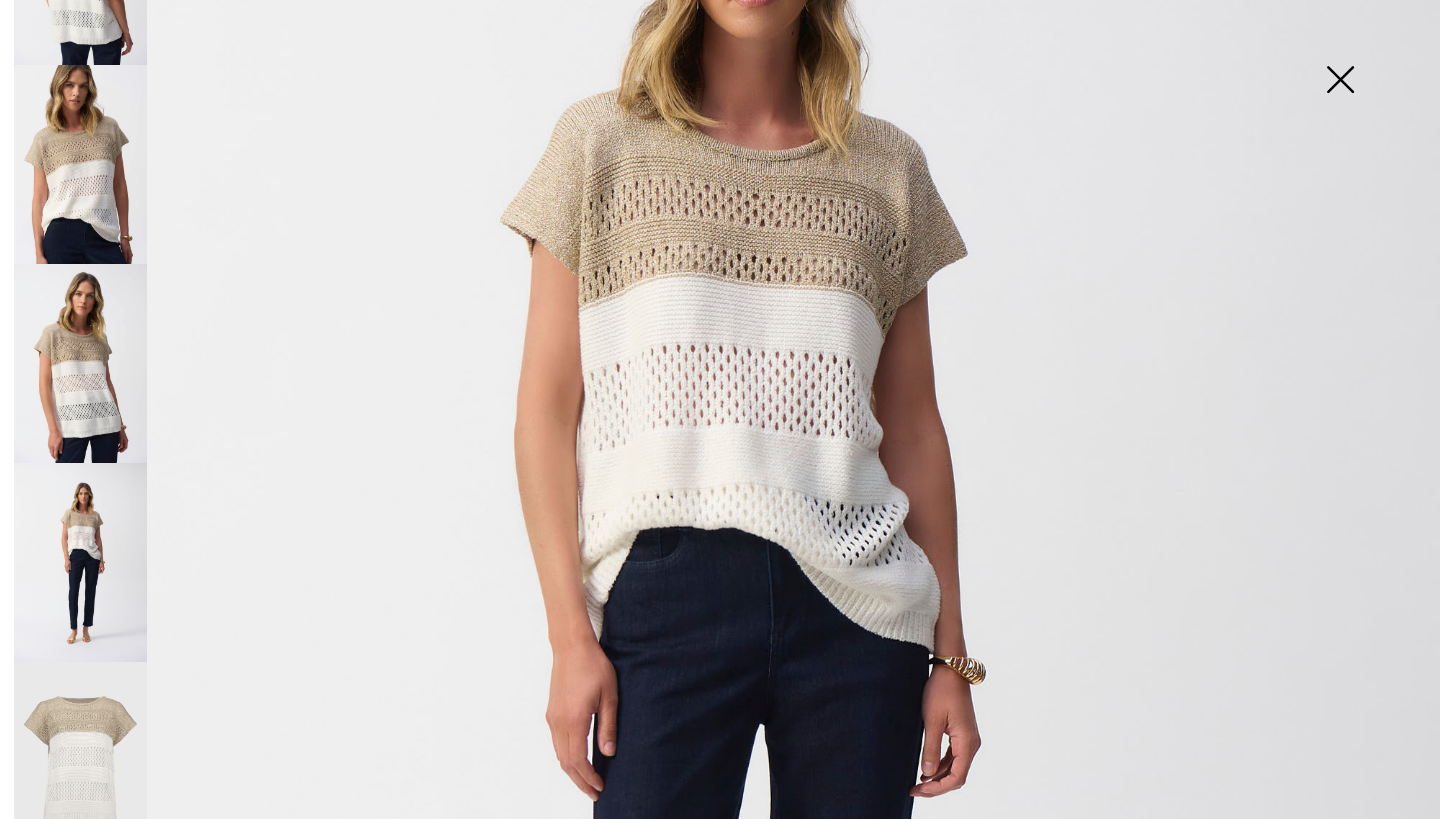 scroll, scrollTop: 332, scrollLeft: 0, axis: vertical 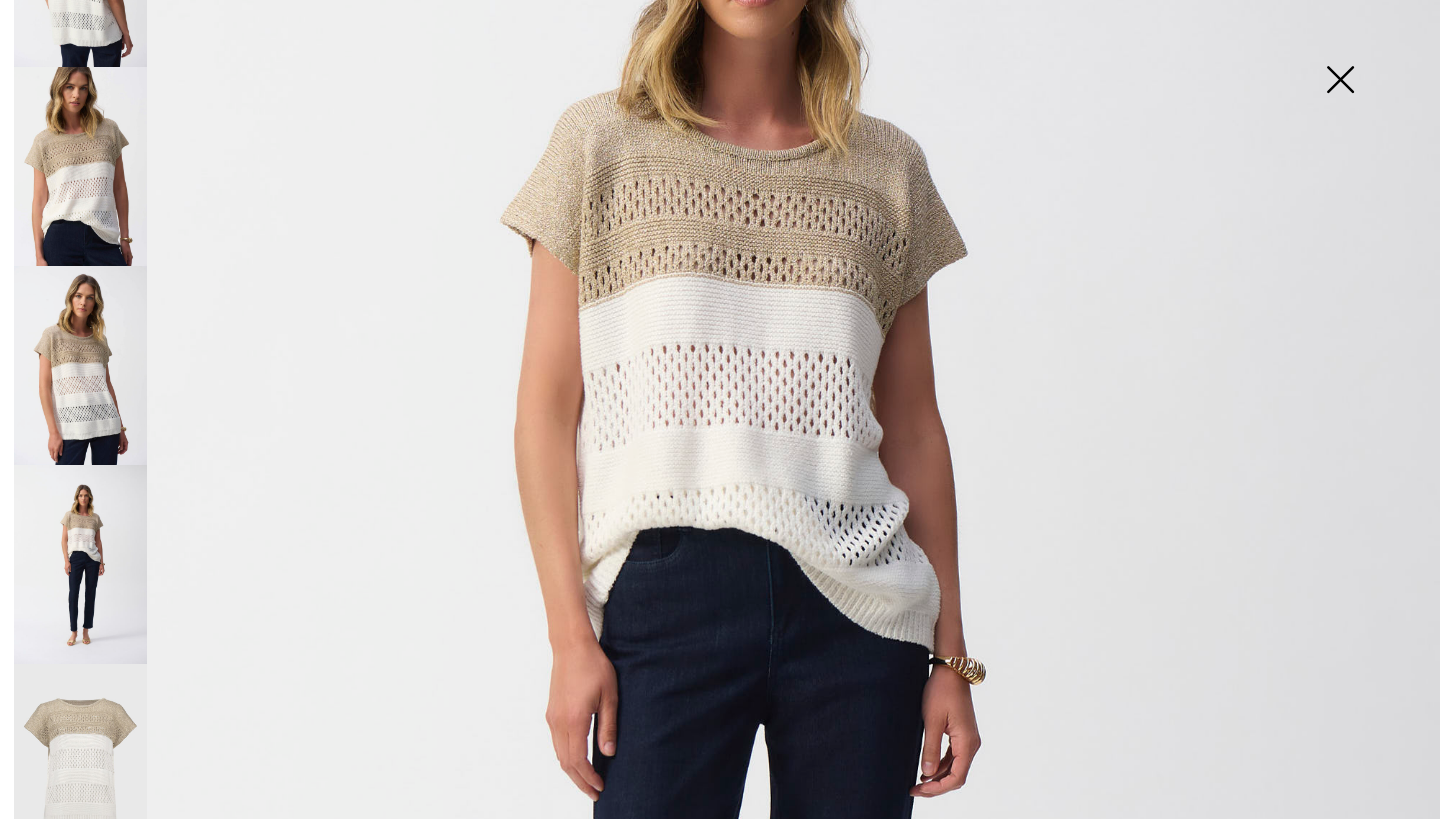 click at bounding box center [80, 764] 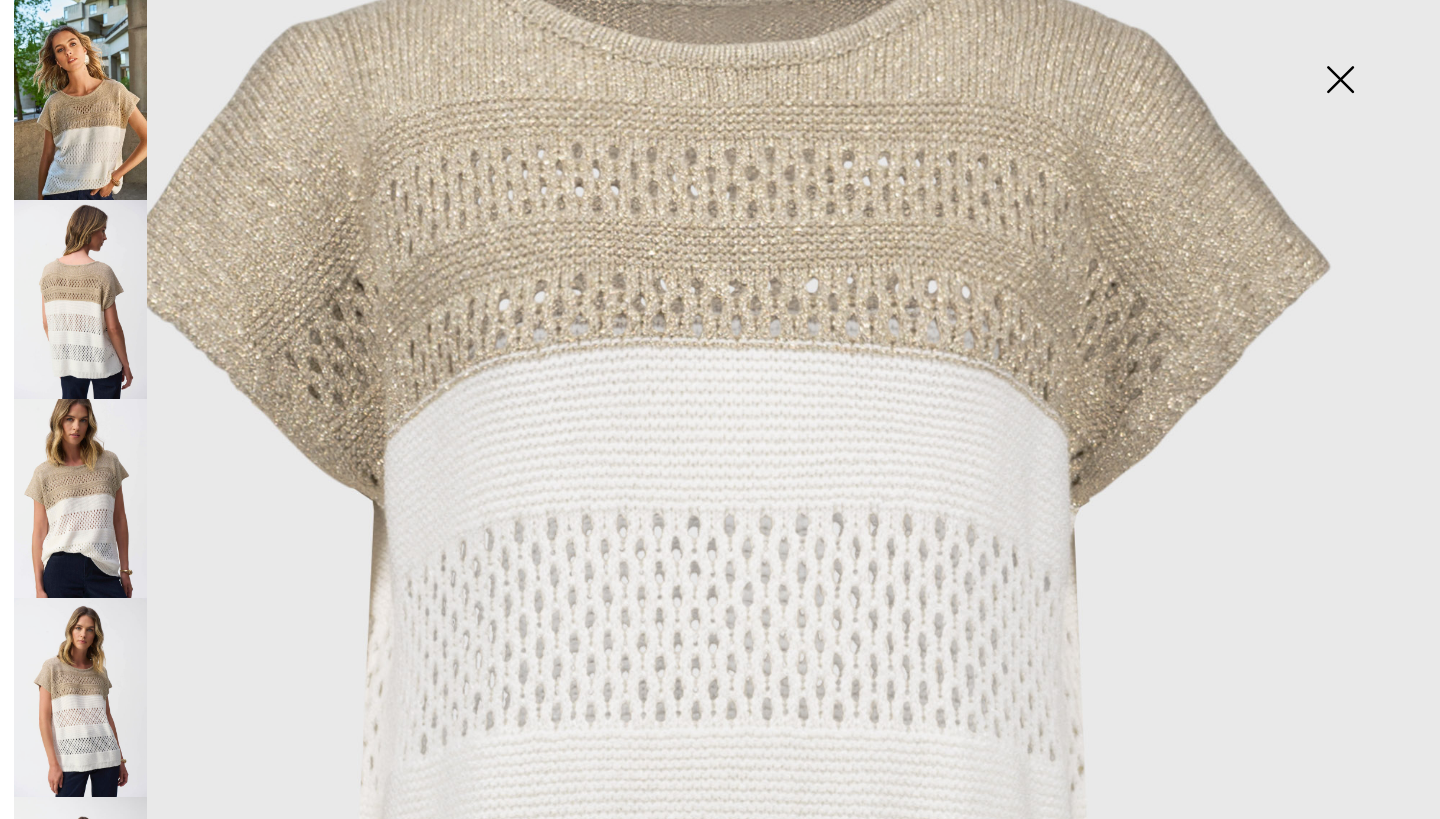 scroll, scrollTop: -1, scrollLeft: 0, axis: vertical 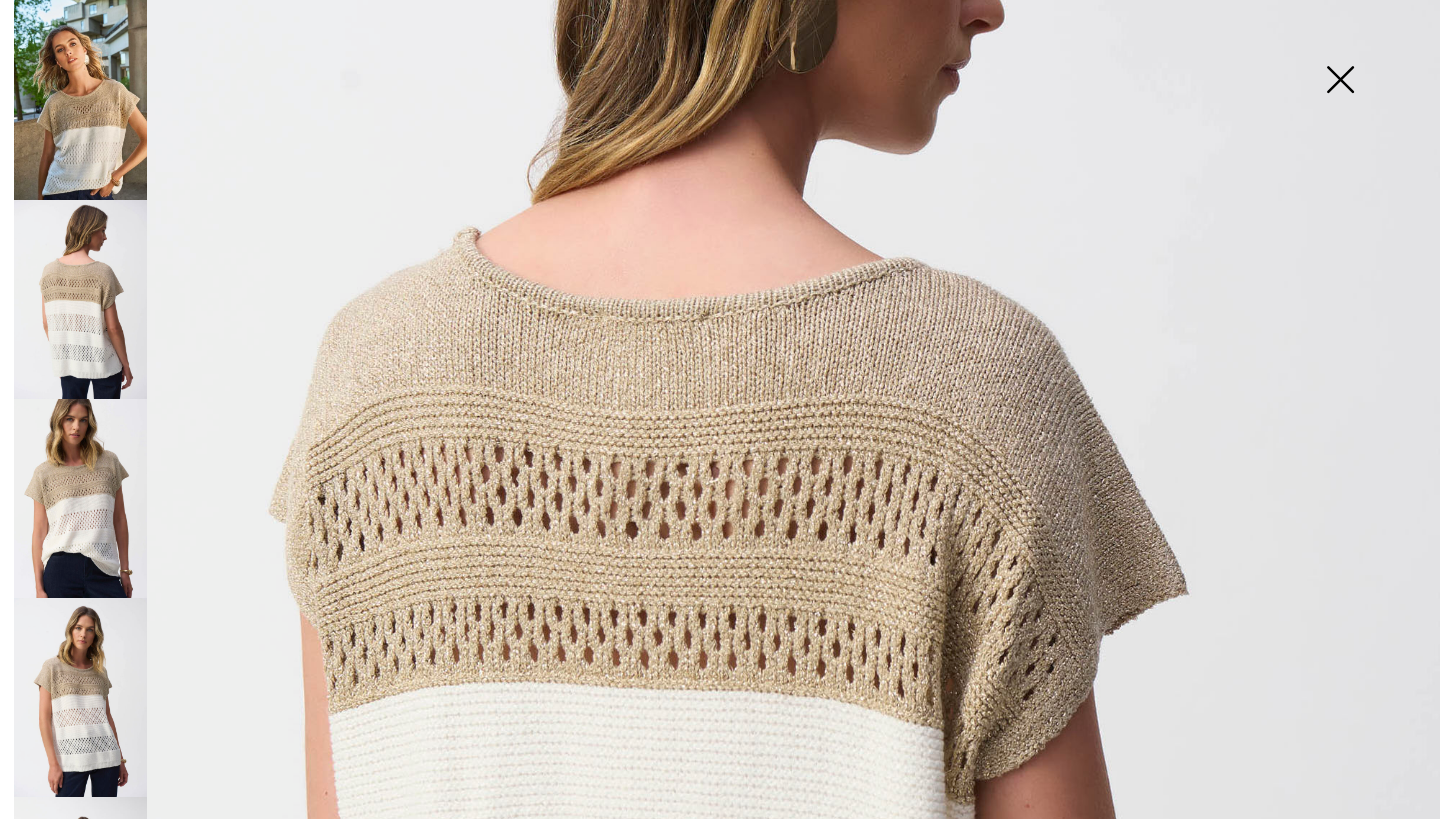 click at bounding box center [80, 100] 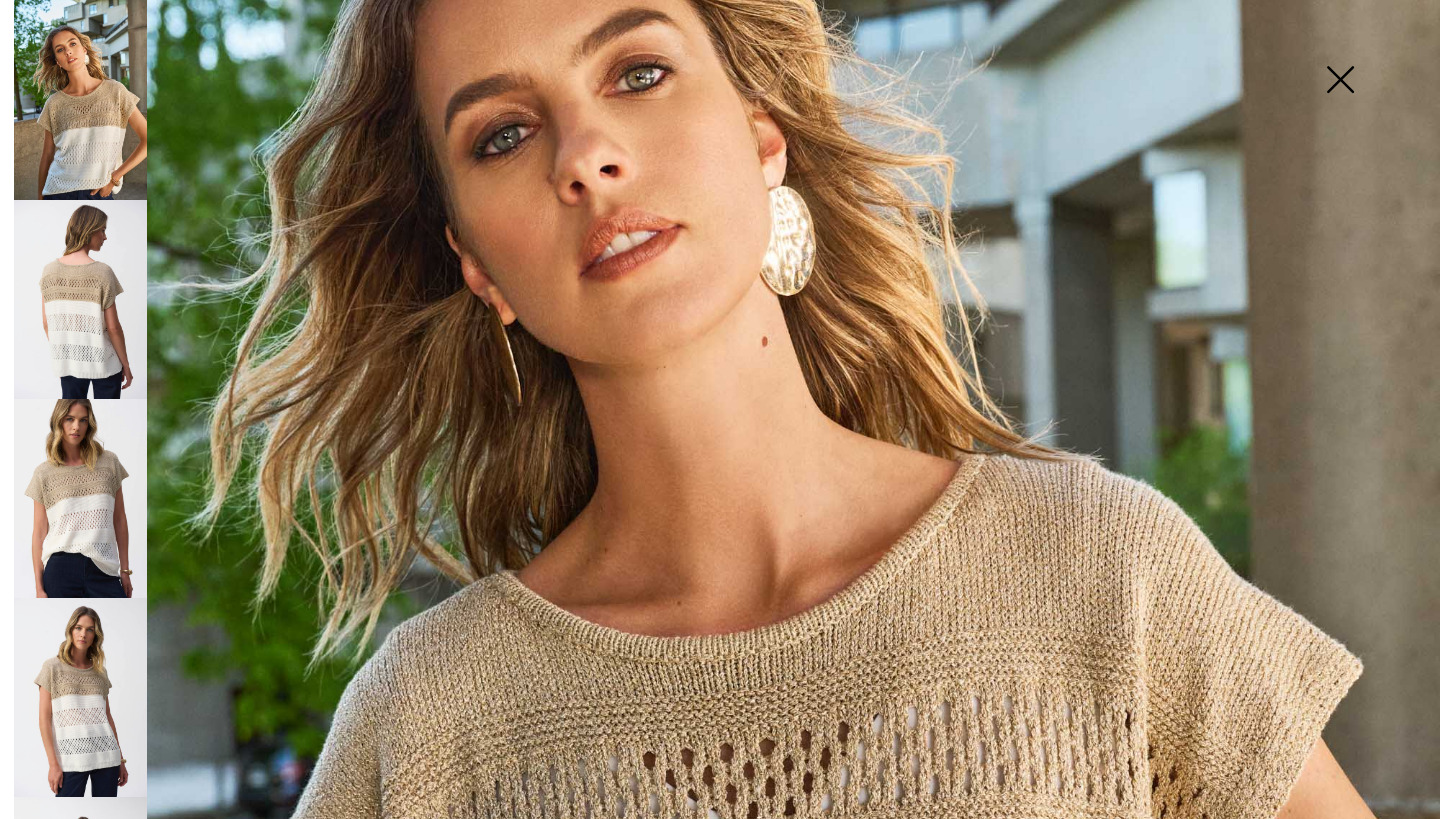 click at bounding box center [1340, 81] 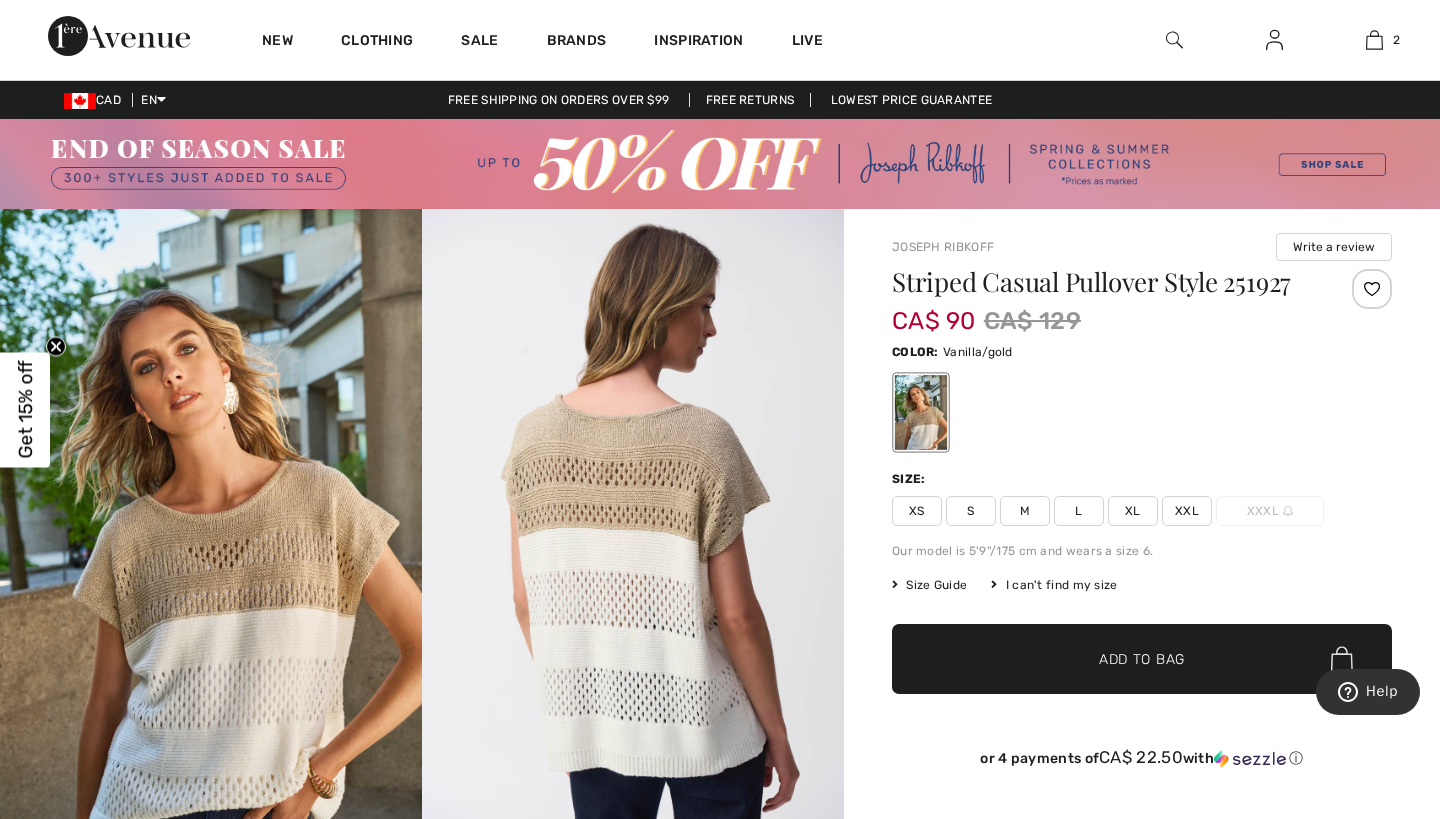 scroll, scrollTop: 0, scrollLeft: 0, axis: both 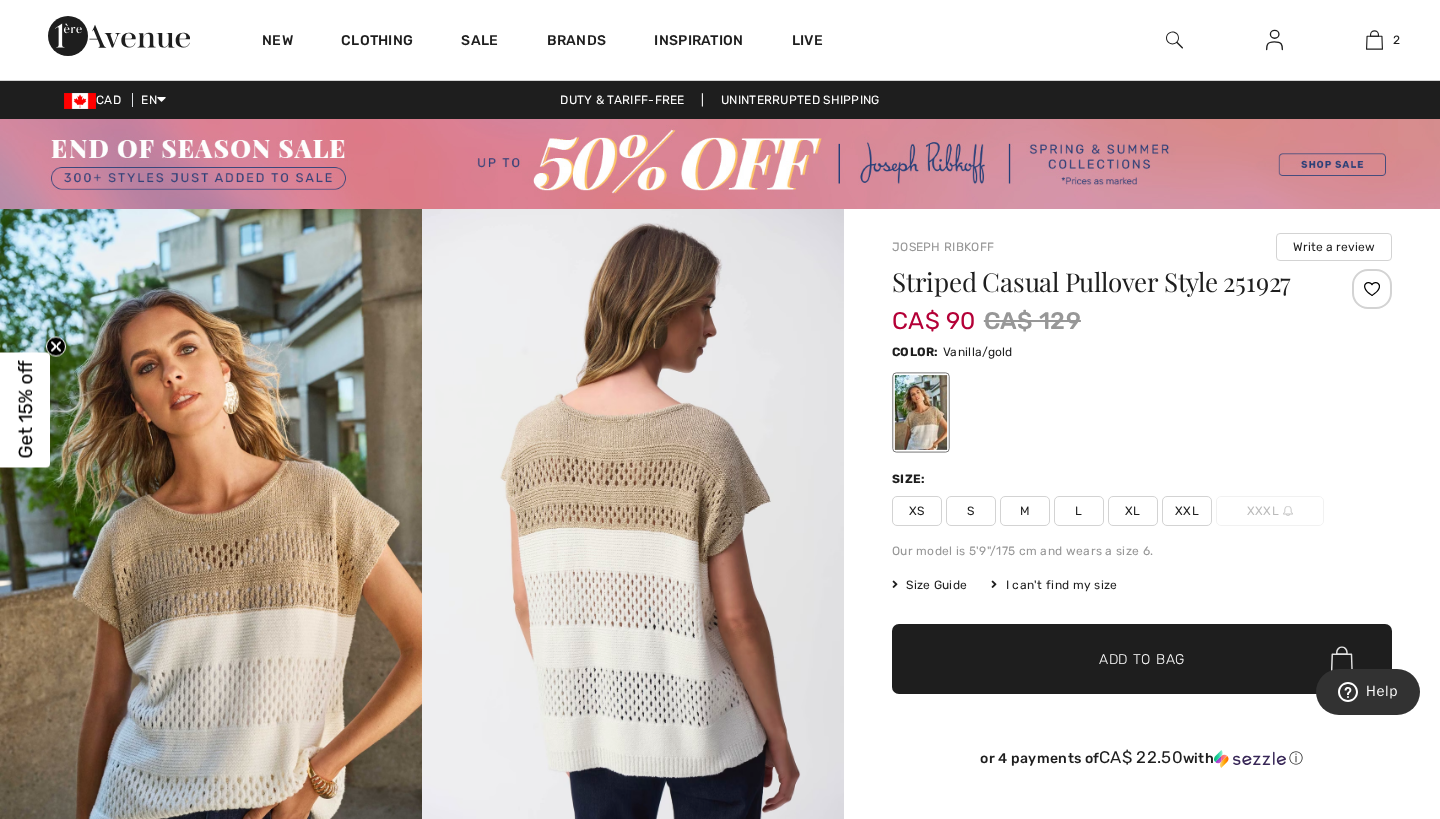 click on "XL" at bounding box center (1133, 511) 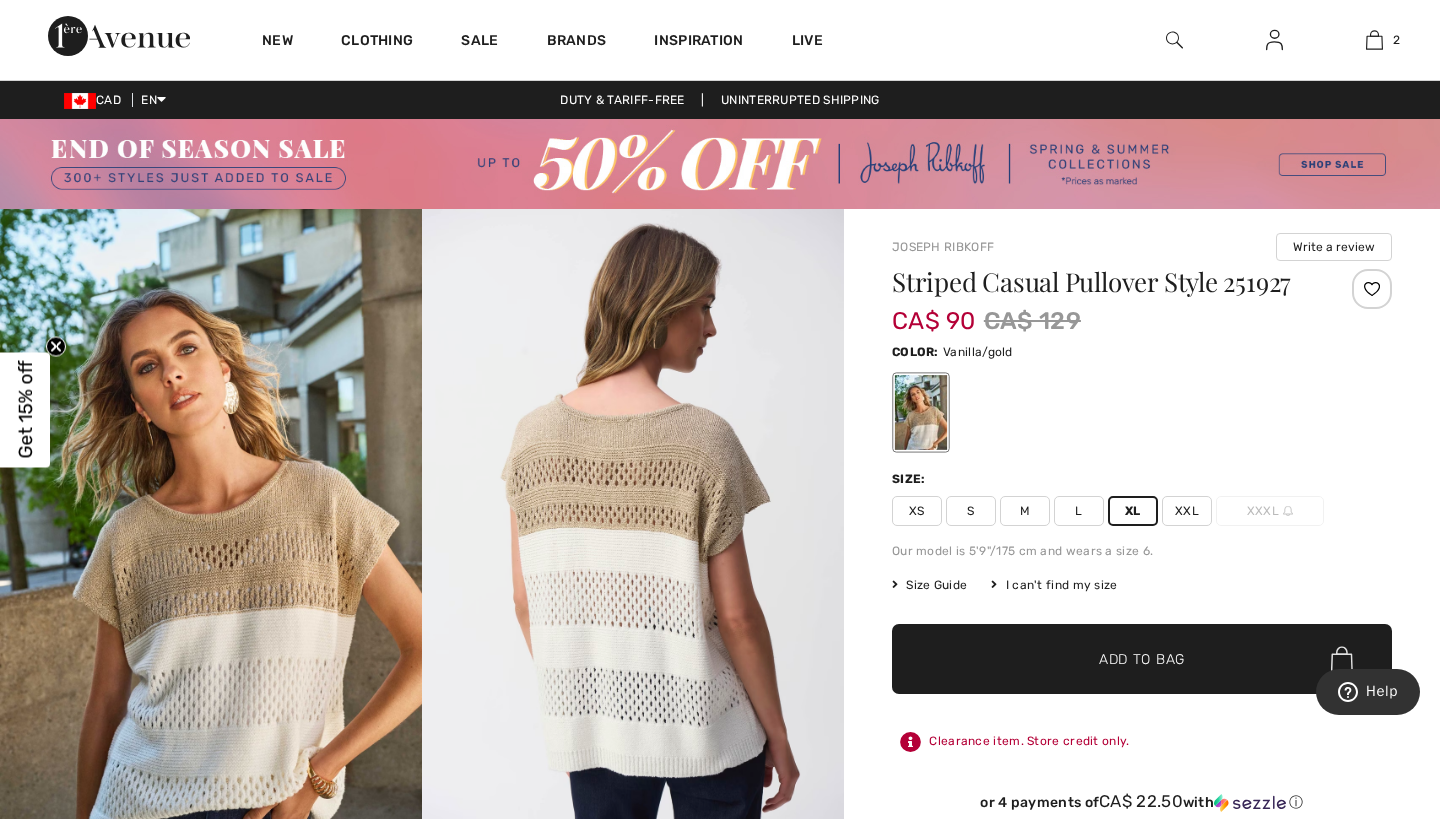 click on "Add to Bag" at bounding box center [1142, 659] 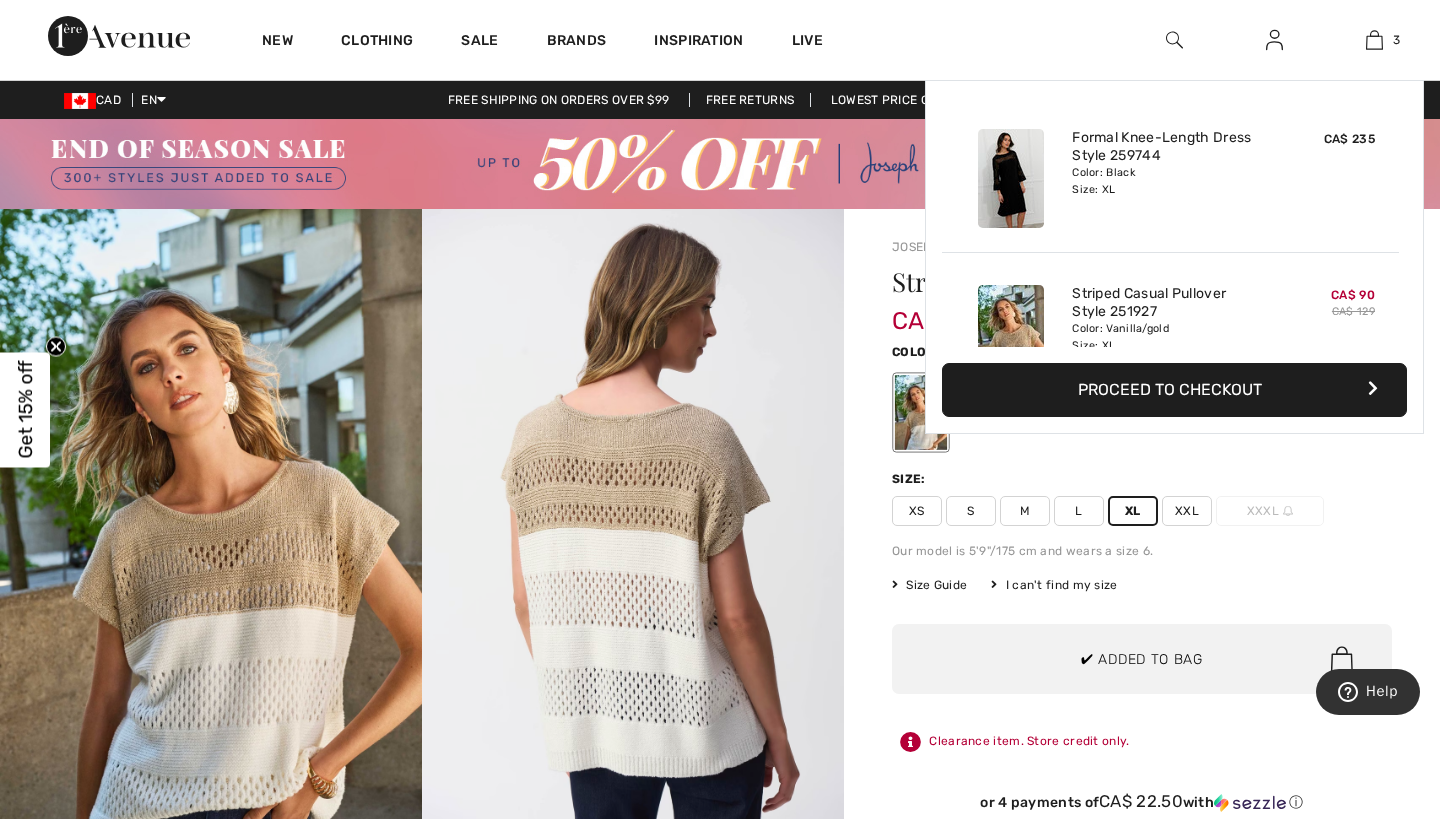 scroll, scrollTop: 218, scrollLeft: 0, axis: vertical 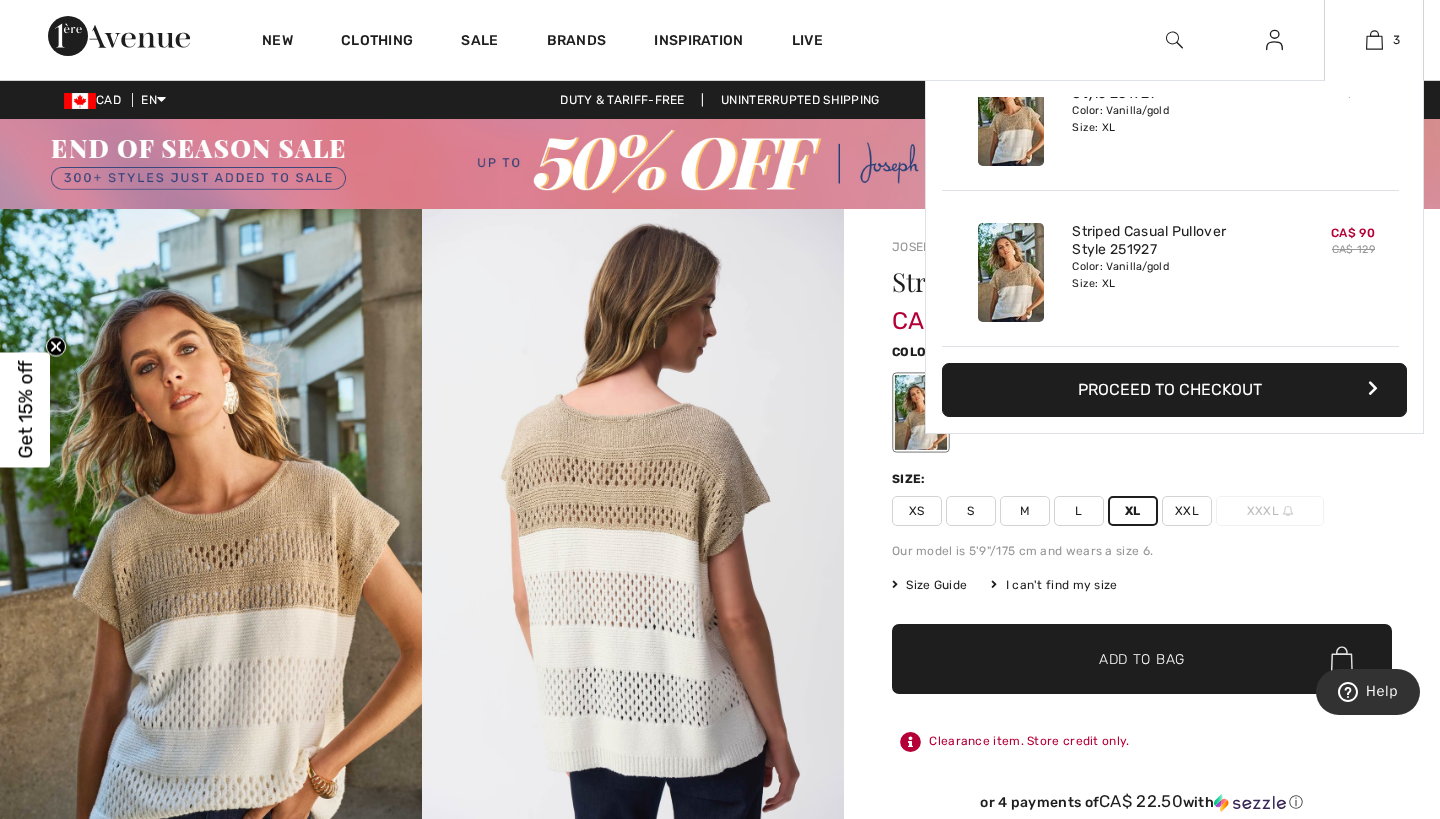 click on "Color: Vanilla/gold Size: XL" at bounding box center [1170, 275] 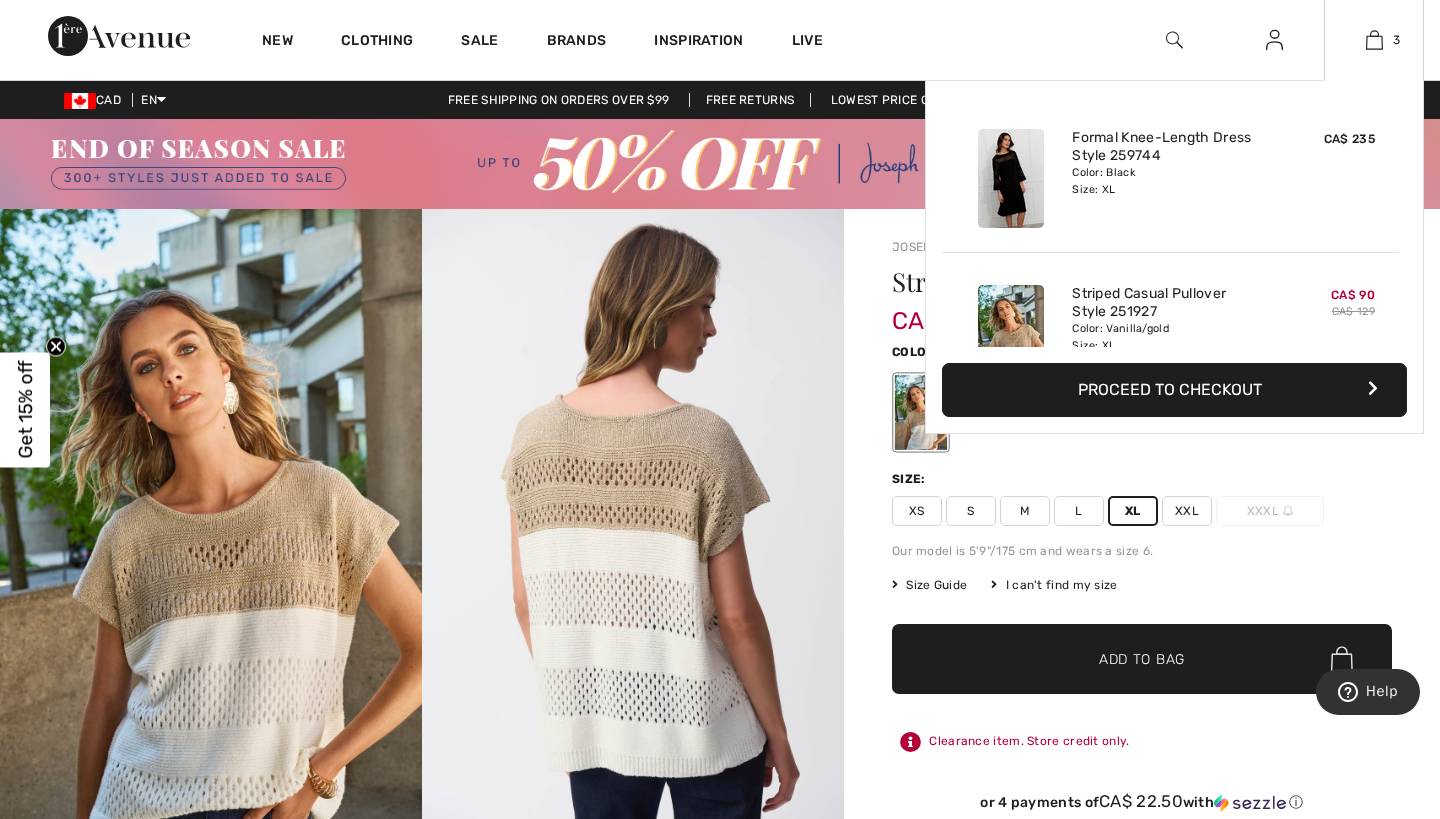 scroll, scrollTop: 0, scrollLeft: 0, axis: both 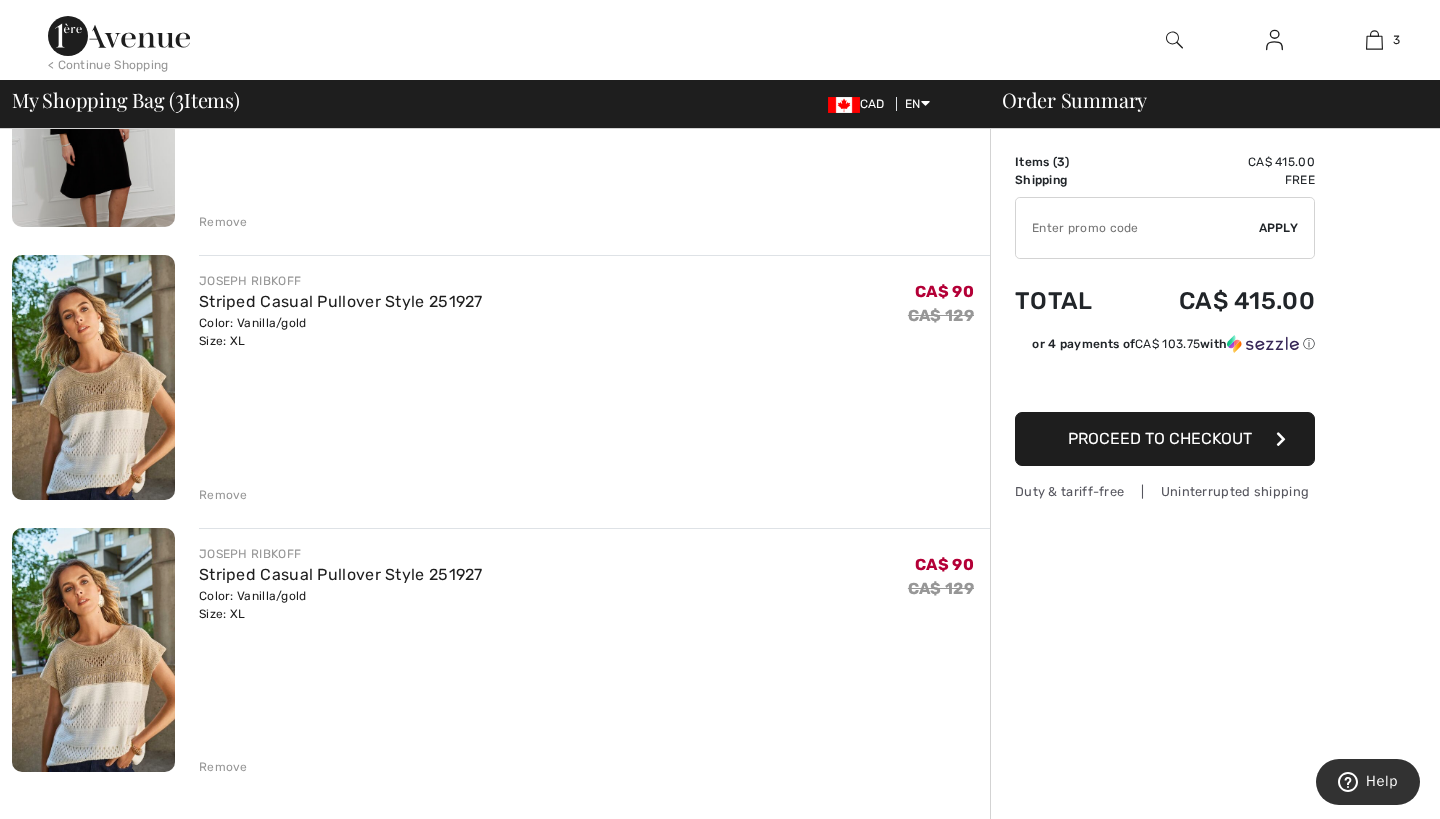 click on "Remove" at bounding box center (223, 767) 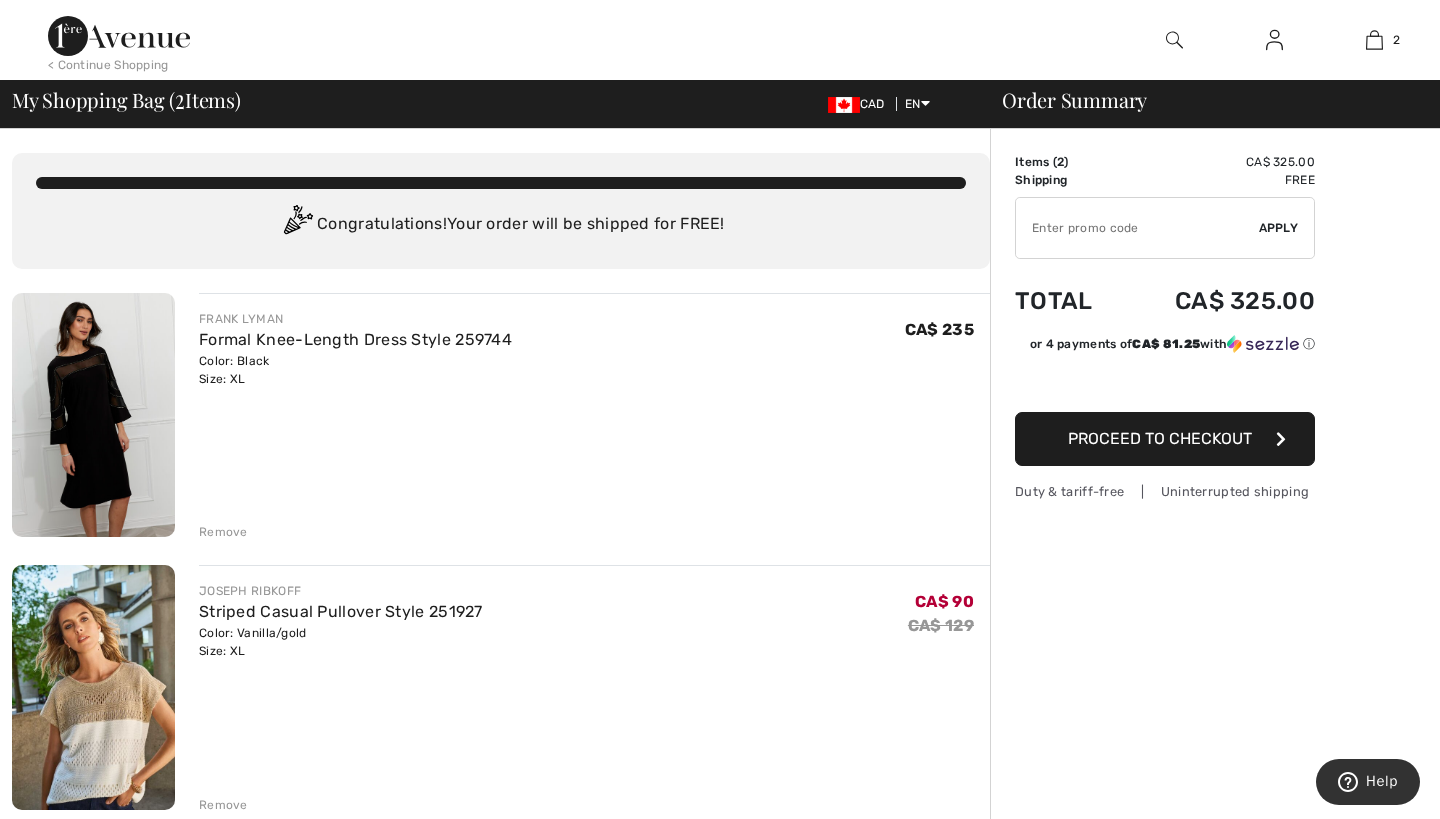 scroll, scrollTop: 0, scrollLeft: 0, axis: both 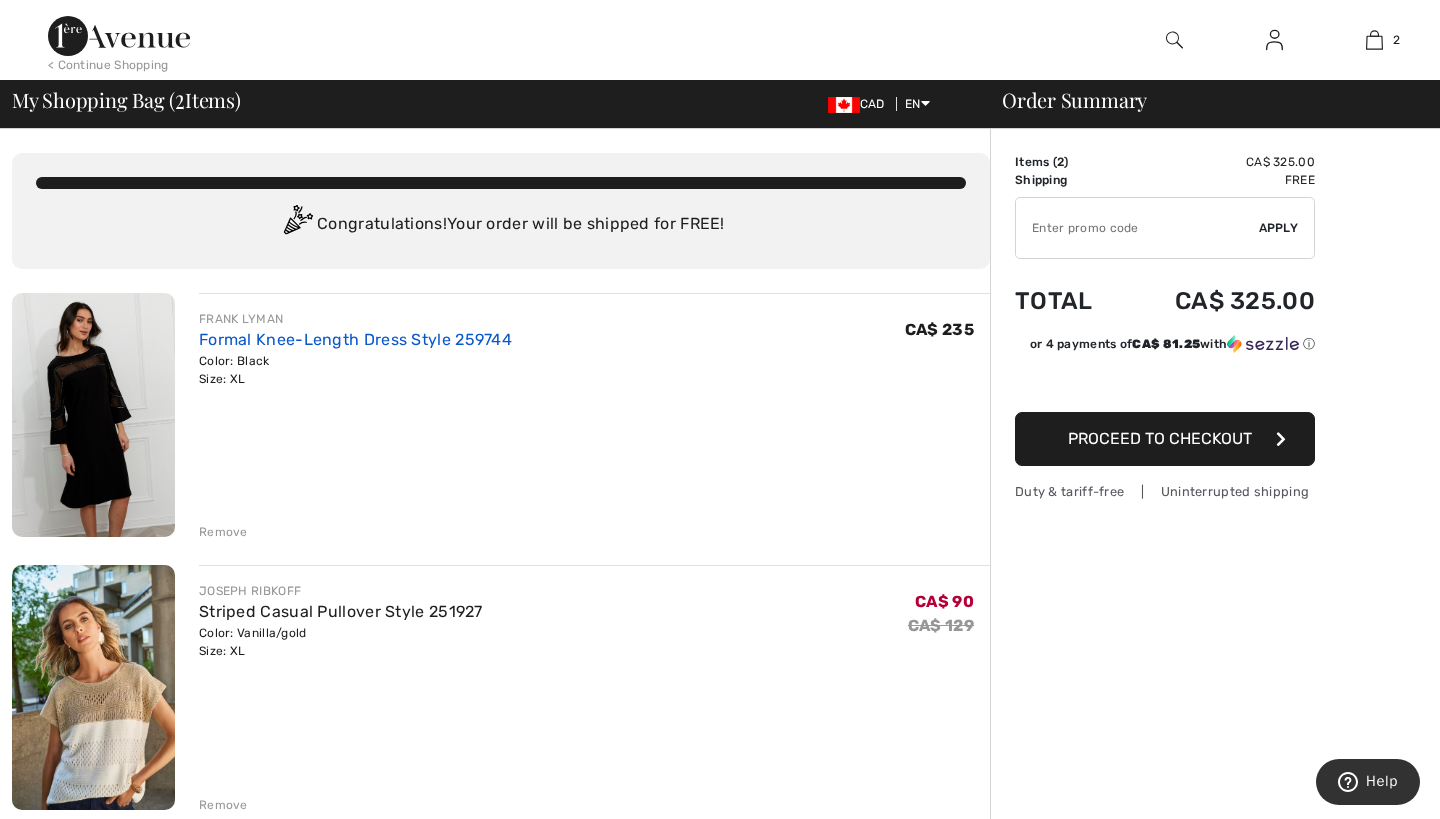 click on "Formal Knee-Length Dress Style 259744" at bounding box center (355, 339) 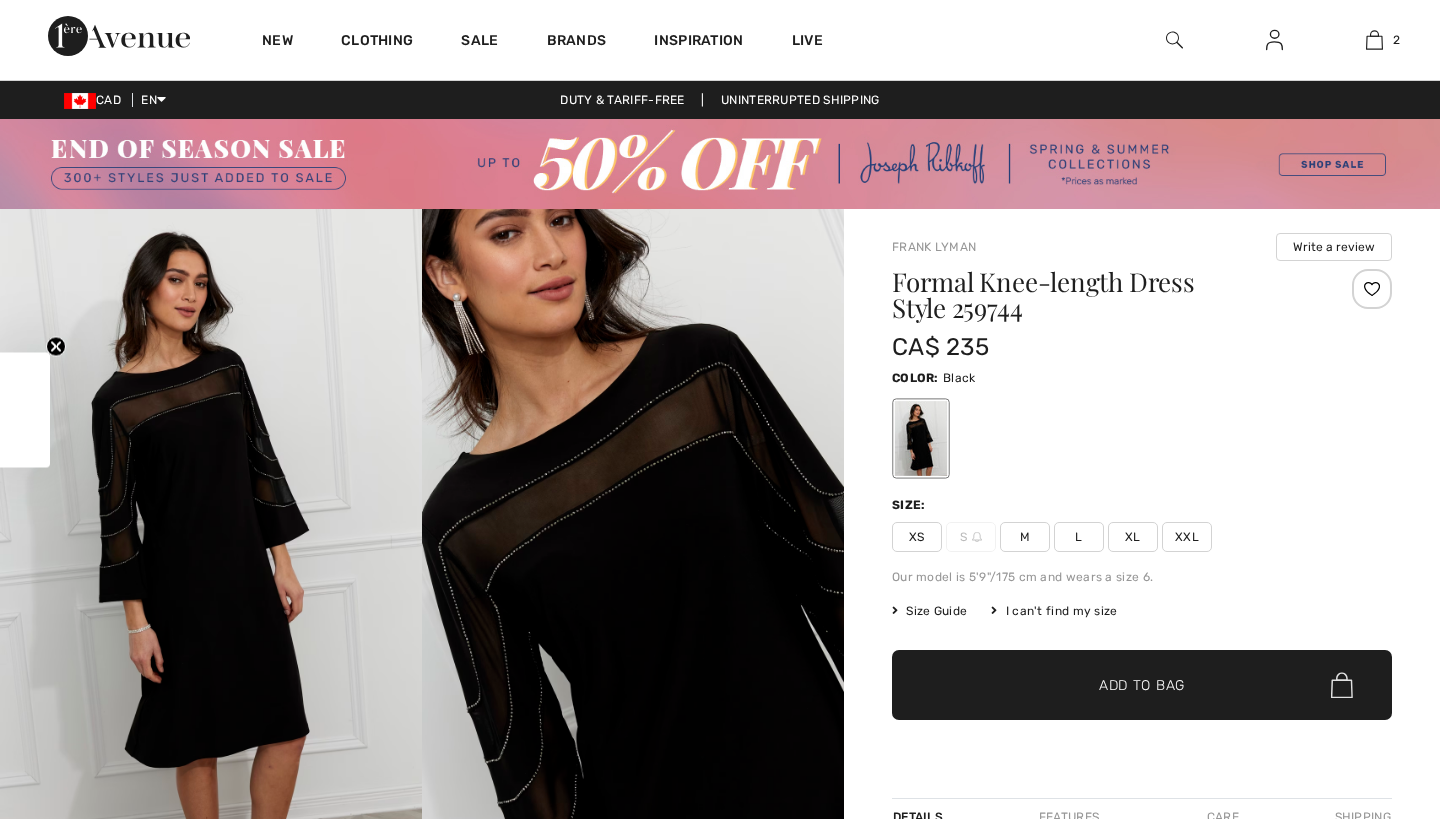 scroll, scrollTop: 0, scrollLeft: 0, axis: both 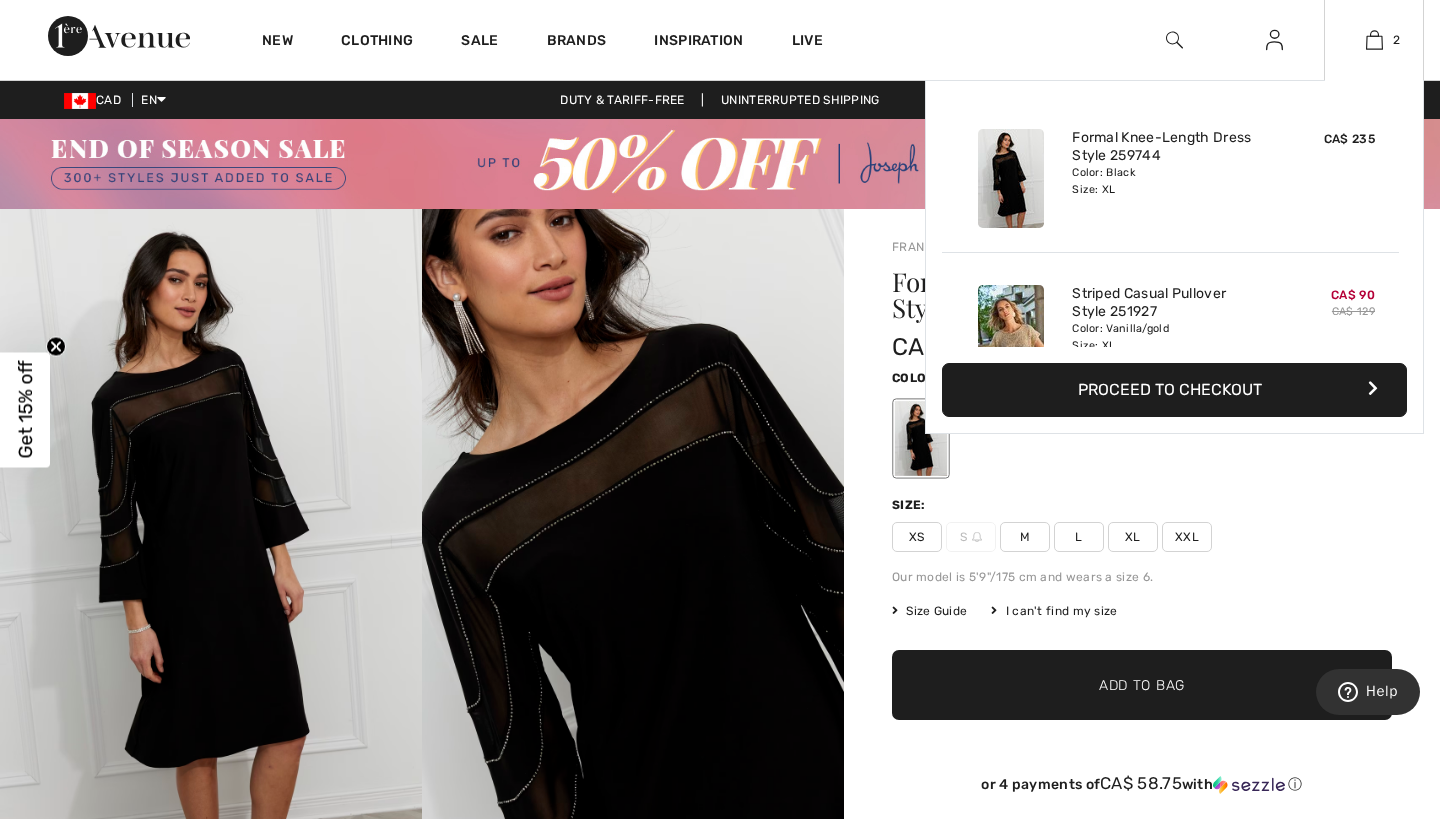 click on "Proceed to Checkout" at bounding box center (1174, 390) 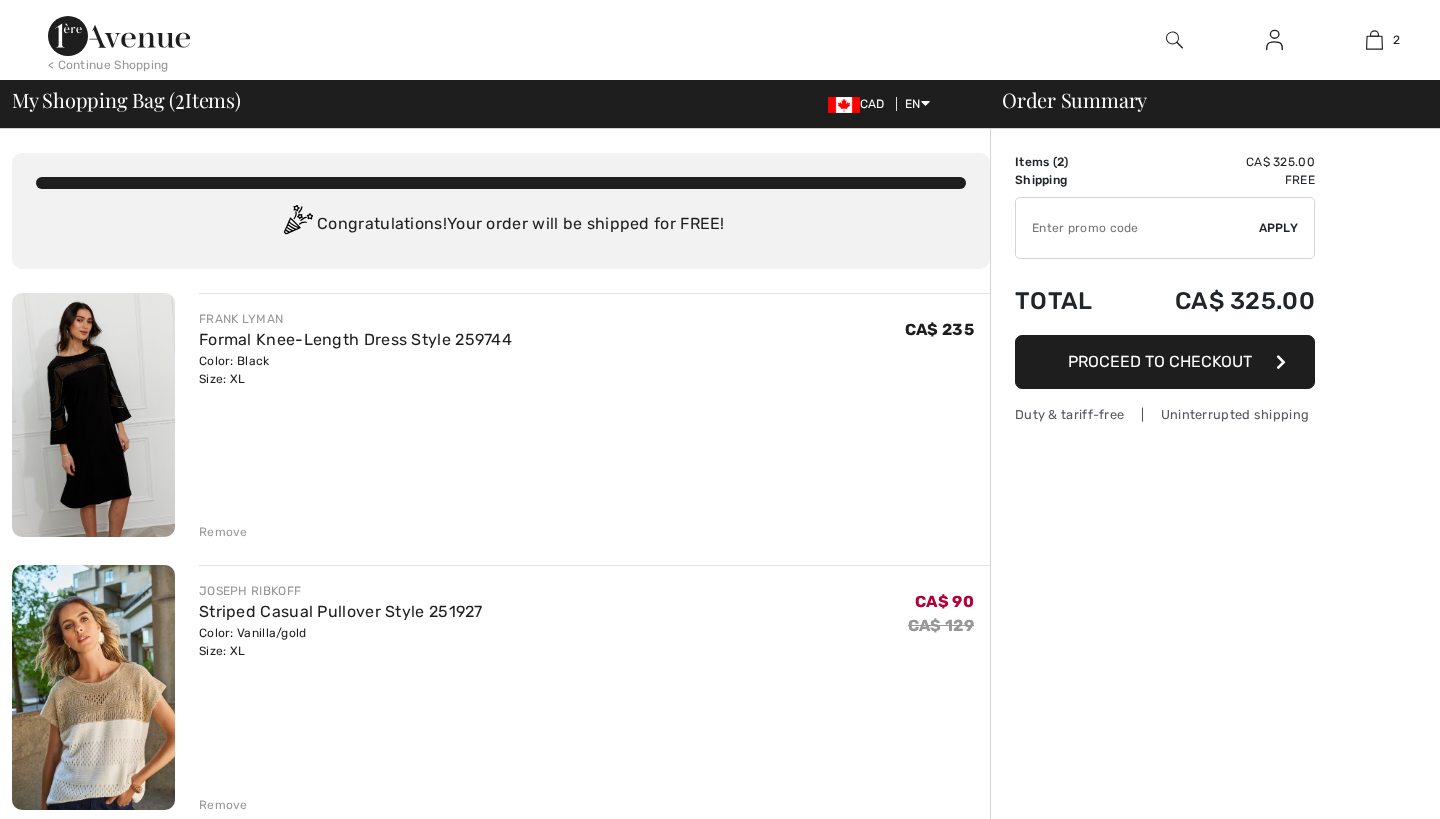 scroll, scrollTop: 0, scrollLeft: 0, axis: both 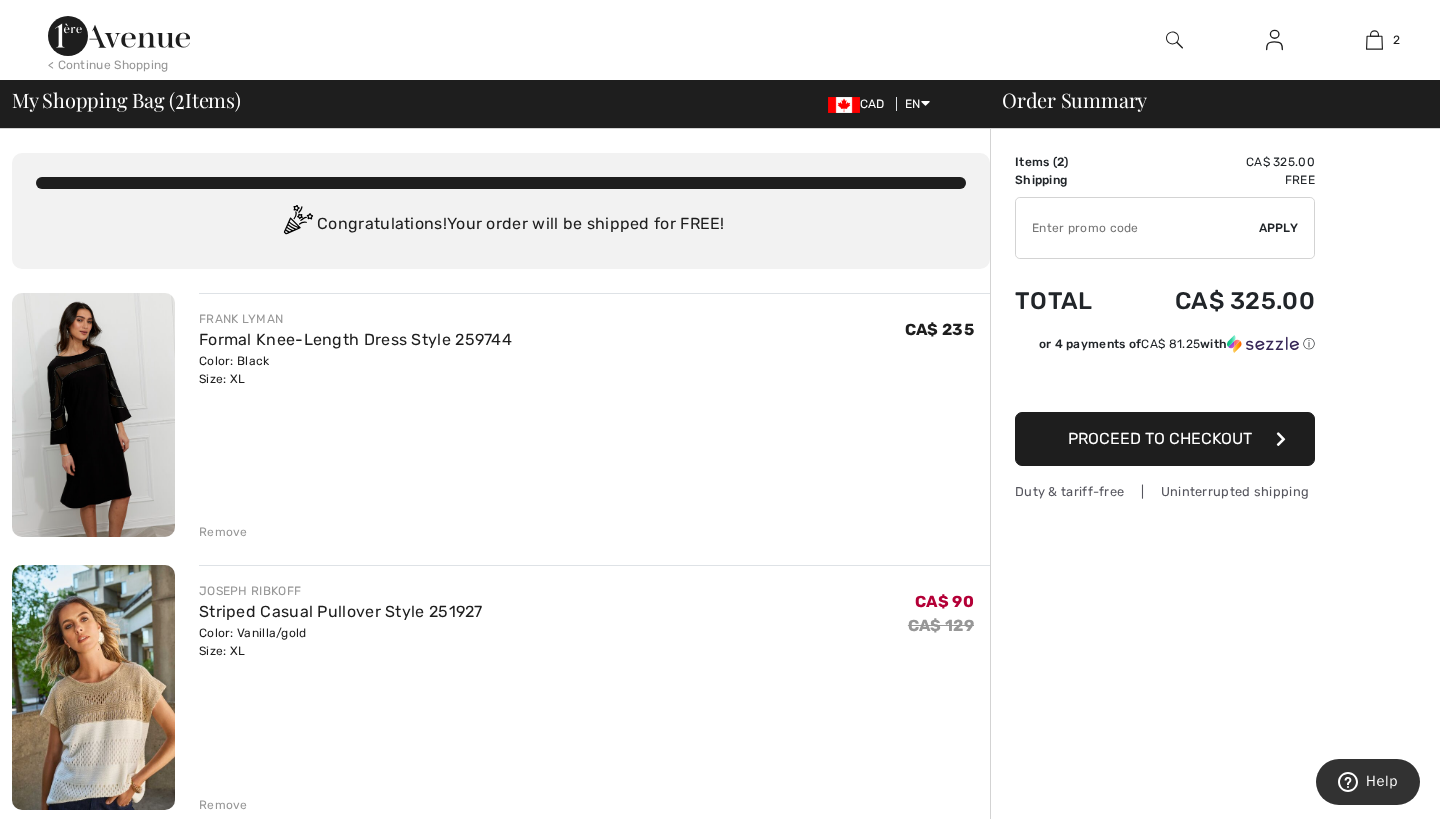 click on "Duty & tariff-free      |     Uninterrupted shipping" at bounding box center (1165, 491) 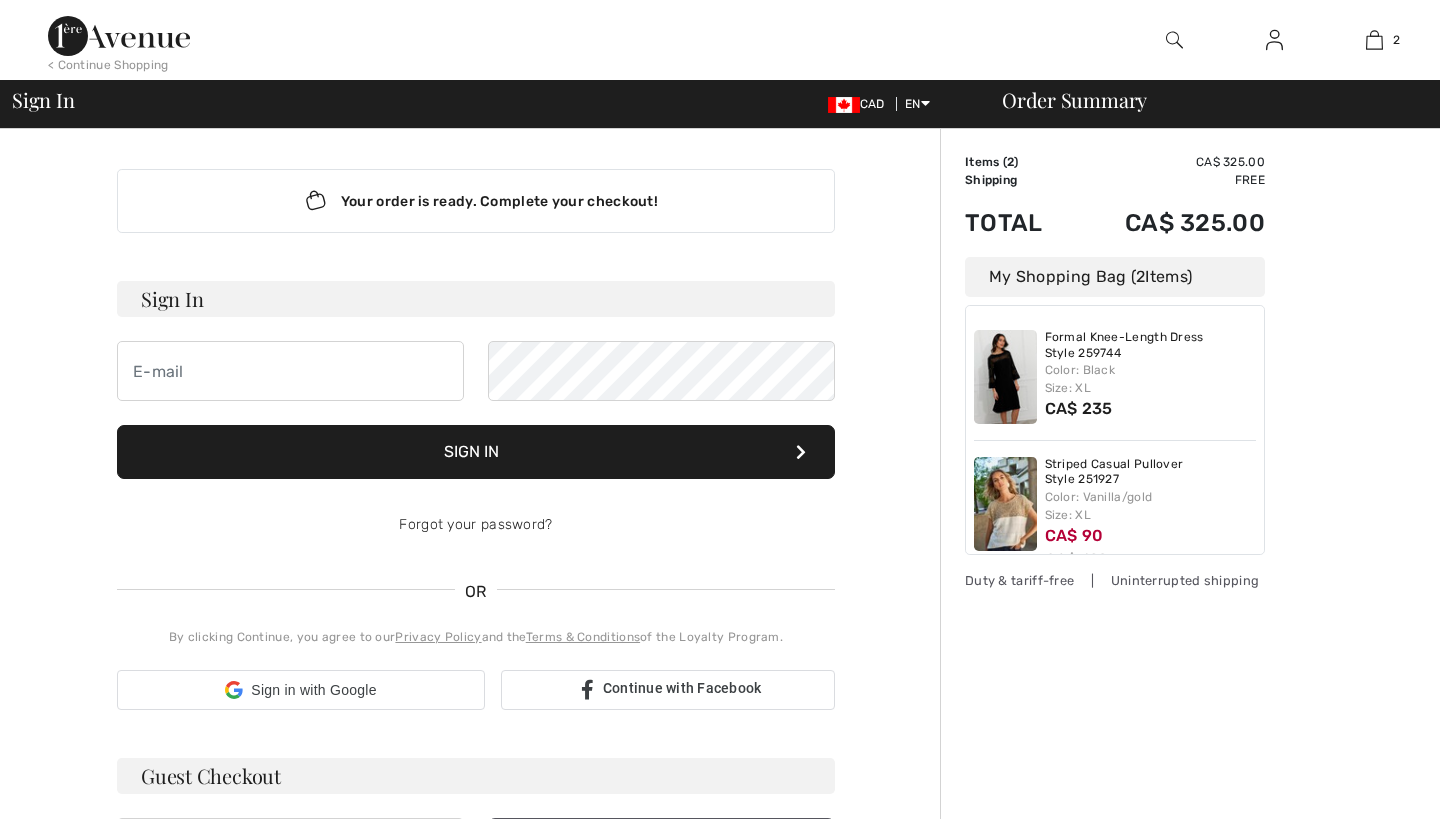 scroll, scrollTop: 0, scrollLeft: 0, axis: both 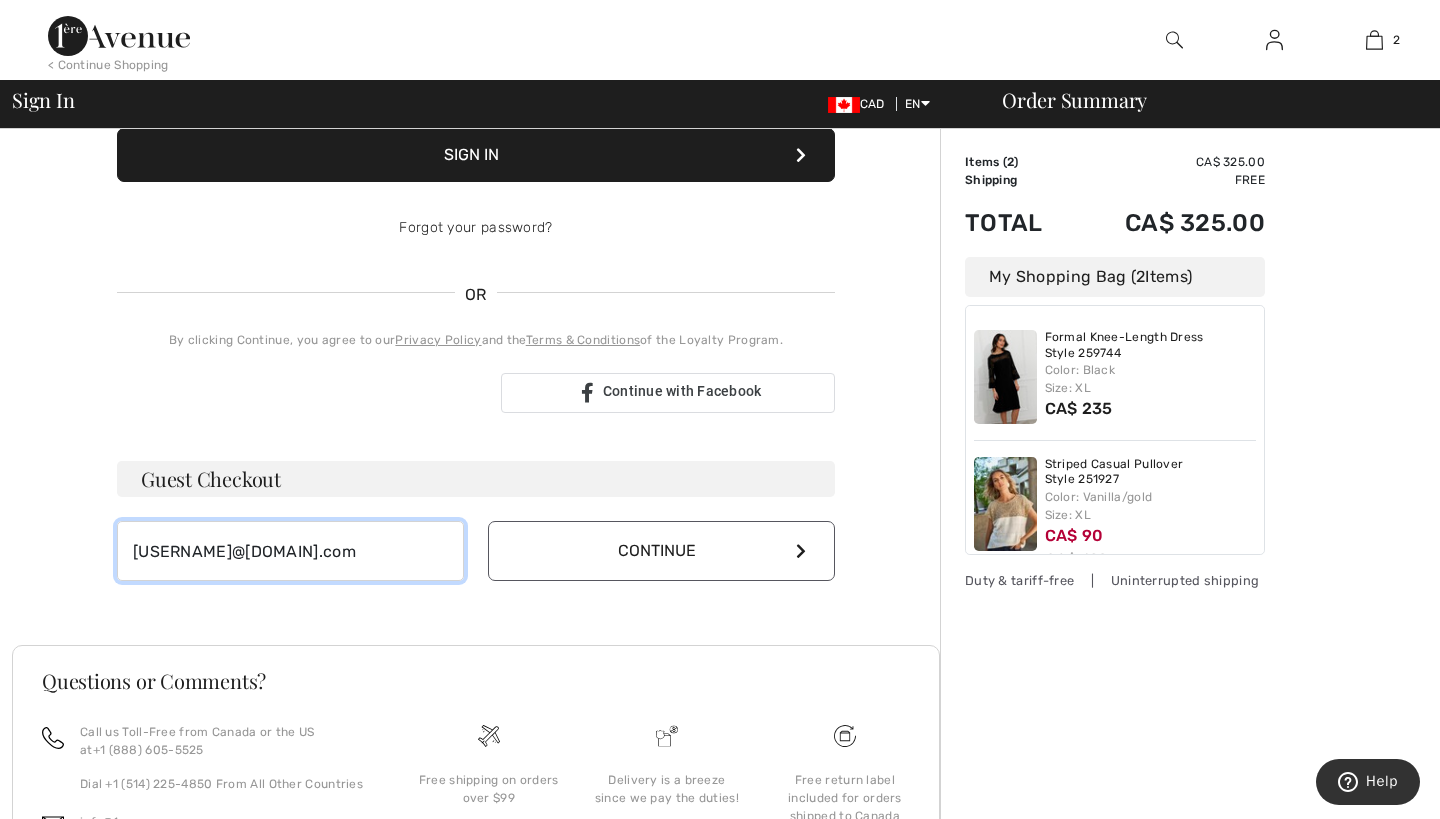 type on "[EMAIL]" 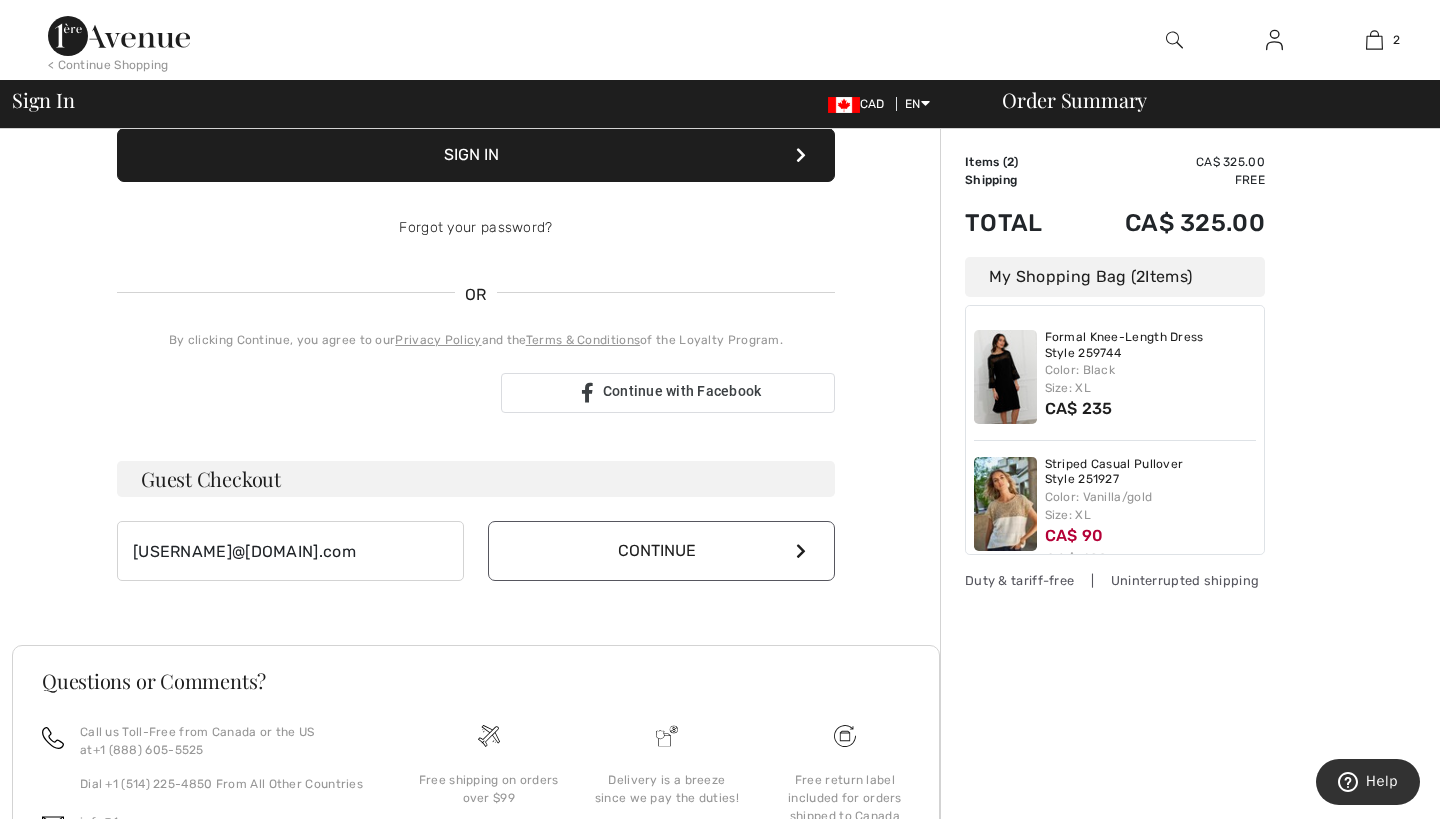 click on "Continue" at bounding box center [661, 551] 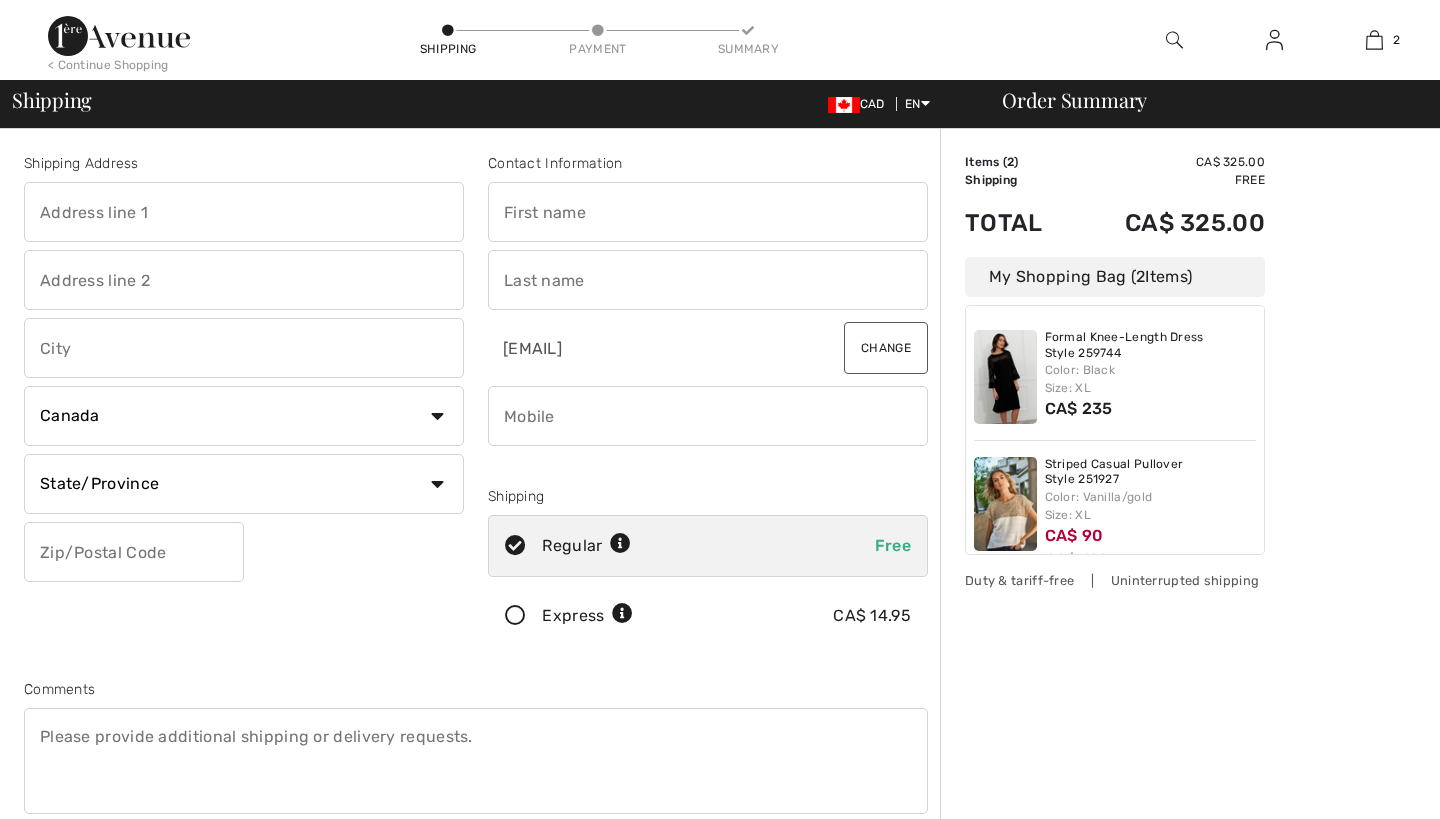 scroll, scrollTop: 0, scrollLeft: 0, axis: both 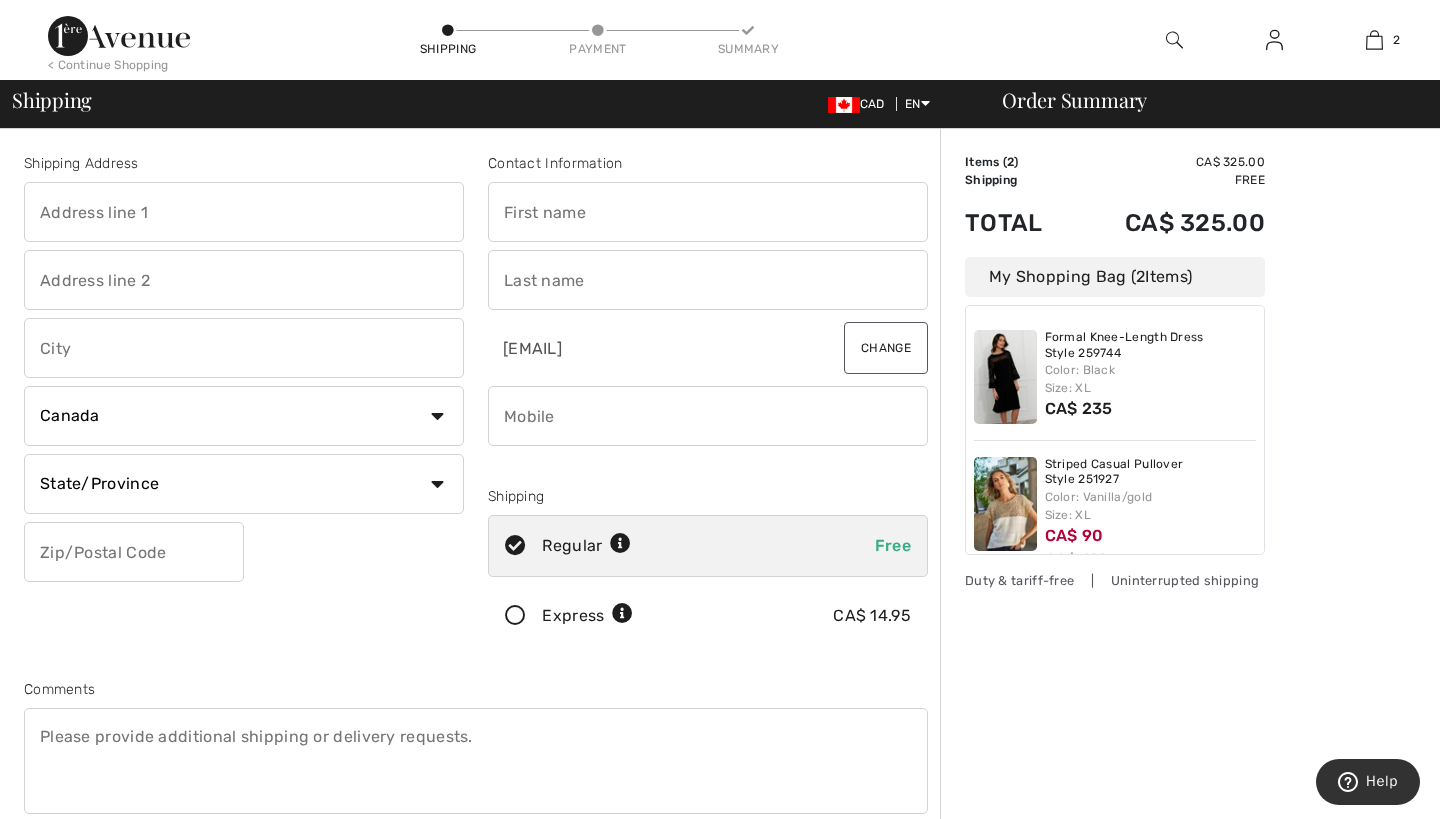 click at bounding box center (244, 212) 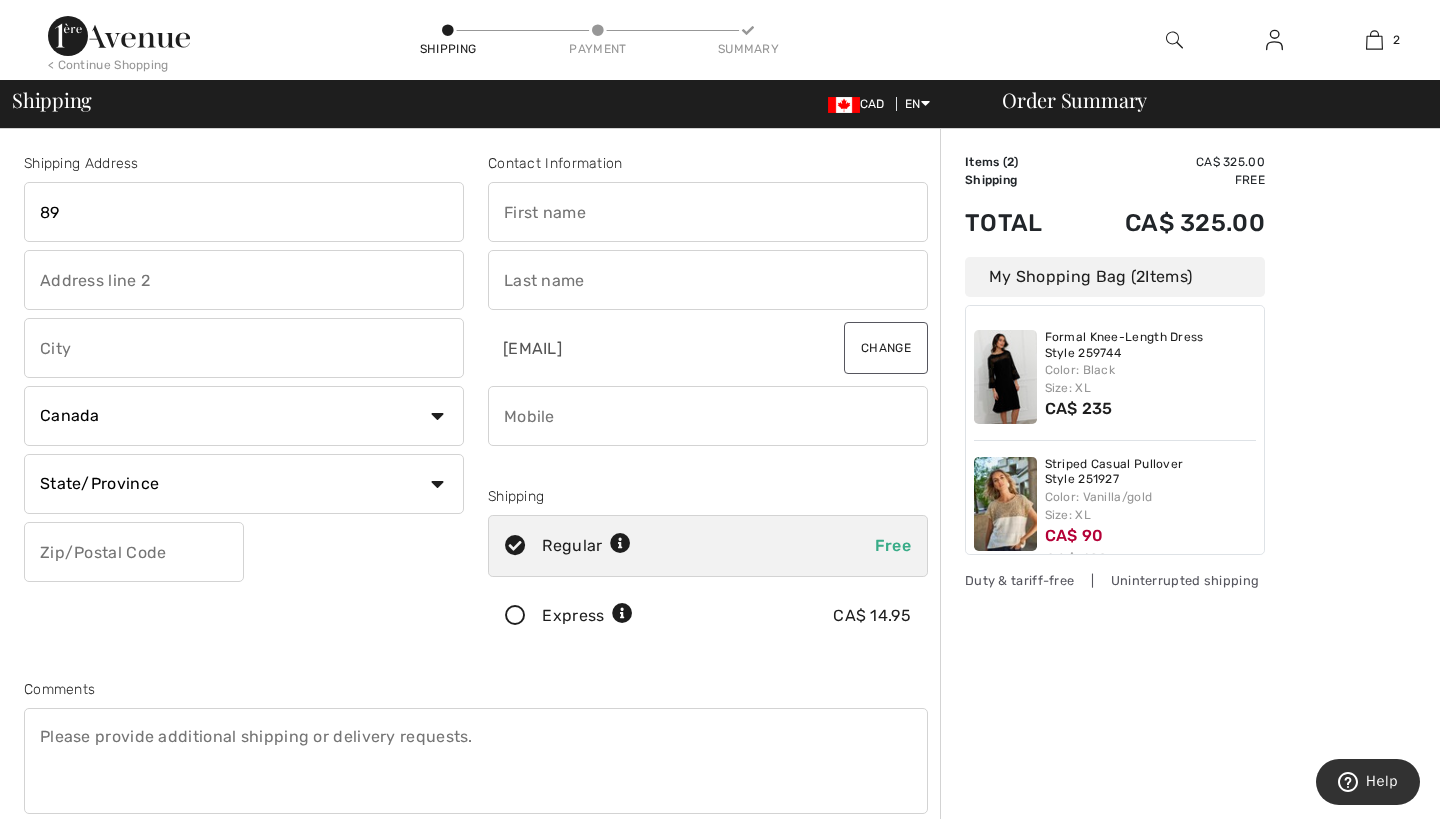 type on "8" 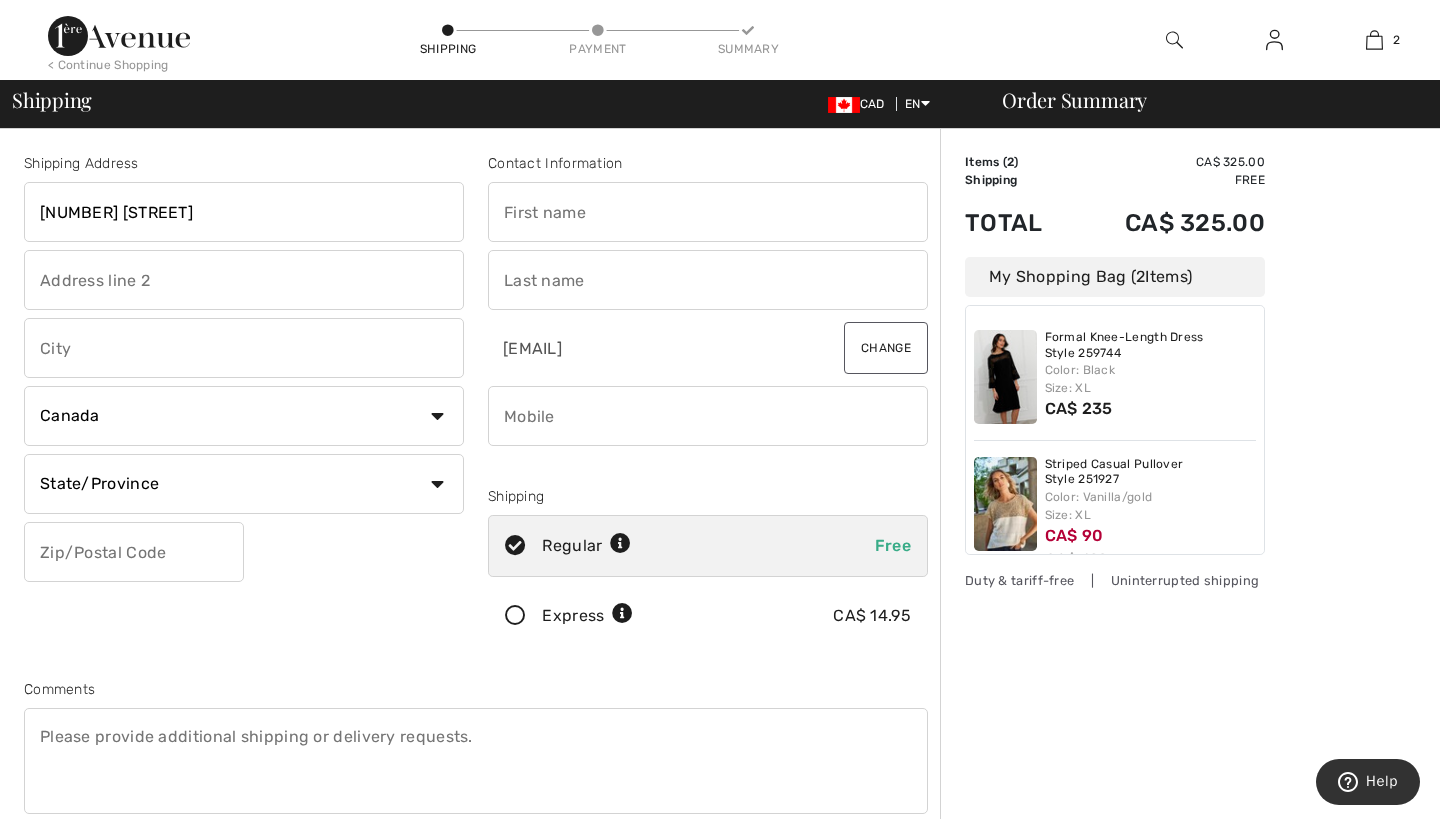 type on "91 GLEN PARK AVENUE" 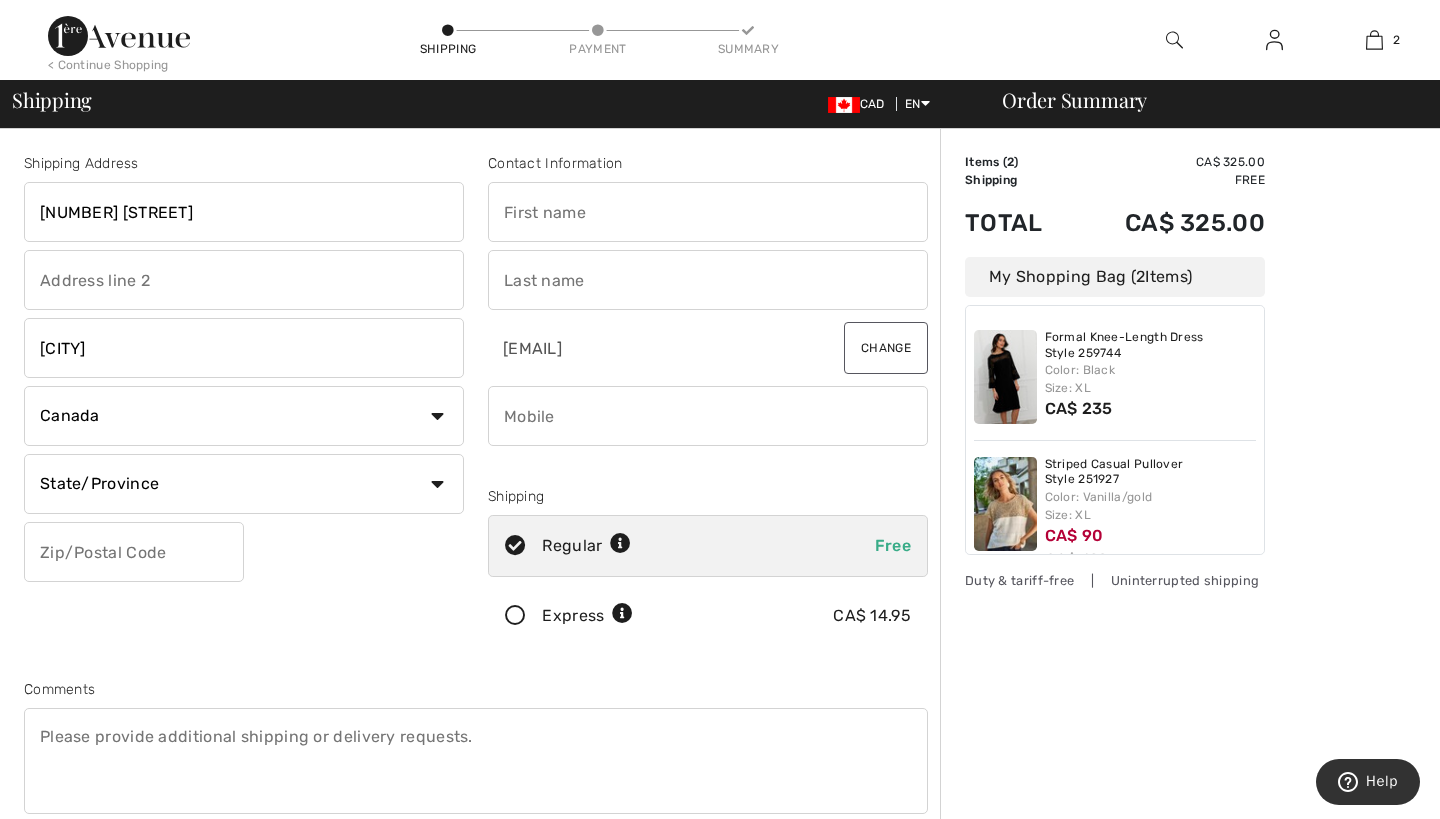 type on "TORONTO" 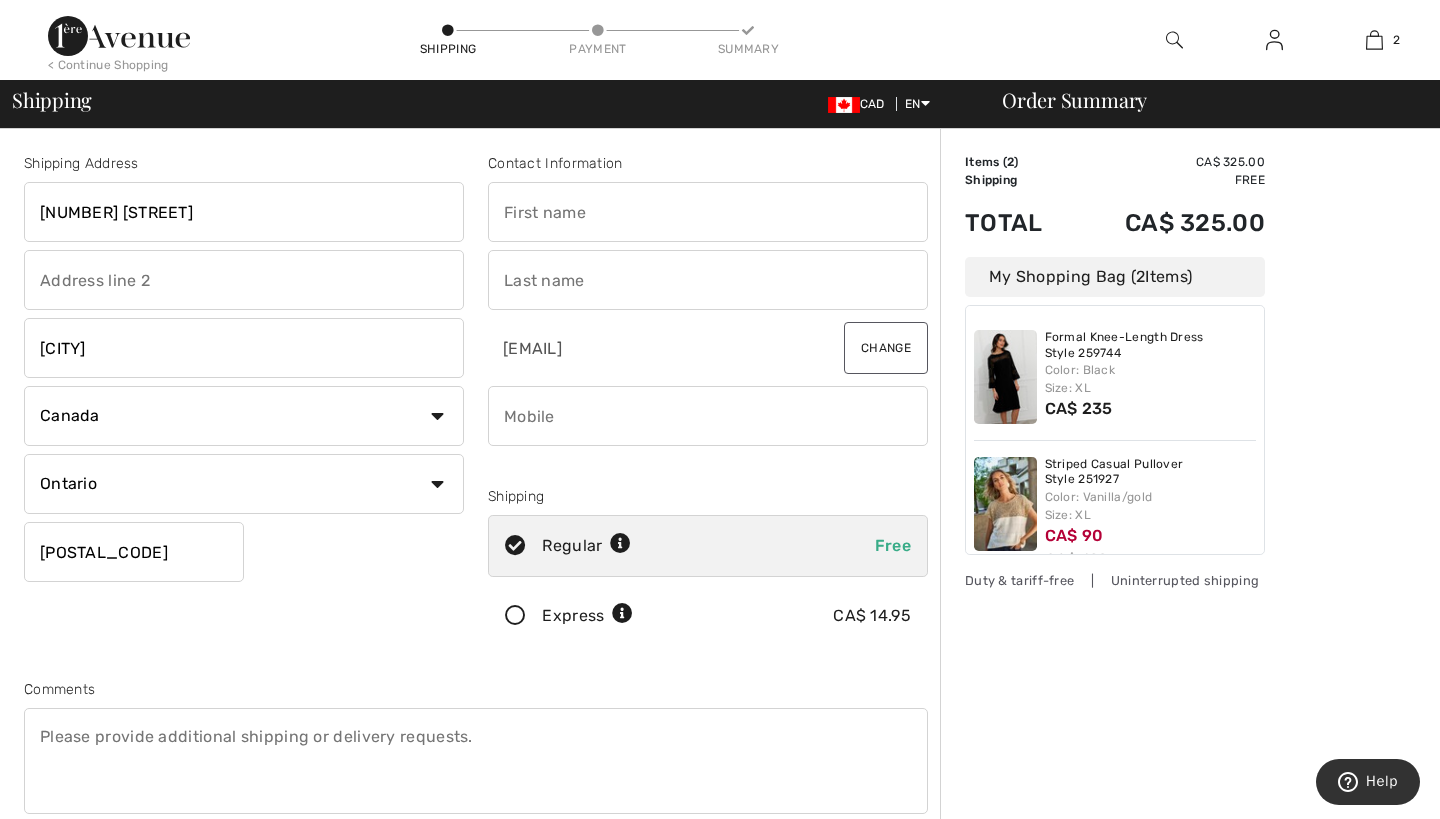 type on "M6B2C3" 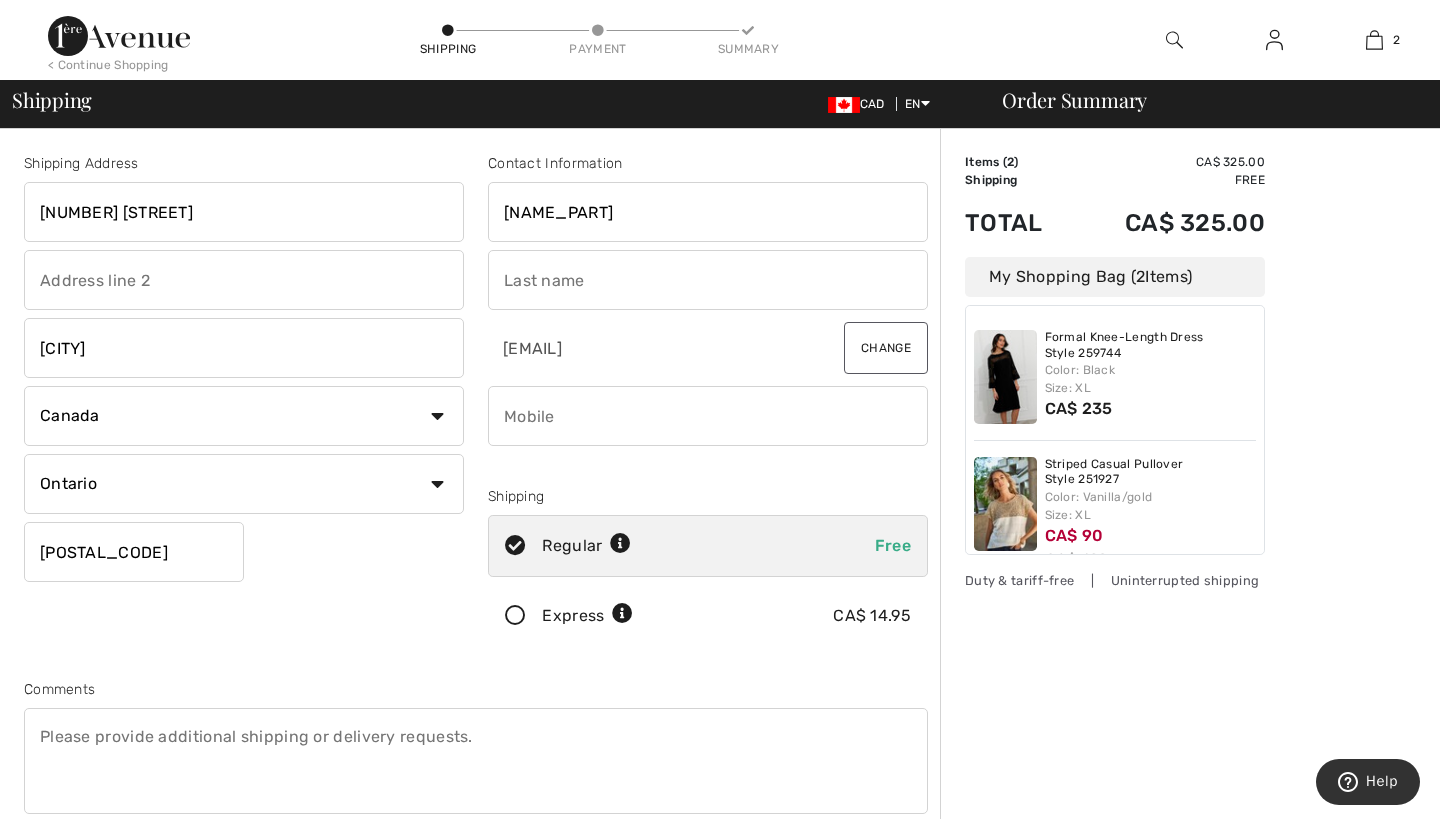 type on "TALI" 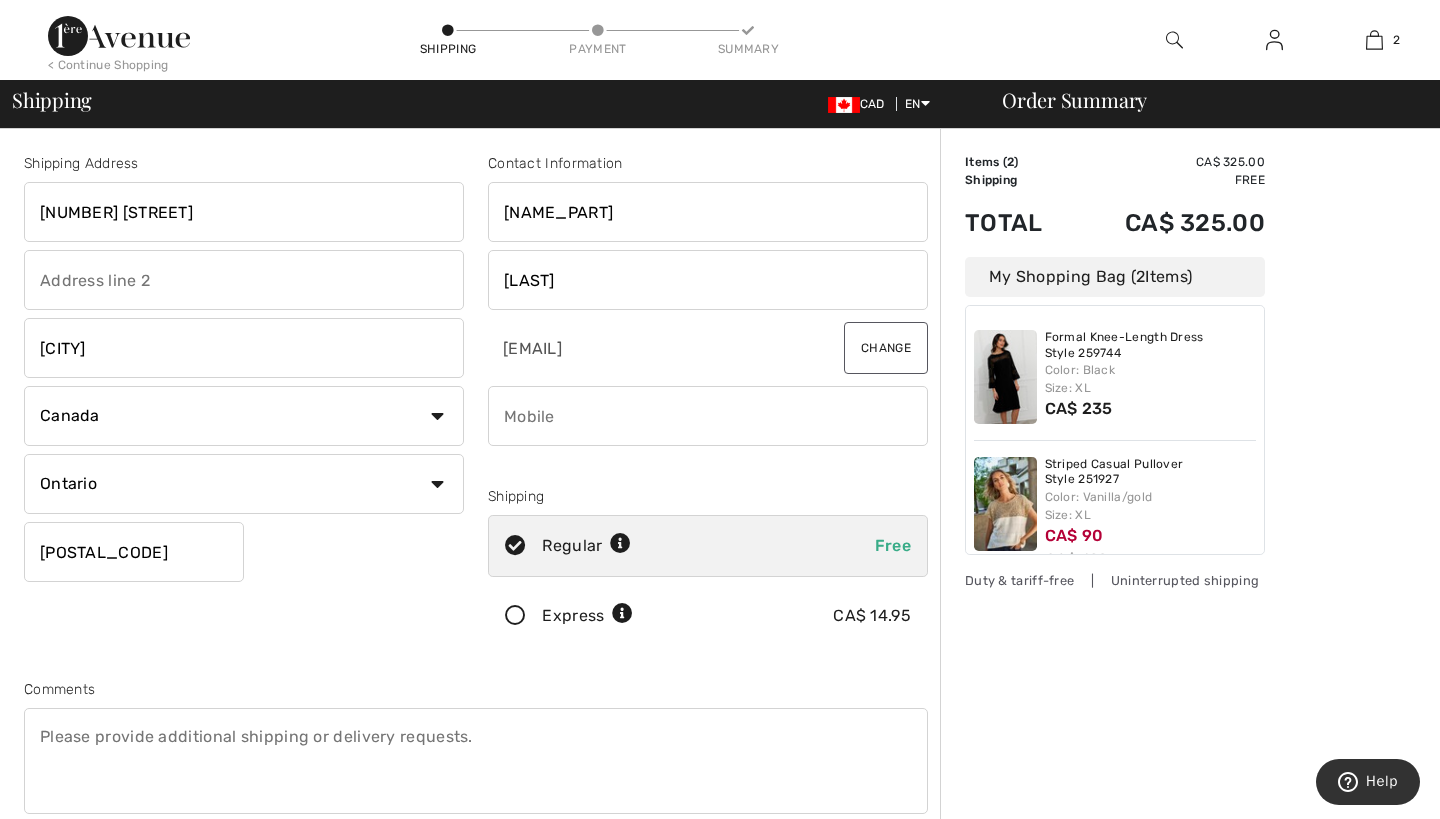 type on "GOLOMBEK" 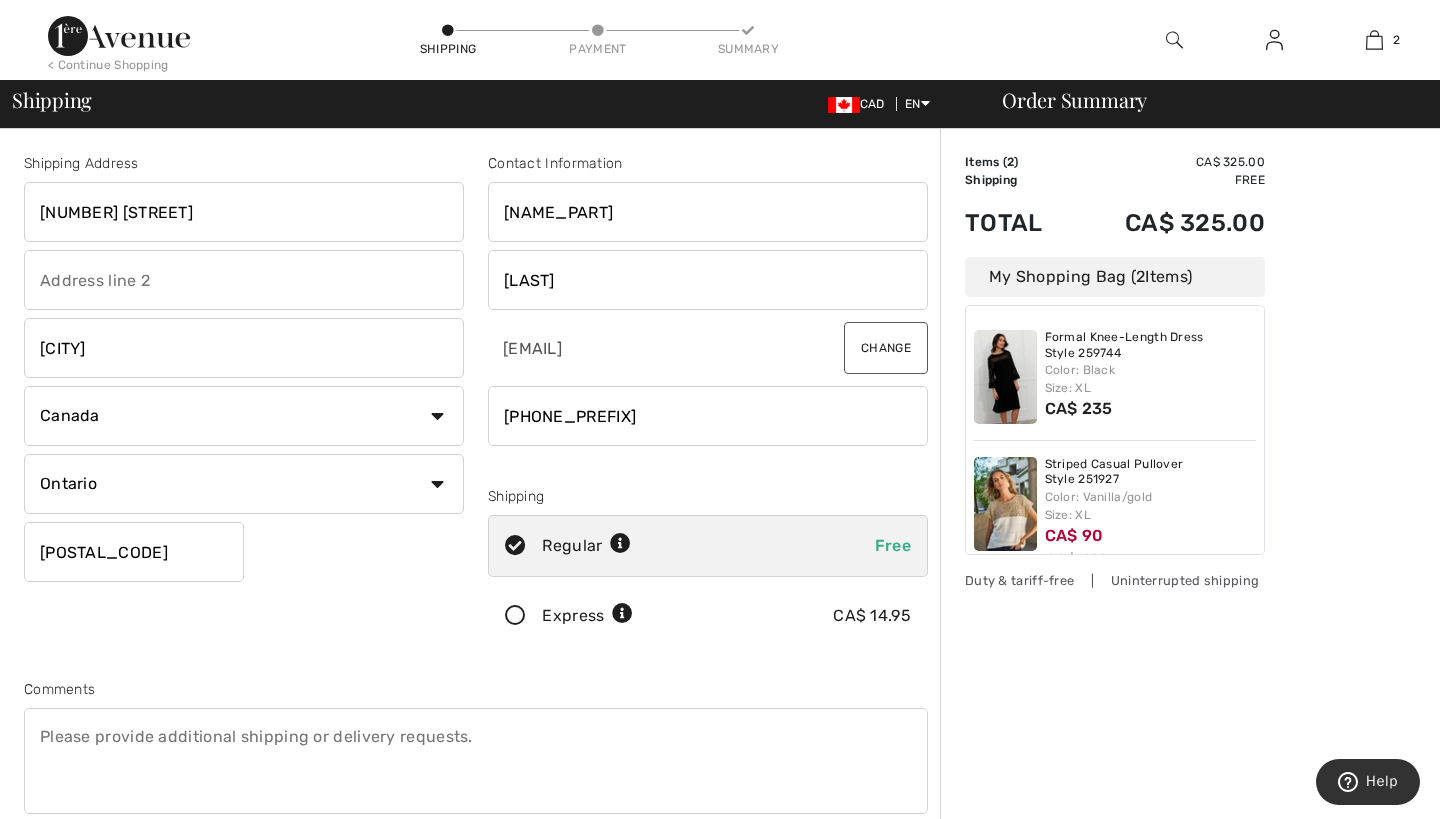 type on "647272344" 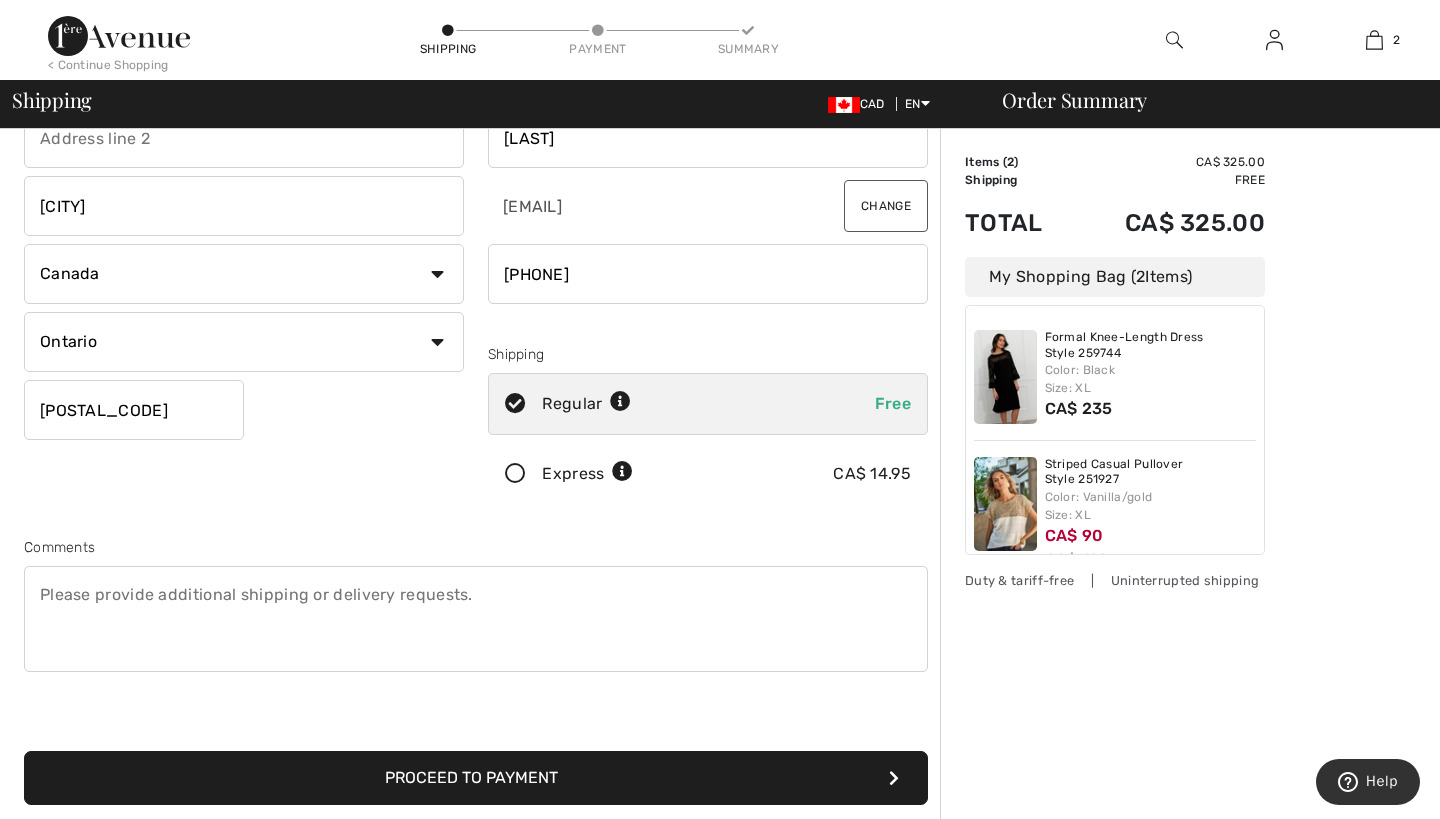 scroll, scrollTop: 144, scrollLeft: 0, axis: vertical 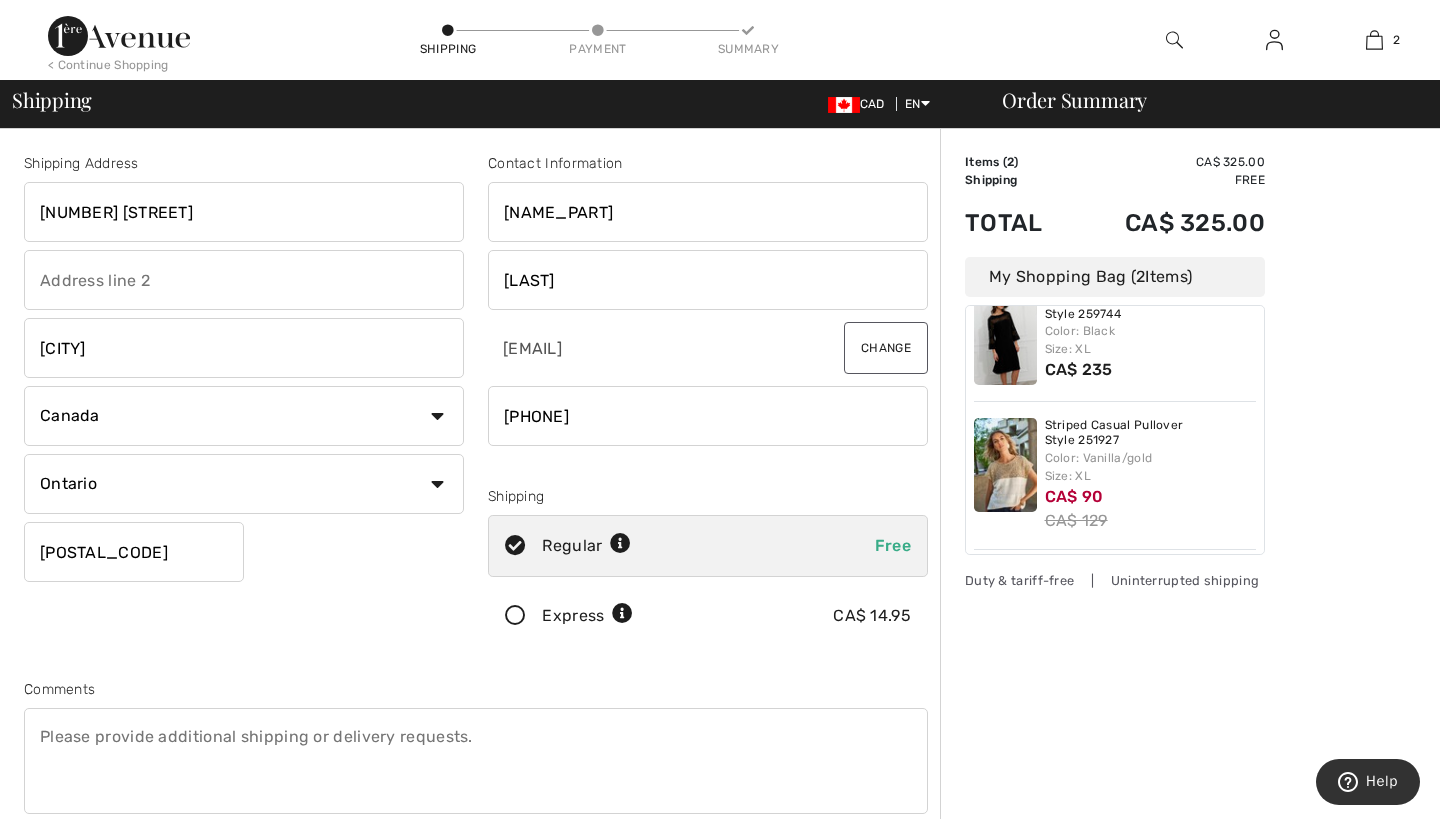 click on "Contact Information
TALI
GOLOMBEK
tgolombek@rogers.com
Change
Shipping
Regular
Free
Express
CA$ 14.95" at bounding box center (708, 404) 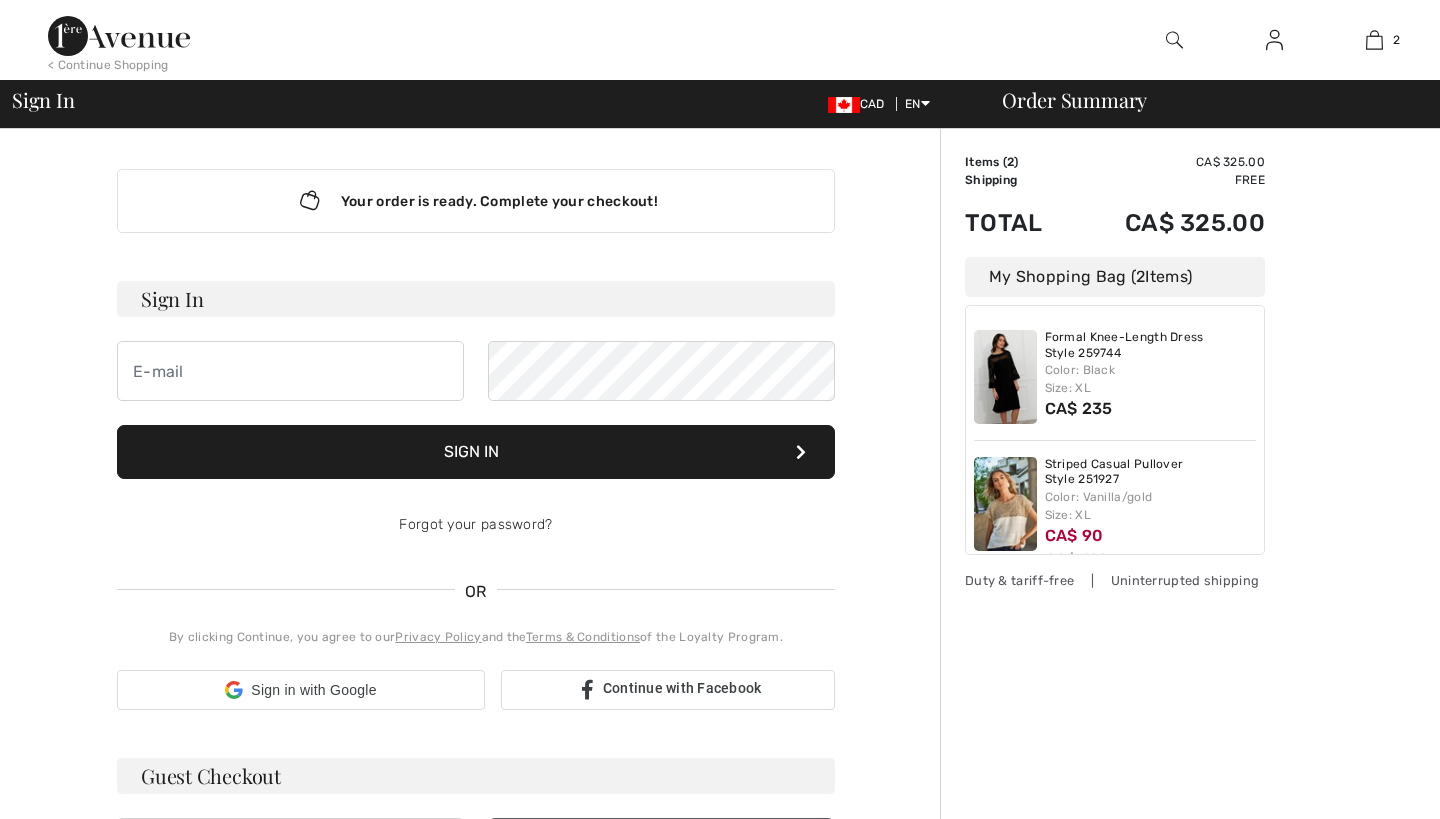 scroll, scrollTop: 297, scrollLeft: 0, axis: vertical 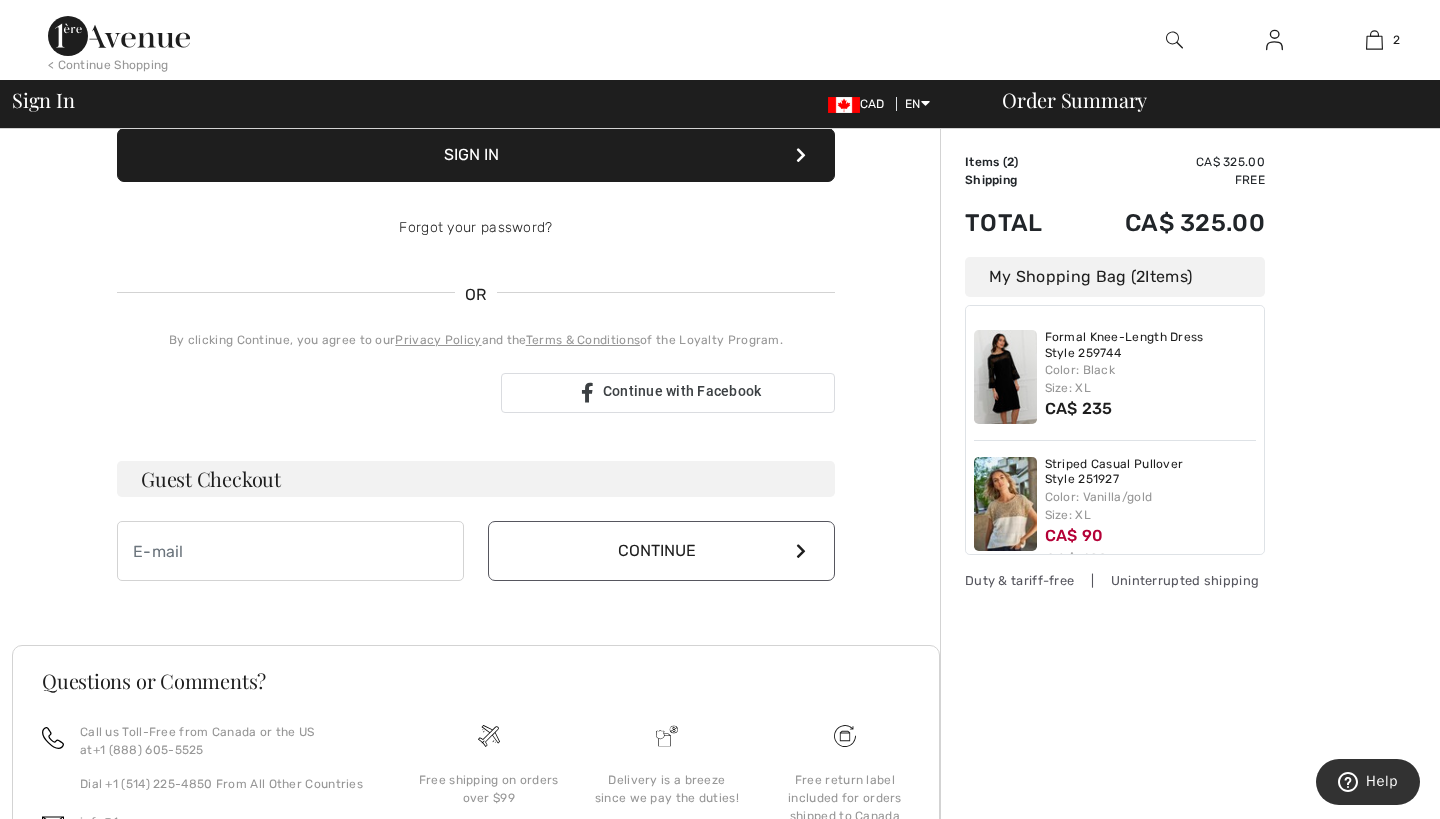 click on "My Shopping Bag ( 2  Items)" at bounding box center (1115, 277) 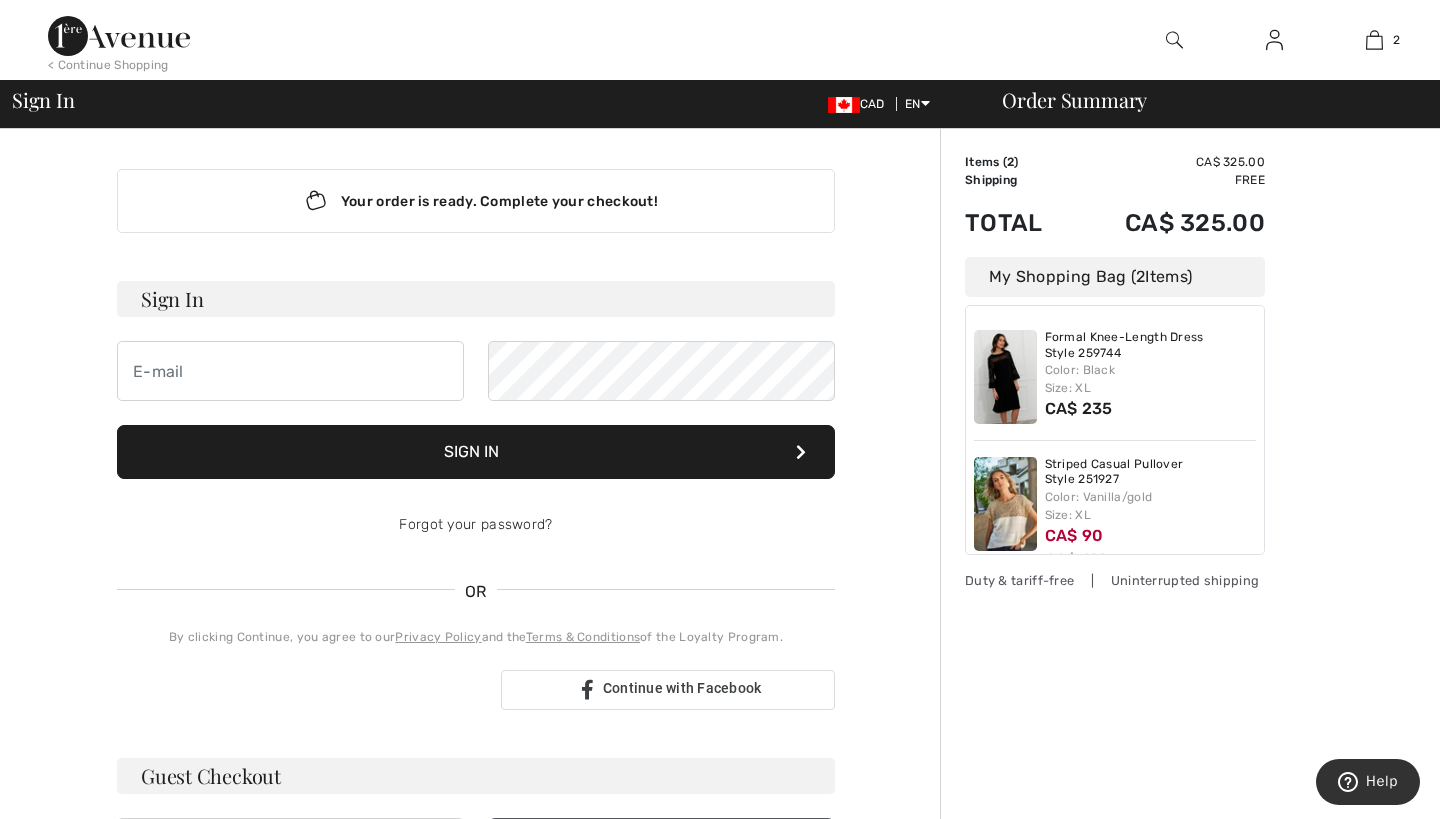 scroll, scrollTop: 0, scrollLeft: 0, axis: both 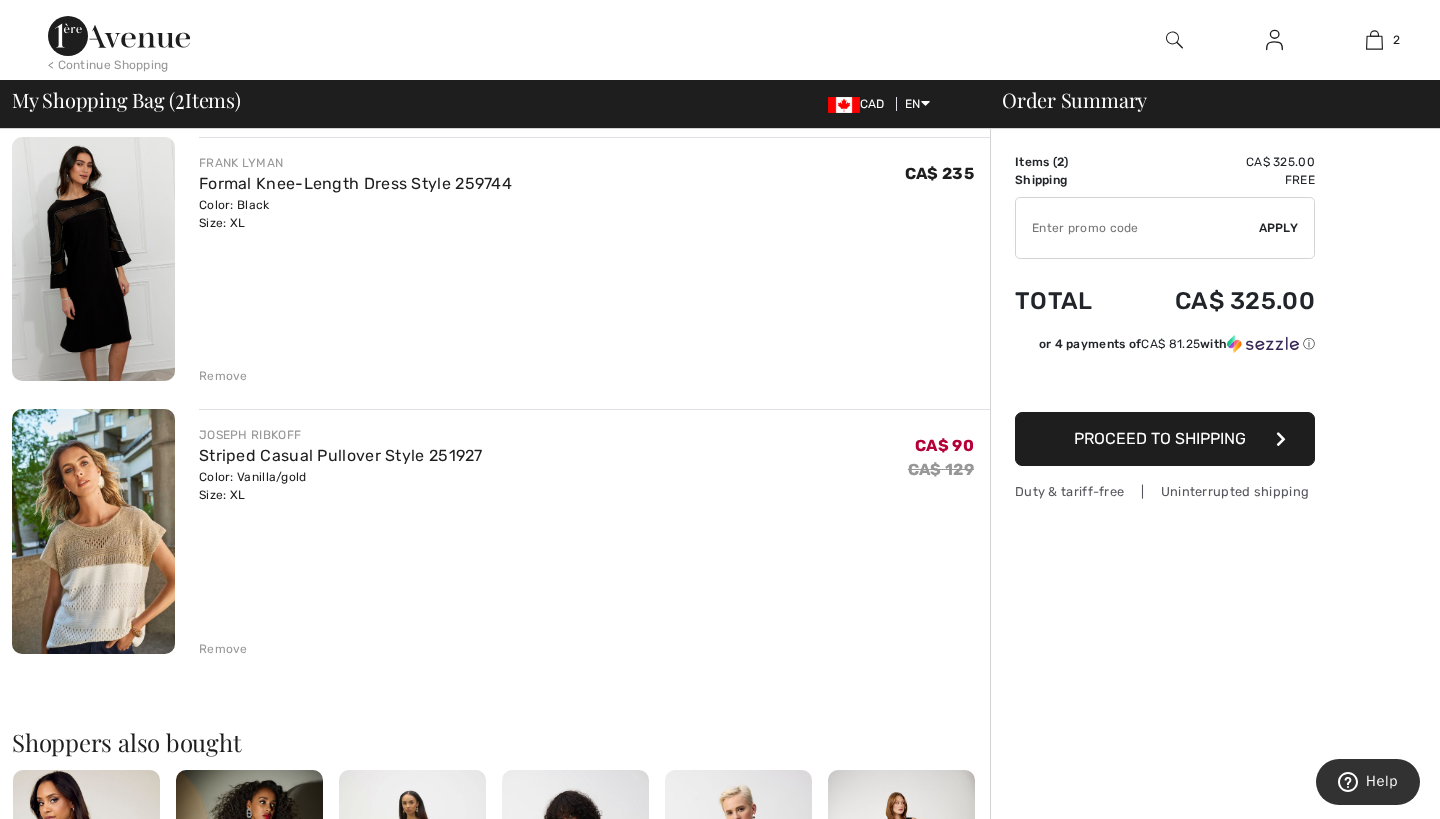click at bounding box center [93, 531] 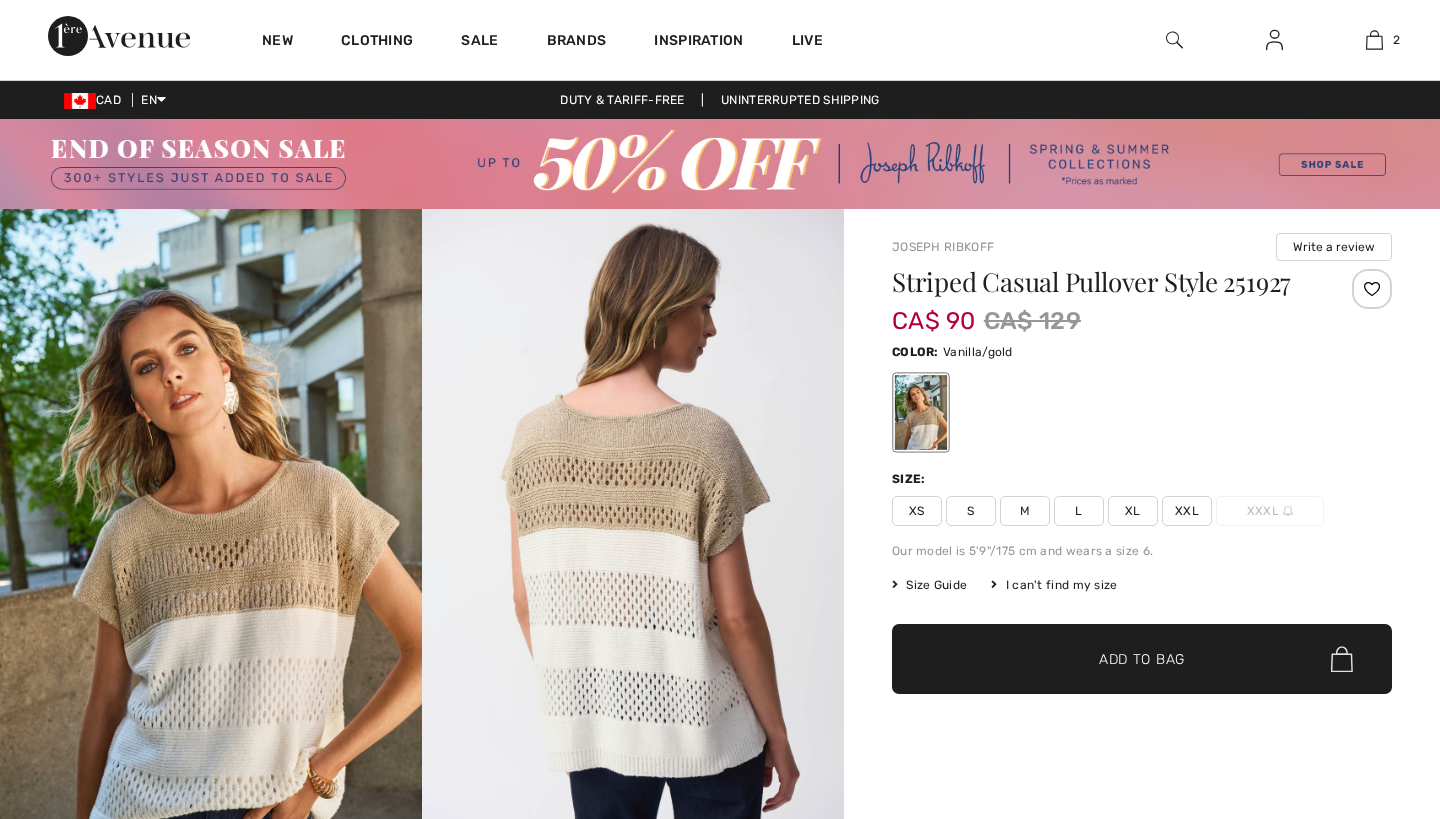 checkbox on "true" 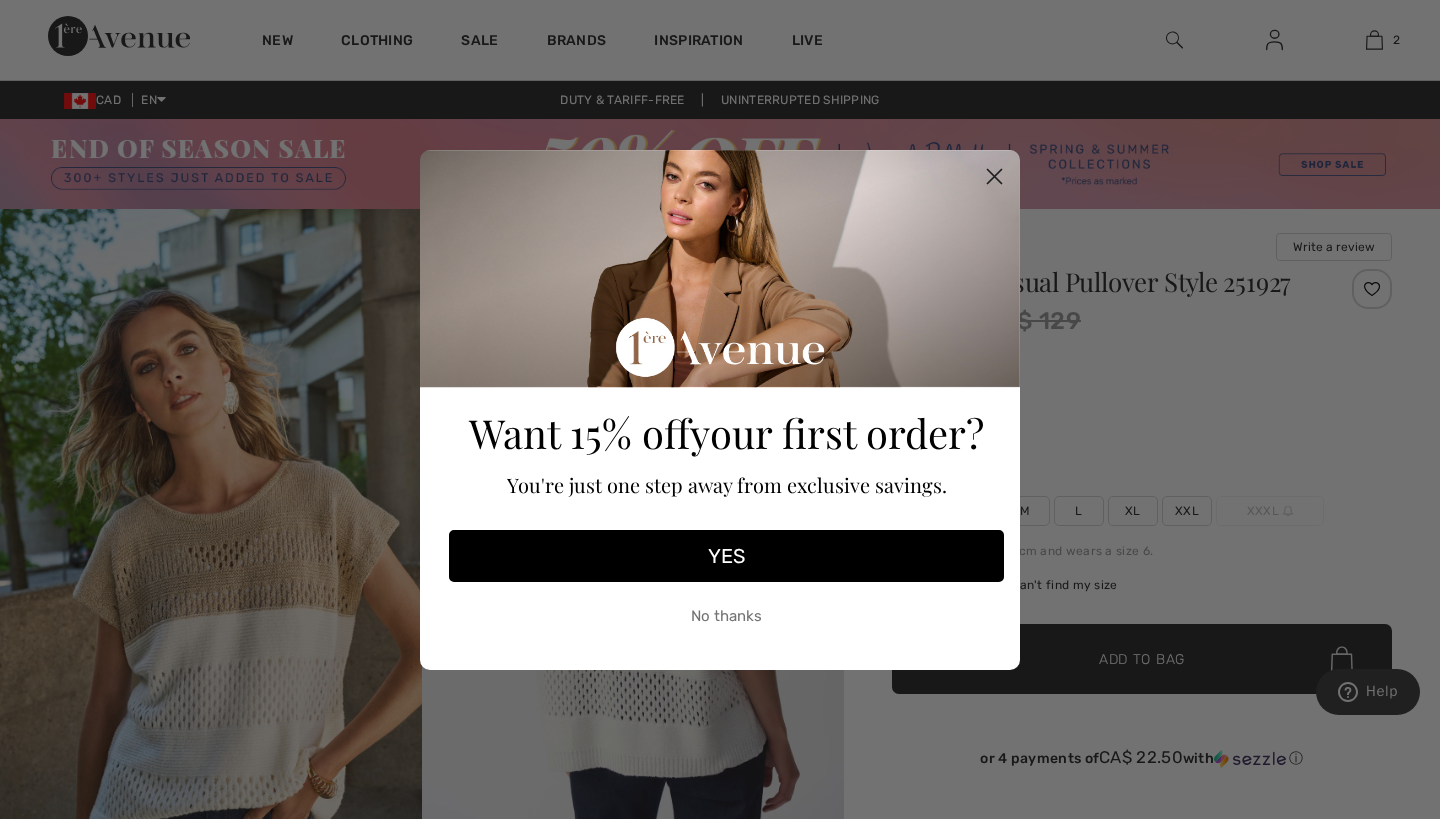 click 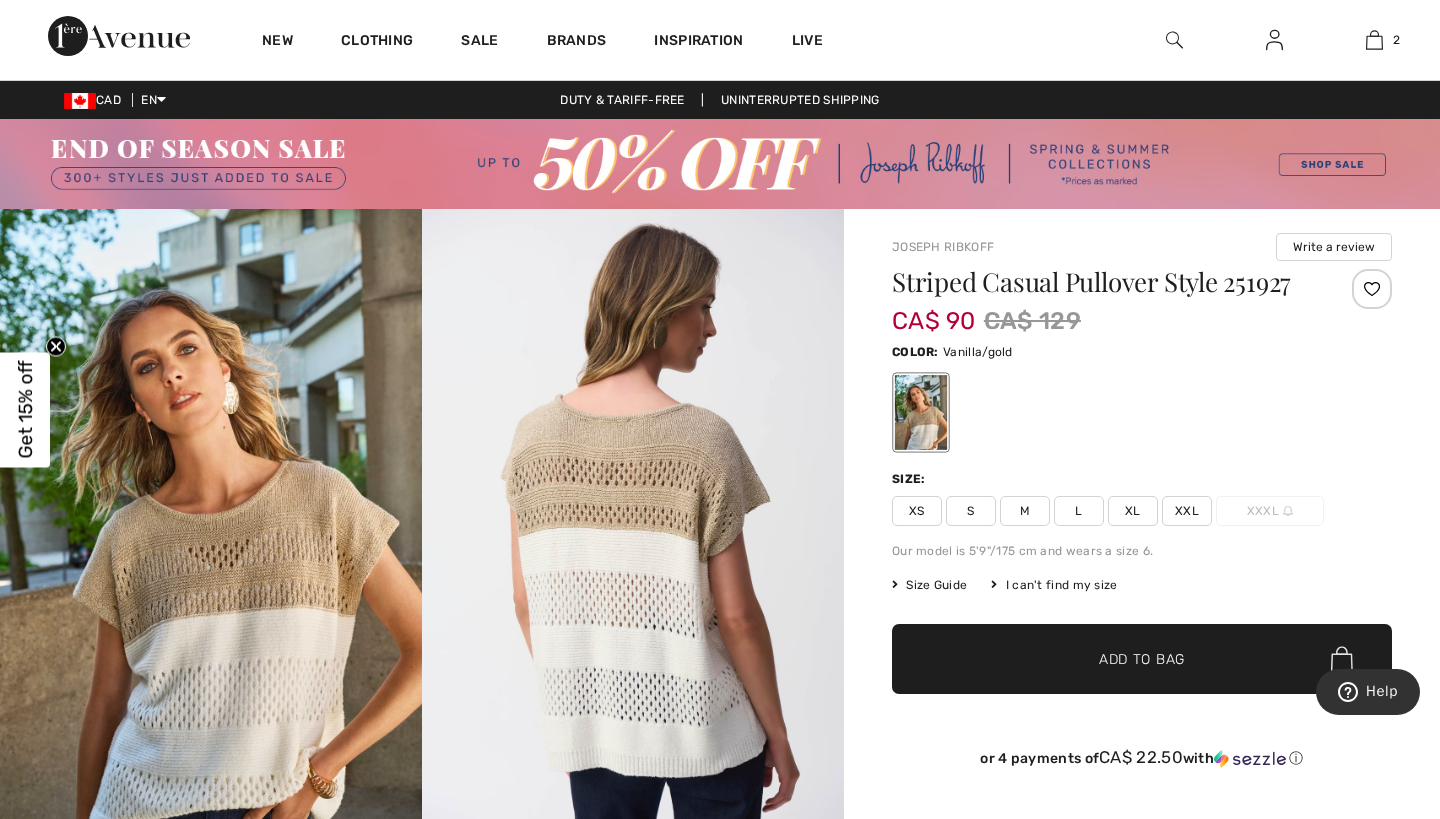 click at bounding box center (633, 525) 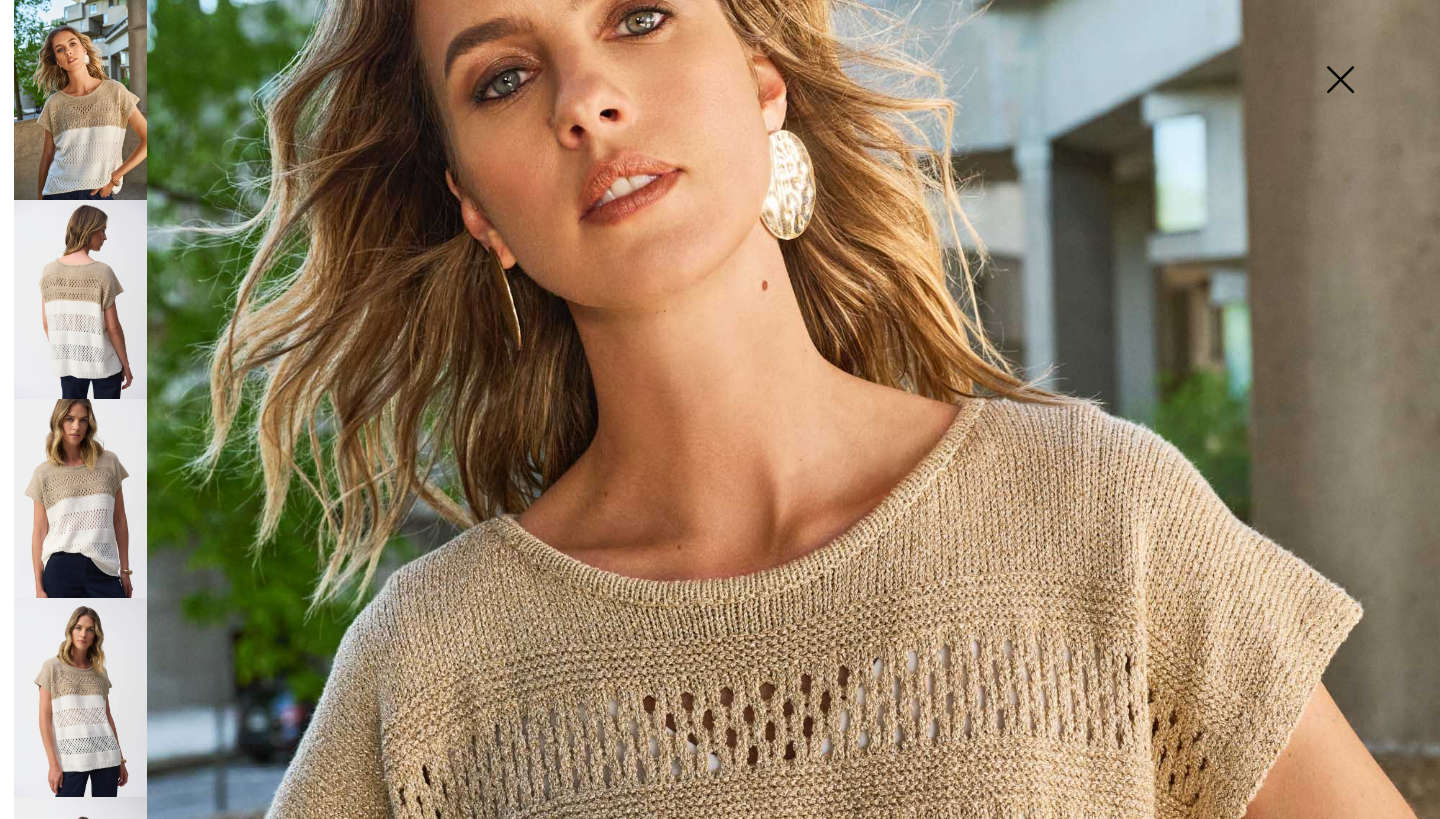 scroll, scrollTop: 667, scrollLeft: 0, axis: vertical 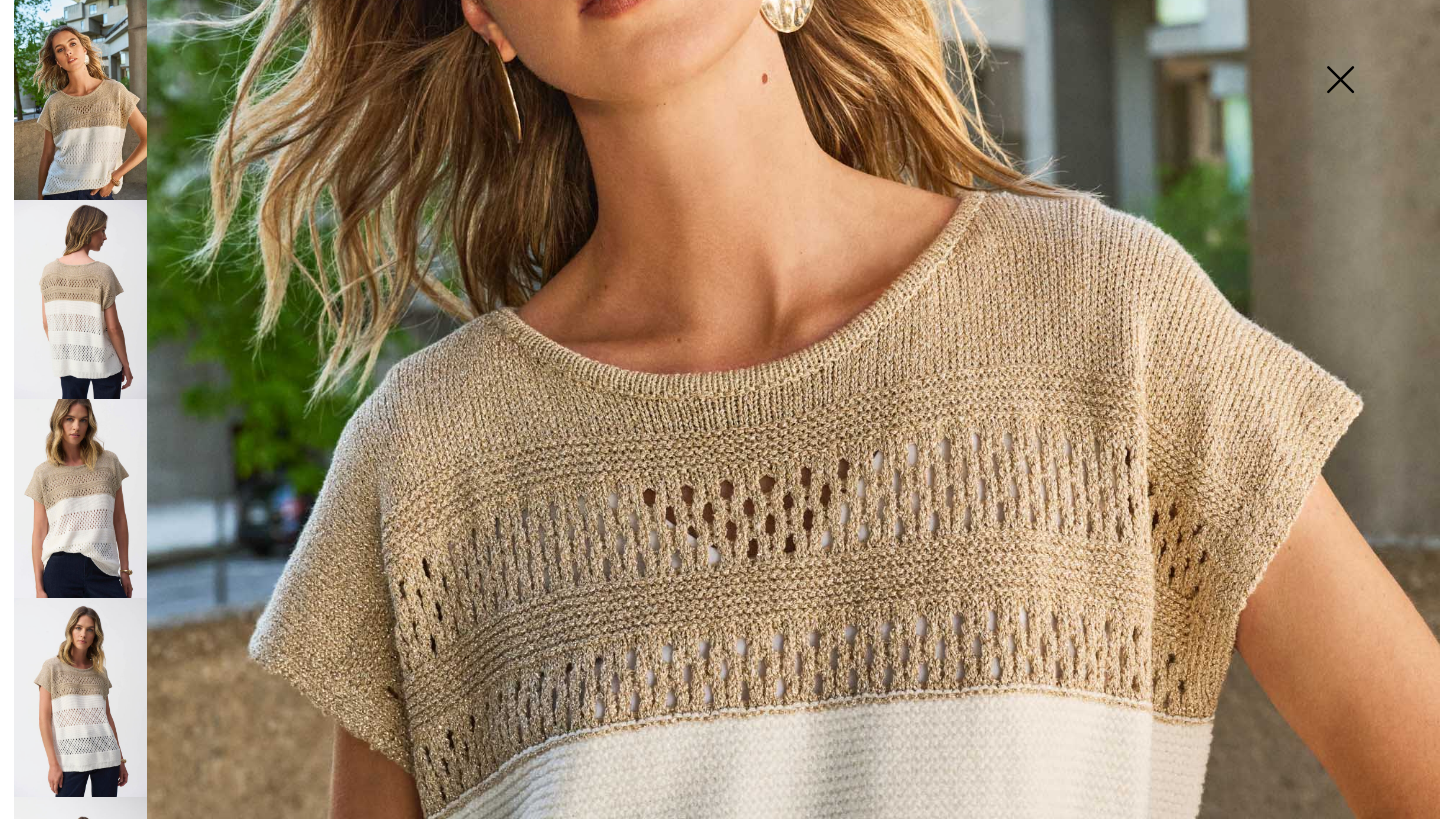 click at bounding box center (1340, 81) 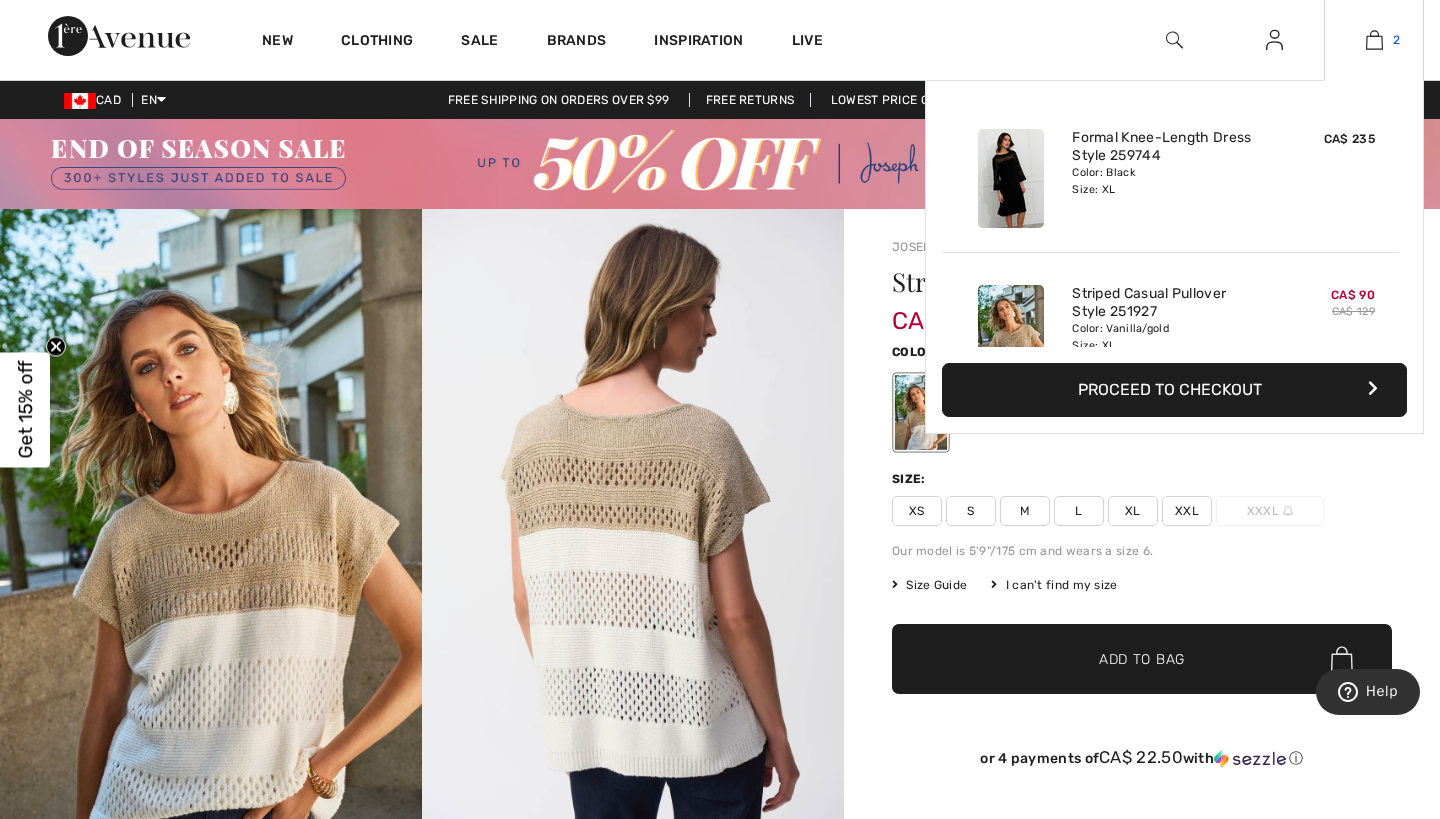 click at bounding box center [1374, 40] 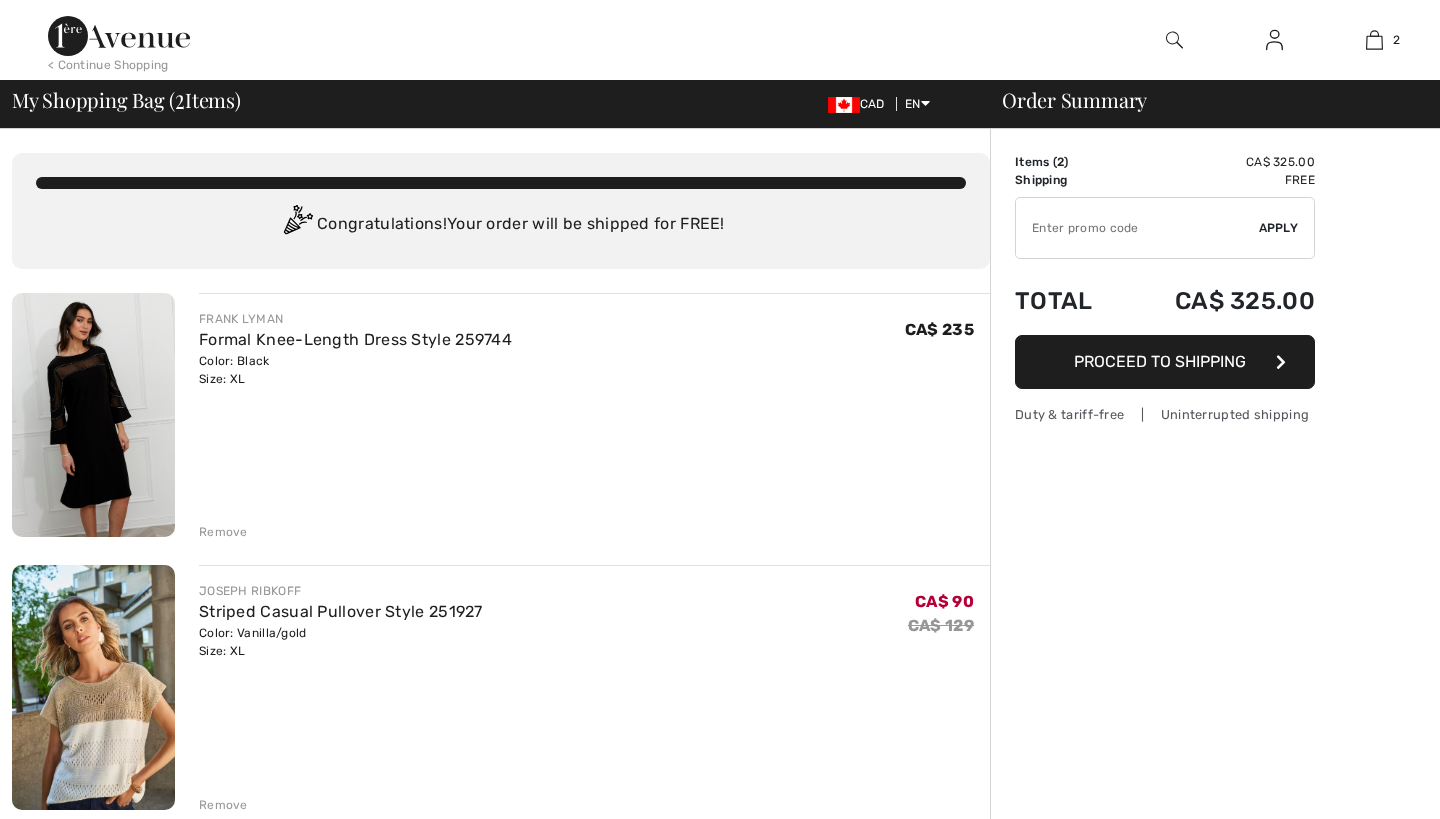 scroll, scrollTop: 0, scrollLeft: 0, axis: both 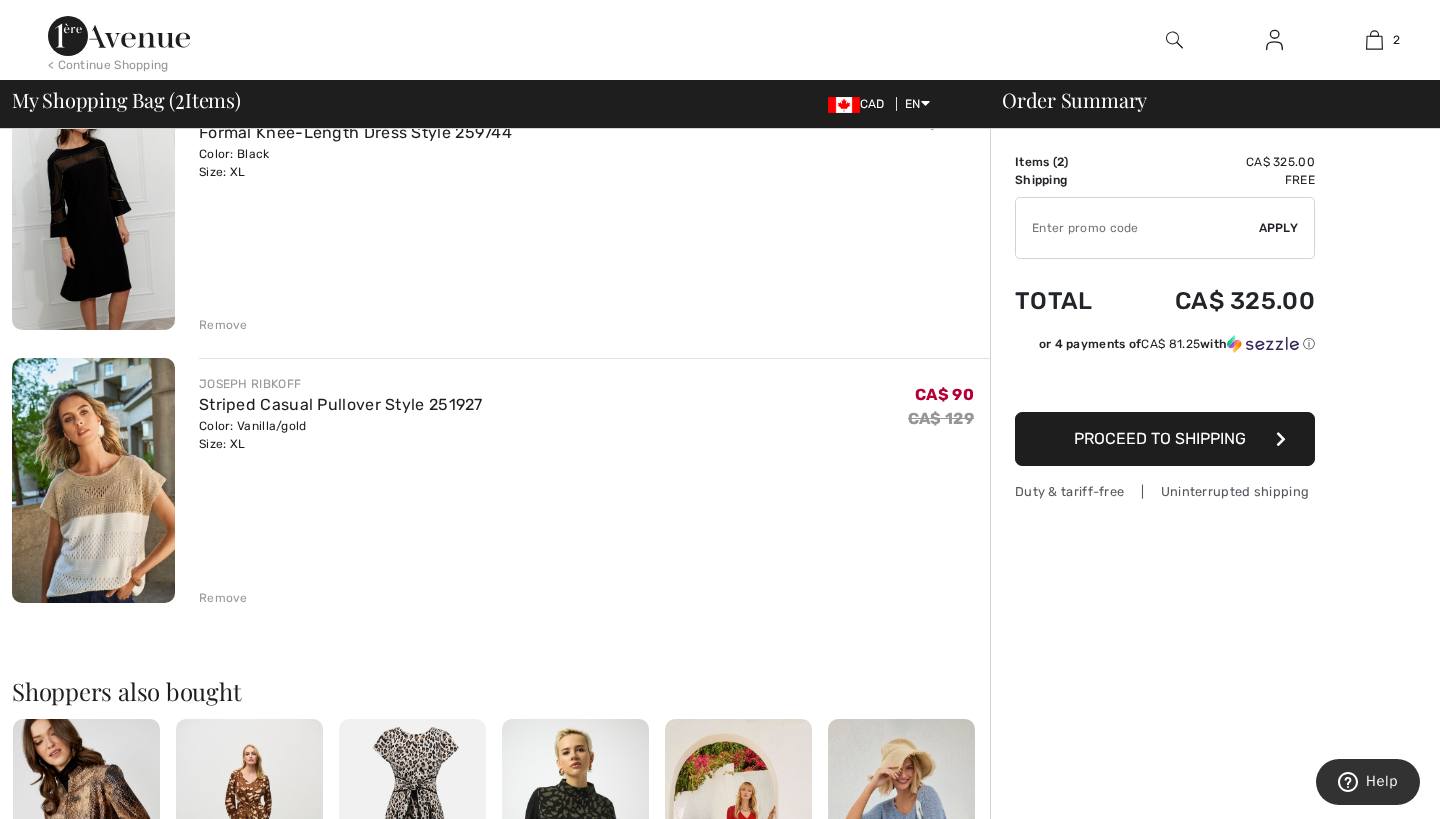 click on "Remove" at bounding box center [223, 598] 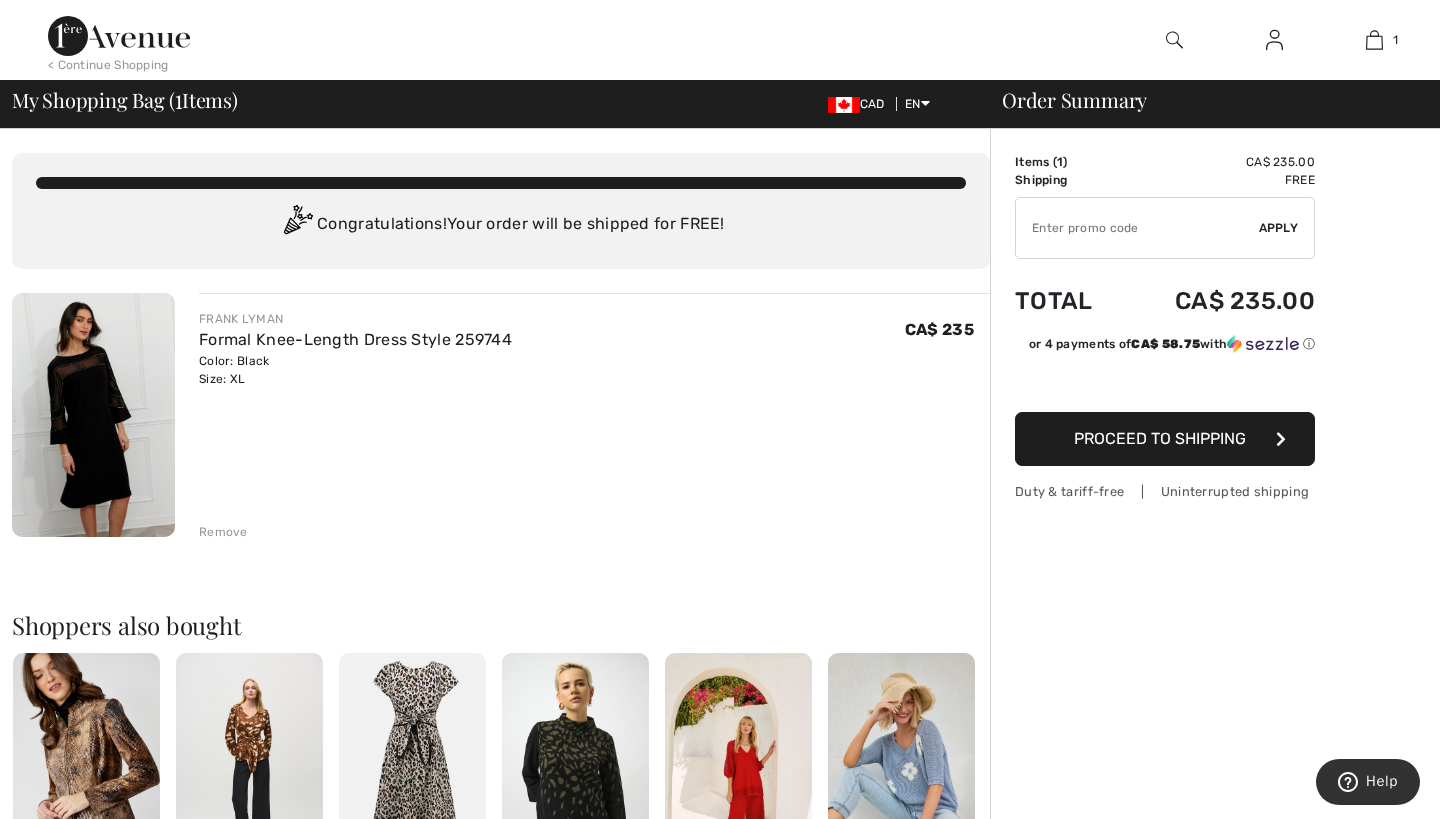 scroll, scrollTop: 0, scrollLeft: 0, axis: both 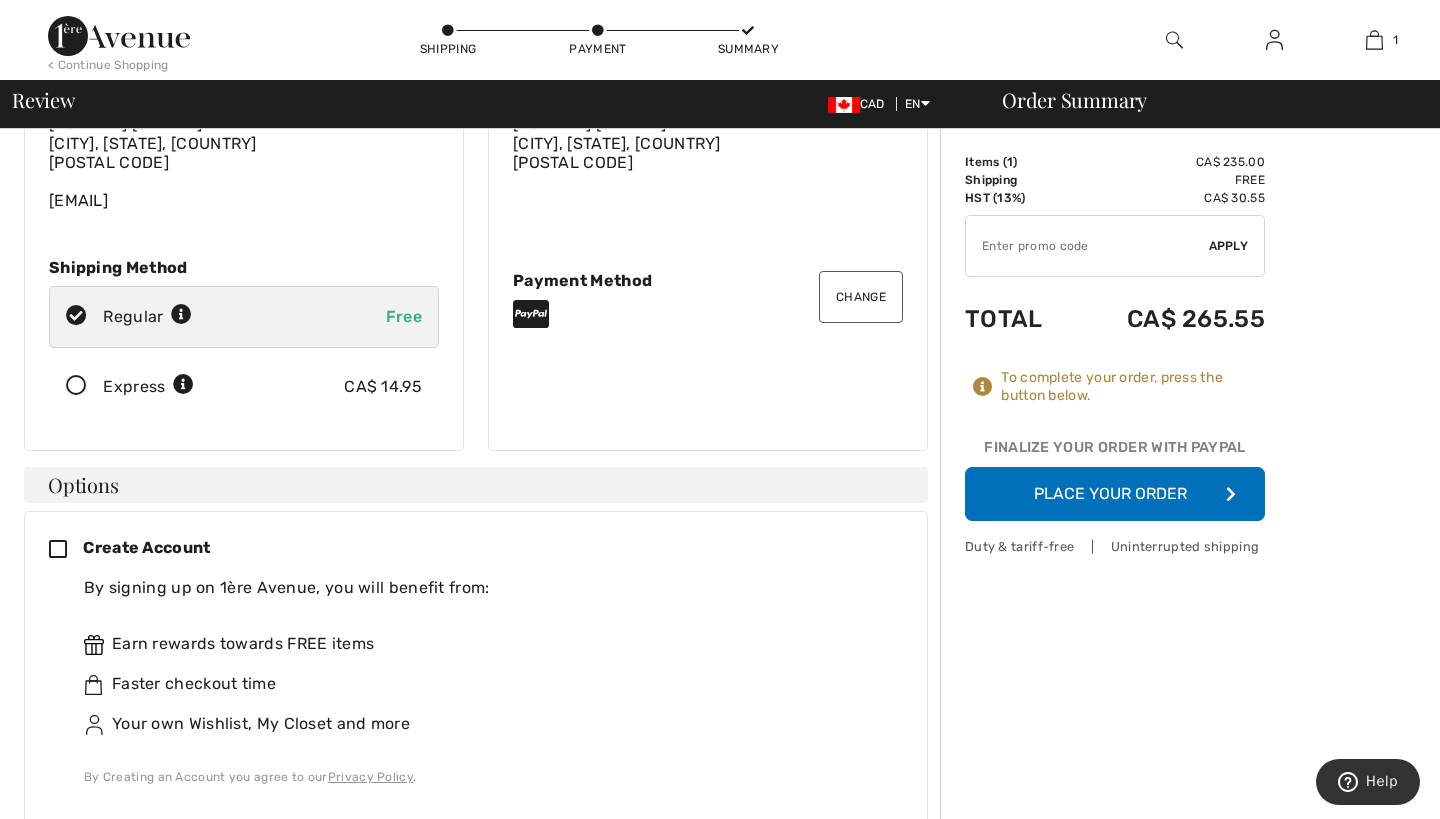 click at bounding box center [66, 550] 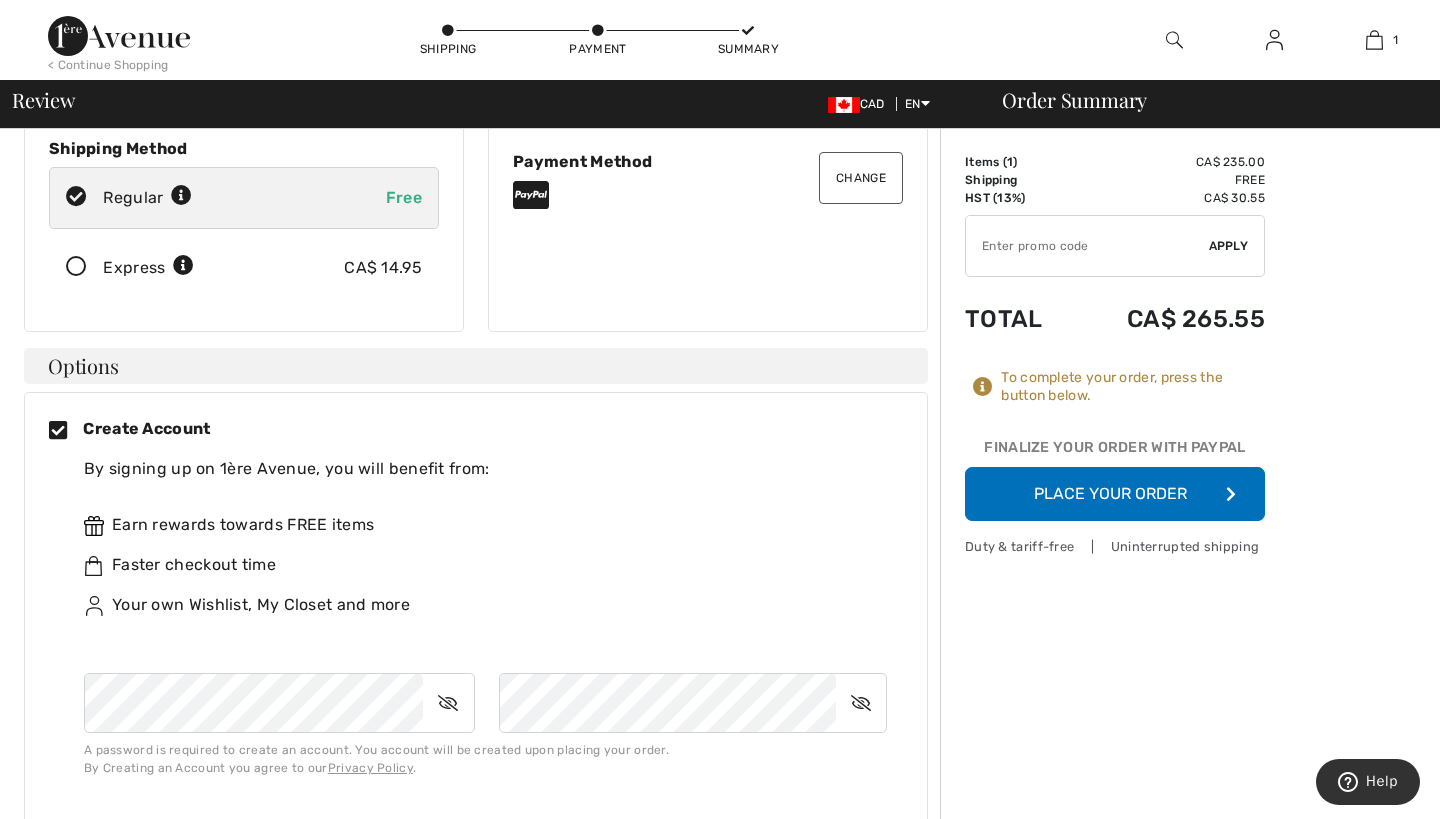 scroll, scrollTop: 266, scrollLeft: 0, axis: vertical 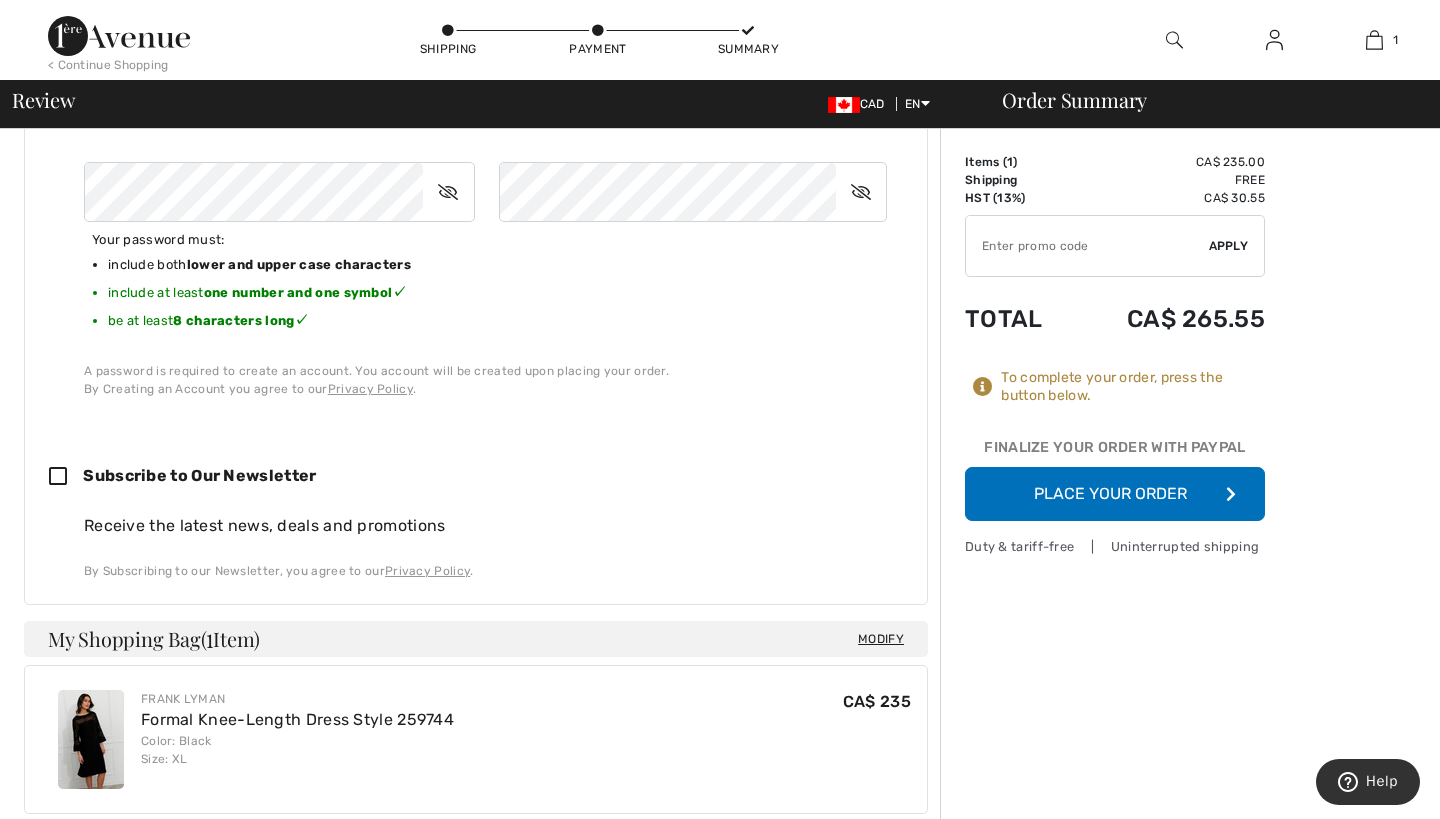 click at bounding box center (66, 477) 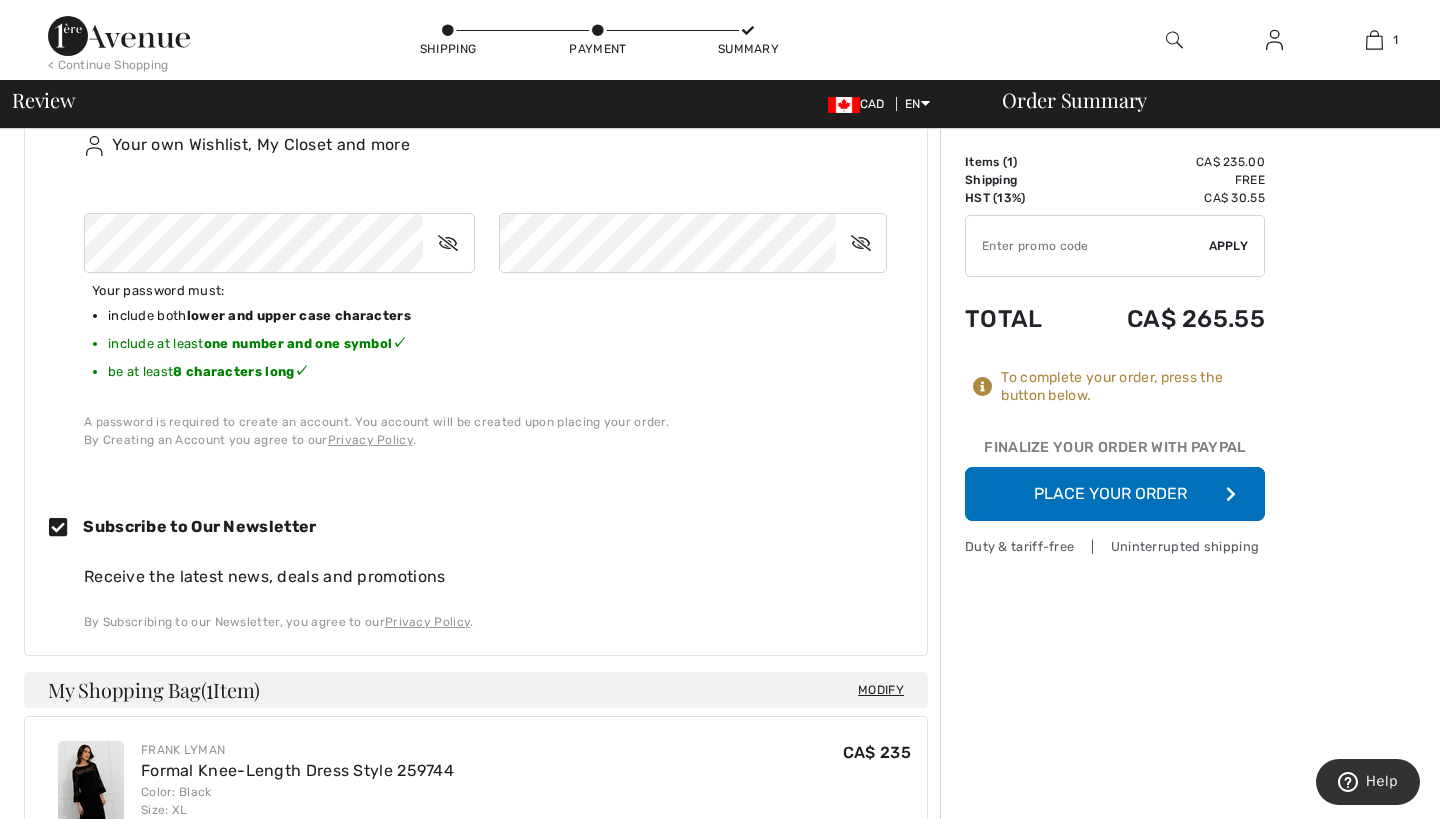 scroll, scrollTop: 727, scrollLeft: 0, axis: vertical 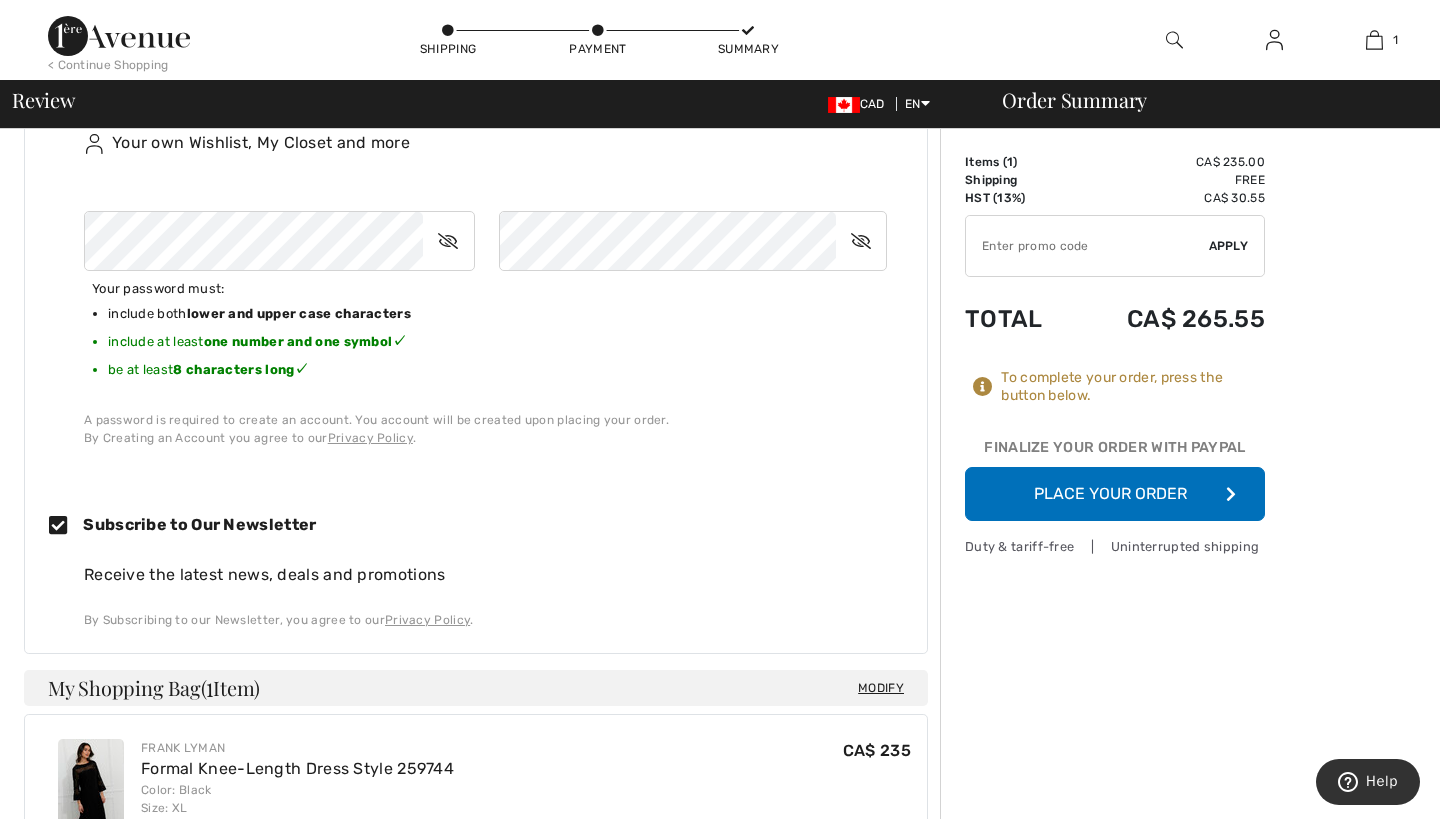 click at bounding box center [861, 241] 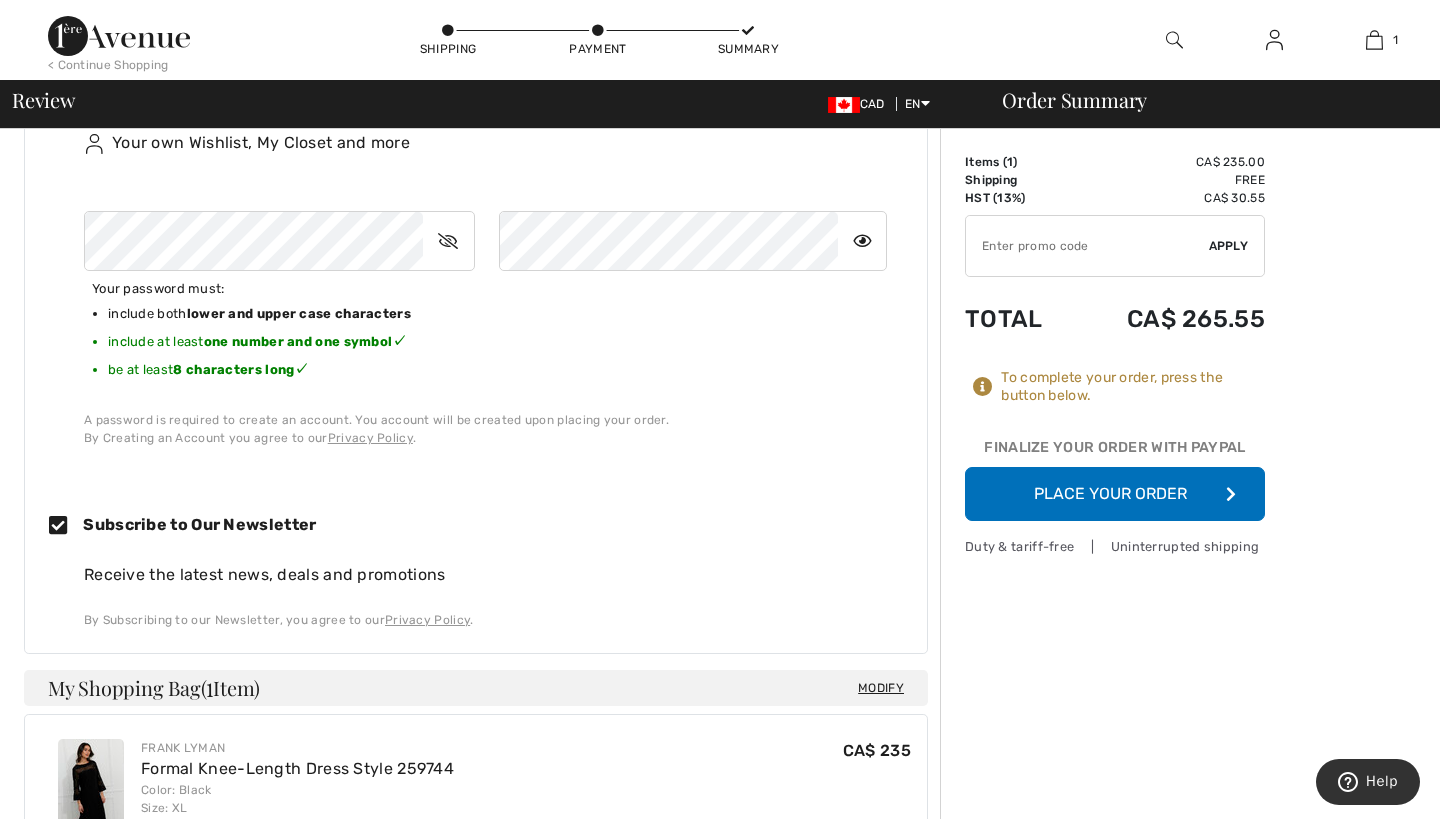 click at bounding box center (448, 241) 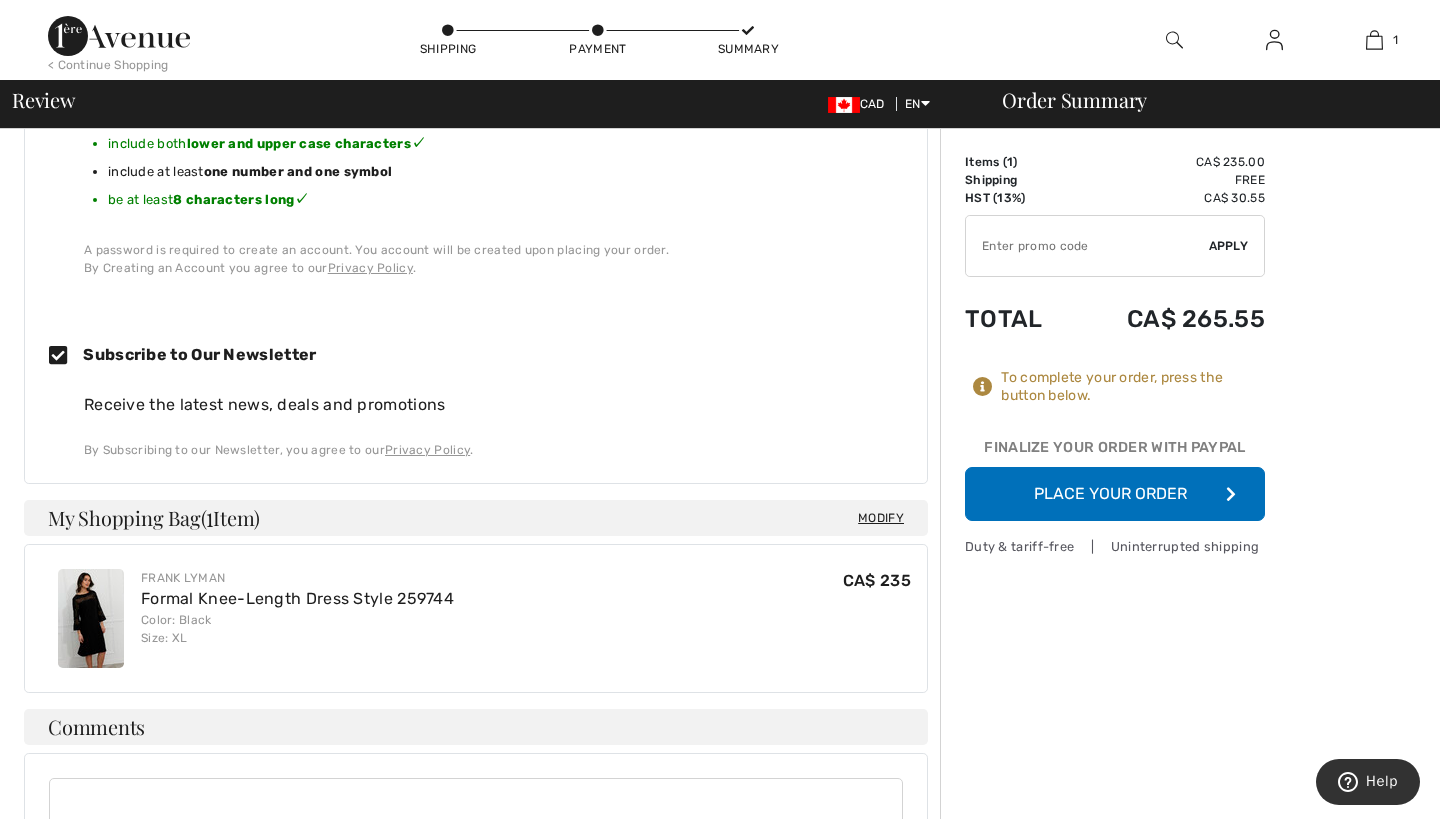 scroll, scrollTop: 947, scrollLeft: 0, axis: vertical 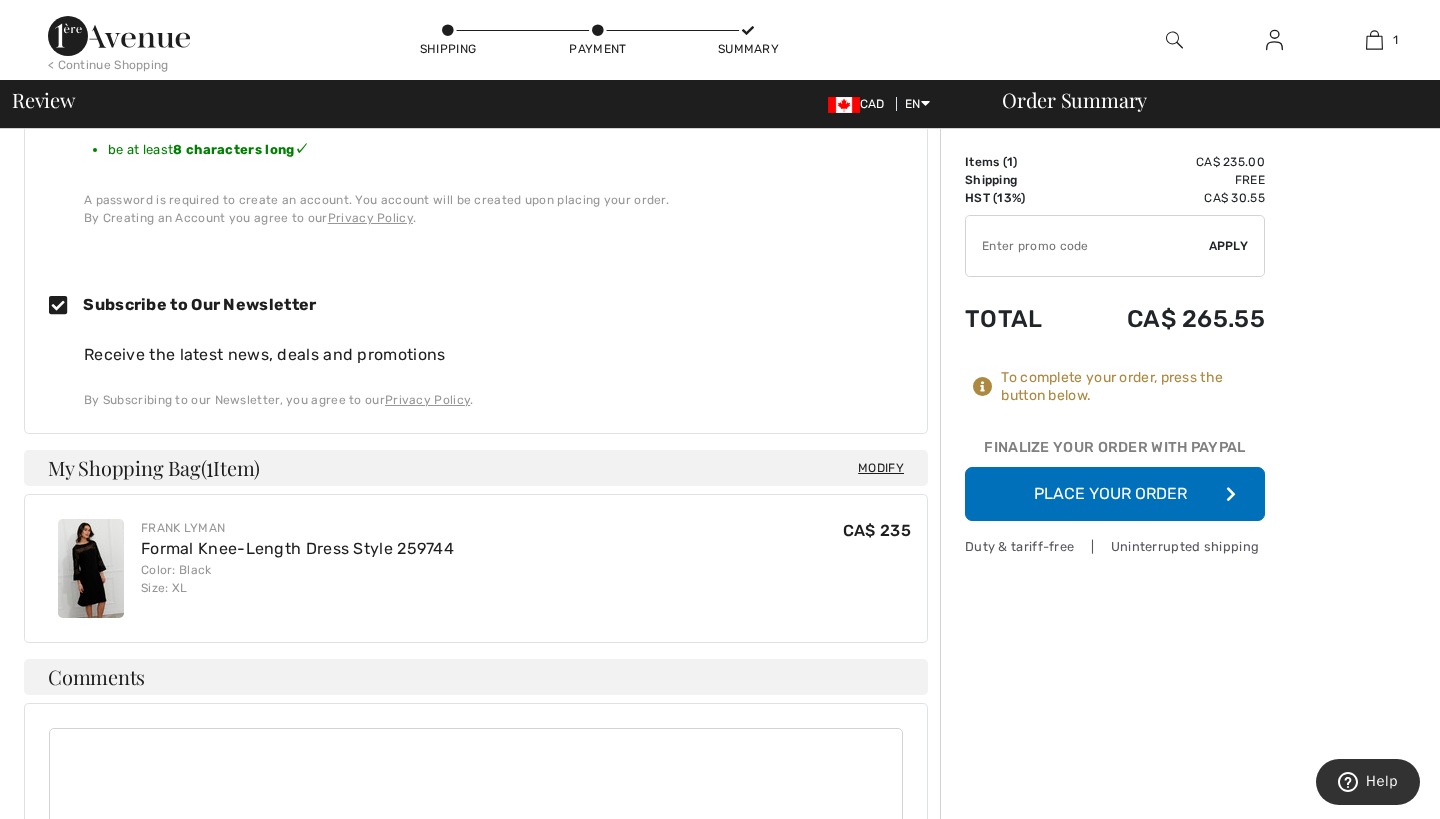 click on "Place Your Order" at bounding box center [1115, 494] 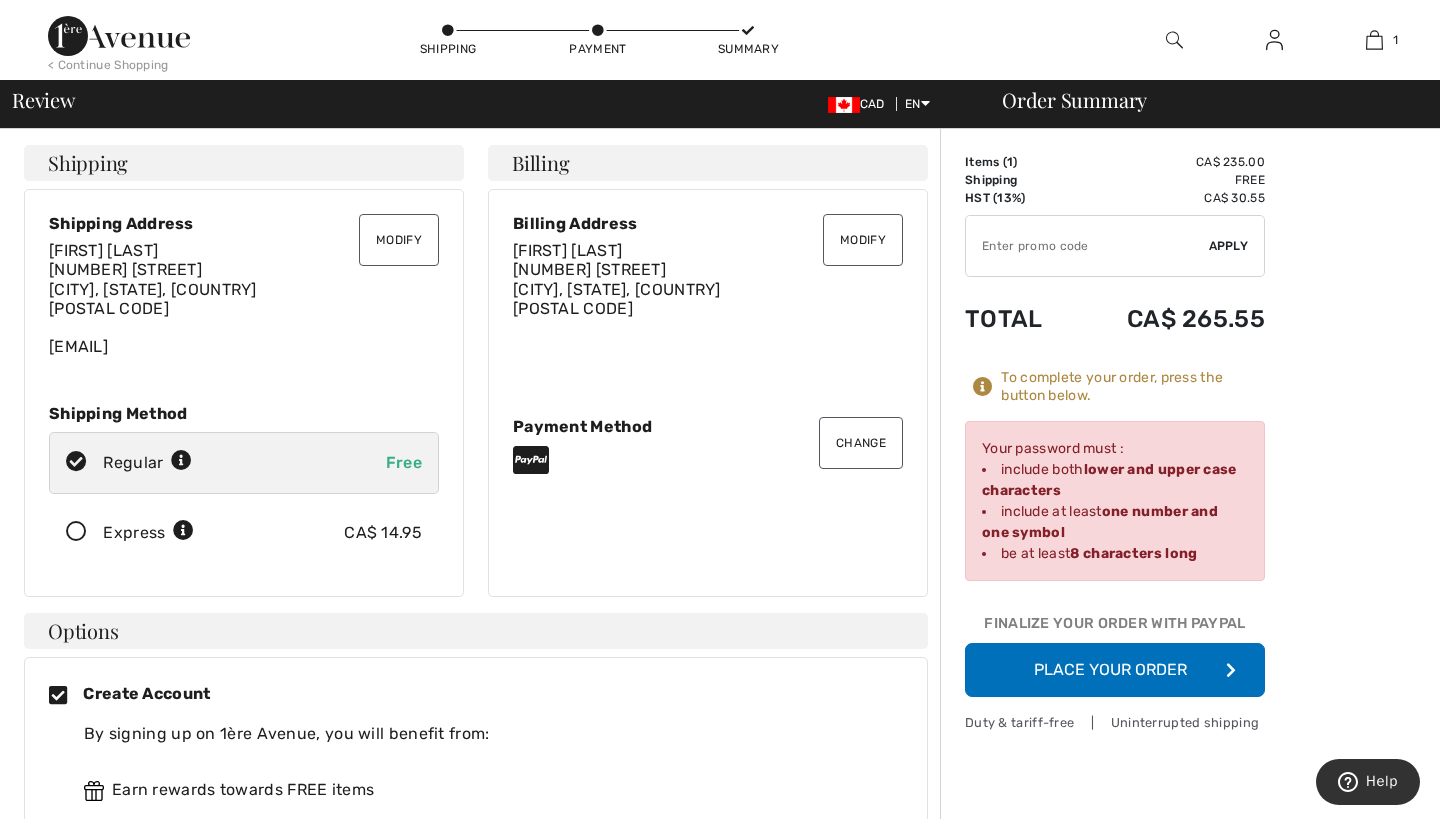 scroll, scrollTop: 0, scrollLeft: 0, axis: both 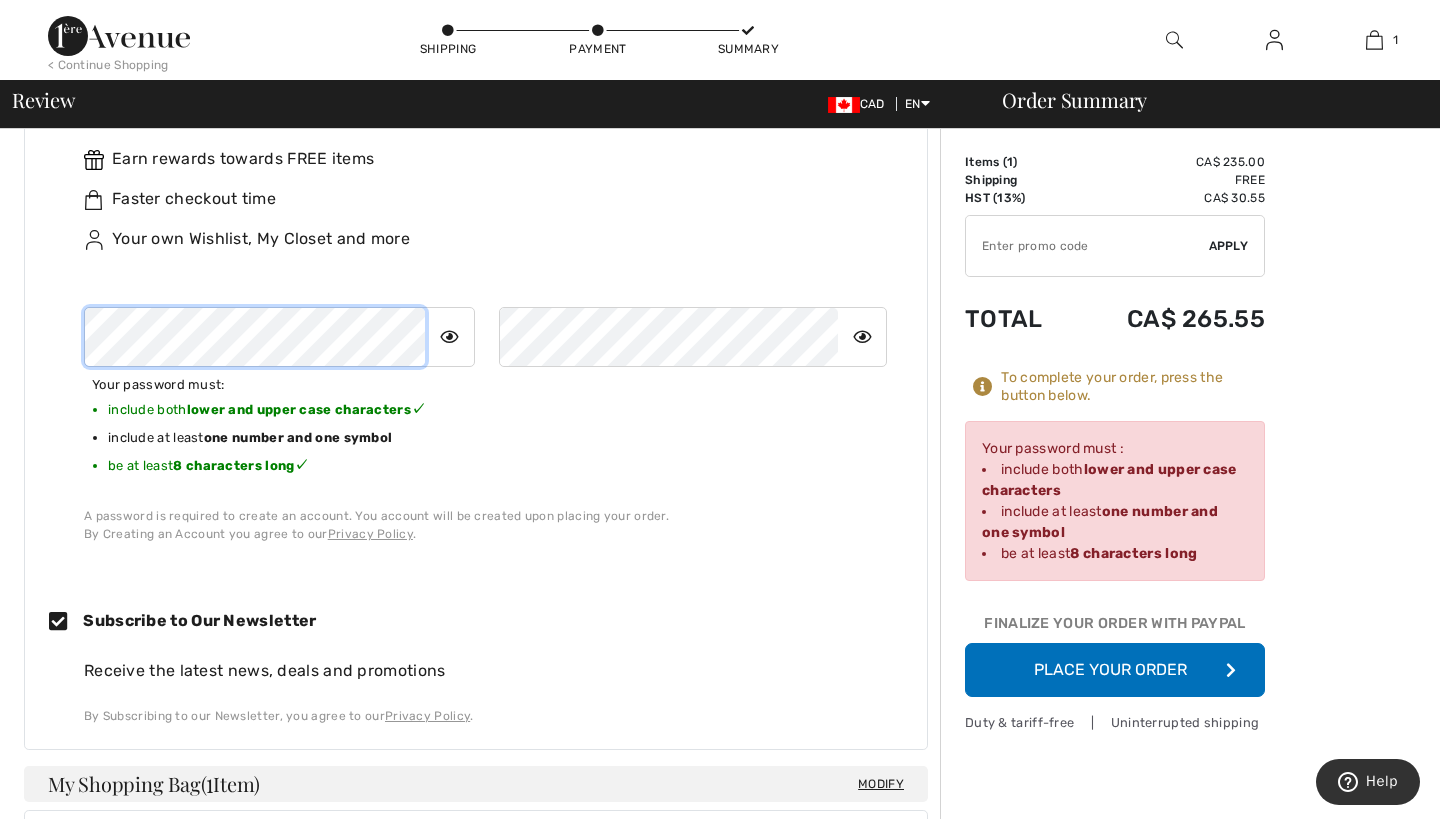 click on "Create Account
By signing up on 1ère Avenue, you will benefit from:
Earn rewards towards FREE items
Faster checkout time
Your own Wishlist, My Closet and more
Your password must:" at bounding box center [476, 297] 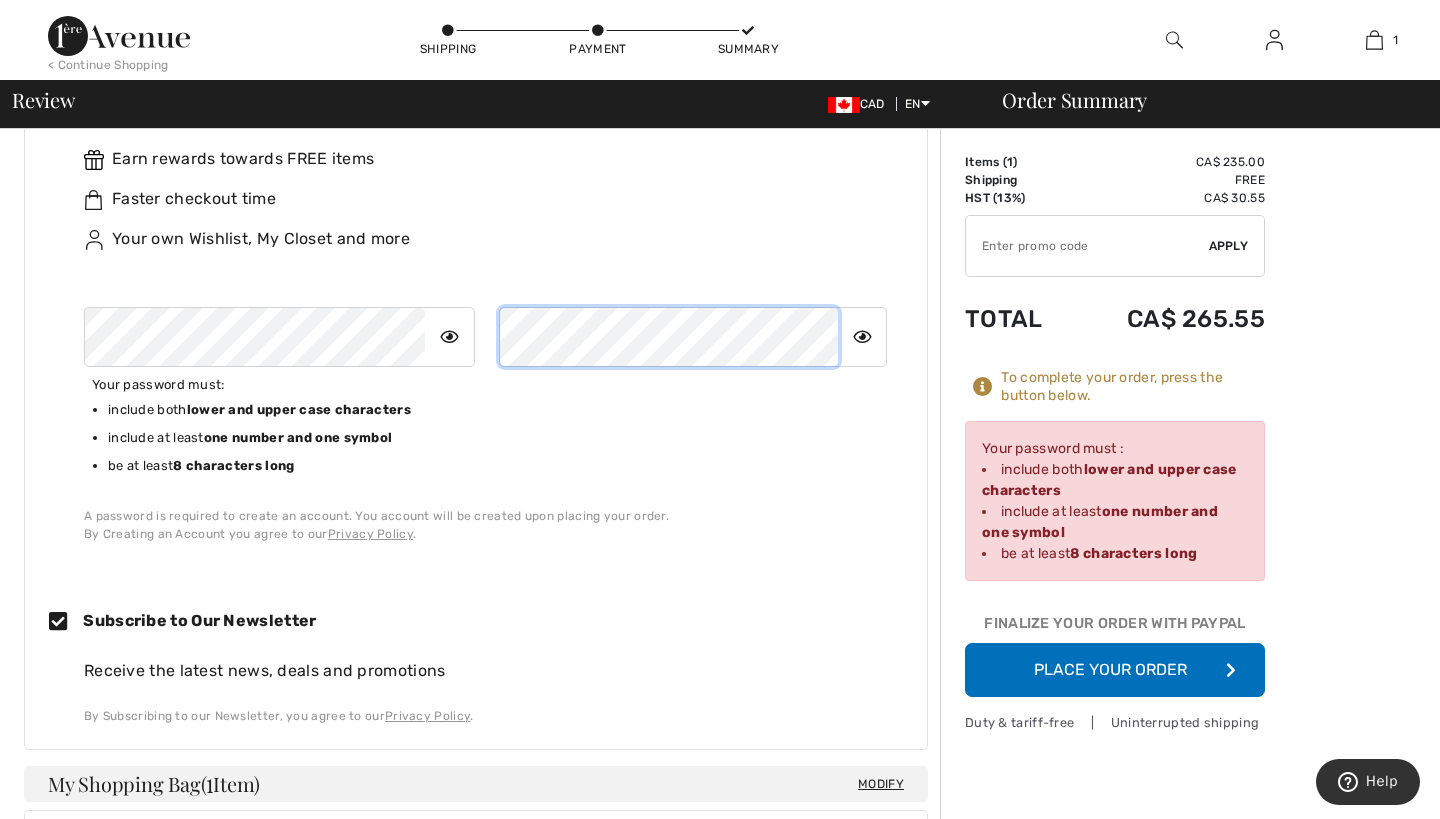 click at bounding box center (485, 337) 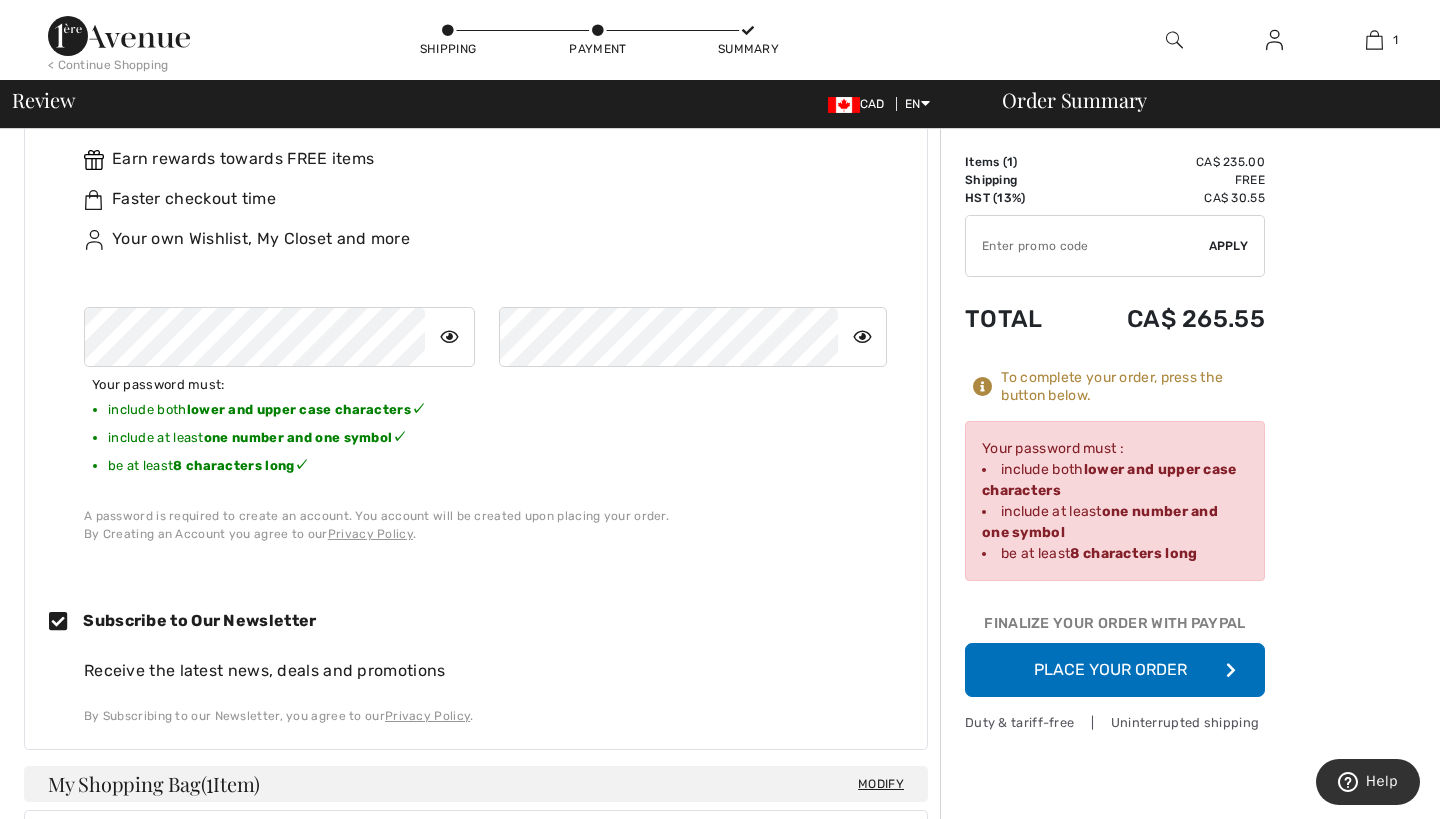 click on "Place Your Order" at bounding box center [1115, 670] 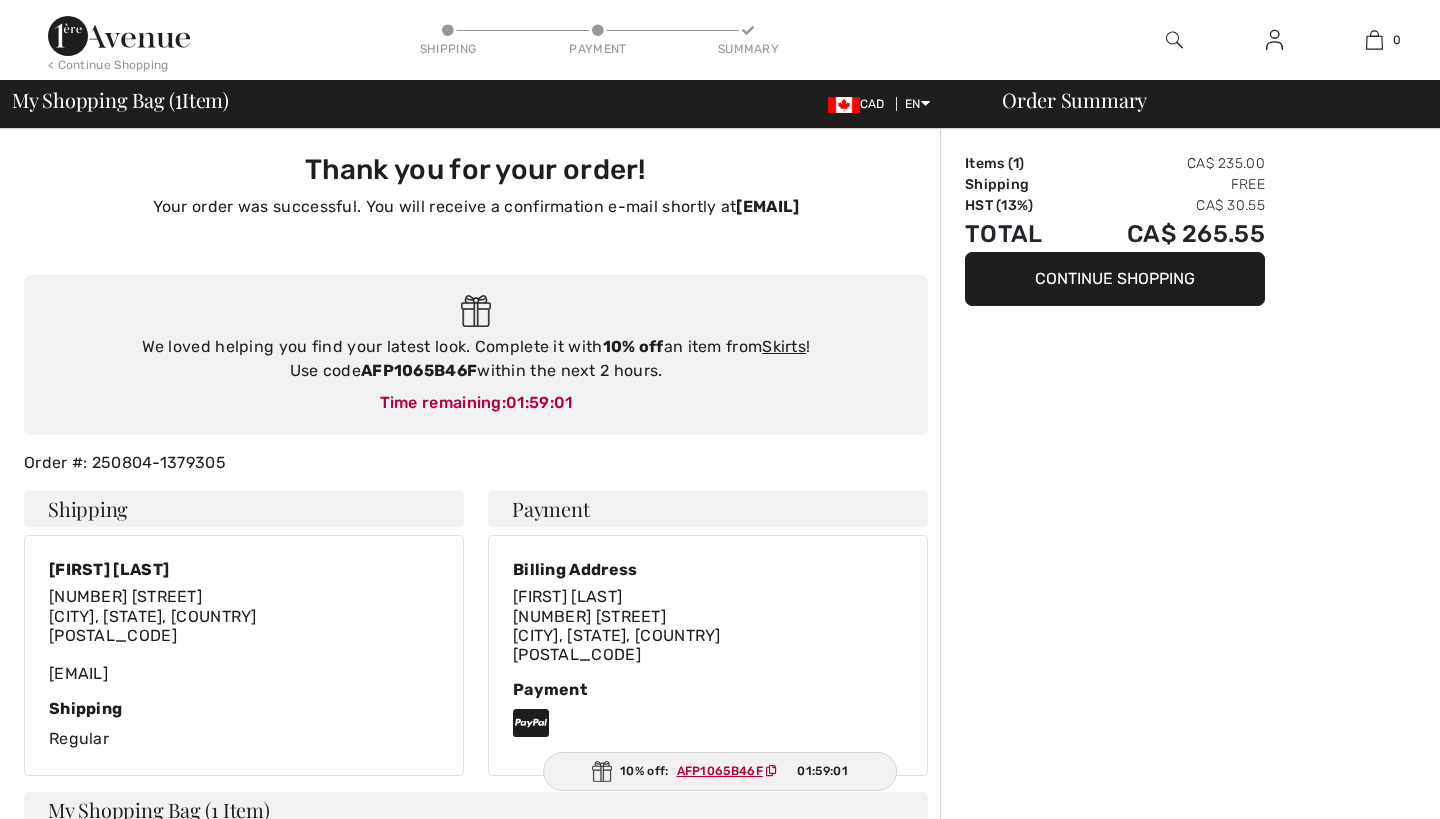 scroll, scrollTop: 0, scrollLeft: 0, axis: both 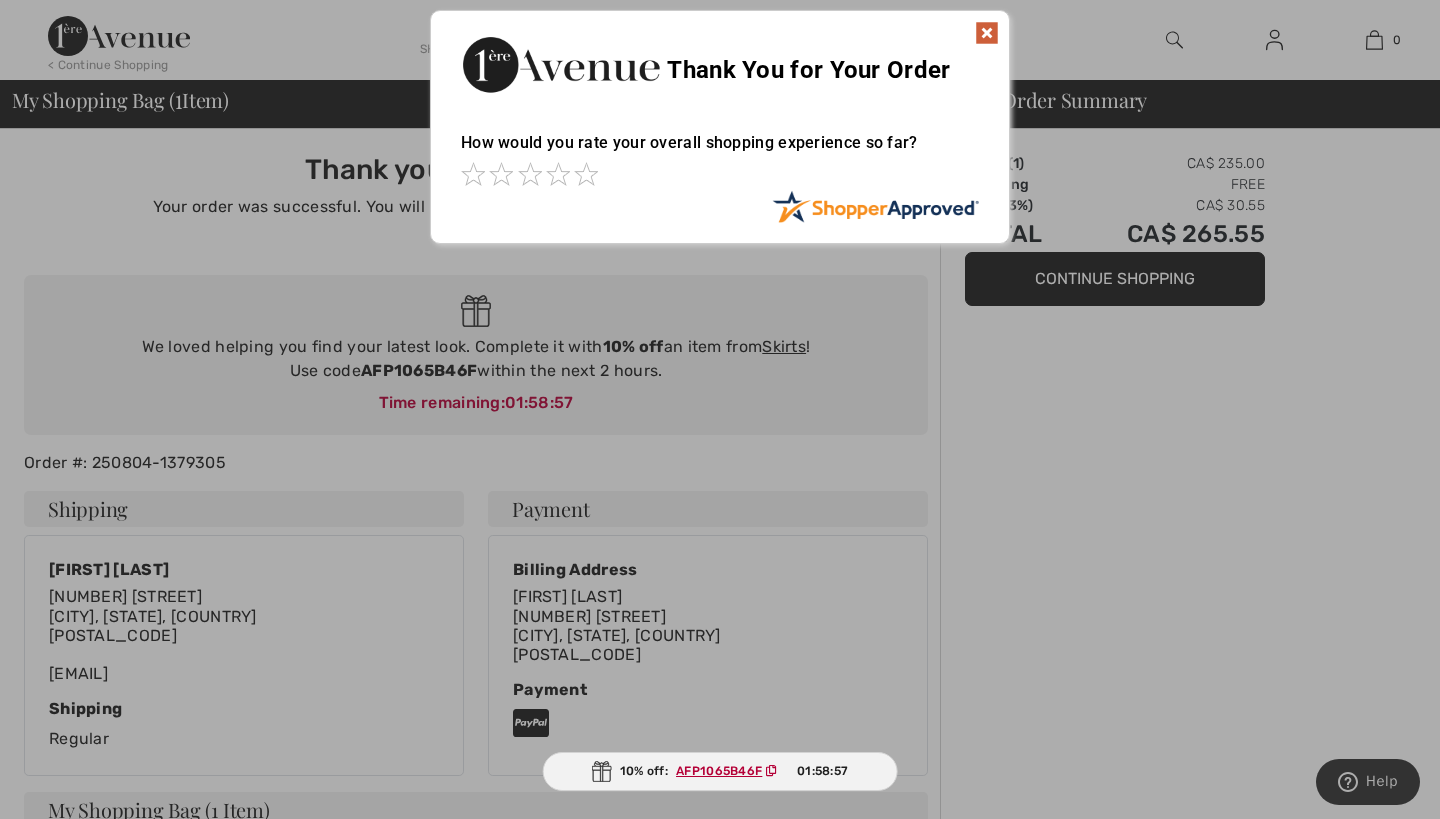click at bounding box center (987, 33) 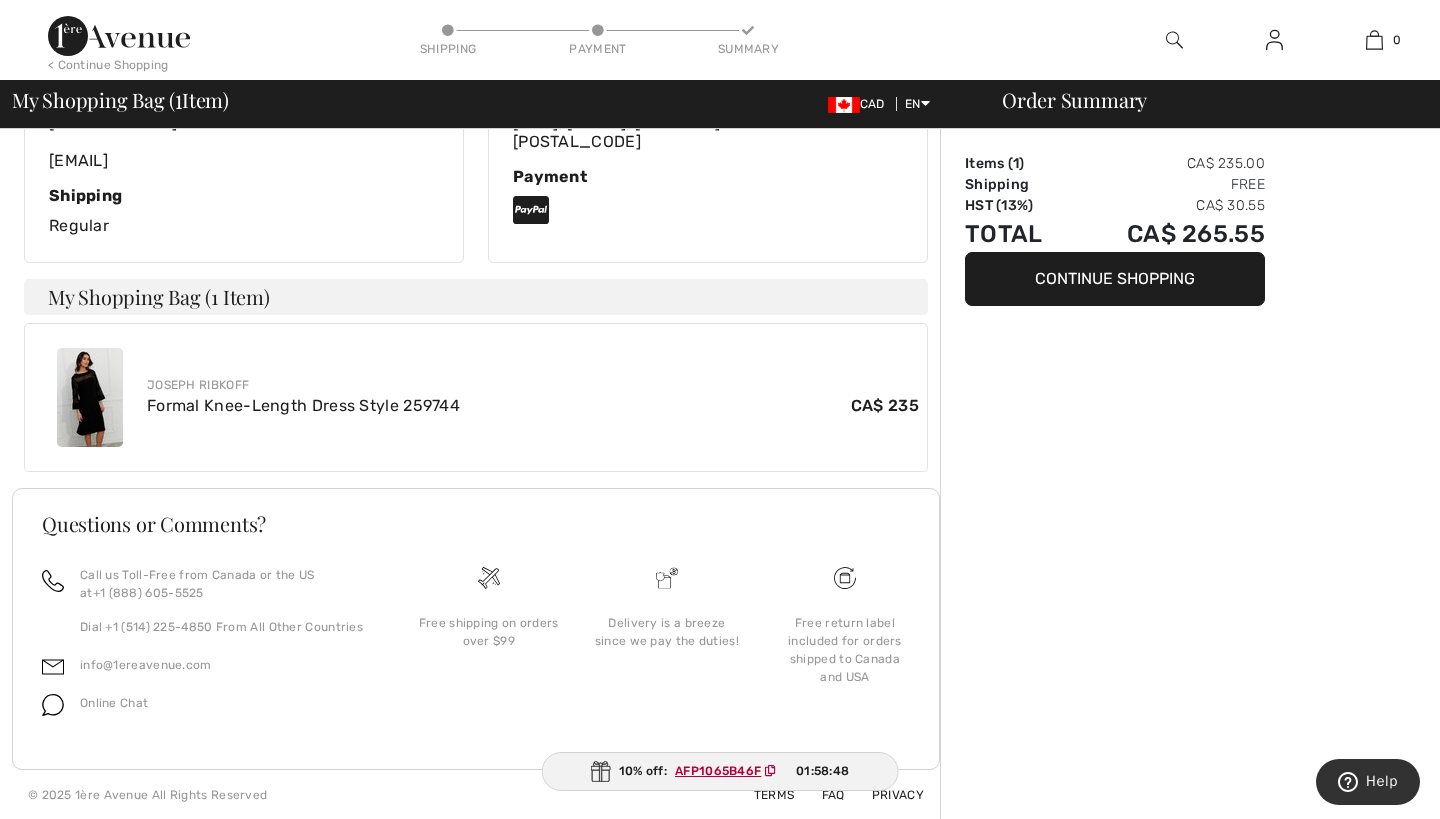 scroll, scrollTop: 512, scrollLeft: 0, axis: vertical 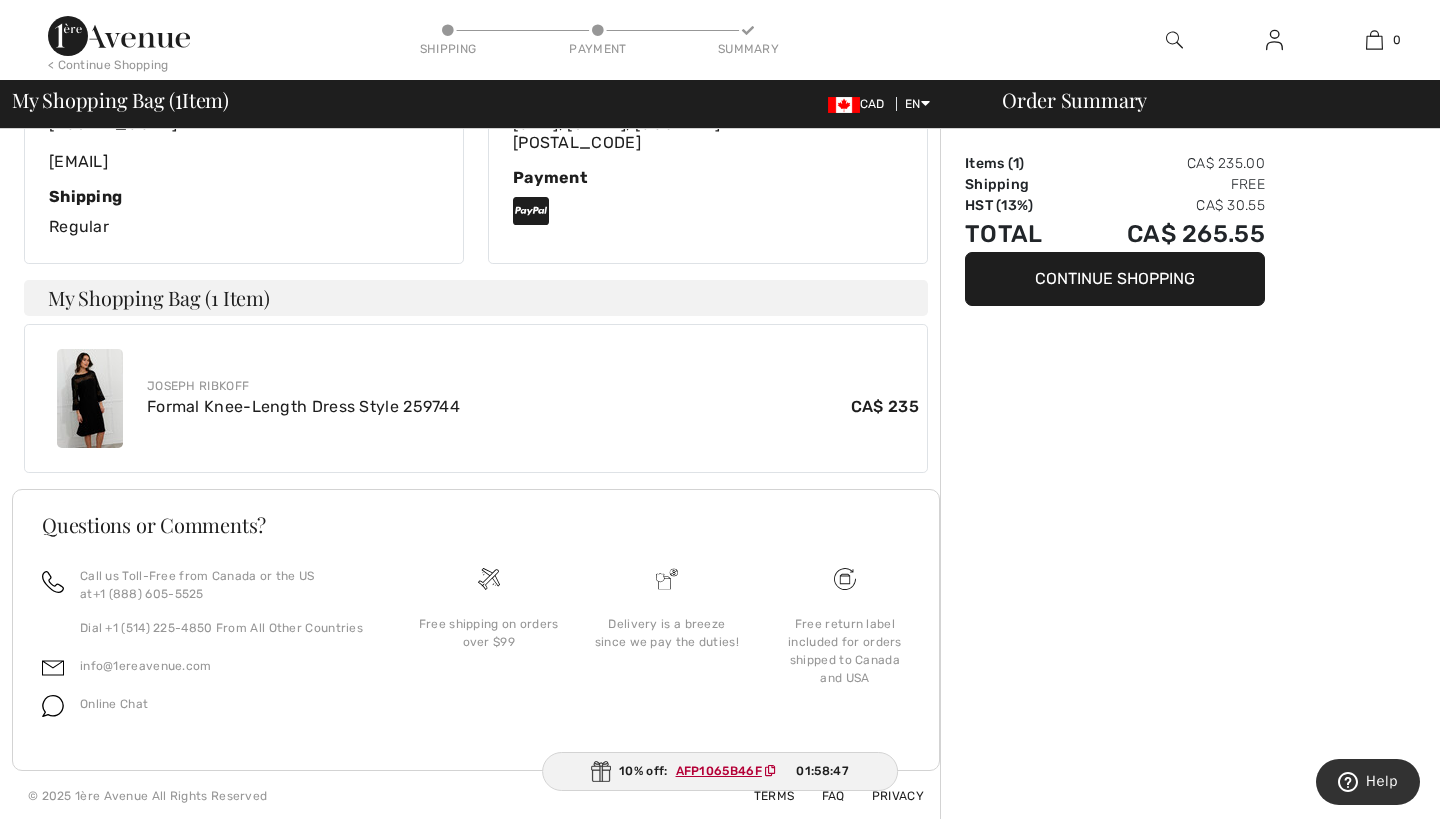 click at bounding box center [90, 398] 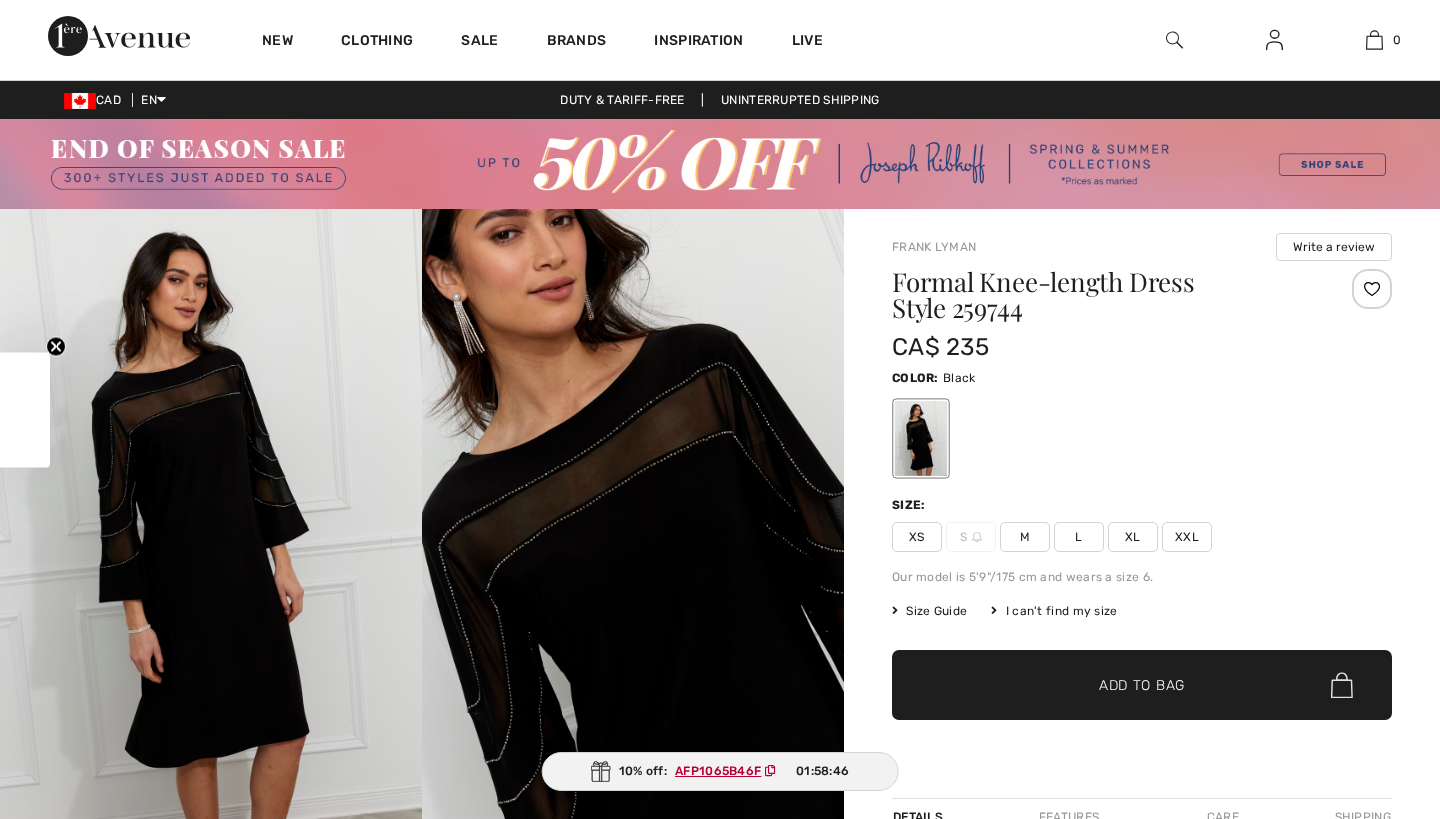scroll, scrollTop: 0, scrollLeft: 0, axis: both 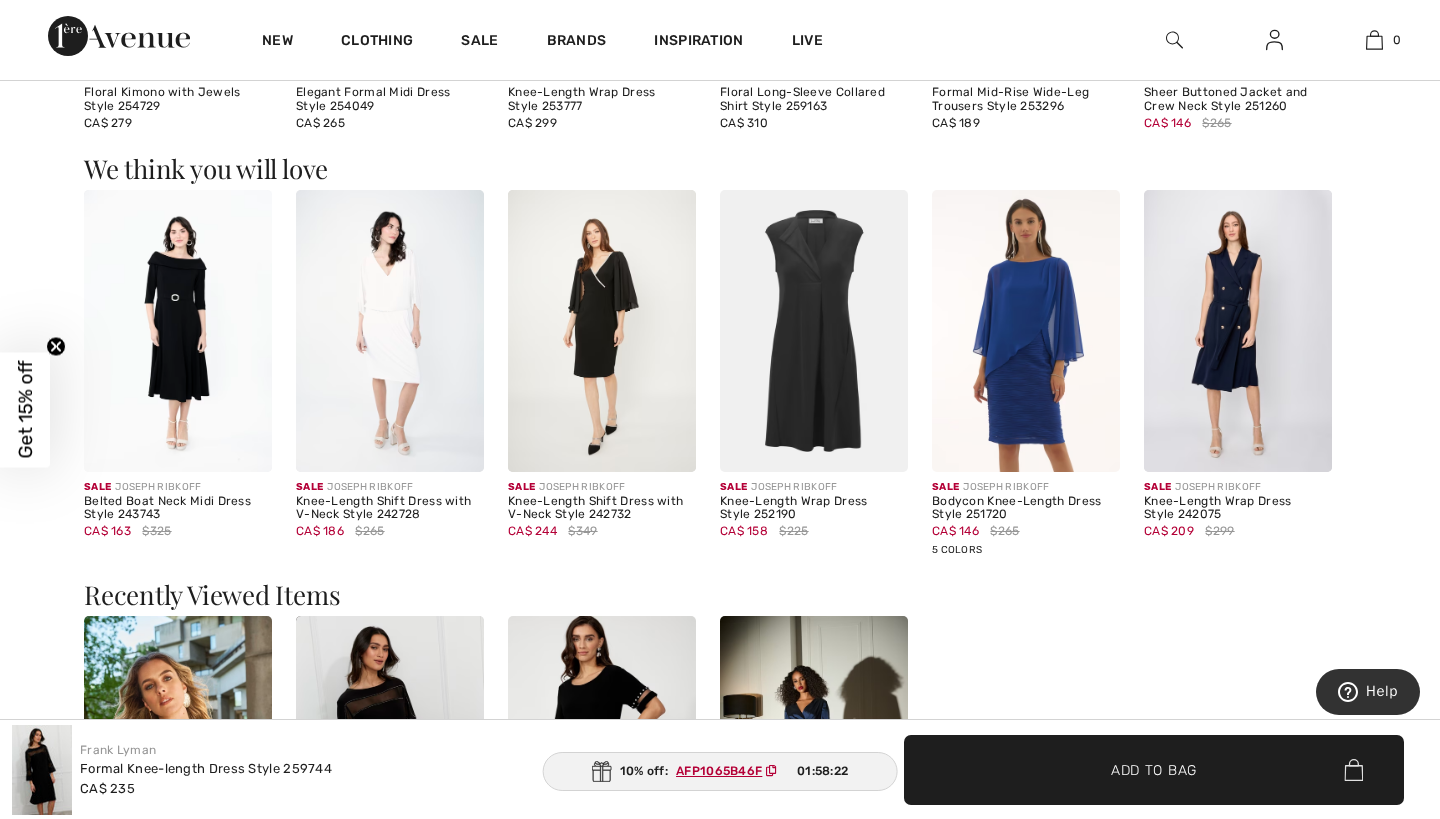 click at bounding box center (178, 331) 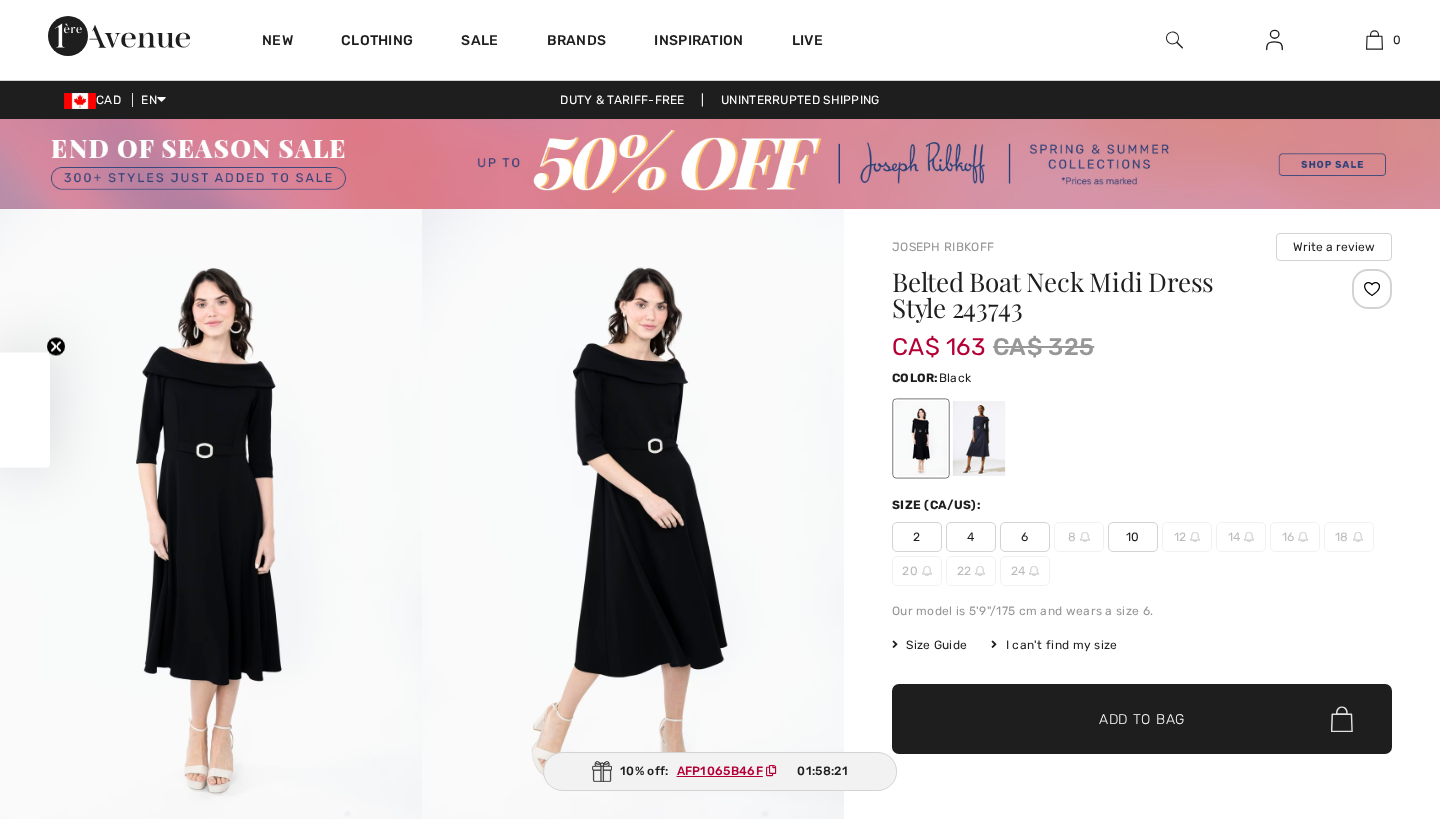 scroll, scrollTop: 0, scrollLeft: 0, axis: both 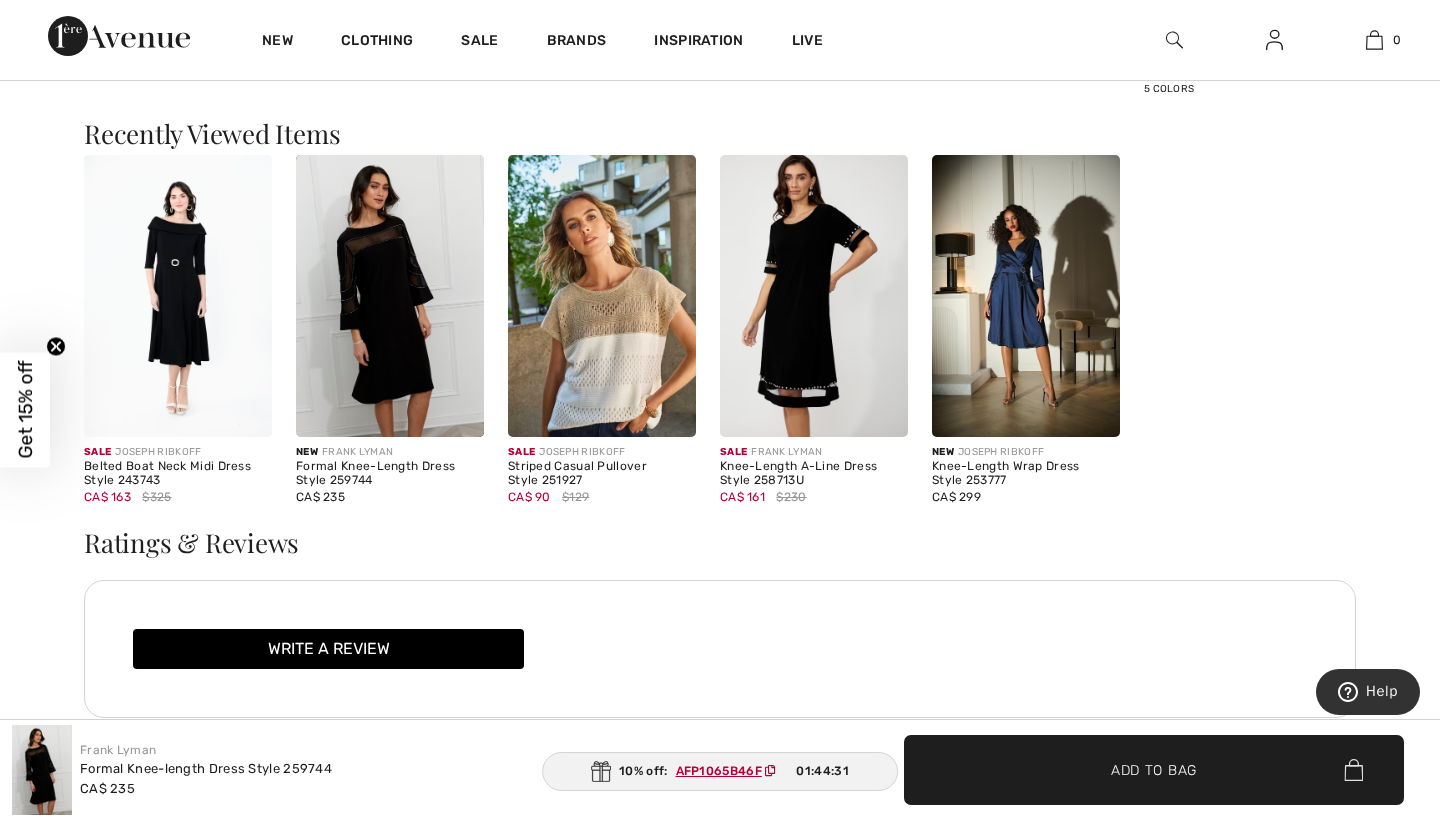 click at bounding box center [390, 296] 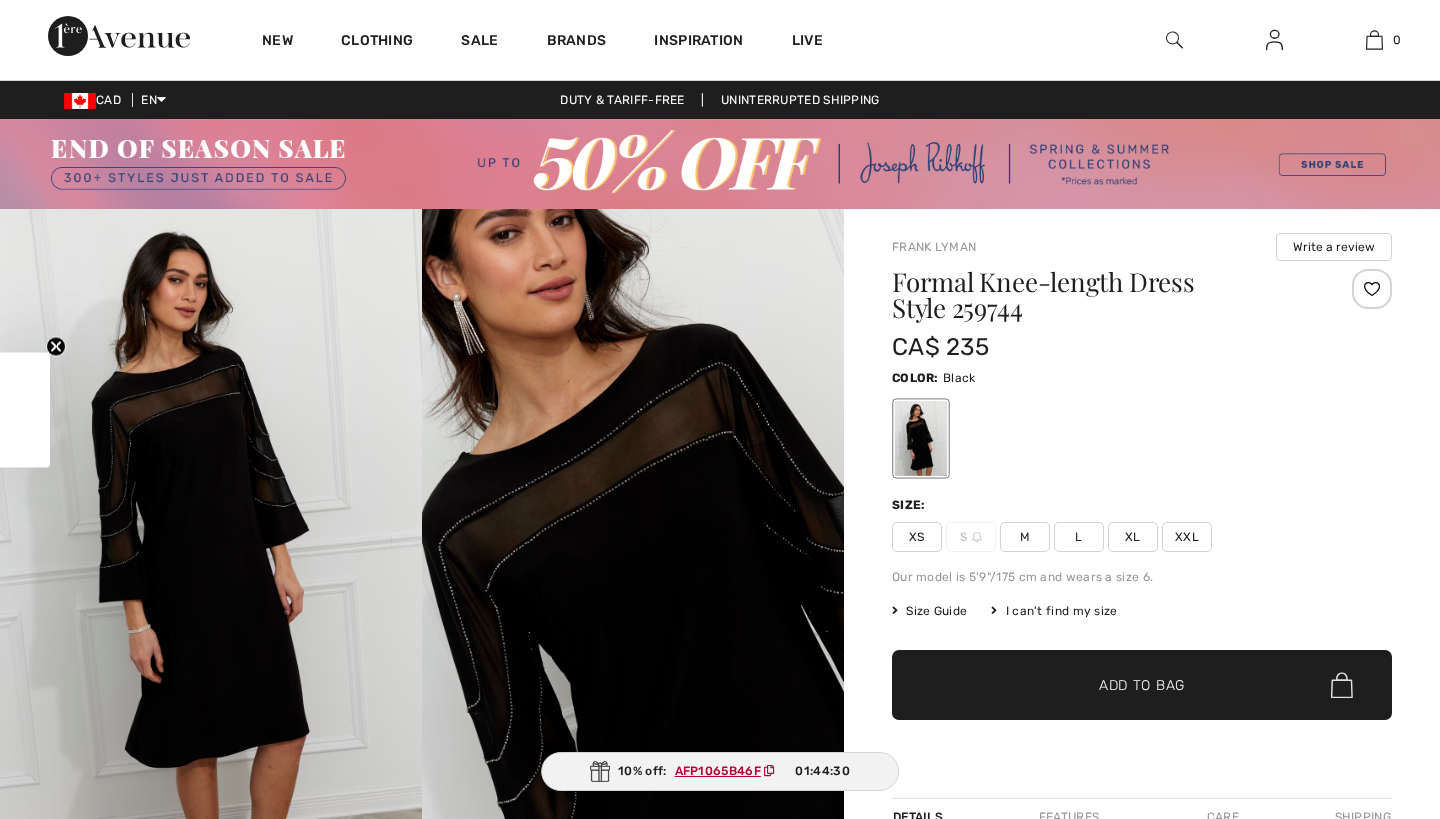 scroll, scrollTop: 0, scrollLeft: 0, axis: both 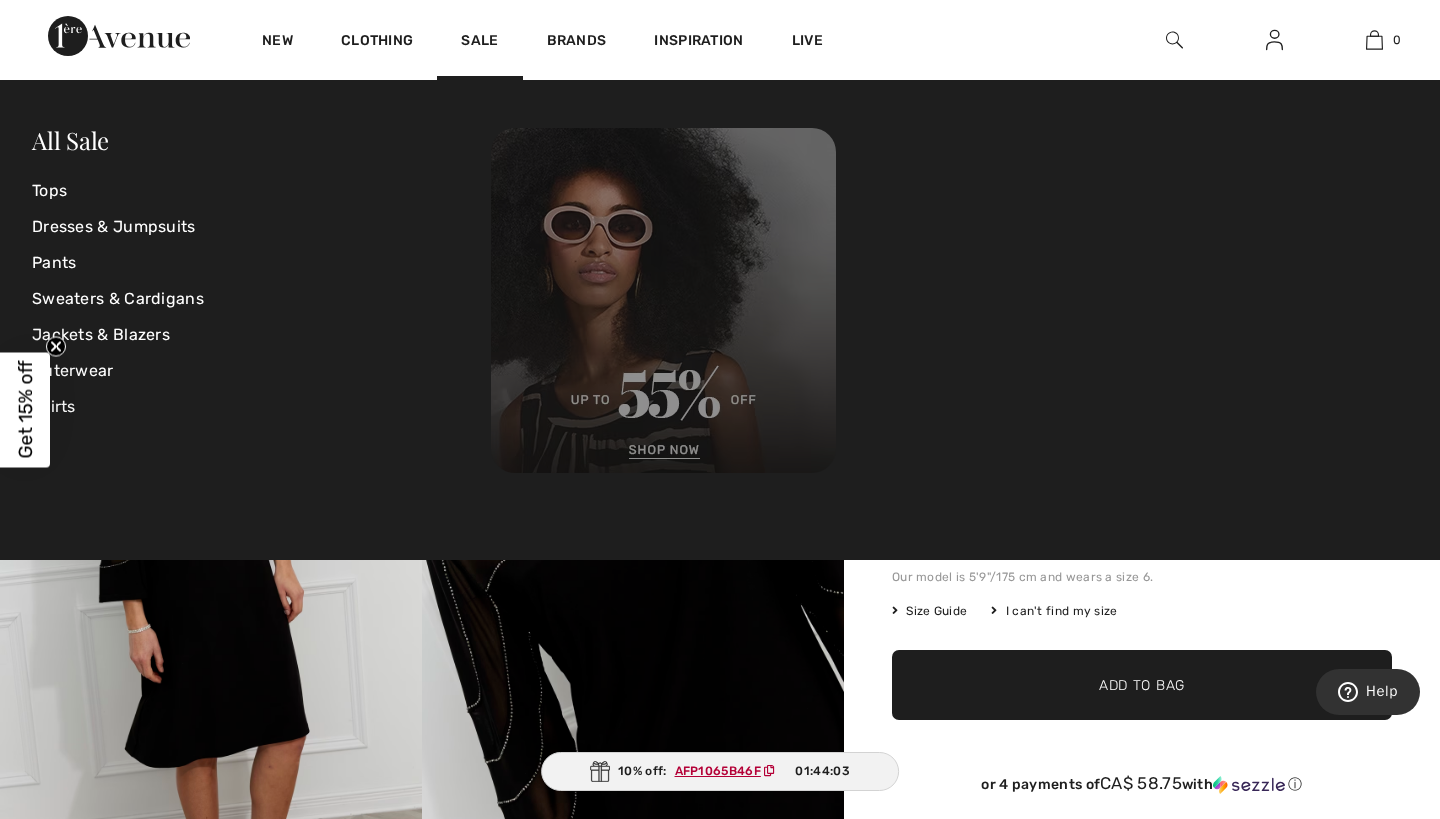 click at bounding box center [663, 300] 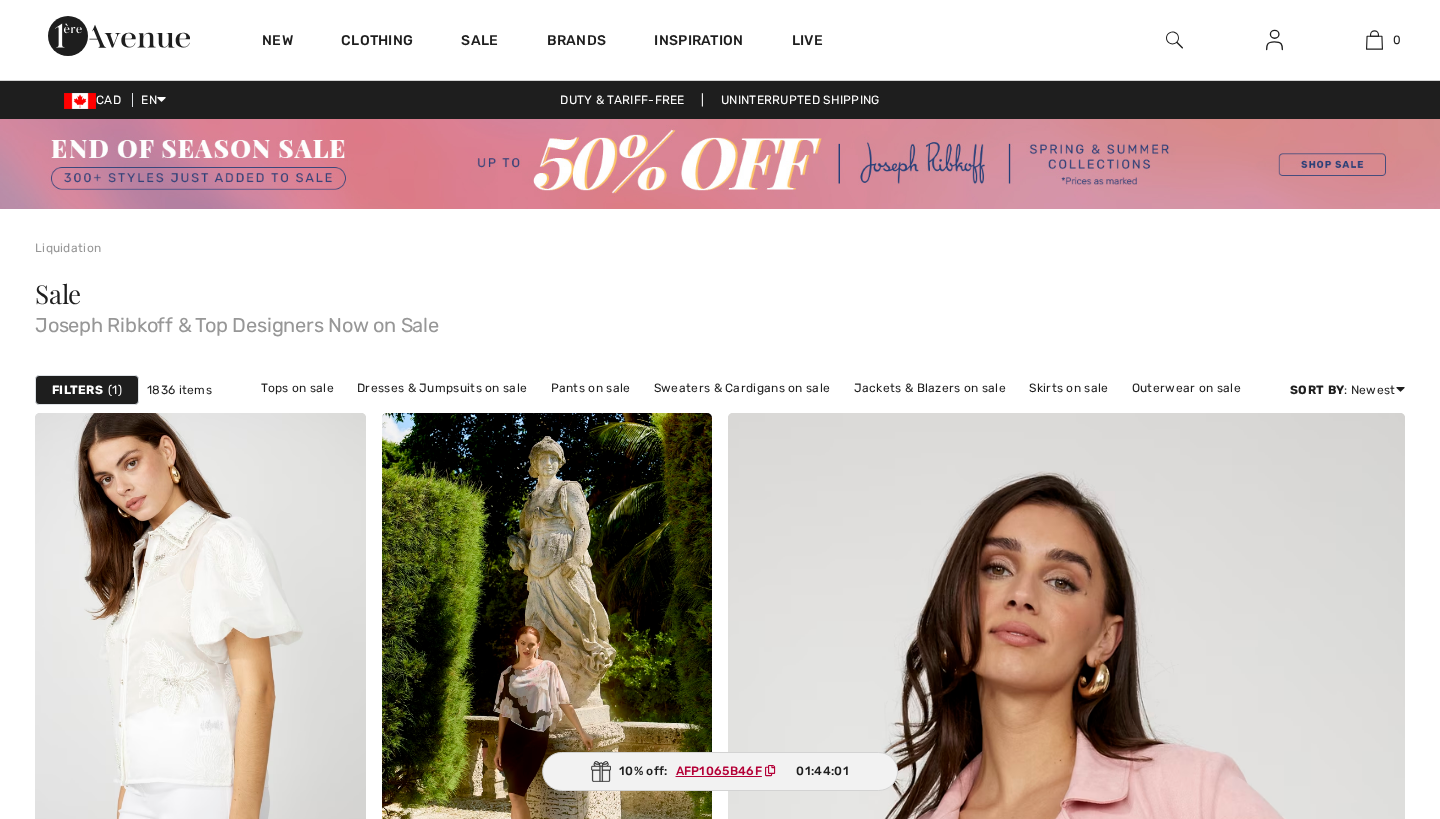 scroll, scrollTop: 0, scrollLeft: 0, axis: both 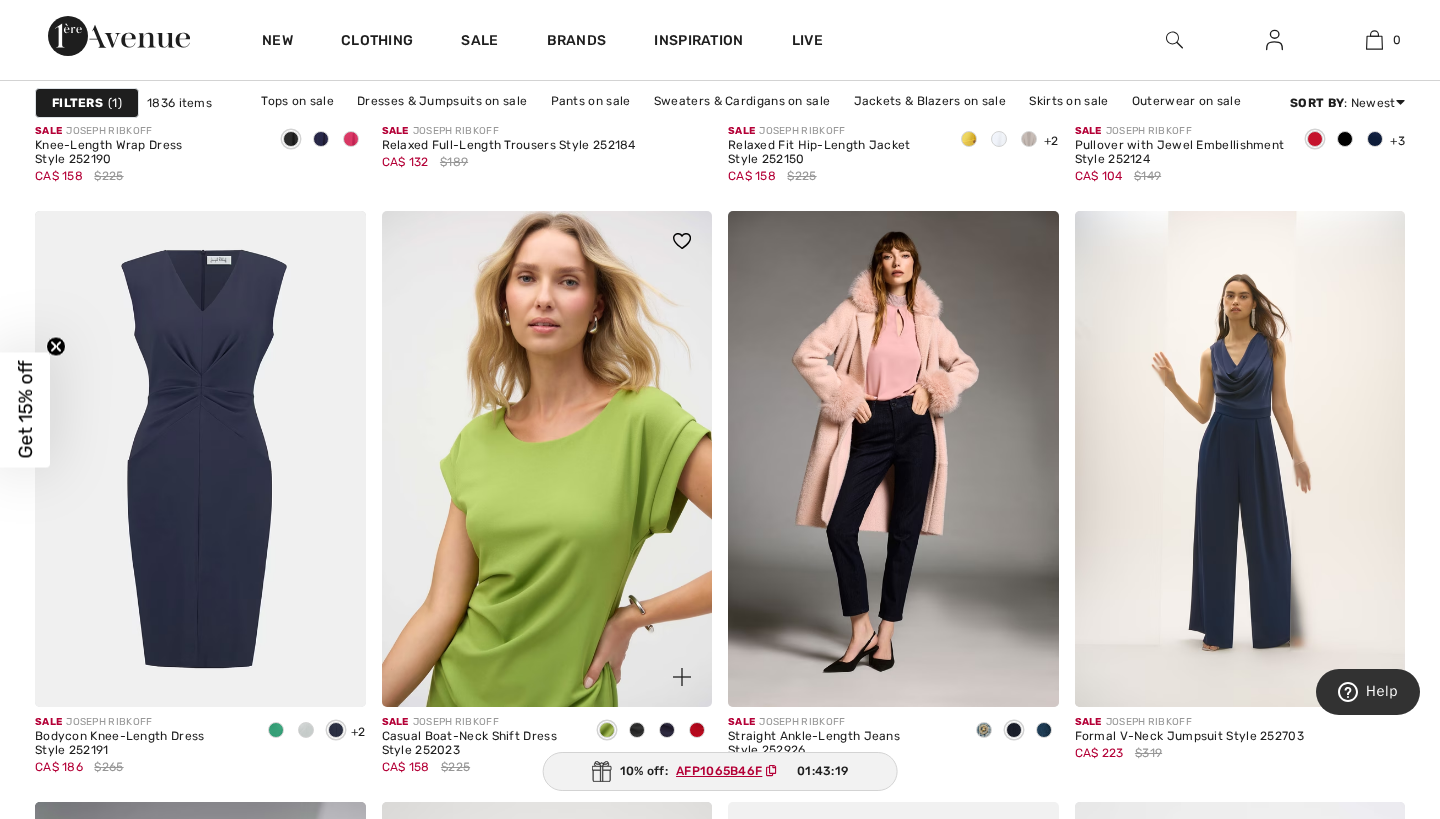 click at bounding box center [547, 459] 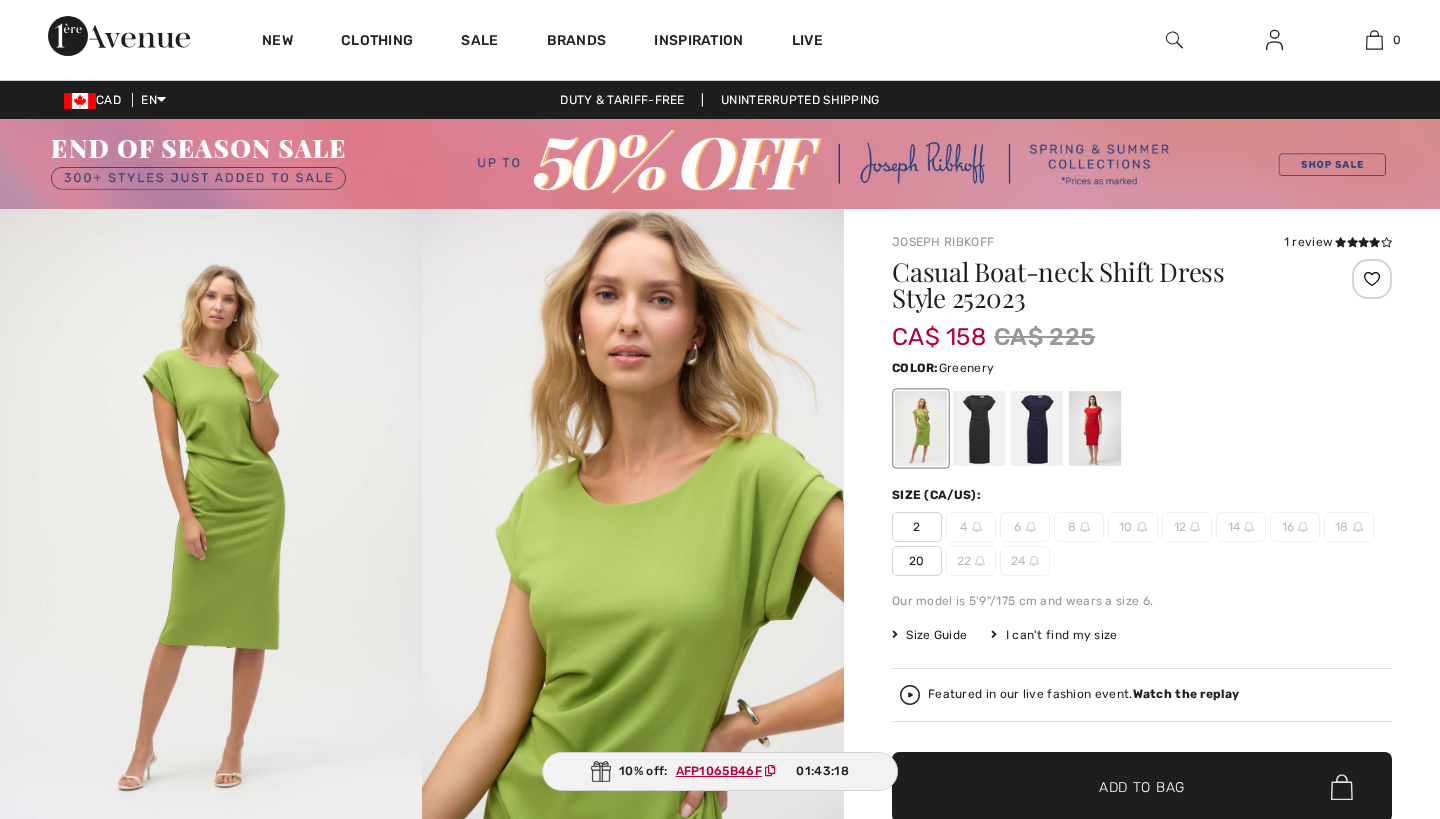 scroll, scrollTop: 0, scrollLeft: 0, axis: both 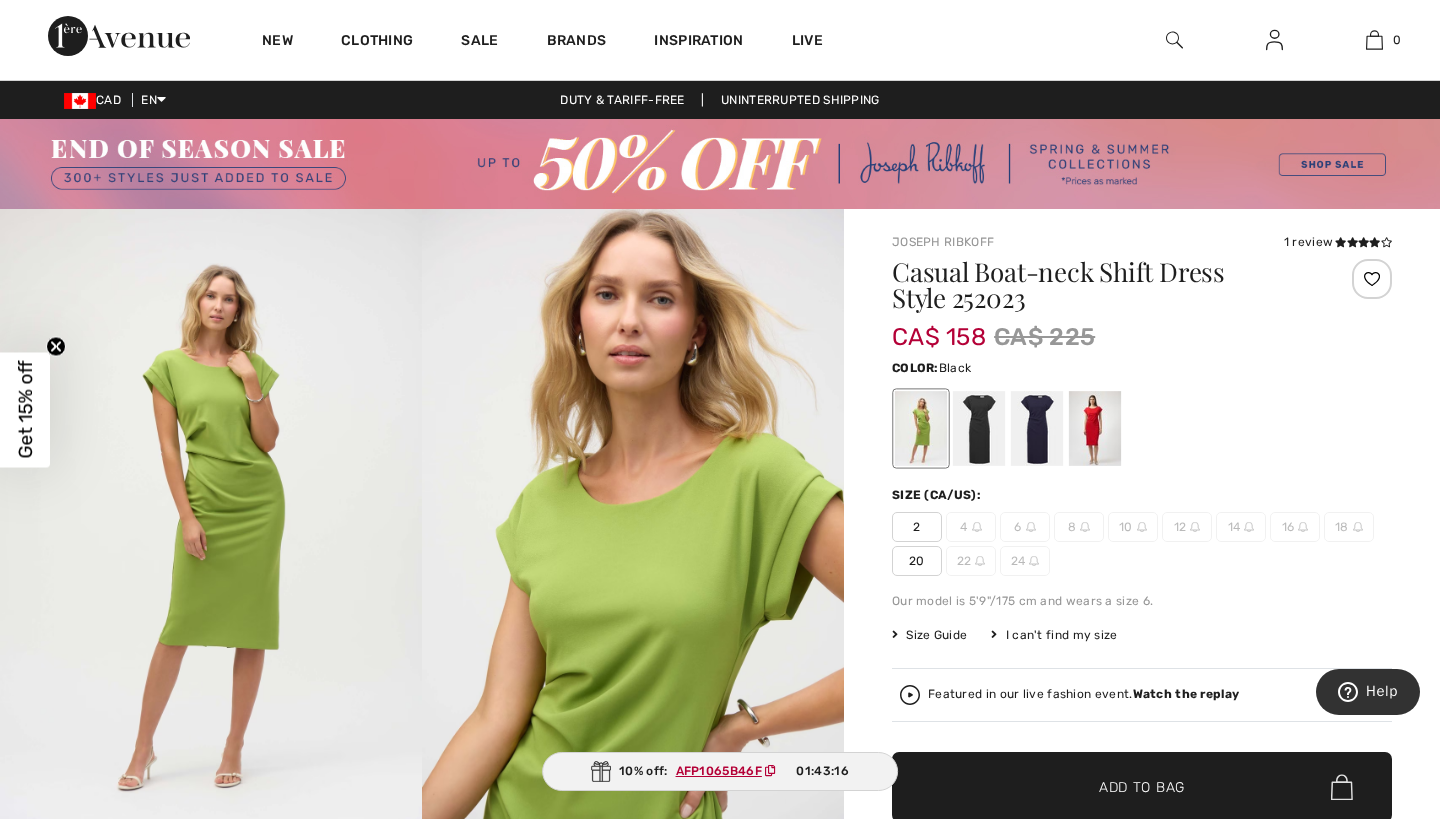 click at bounding box center (979, 428) 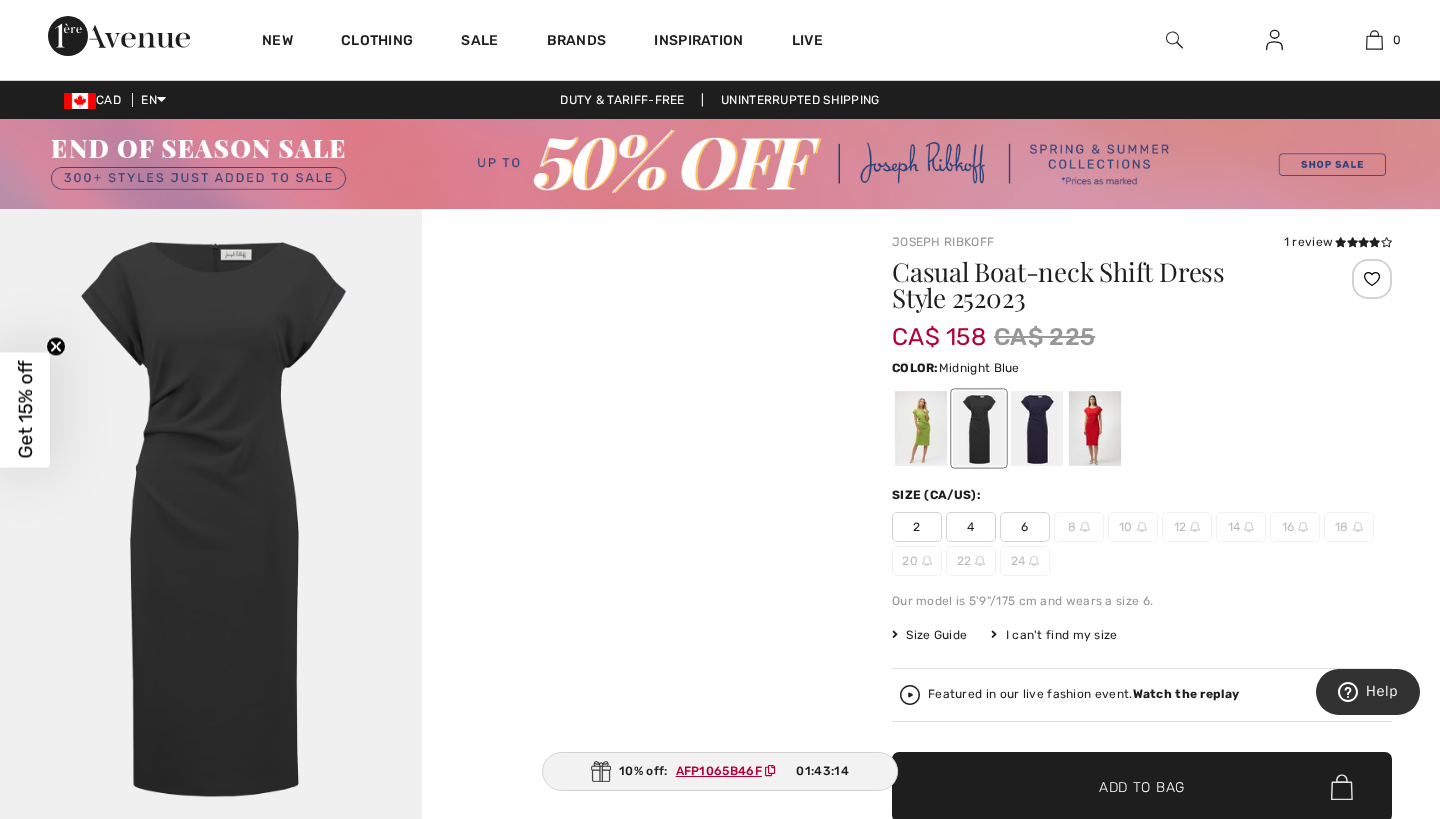click at bounding box center (1037, 428) 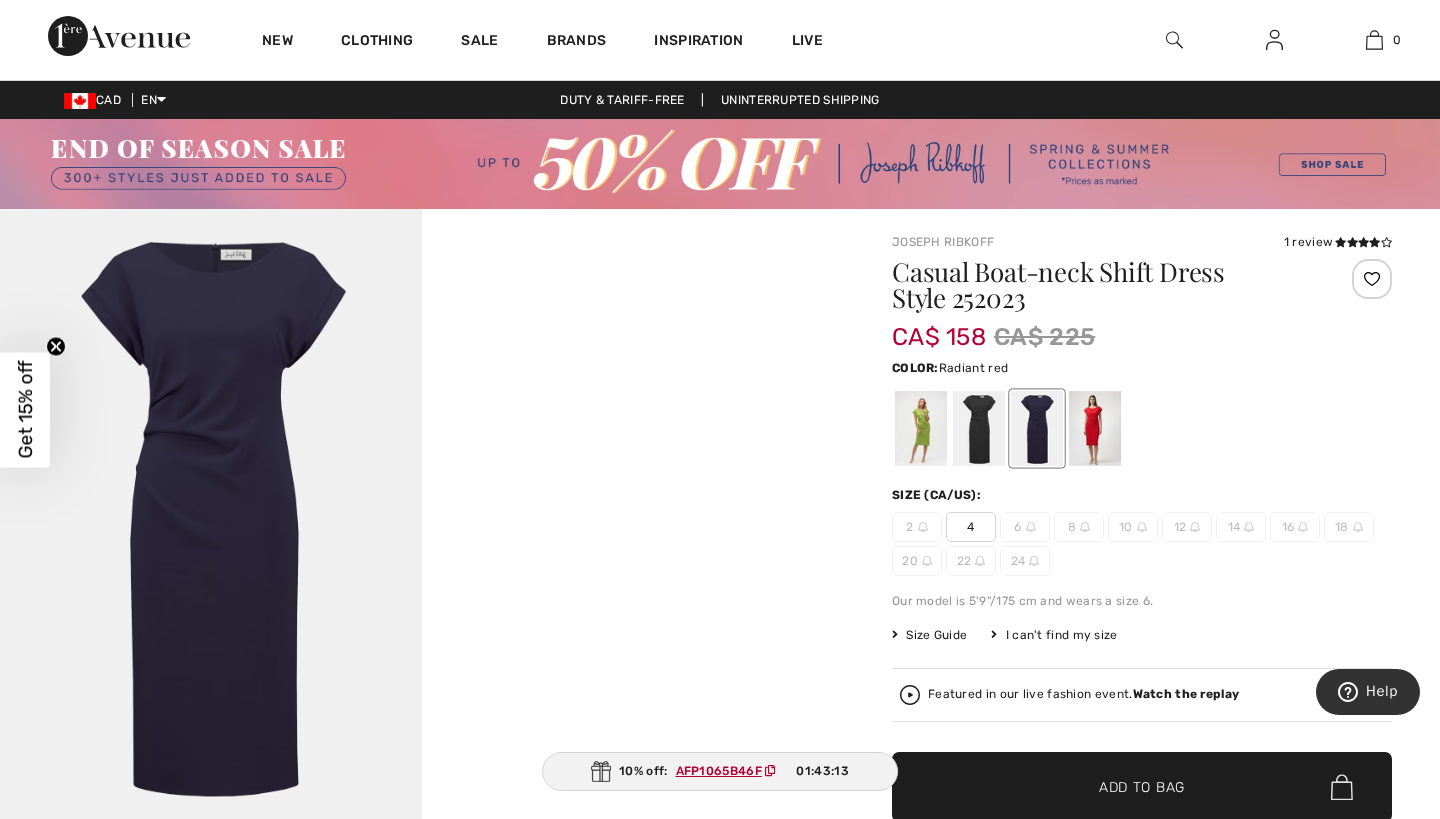 click at bounding box center (1095, 428) 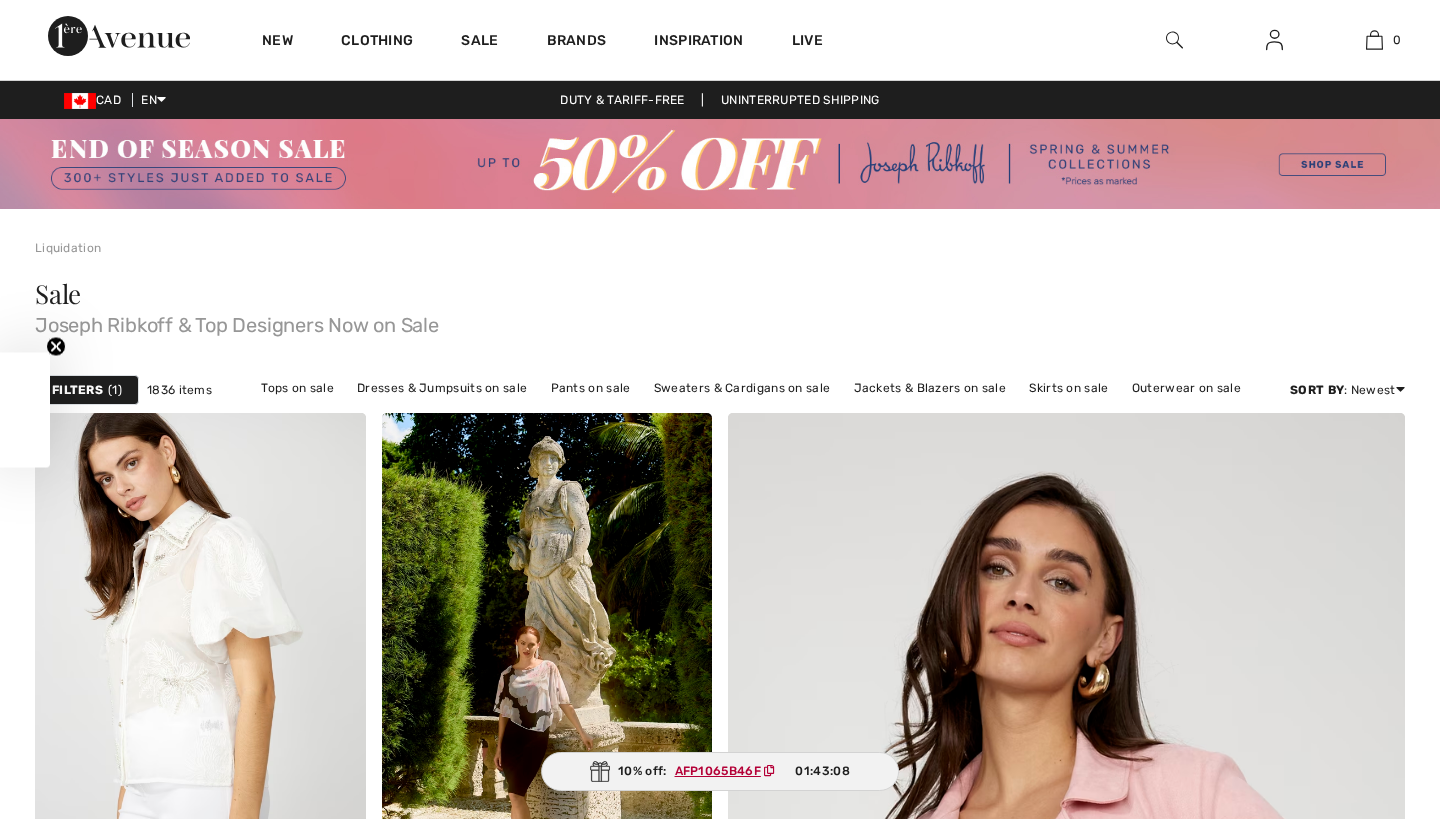 scroll, scrollTop: 8082, scrollLeft: 0, axis: vertical 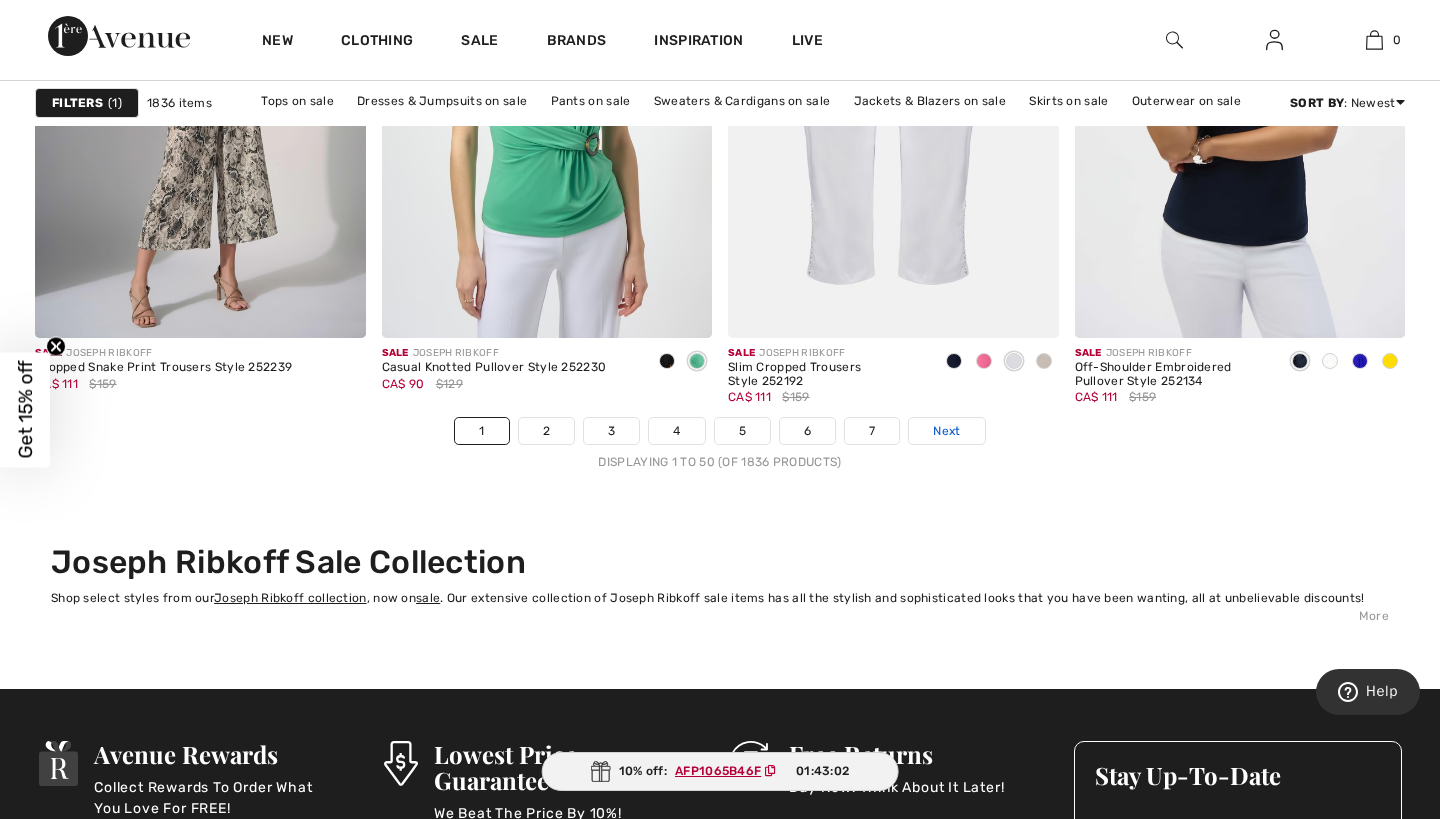 click on "Next" at bounding box center (946, 431) 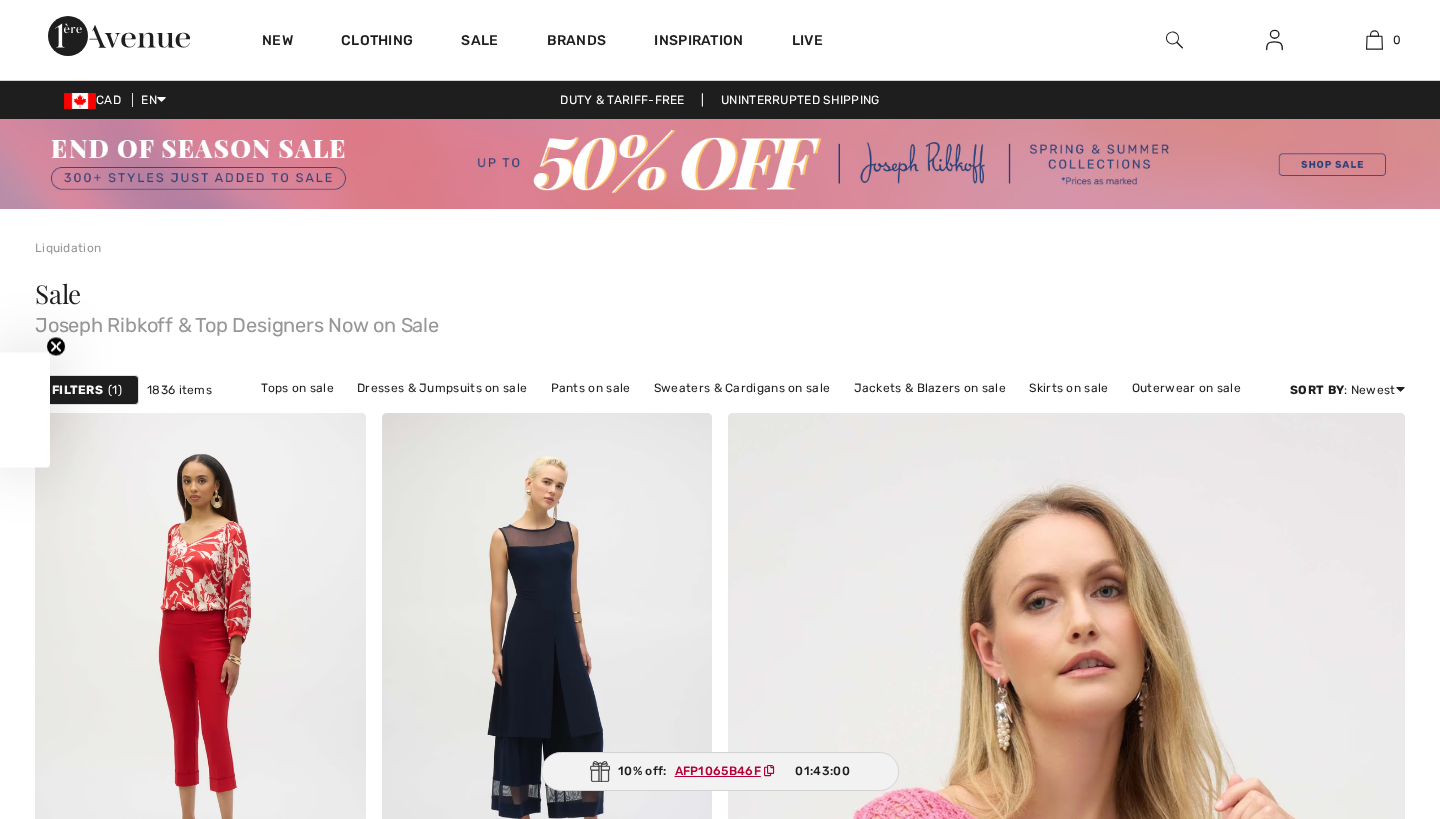 scroll, scrollTop: 0, scrollLeft: 0, axis: both 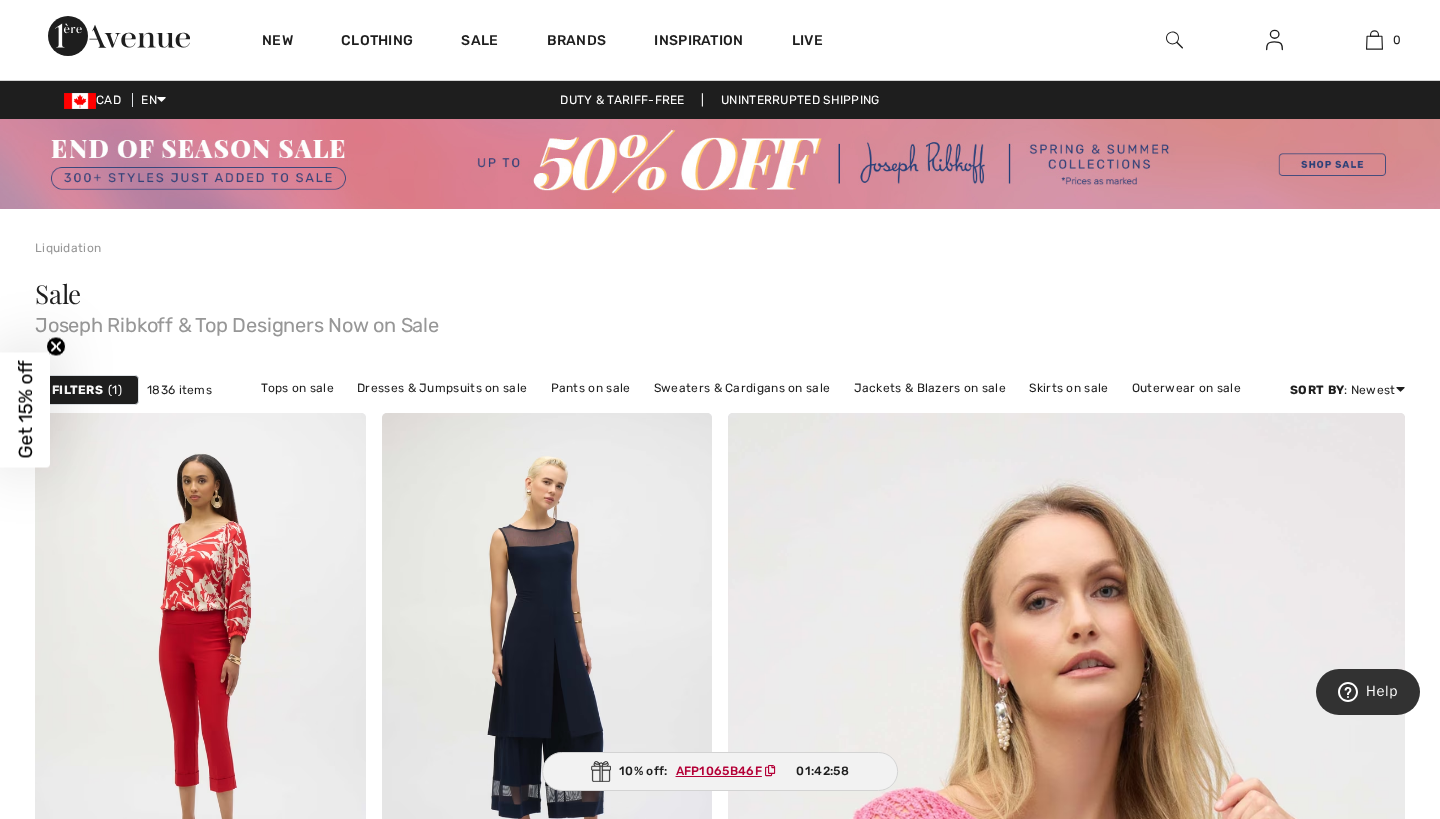 click on "Filters 1
1836 items
Tops on sale
Dresses & Jumpsuits on sale
Pants on sale
Sweaters & Cardigans on sale
Jackets & Blazers on sale
Skirts on sale
Outerwear on sale
Sort By : Newest
Price: High to Low
Price: Low to High
Discount: High to Low
Discount: Low to High
Newest
Best Sellers" at bounding box center (720, 390) 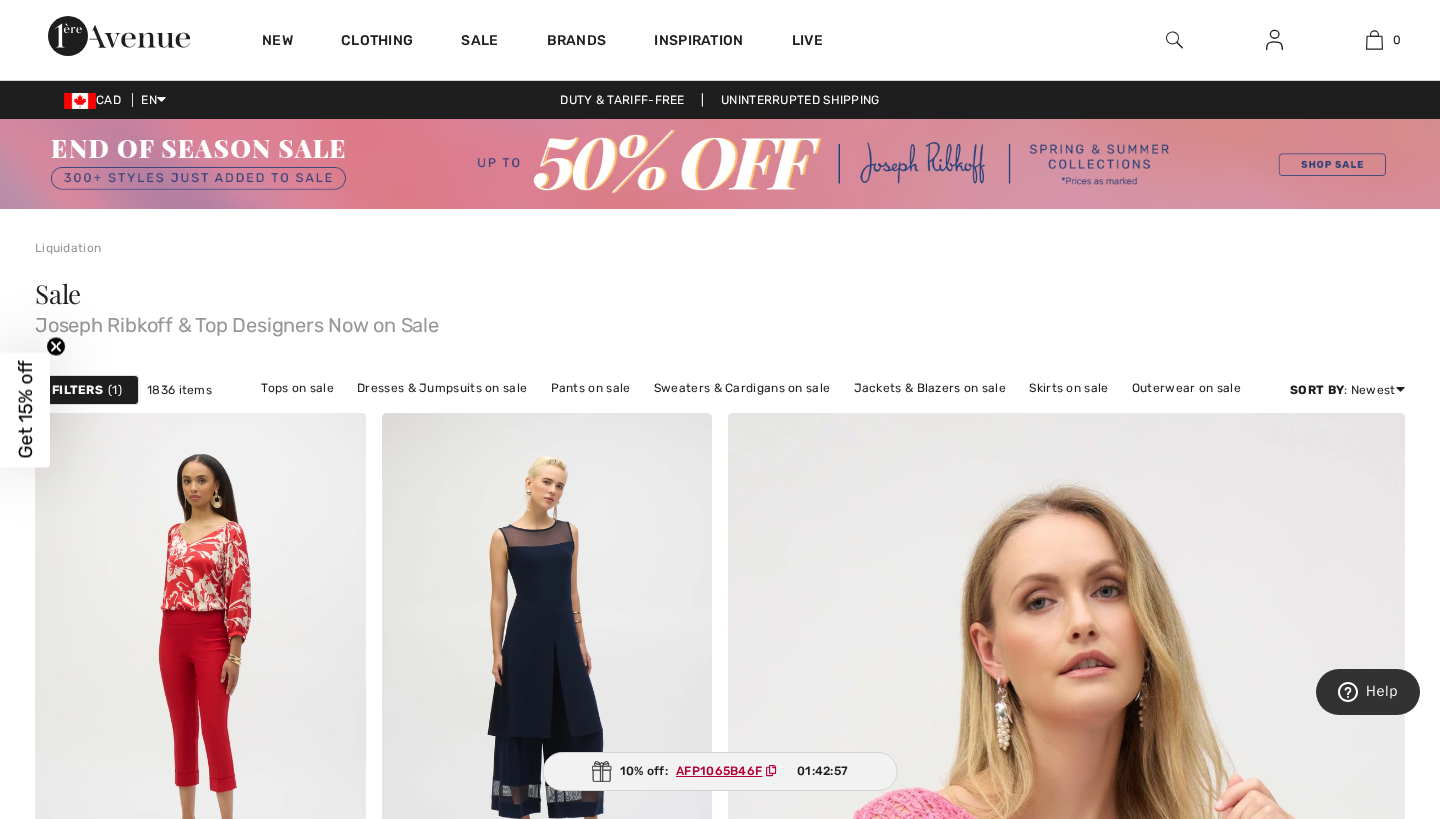 click on "Filters" at bounding box center [77, 390] 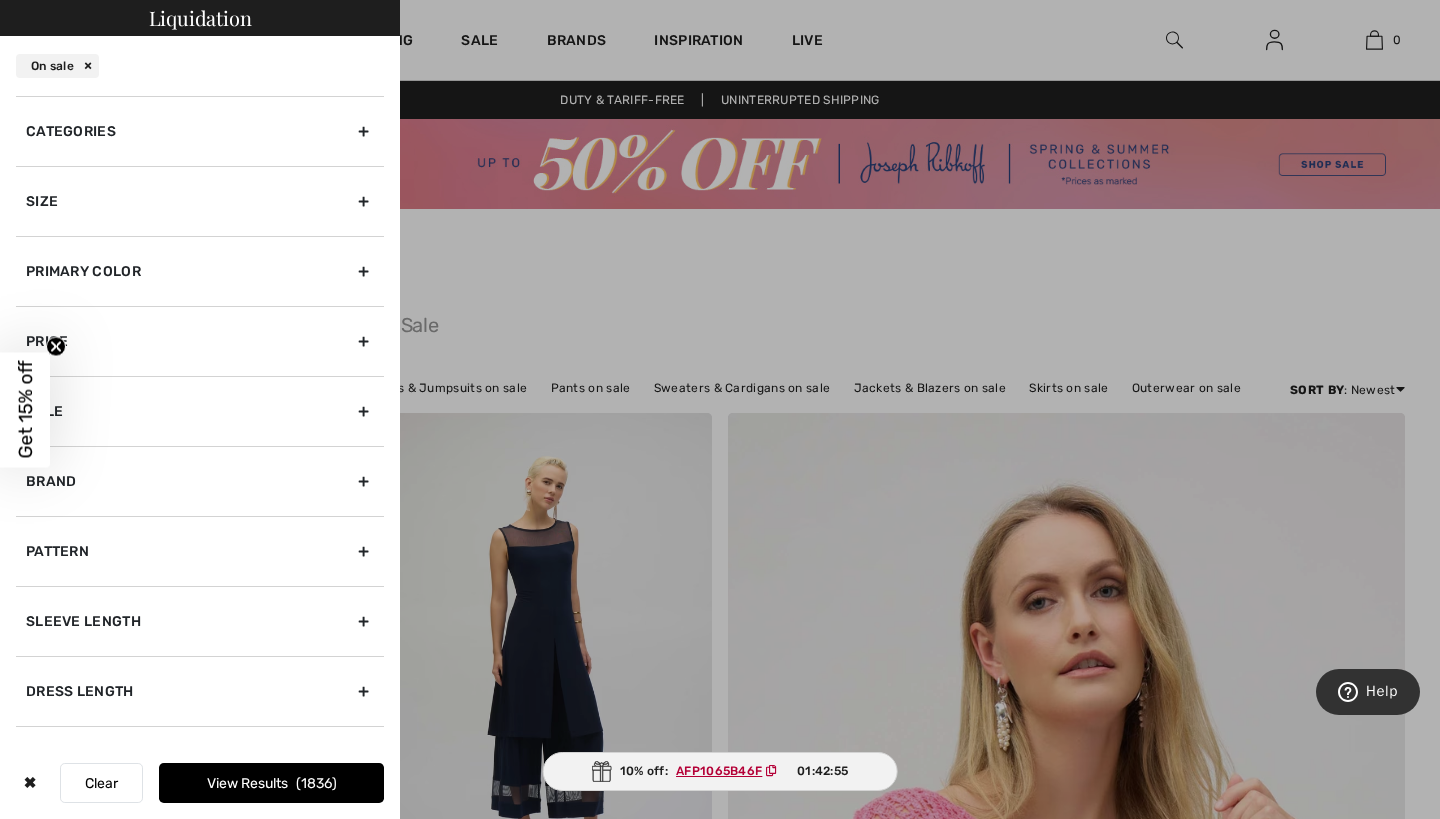 click on "Size" at bounding box center [200, 201] 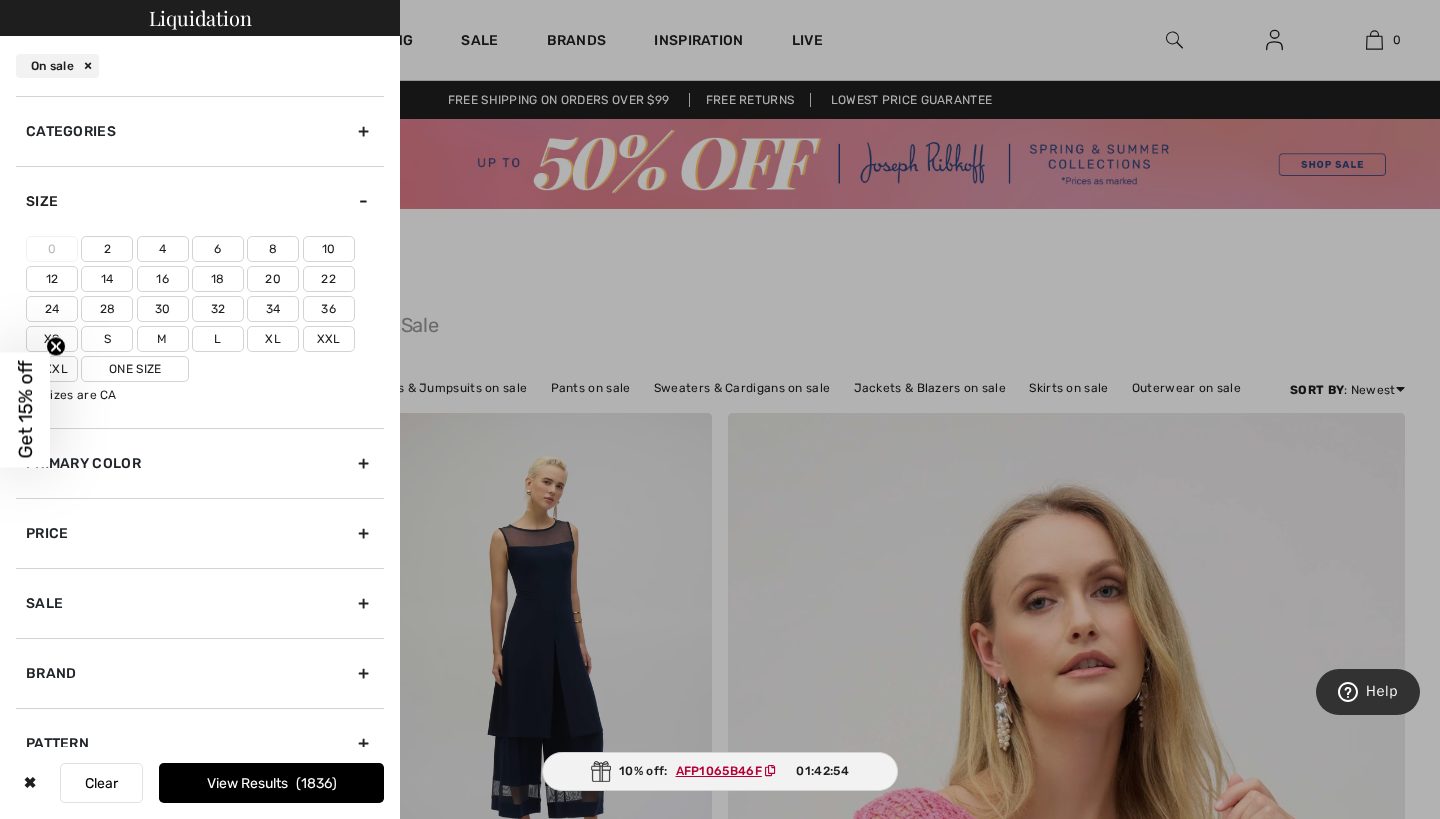 click on "Xl" at bounding box center (273, 339) 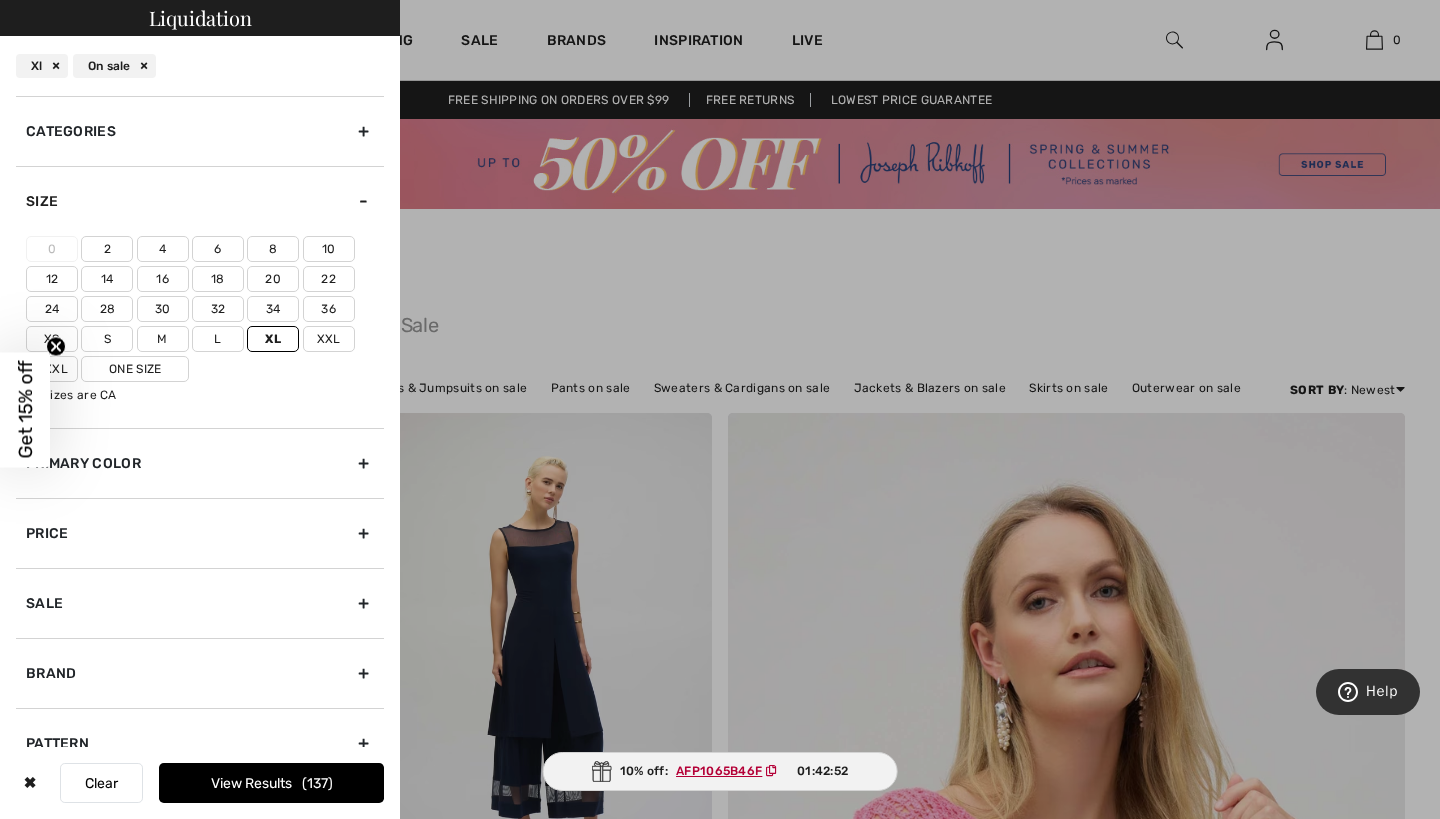 click on "16" at bounding box center (163, 279) 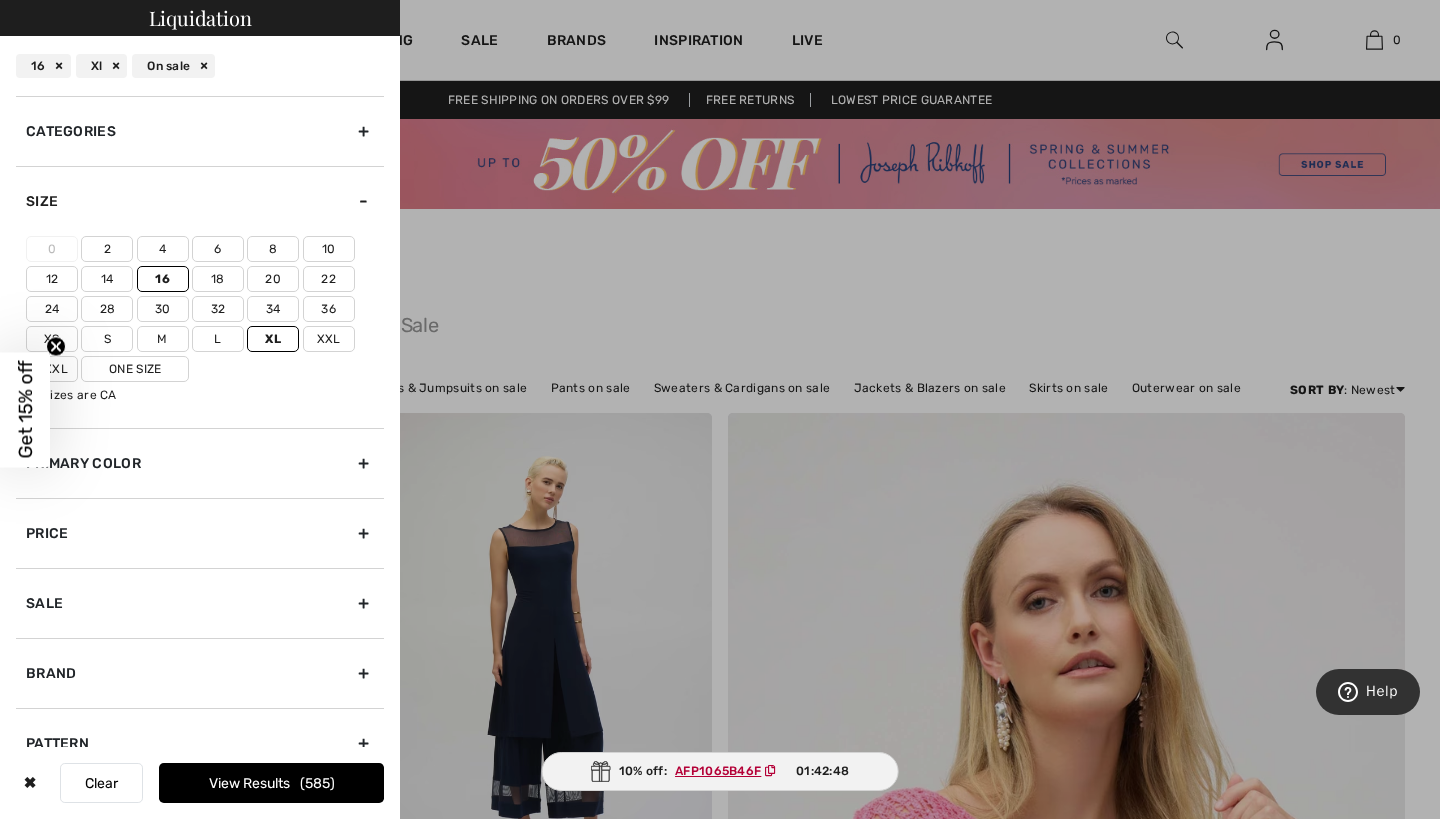 click on "Sale" at bounding box center (200, 603) 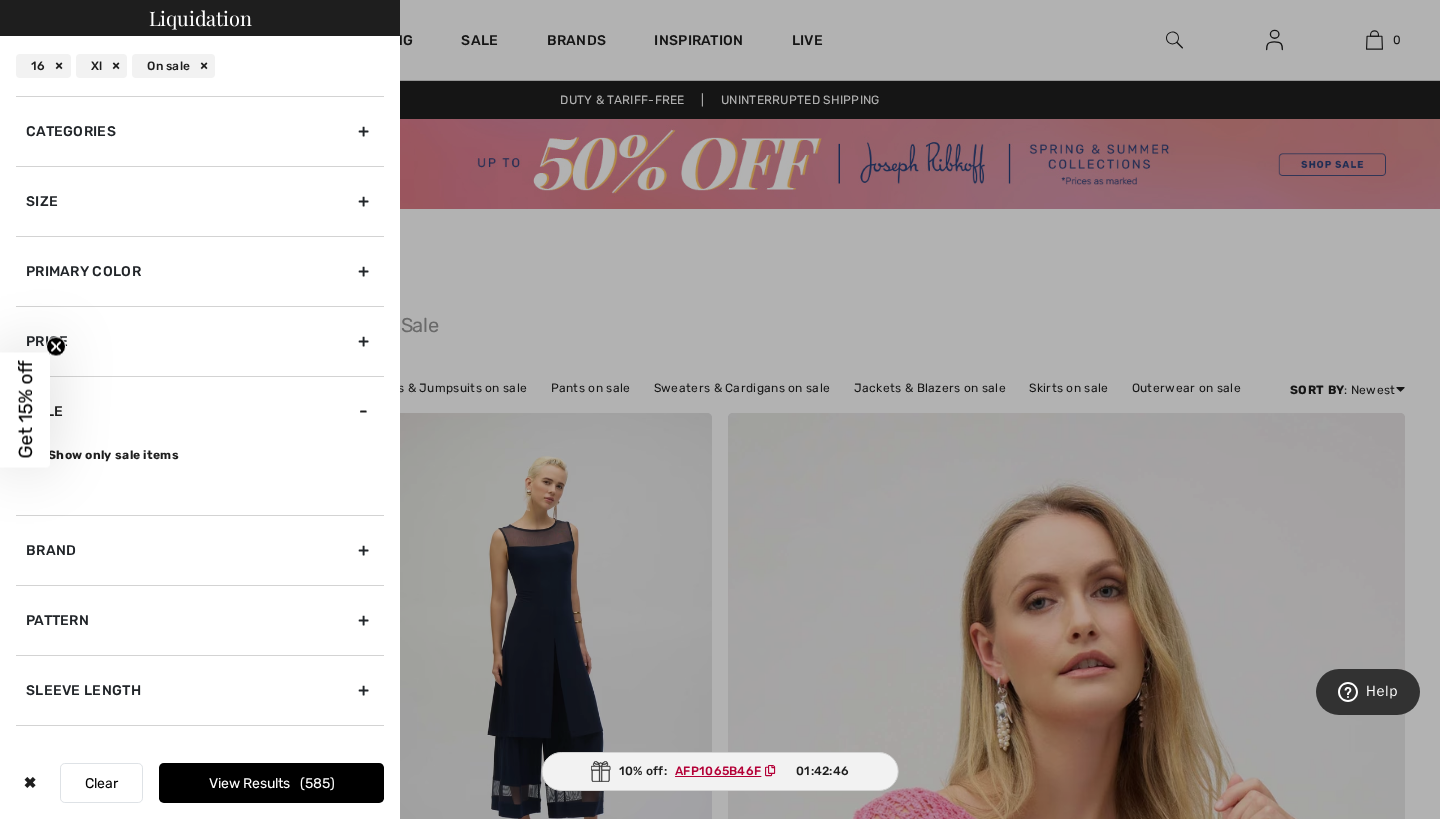 click on "View Results 585" at bounding box center (271, 783) 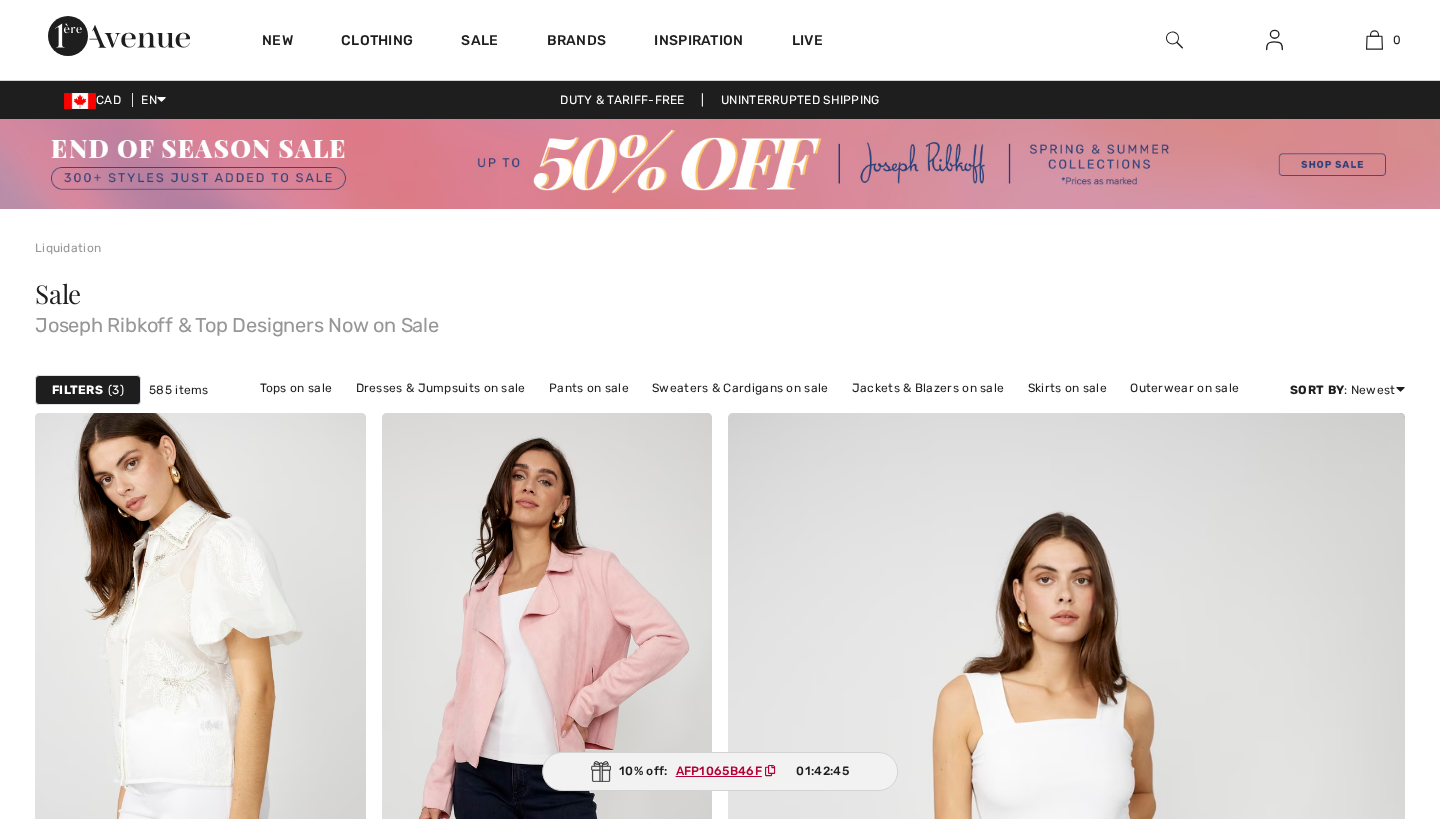 scroll, scrollTop: 0, scrollLeft: 0, axis: both 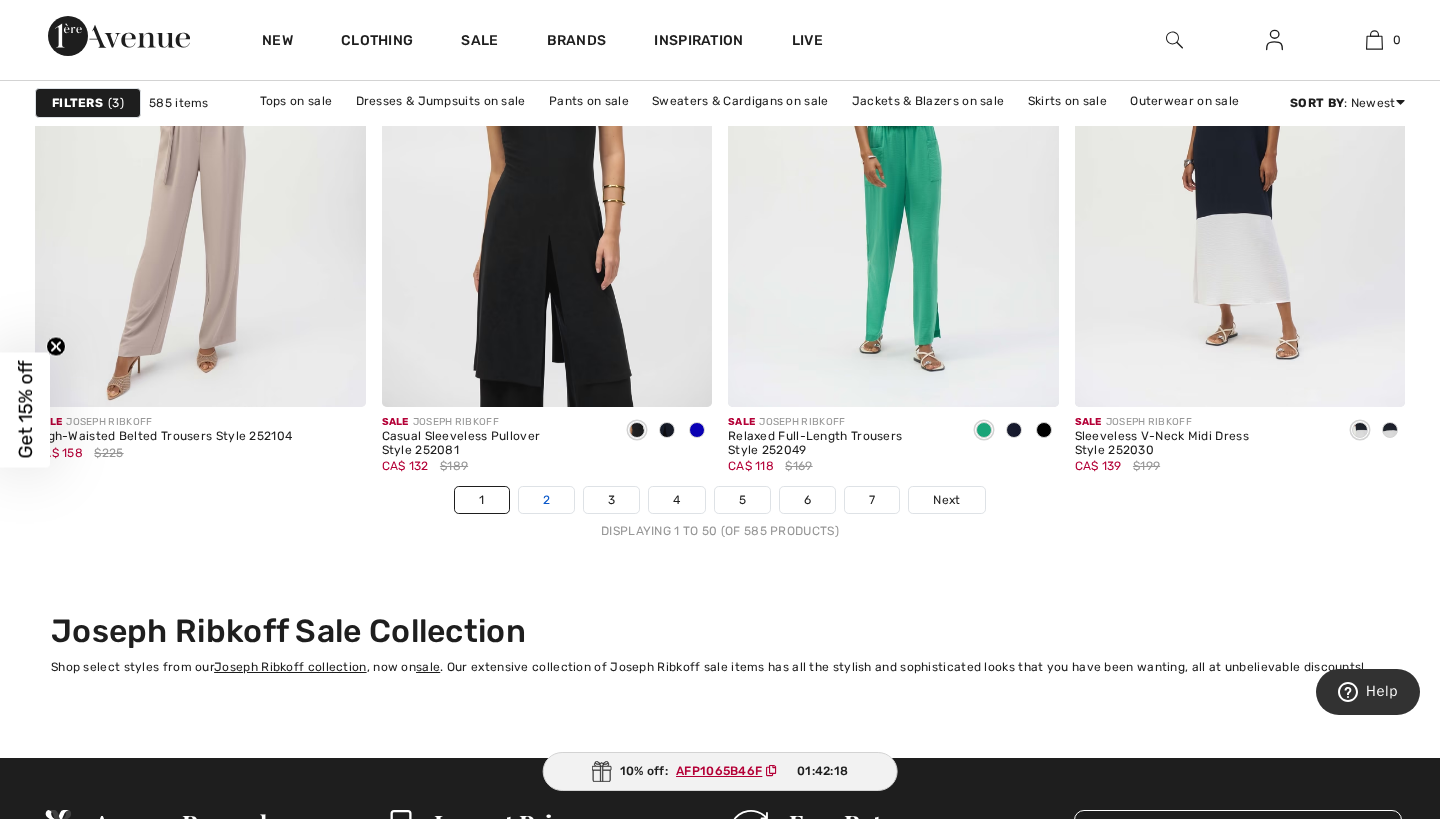 click on "2" at bounding box center [546, 500] 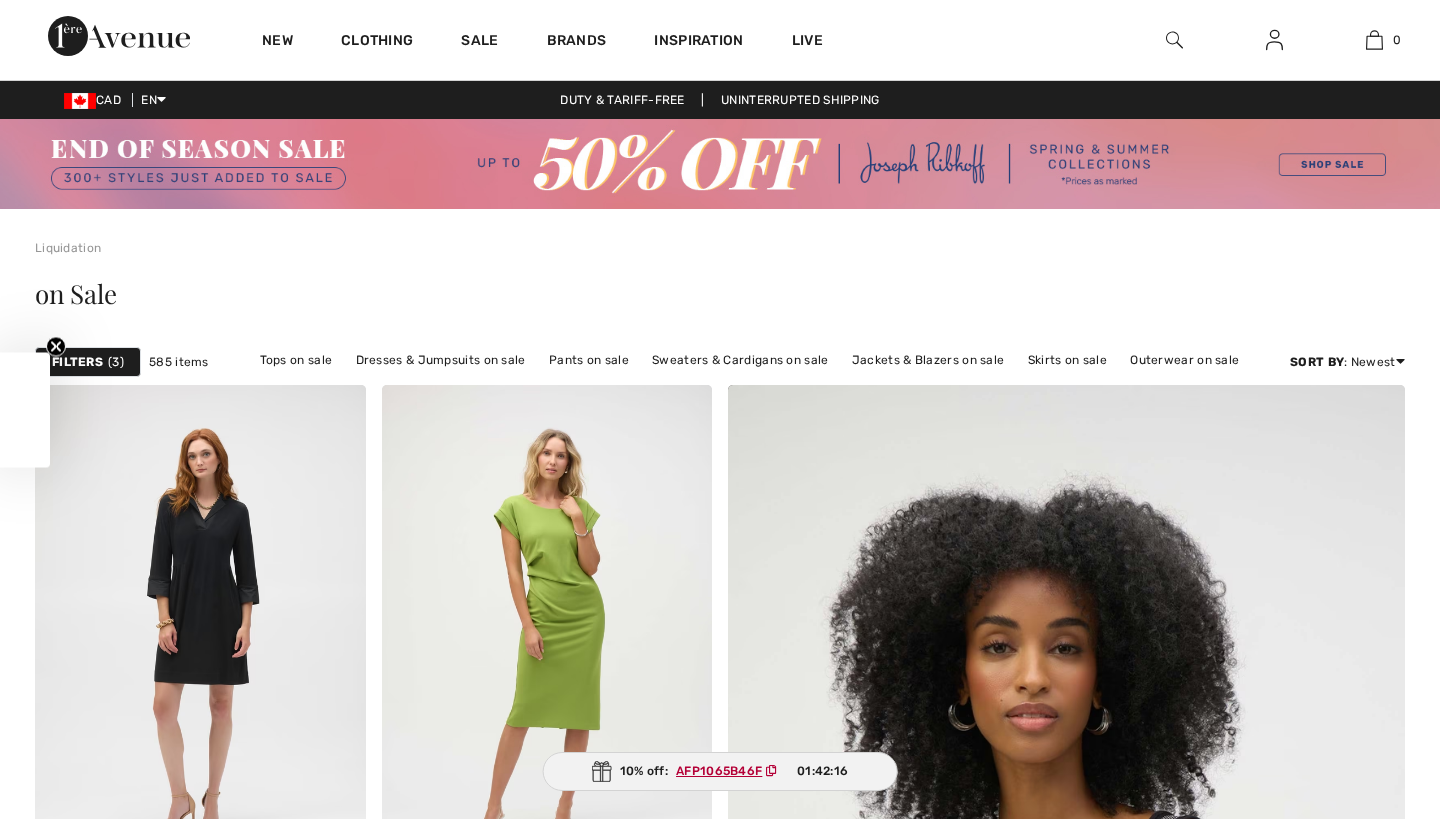 checkbox on "true" 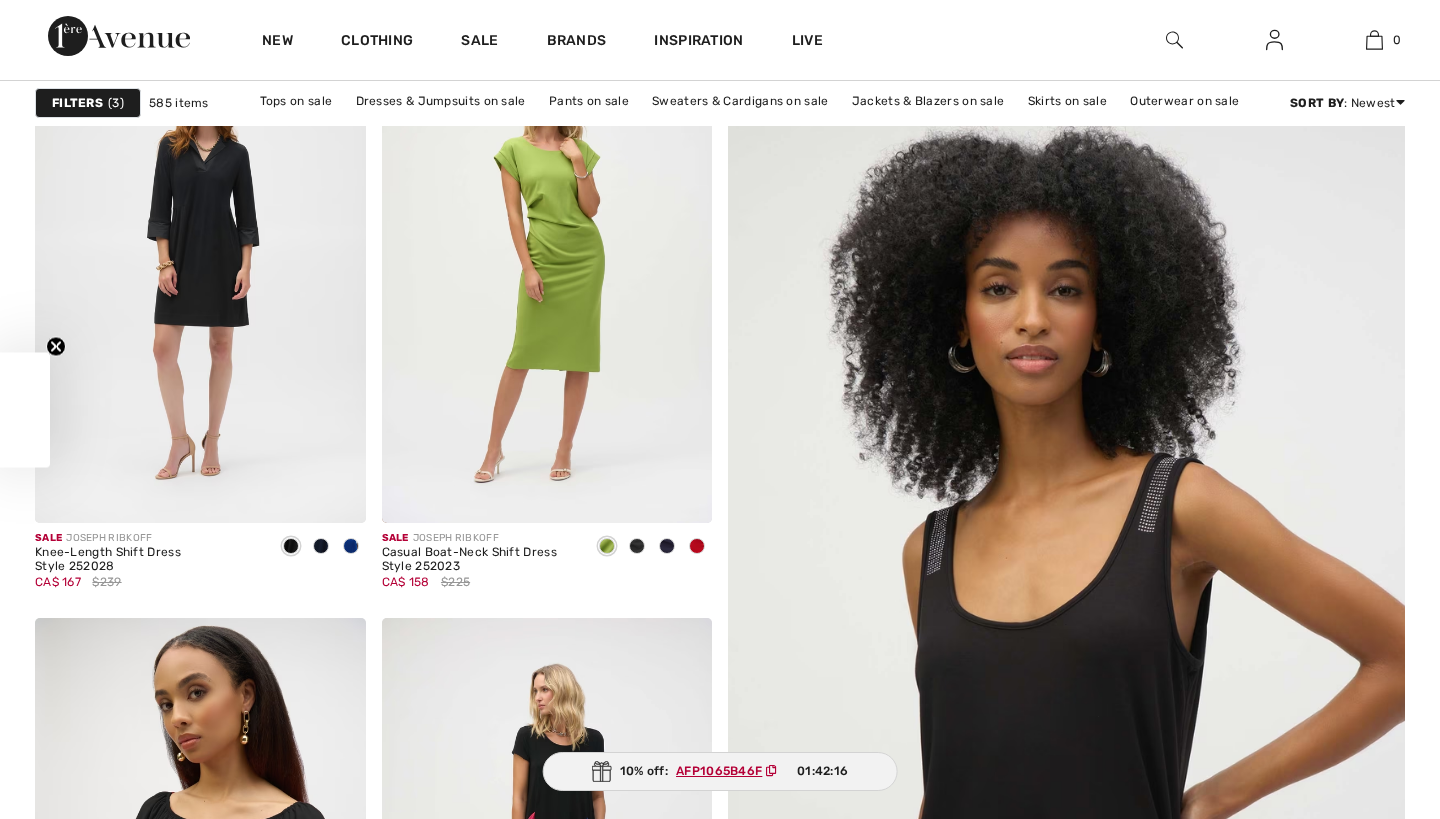 scroll, scrollTop: 0, scrollLeft: 0, axis: both 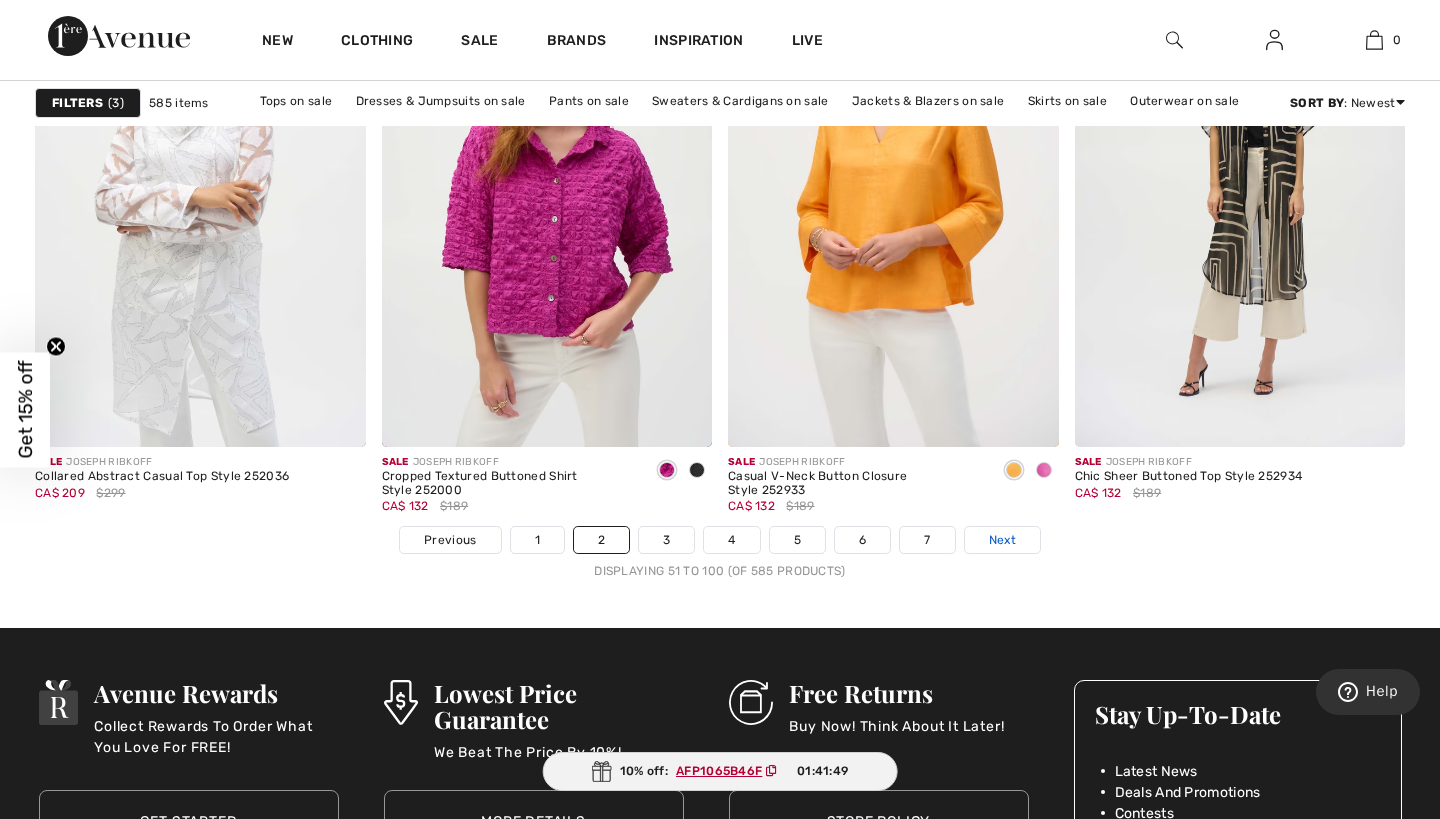 click on "Next" at bounding box center [1002, 540] 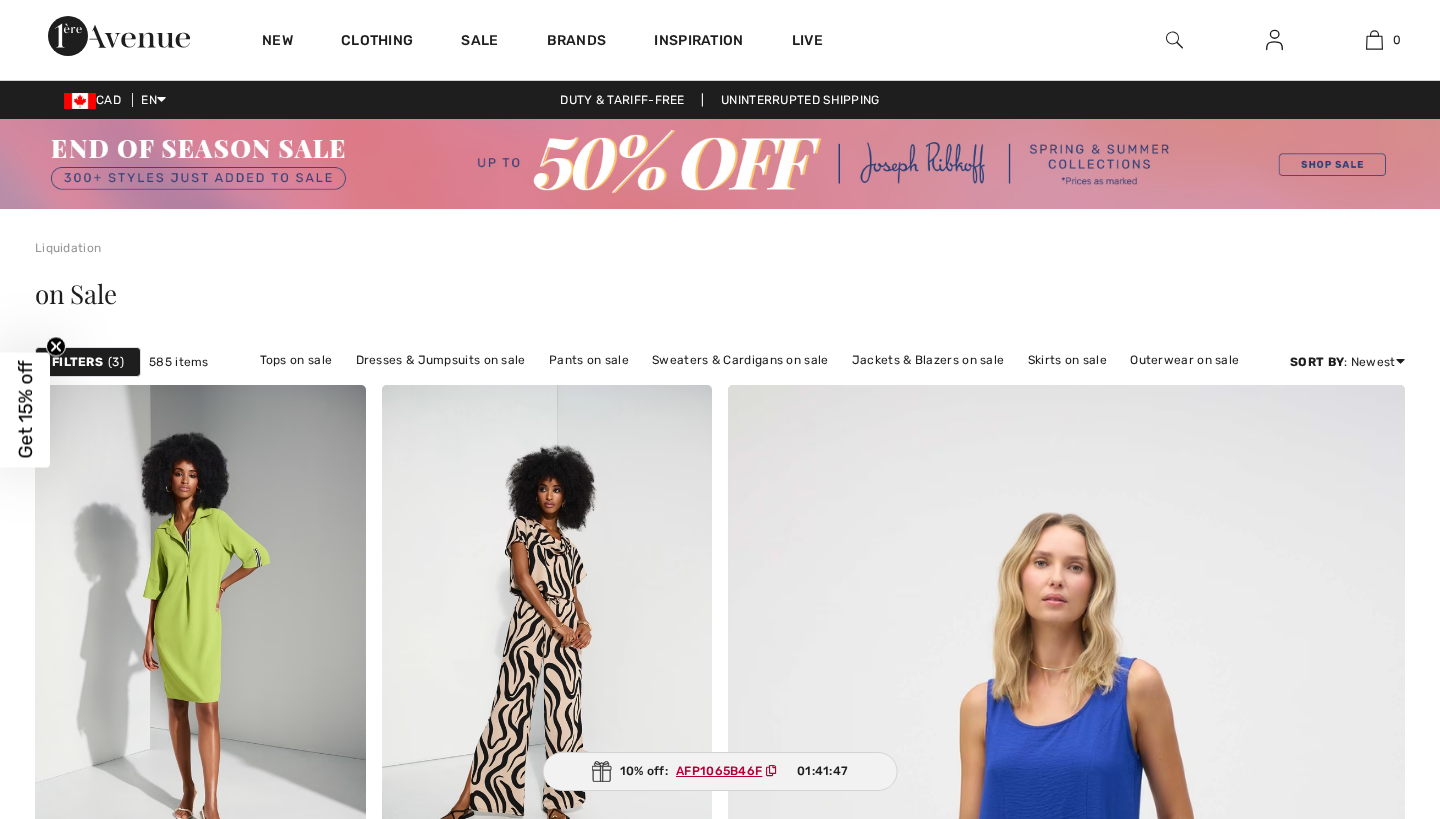 scroll, scrollTop: 322, scrollLeft: 0, axis: vertical 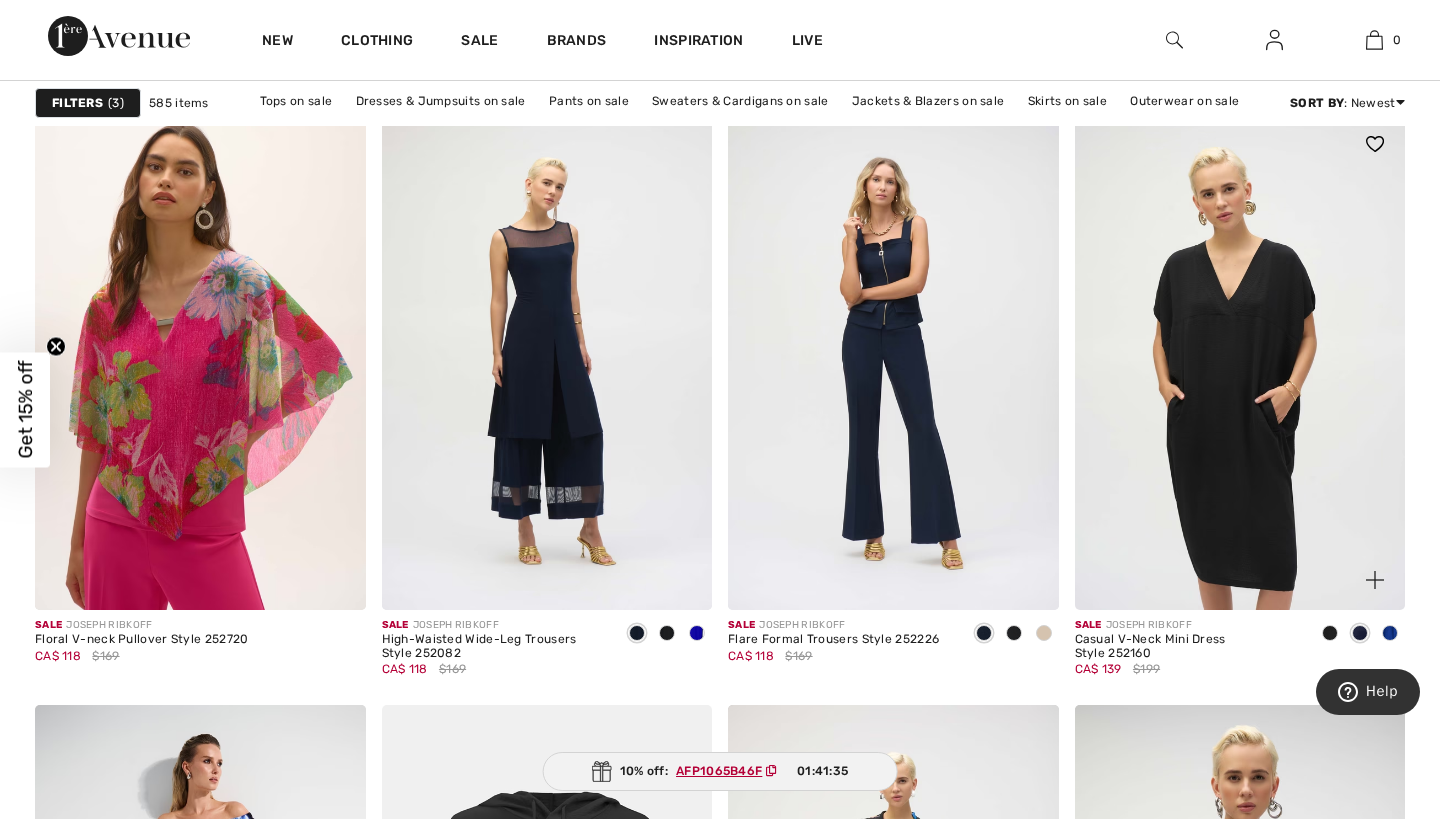 click at bounding box center (1240, 362) 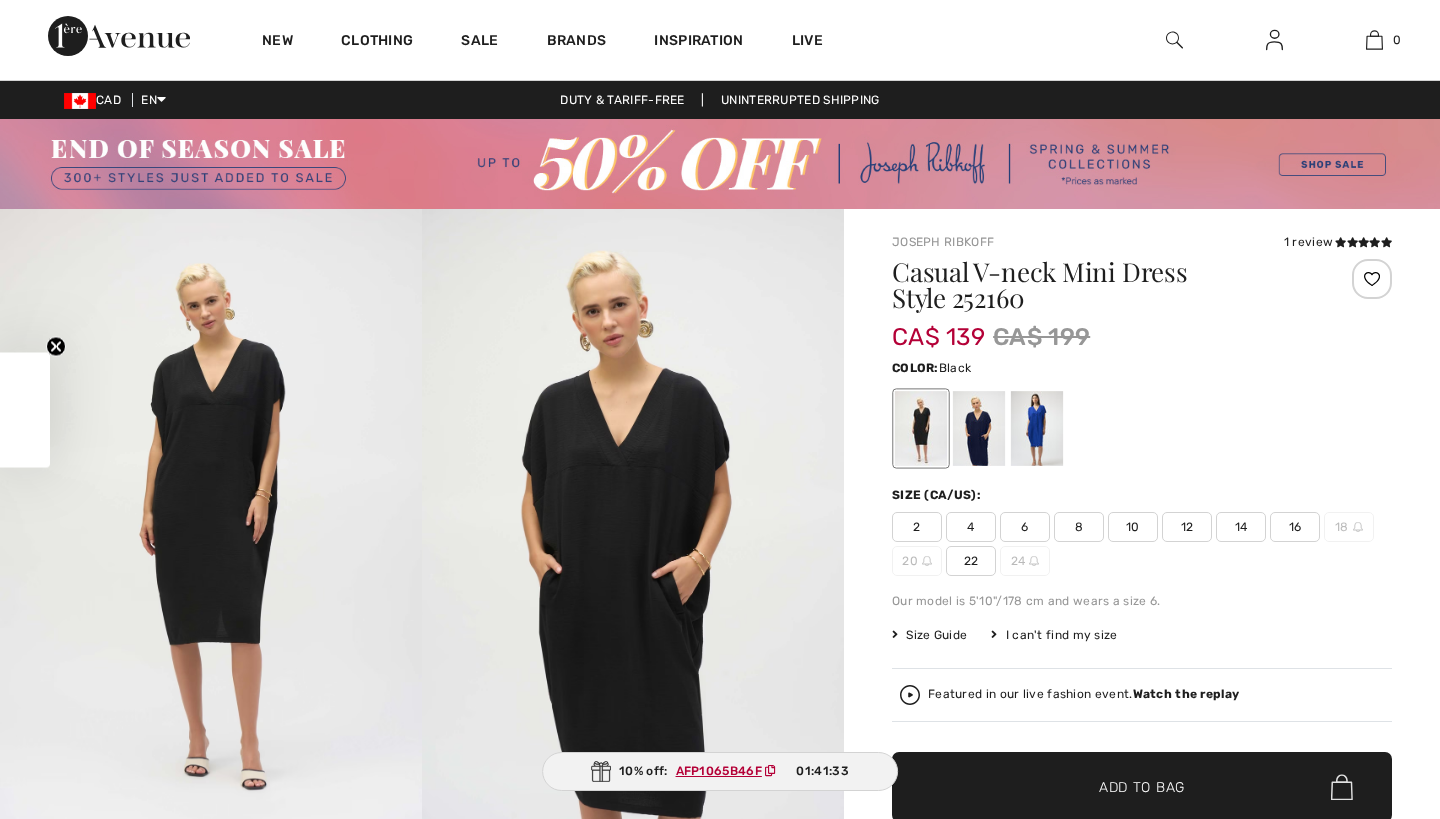 scroll, scrollTop: 0, scrollLeft: 0, axis: both 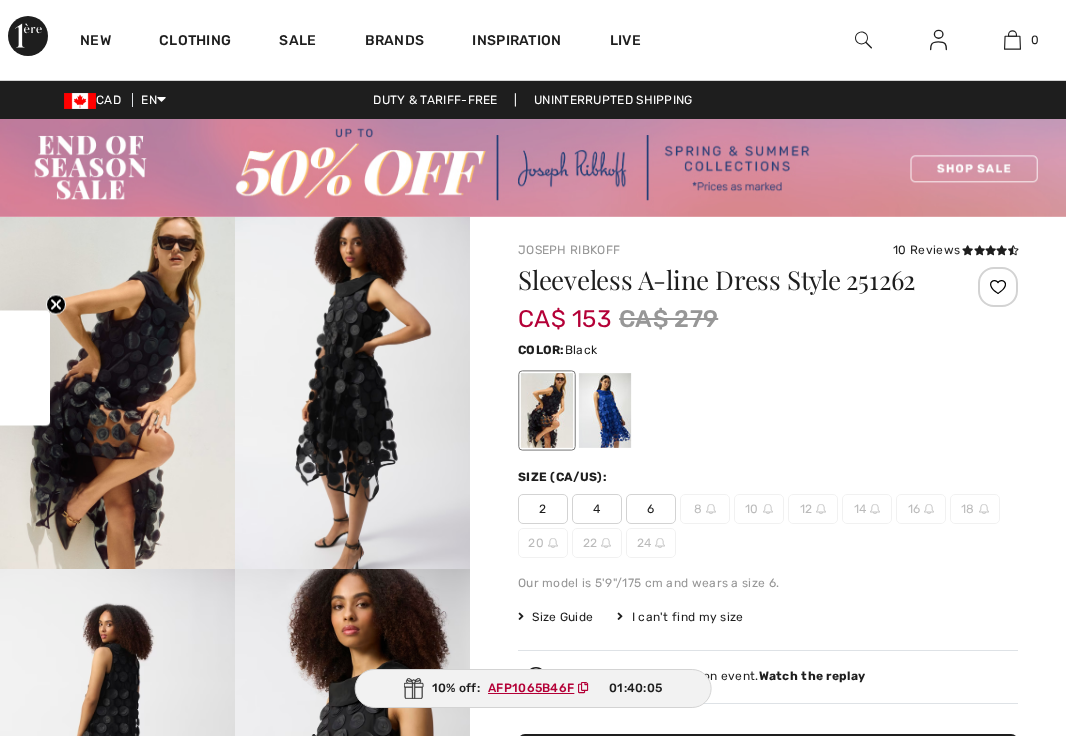 checkbox on "true" 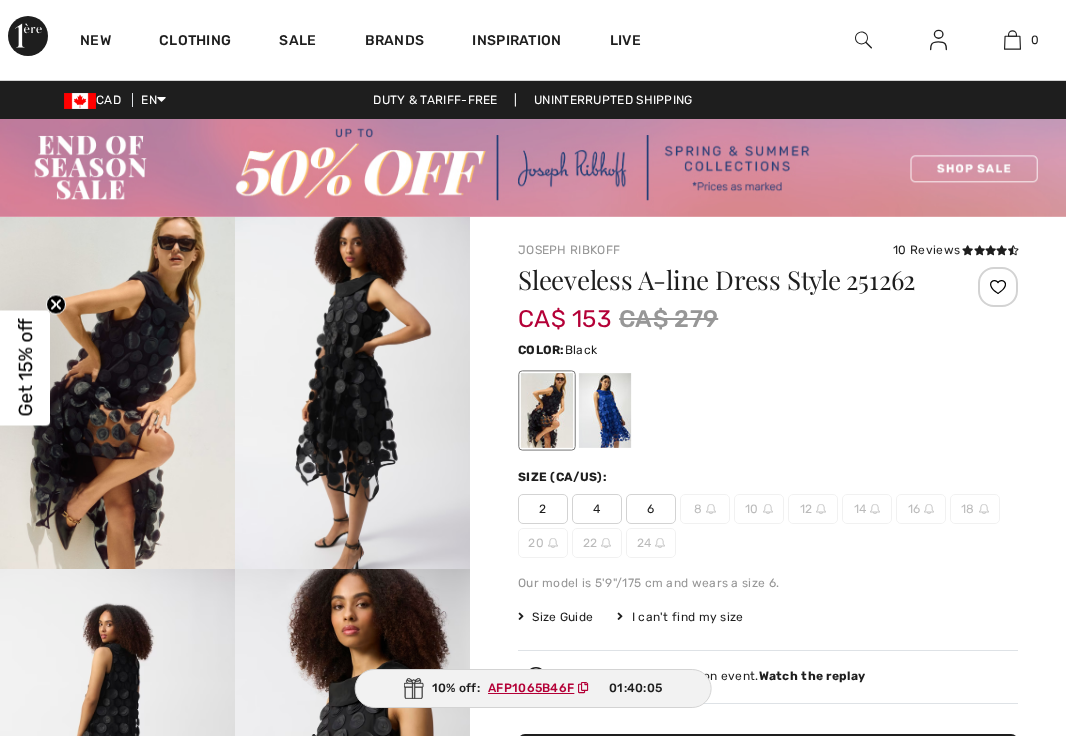 scroll, scrollTop: 0, scrollLeft: 0, axis: both 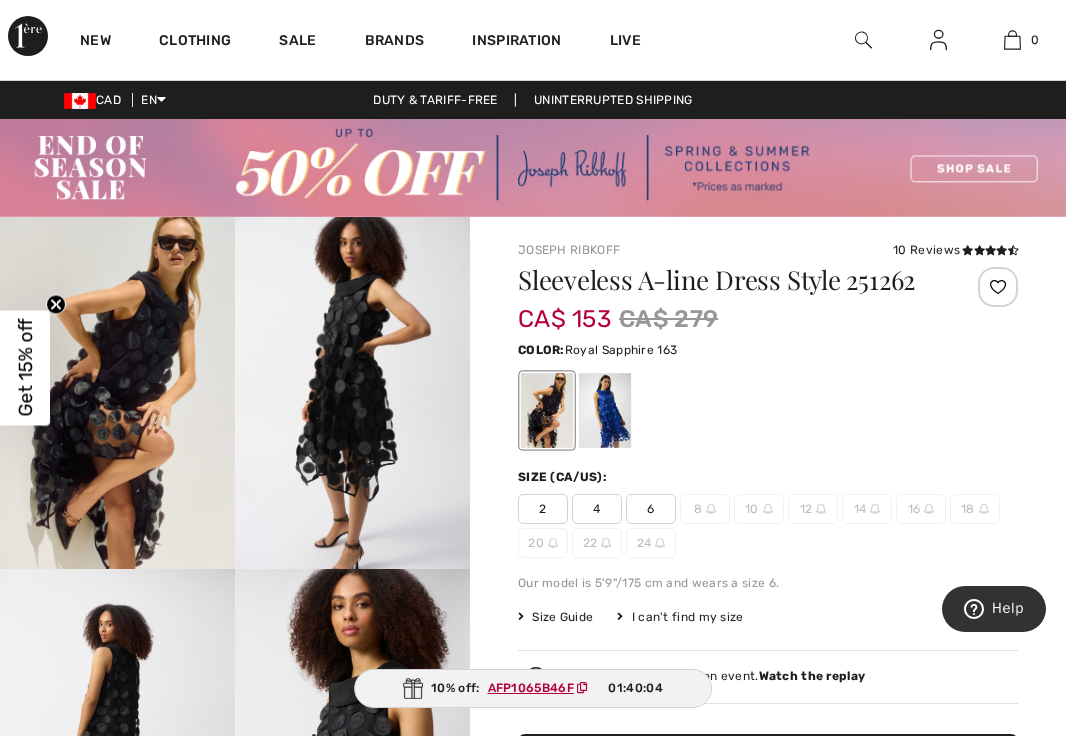 click at bounding box center (605, 410) 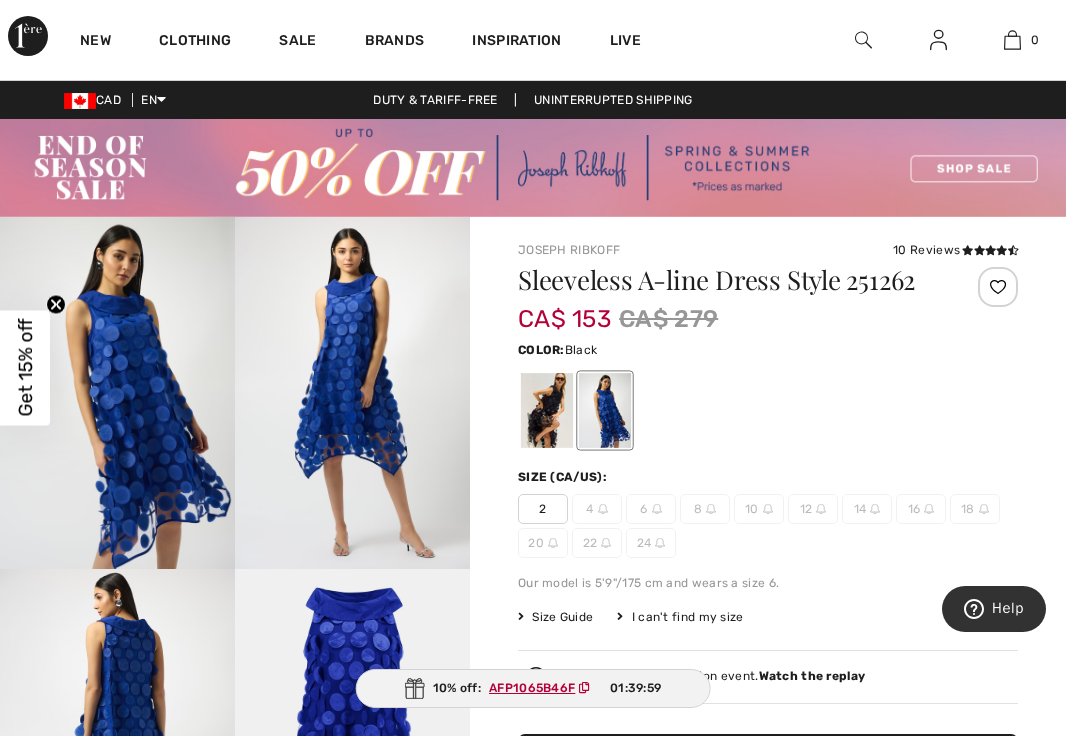 click at bounding box center [547, 410] 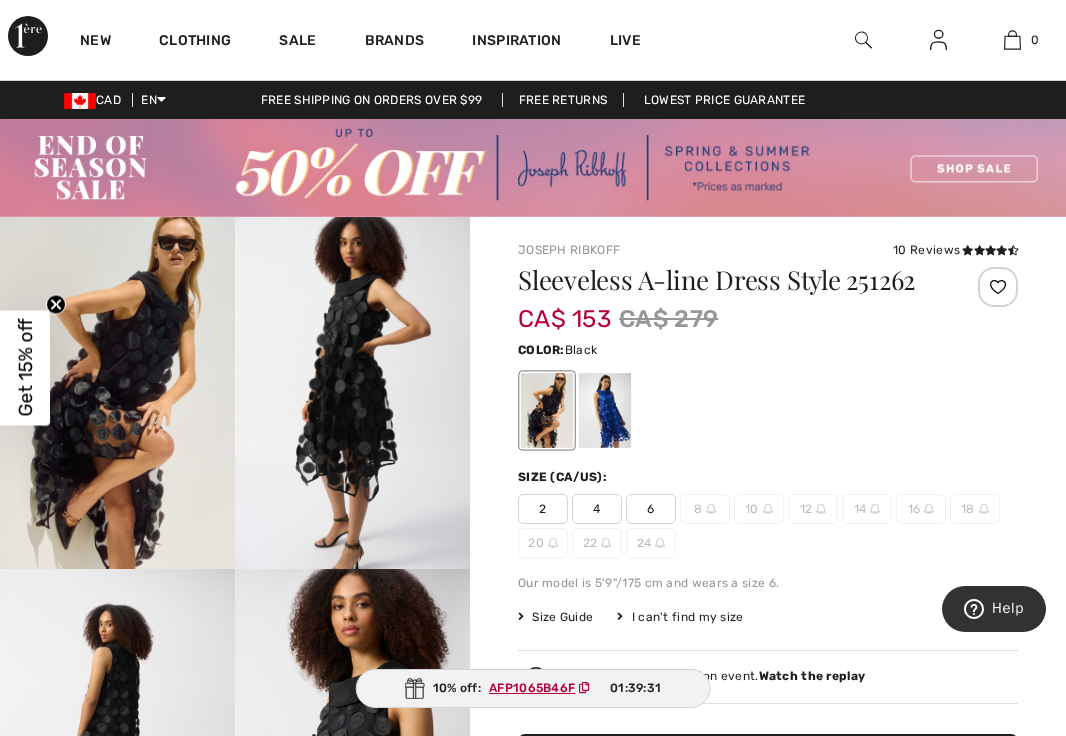 scroll, scrollTop: 0, scrollLeft: 0, axis: both 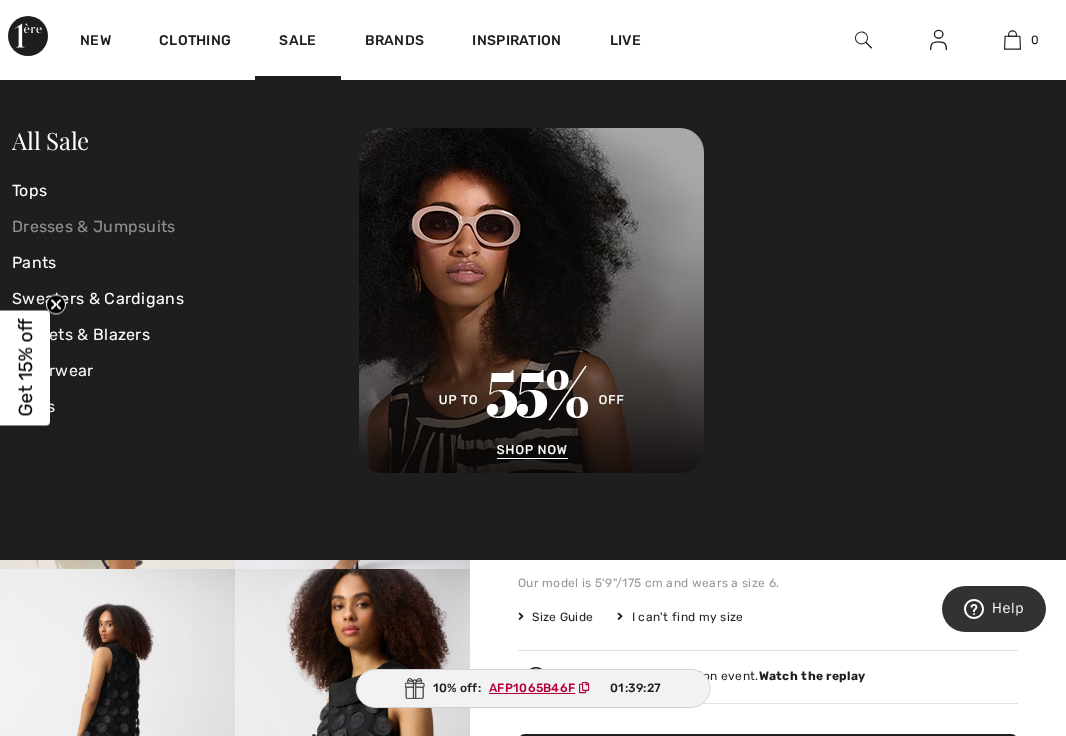 click on "Dresses & Jumpsuits" at bounding box center (185, 227) 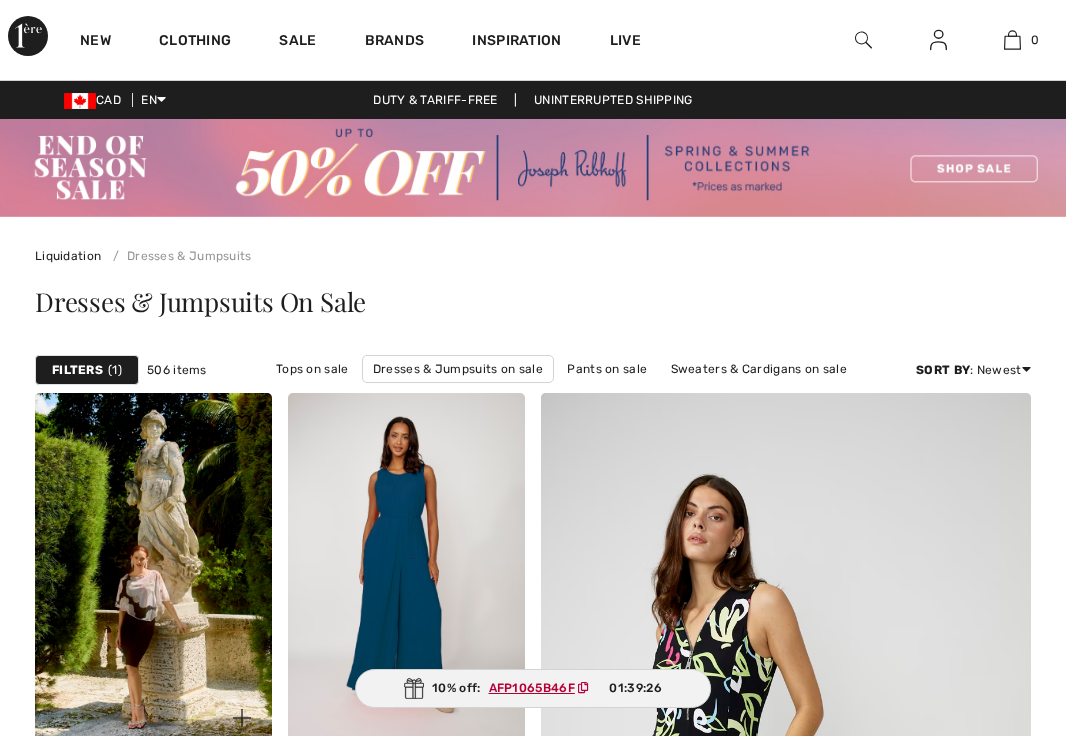 scroll, scrollTop: 0, scrollLeft: 0, axis: both 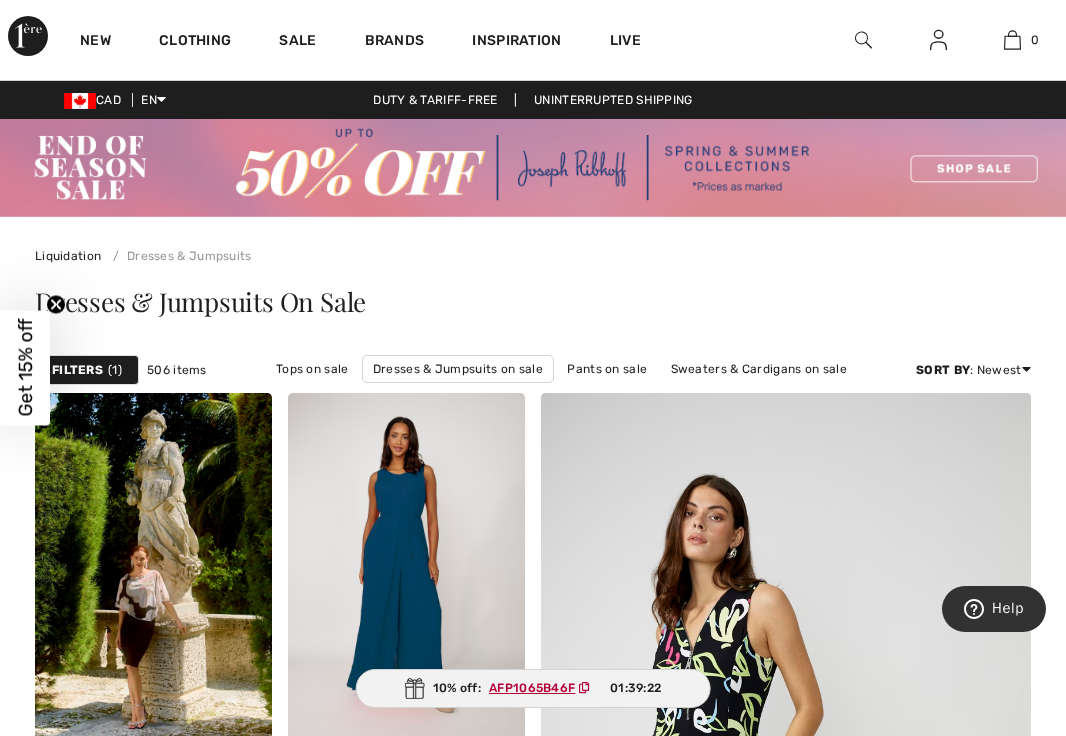 click on "Filters 1" at bounding box center [87, 370] 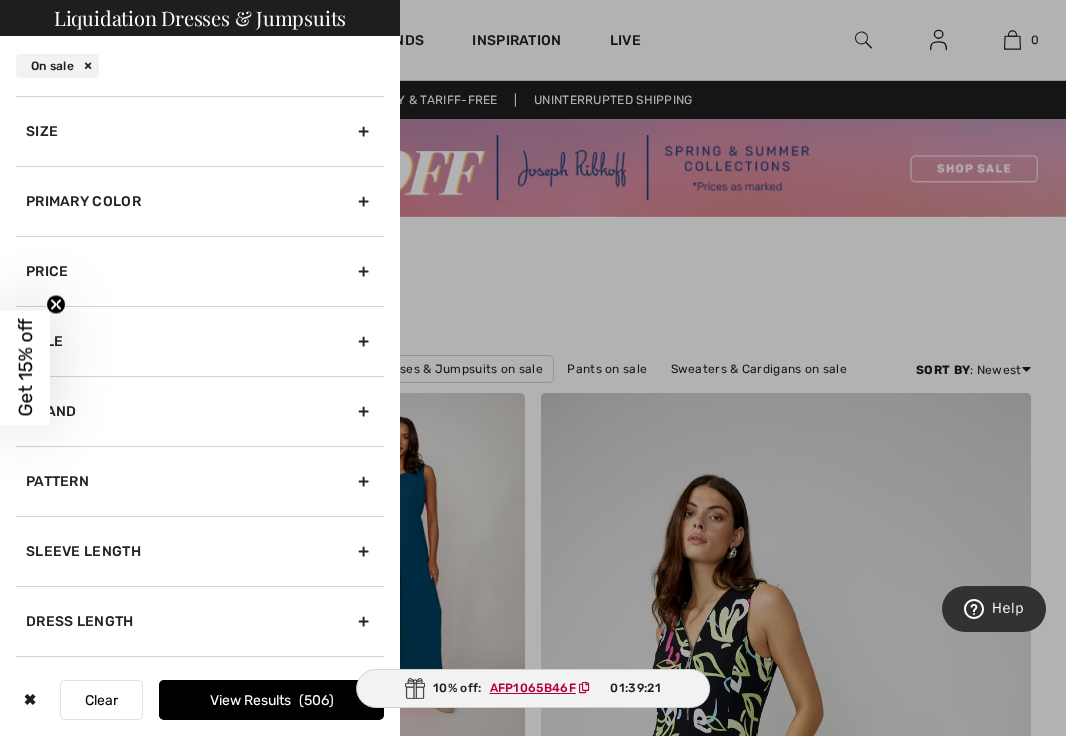 click on "Size" at bounding box center (200, 131) 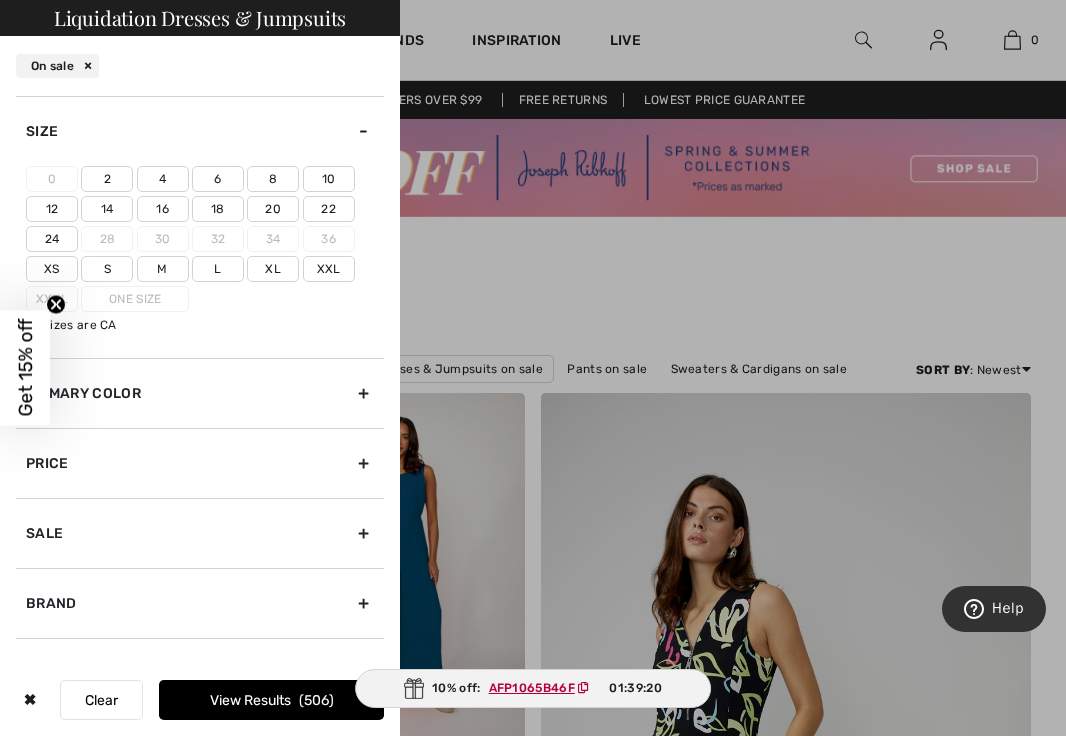 click on "Xl" at bounding box center (273, 269) 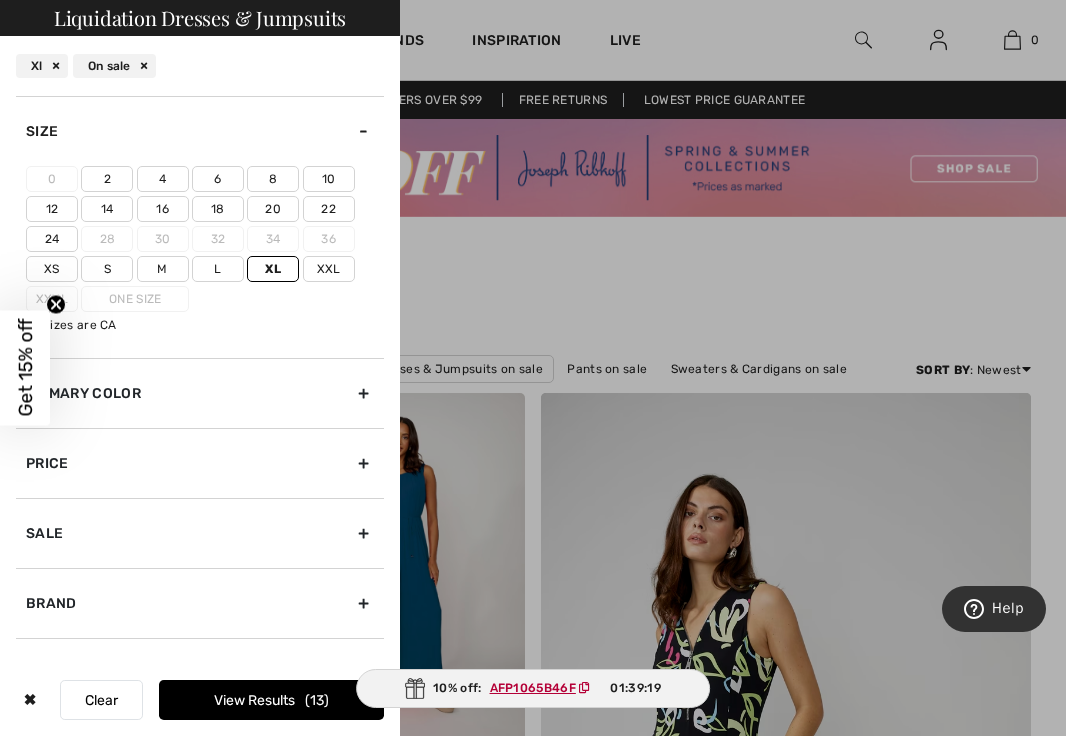 click on "16" at bounding box center (163, 209) 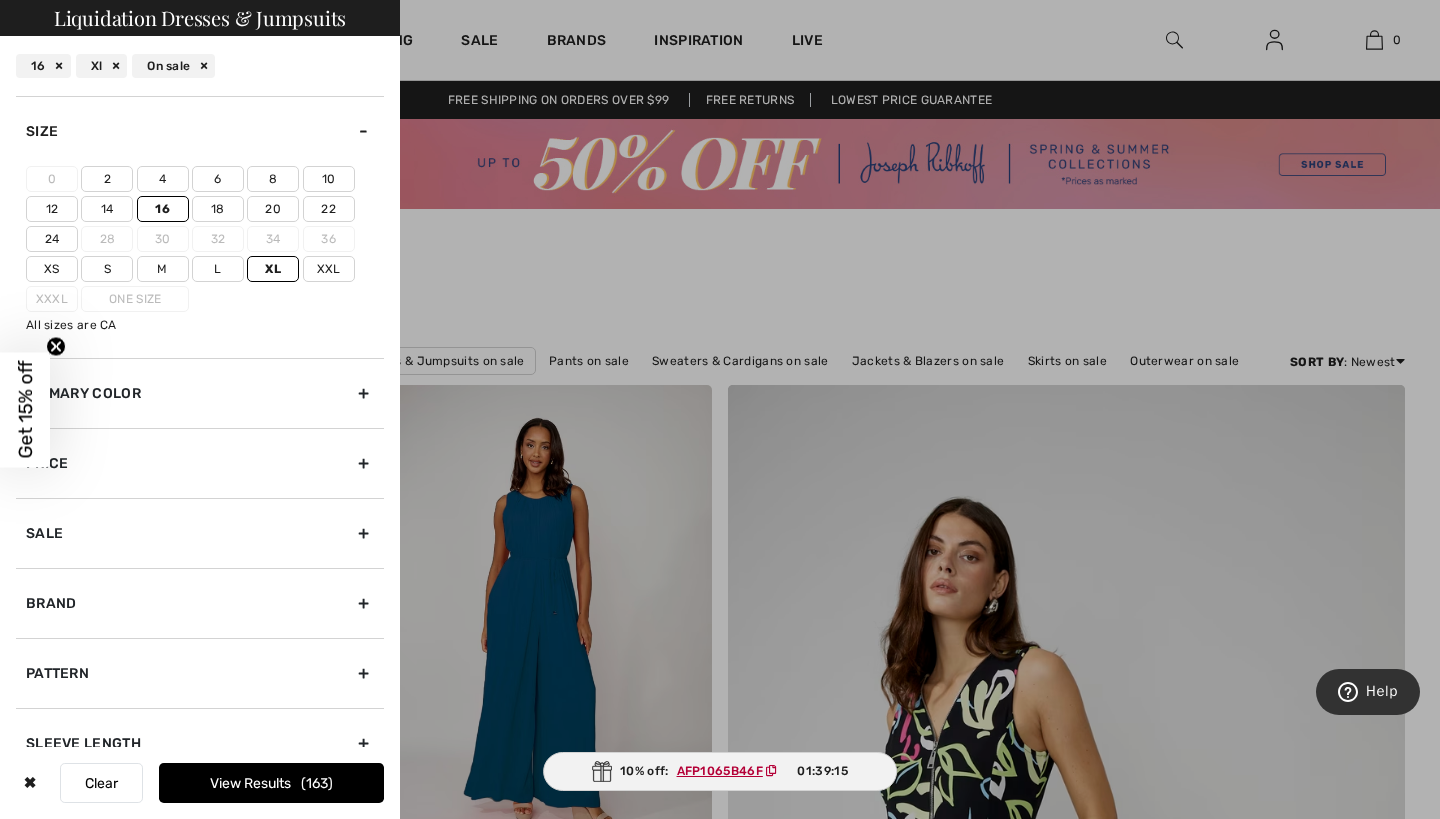 click on "Sale" at bounding box center (200, 533) 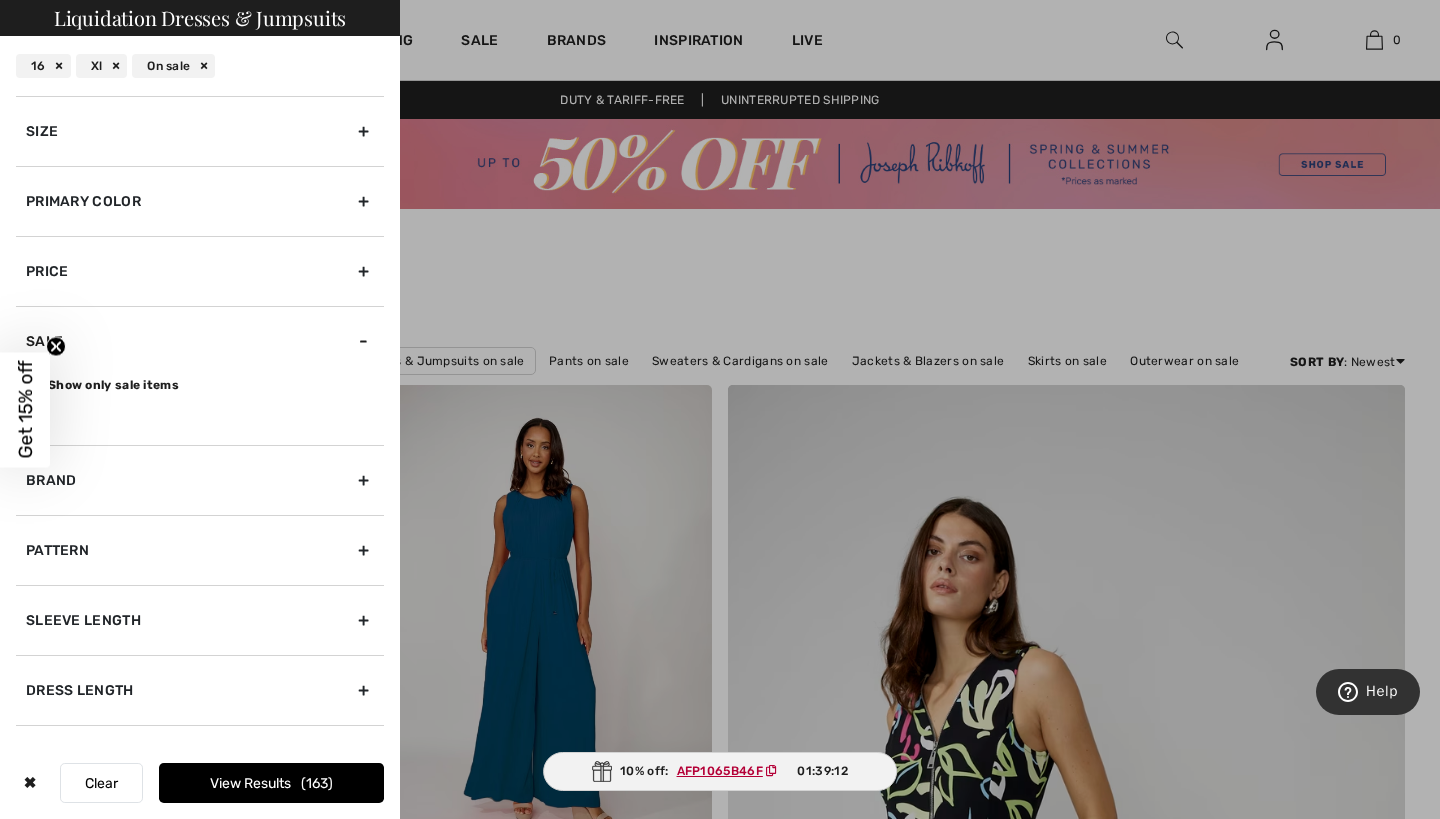 click on "Brand" at bounding box center [200, 480] 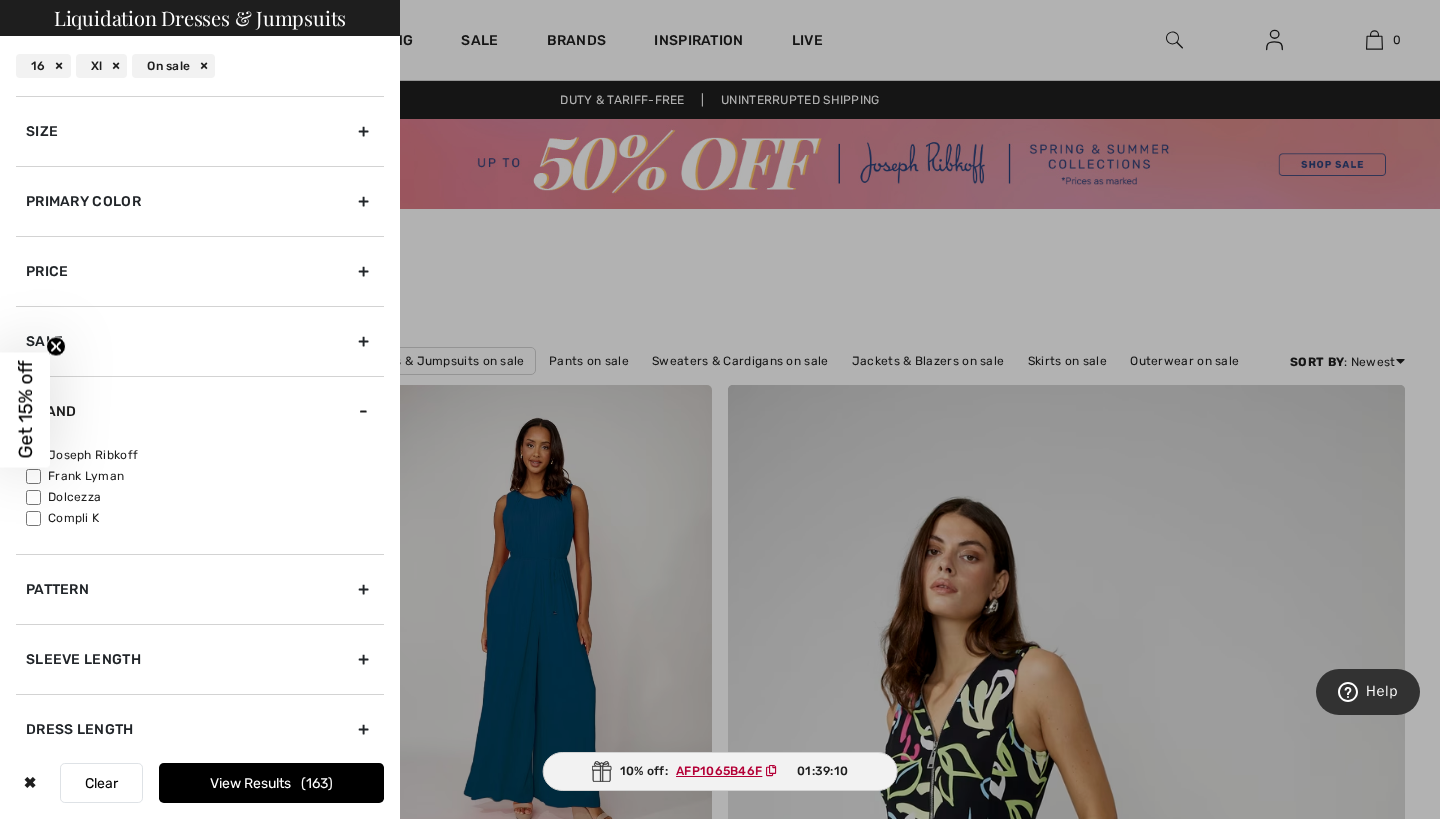 click on "Joseph Ribkoff" at bounding box center [205, 455] 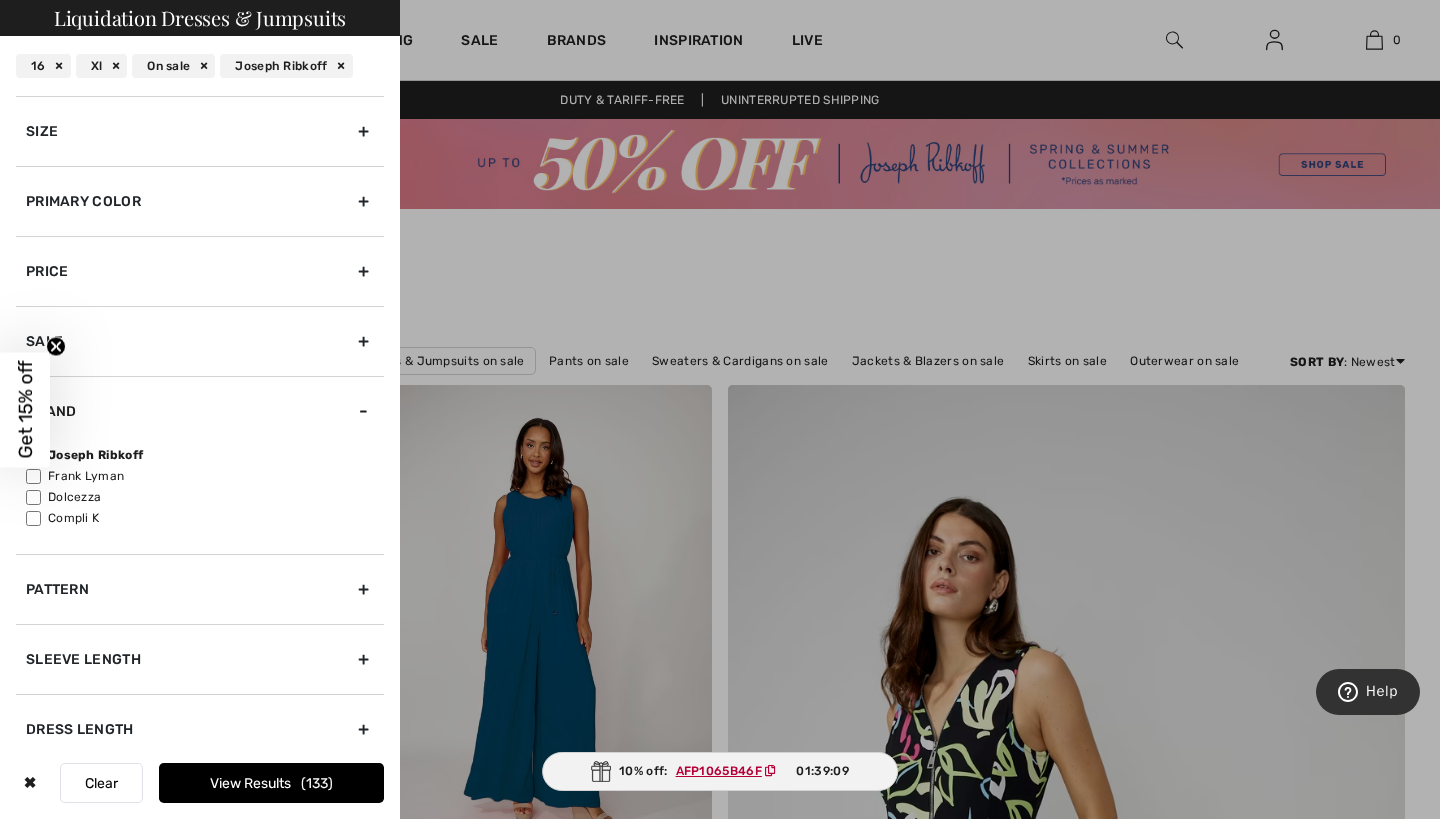 click on "Frank Lyman" at bounding box center (205, 476) 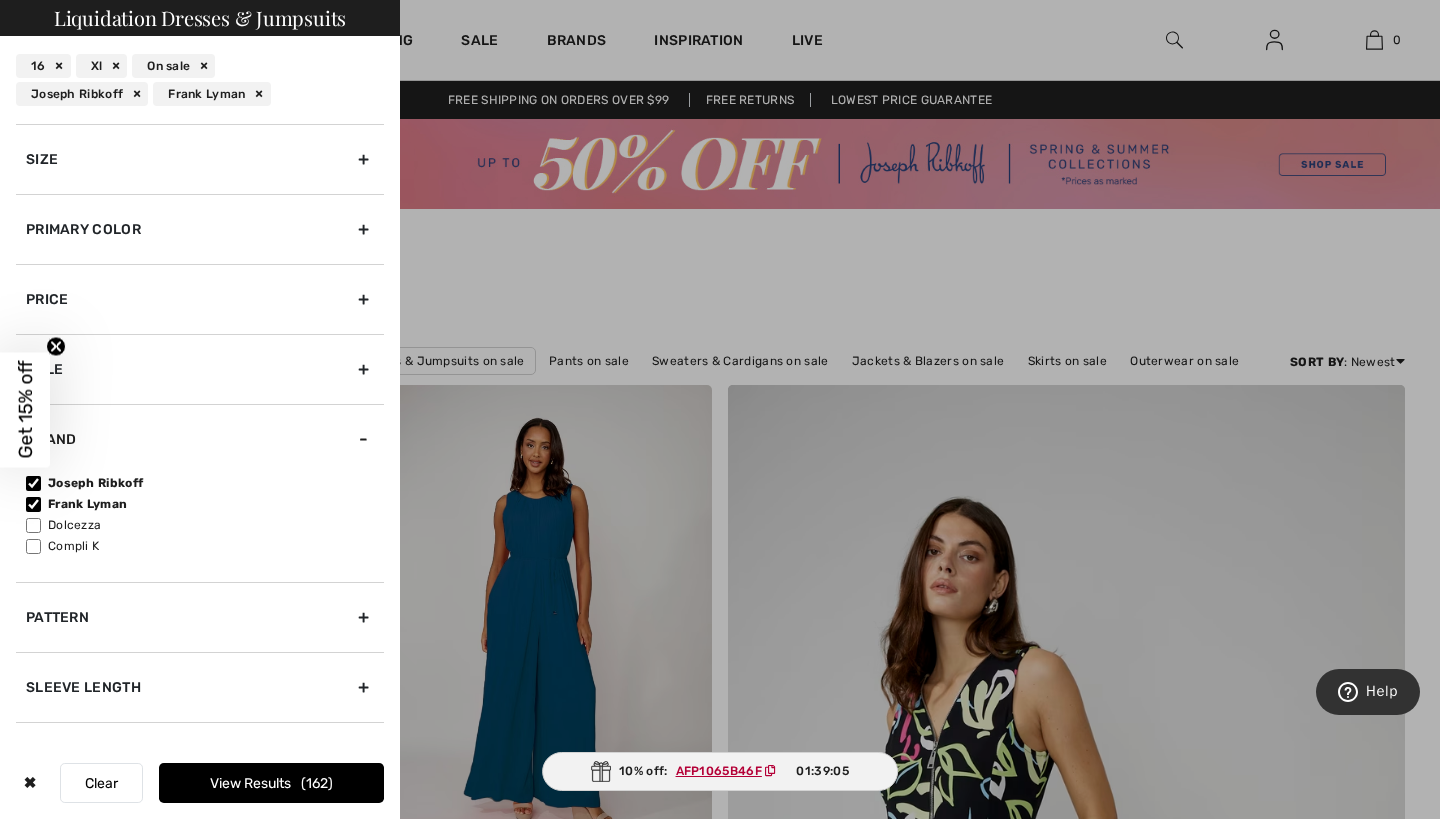 click on "View Results 162" at bounding box center (271, 783) 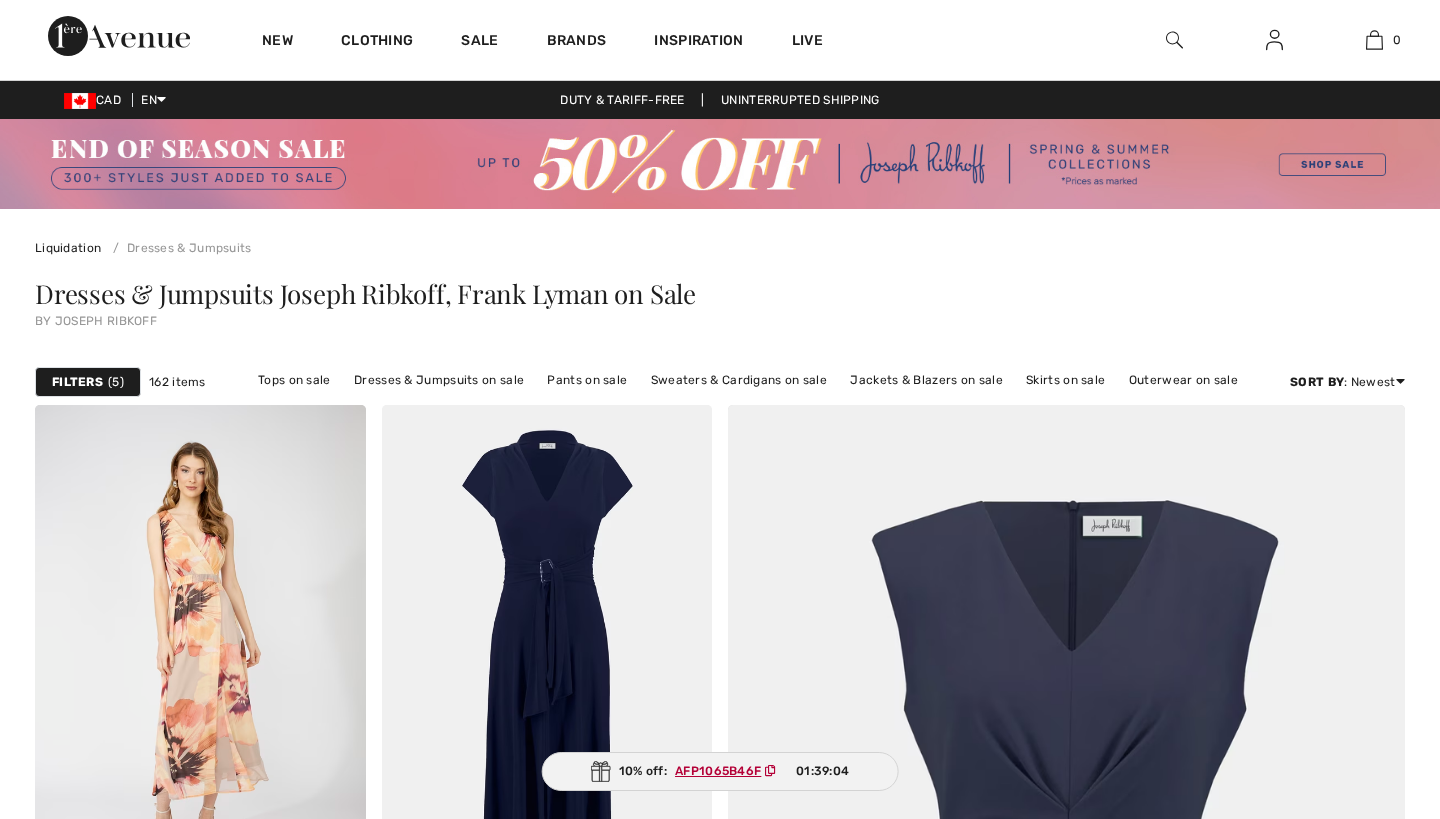 scroll, scrollTop: 63, scrollLeft: 0, axis: vertical 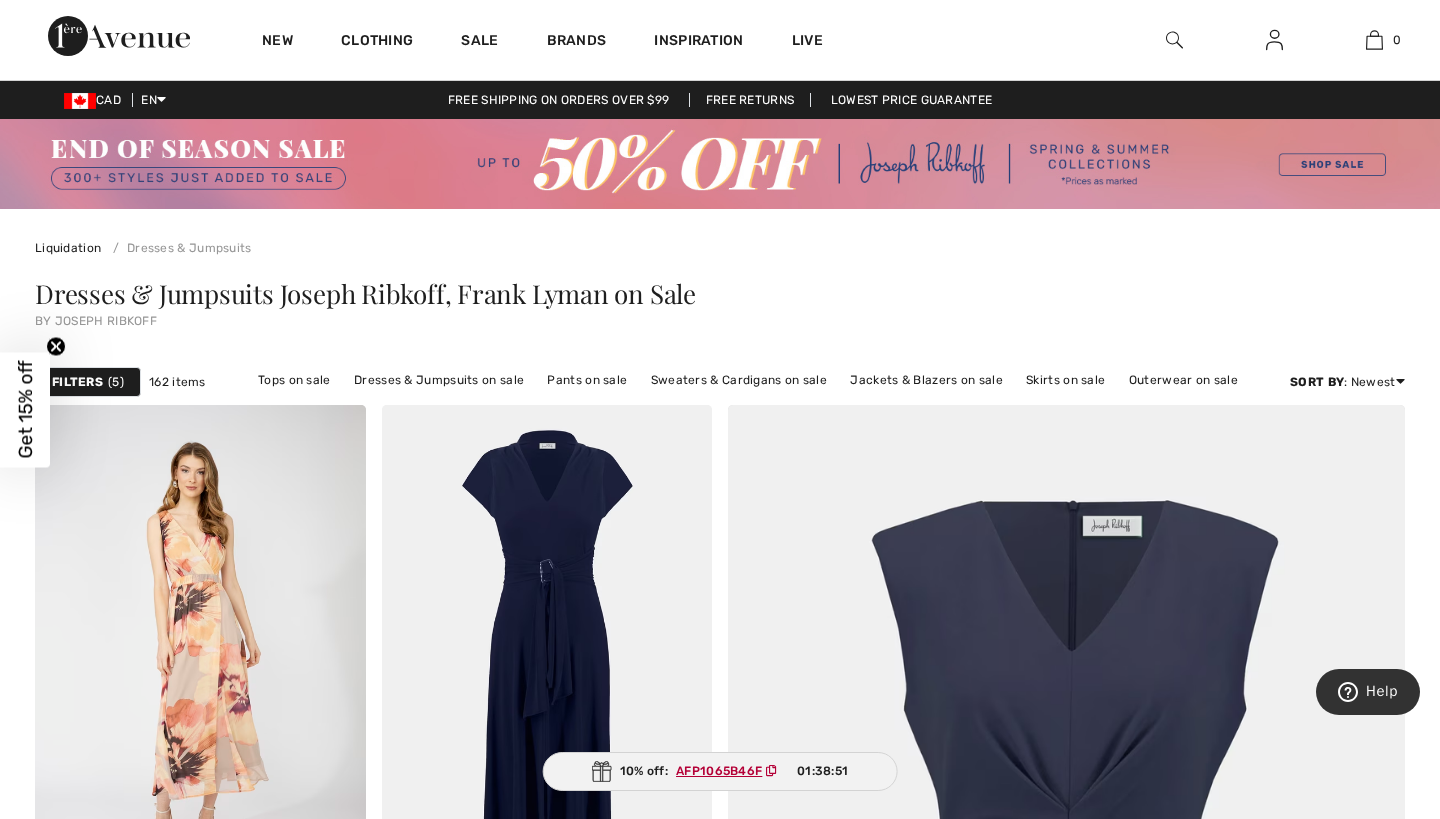 click on "5" at bounding box center (116, 382) 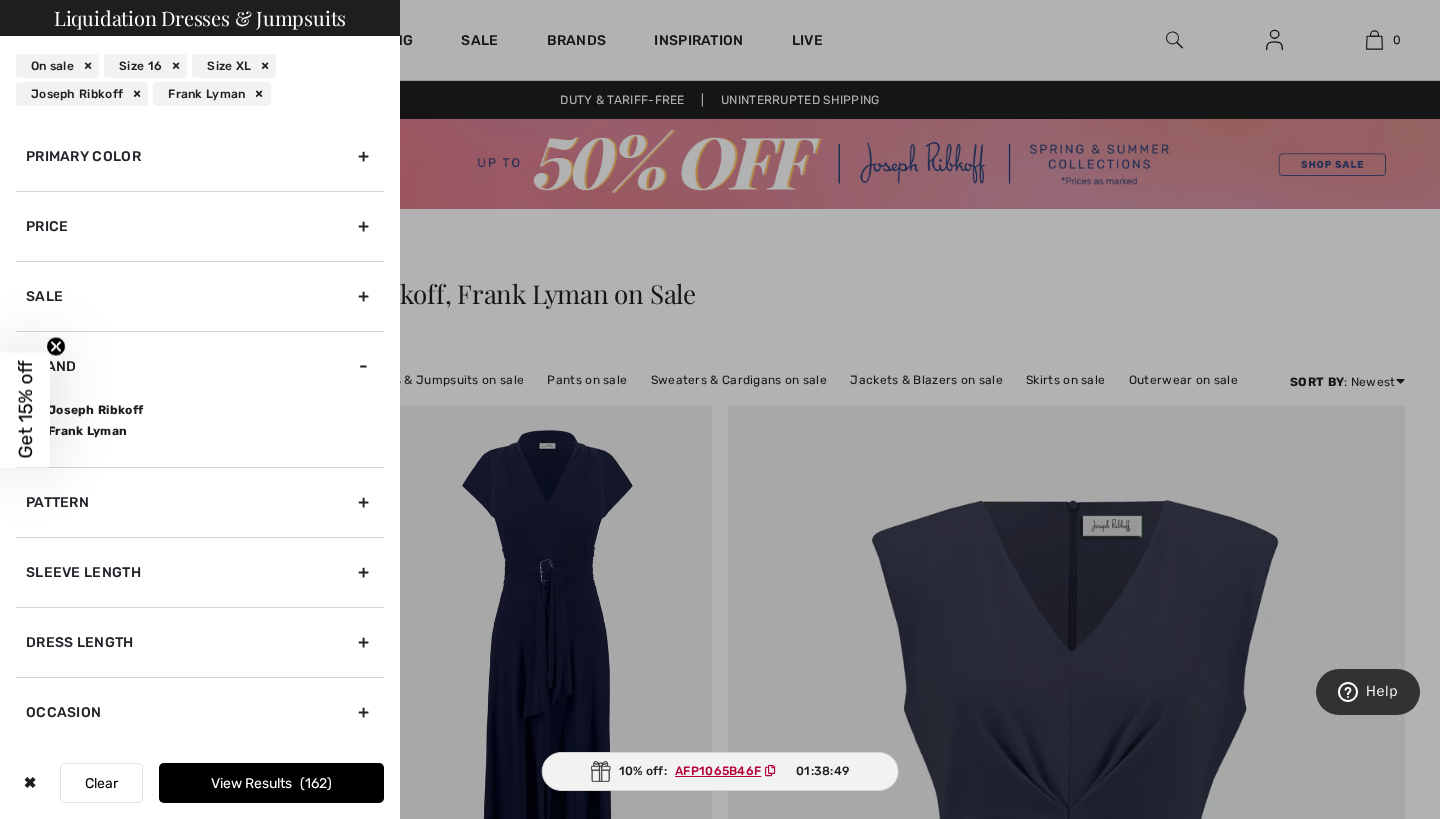 click on "Sleeve length" at bounding box center (200, 572) 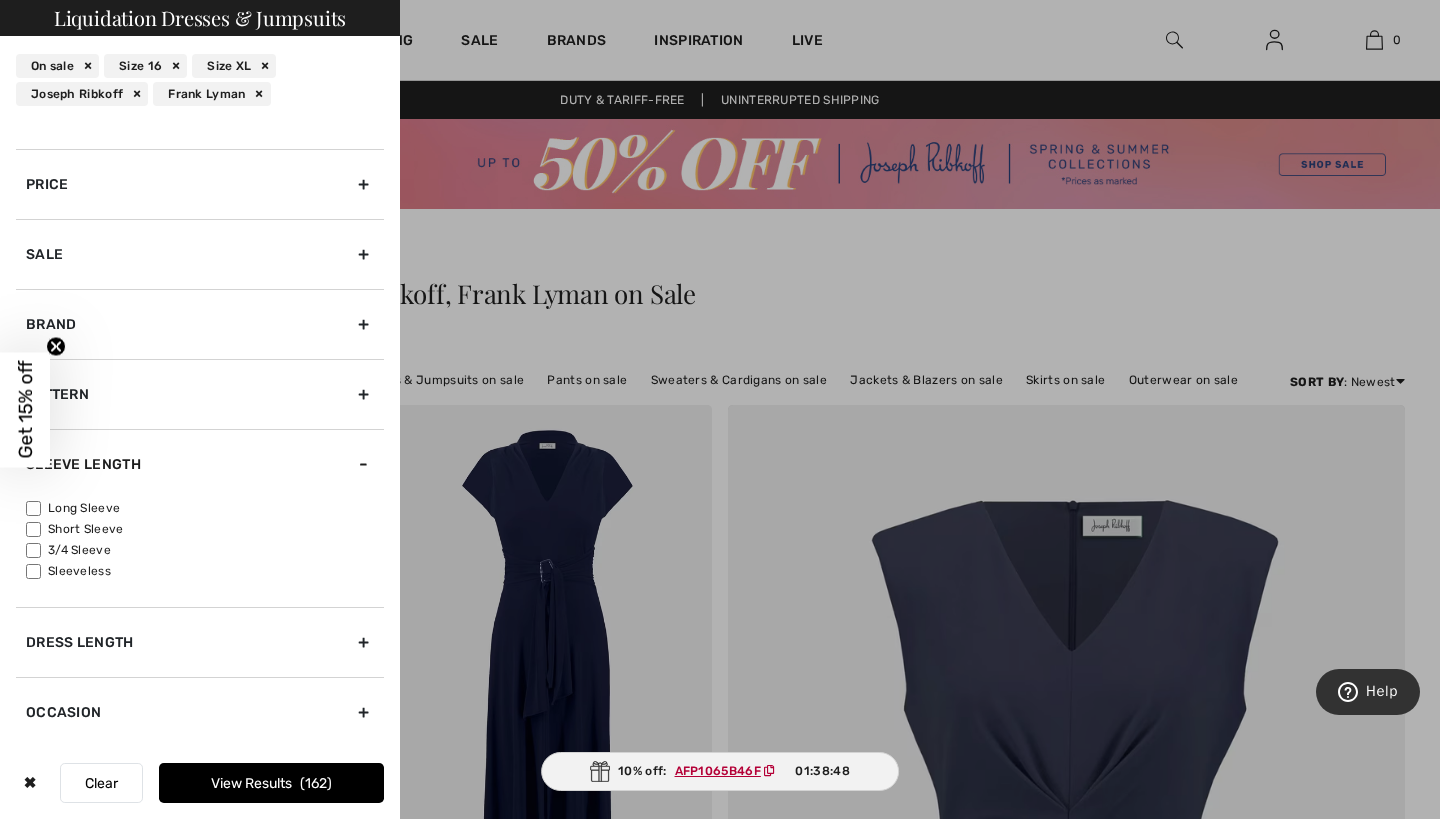 scroll, scrollTop: 115, scrollLeft: 0, axis: vertical 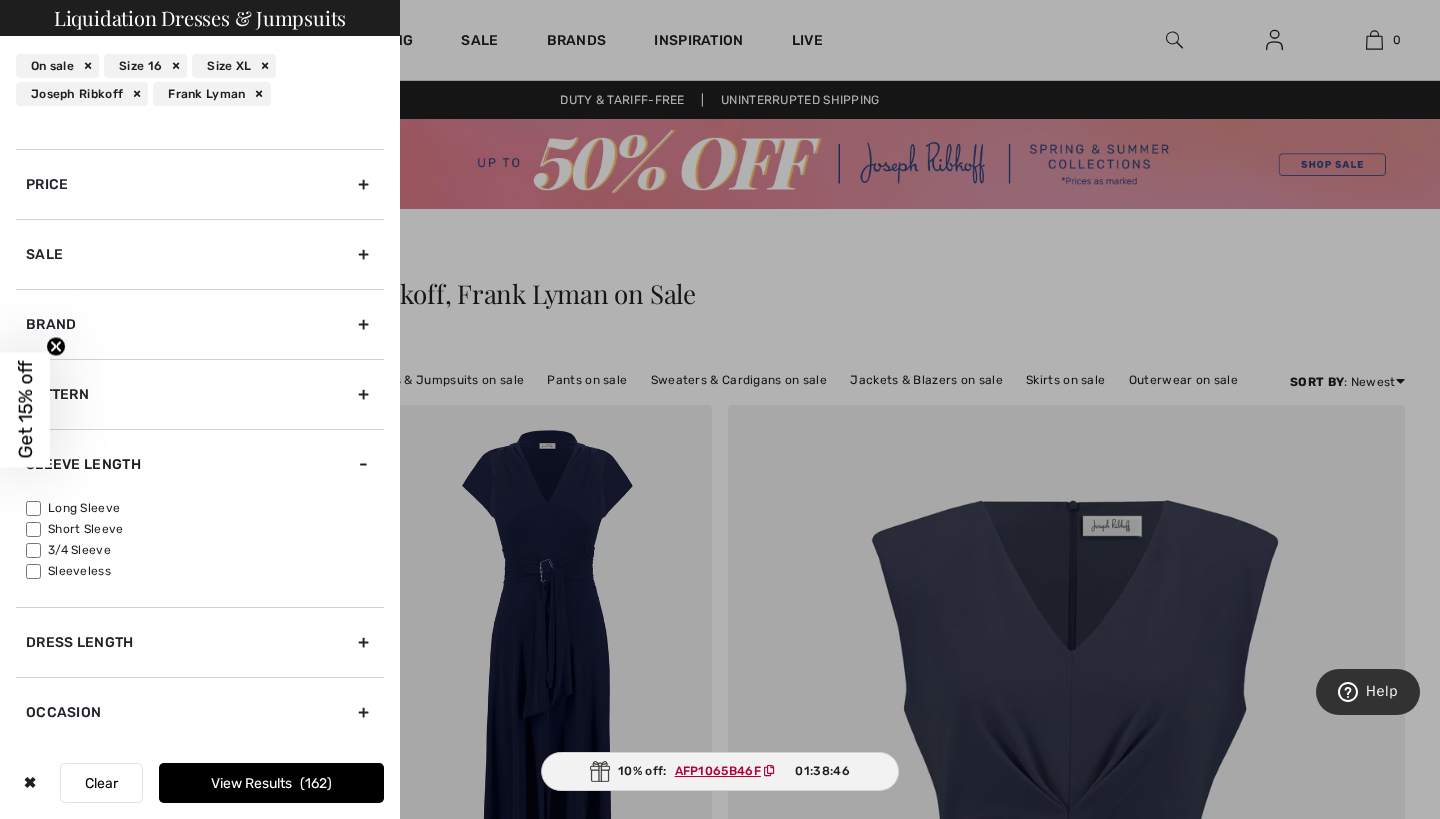 click on "Long Sleeve" at bounding box center (33, 508) 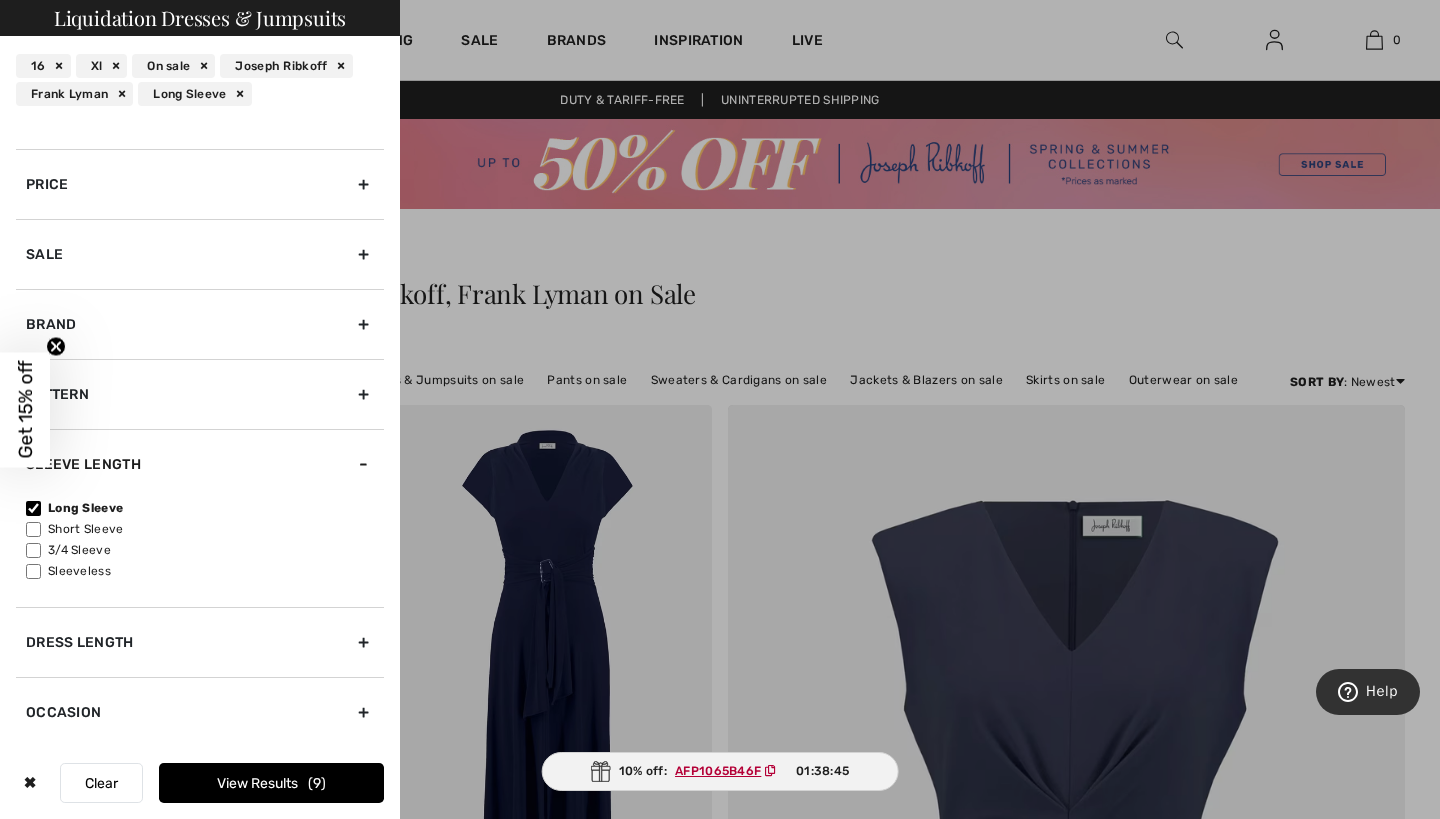 click on "Short Sleeve" at bounding box center (33, 529) 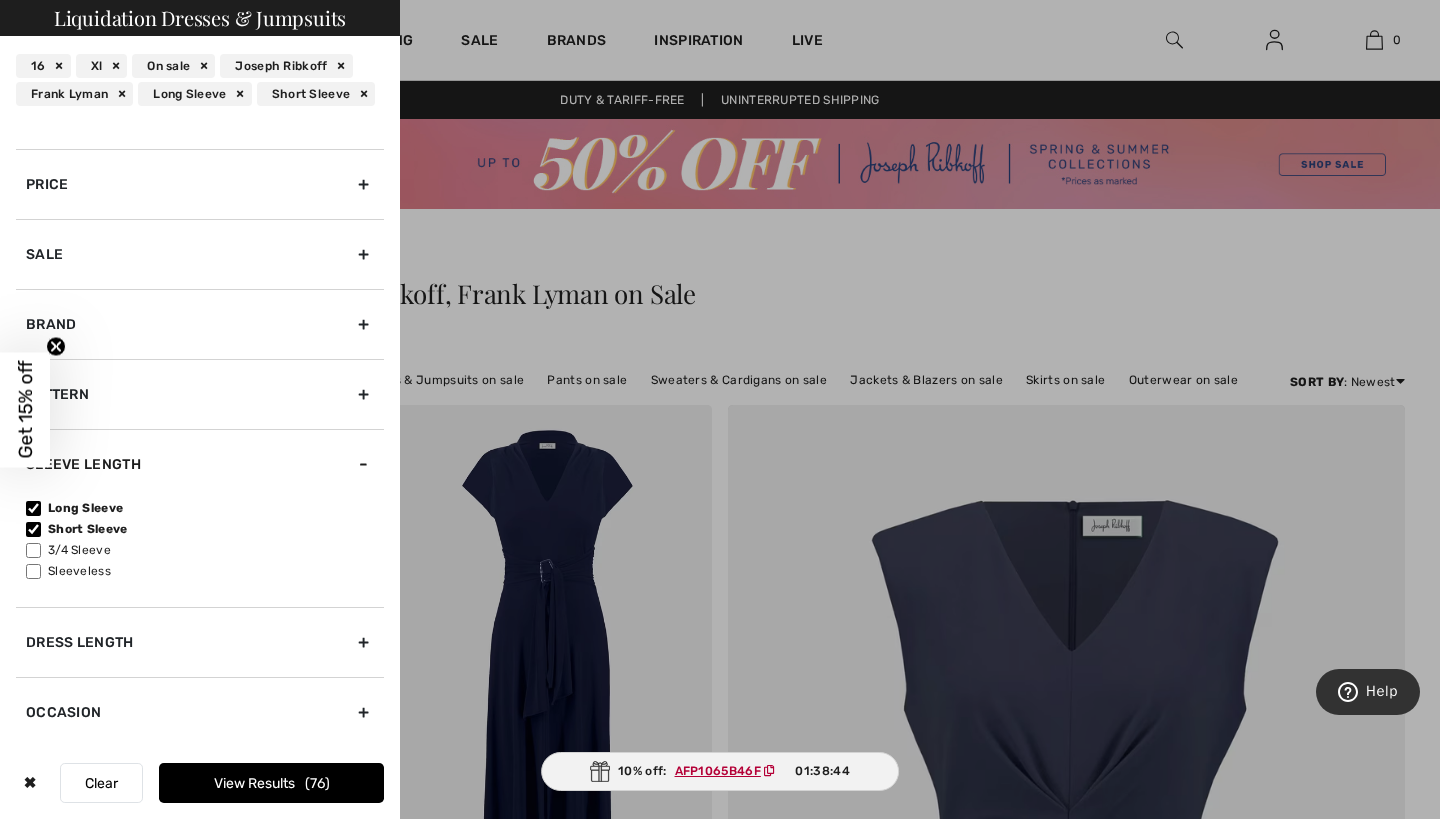 click on "3/4 Sleeve" at bounding box center (33, 550) 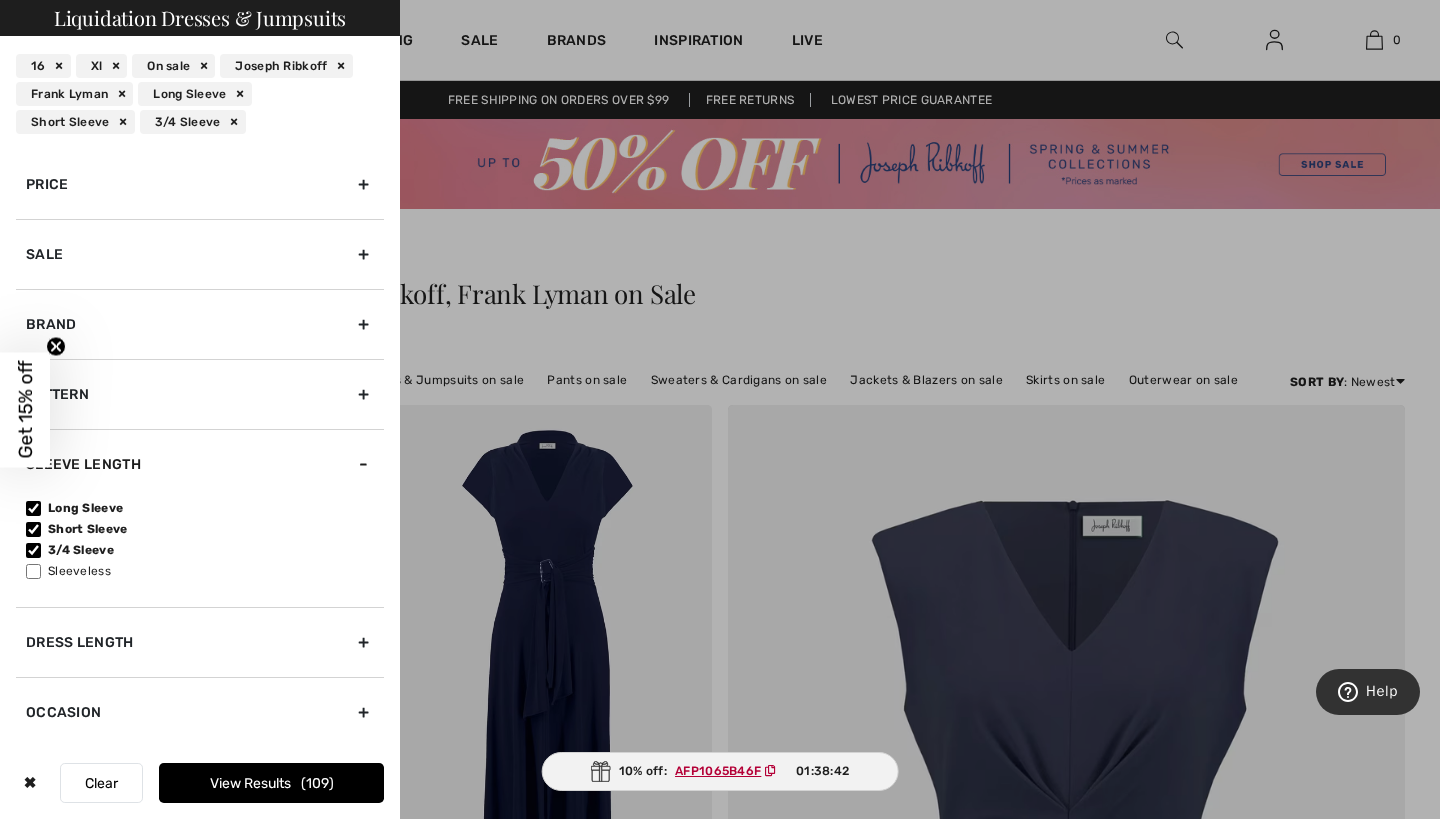 click on "Occasion" at bounding box center (200, 712) 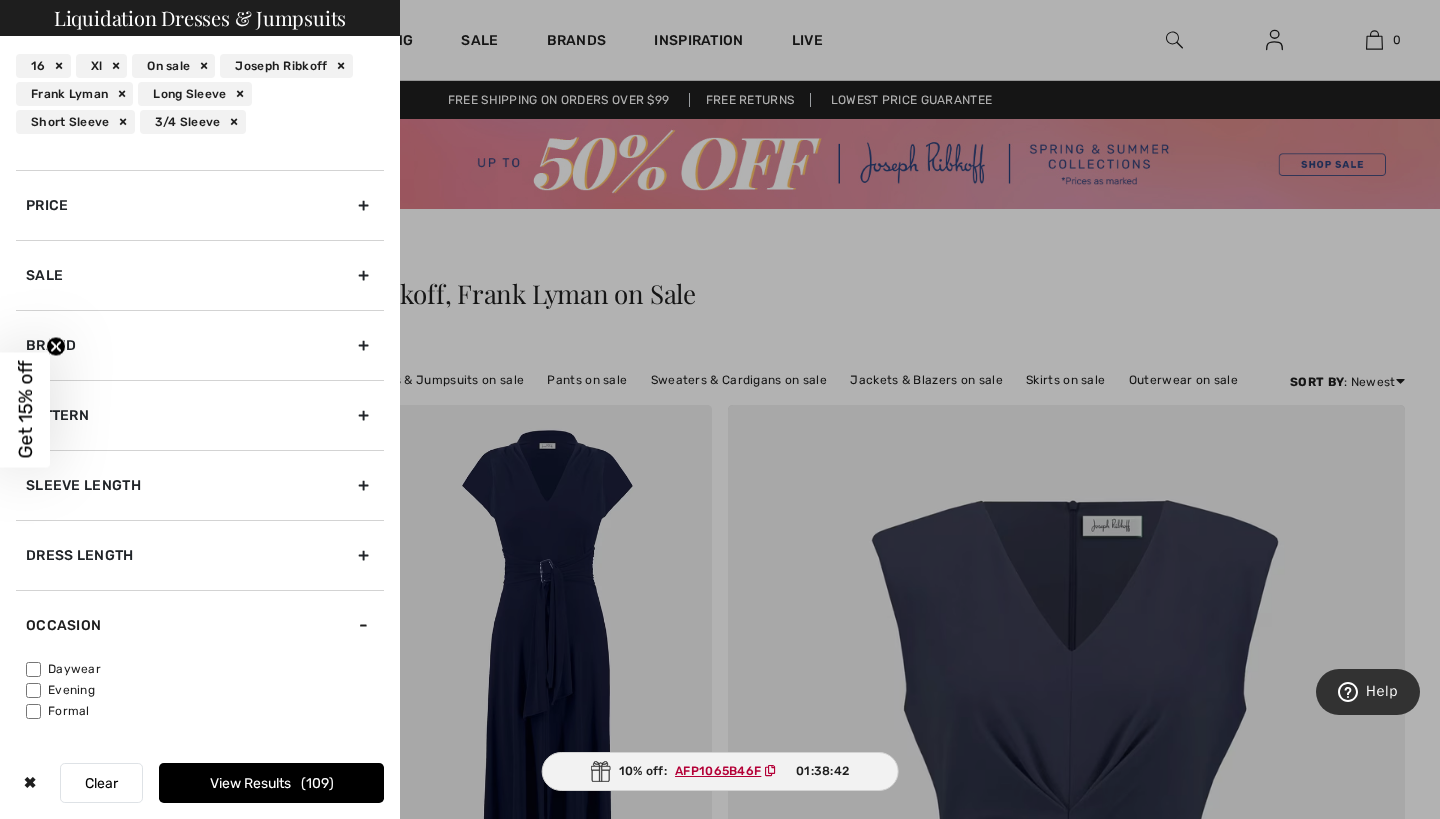 scroll, scrollTop: 122, scrollLeft: 0, axis: vertical 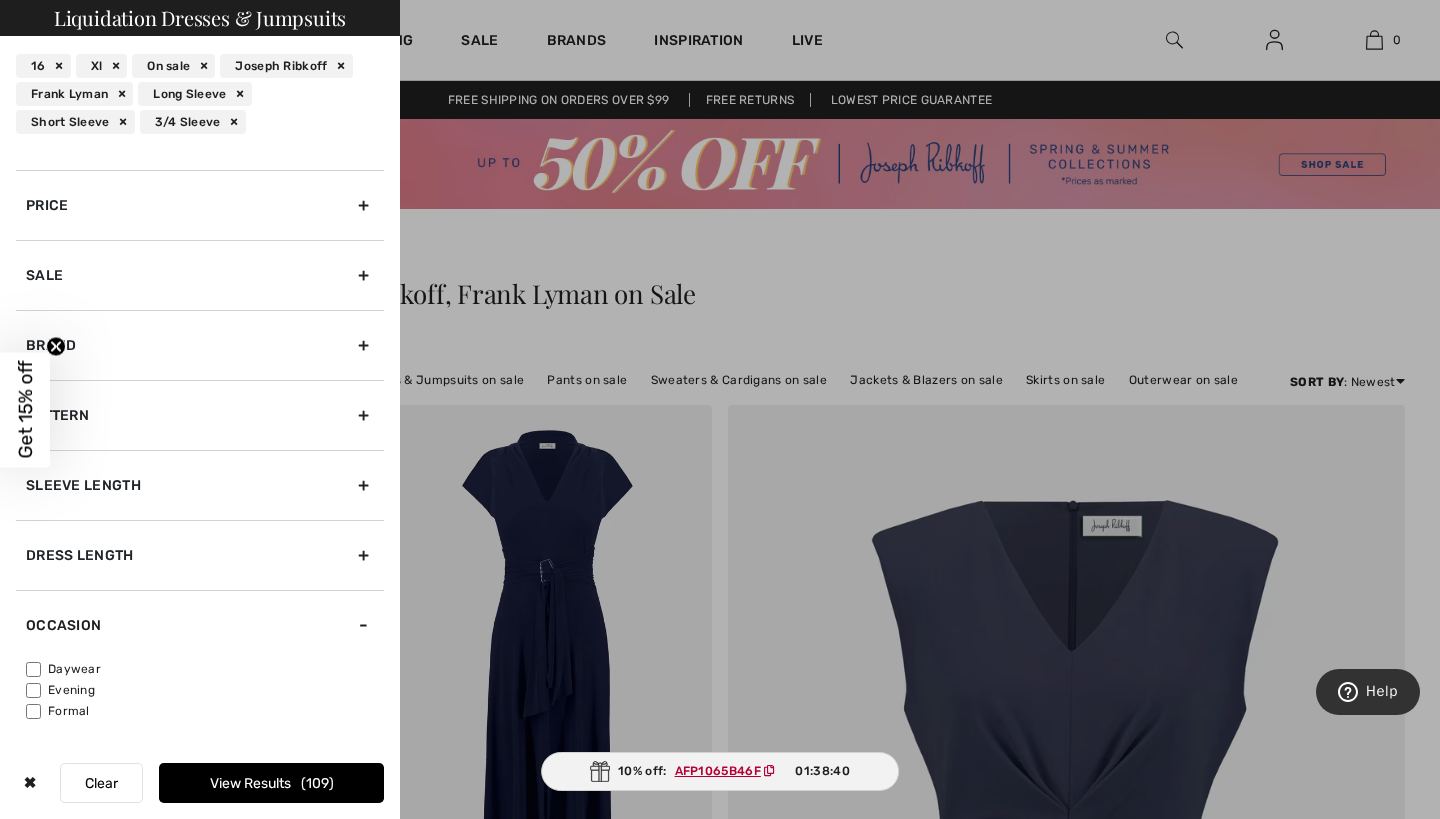 click on "Evening" at bounding box center (205, 690) 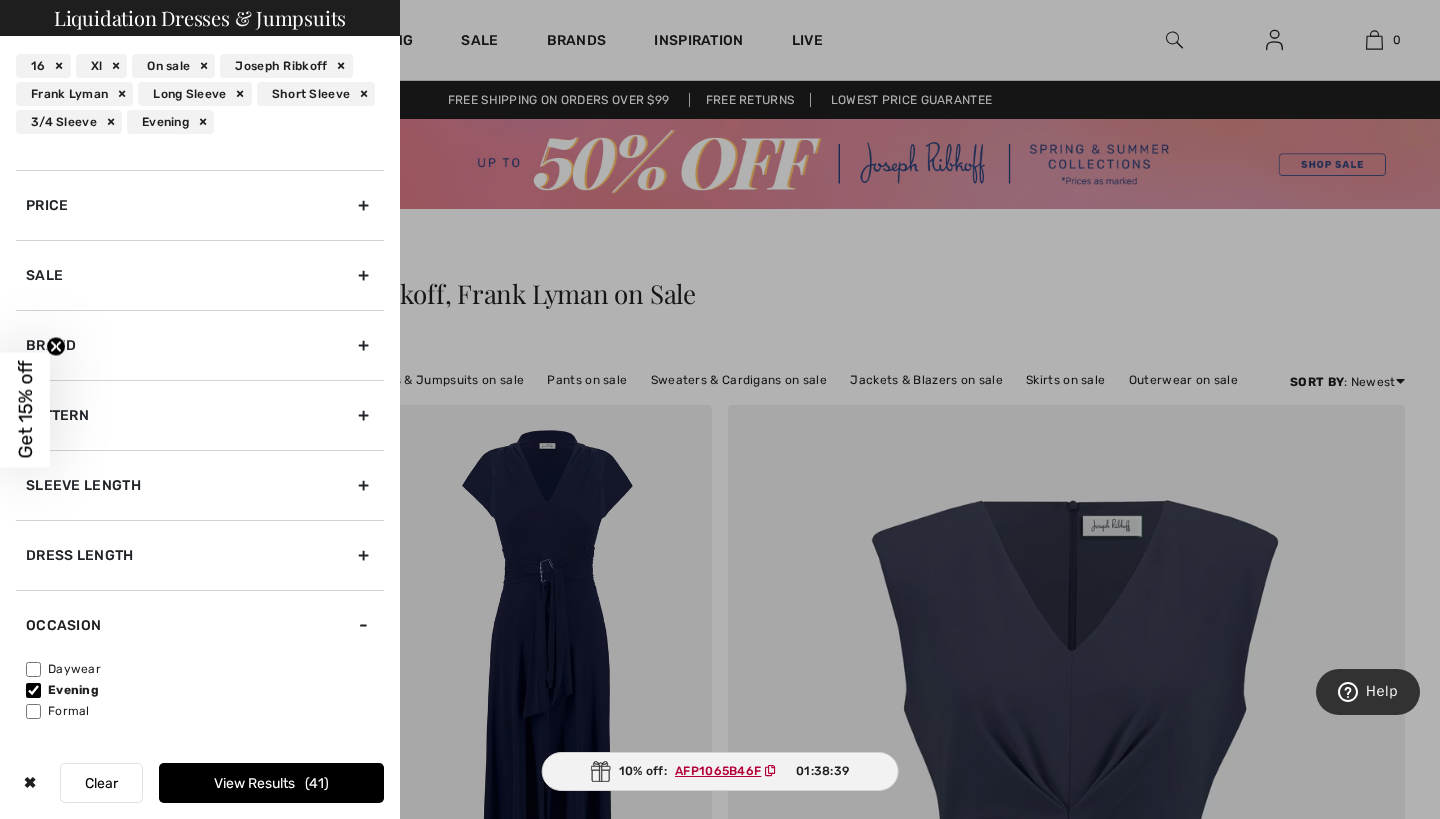 click on "Formal" at bounding box center (205, 711) 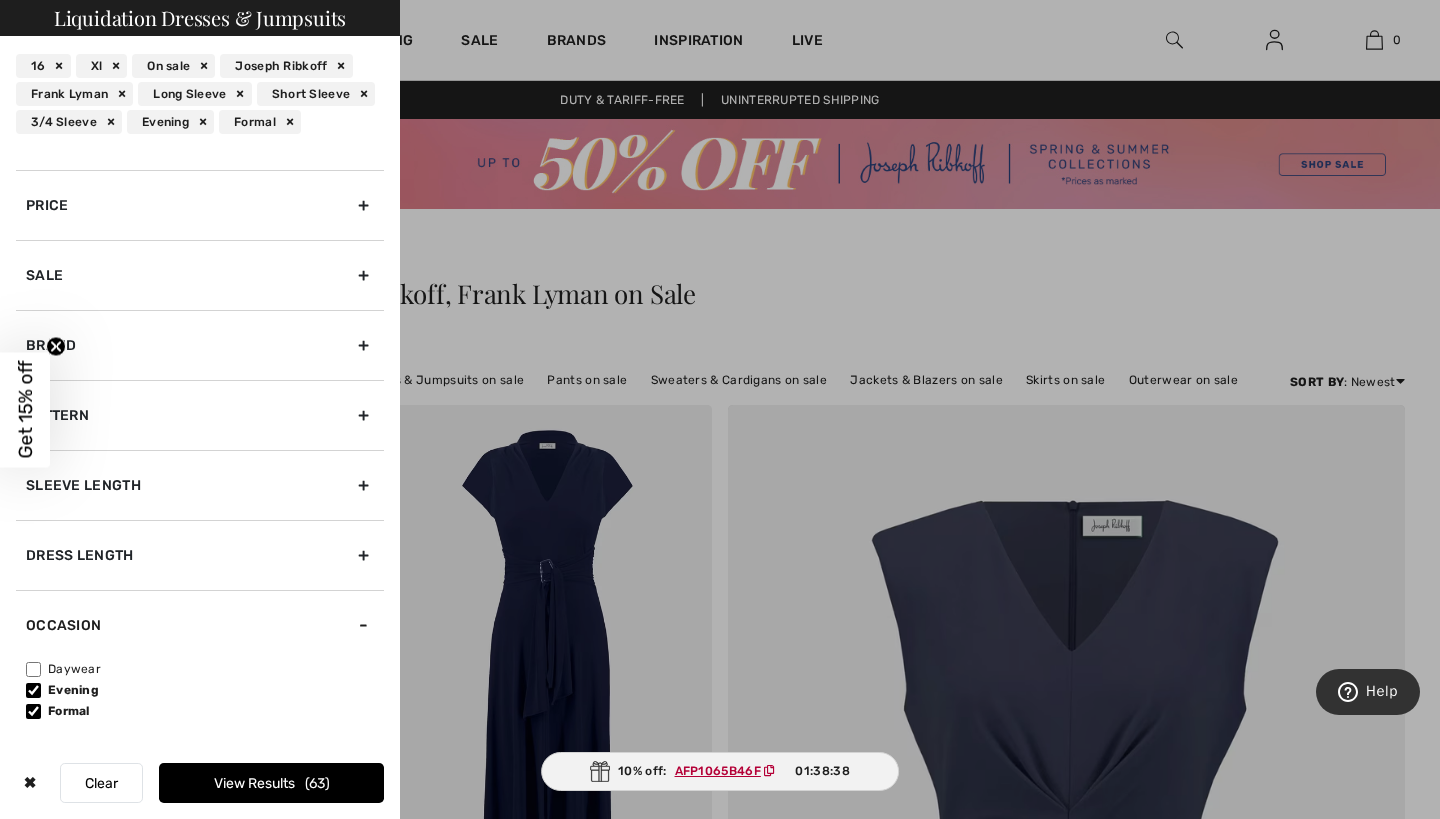 click on "View Results 63" at bounding box center [271, 783] 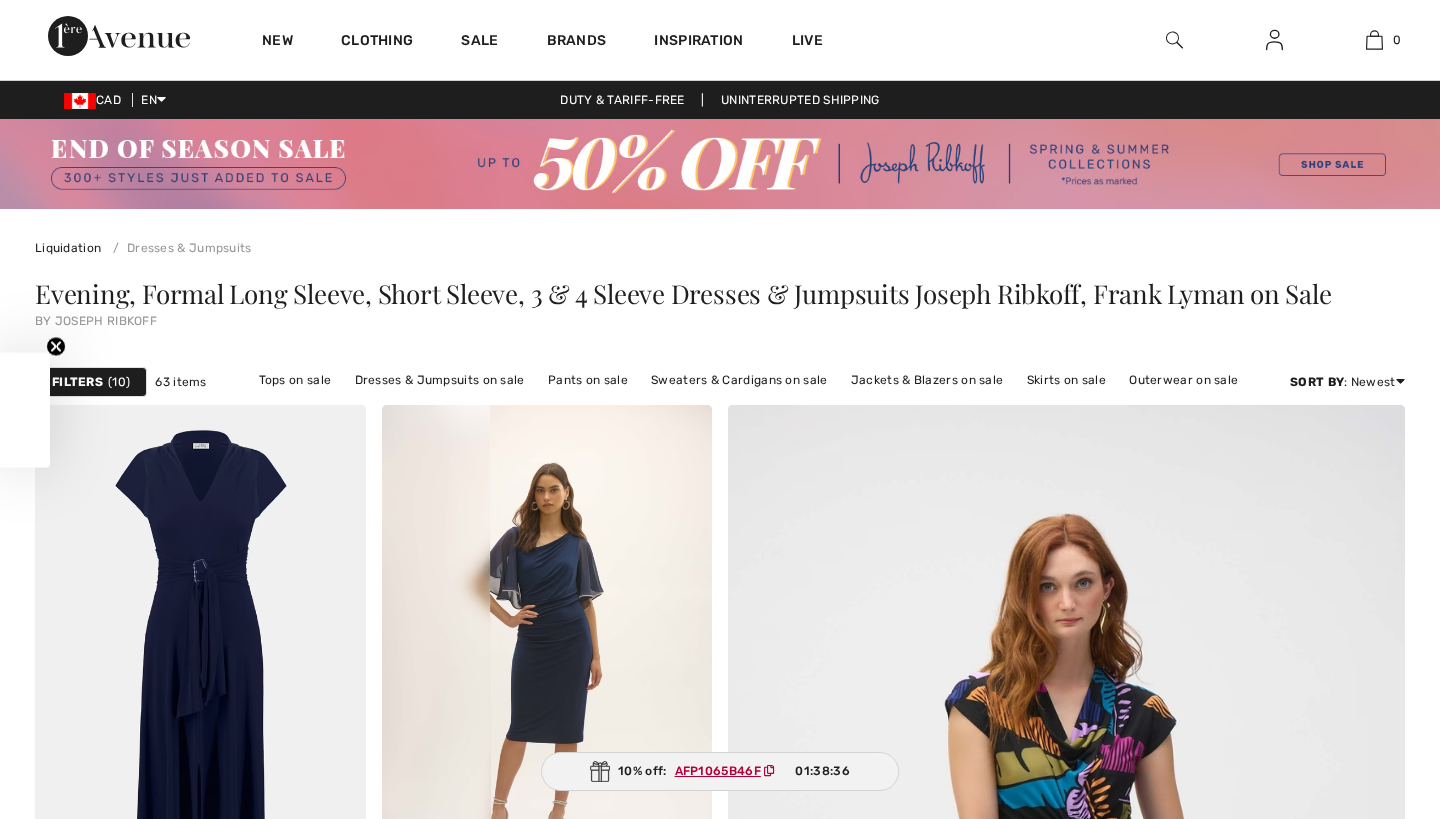 scroll, scrollTop: 643, scrollLeft: 0, axis: vertical 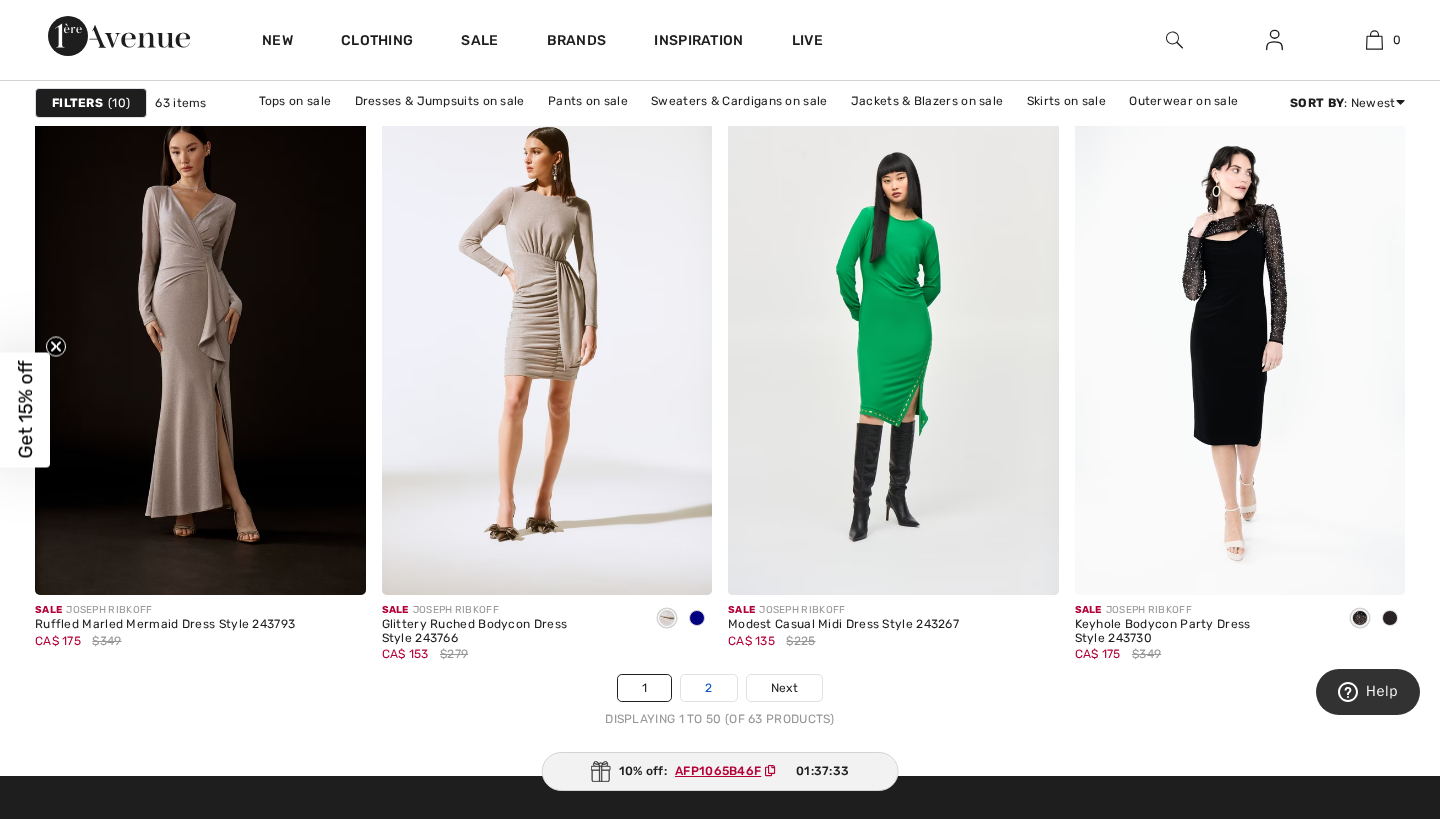 click on "2" at bounding box center (708, 688) 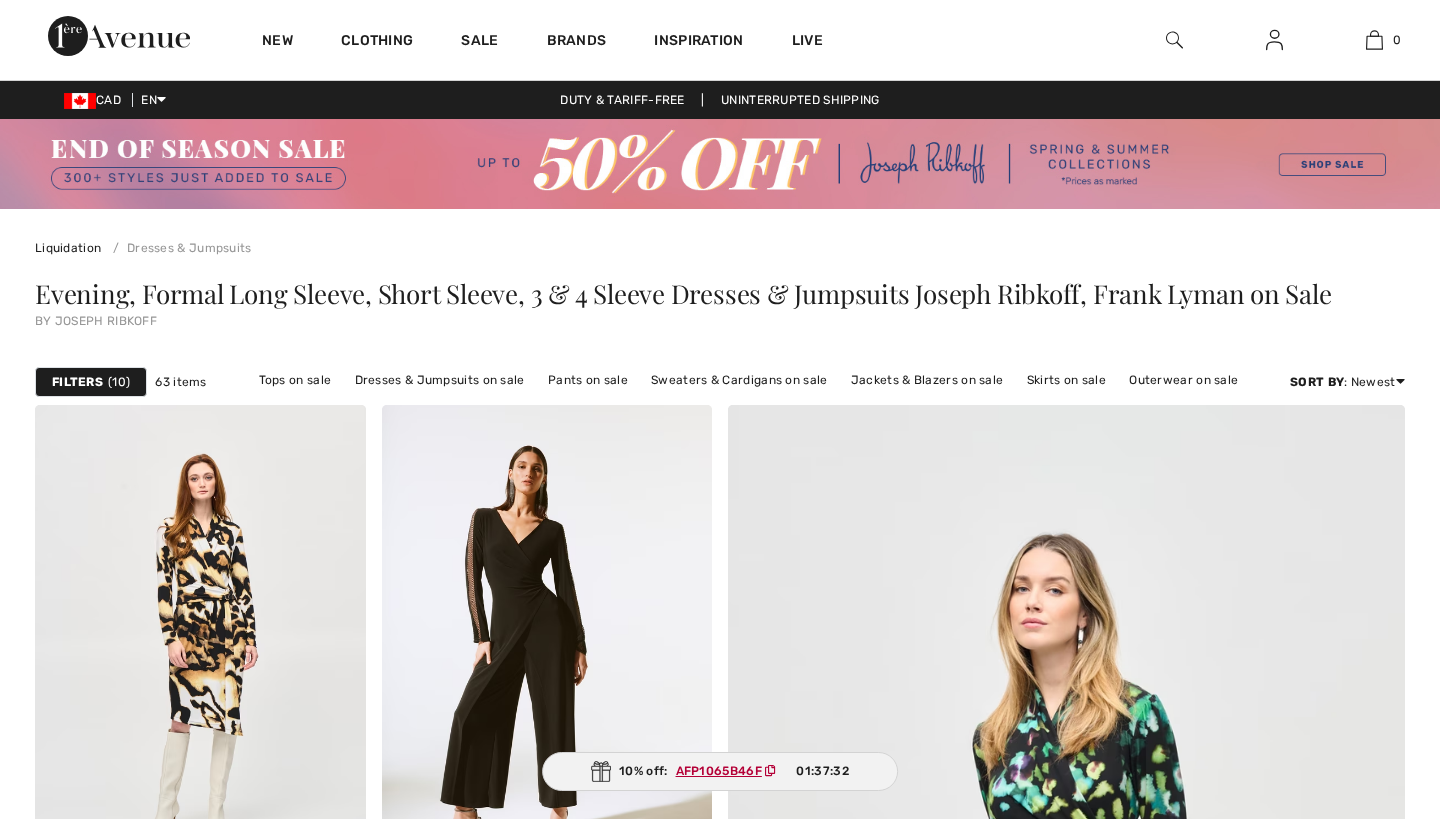 scroll, scrollTop: 0, scrollLeft: 0, axis: both 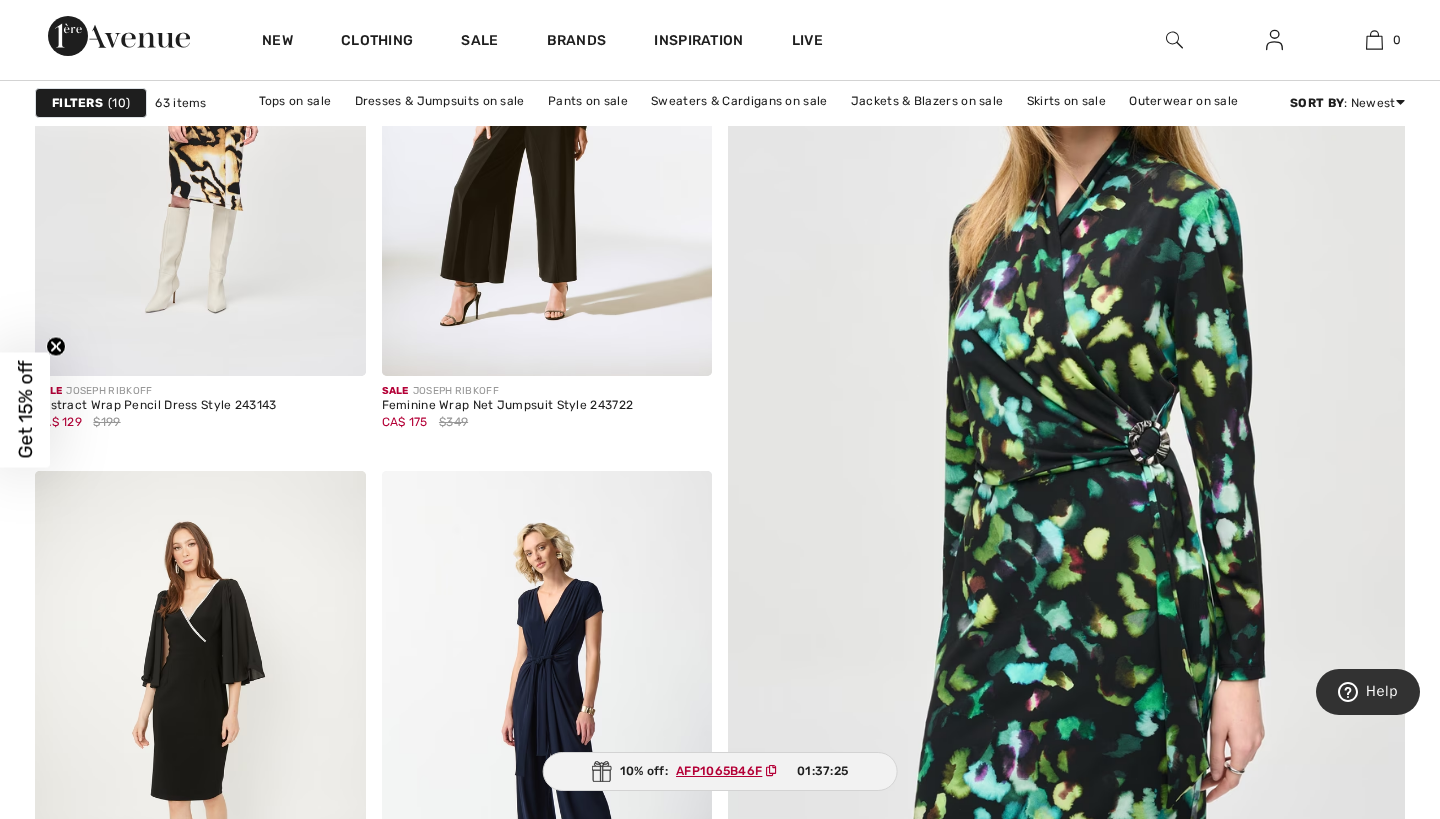 click at bounding box center [1066, 489] 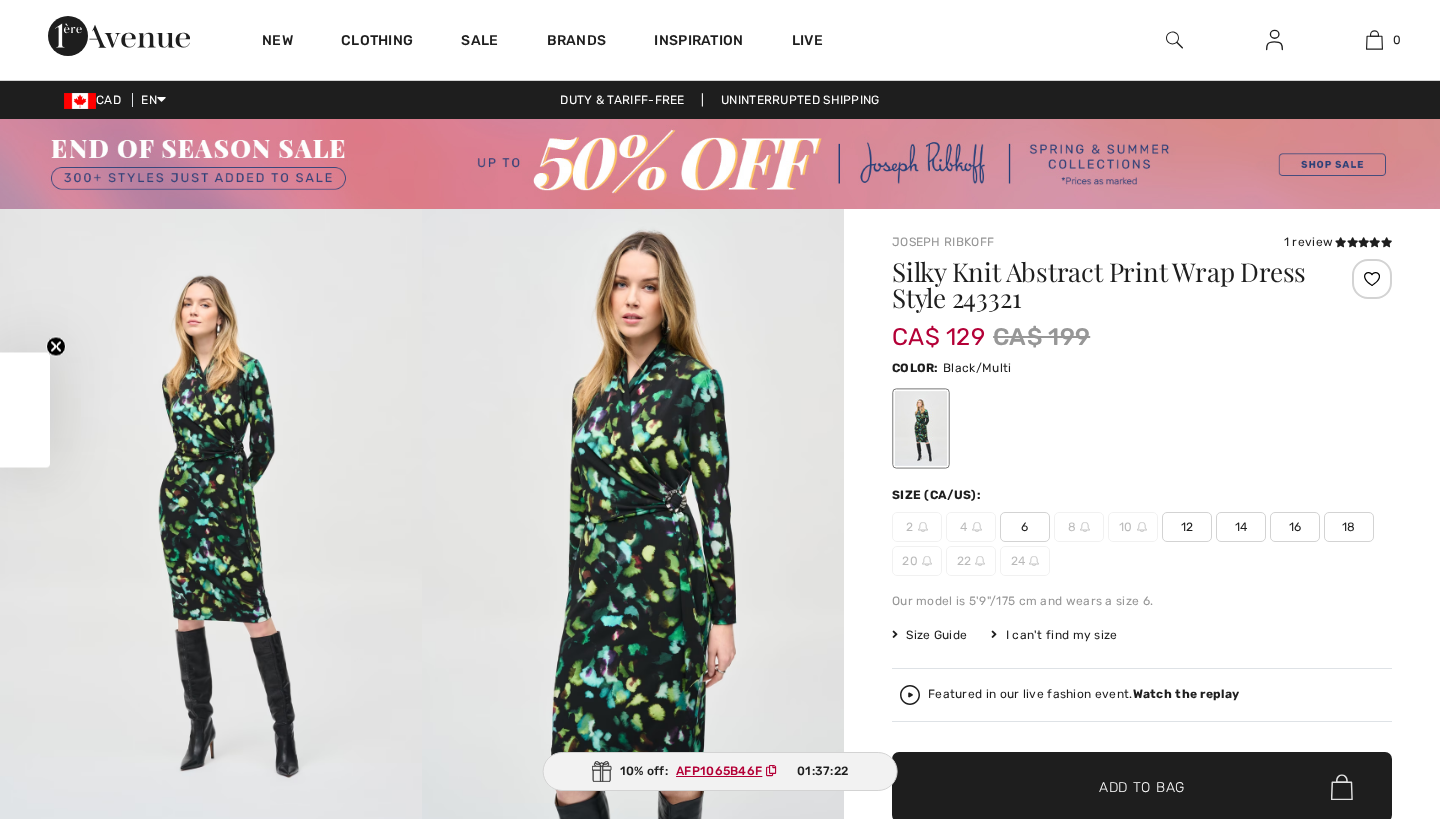 scroll, scrollTop: 0, scrollLeft: 0, axis: both 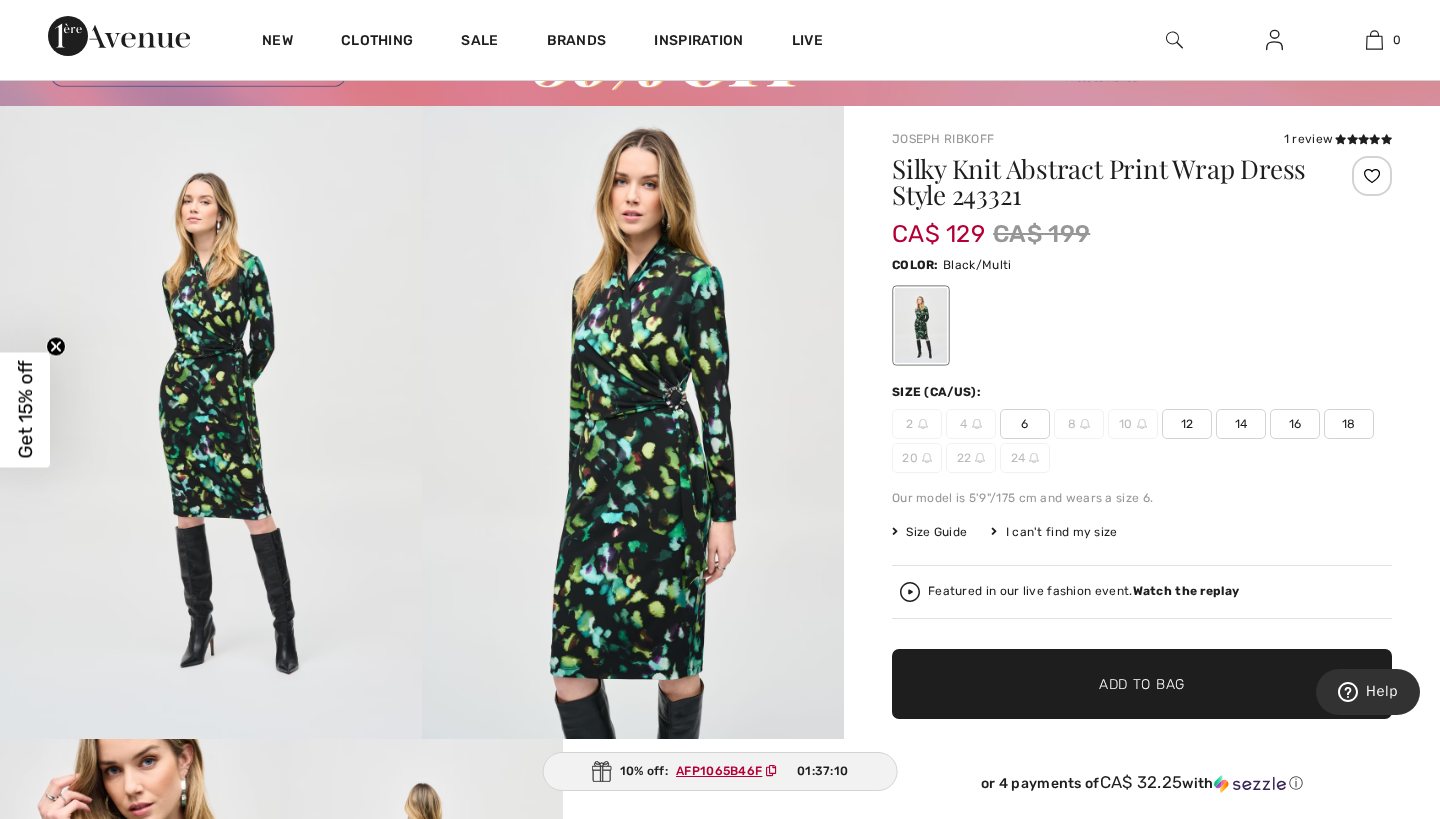 click at bounding box center [633, 422] 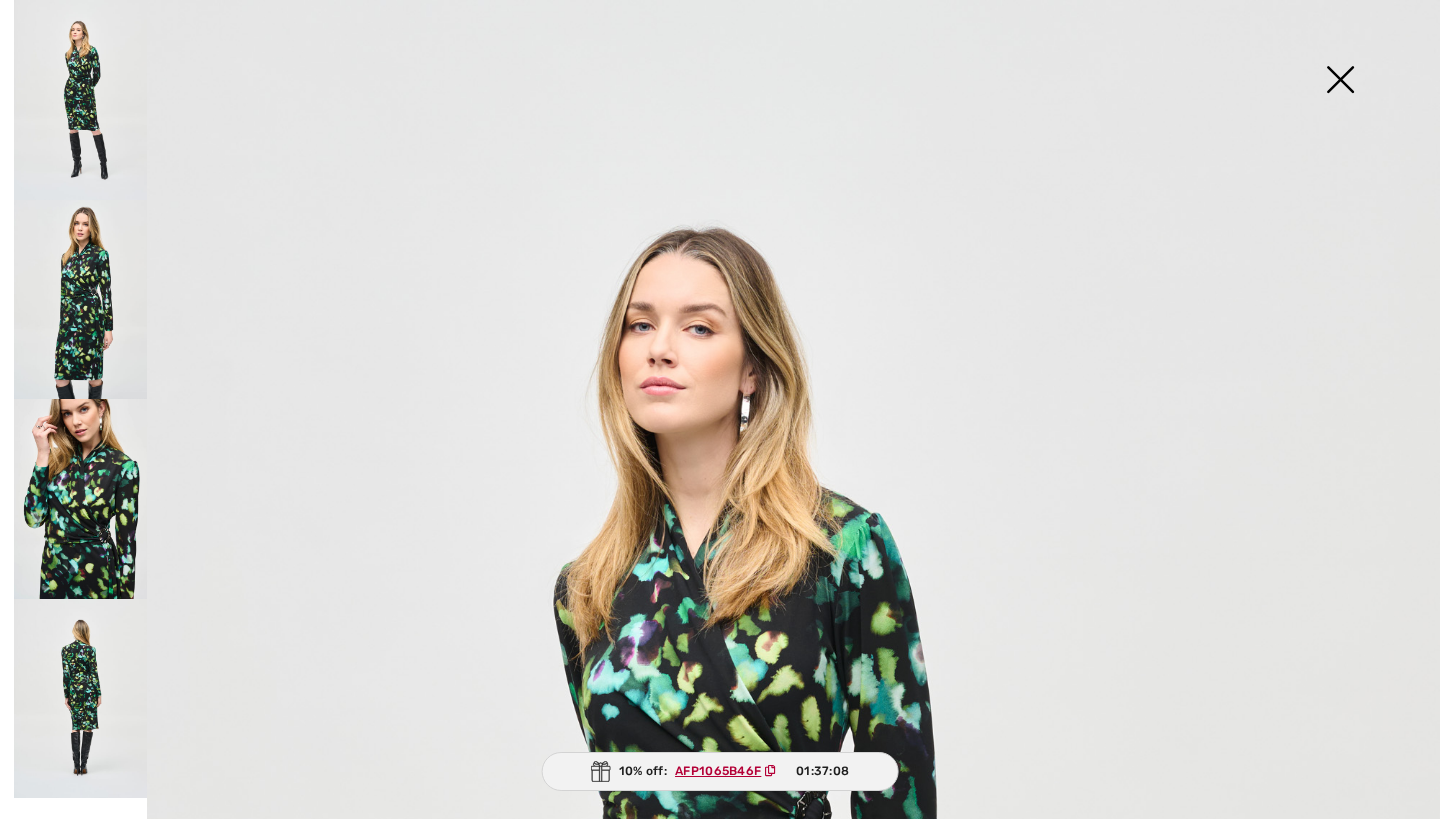 click at bounding box center (80, 300) 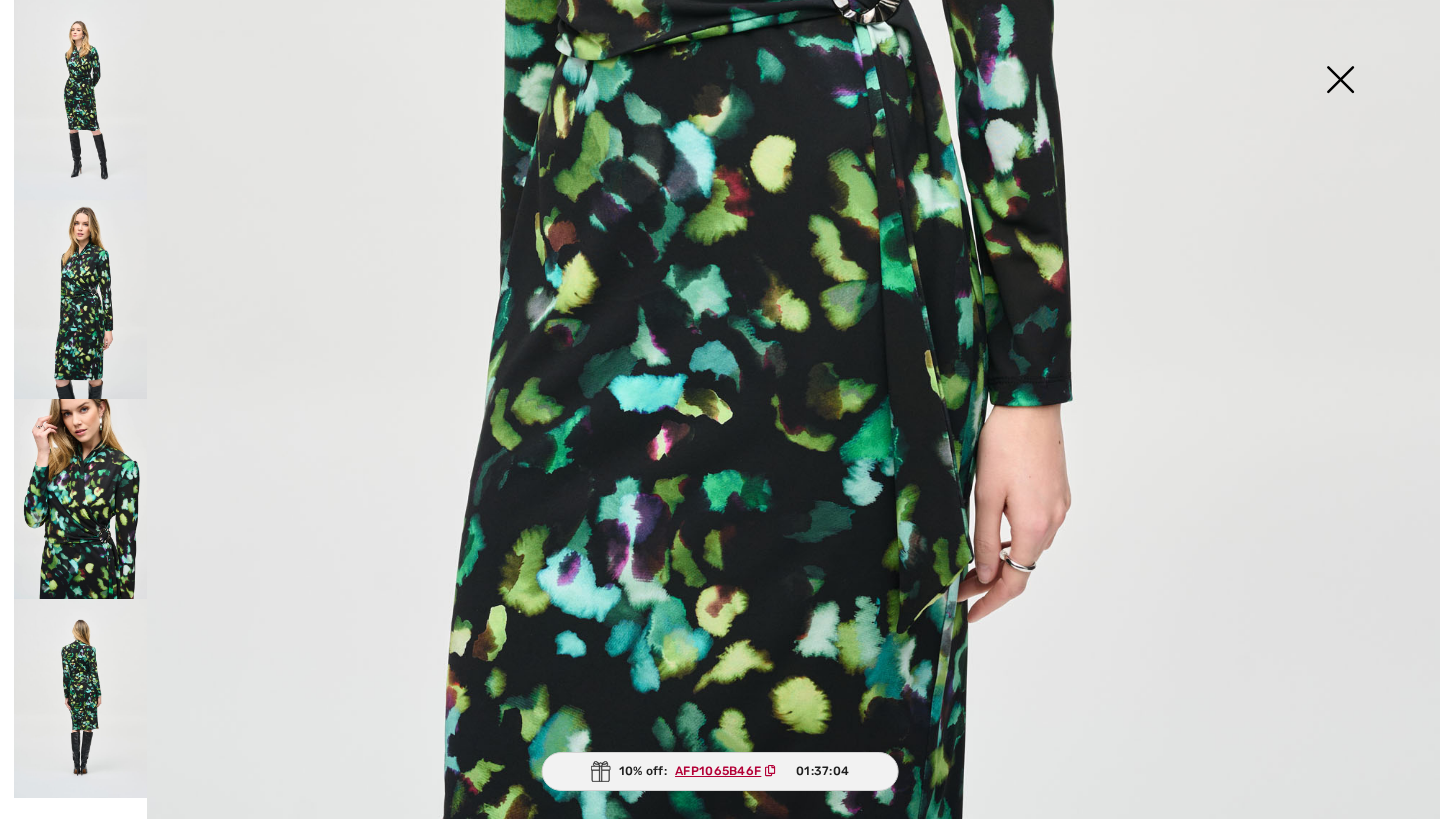 scroll, scrollTop: 1013, scrollLeft: 0, axis: vertical 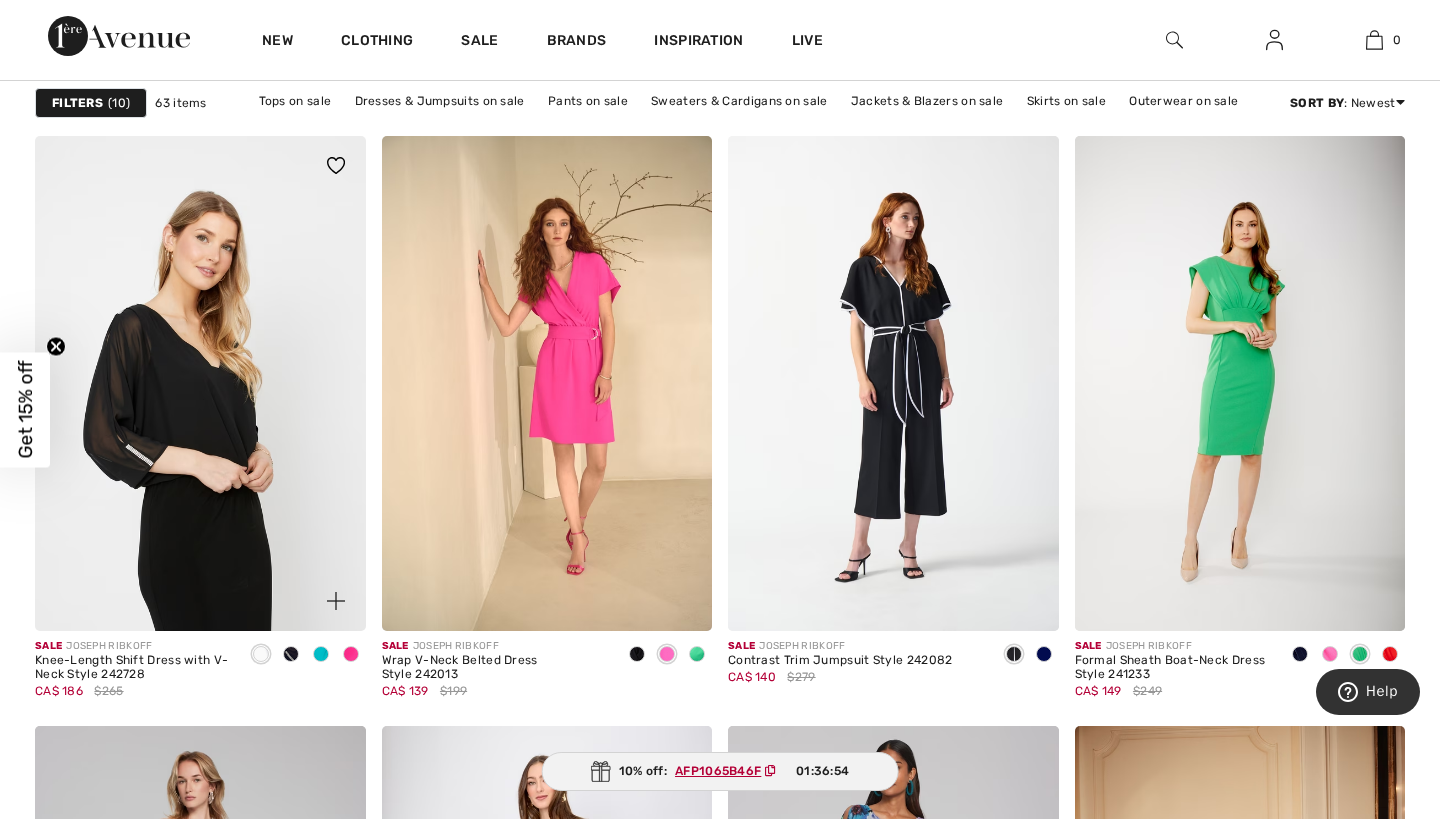 click at bounding box center [200, 384] 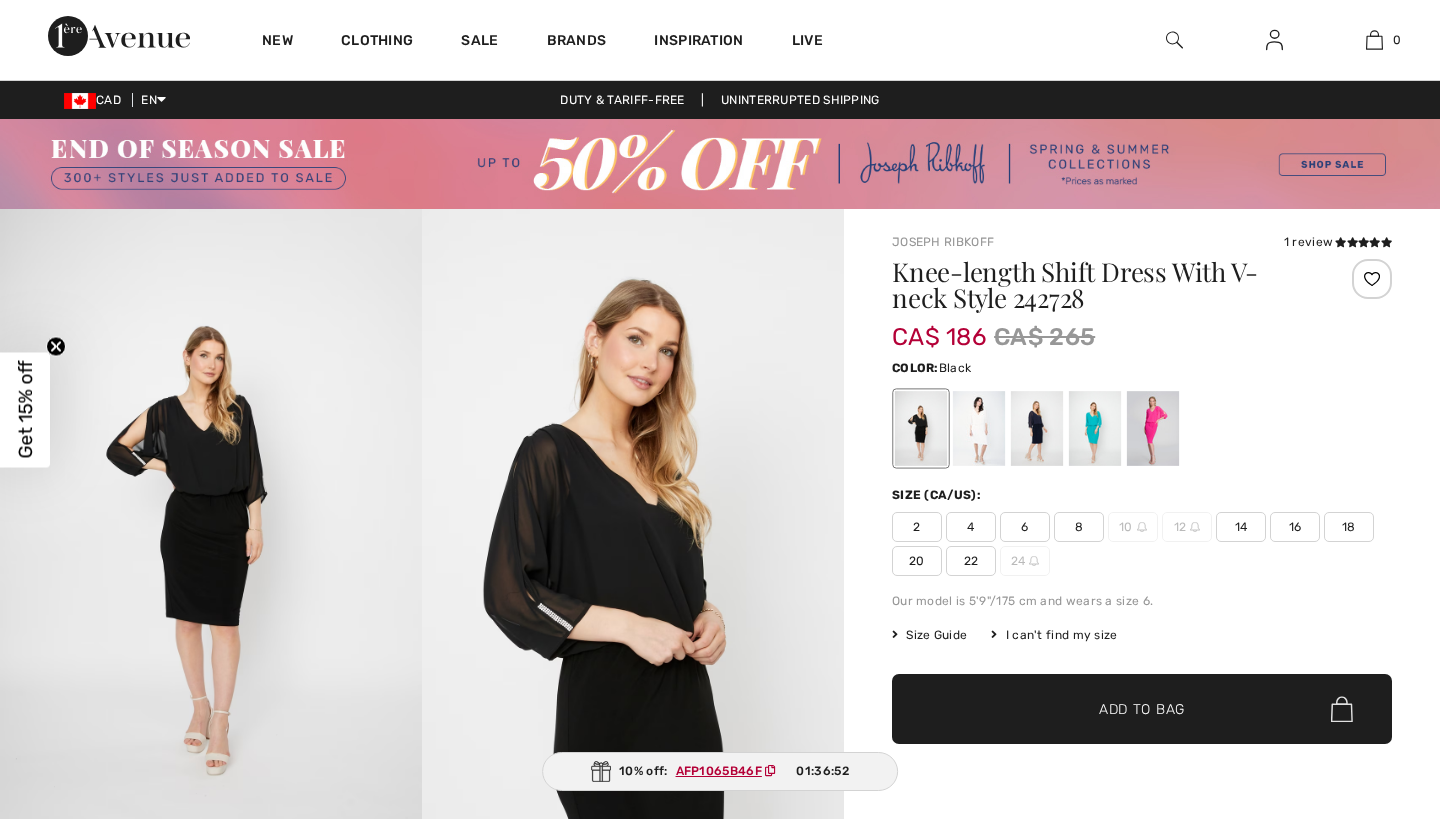 scroll, scrollTop: 0, scrollLeft: 0, axis: both 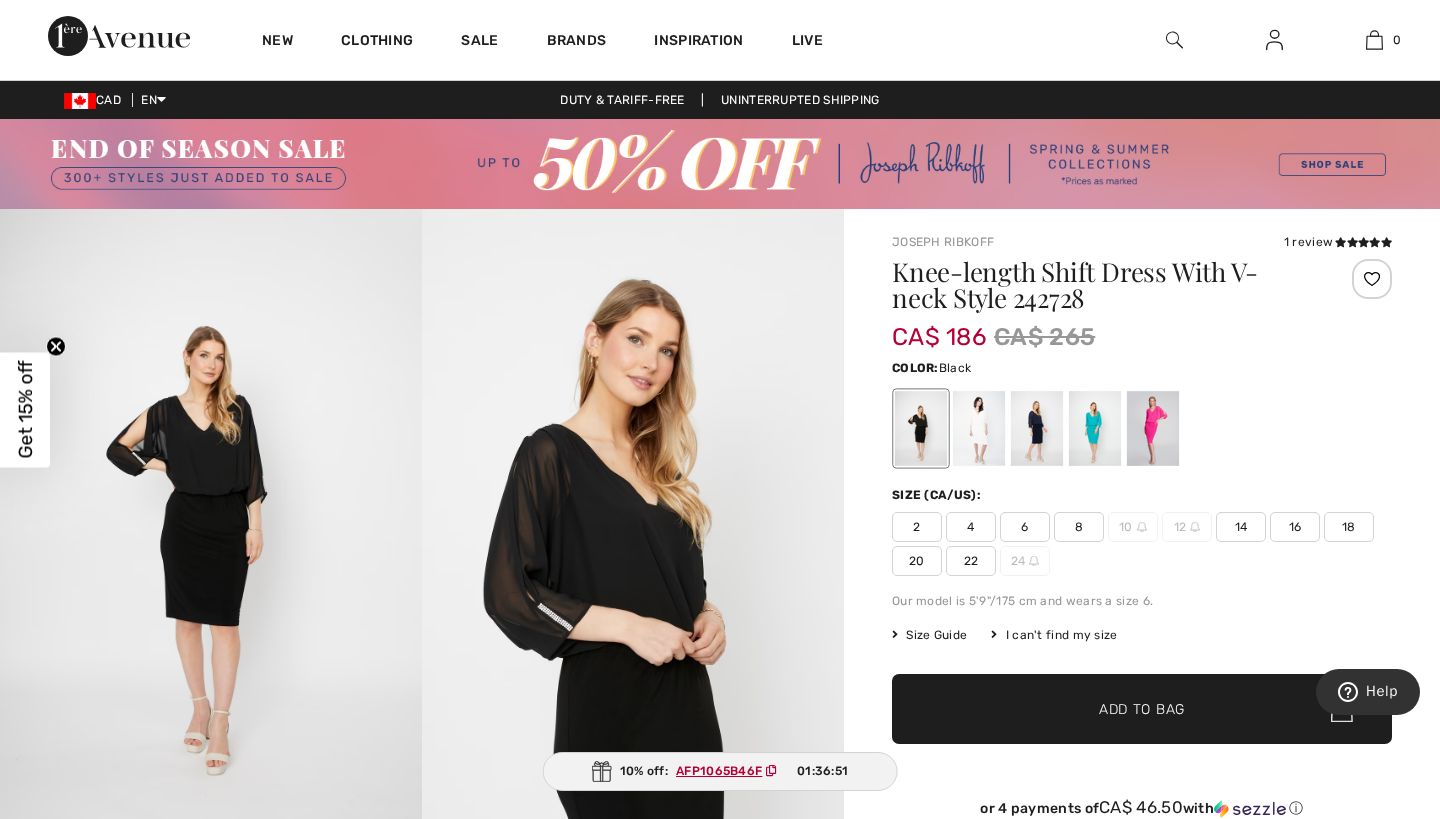 click on "16" at bounding box center [1295, 527] 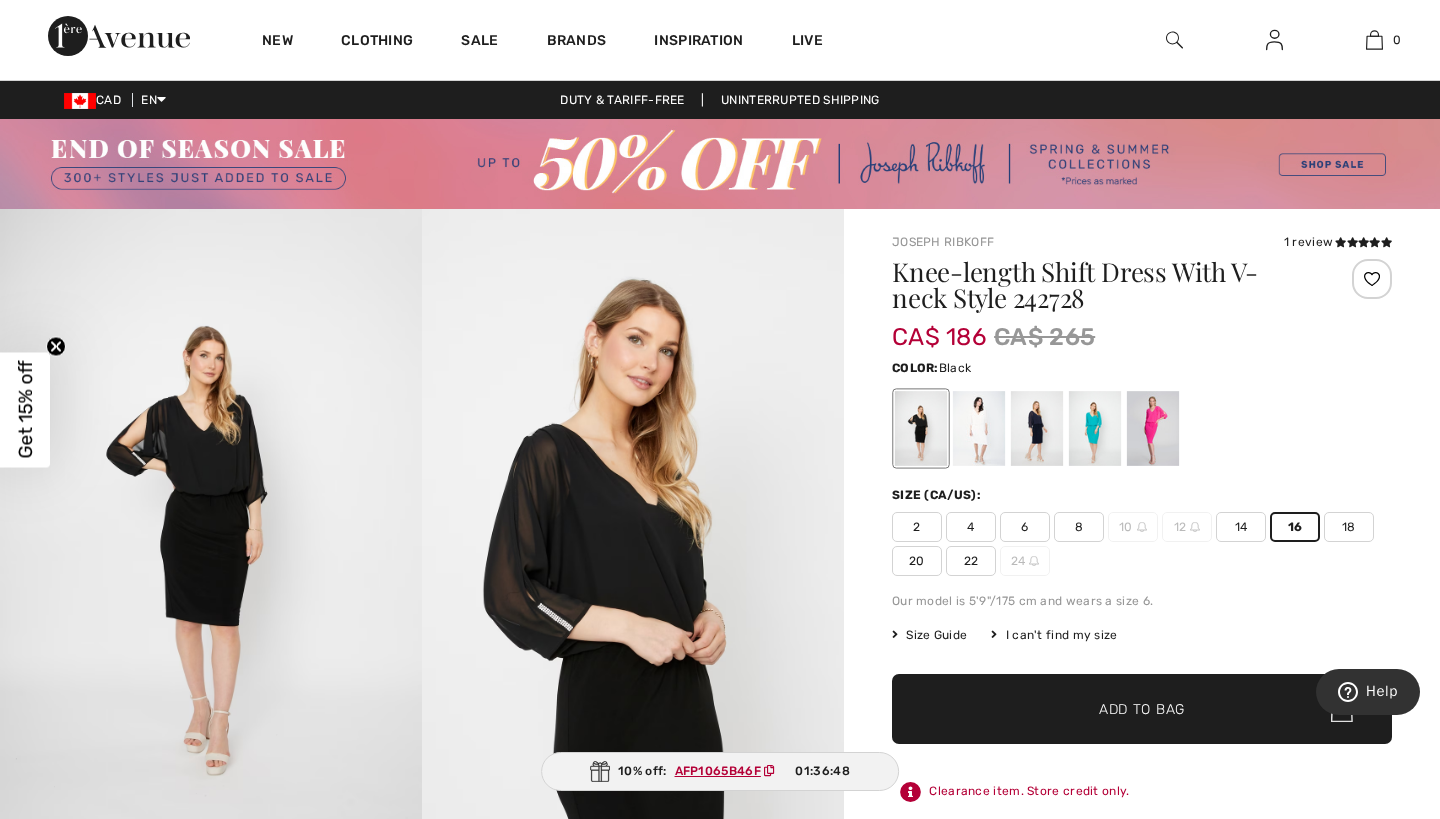 click at bounding box center [633, 525] 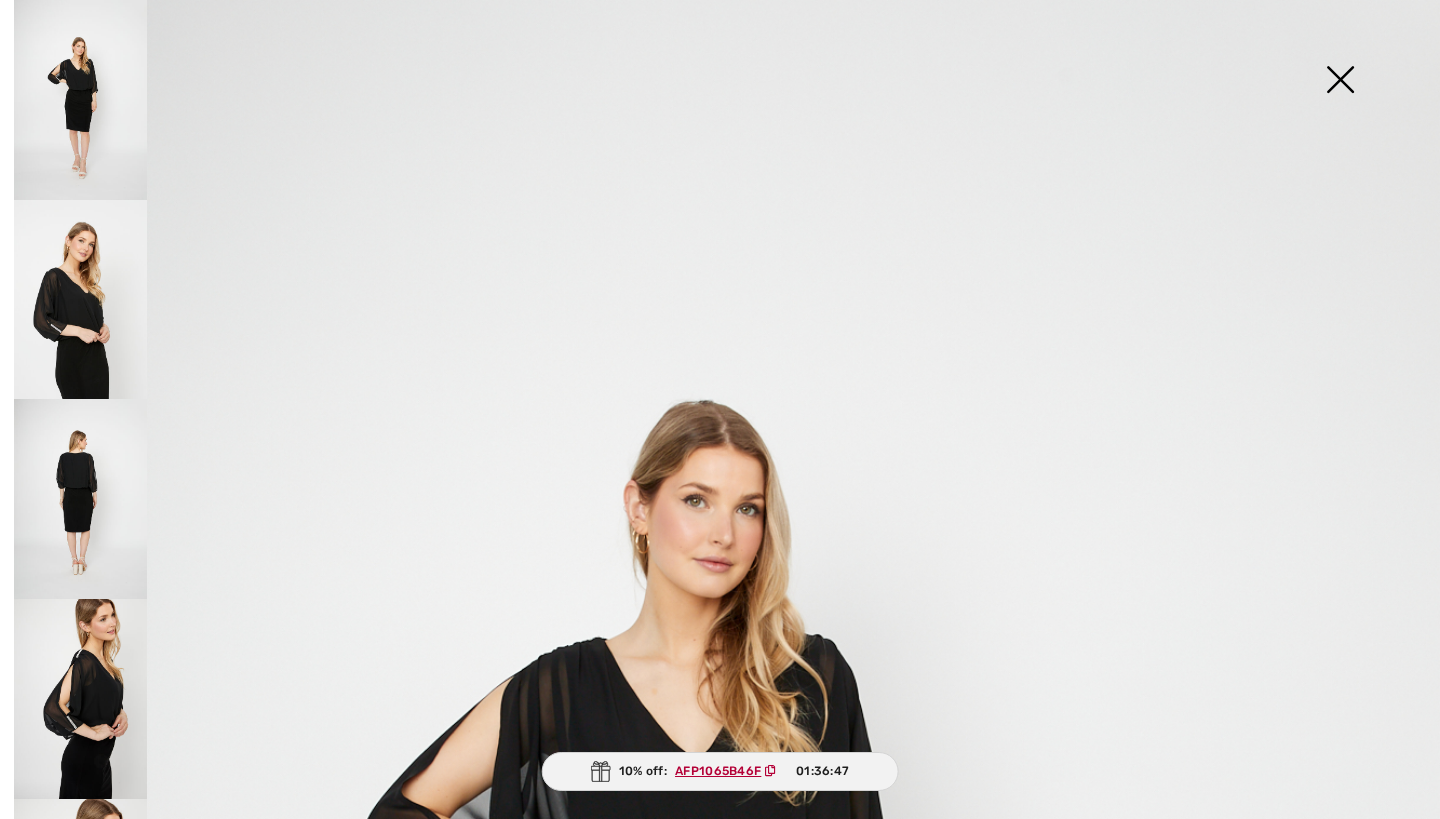 click at bounding box center [80, 300] 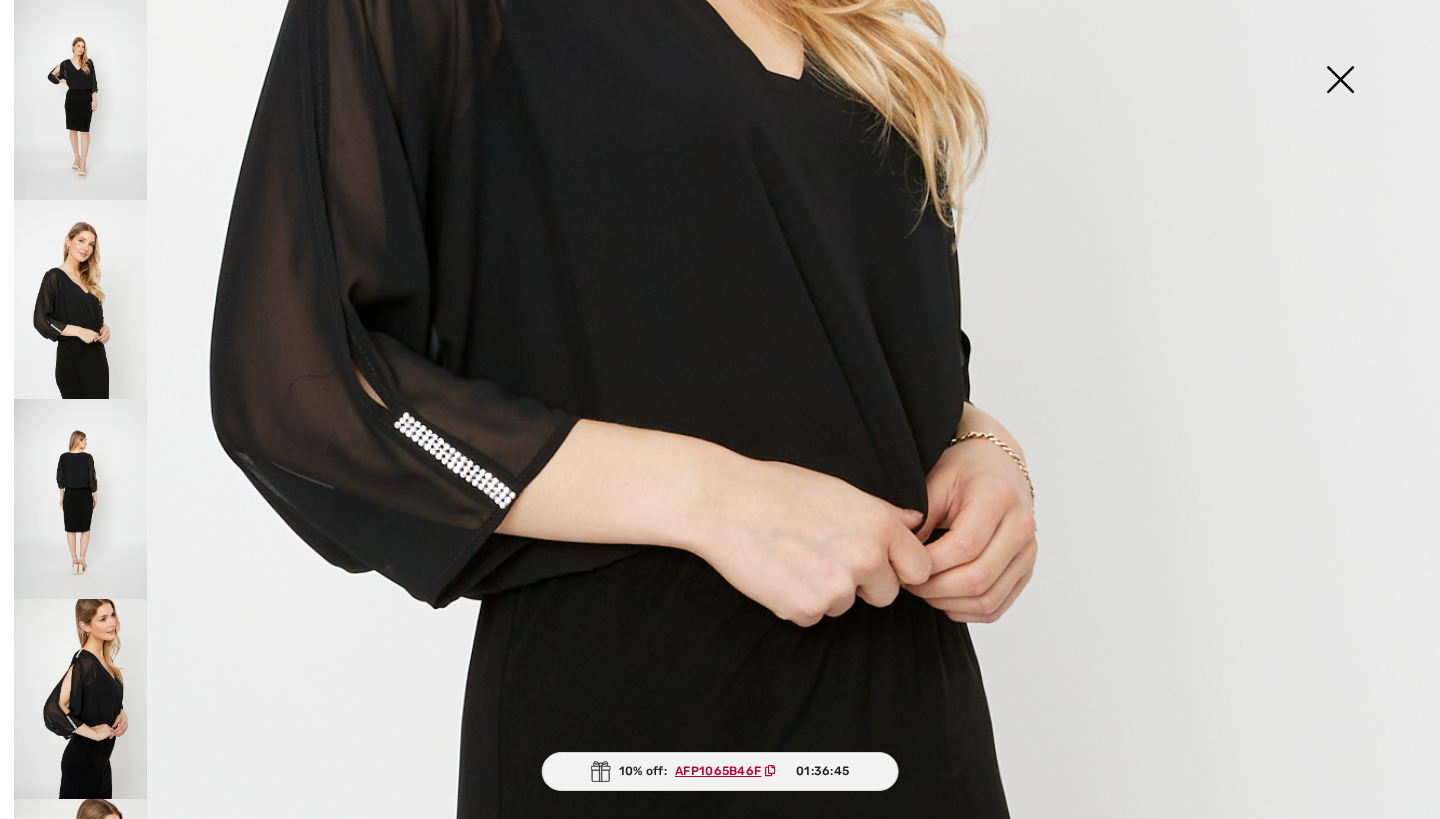 scroll, scrollTop: 967, scrollLeft: 0, axis: vertical 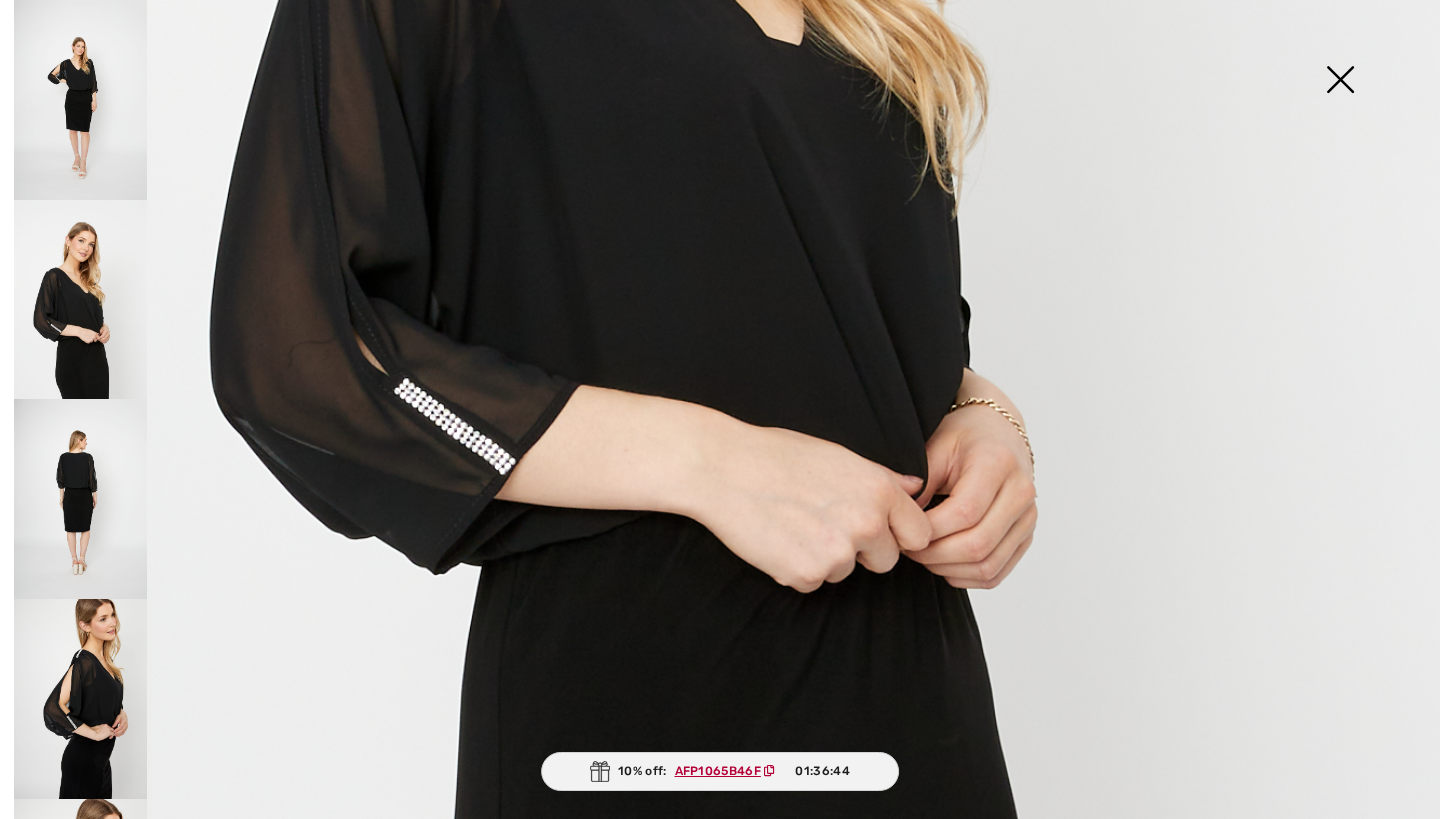 click at bounding box center [80, 499] 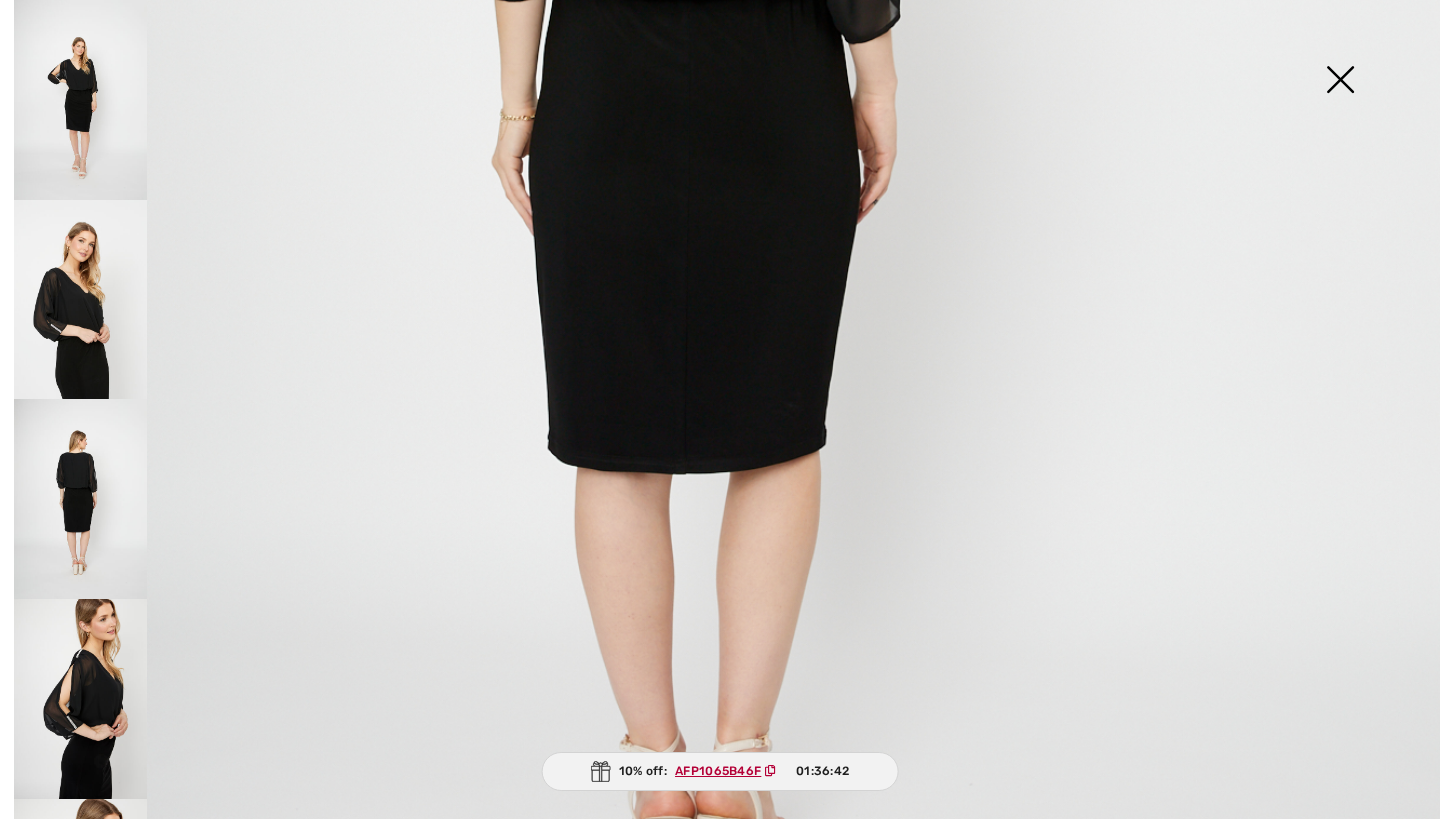 click at bounding box center [80, 699] 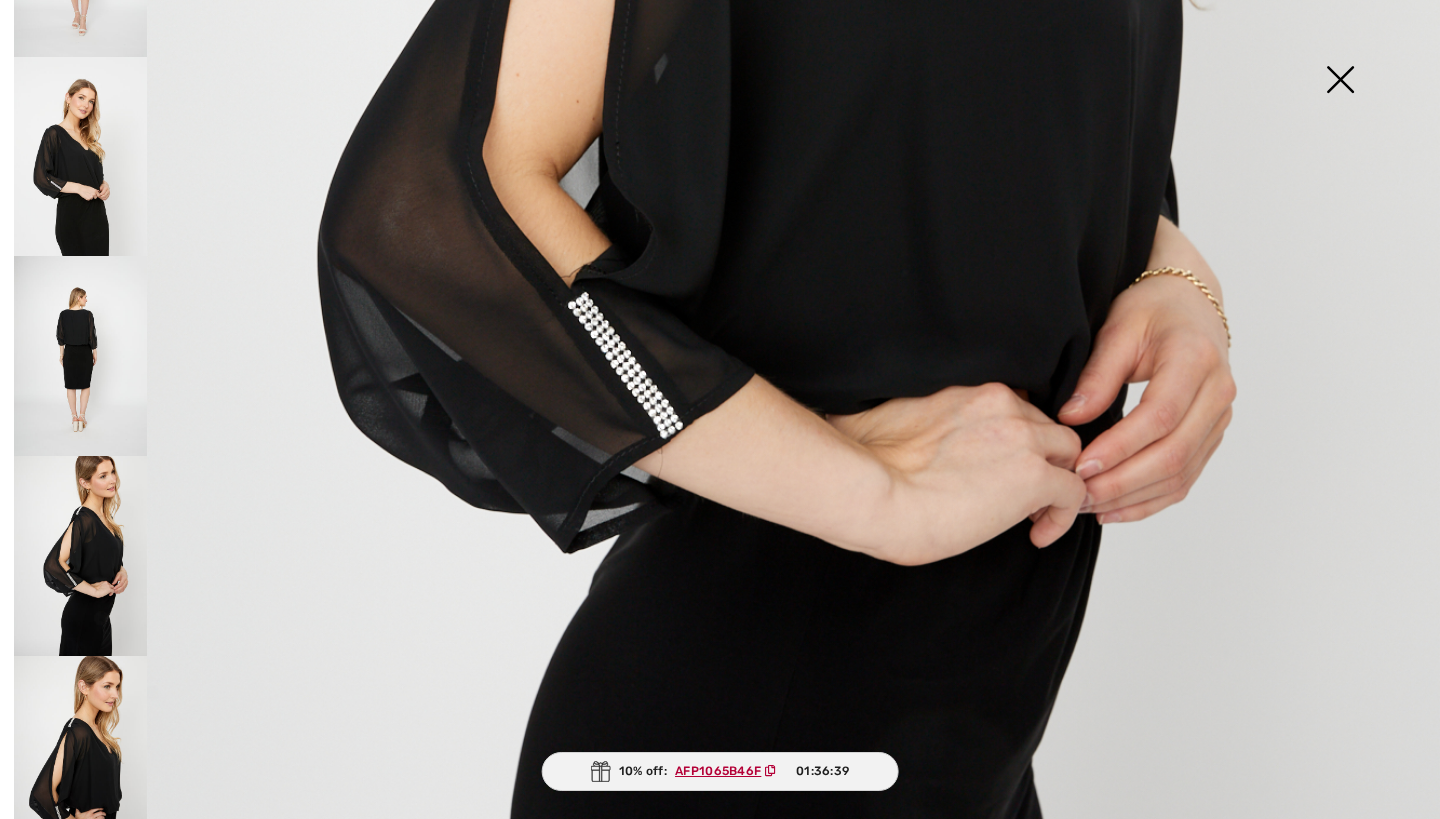 scroll, scrollTop: 142, scrollLeft: 0, axis: vertical 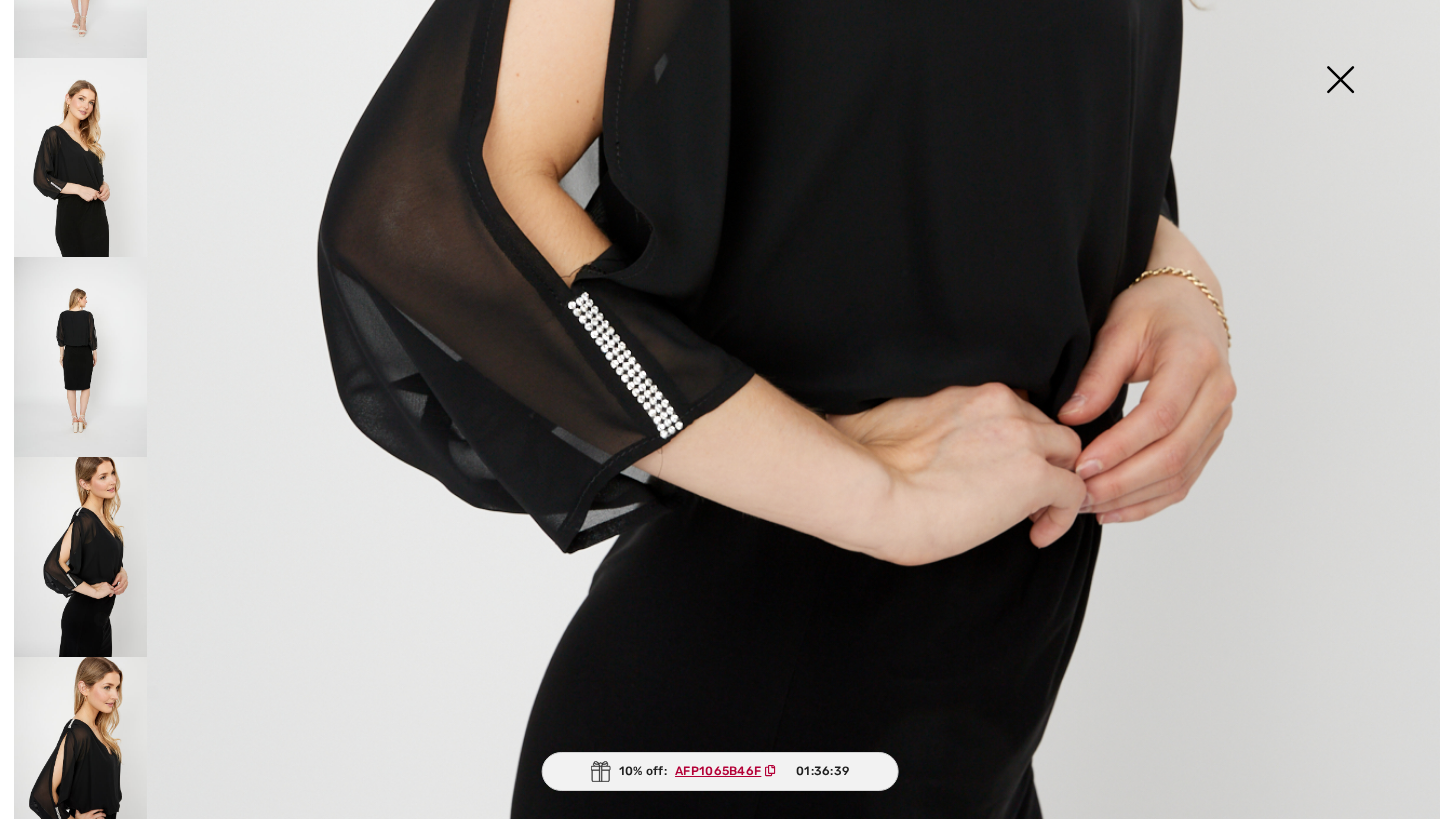 click at bounding box center [80, 757] 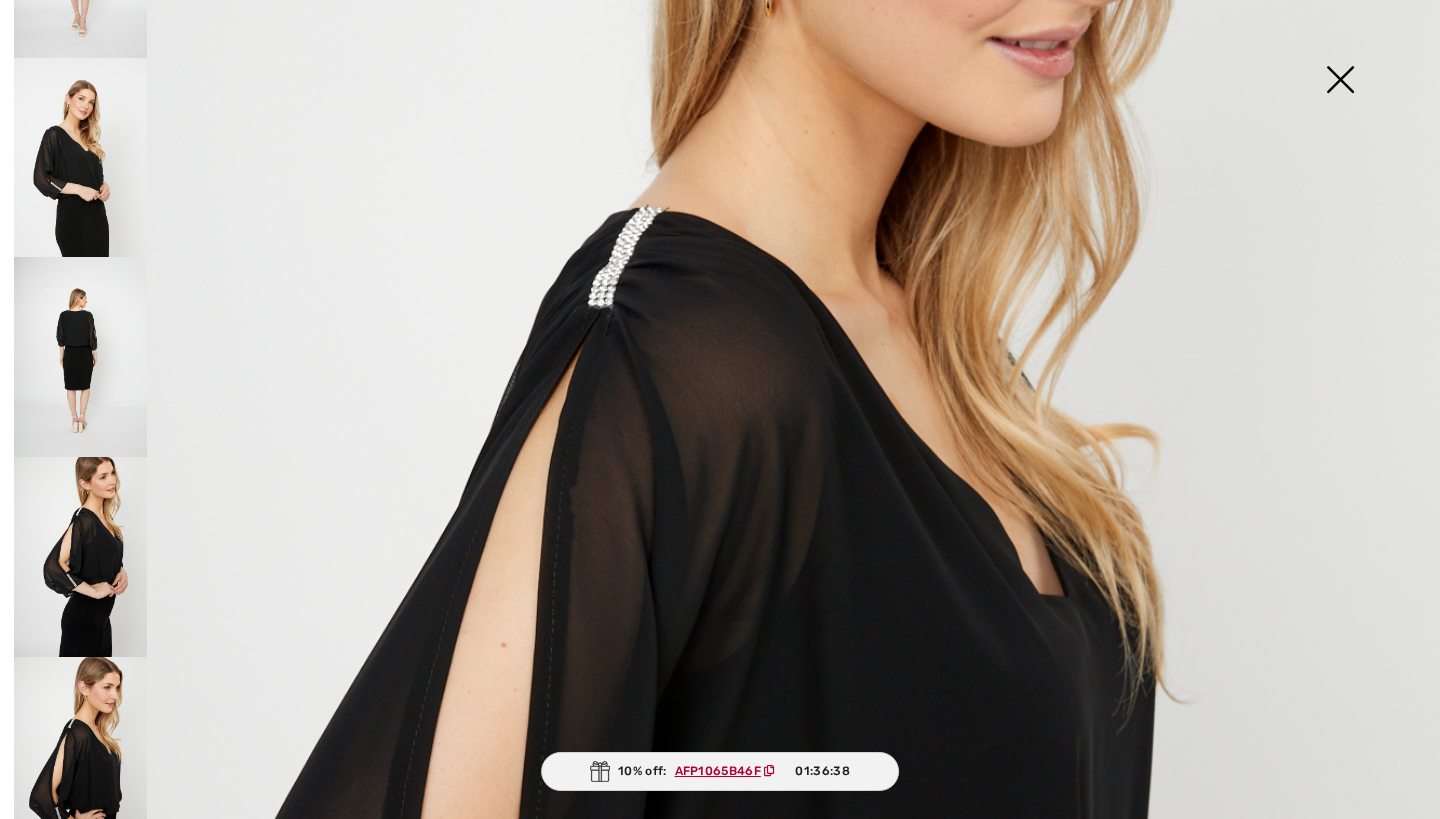 scroll, scrollTop: 283, scrollLeft: 0, axis: vertical 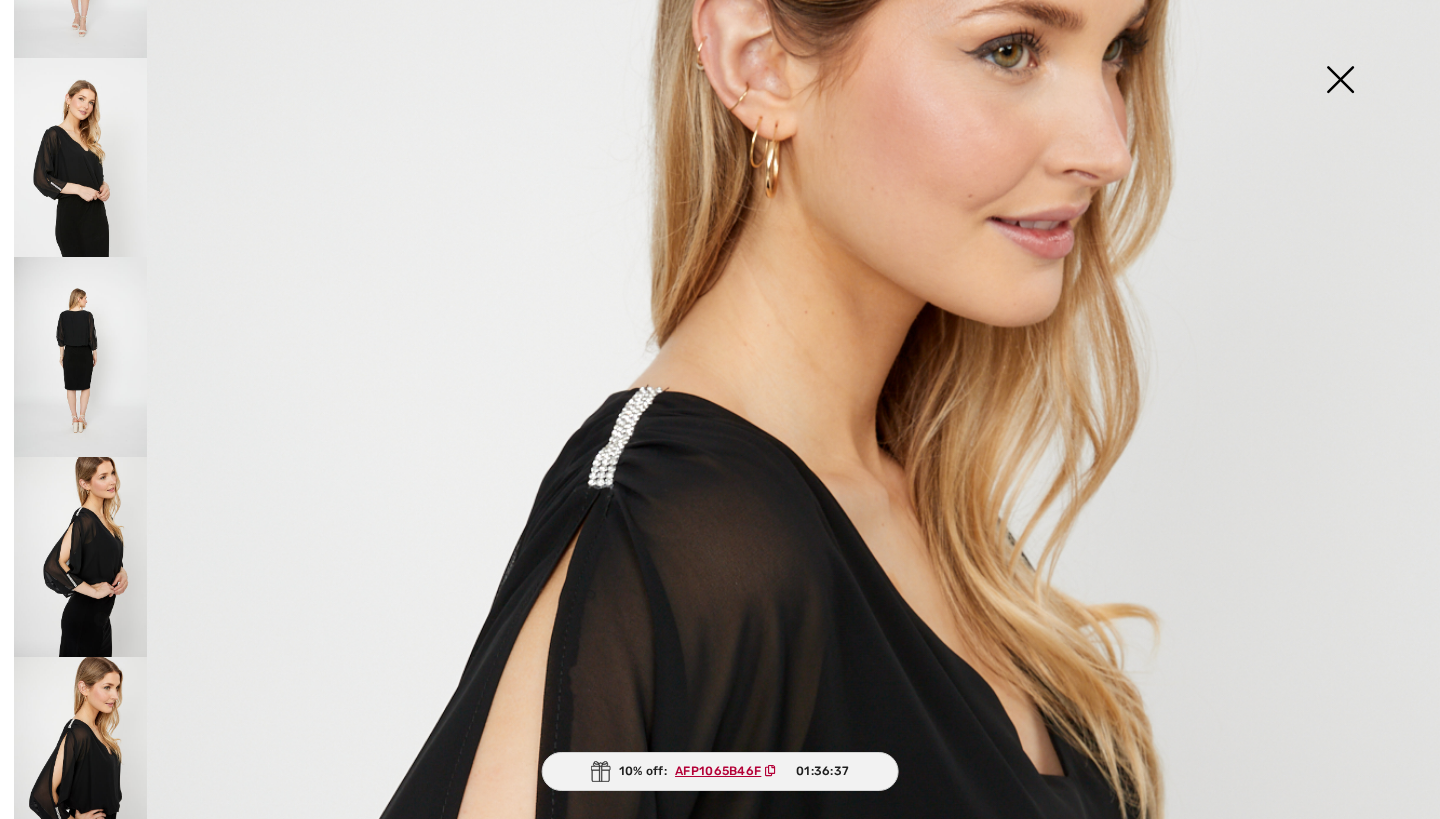 click at bounding box center [80, 158] 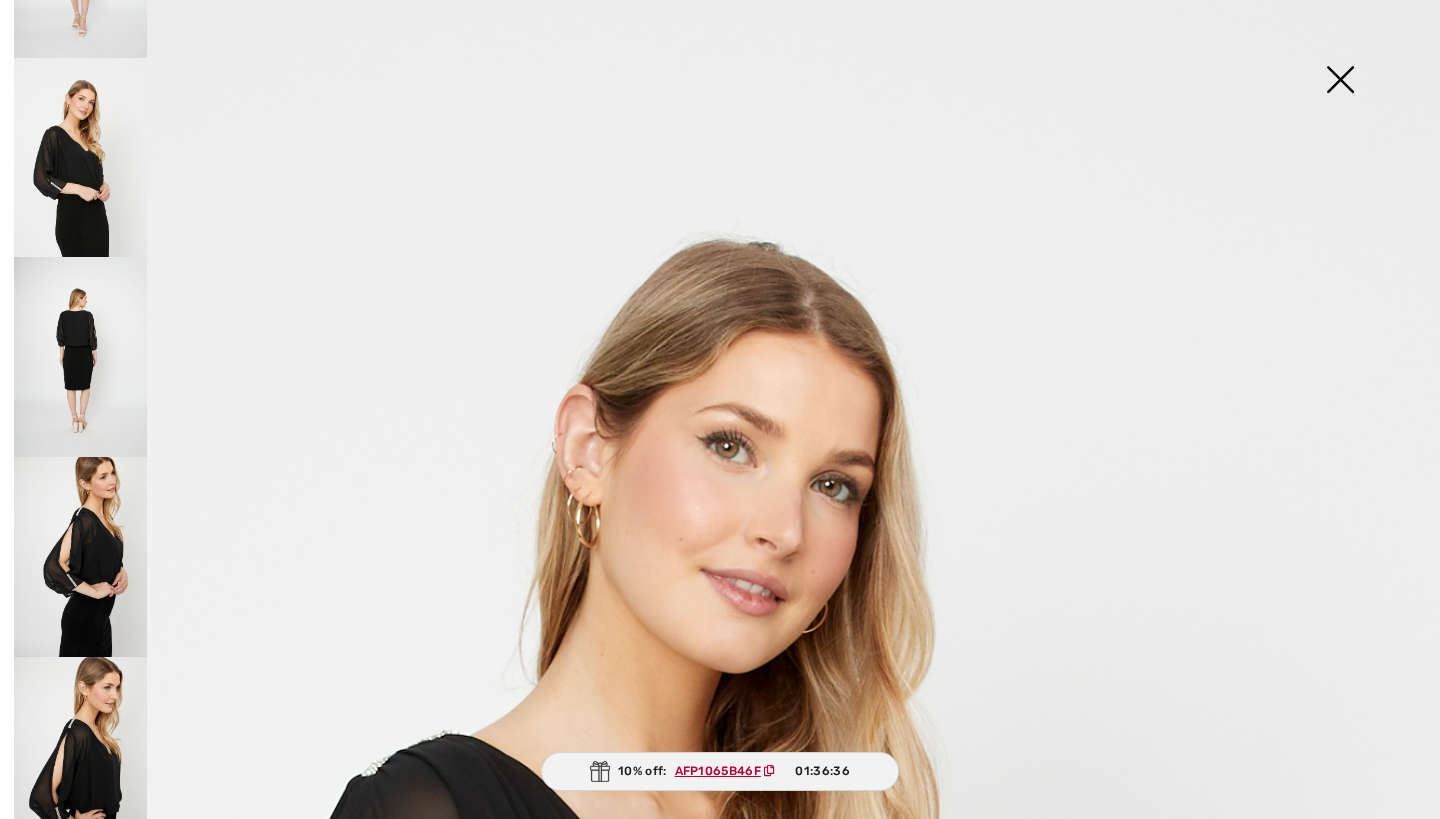 scroll, scrollTop: 0, scrollLeft: 0, axis: both 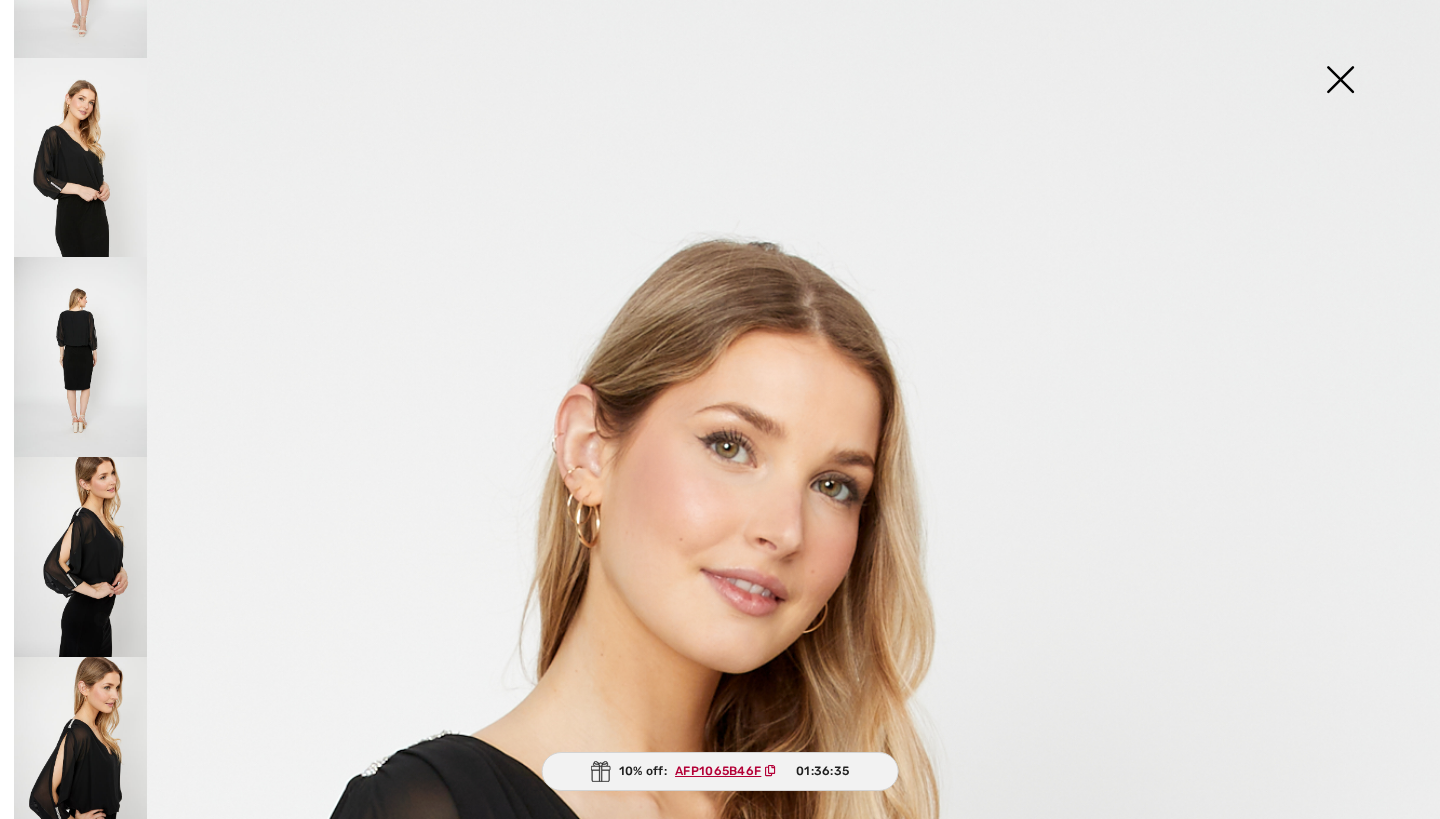 click at bounding box center (1340, 81) 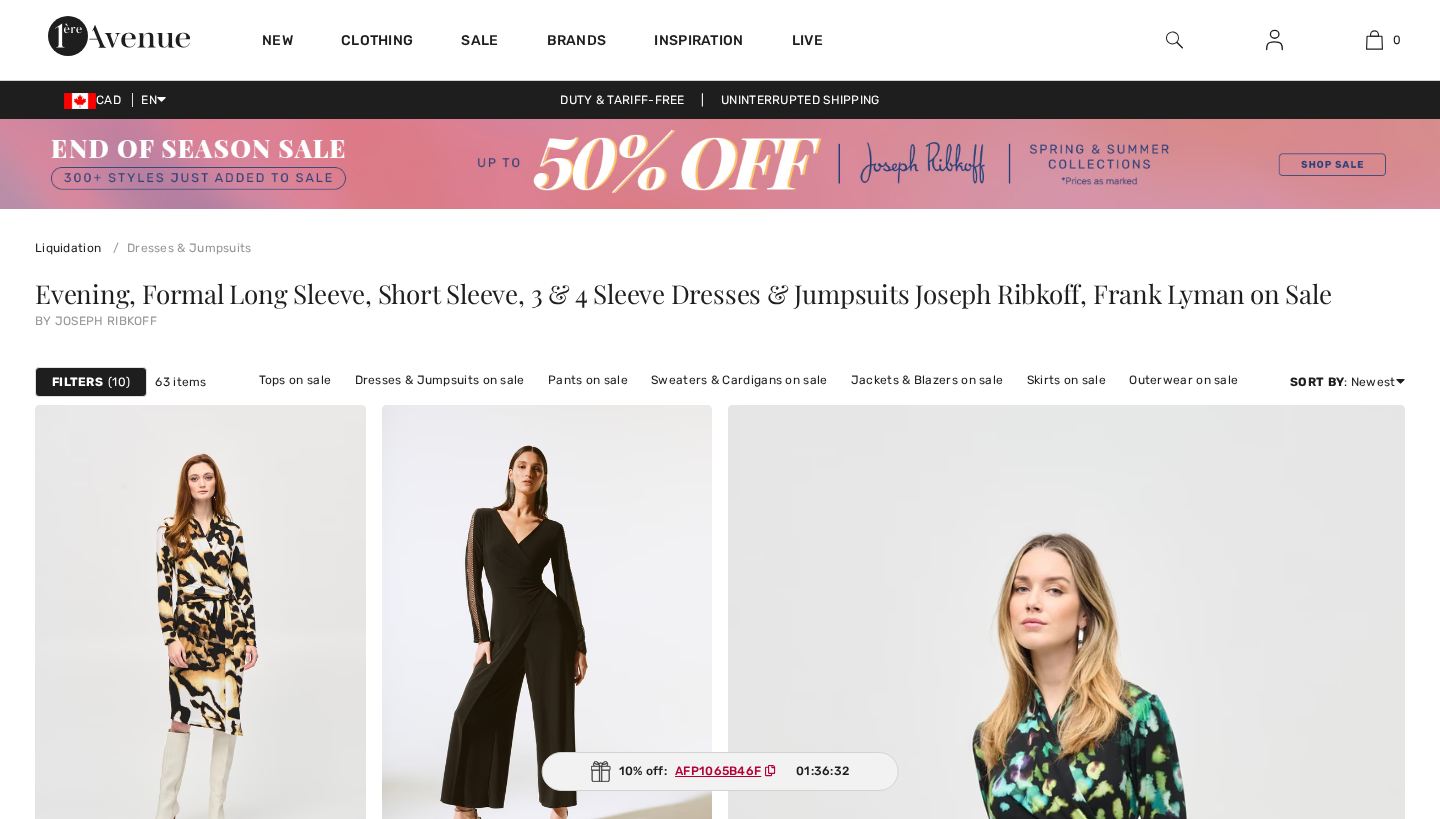 scroll, scrollTop: 1451, scrollLeft: 0, axis: vertical 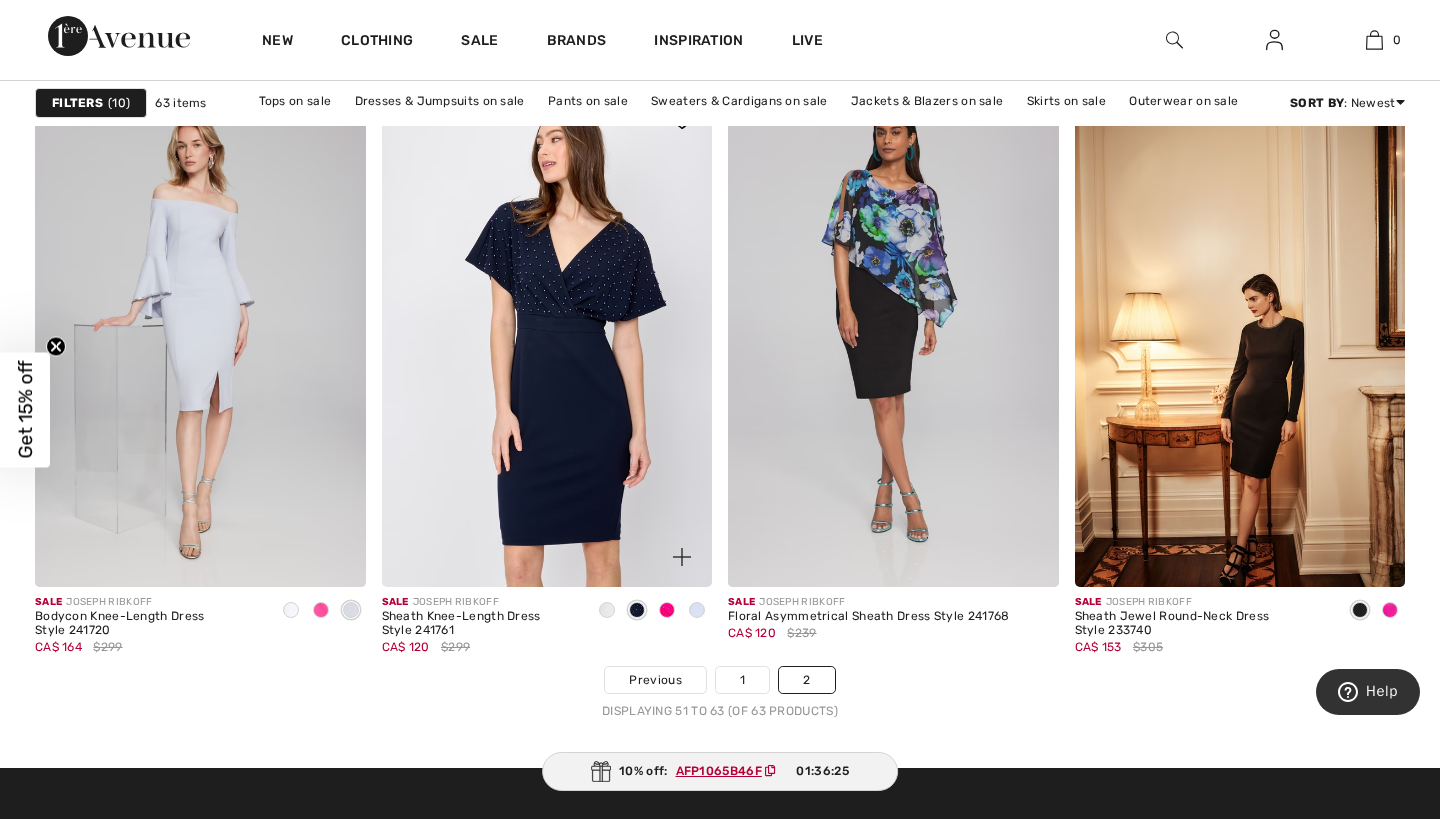 click at bounding box center [547, 339] 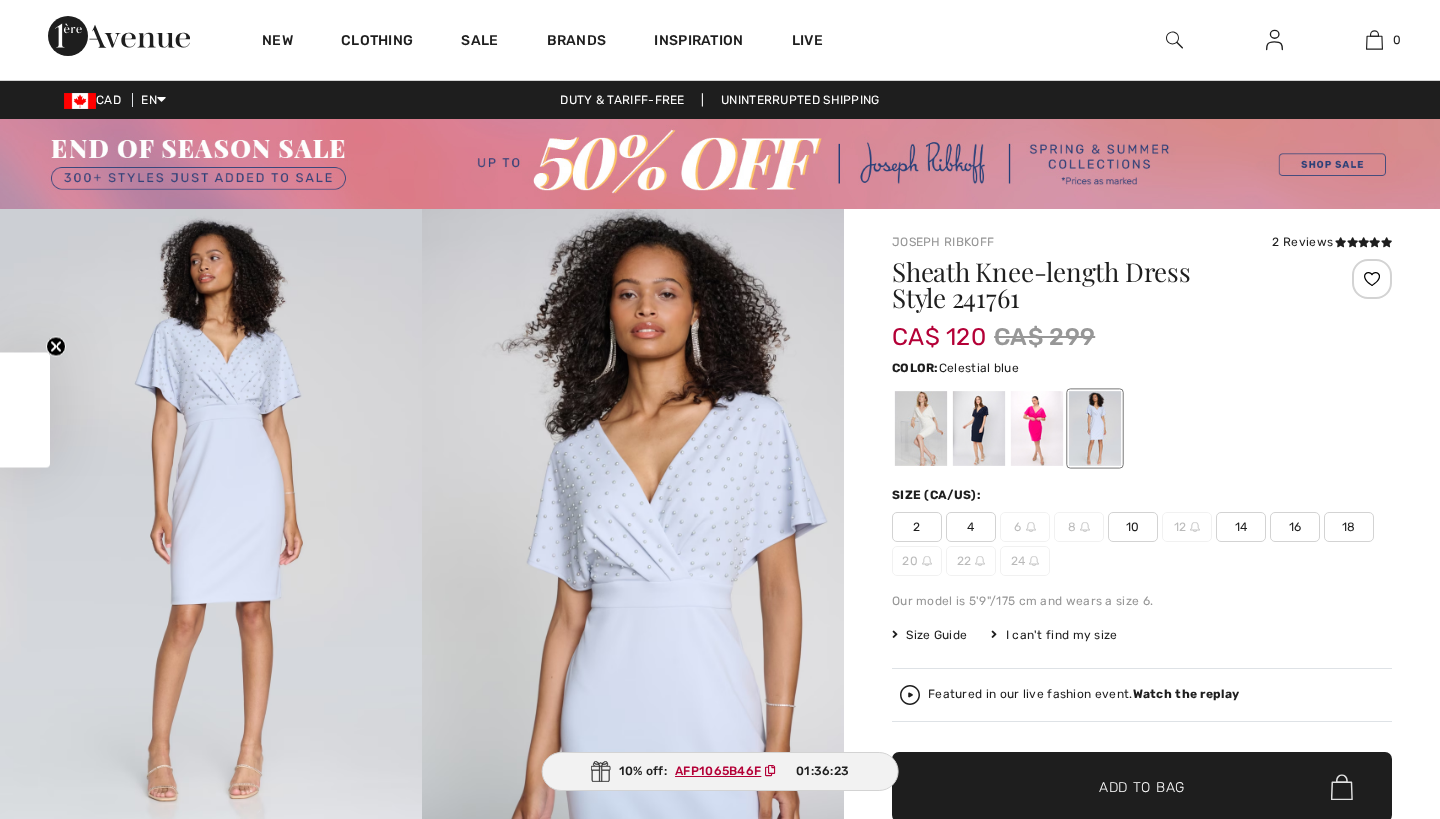 checkbox on "true" 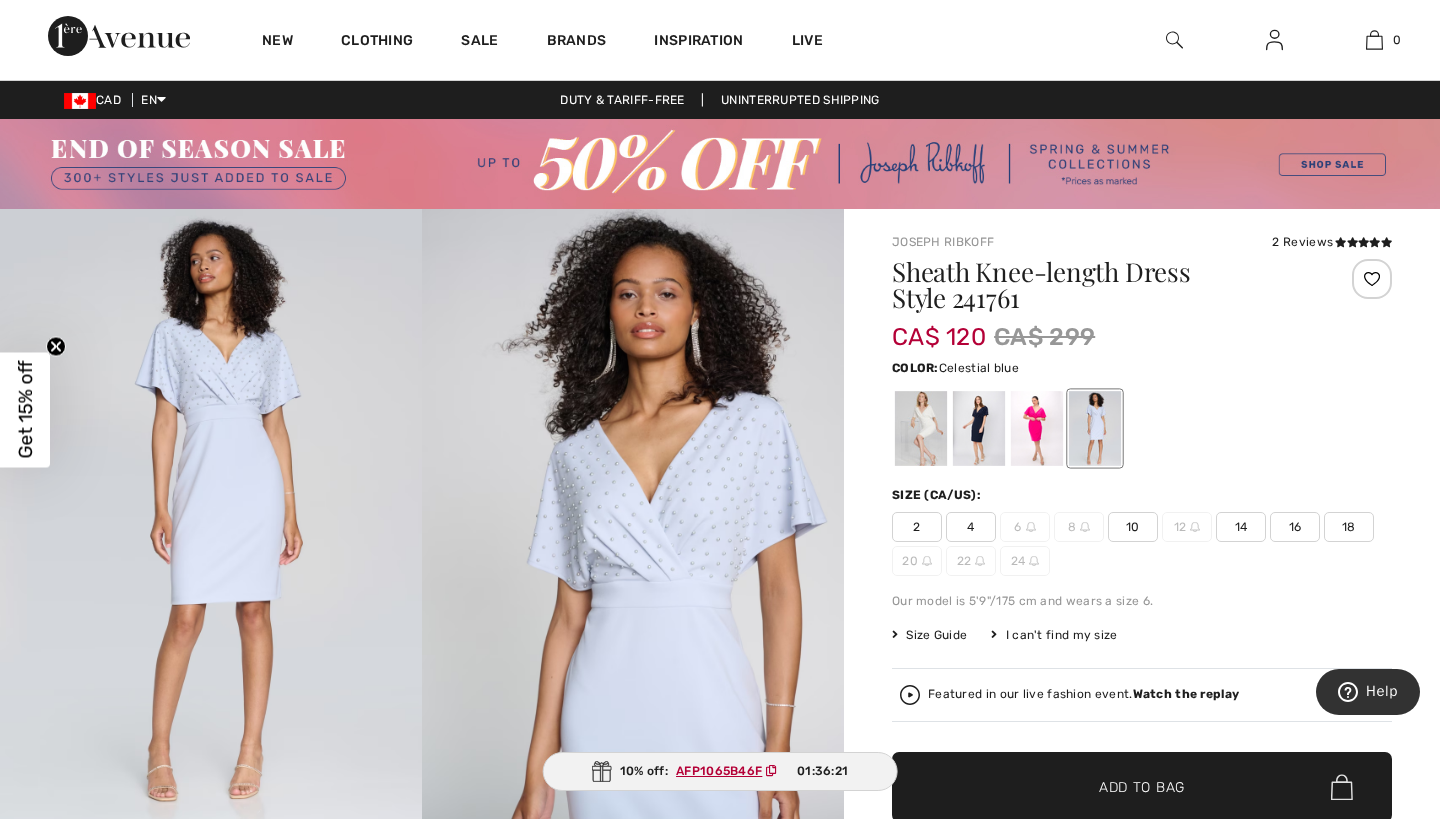 click on "16" at bounding box center [1295, 527] 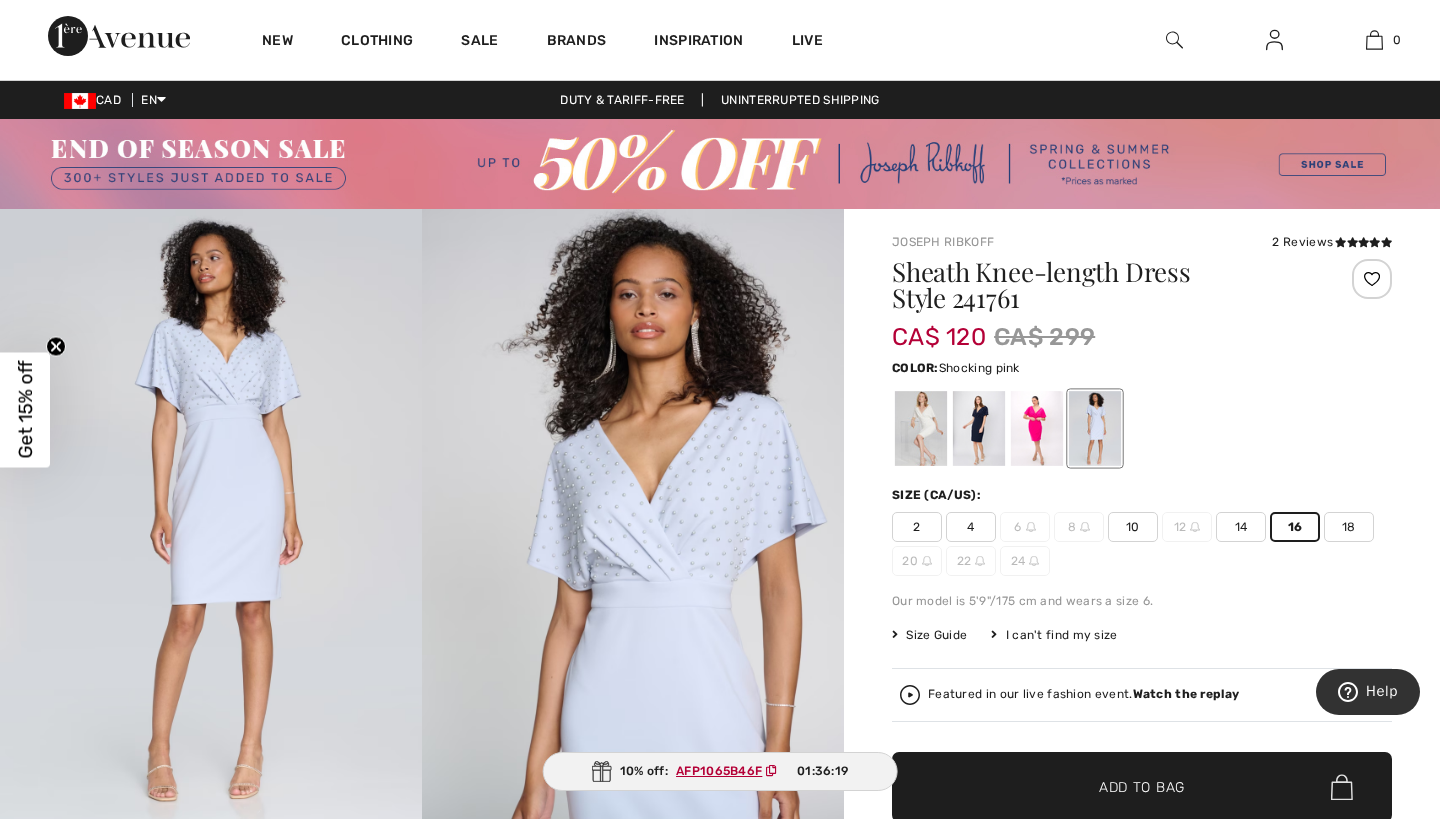click at bounding box center (1037, 428) 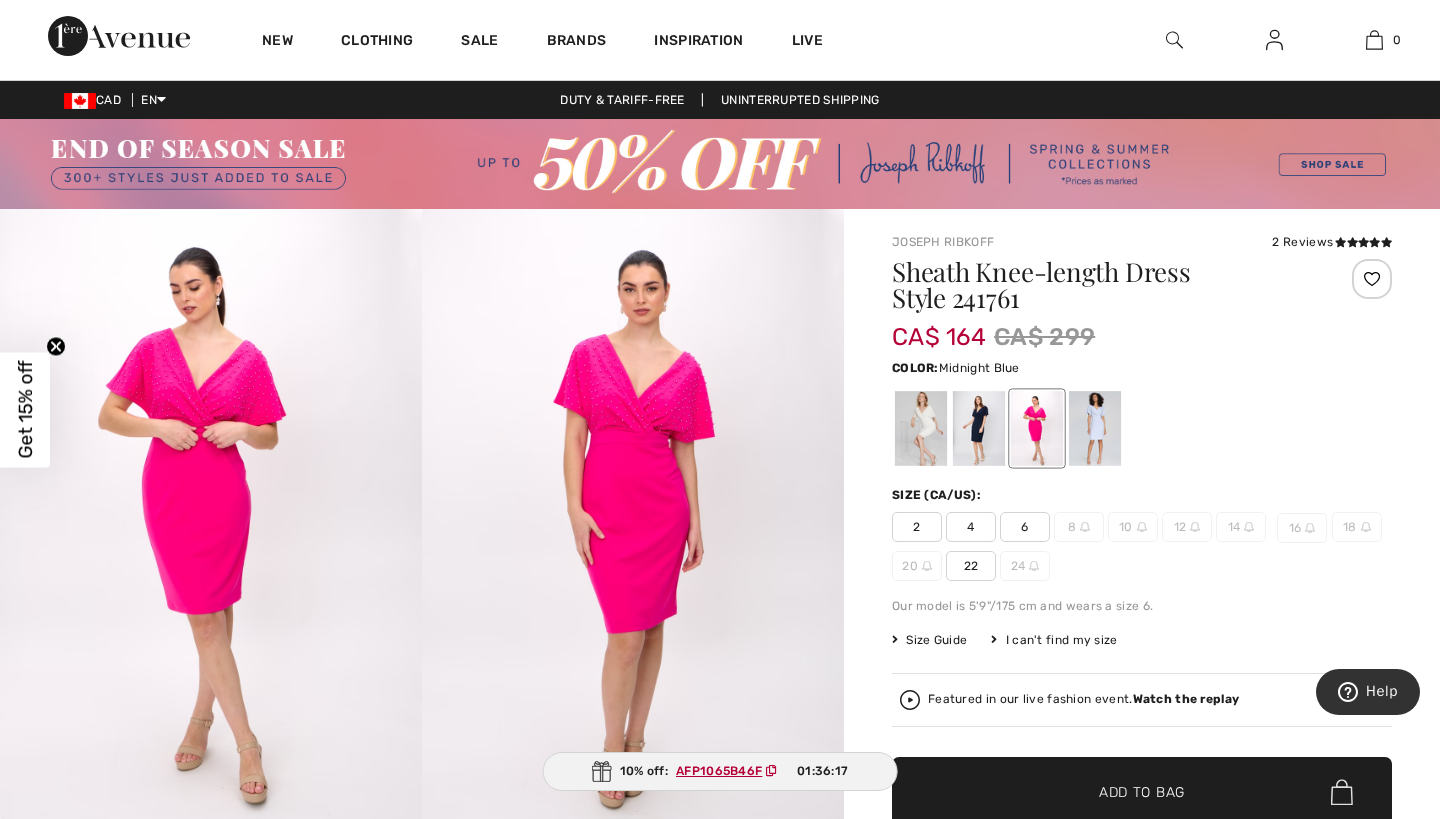 click at bounding box center [979, 428] 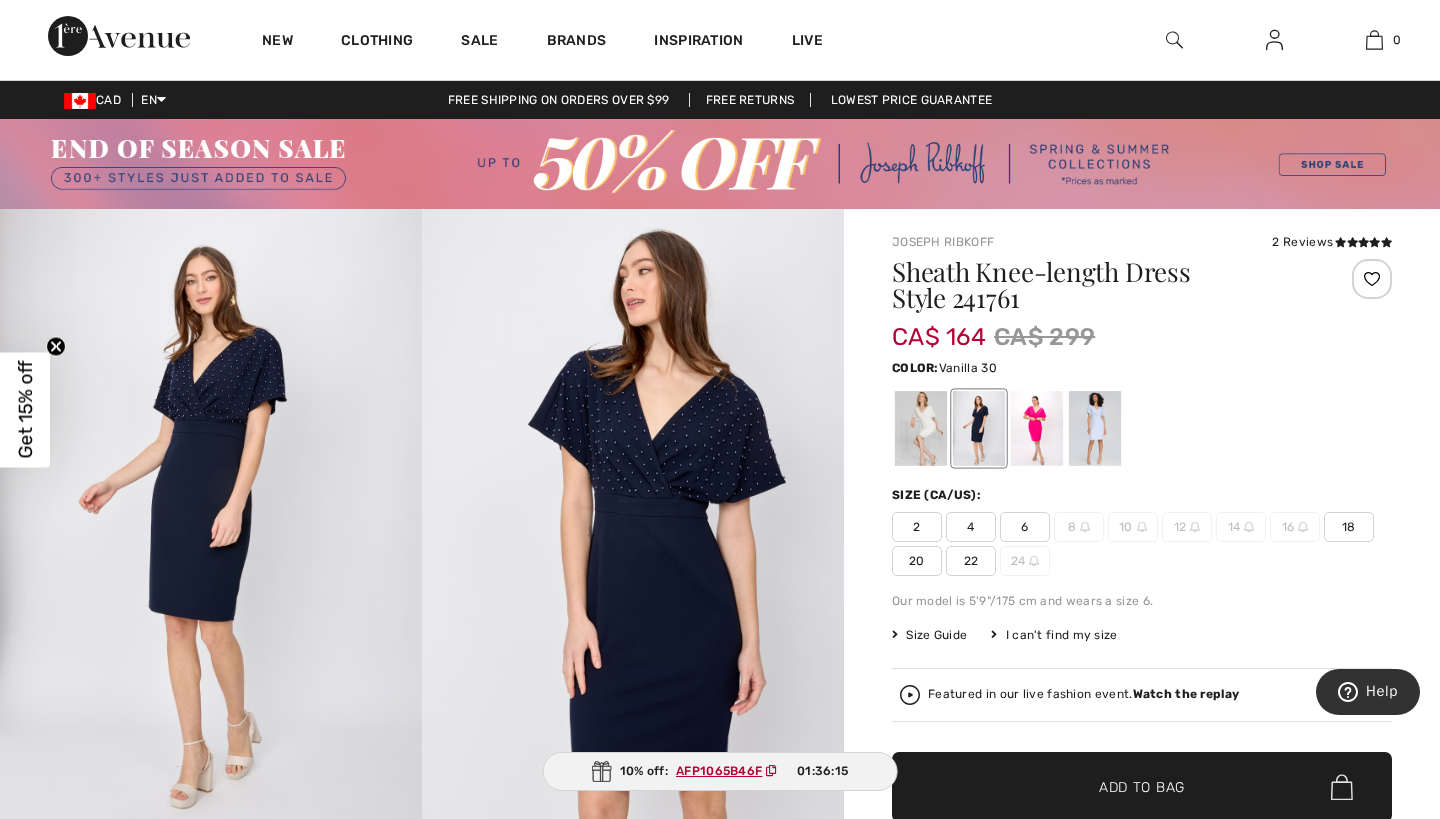 click at bounding box center (921, 428) 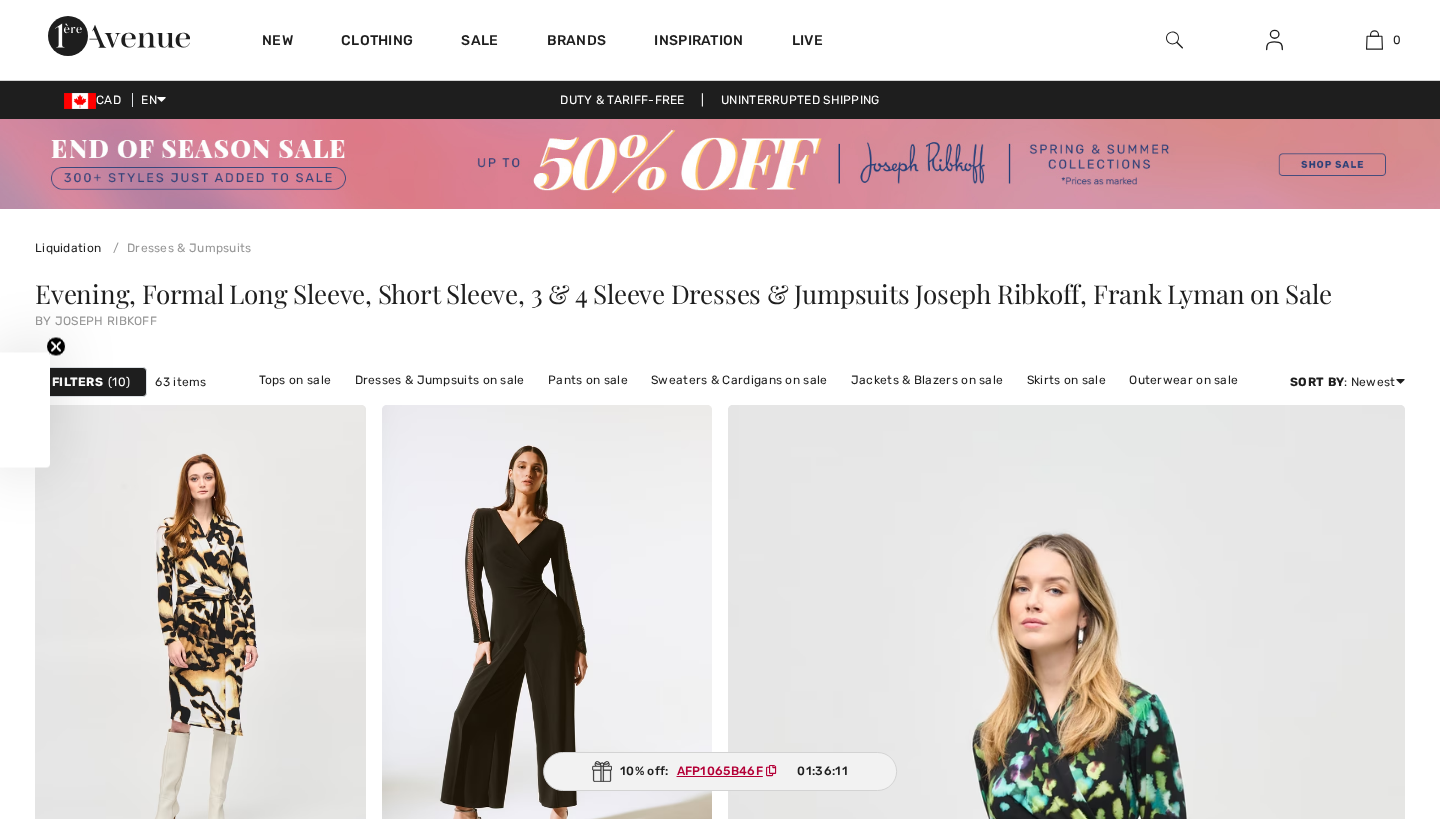 scroll, scrollTop: 2086, scrollLeft: 0, axis: vertical 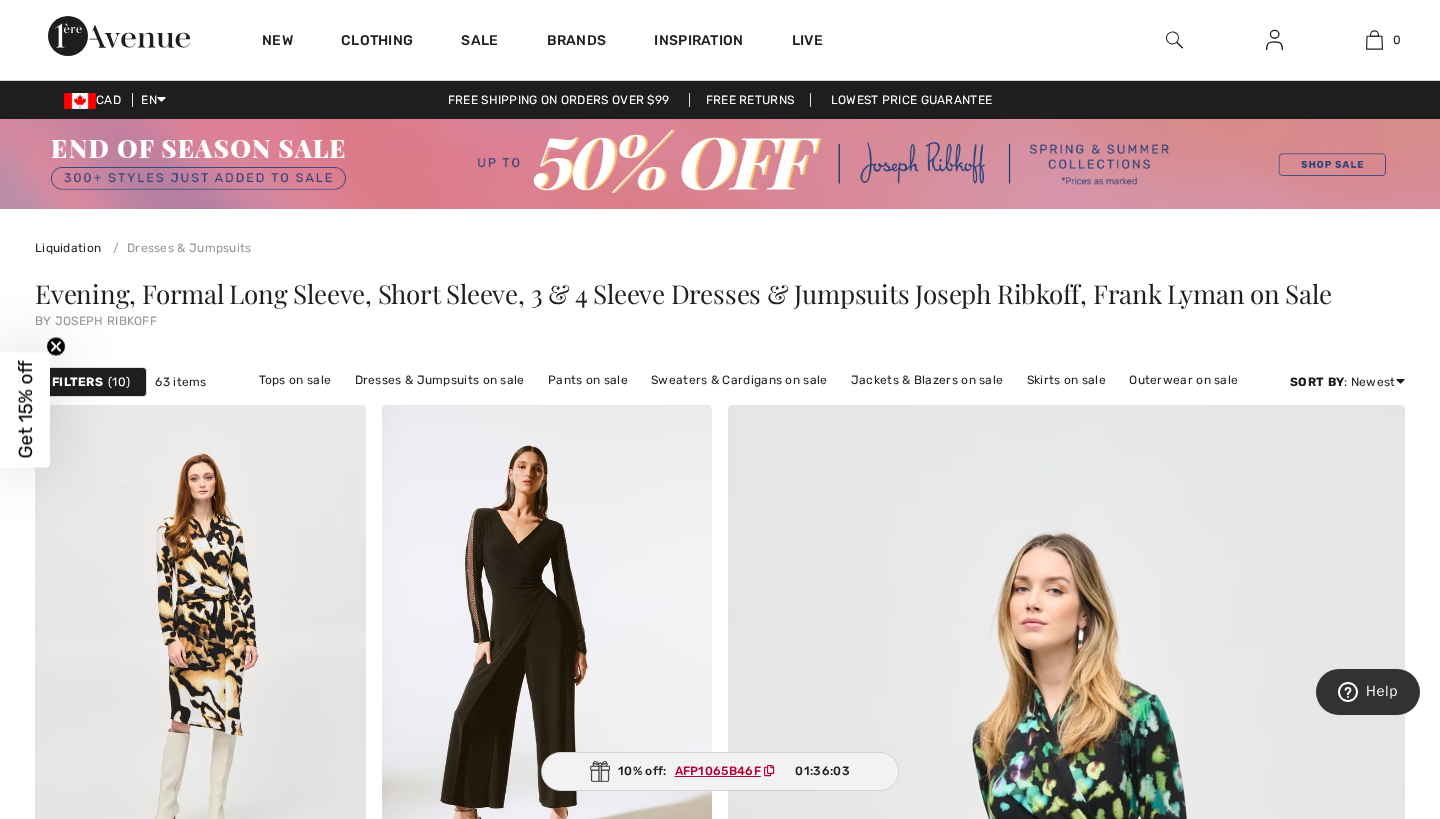 click on "10" at bounding box center [119, 382] 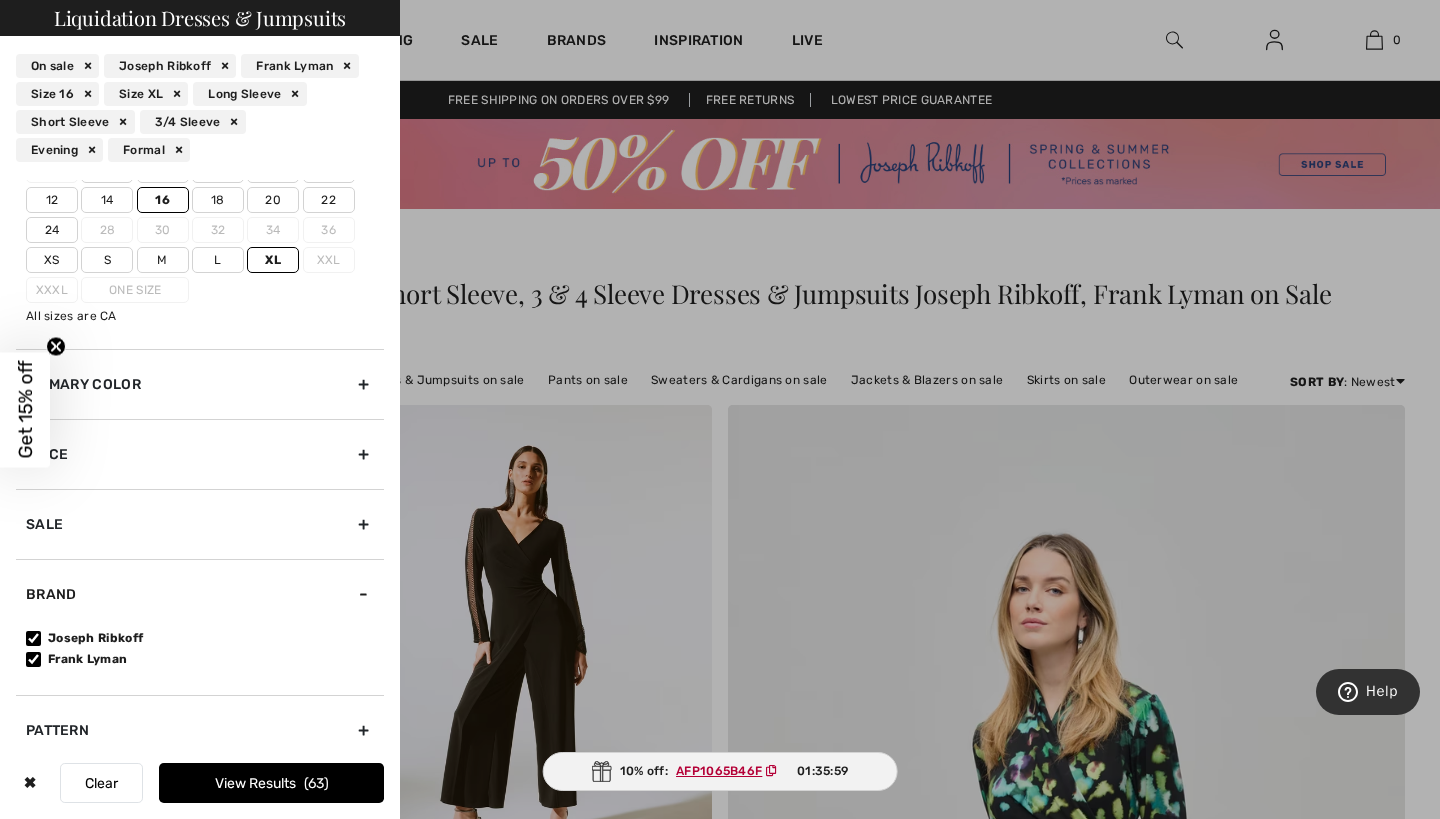 scroll, scrollTop: 252, scrollLeft: 0, axis: vertical 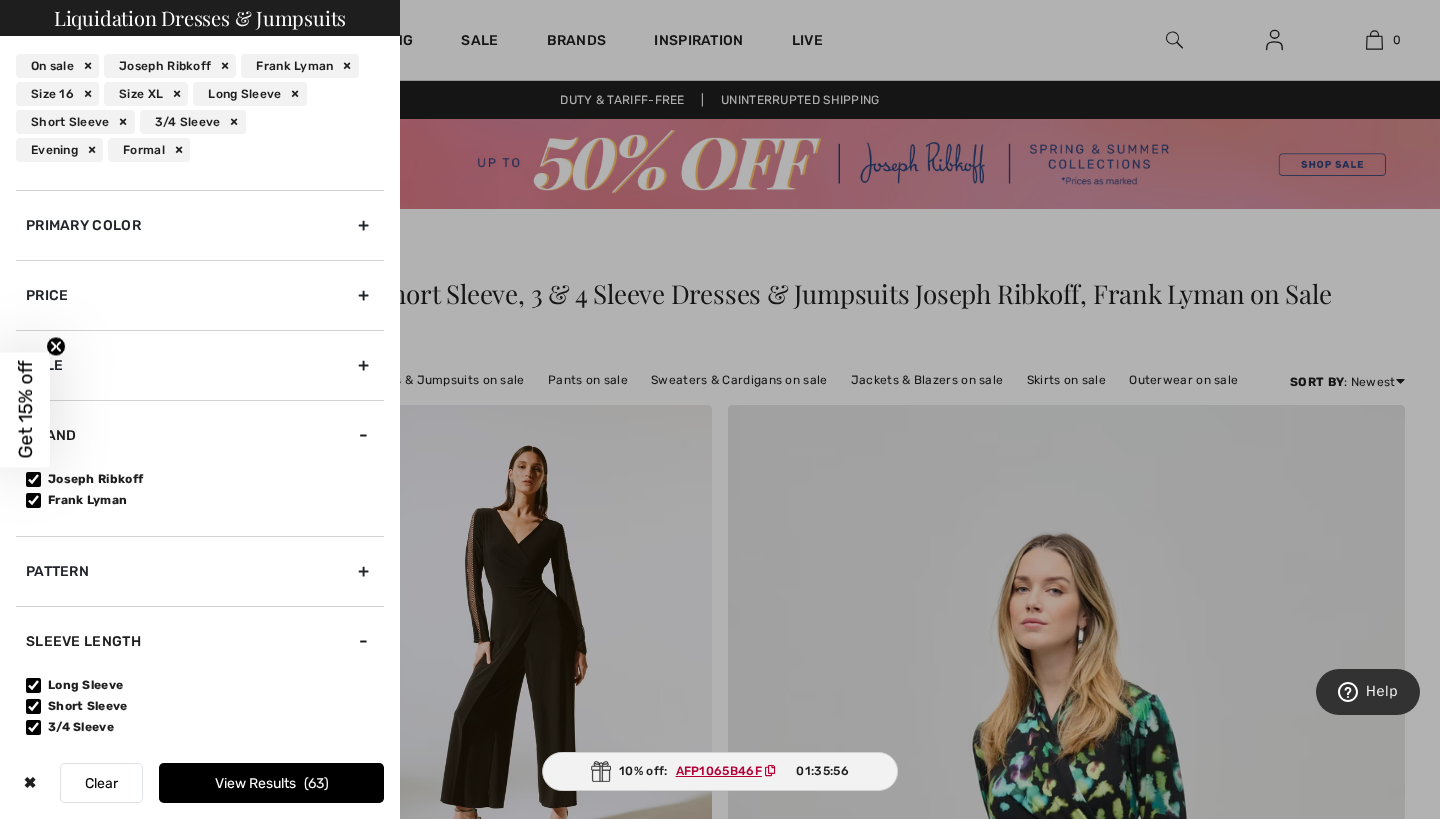 click on "Joseph Ribkoff" at bounding box center [205, 479] 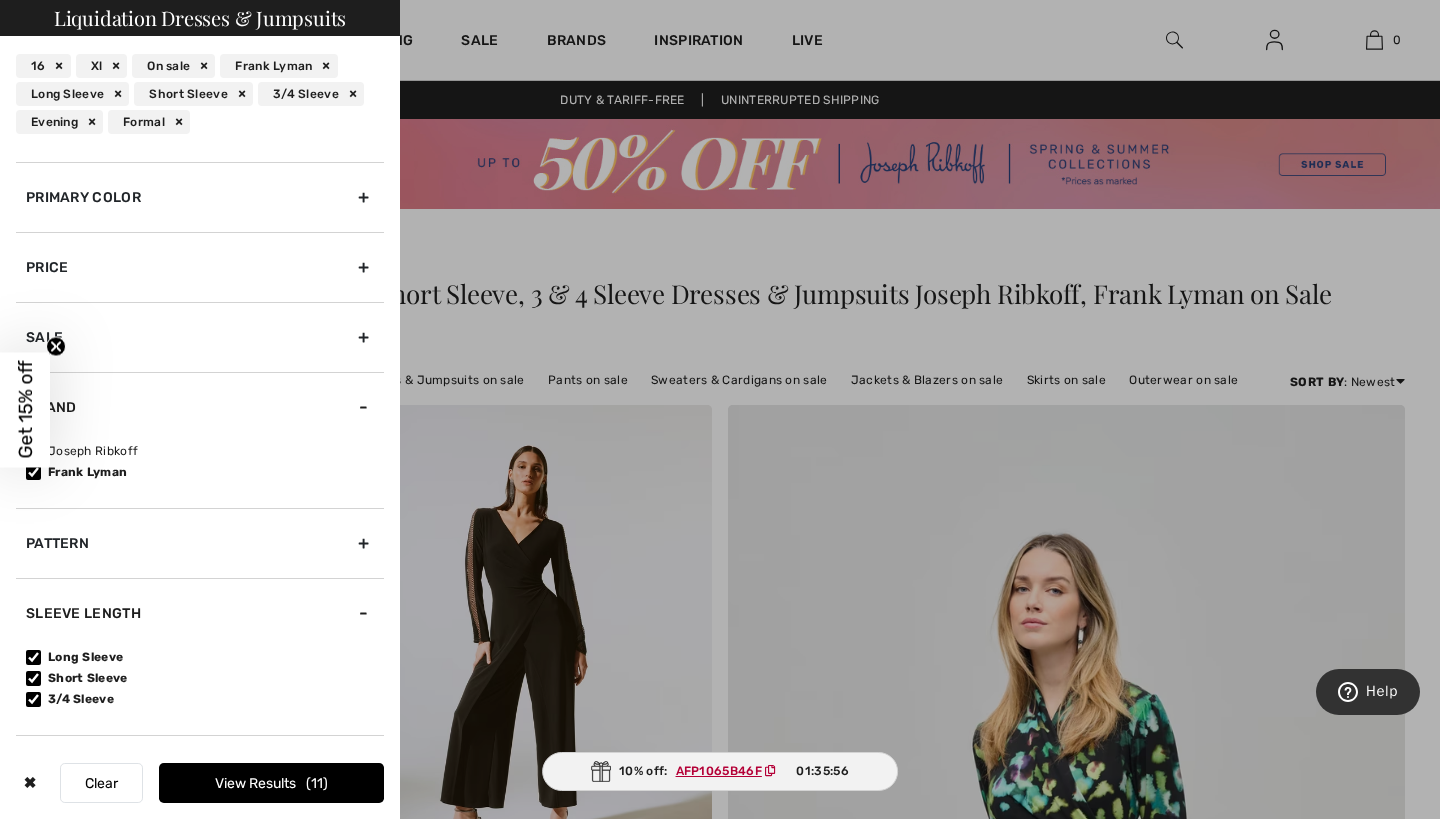 click on "Frank Lyman" at bounding box center [33, 472] 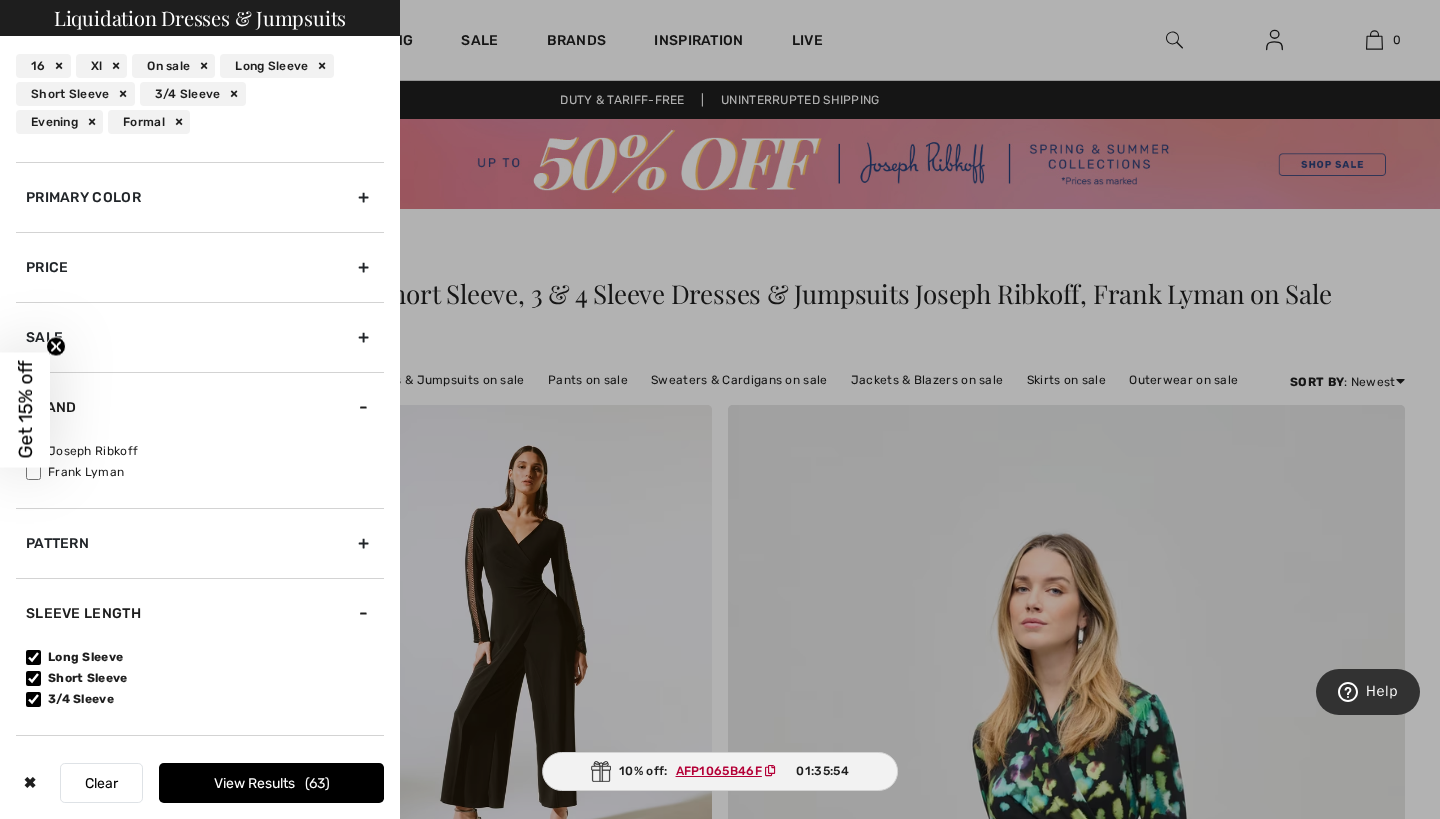 click on "Pattern" at bounding box center (200, 543) 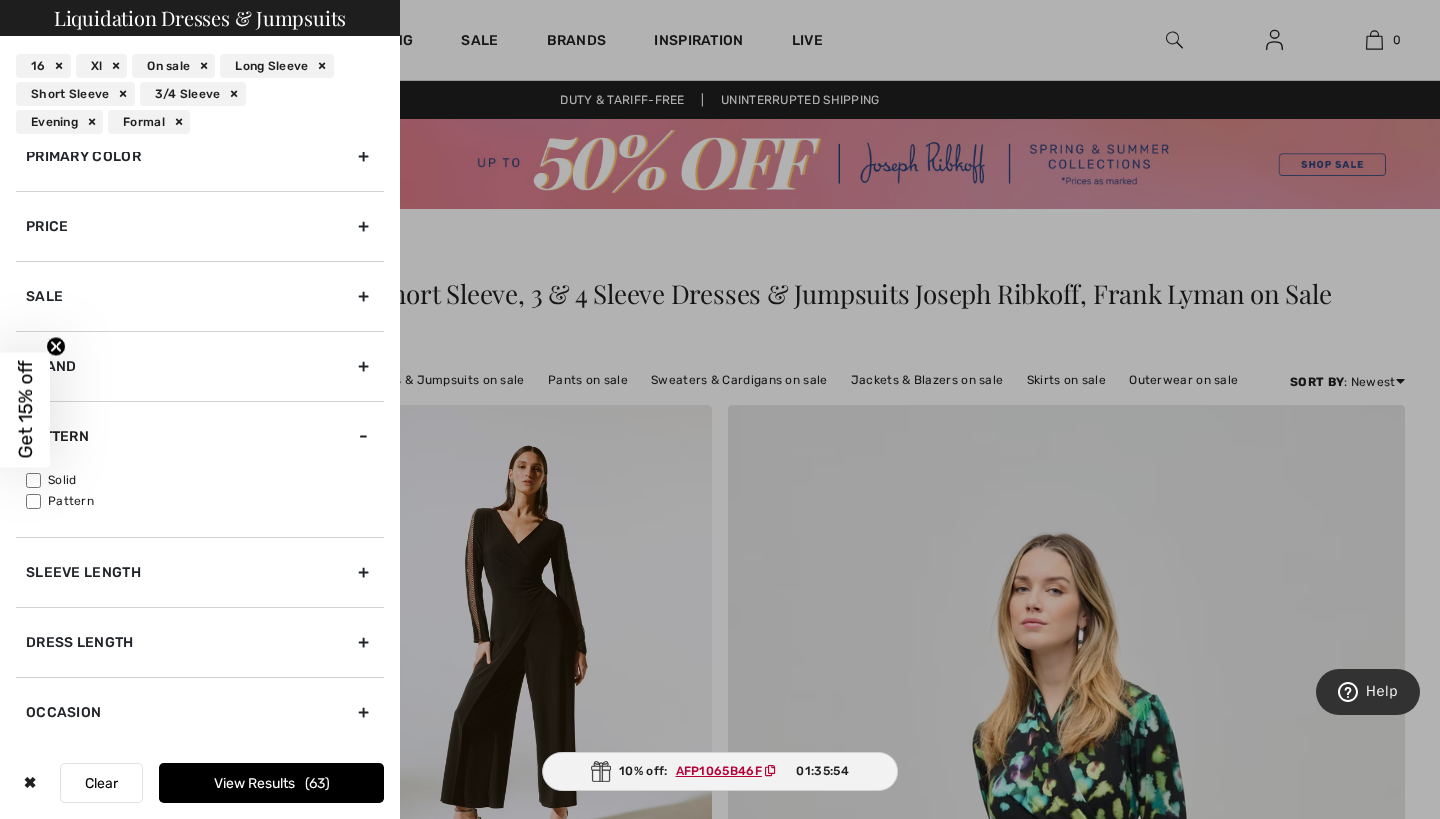 scroll, scrollTop: 99, scrollLeft: 0, axis: vertical 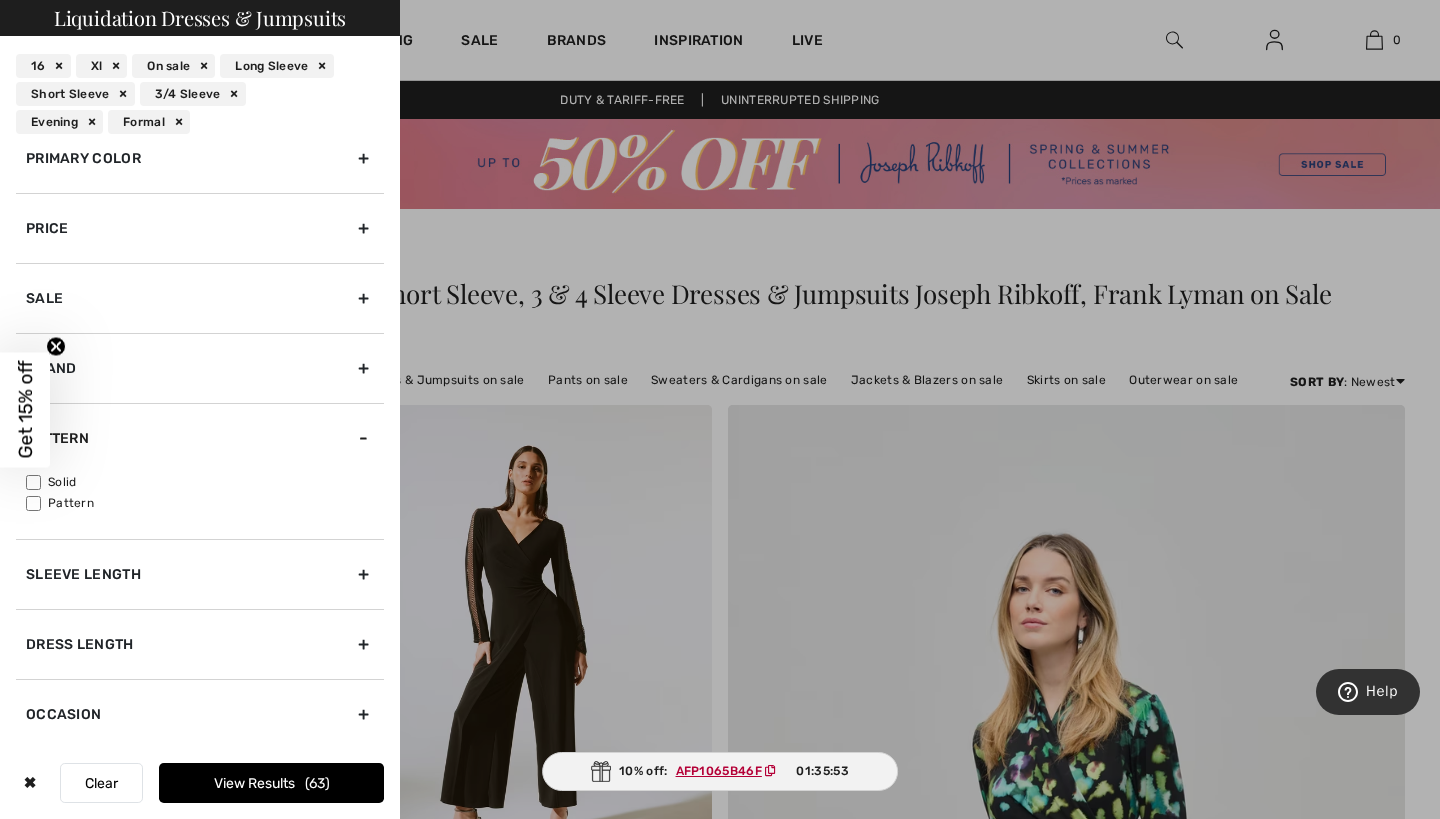 click on "Sleeve length" at bounding box center [200, 574] 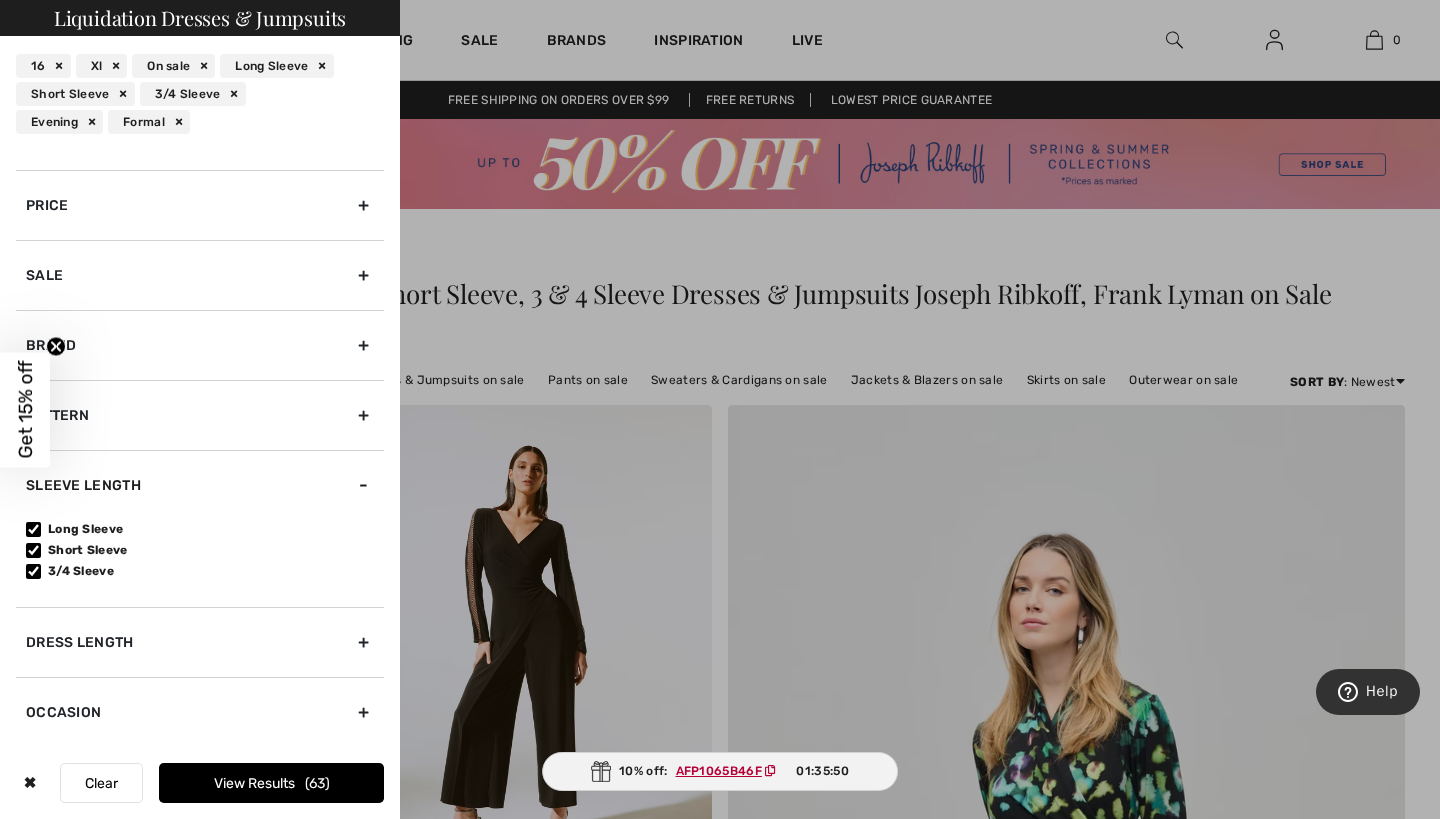 click on "Dress Length" at bounding box center [200, 642] 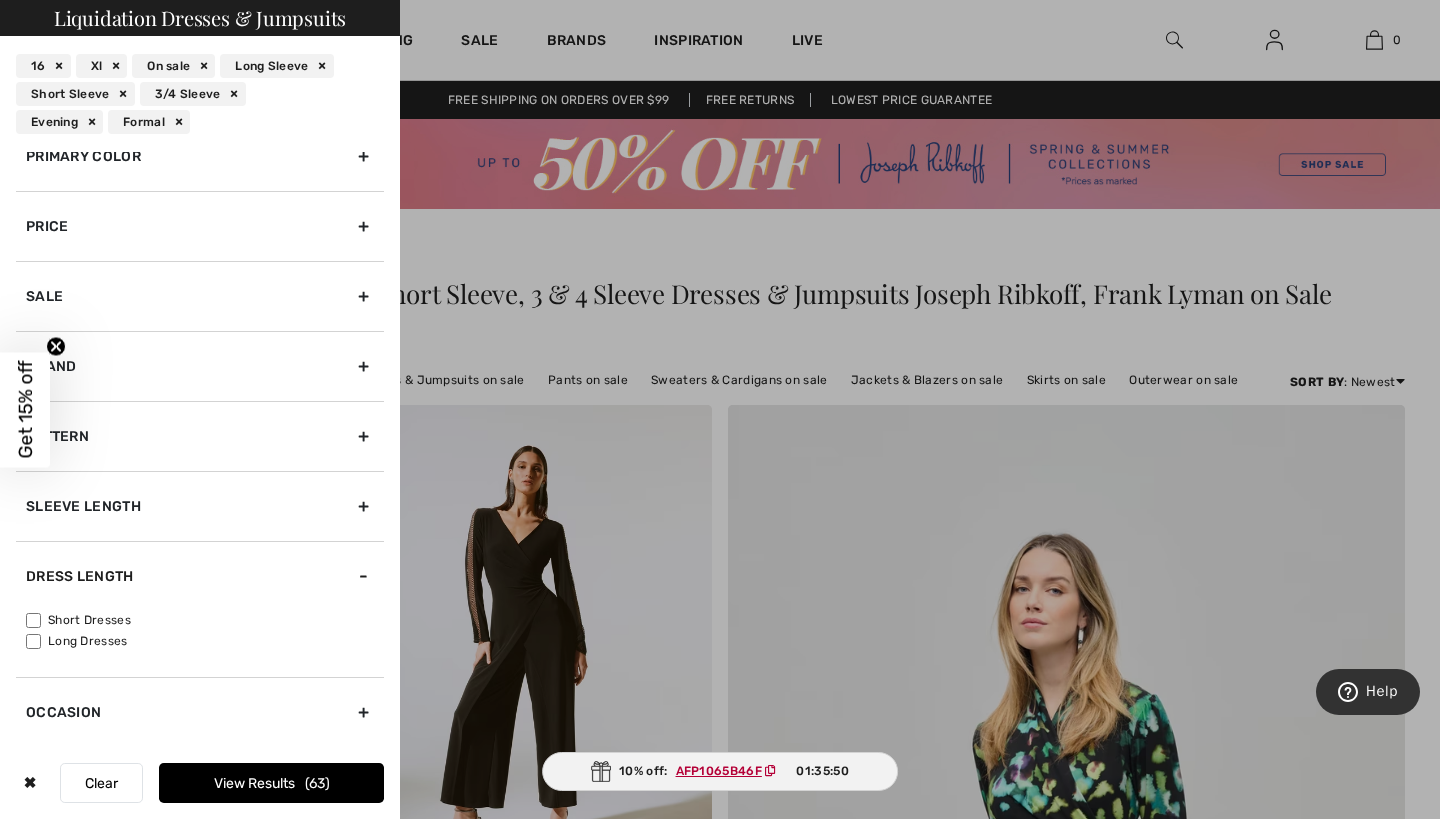scroll, scrollTop: 101, scrollLeft: 0, axis: vertical 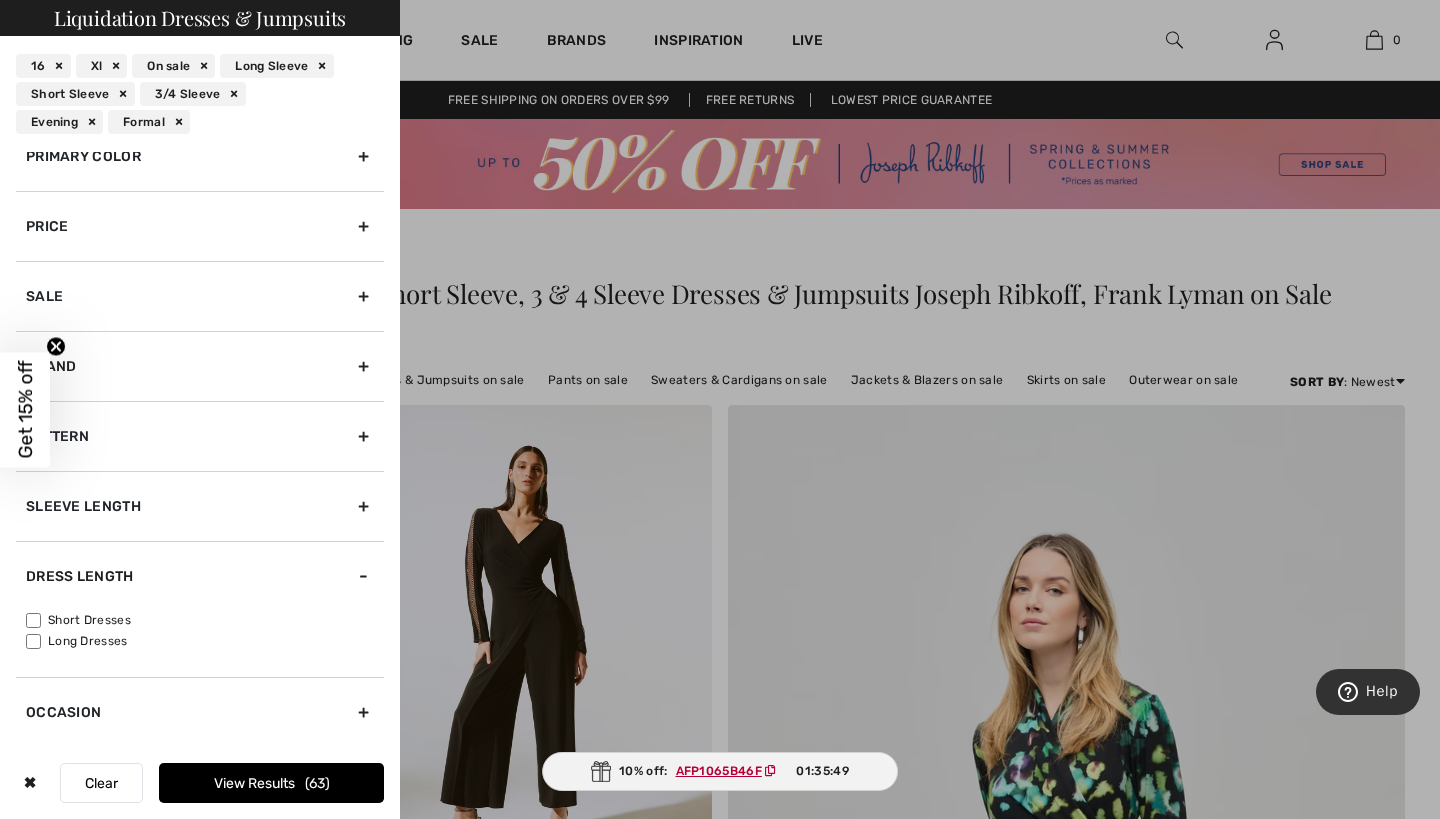 click on "Occasion" at bounding box center [200, 712] 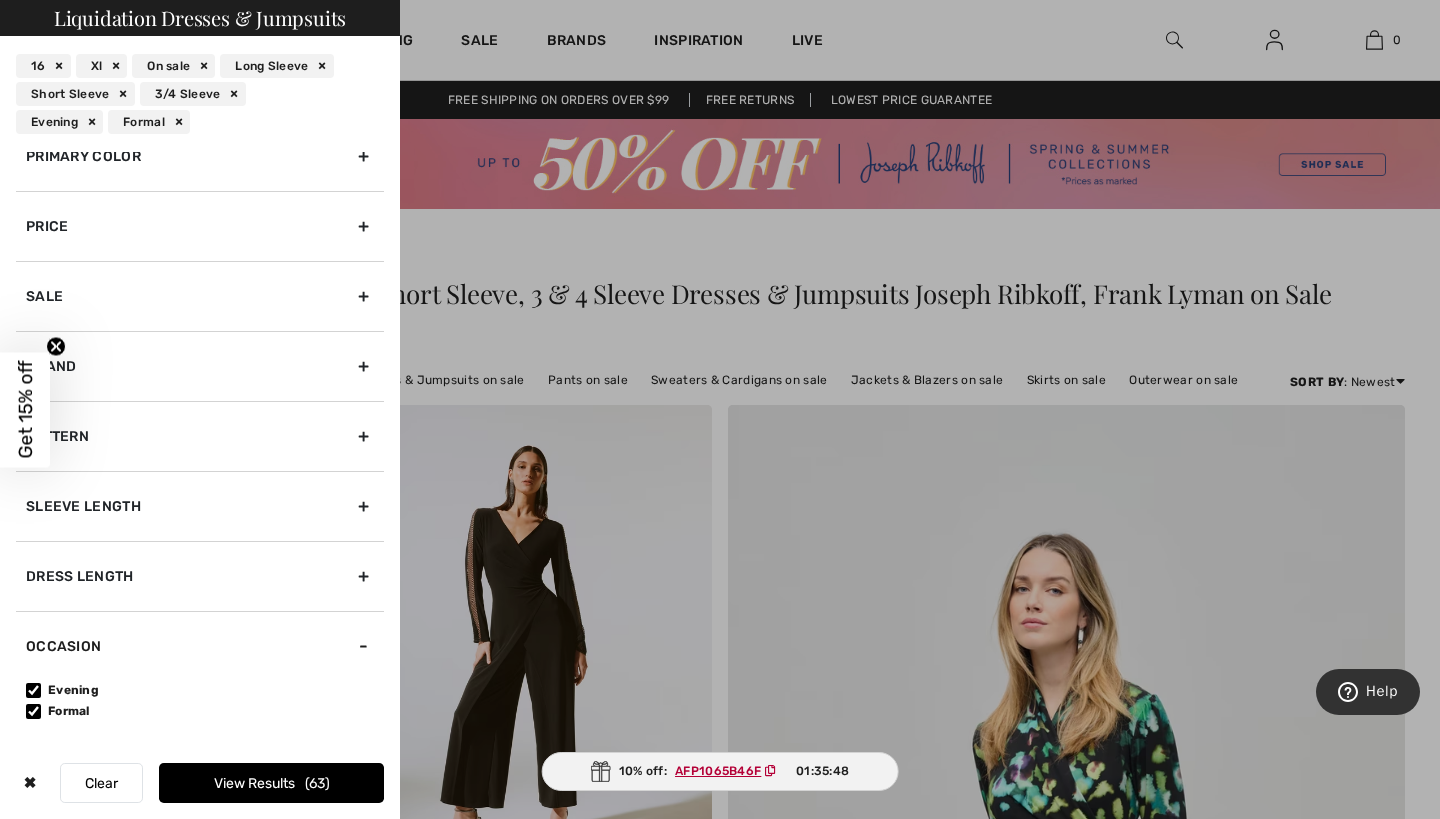 click on "Evening" at bounding box center [33, 690] 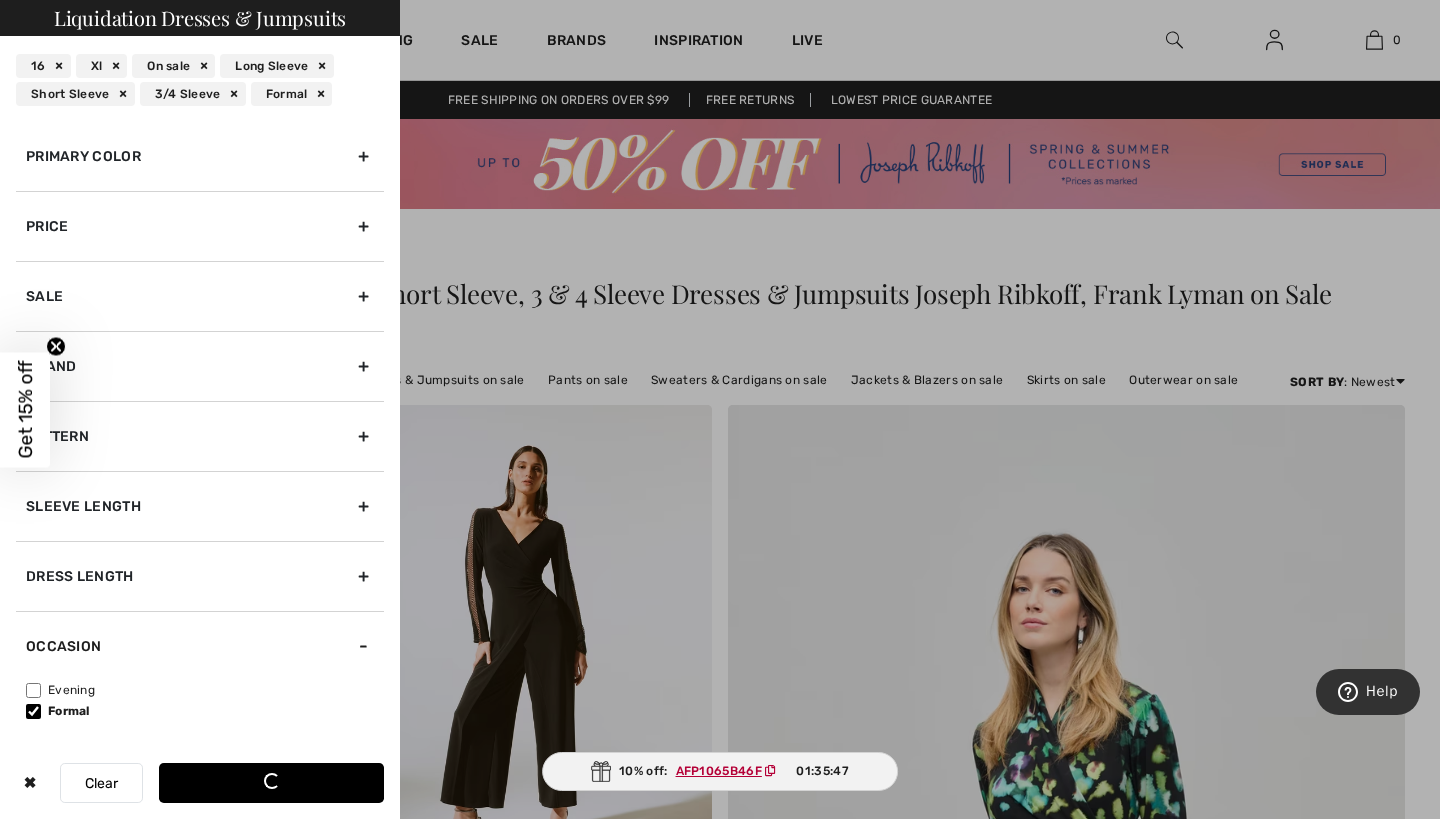scroll, scrollTop: 73, scrollLeft: 0, axis: vertical 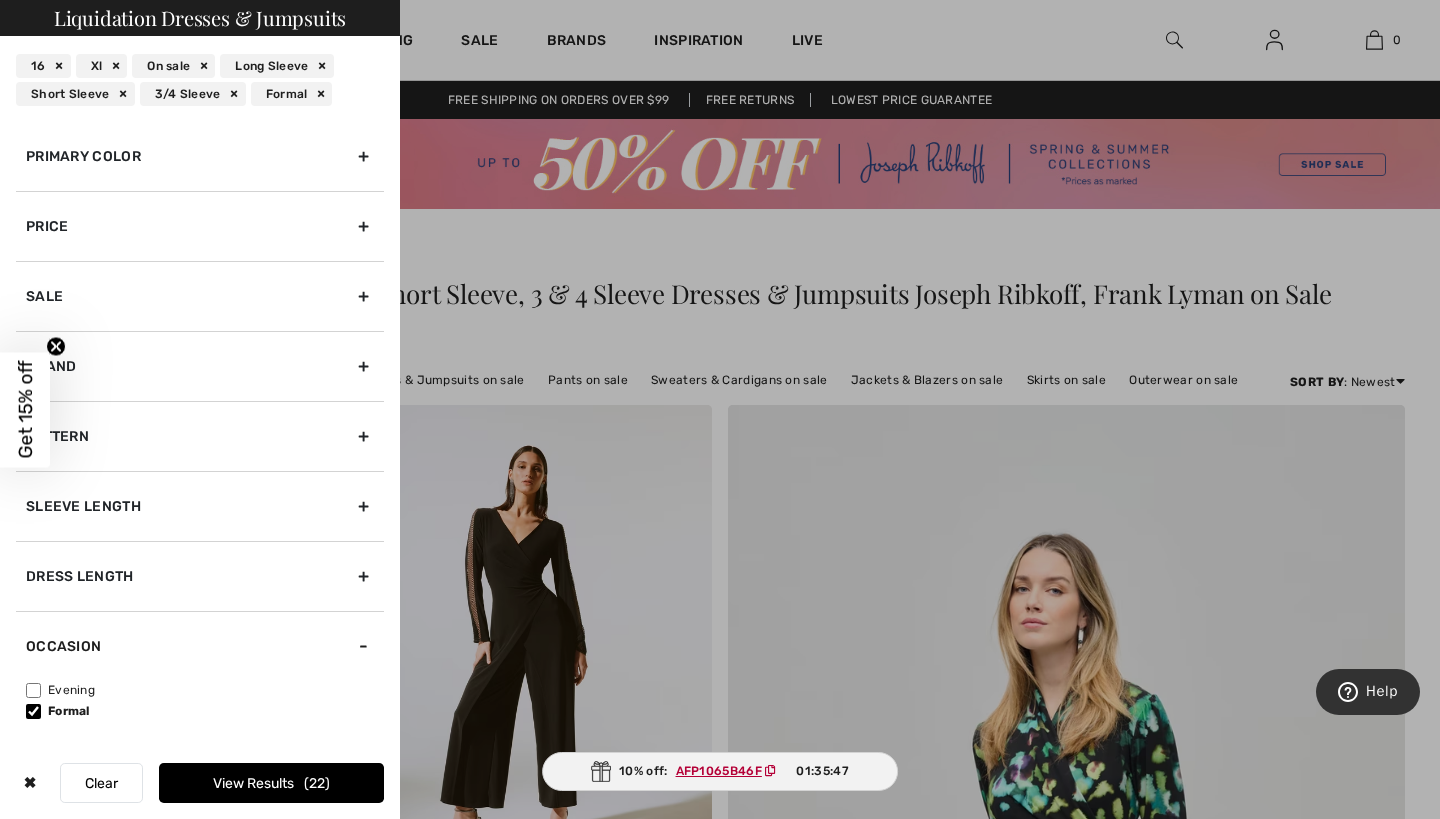 click on "Formal" at bounding box center (33, 711) 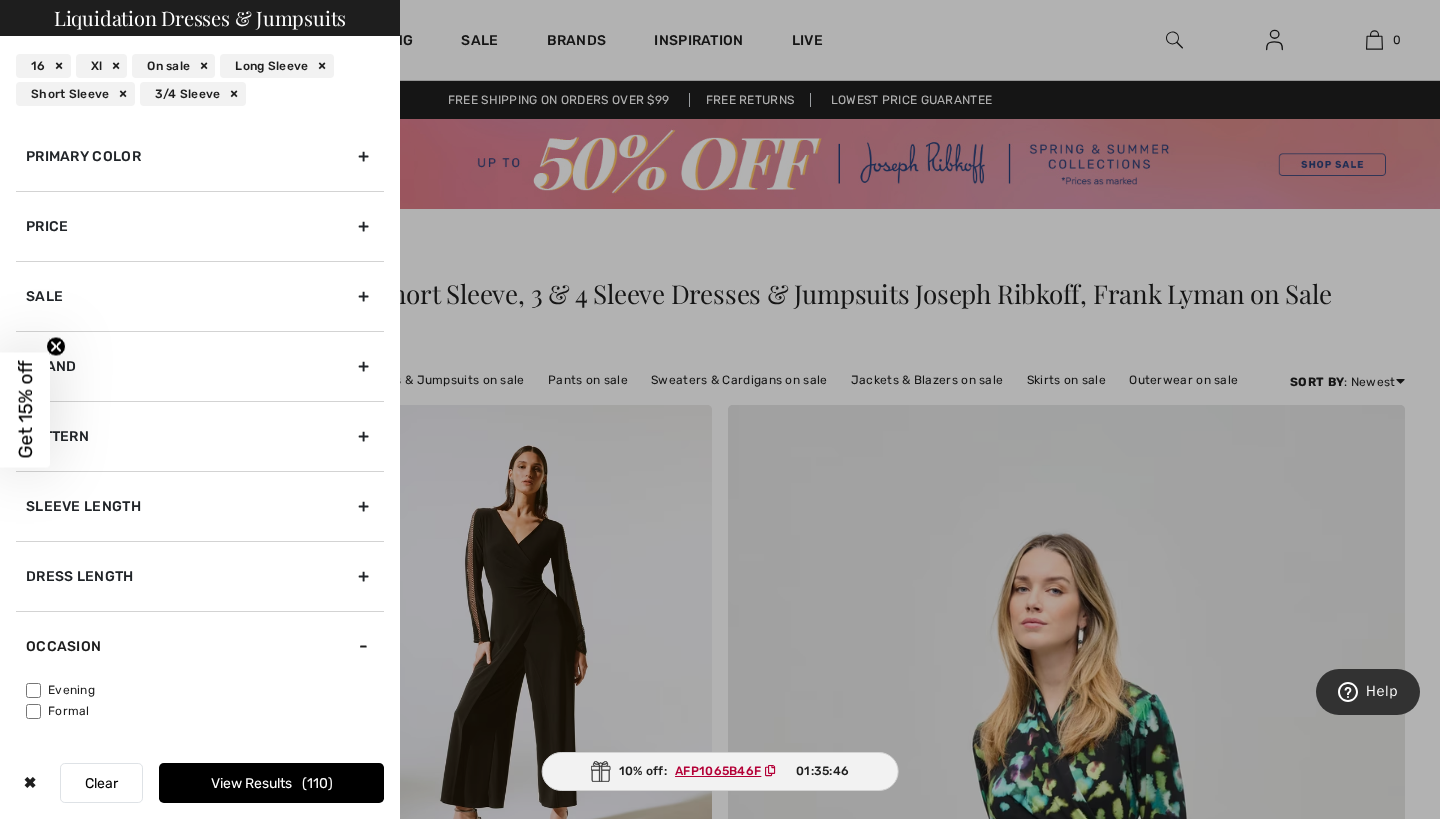 click on "View Results 110" at bounding box center (271, 783) 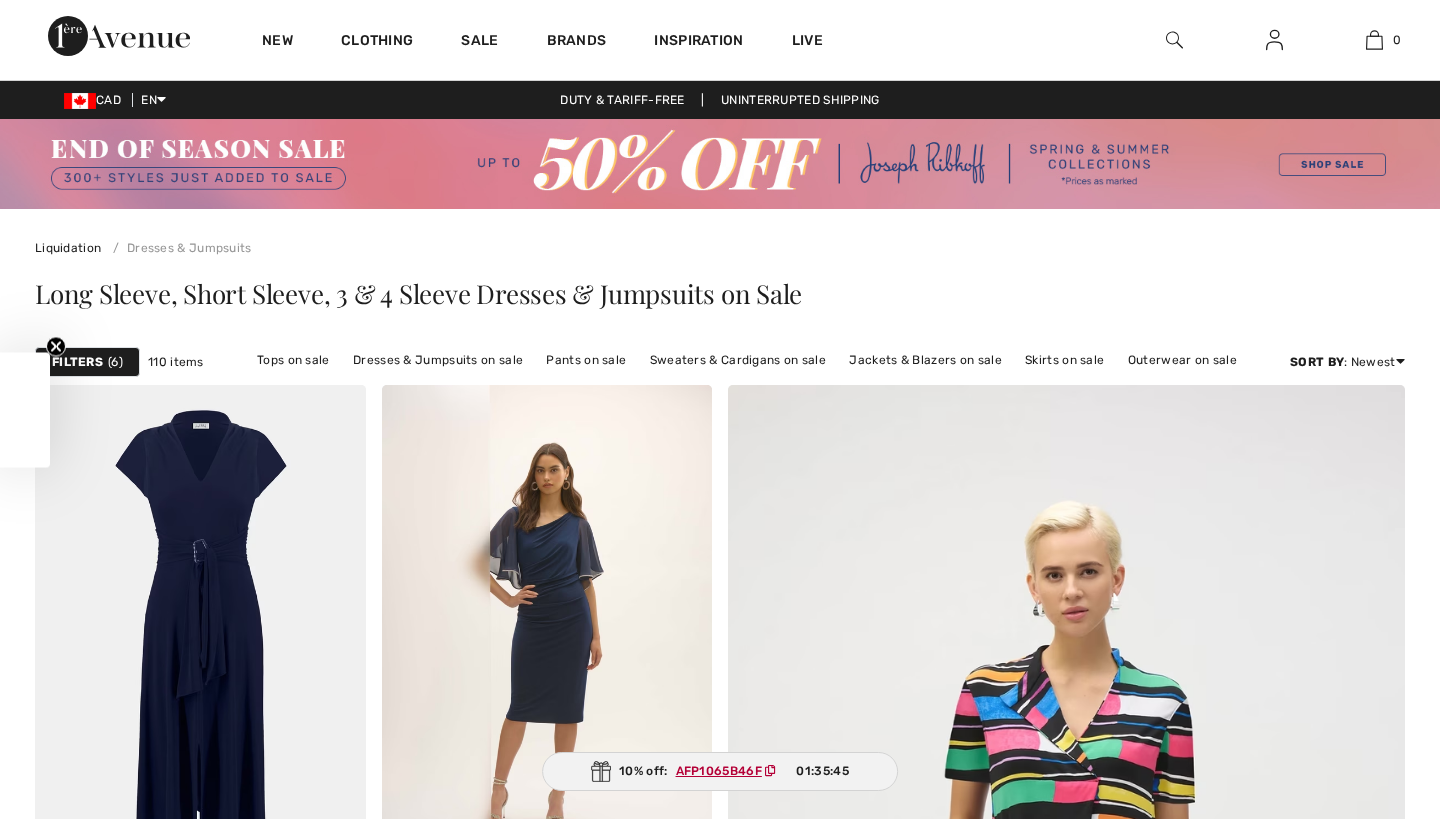 scroll, scrollTop: 0, scrollLeft: 0, axis: both 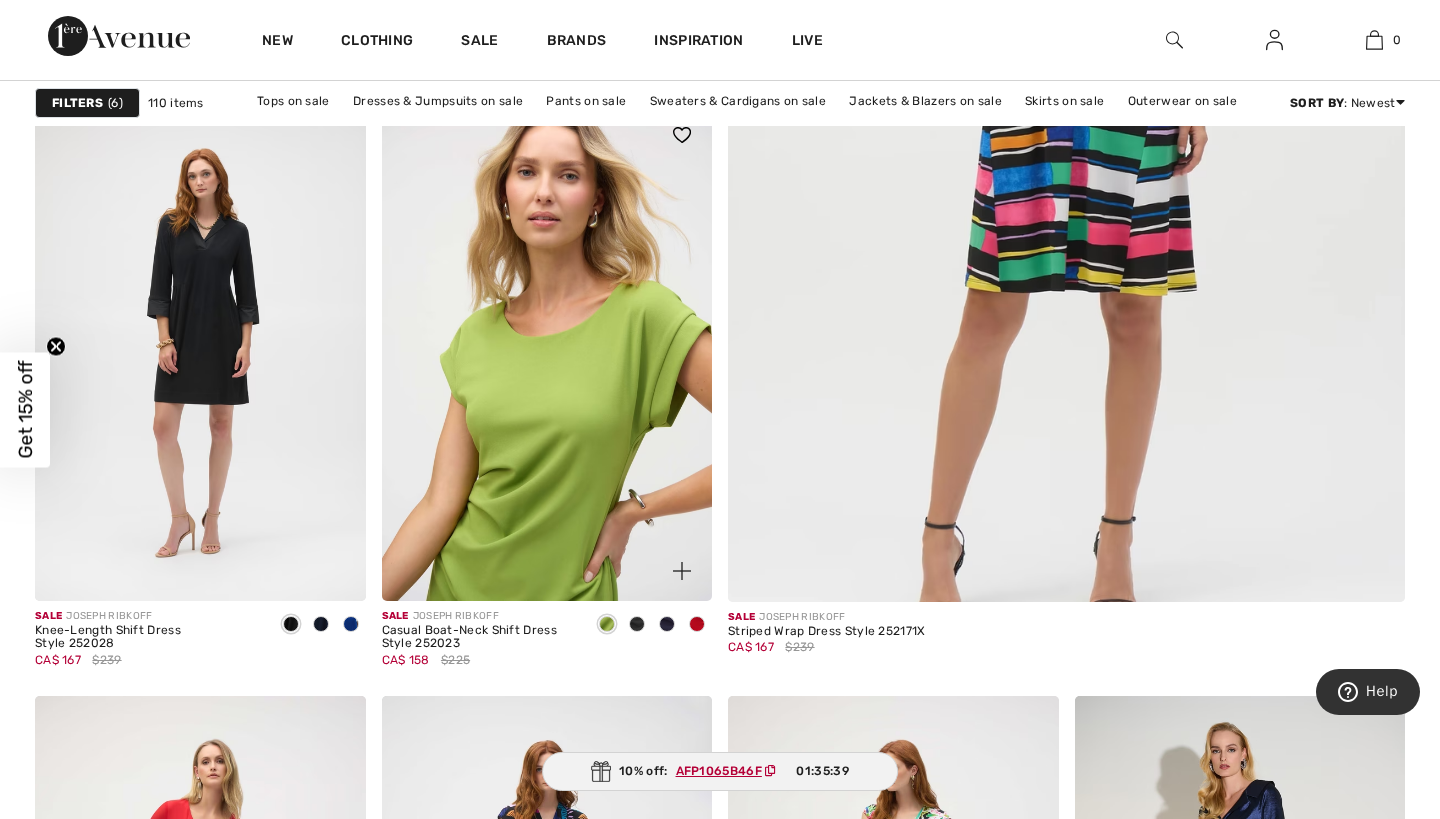 click at bounding box center [547, 353] 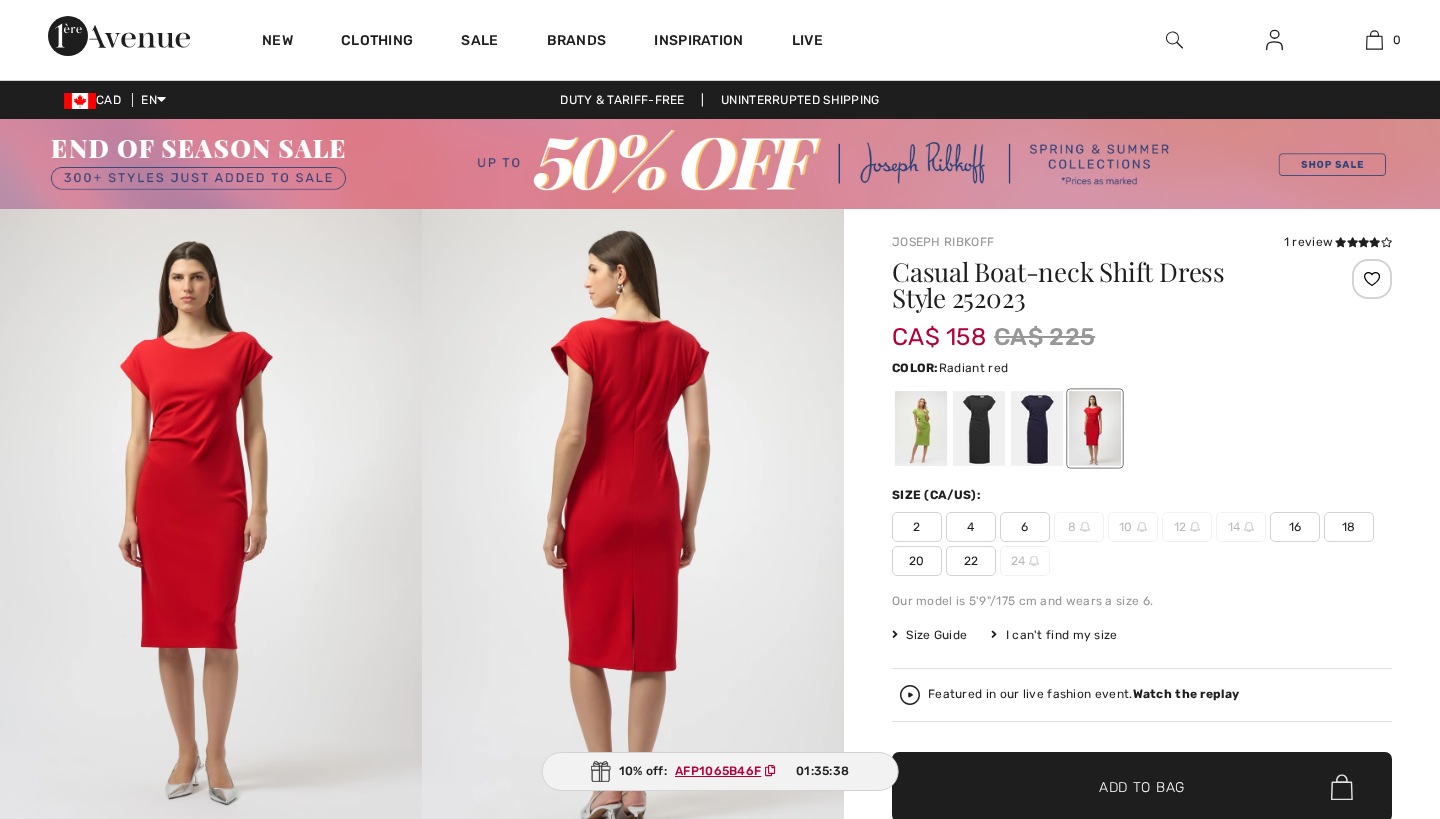 scroll, scrollTop: 0, scrollLeft: 0, axis: both 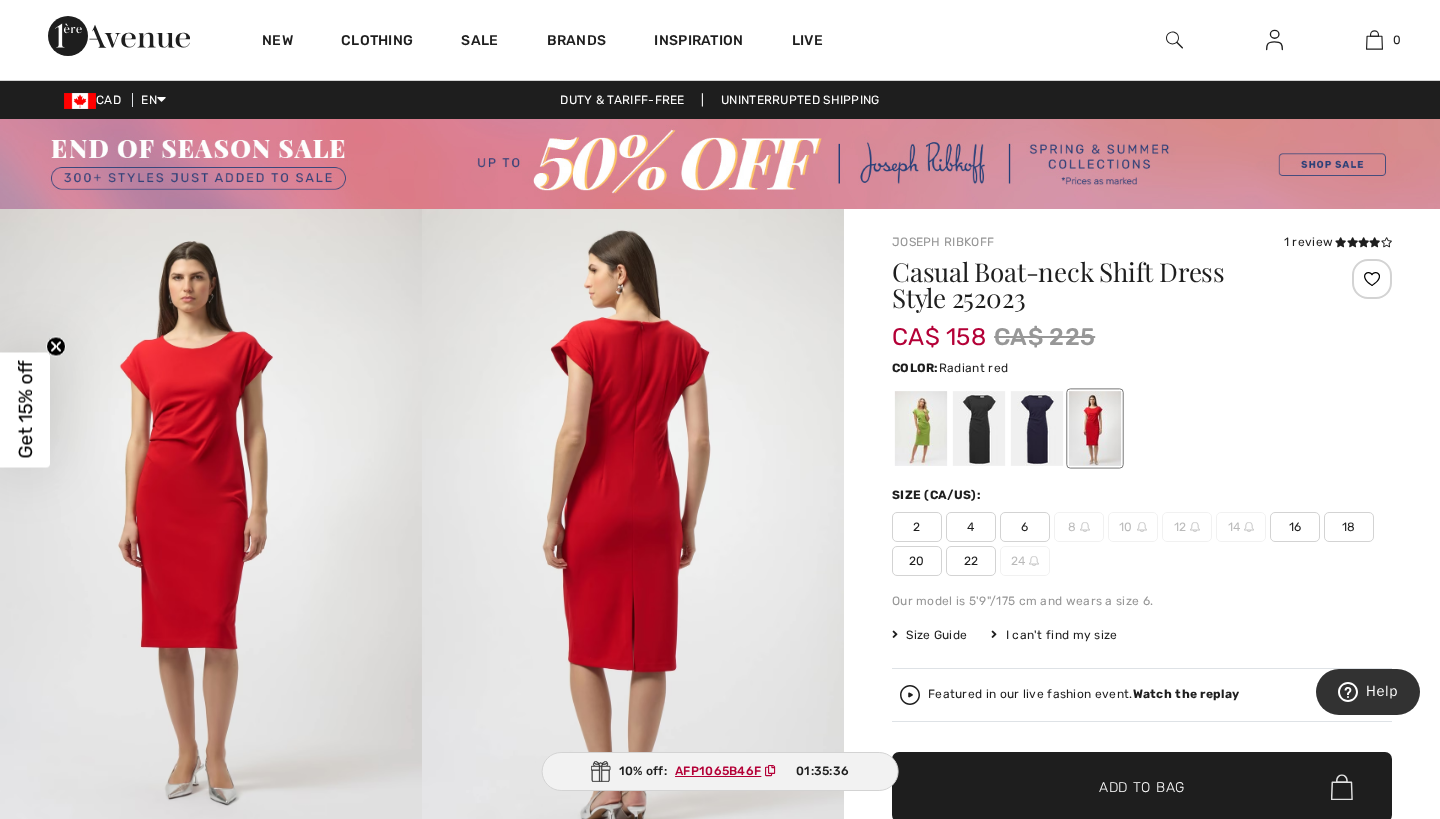click on "16" at bounding box center (1295, 527) 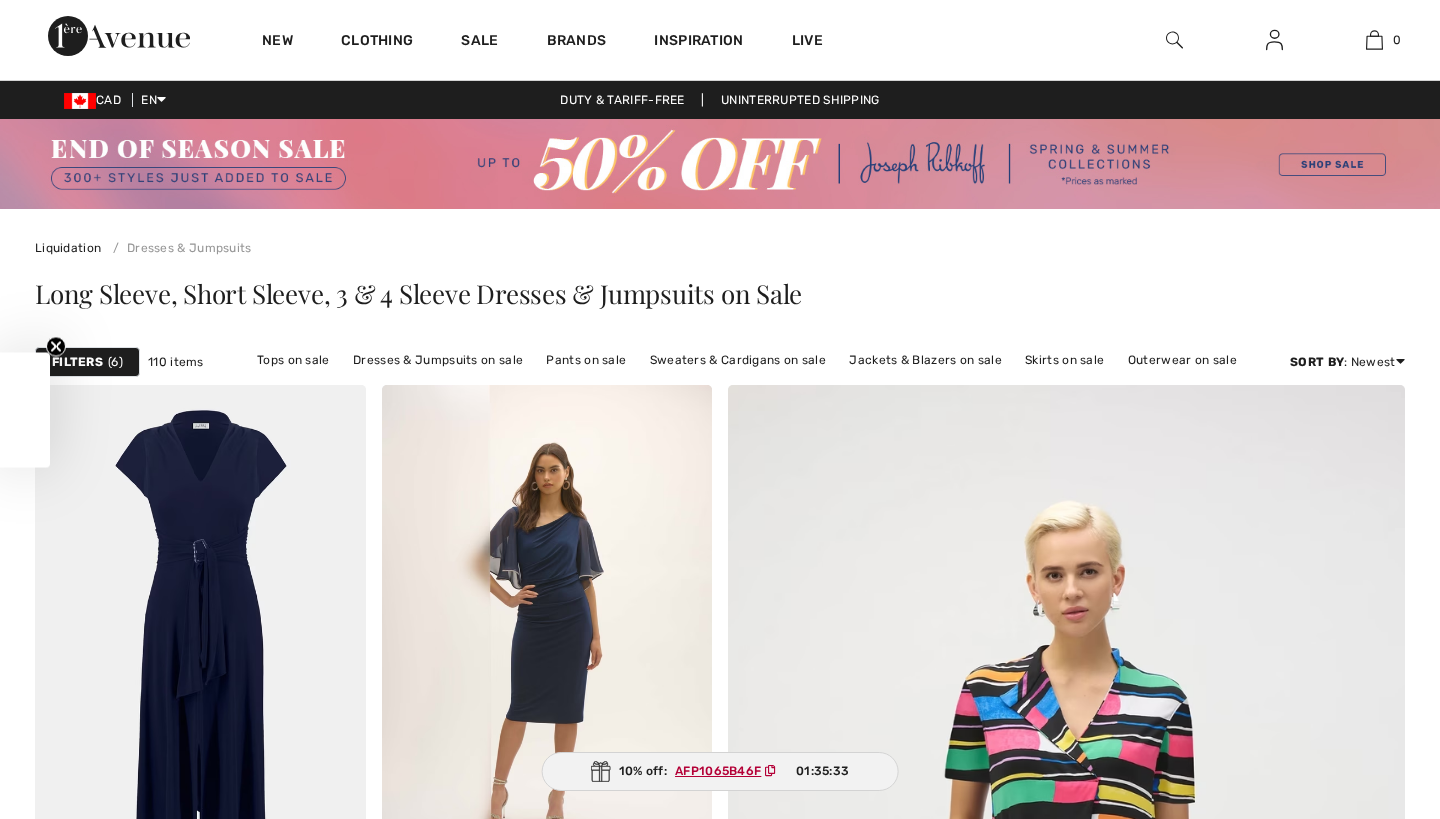 scroll, scrollTop: 871, scrollLeft: 0, axis: vertical 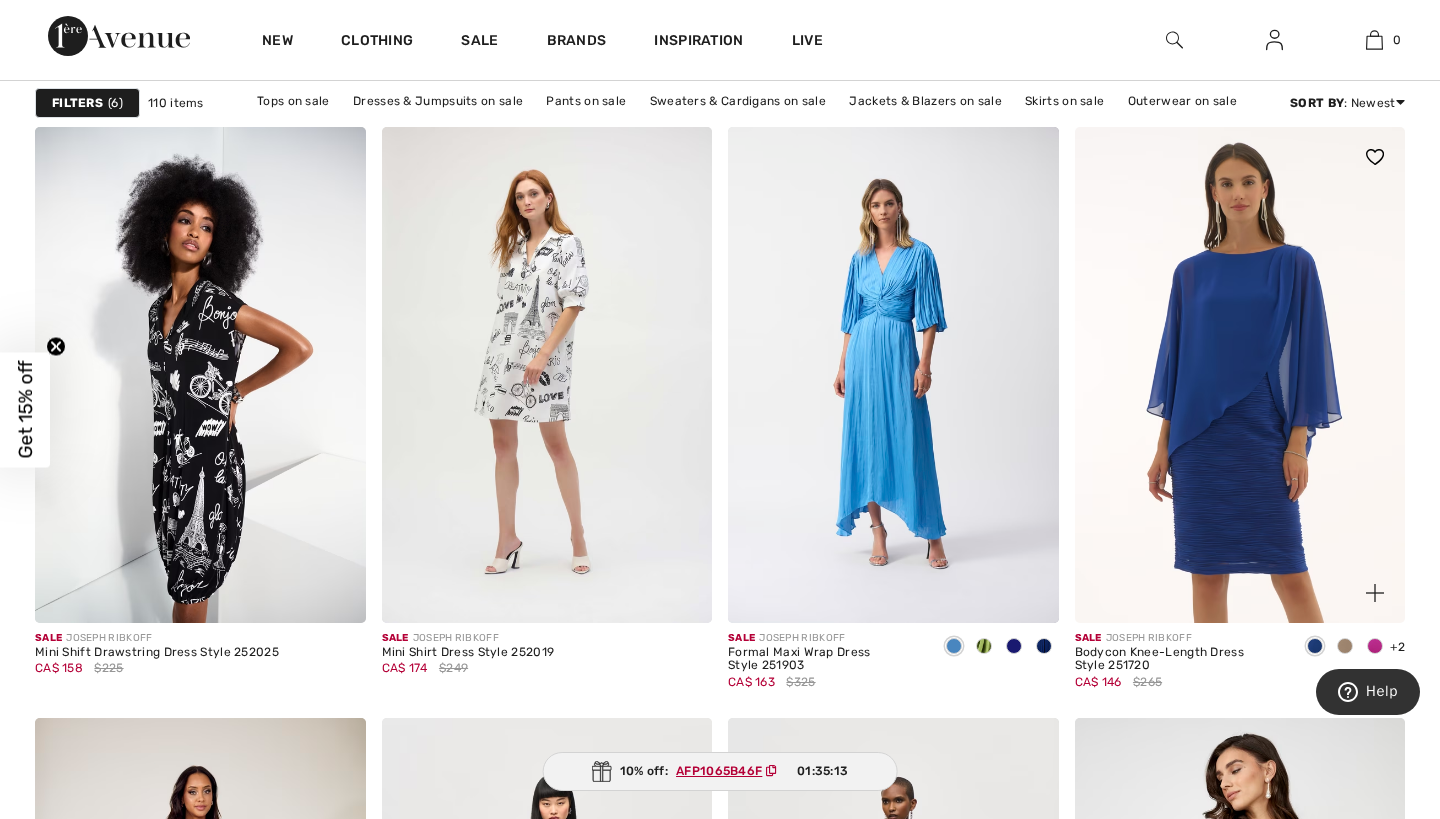 click at bounding box center [1345, 646] 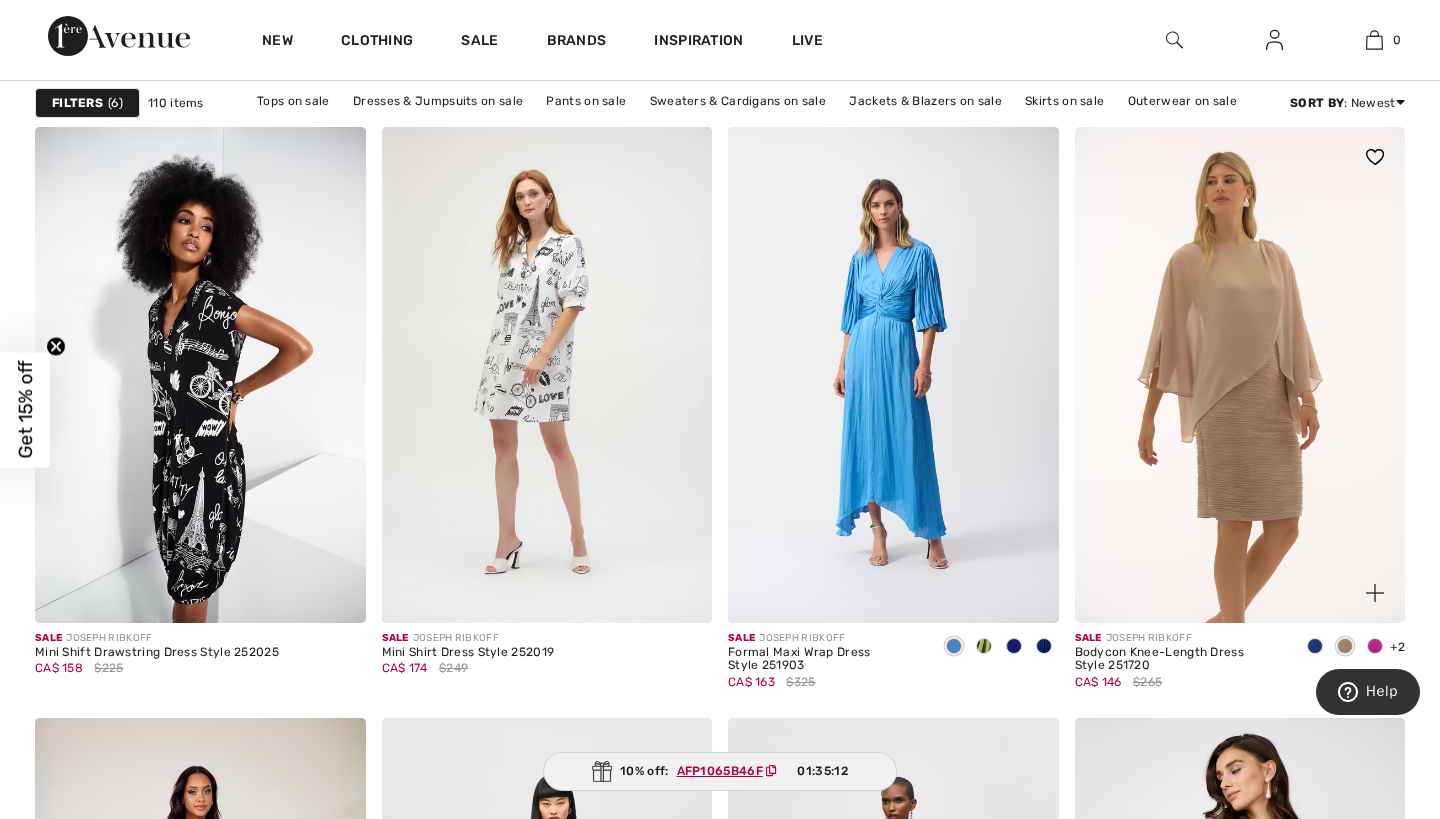 click at bounding box center [1375, 646] 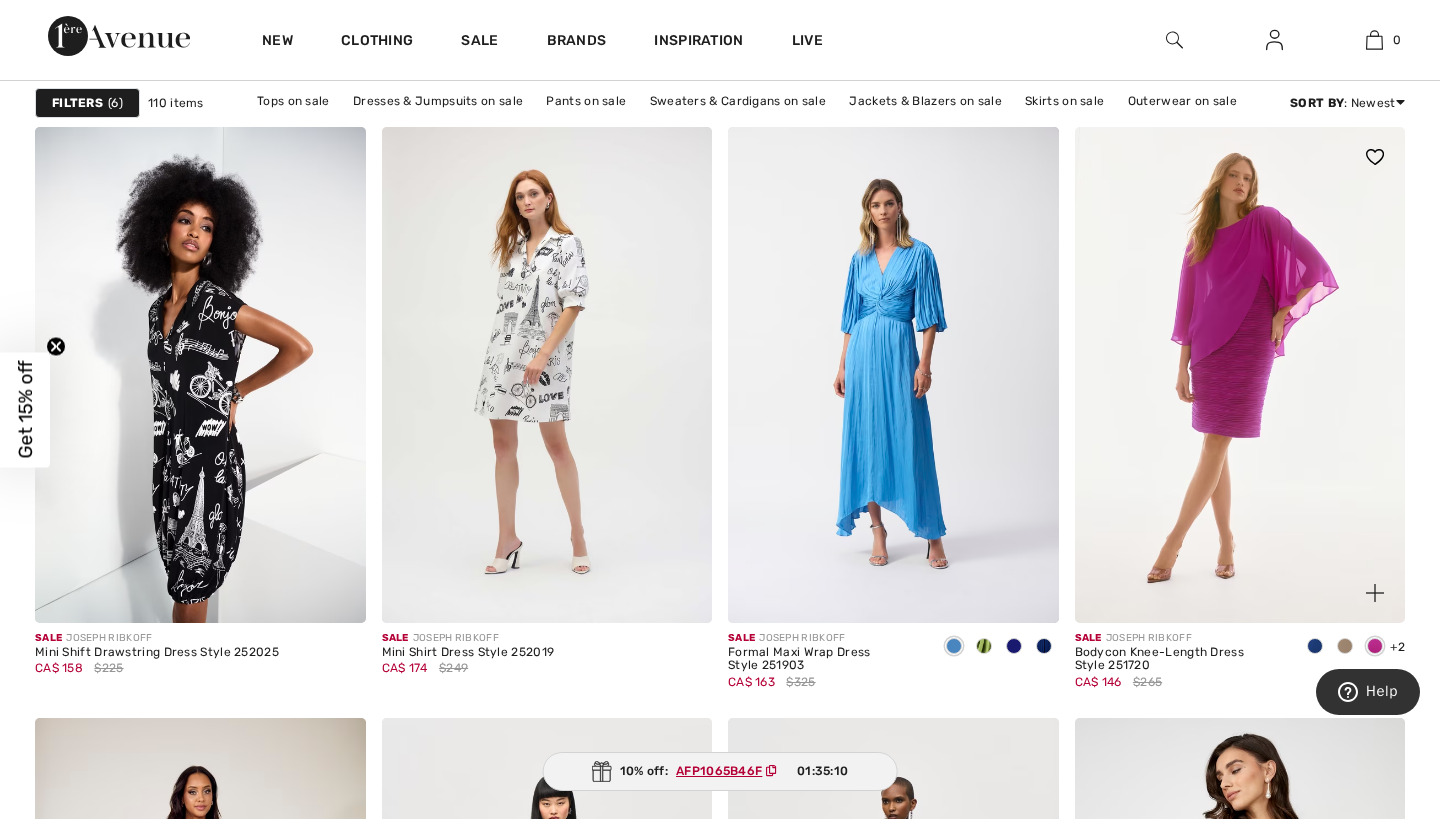click at bounding box center (1240, 375) 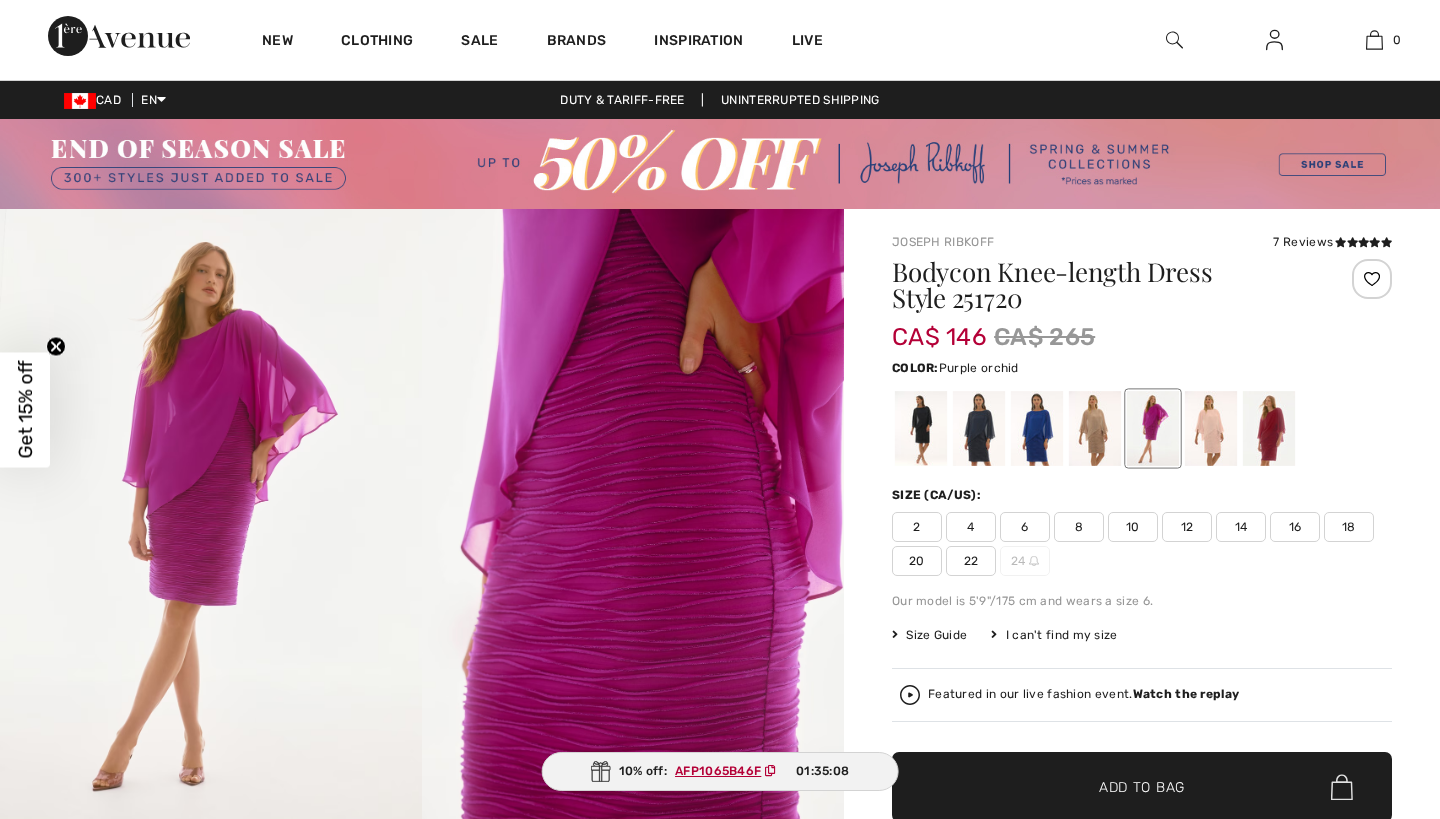 scroll, scrollTop: 0, scrollLeft: 0, axis: both 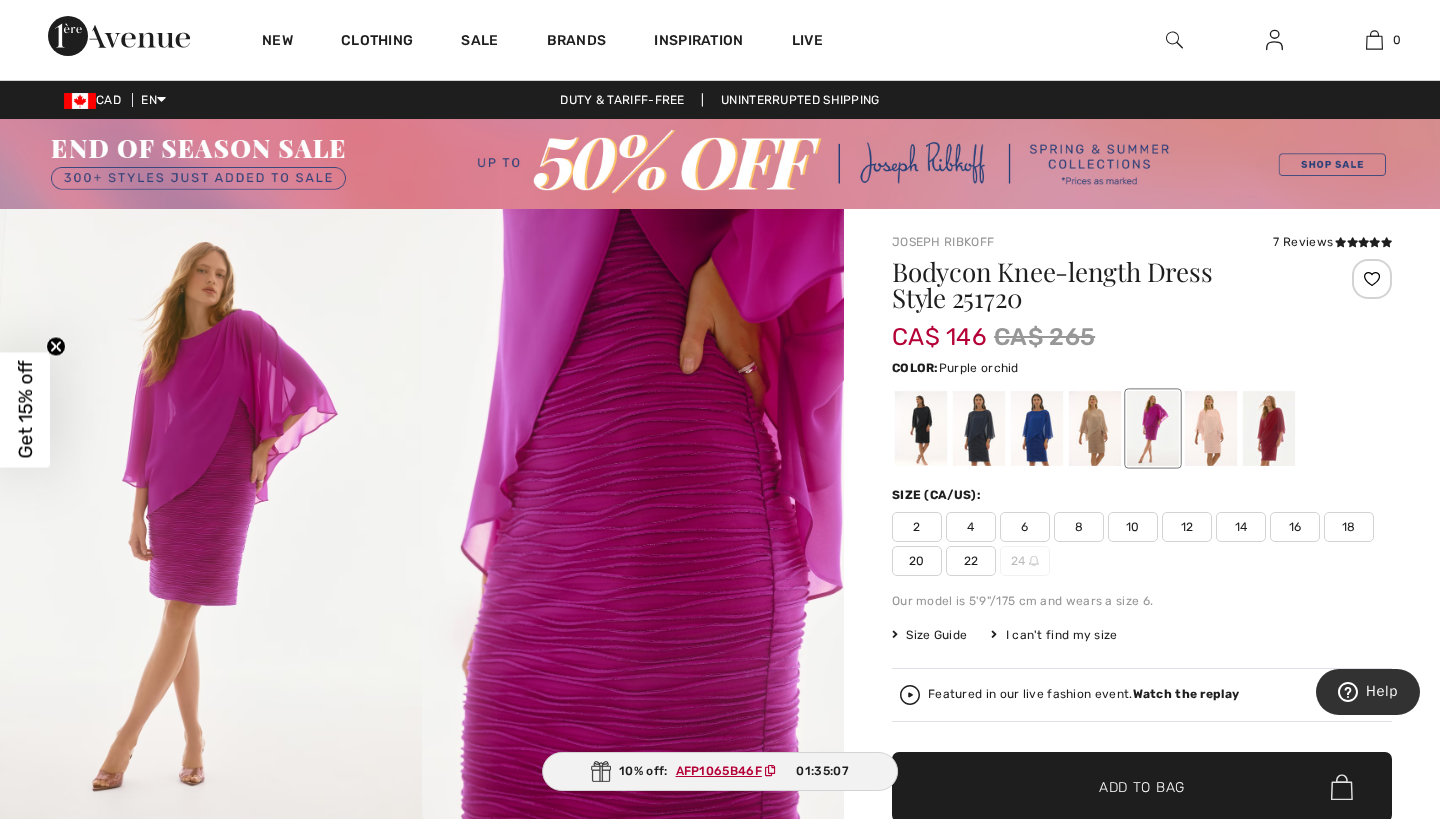 click on "16" at bounding box center (1295, 527) 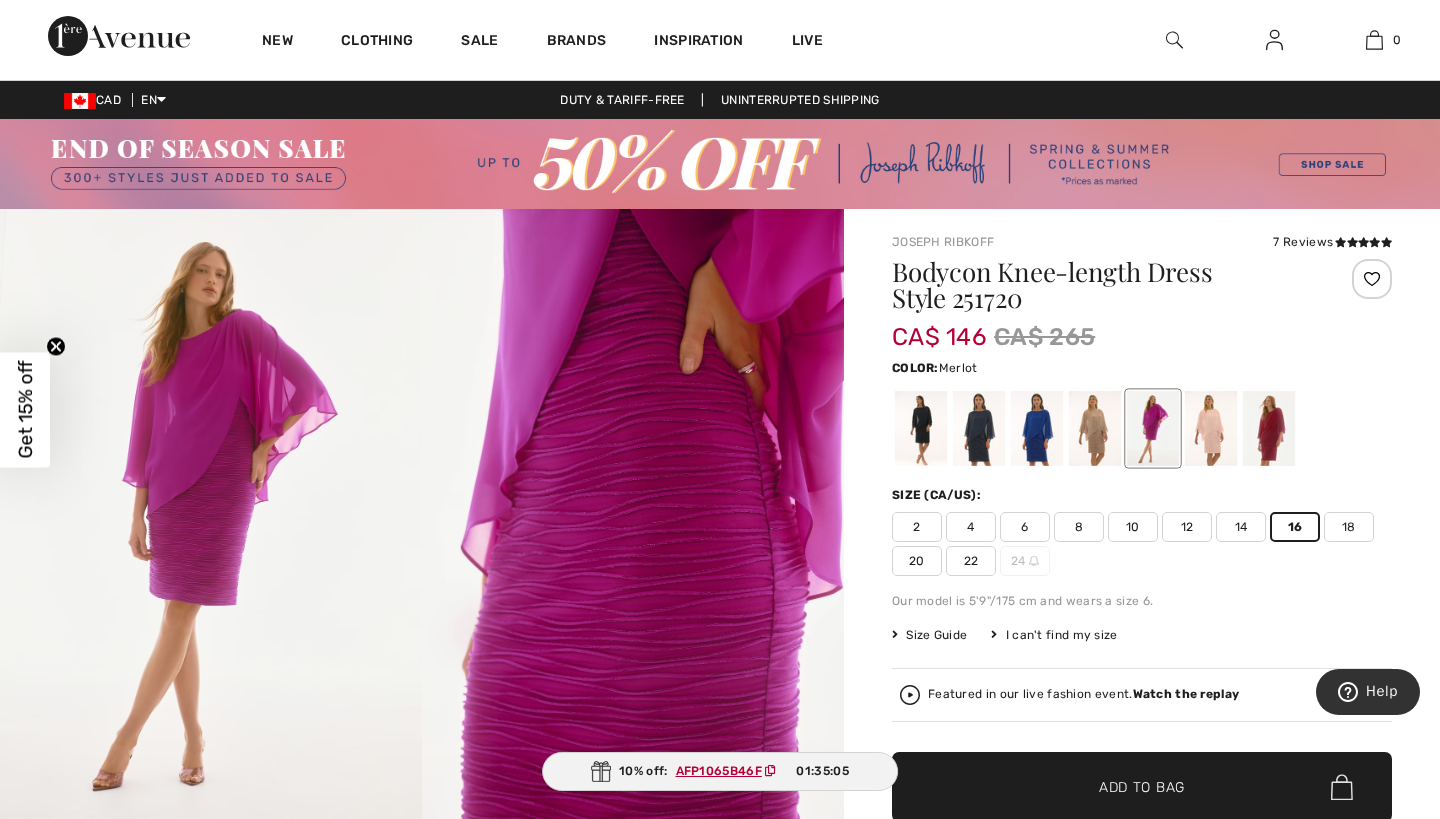 click at bounding box center (1269, 428) 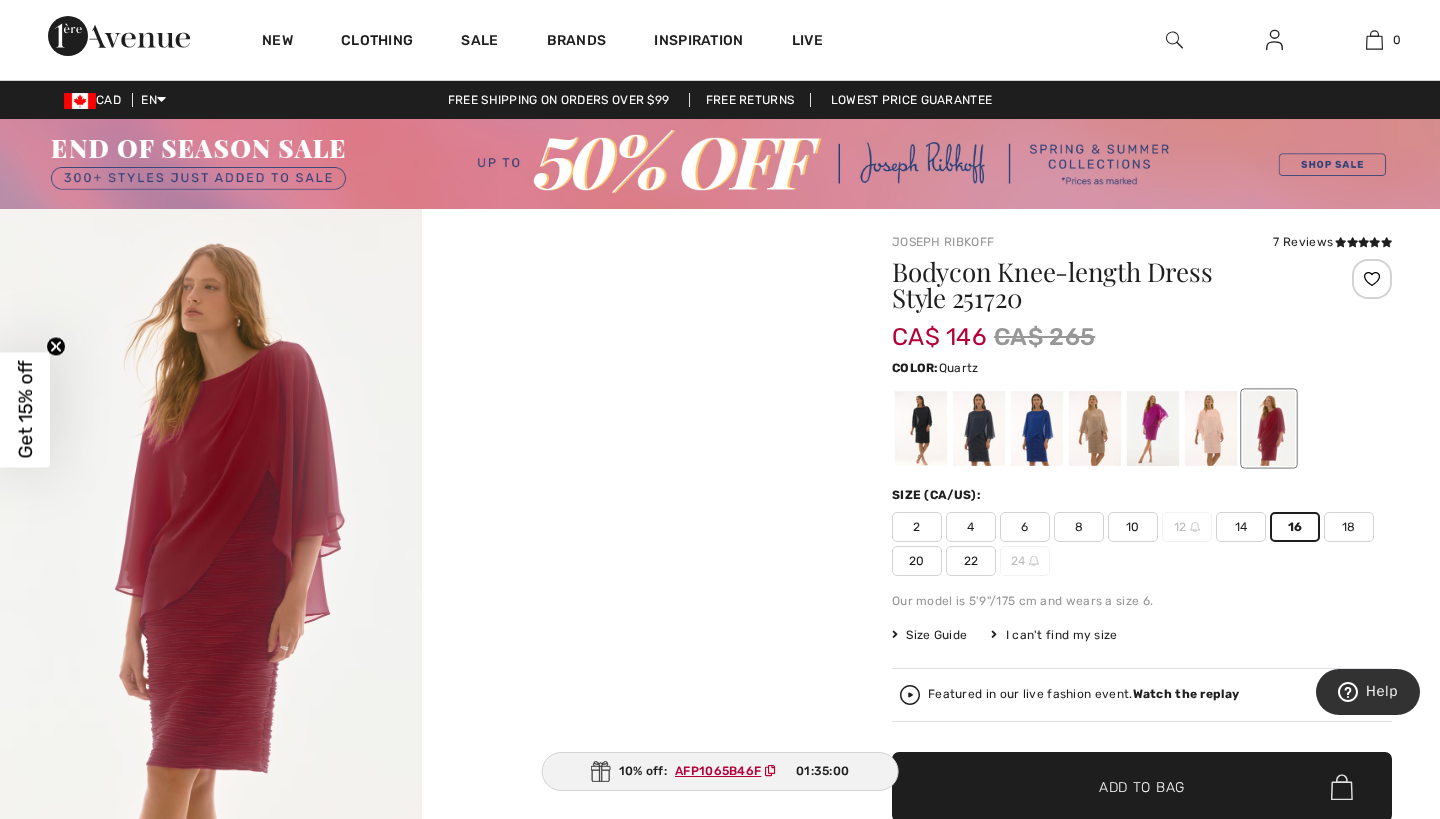 click at bounding box center [1211, 428] 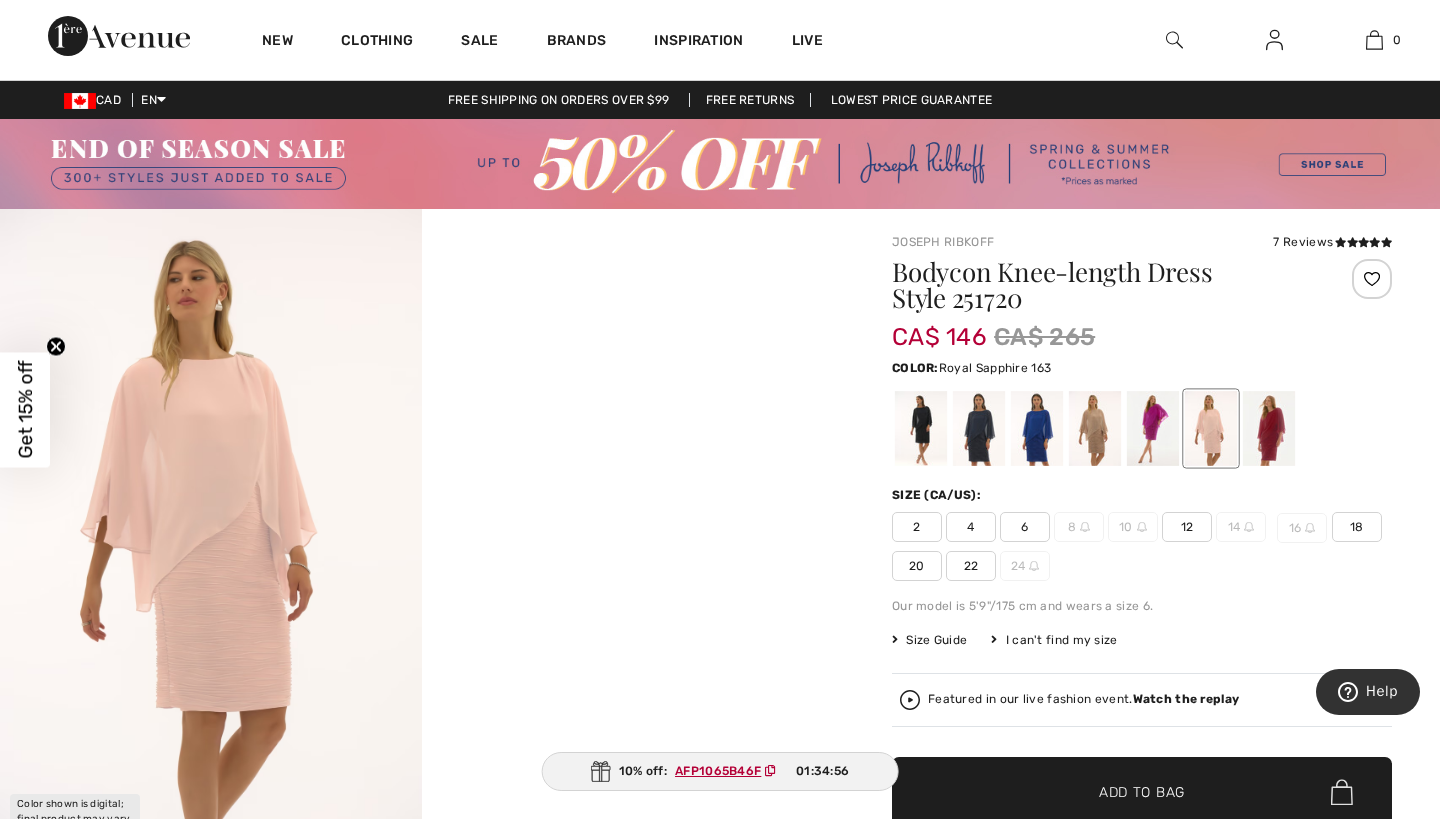 click at bounding box center [1037, 428] 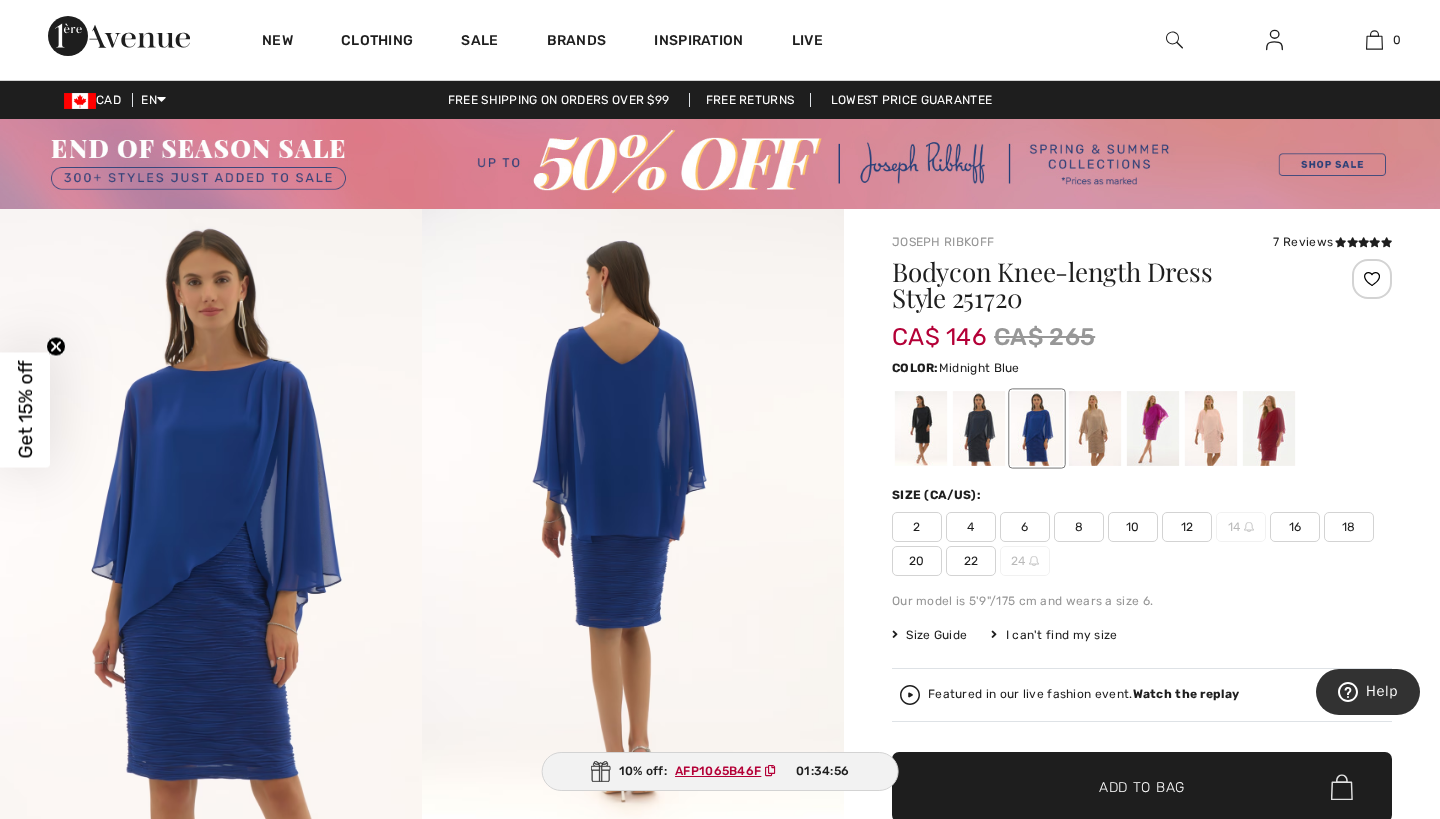 click at bounding box center (979, 428) 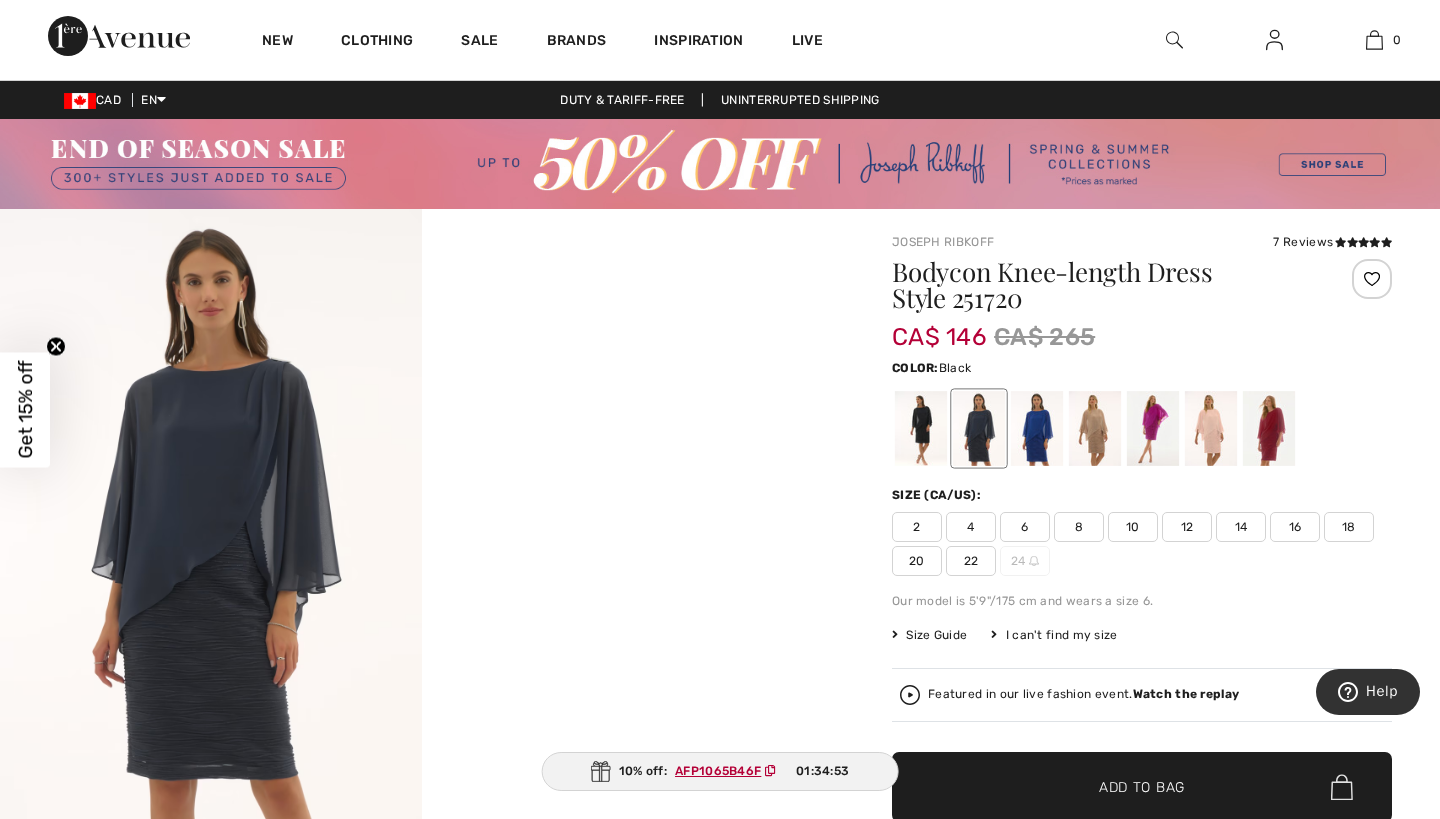 click at bounding box center (921, 428) 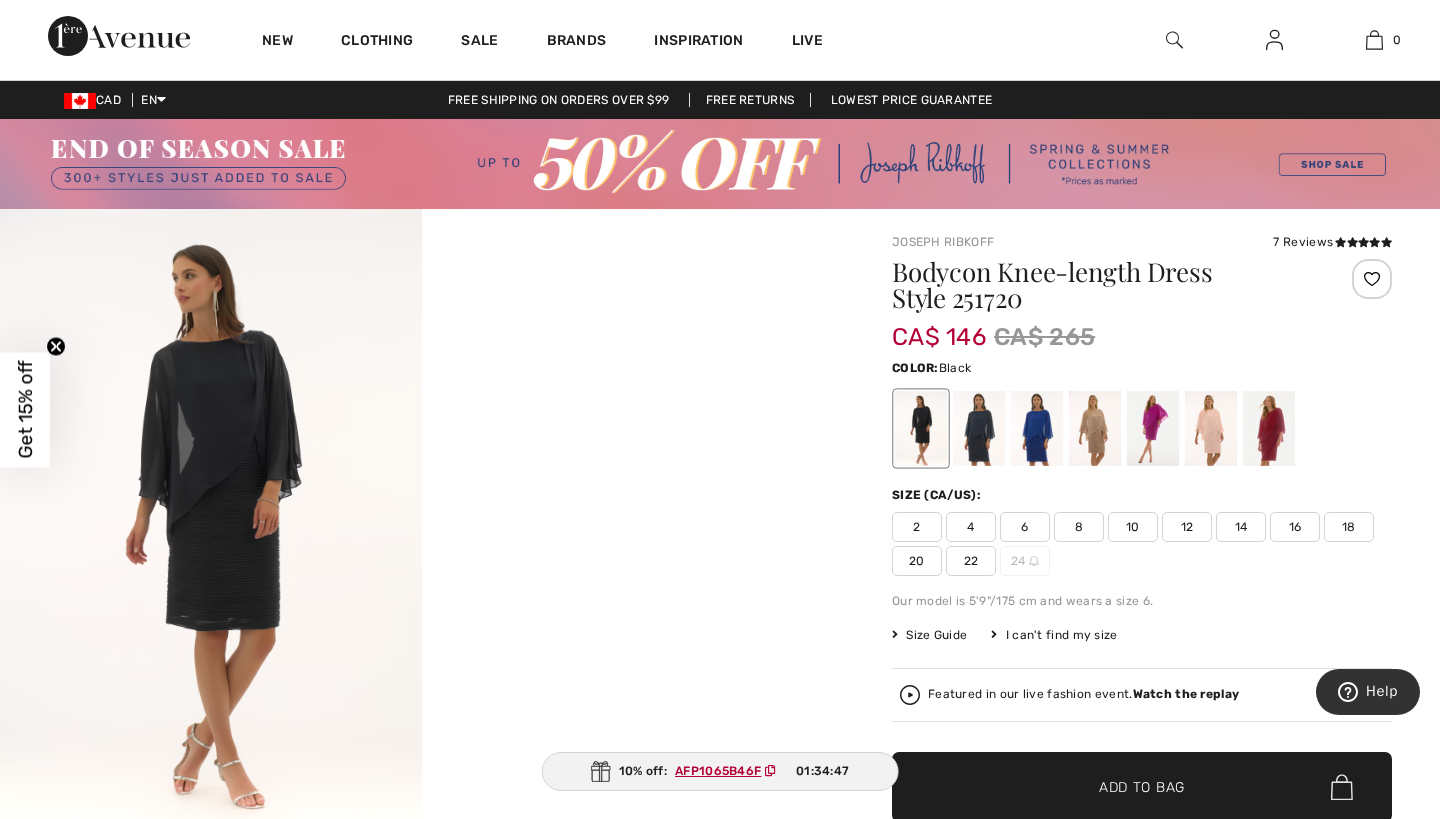 click at bounding box center (979, 428) 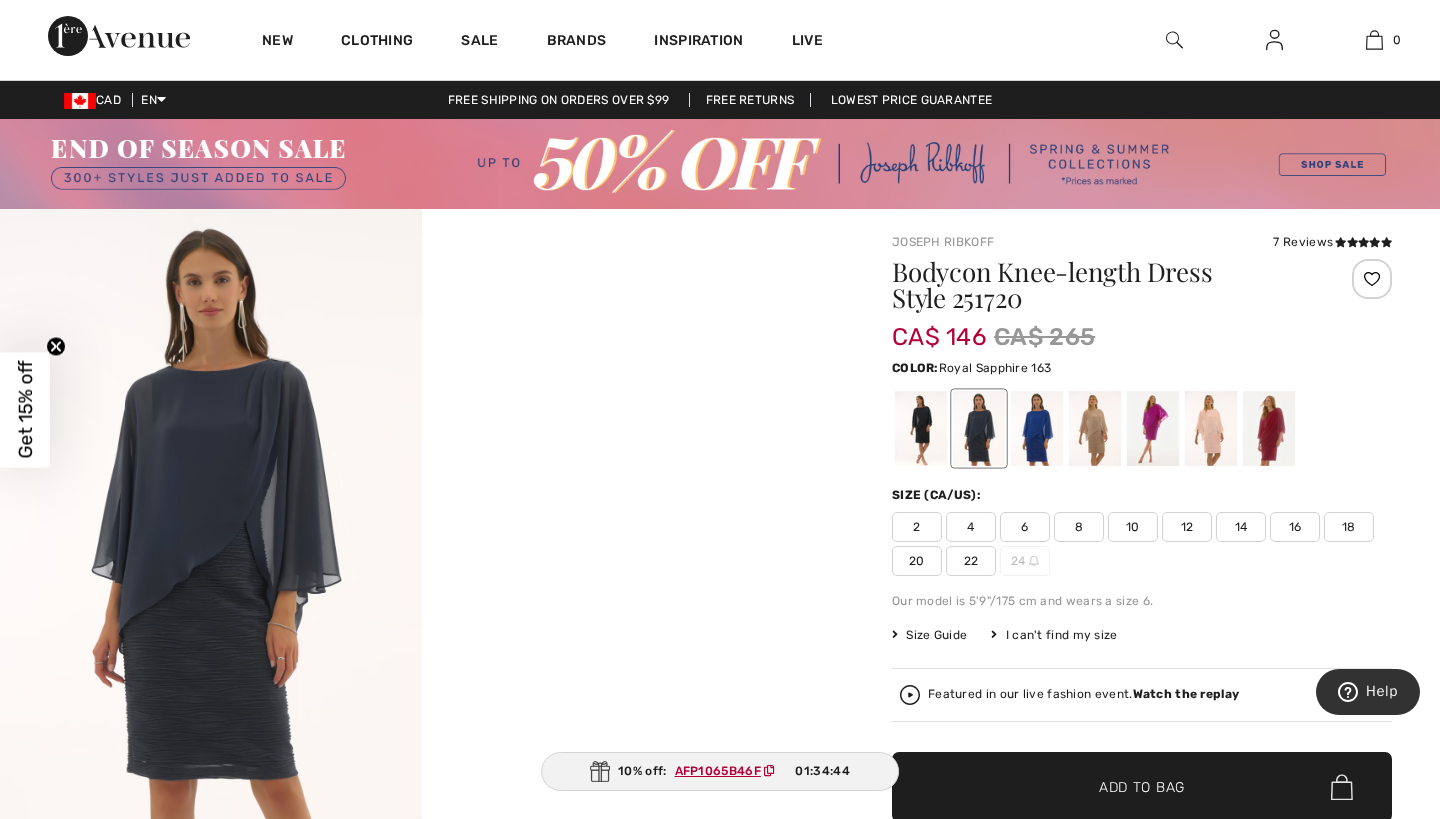 click at bounding box center [1037, 428] 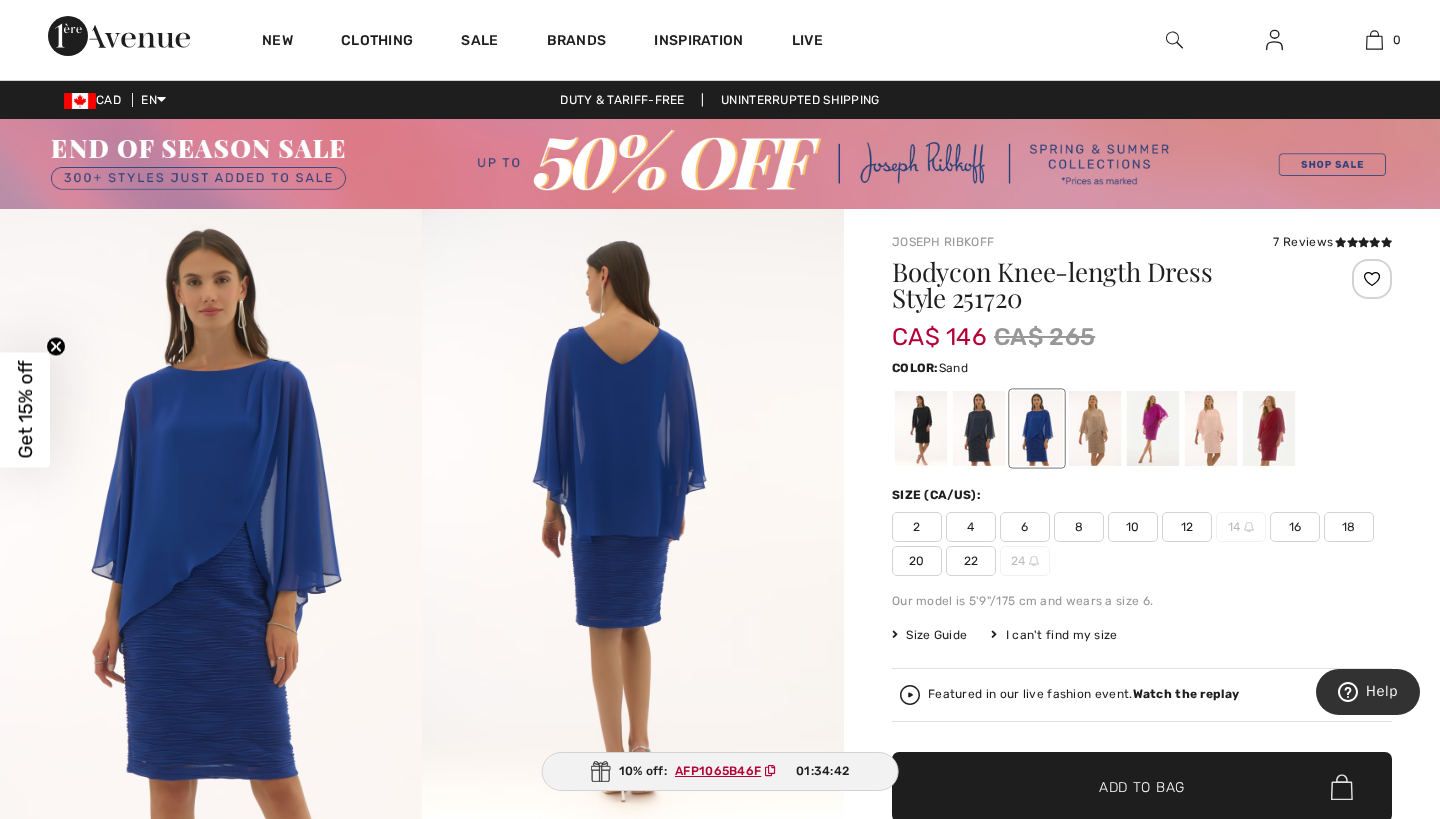 click at bounding box center [1095, 428] 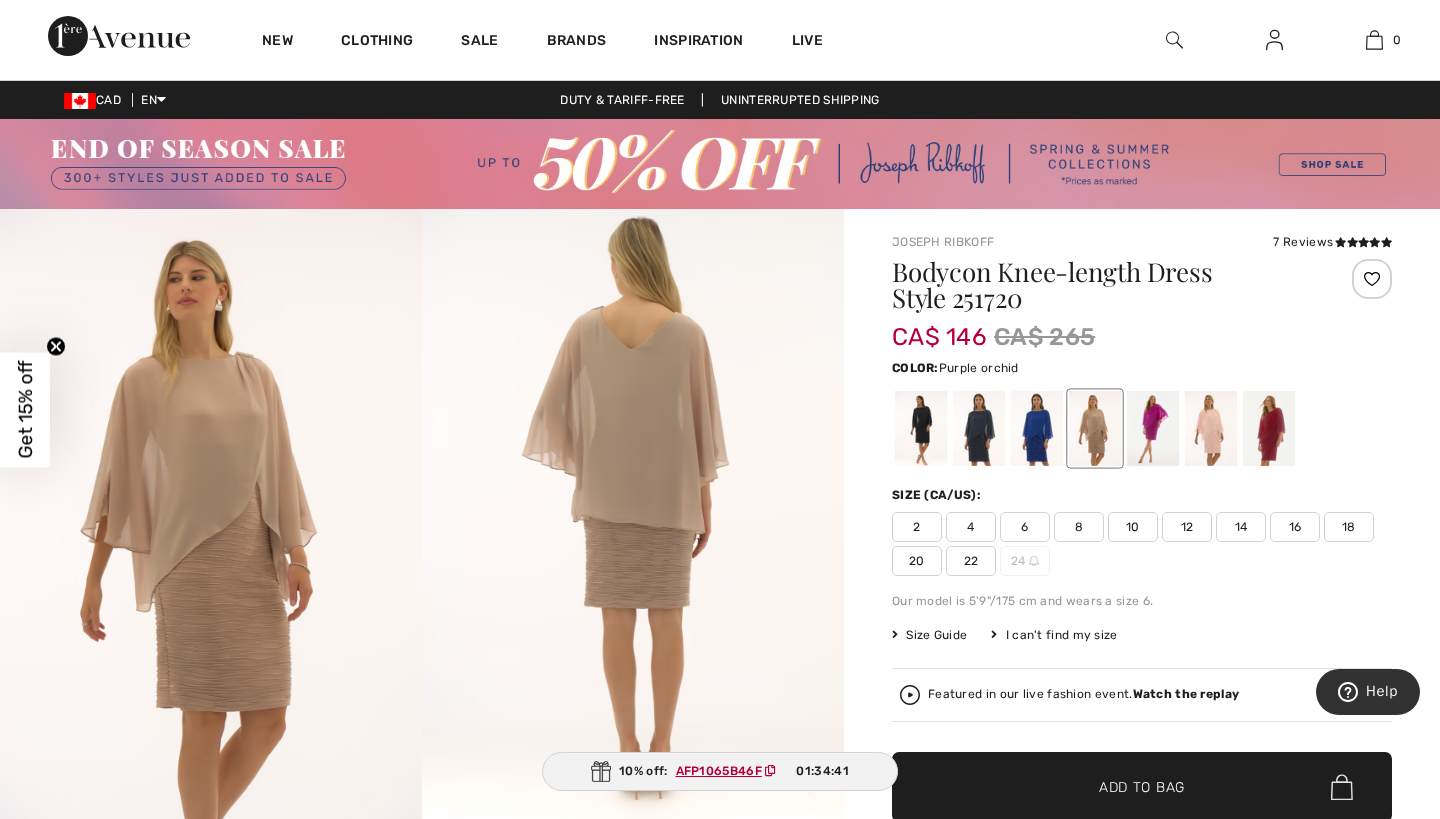 click at bounding box center (1153, 428) 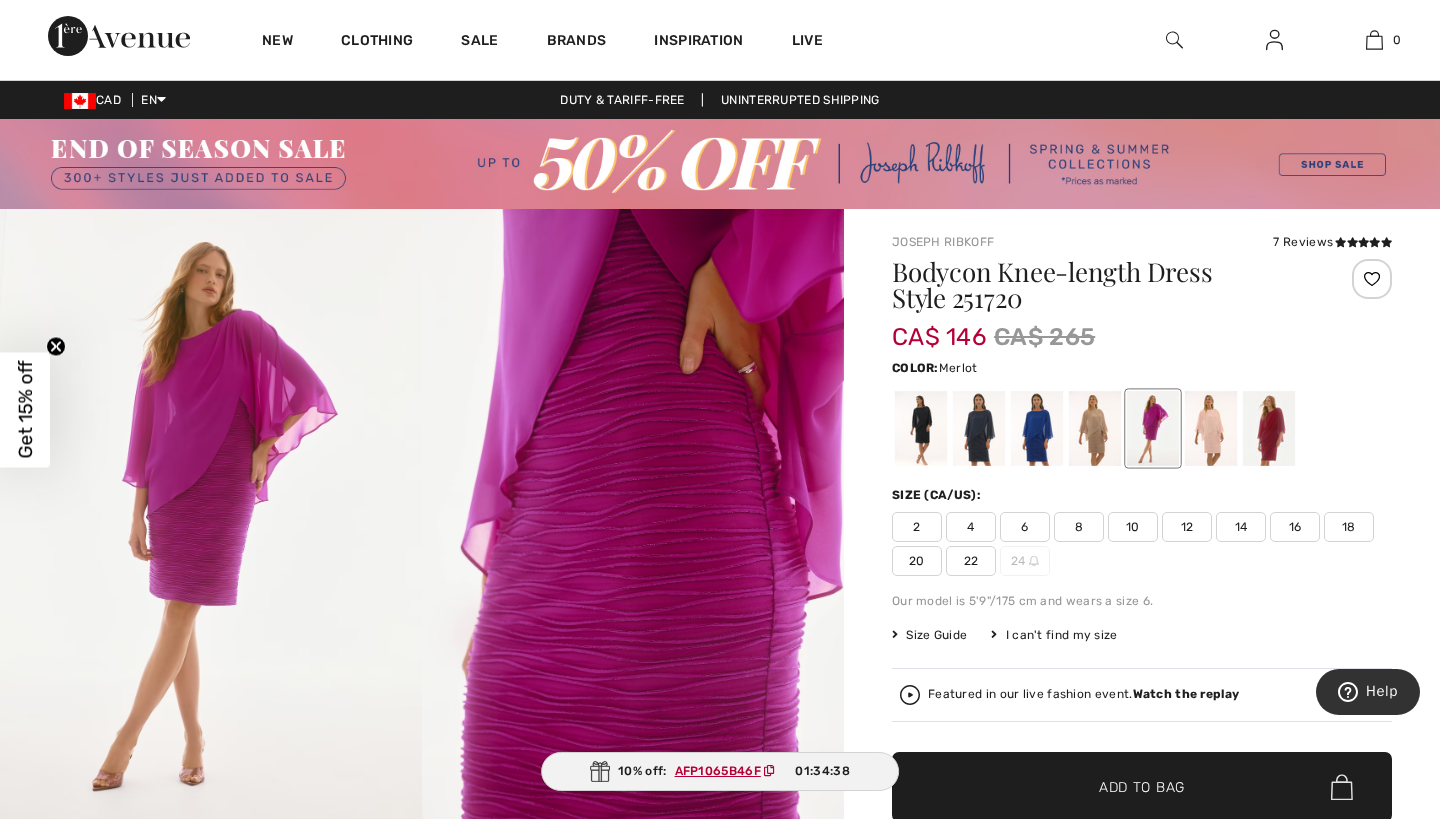 click at bounding box center (1269, 428) 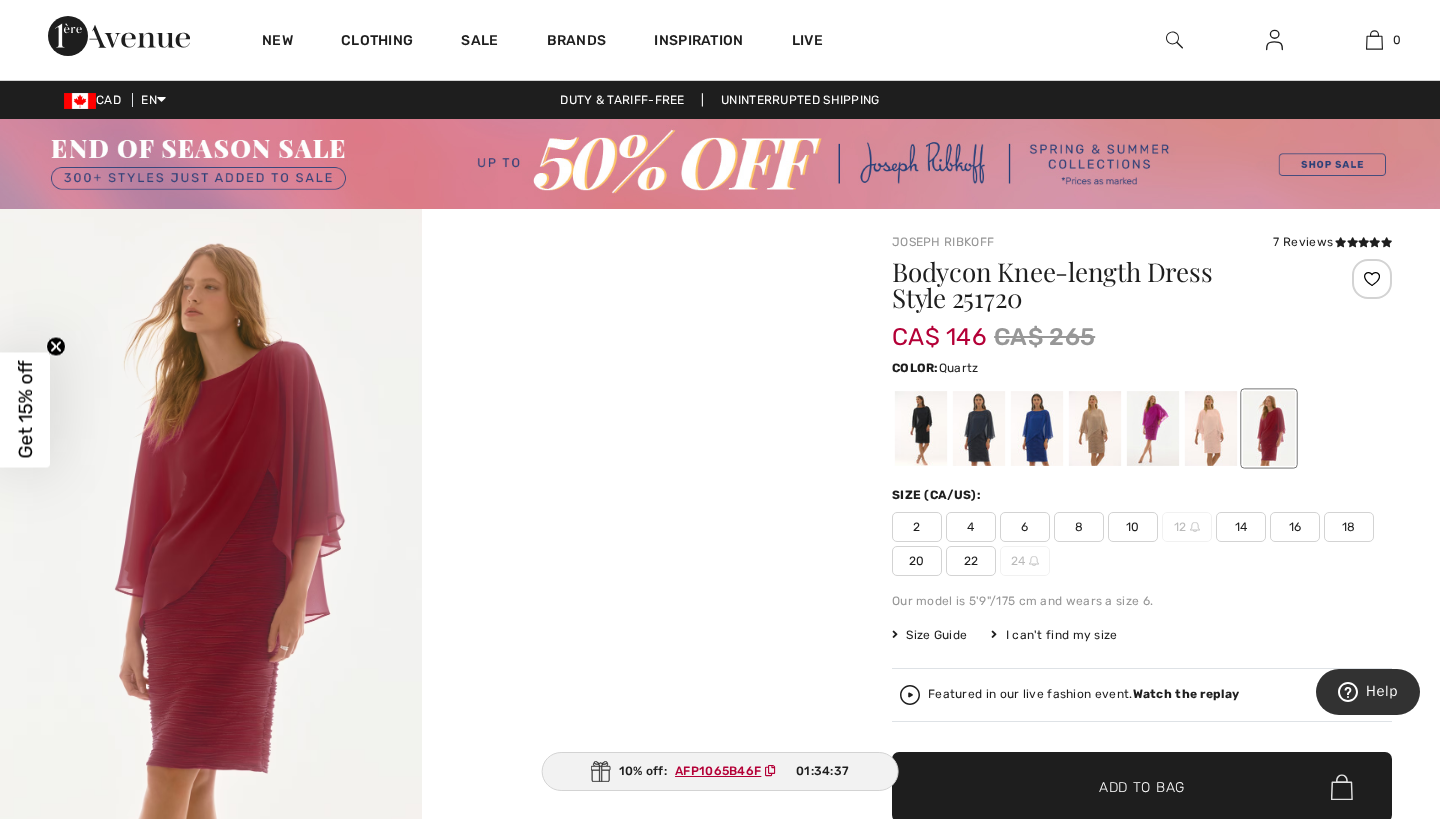 click at bounding box center (1211, 428) 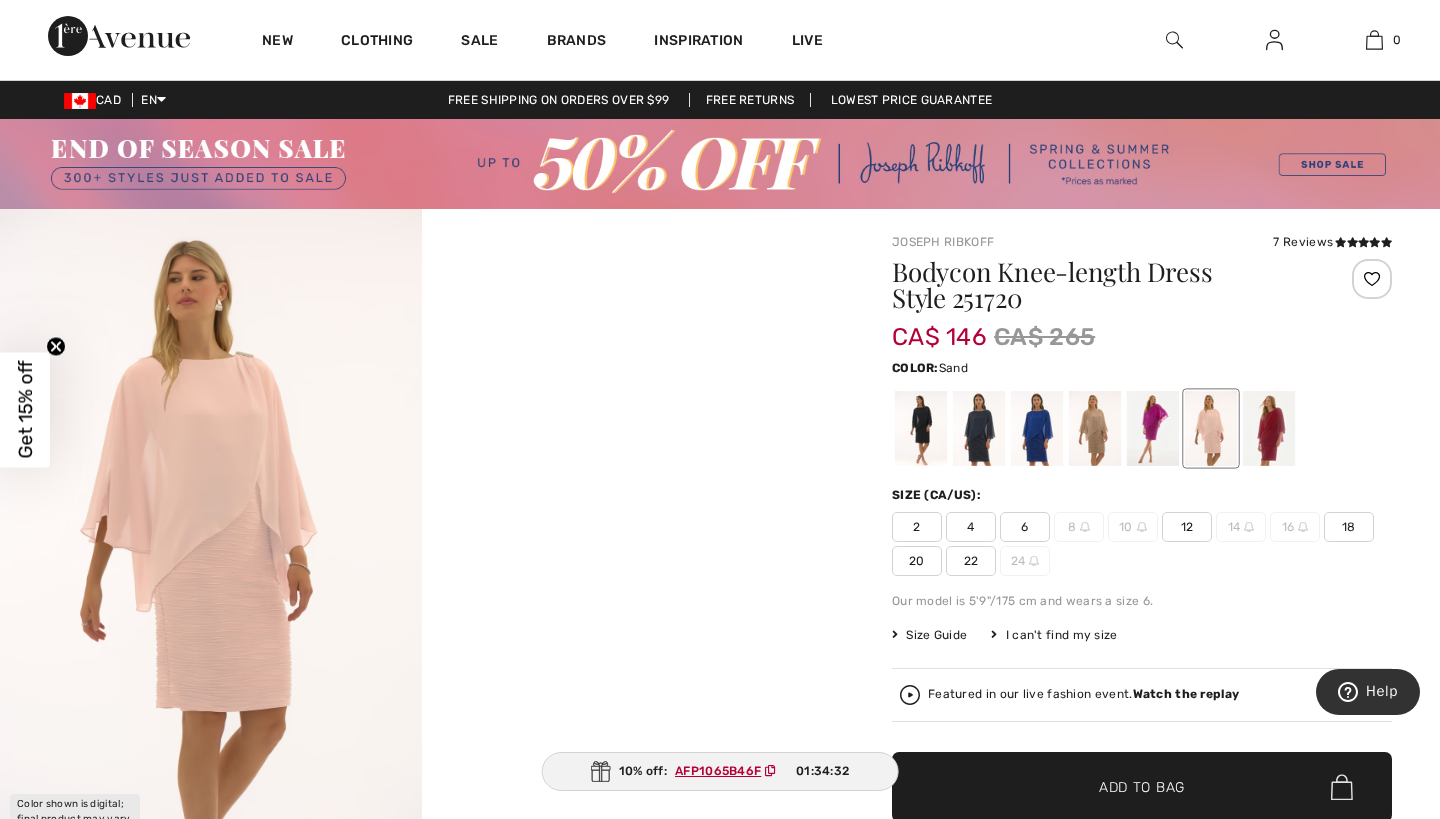 click at bounding box center (1095, 428) 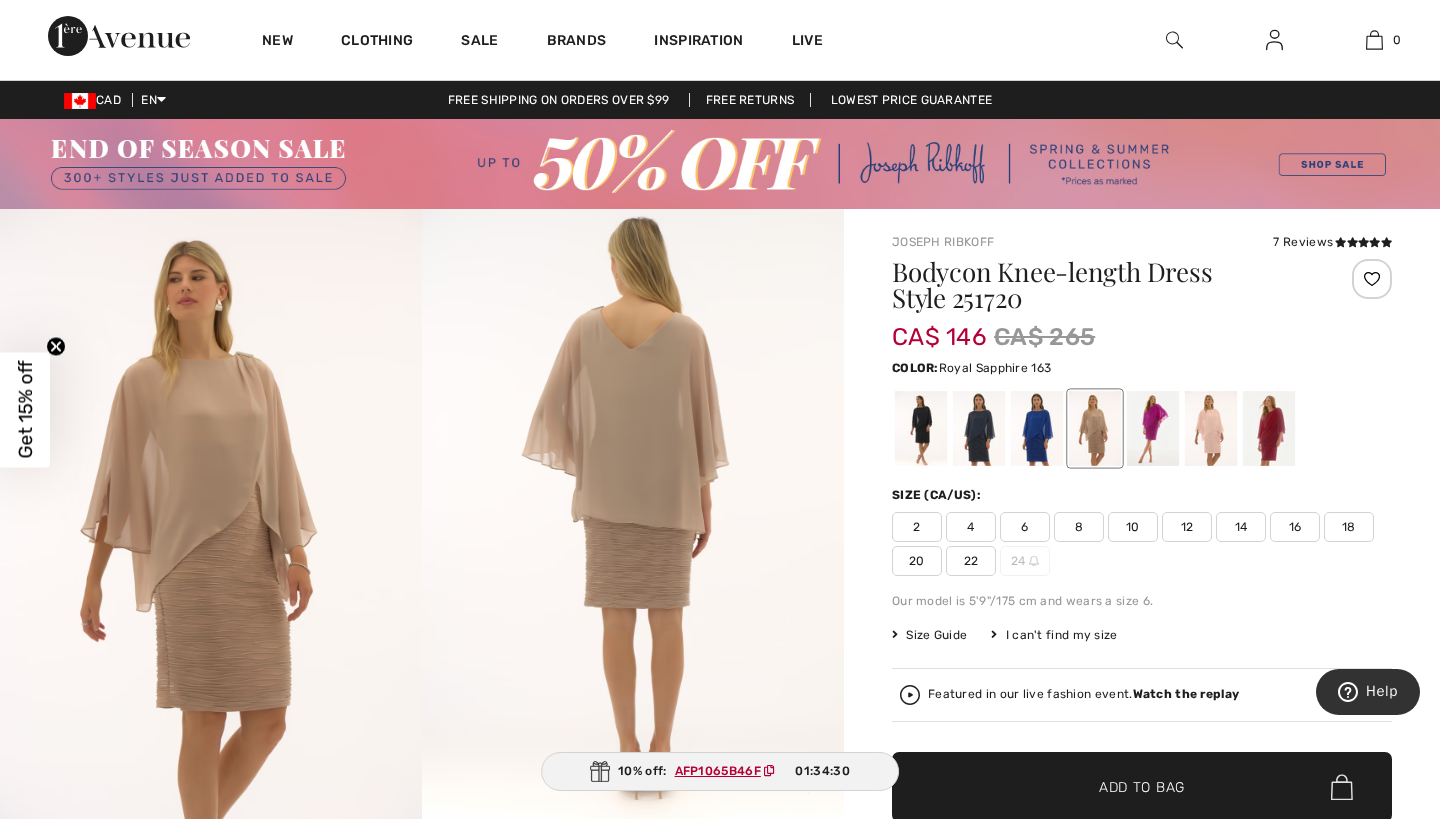 click at bounding box center (1037, 428) 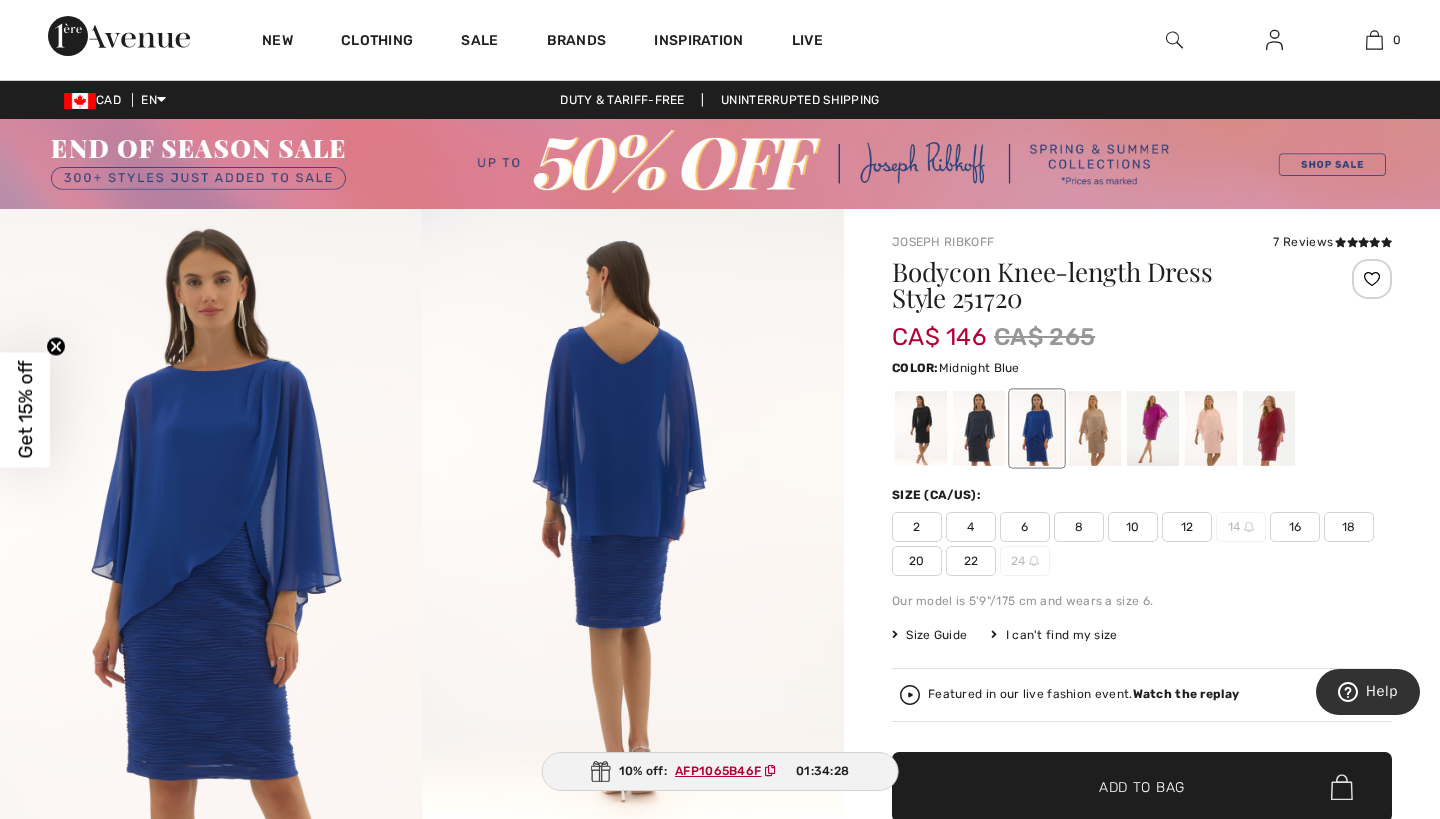 click at bounding box center [979, 428] 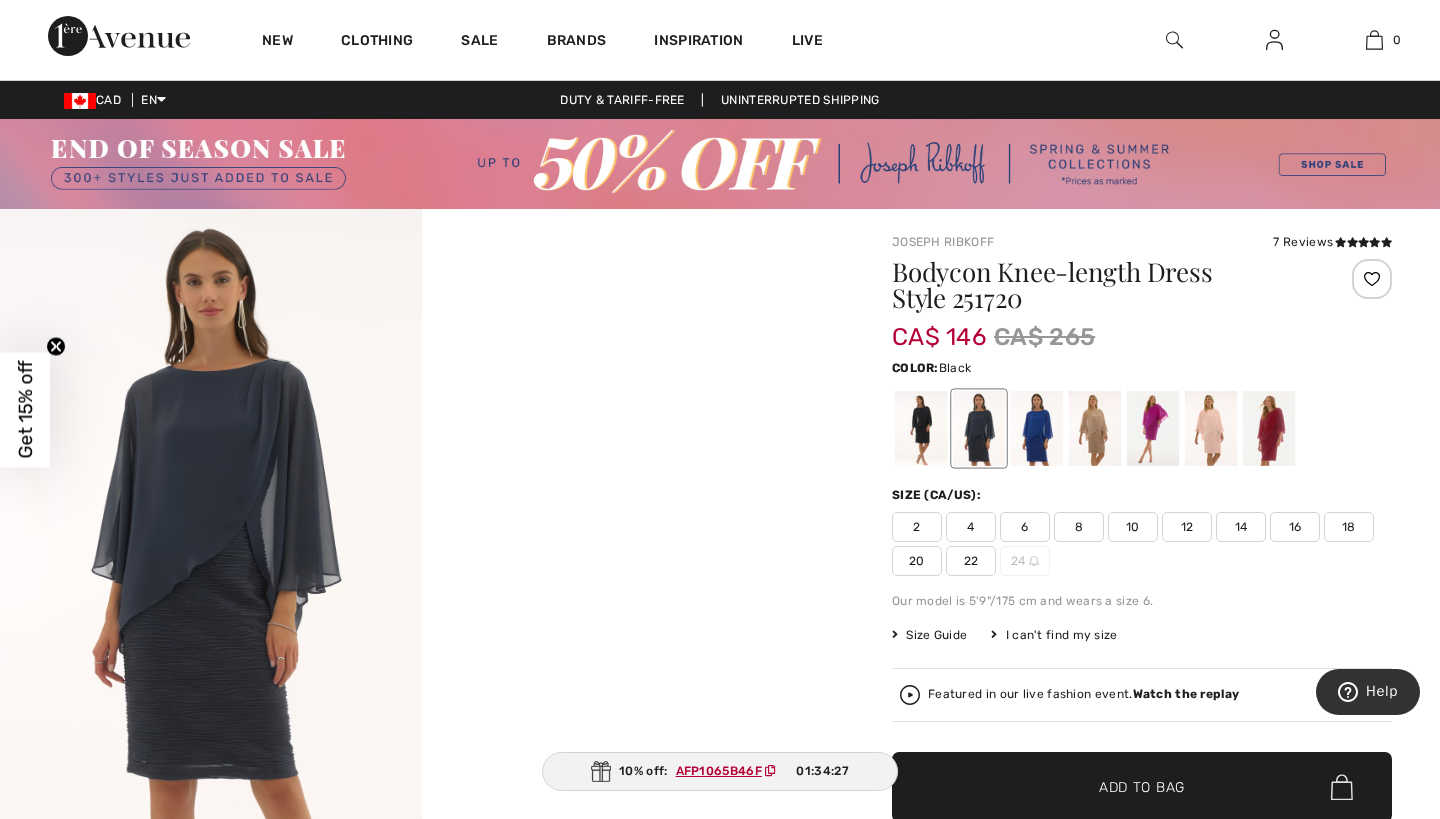click at bounding box center (921, 428) 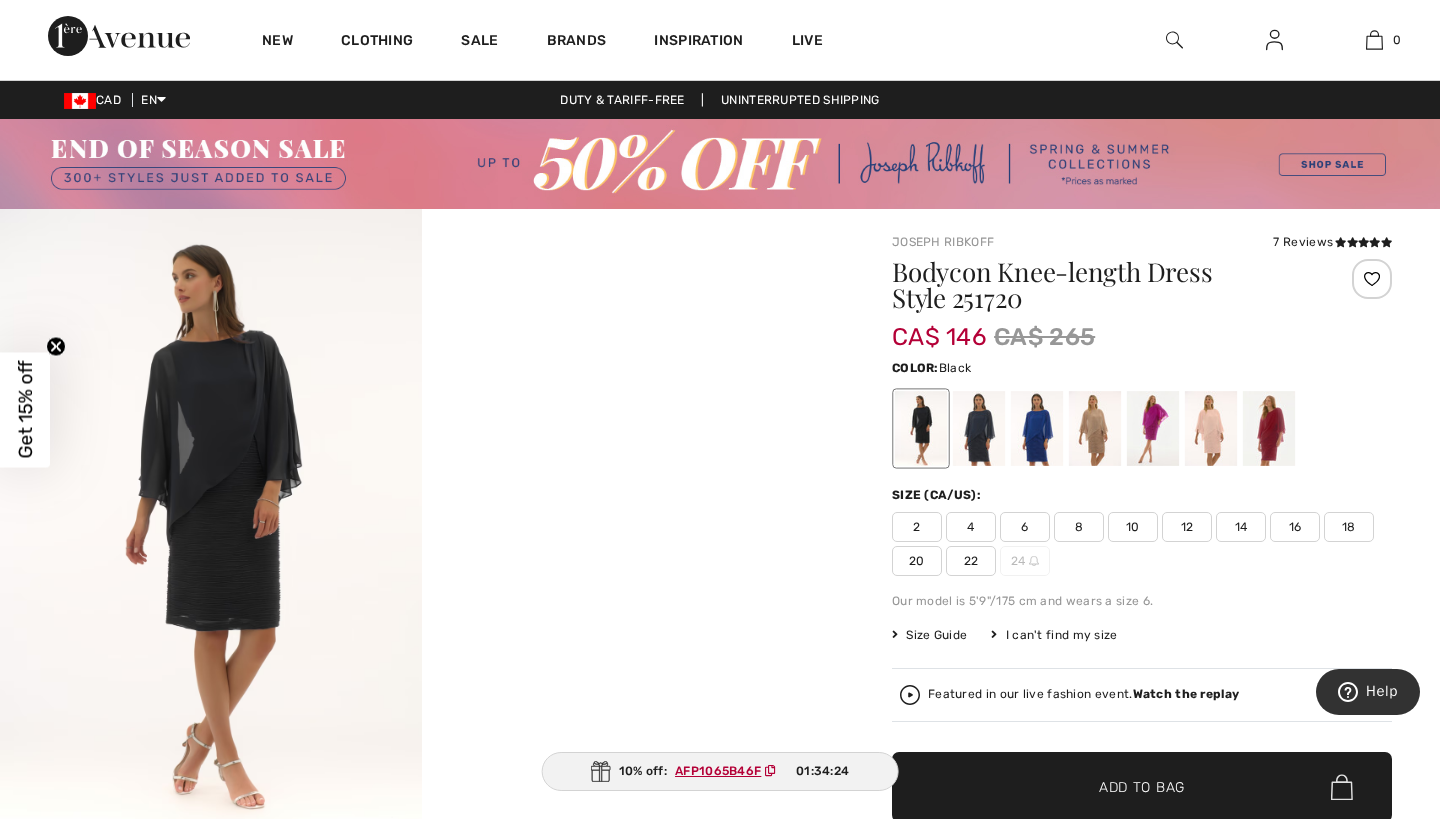 click at bounding box center (211, 525) 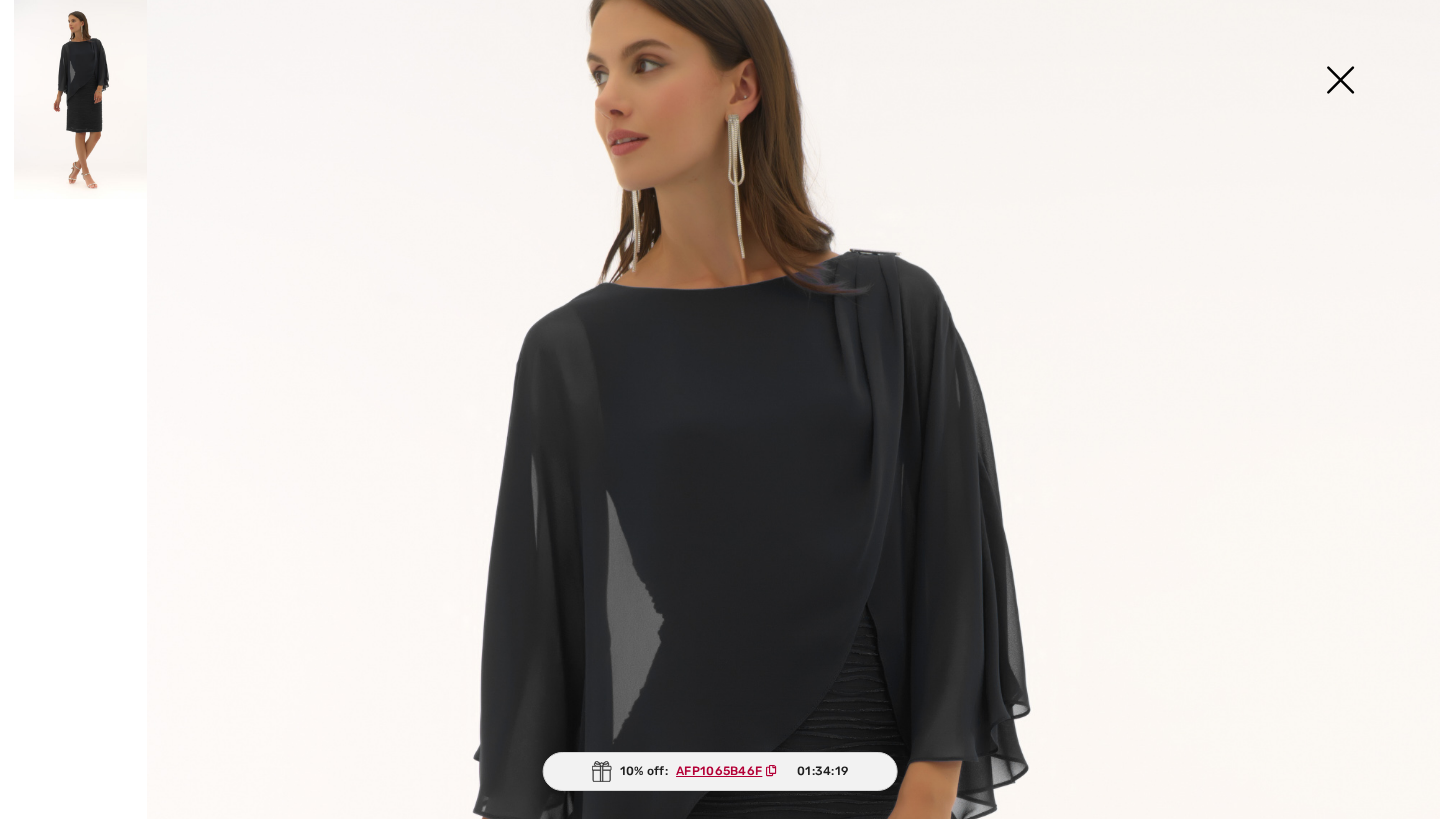 scroll, scrollTop: 106, scrollLeft: 0, axis: vertical 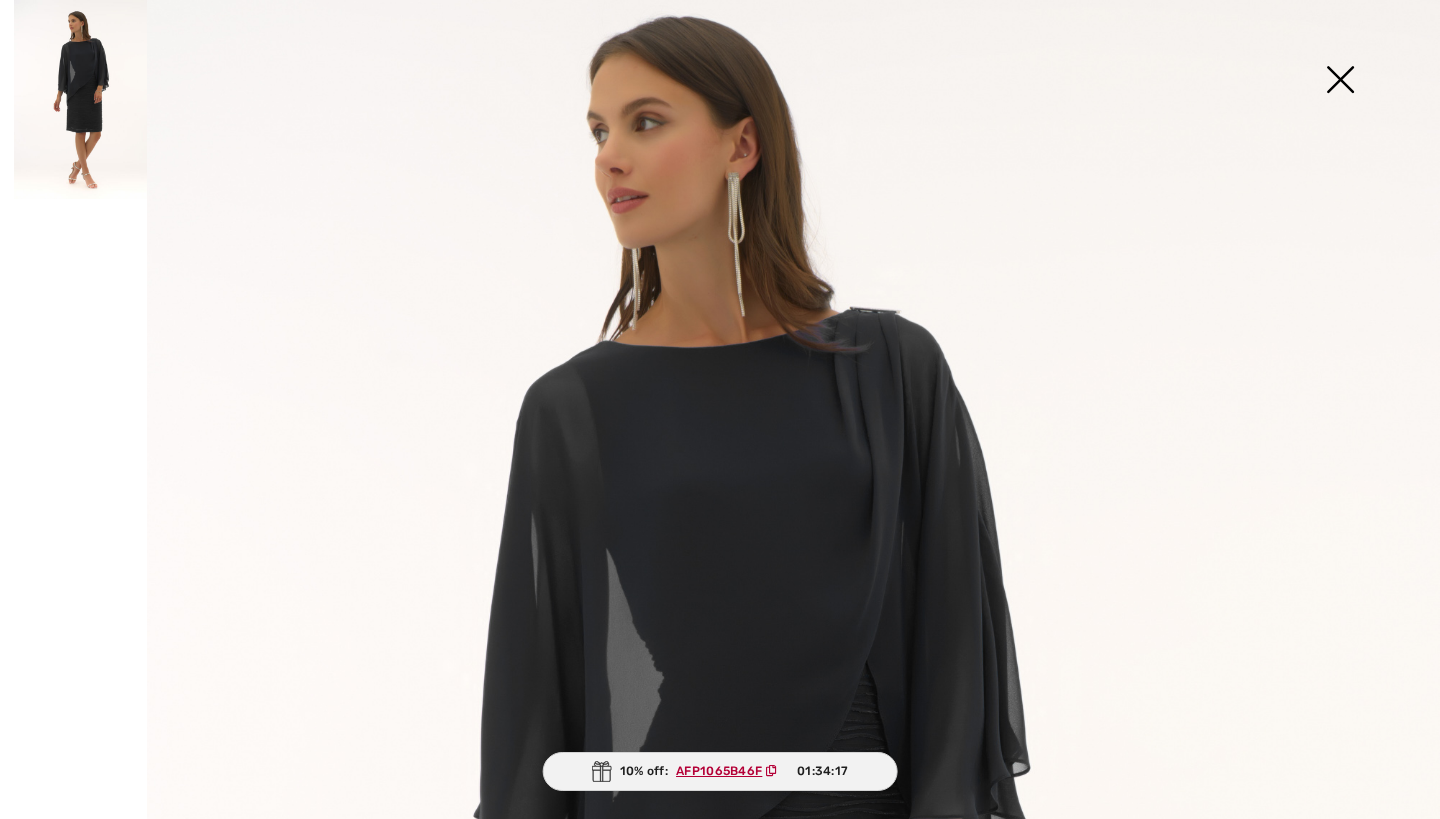 click at bounding box center (1340, 81) 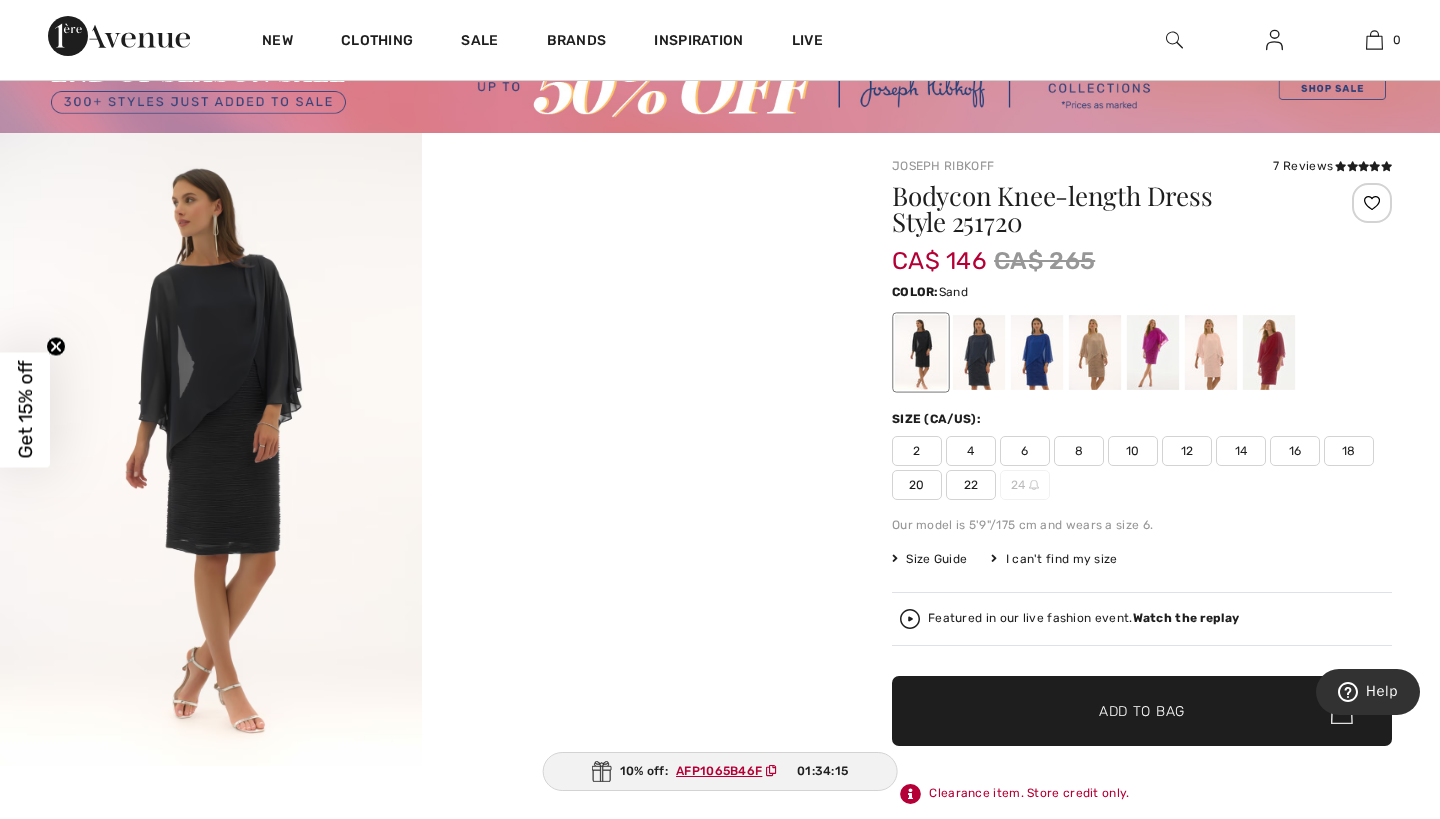 scroll, scrollTop: 77, scrollLeft: 0, axis: vertical 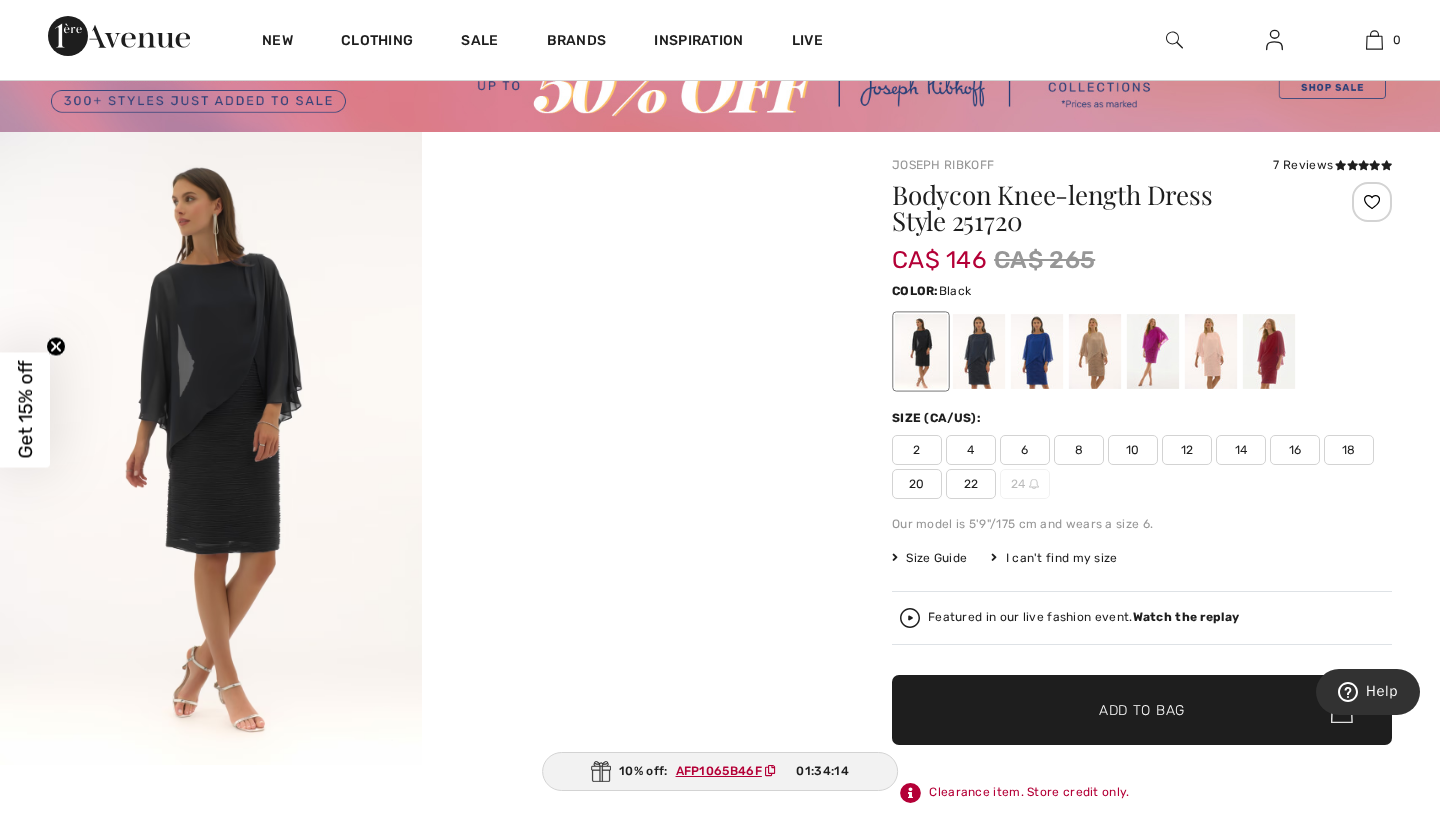 click on "16" at bounding box center (1295, 450) 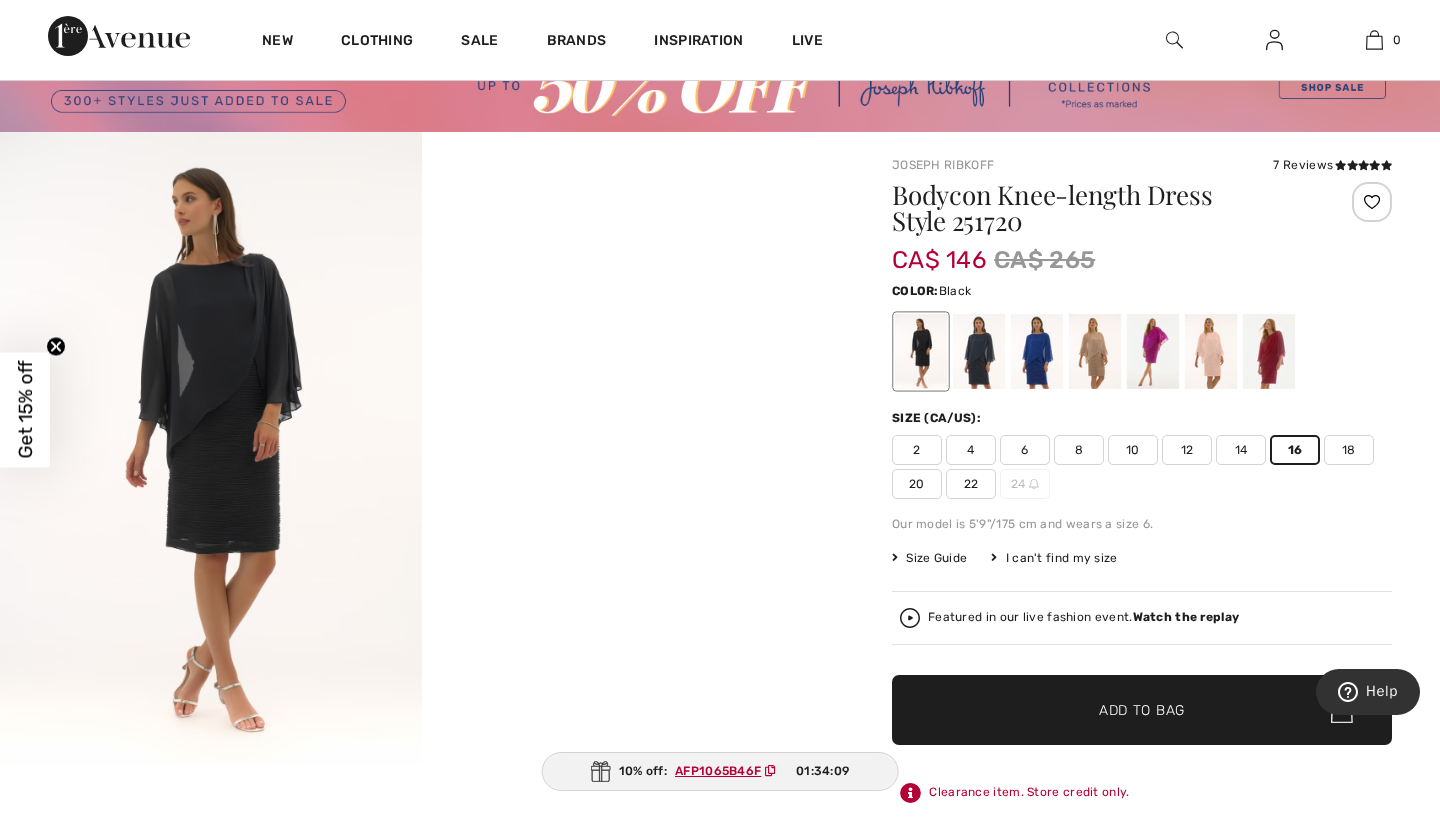 click on "10% off:
AFP1065B46F
01:34:09" at bounding box center [720, 771] 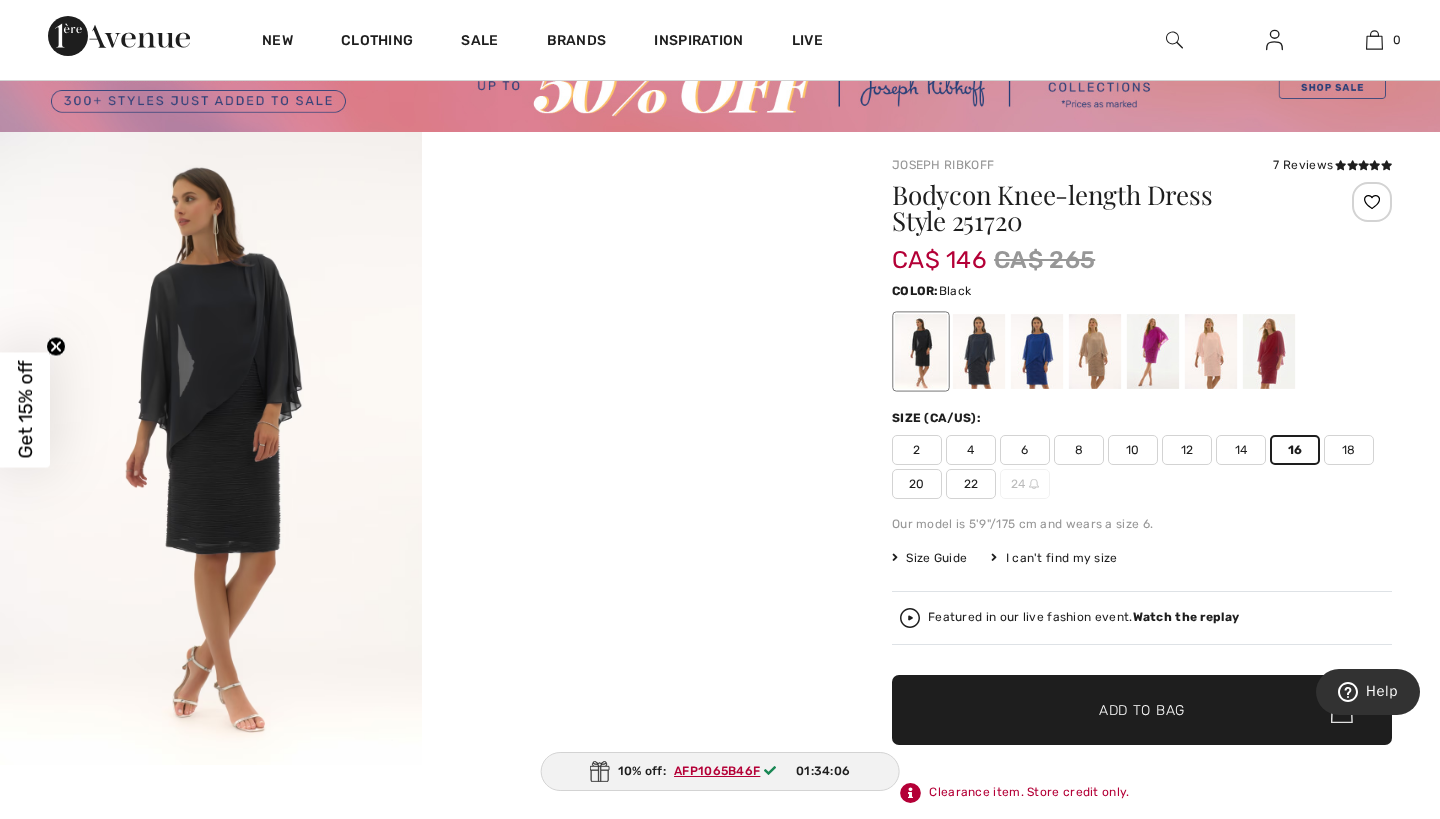 click on "✔ Added to Bag
Add to Bag" at bounding box center (1142, 710) 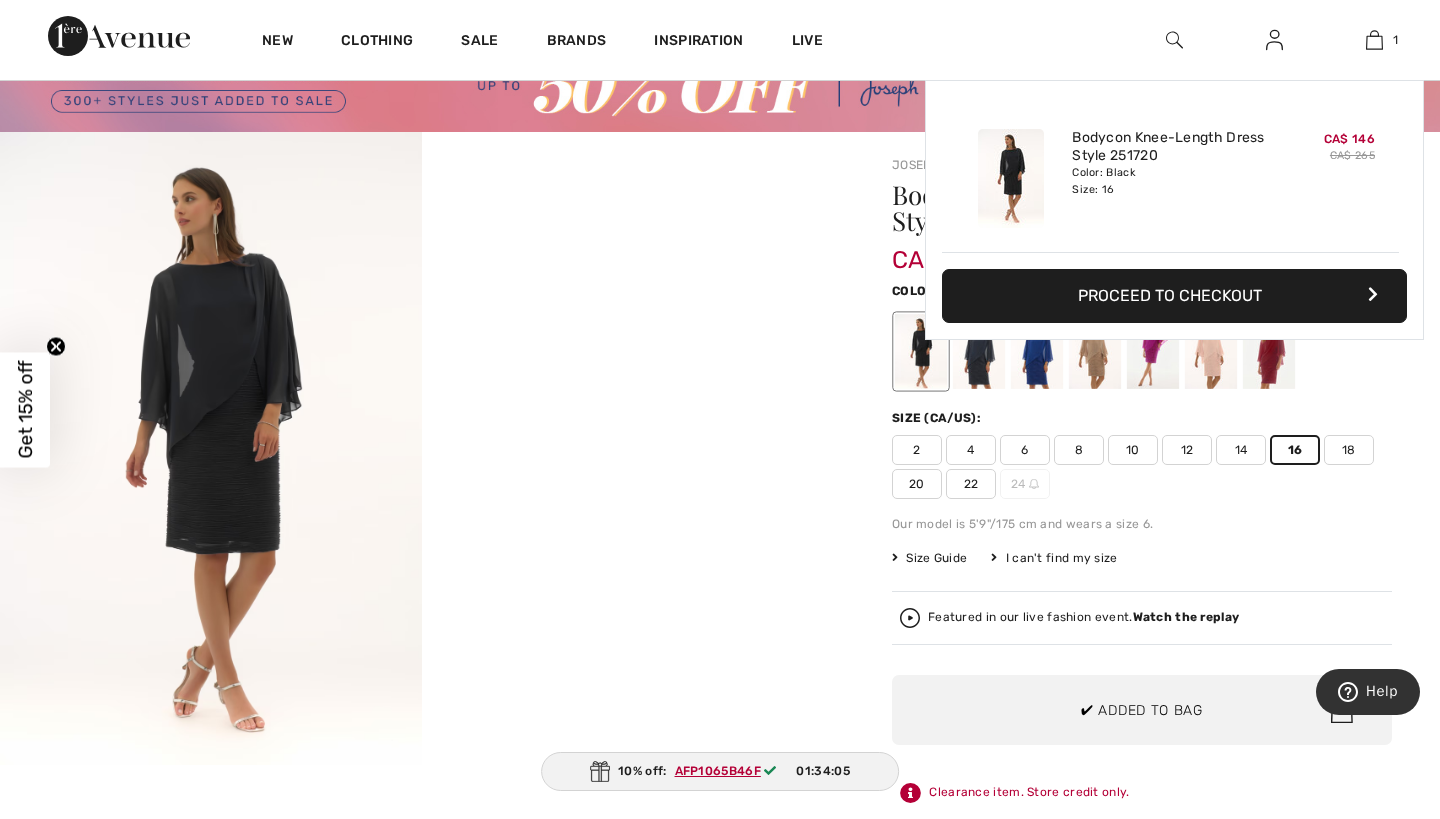 scroll, scrollTop: 0, scrollLeft: 0, axis: both 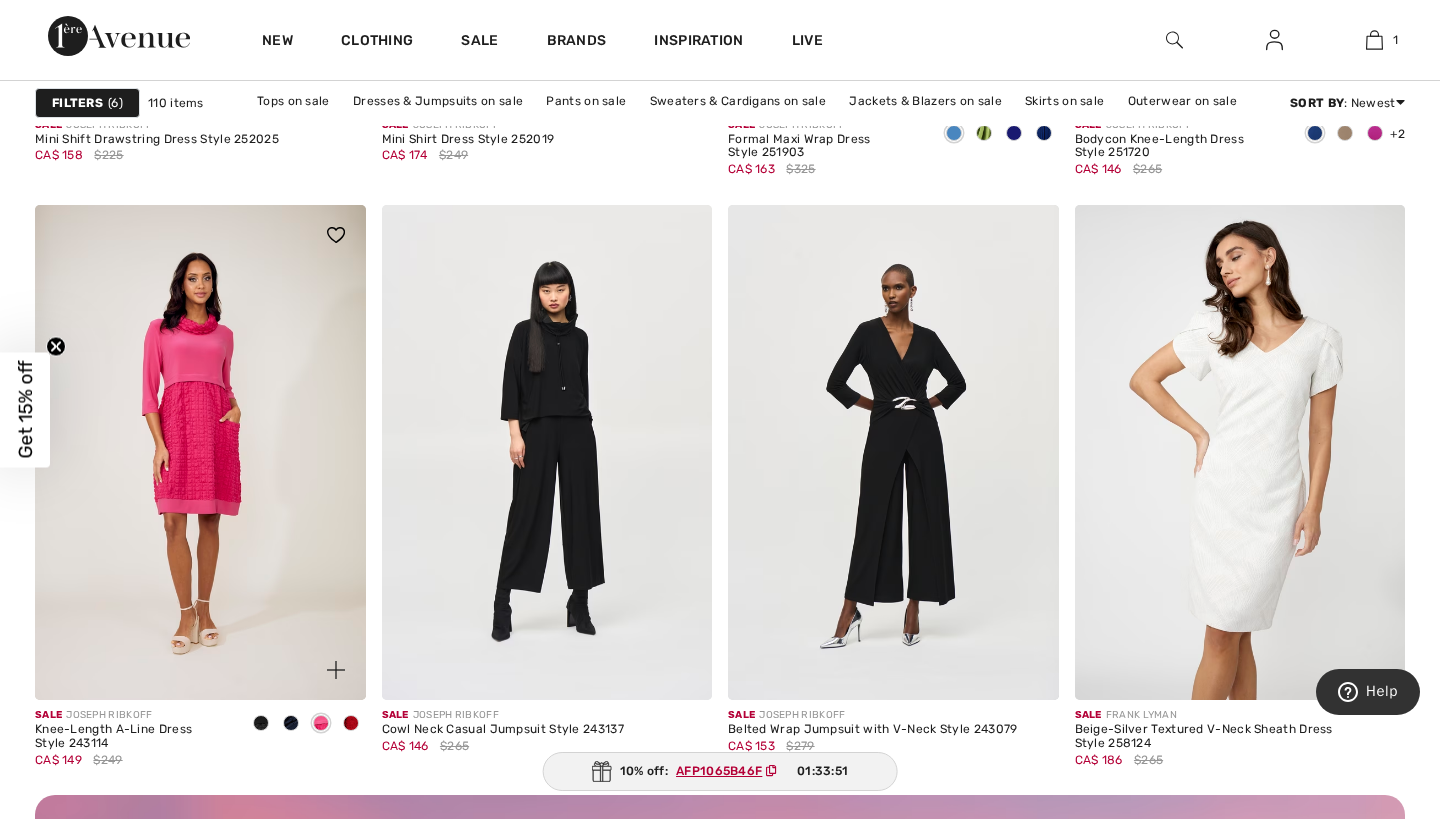 click at bounding box center [261, 723] 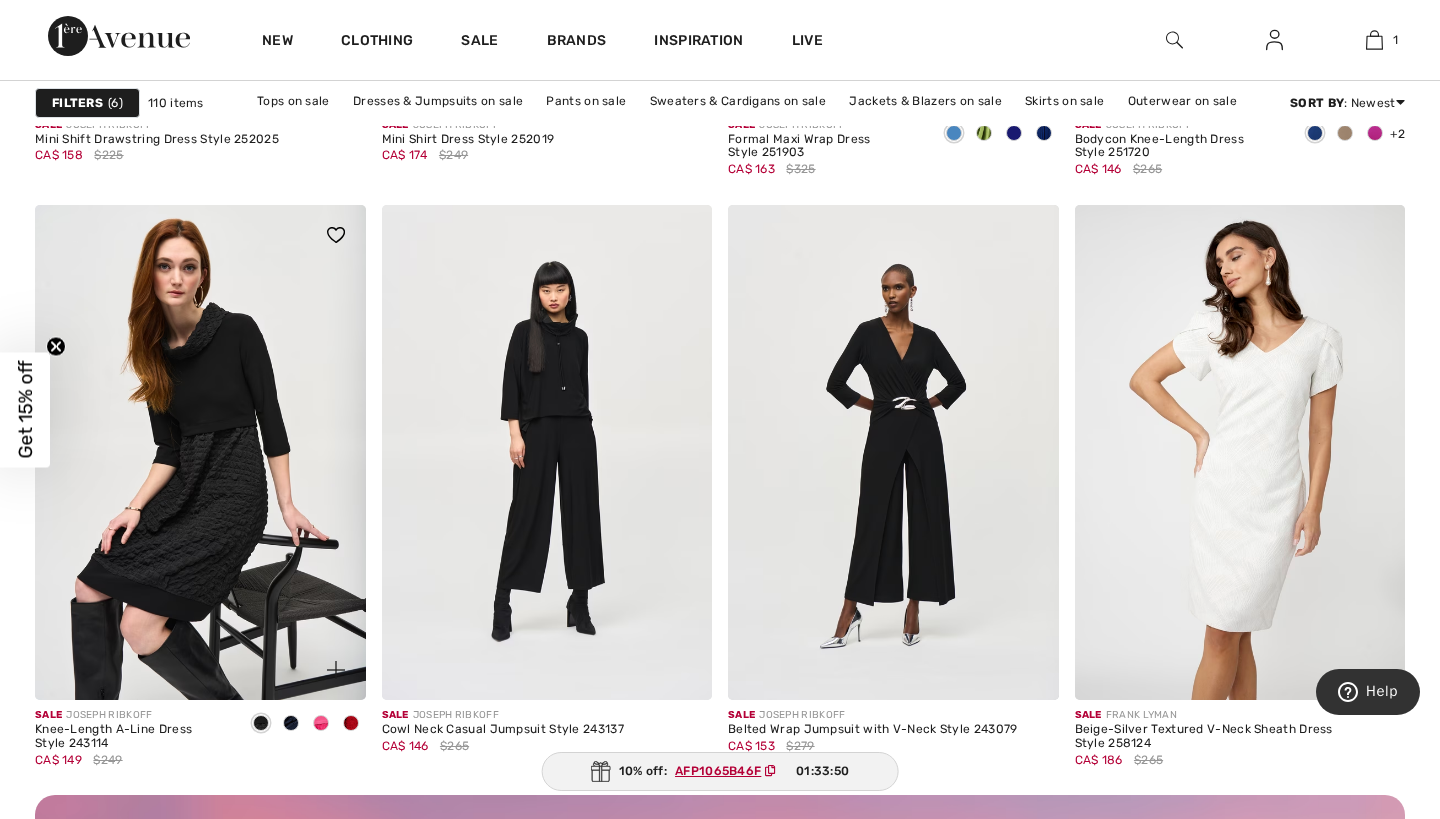 click at bounding box center (291, 723) 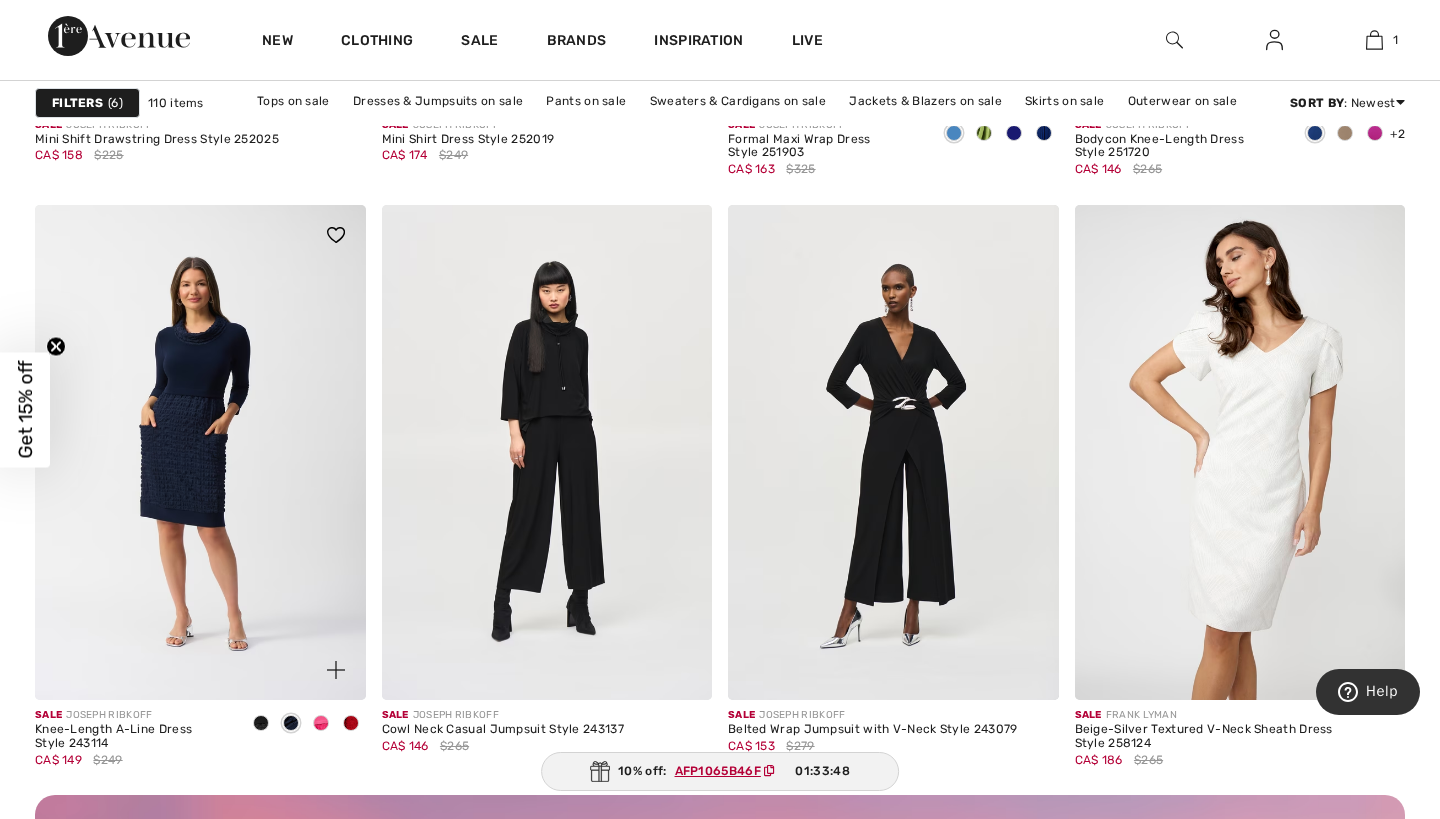 click at bounding box center (351, 723) 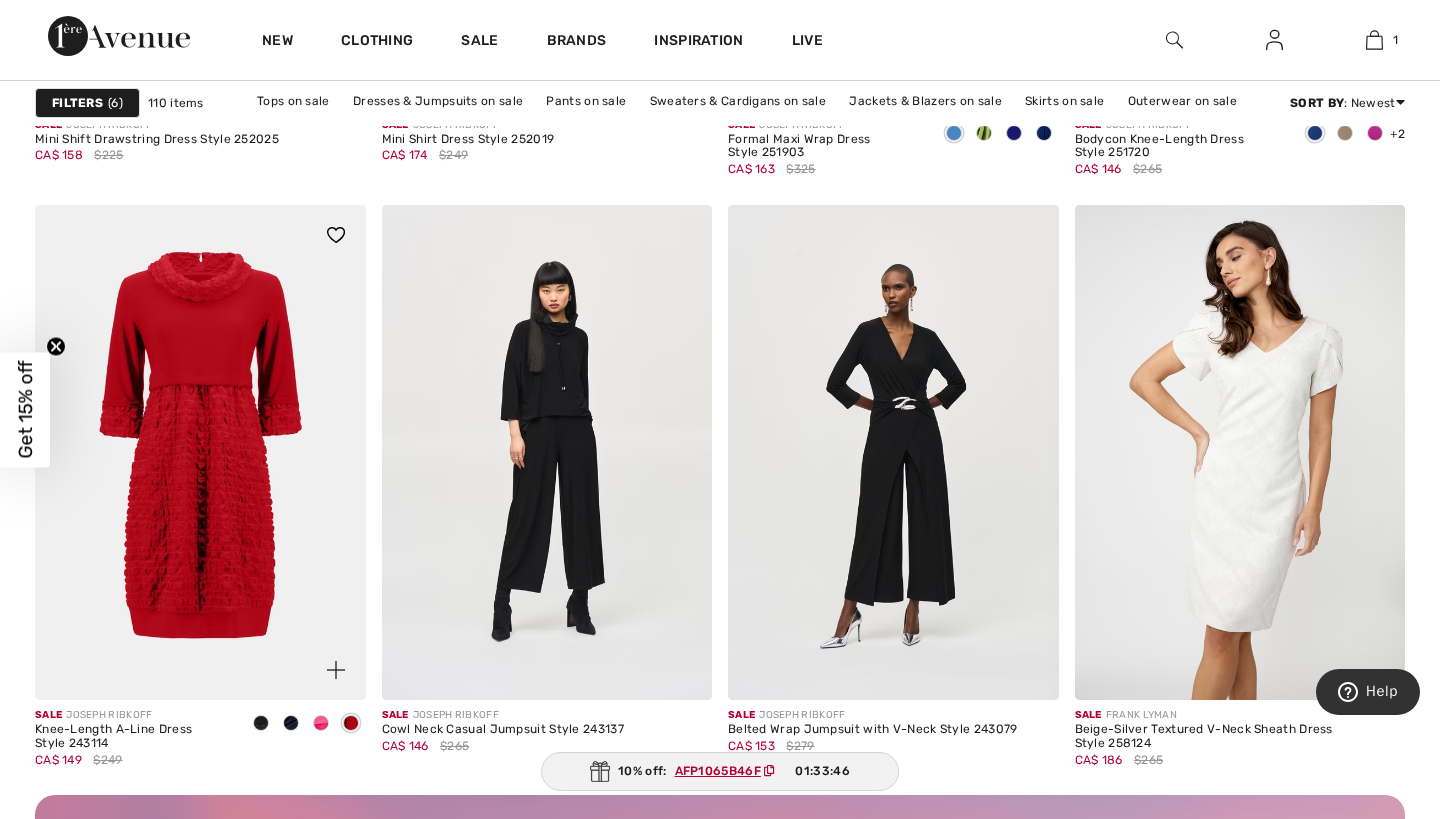 click at bounding box center [291, 724] 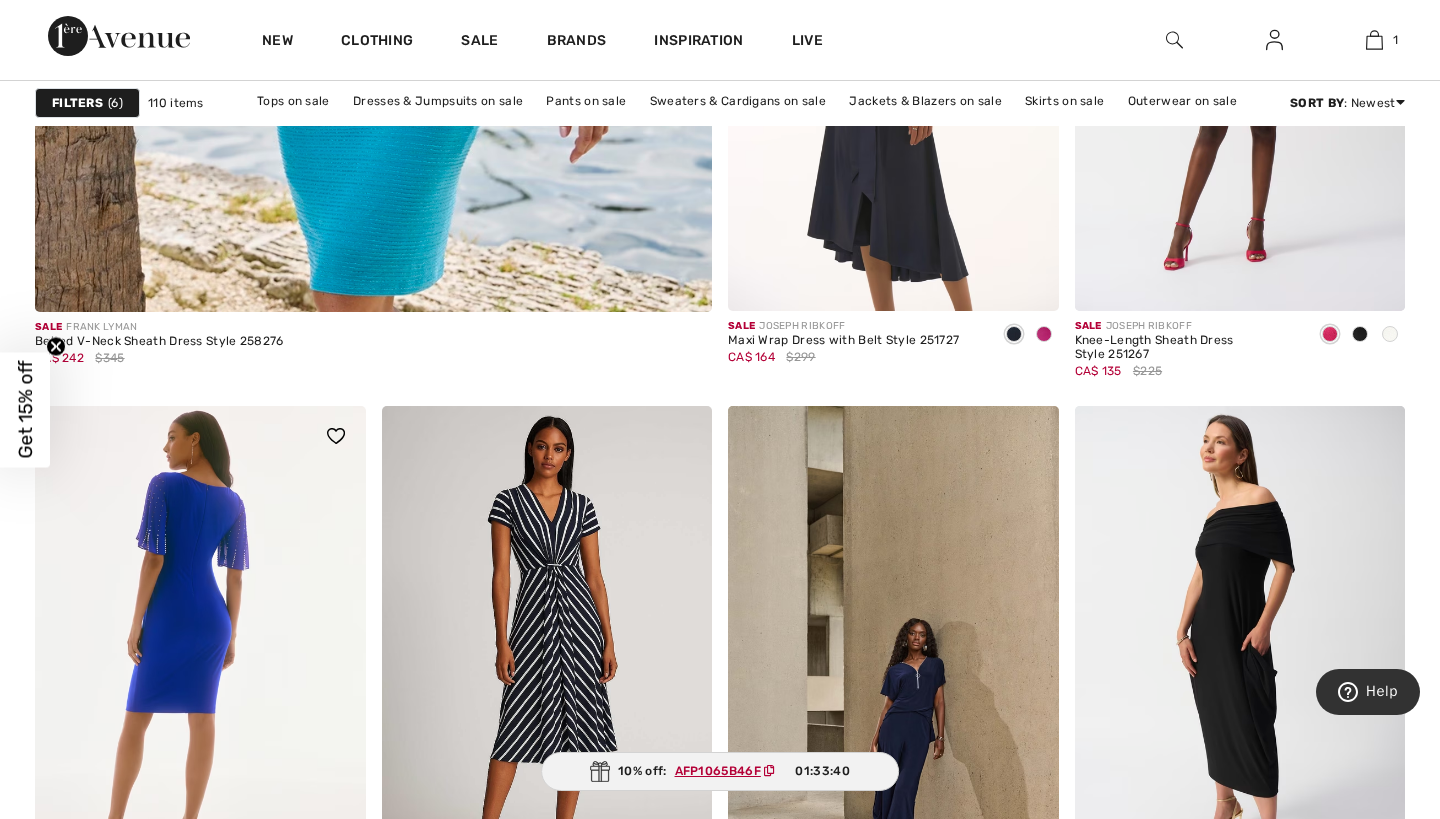 scroll, scrollTop: 5432, scrollLeft: 0, axis: vertical 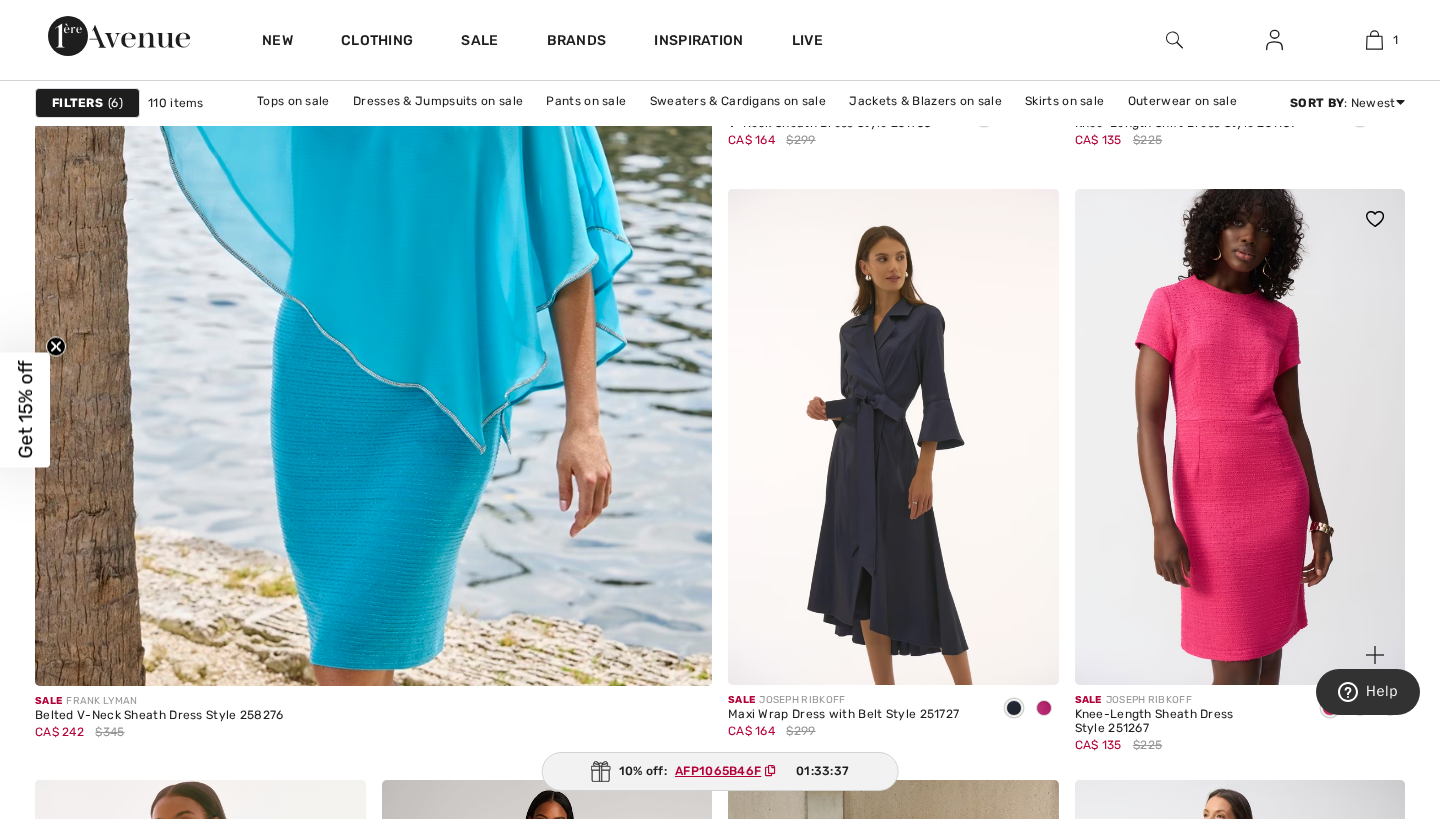 click at bounding box center (1240, 437) 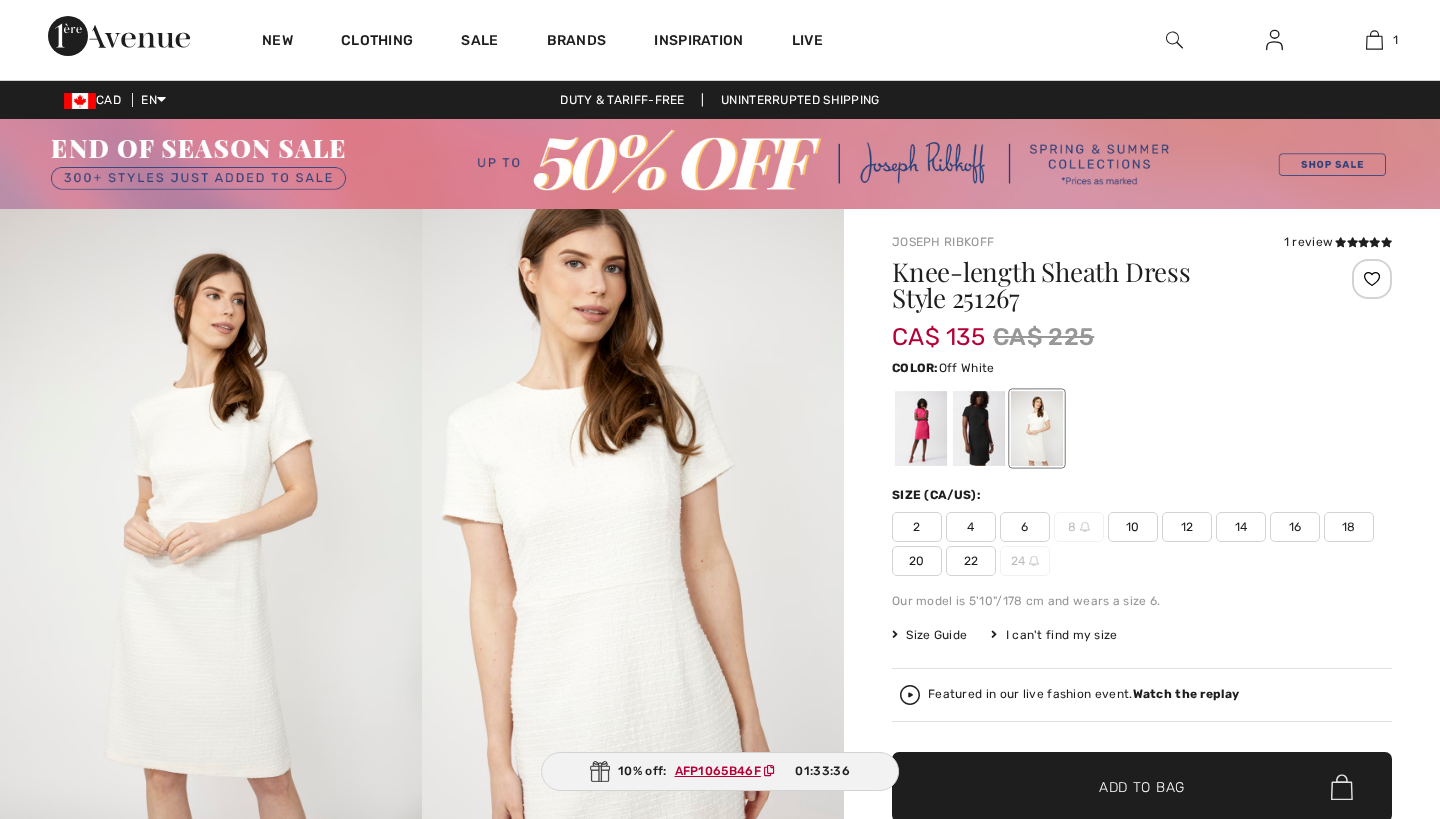 scroll, scrollTop: 0, scrollLeft: 0, axis: both 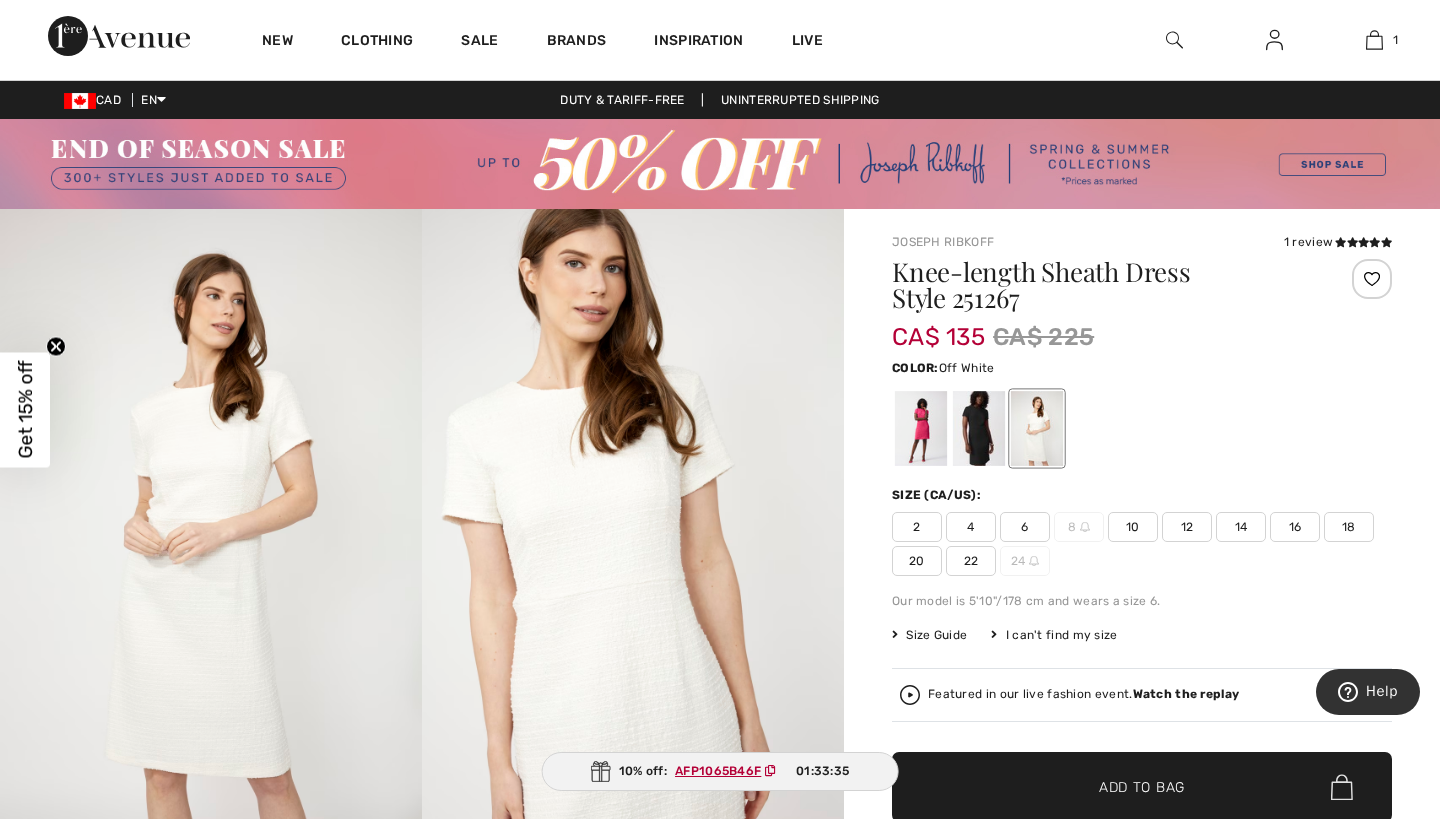 click on "16" at bounding box center [1295, 527] 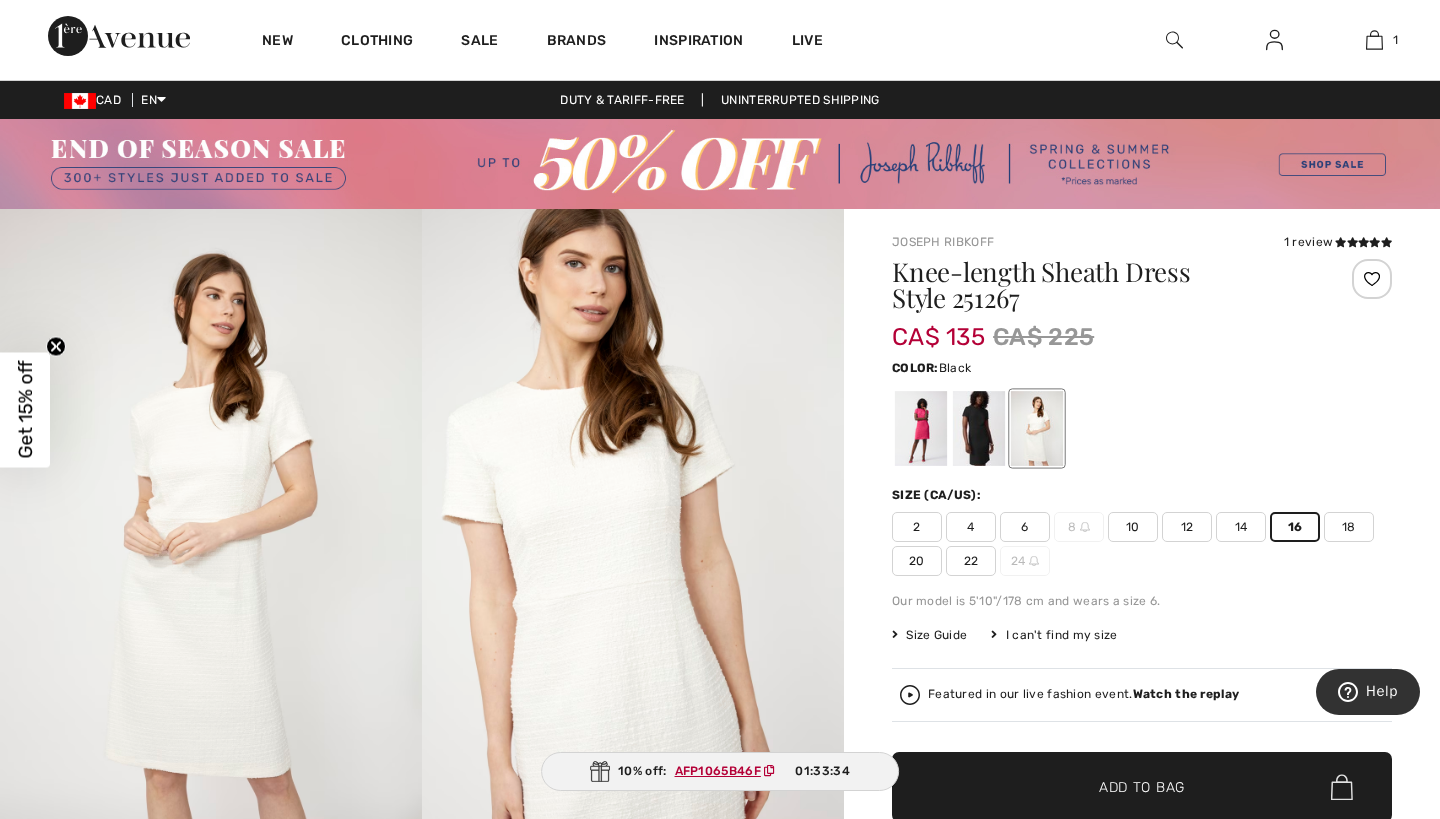 click at bounding box center (979, 428) 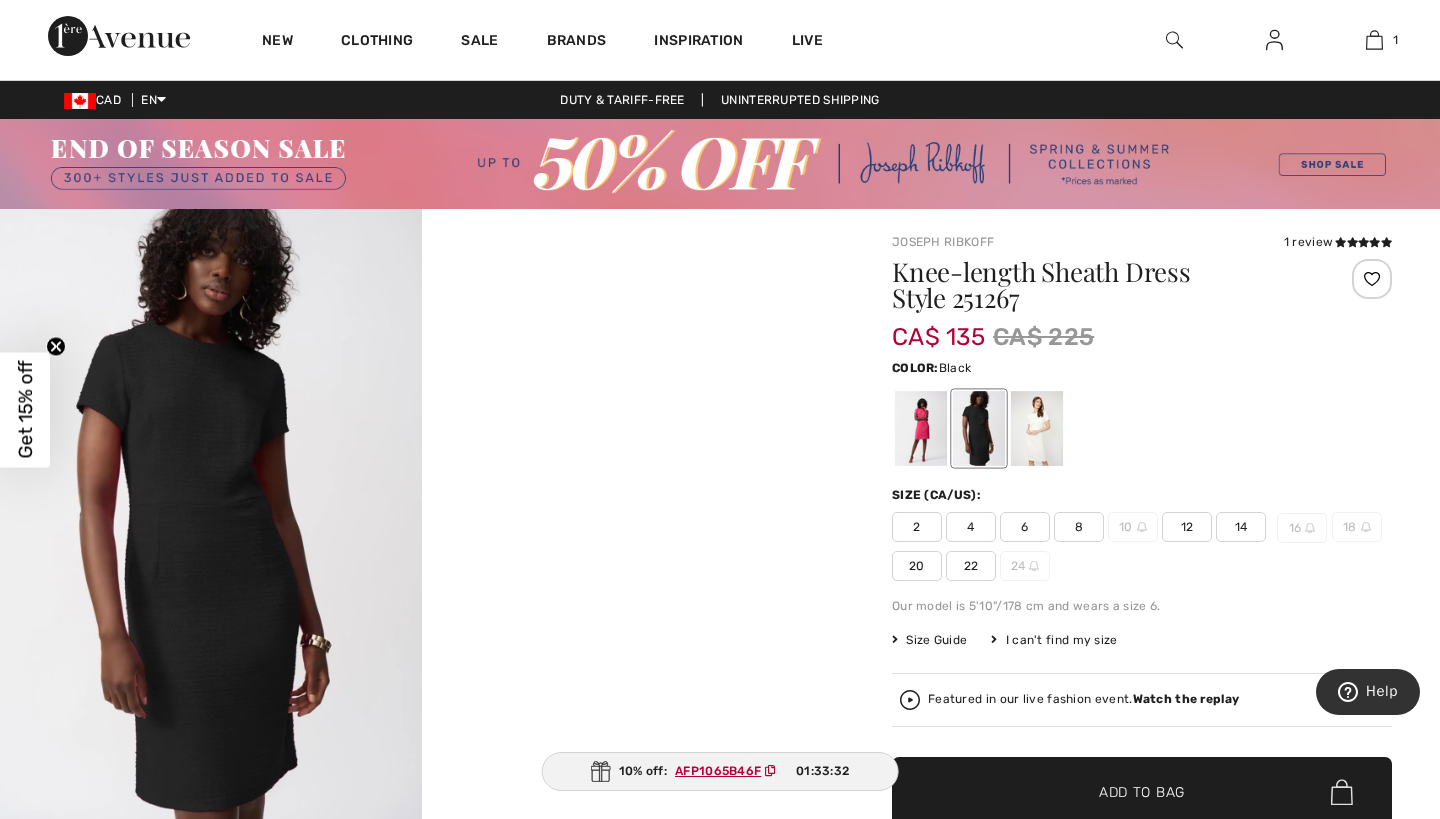 click at bounding box center [211, 525] 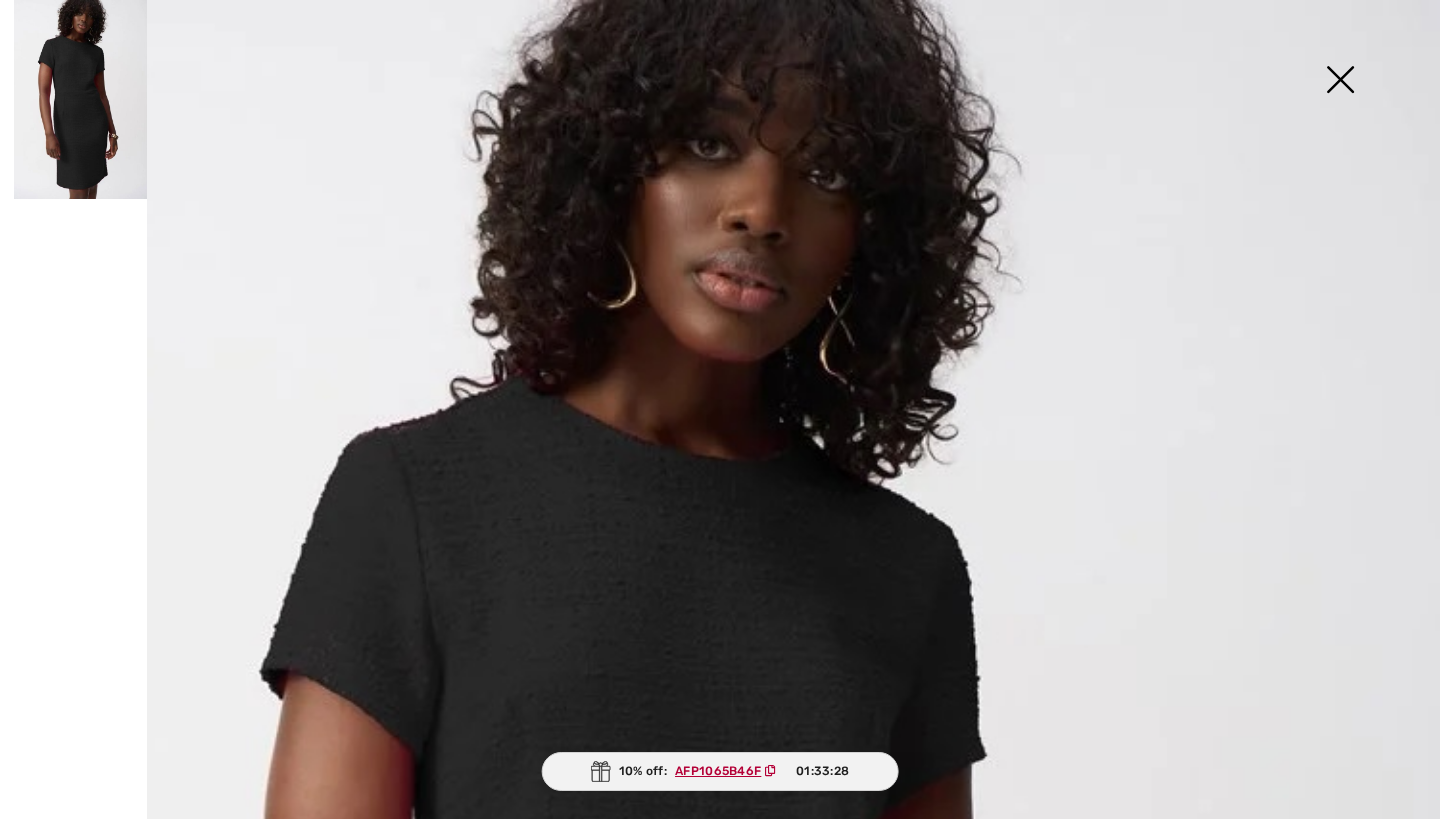 scroll, scrollTop: 0, scrollLeft: 0, axis: both 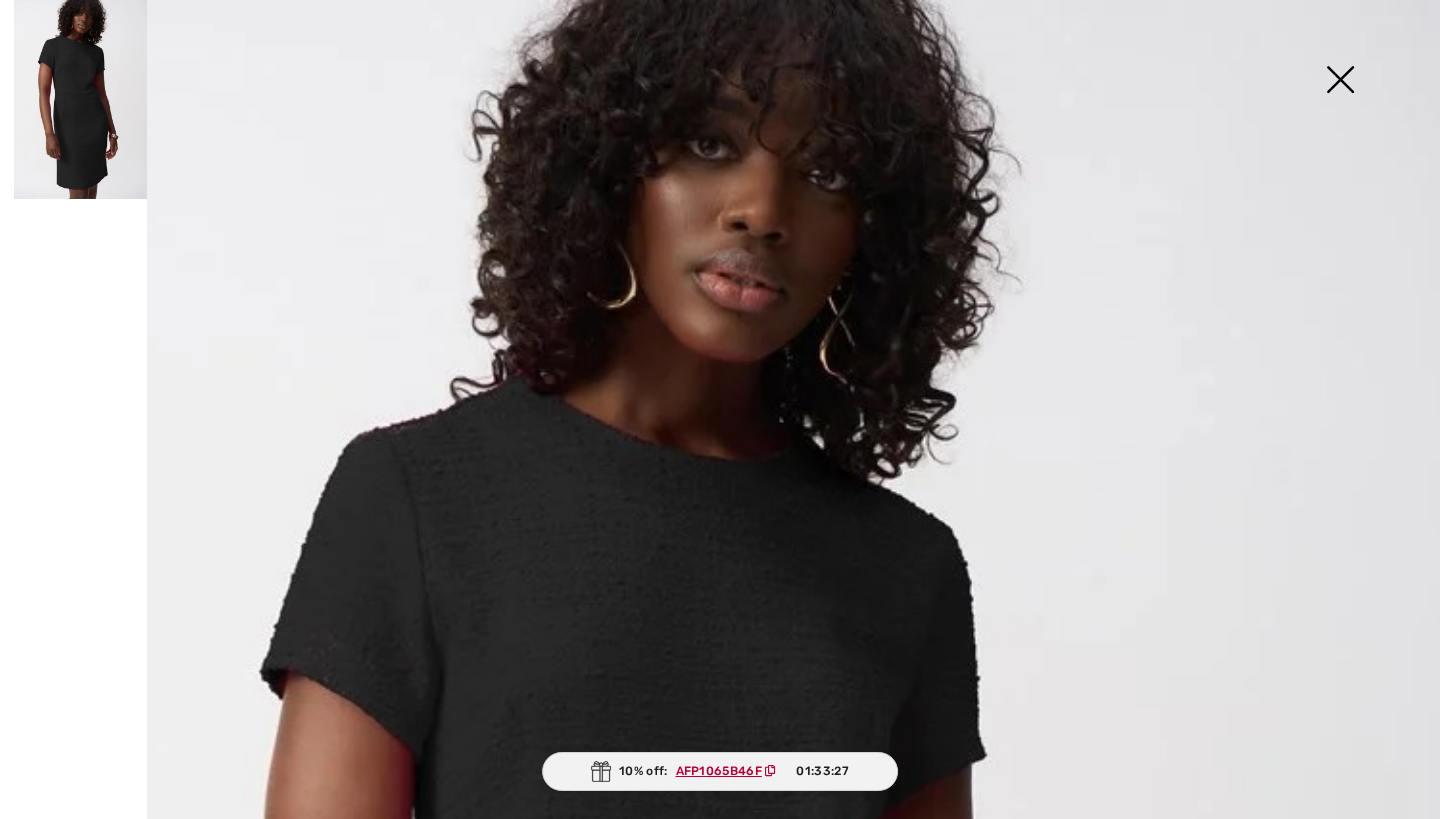 click at bounding box center [1340, 81] 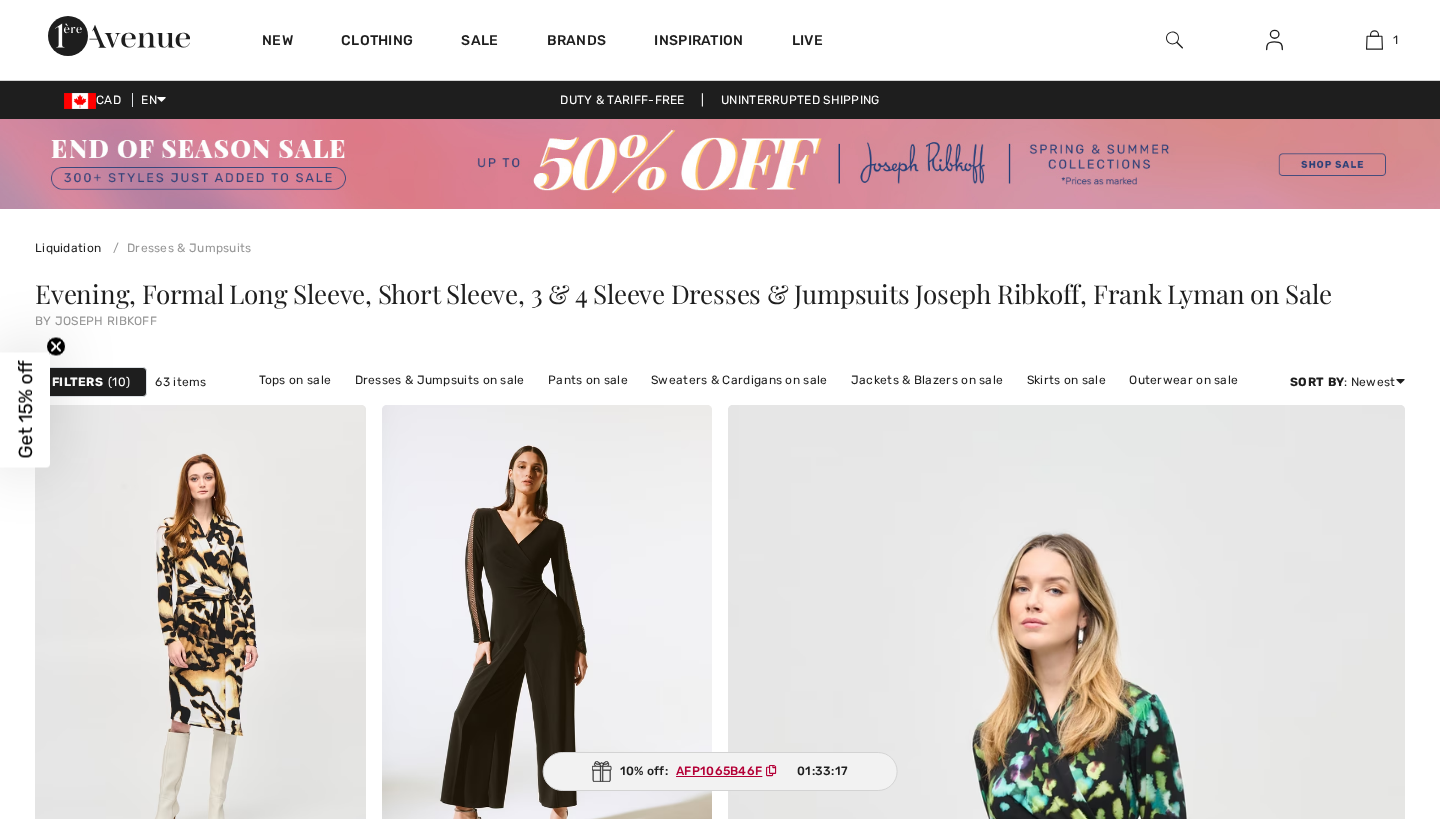 scroll, scrollTop: 0, scrollLeft: 0, axis: both 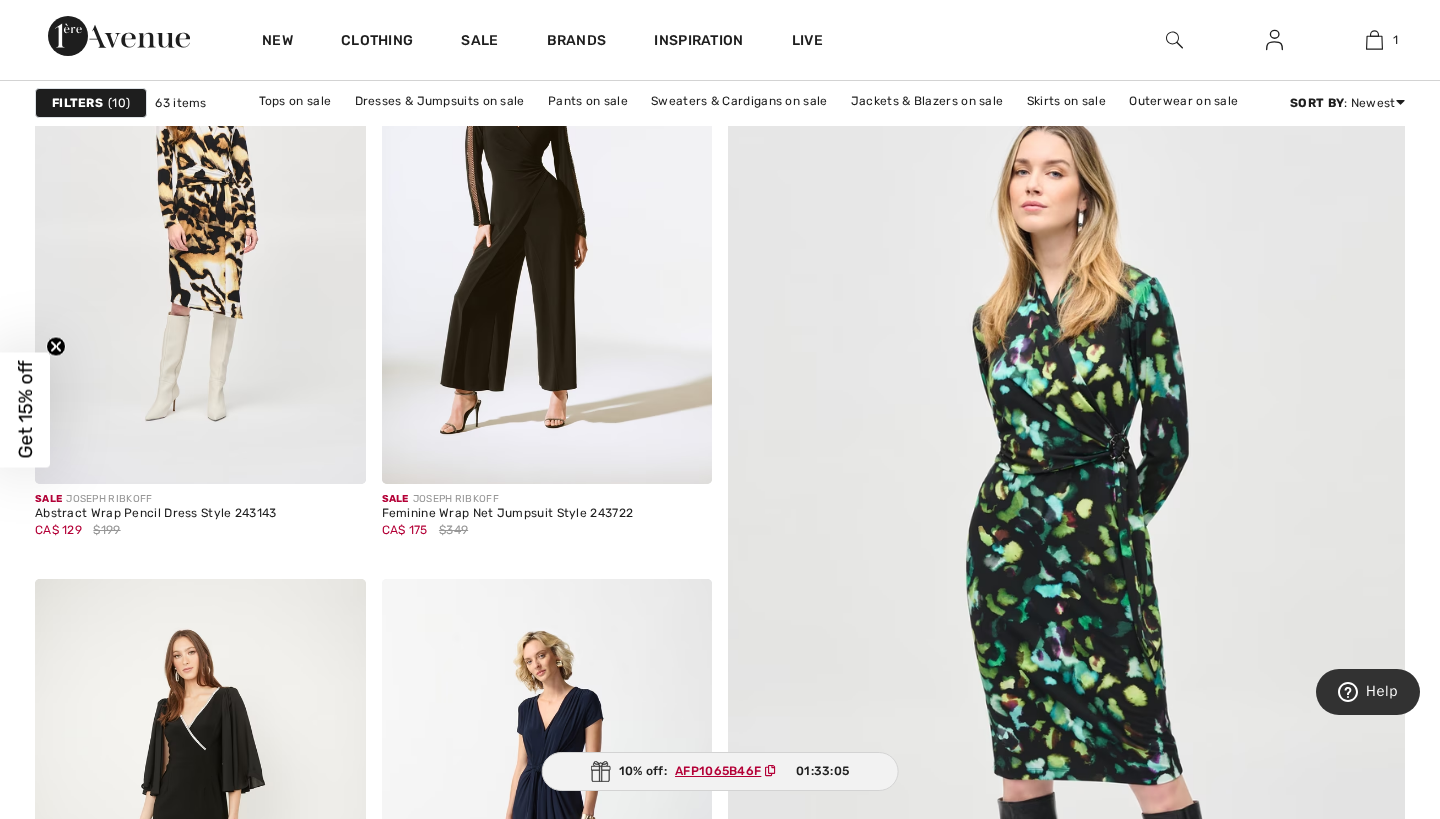 click on "Filters 10" at bounding box center (91, 103) 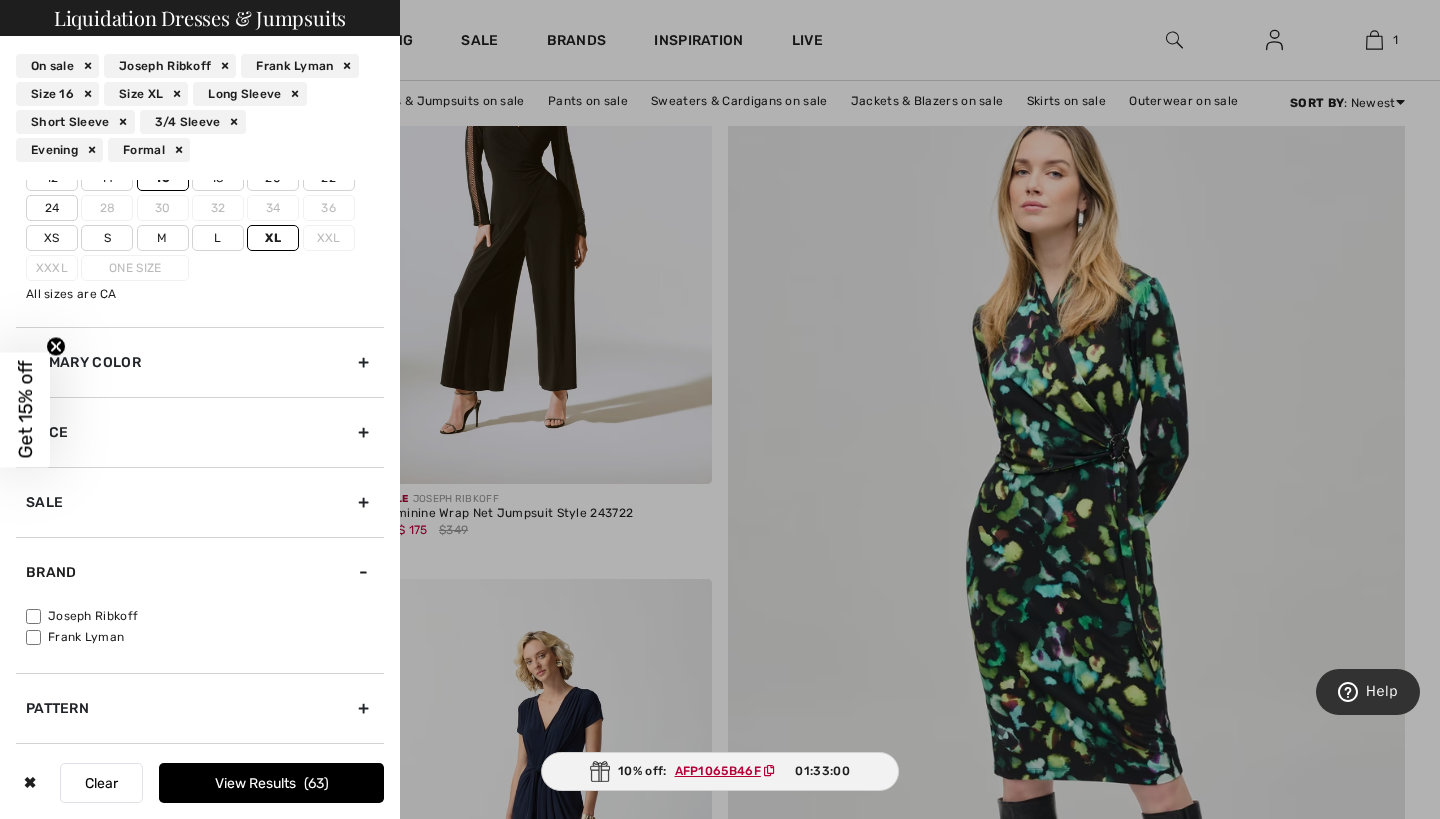 scroll, scrollTop: 51, scrollLeft: 0, axis: vertical 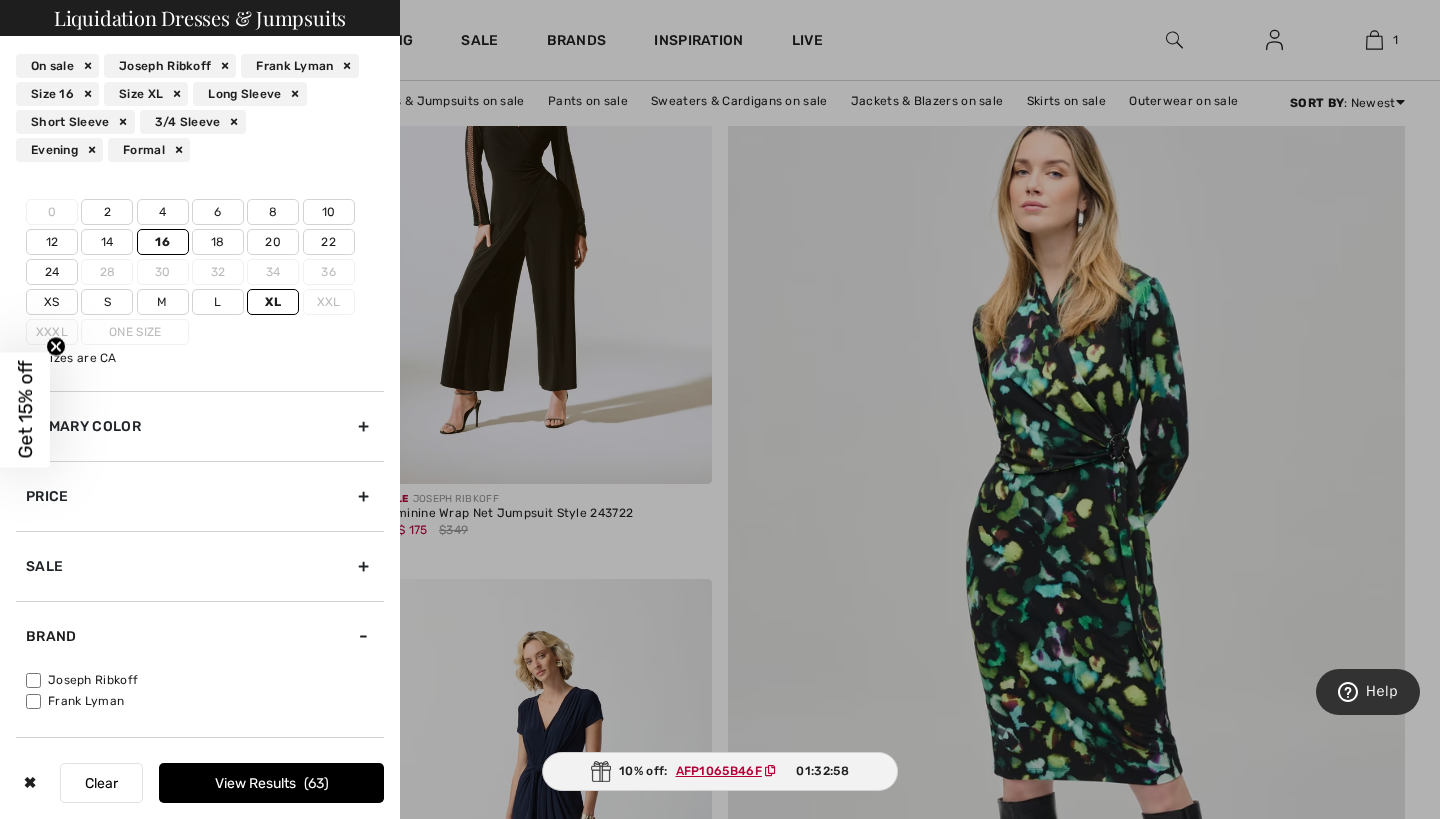 click on "Brand" at bounding box center (200, 636) 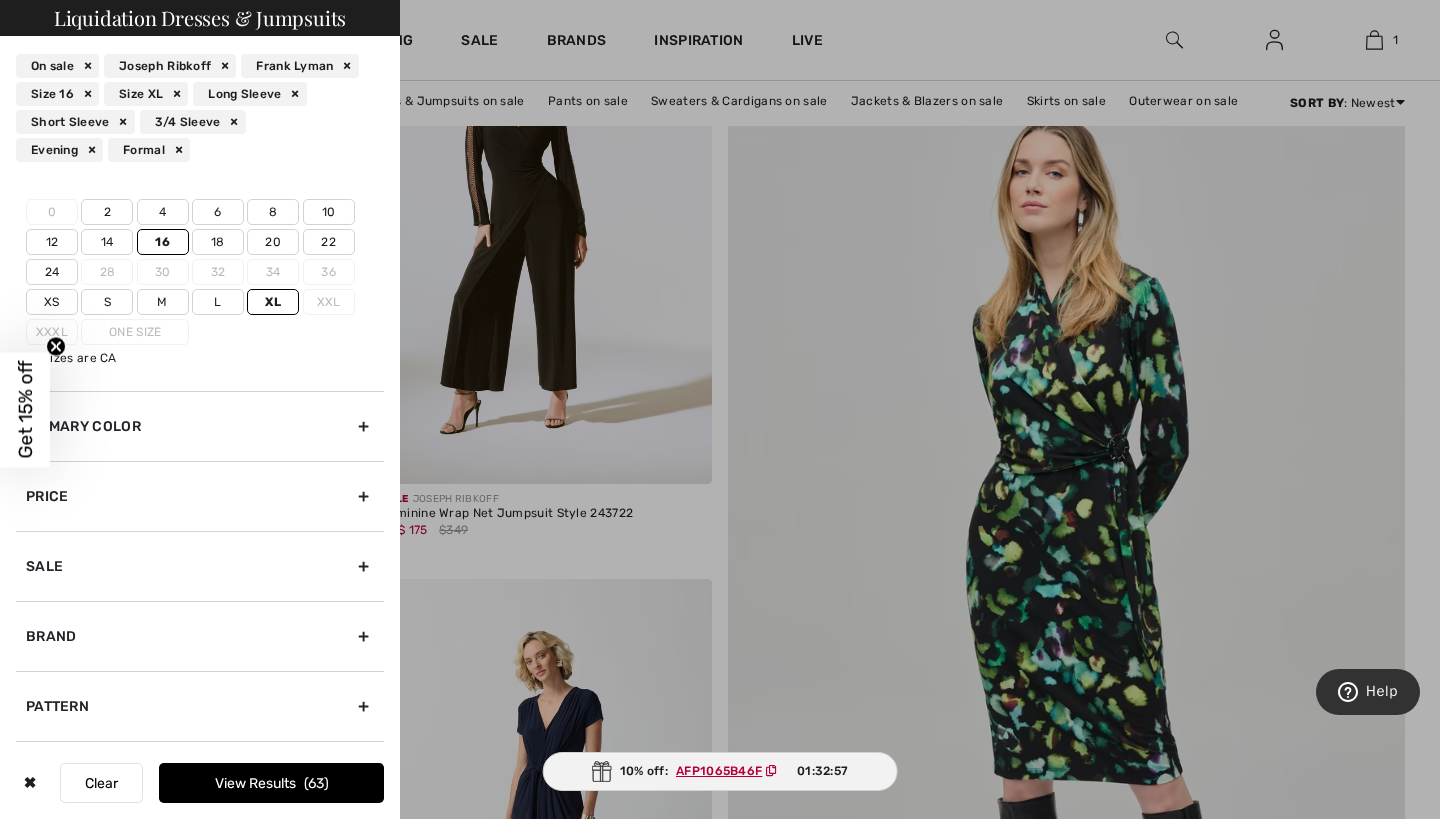 click on "Brand" at bounding box center (200, 636) 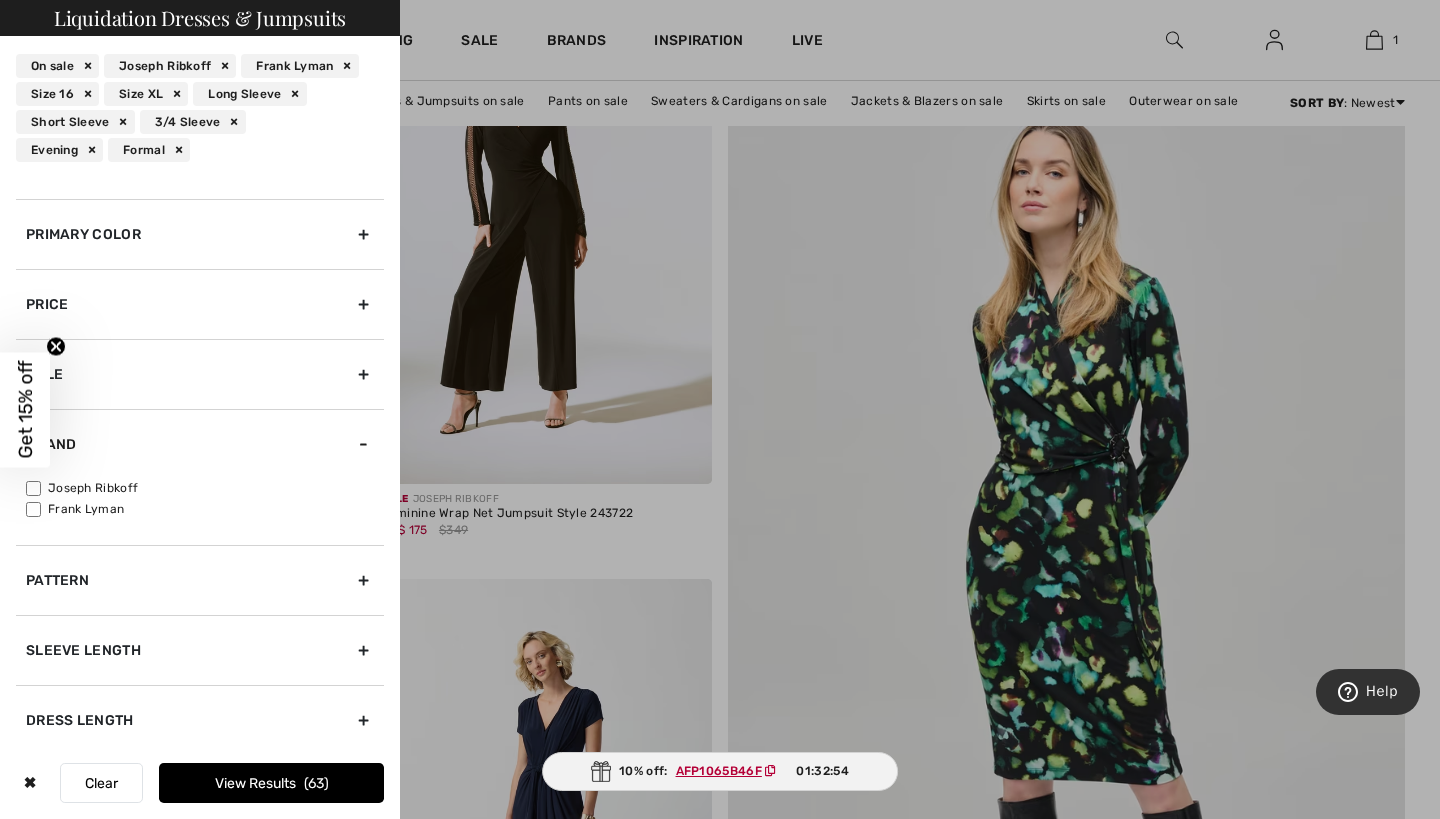 click on "Brand" at bounding box center (200, 444) 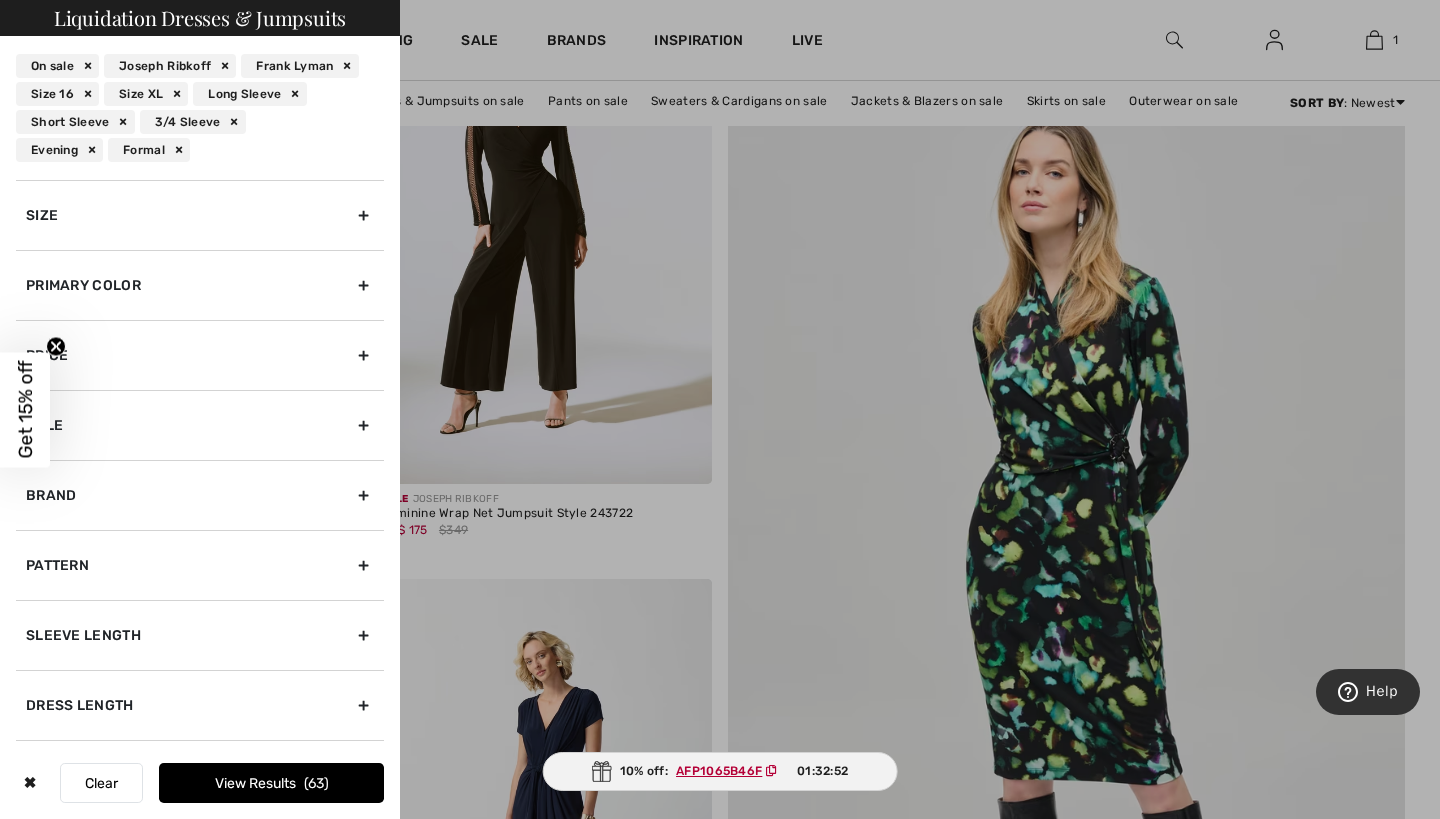scroll, scrollTop: 0, scrollLeft: 0, axis: both 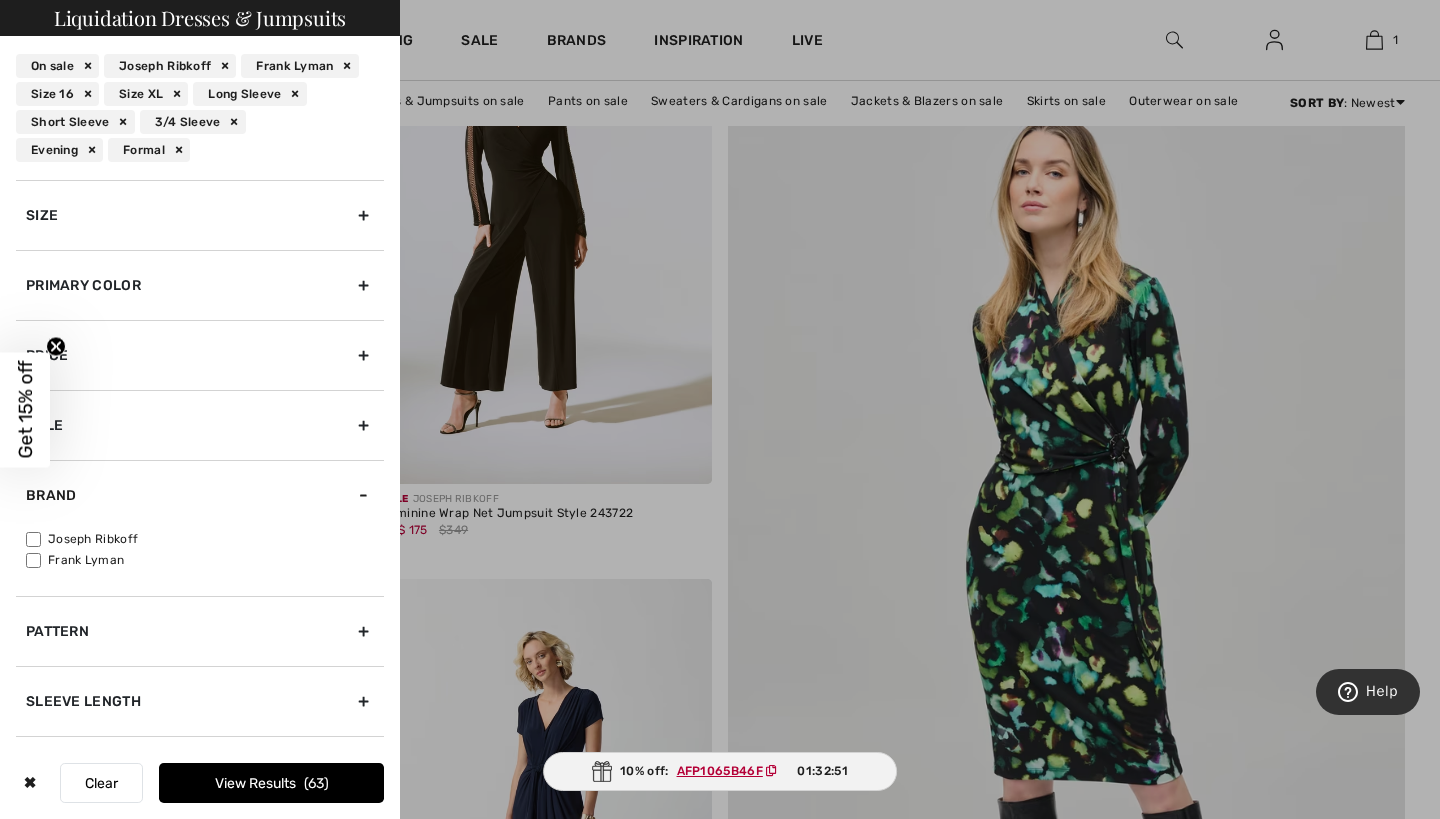 click on "Joseph Ribkoff" at bounding box center [33, 539] 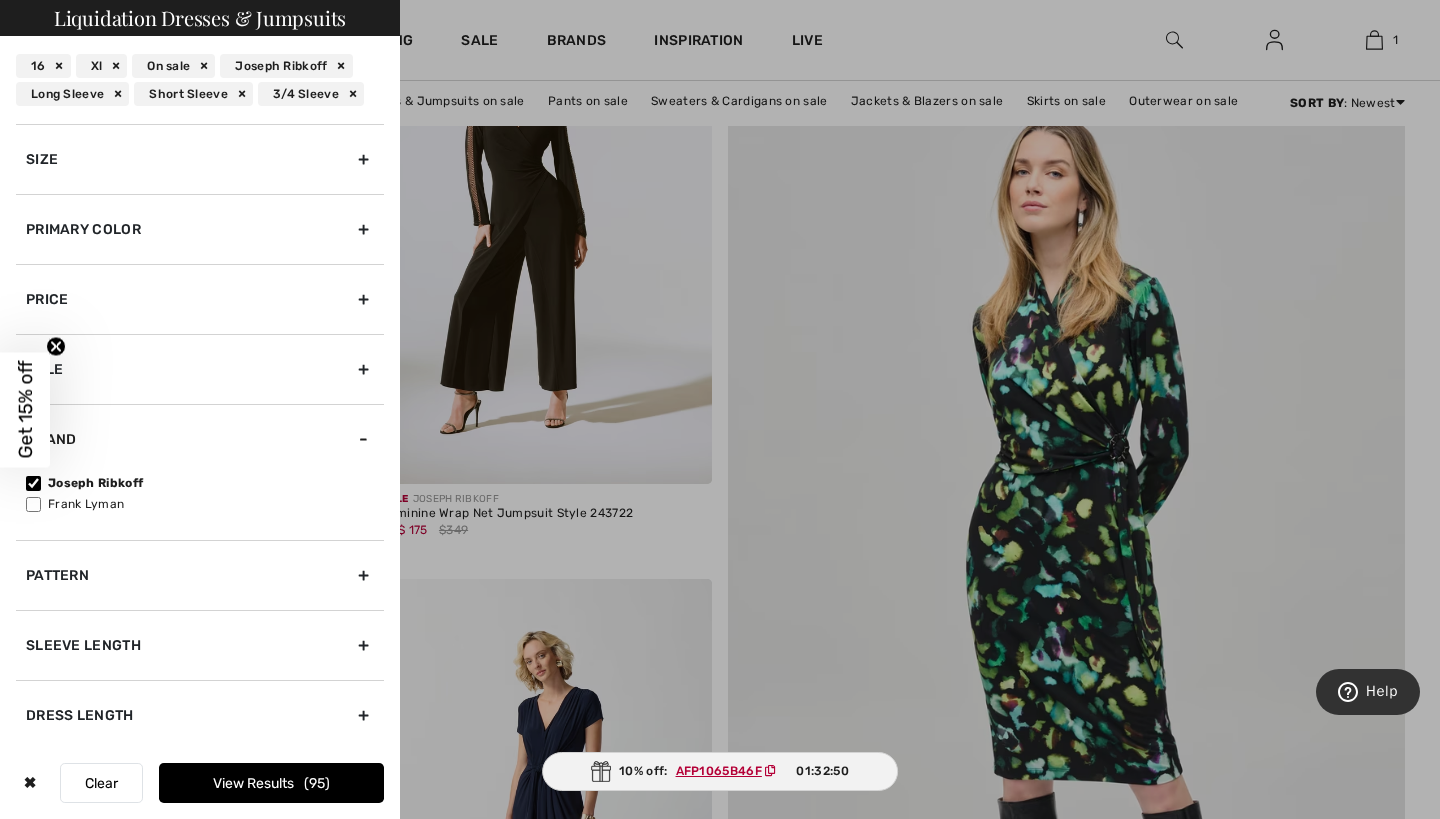 click on "Joseph Ribkoff" at bounding box center [33, 483] 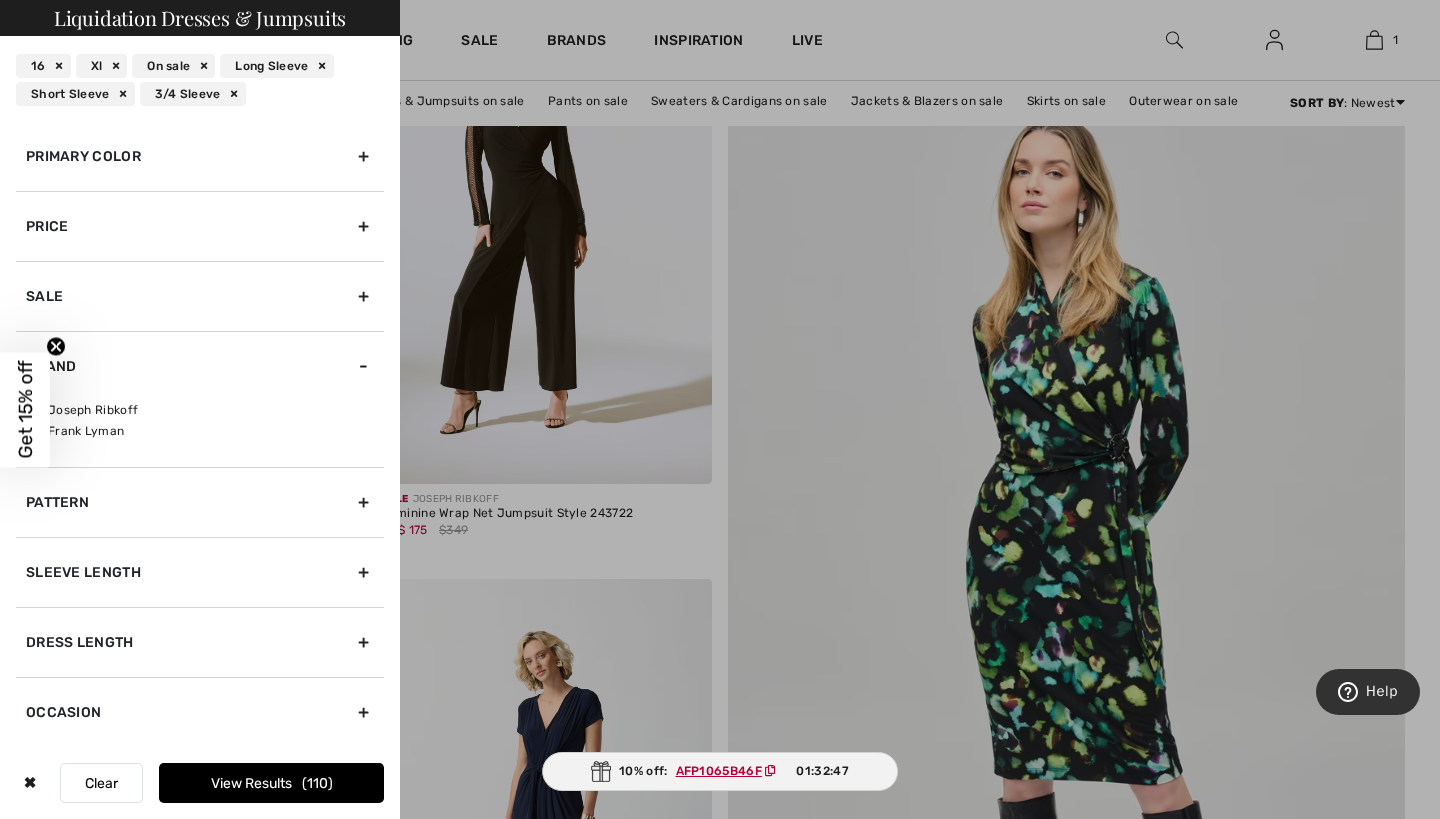 scroll, scrollTop: 73, scrollLeft: 0, axis: vertical 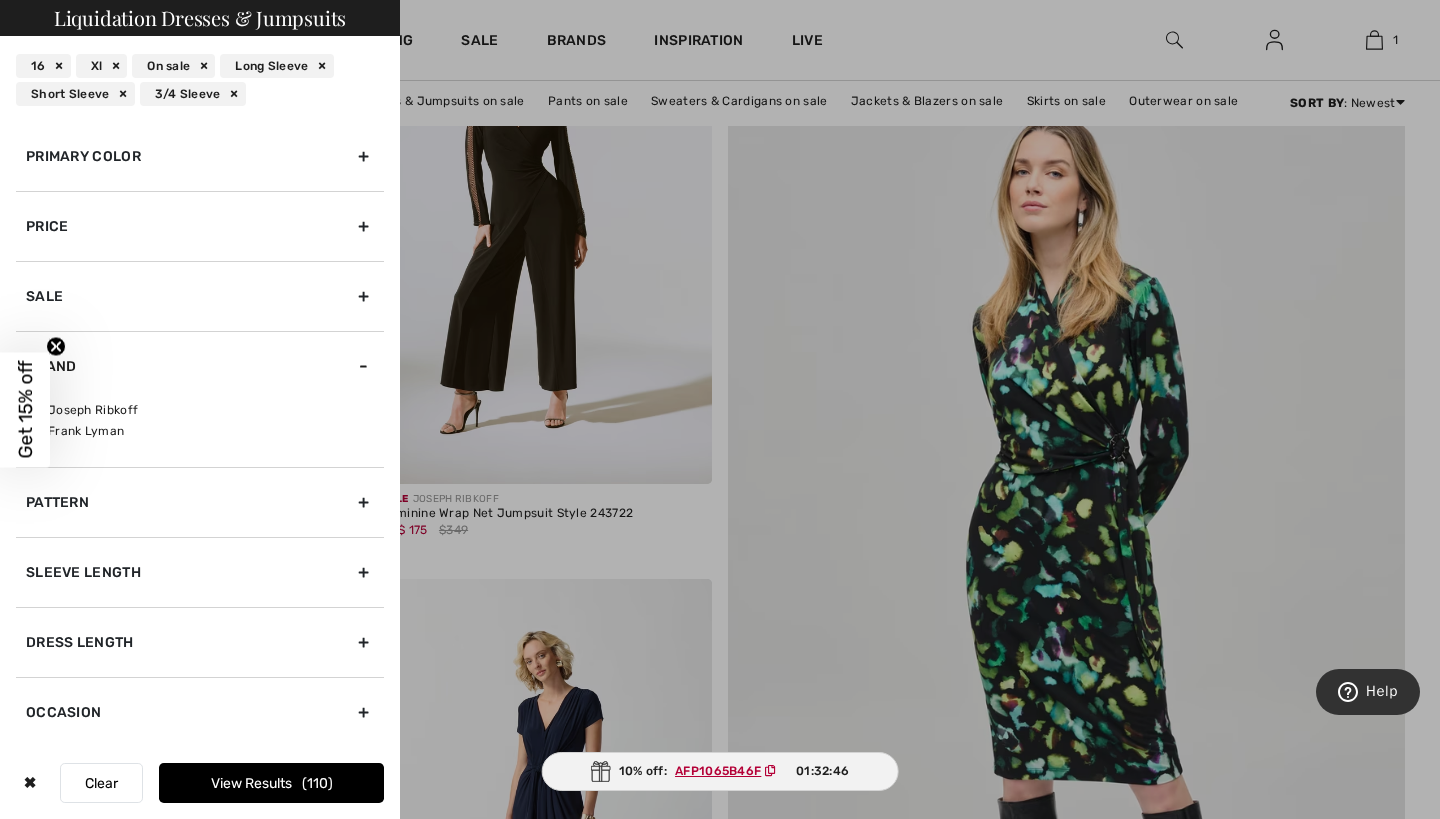 click on "Occasion" at bounding box center (200, 712) 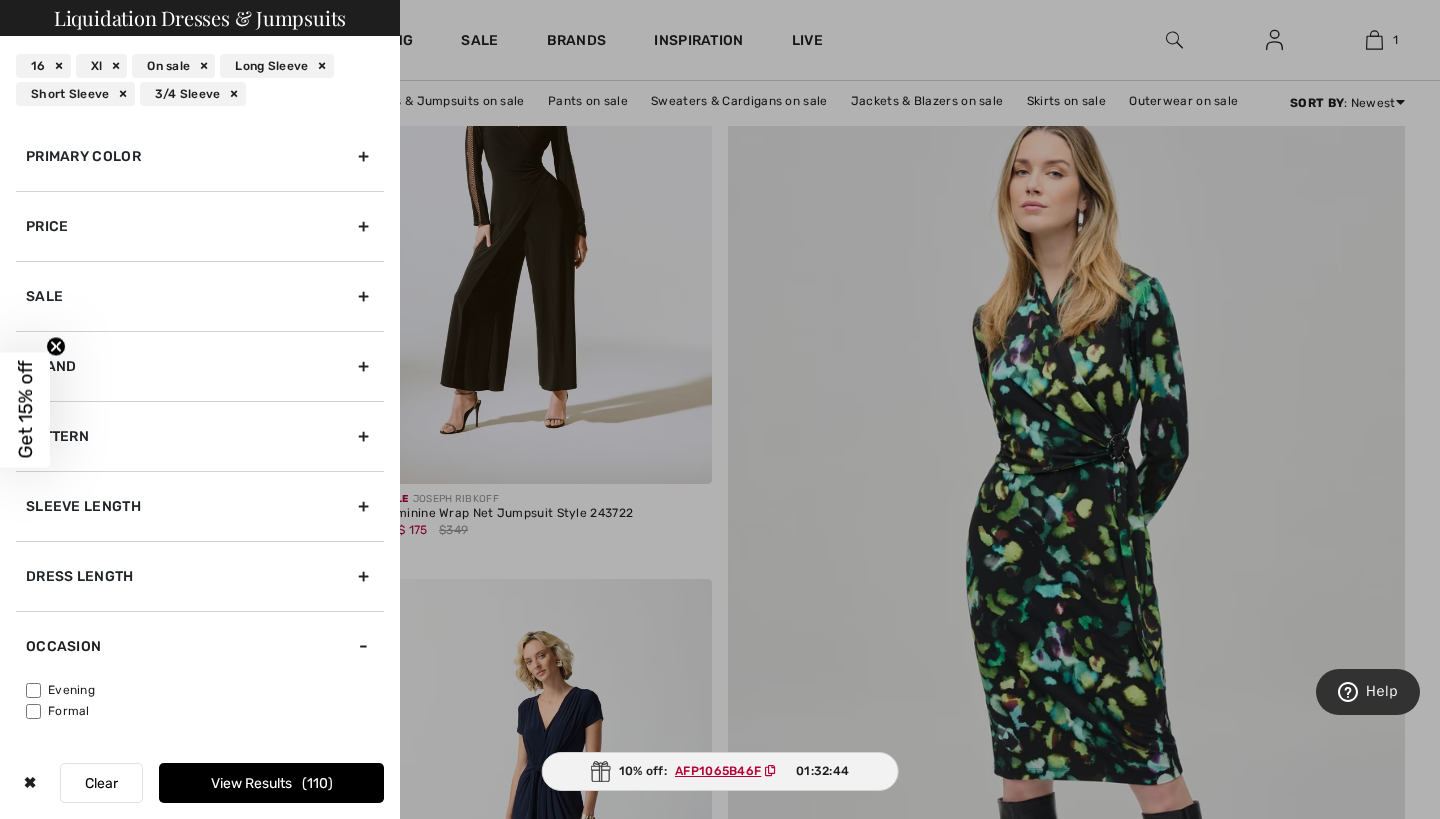 click on "View Results 110" at bounding box center [271, 783] 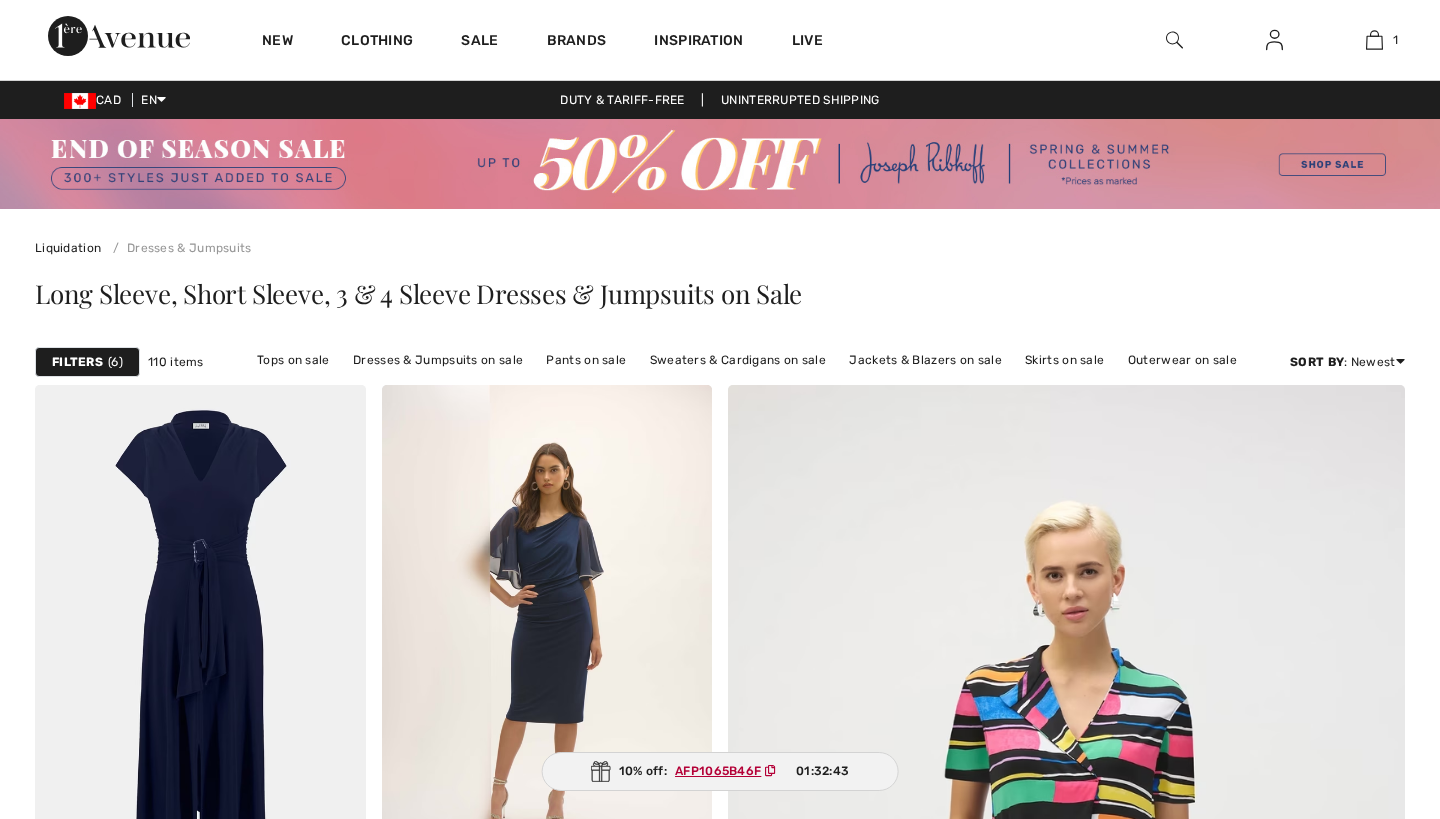 scroll, scrollTop: 0, scrollLeft: 0, axis: both 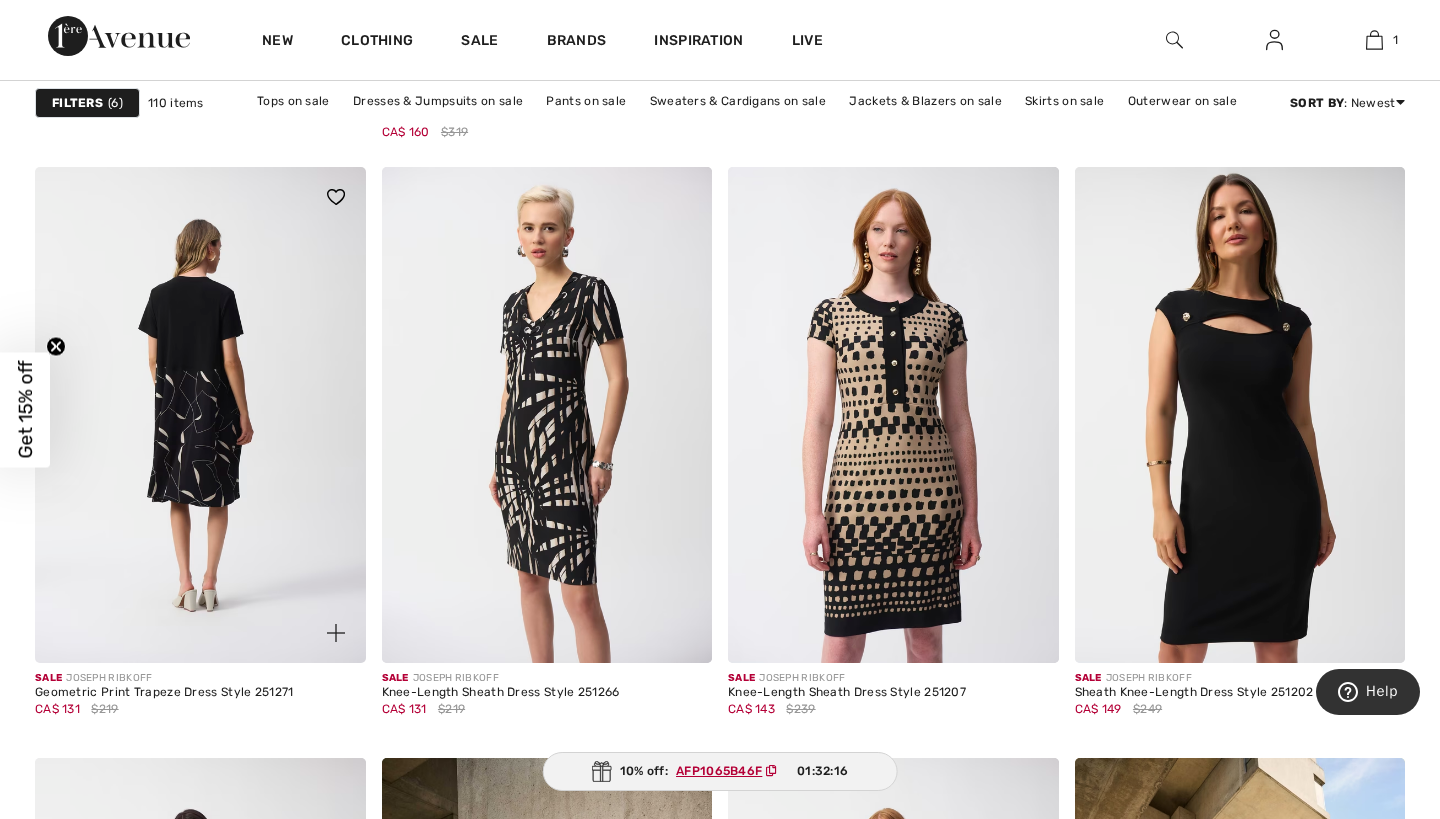 click at bounding box center [200, 415] 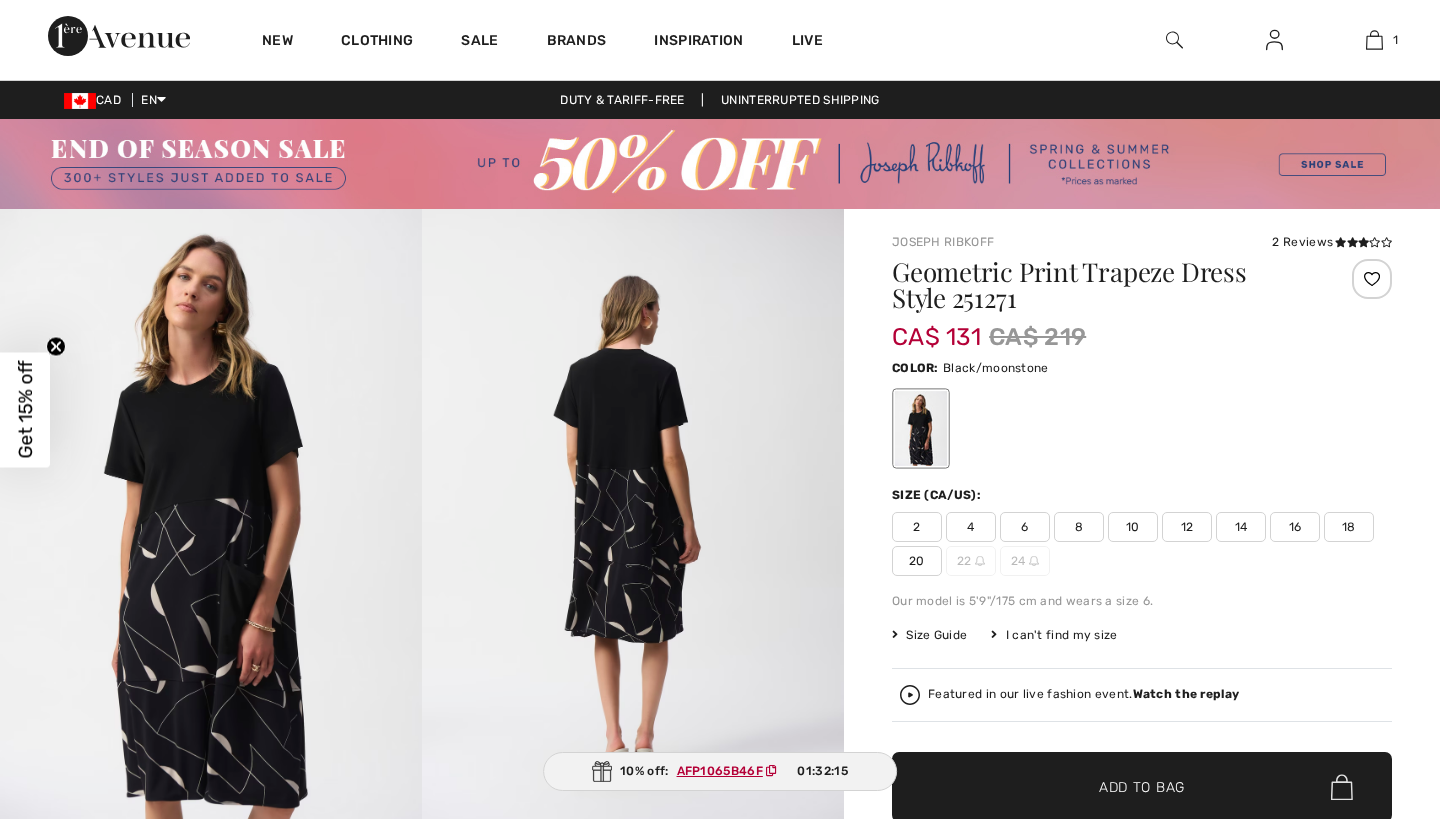 scroll, scrollTop: 0, scrollLeft: 0, axis: both 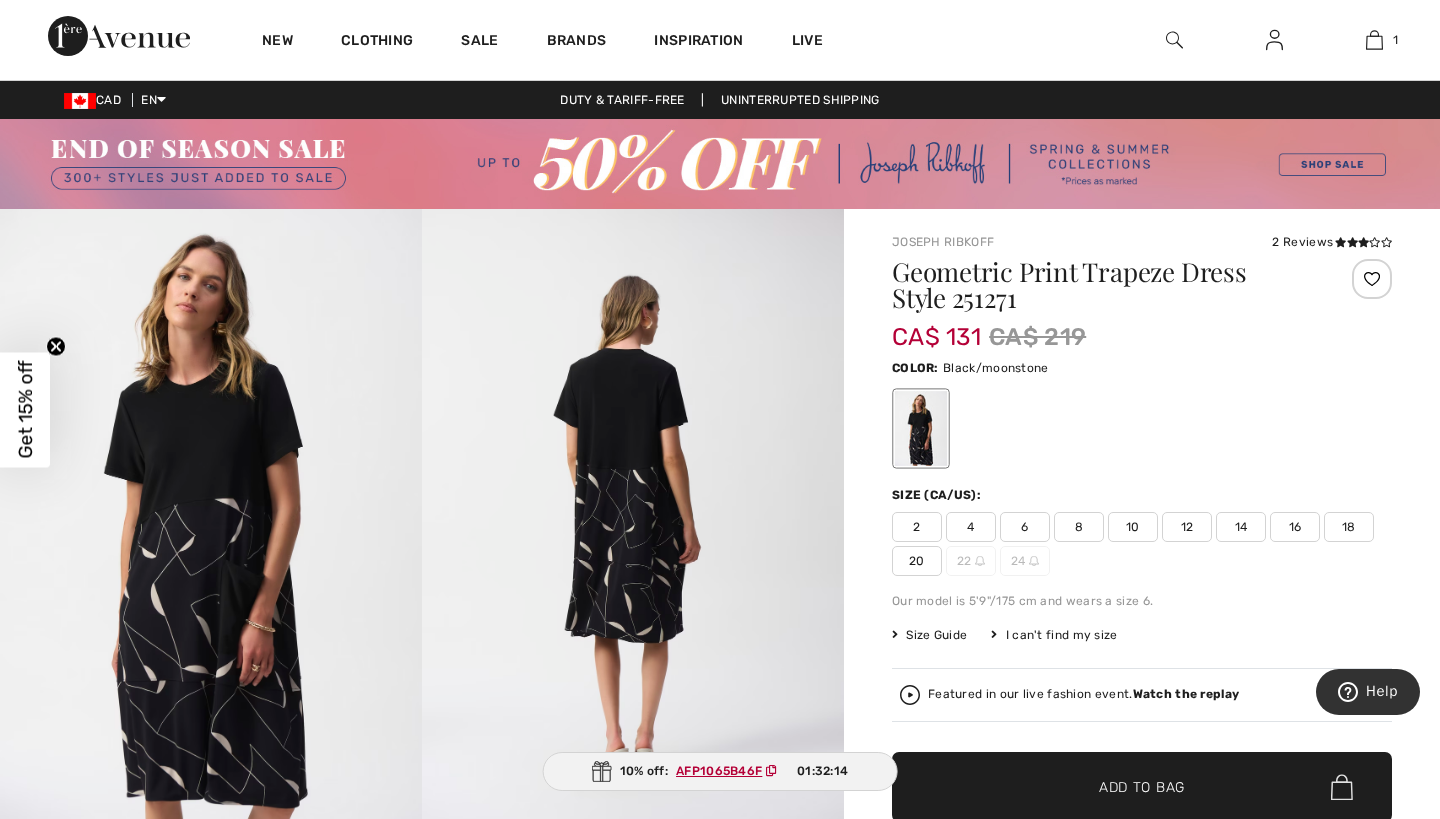click at bounding box center (211, 525) 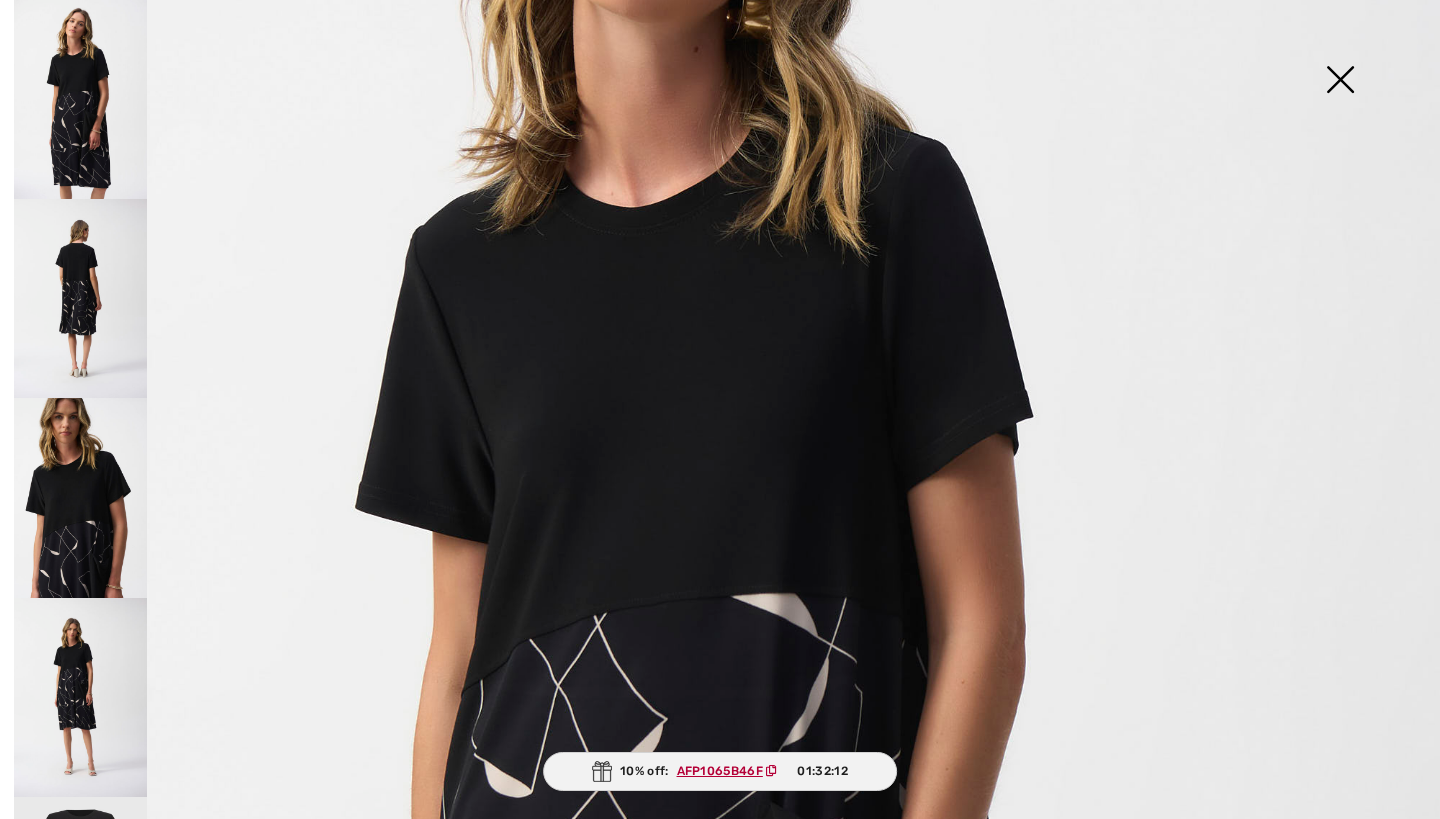 scroll, scrollTop: 540, scrollLeft: 0, axis: vertical 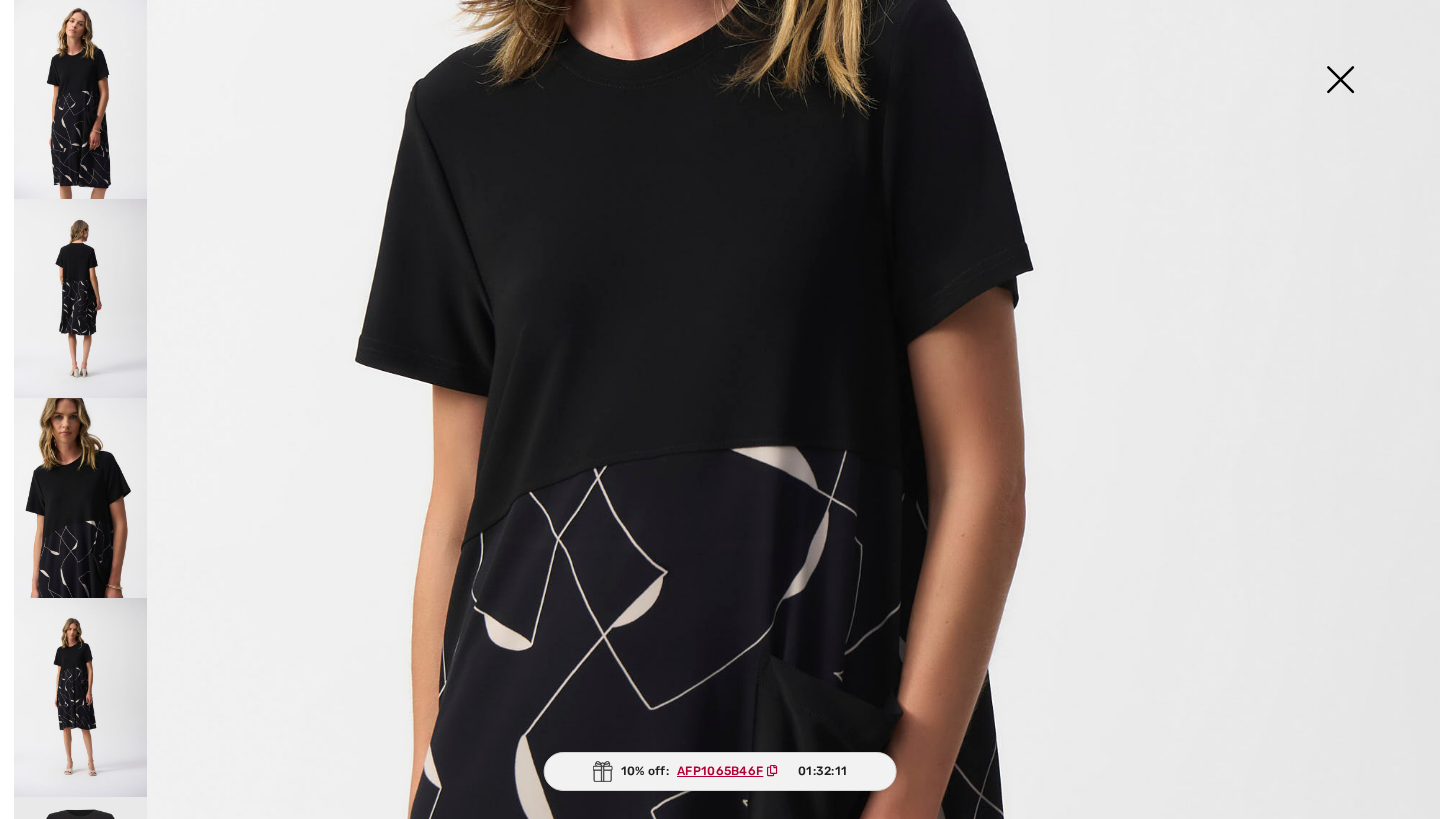 click at bounding box center (80, 298) 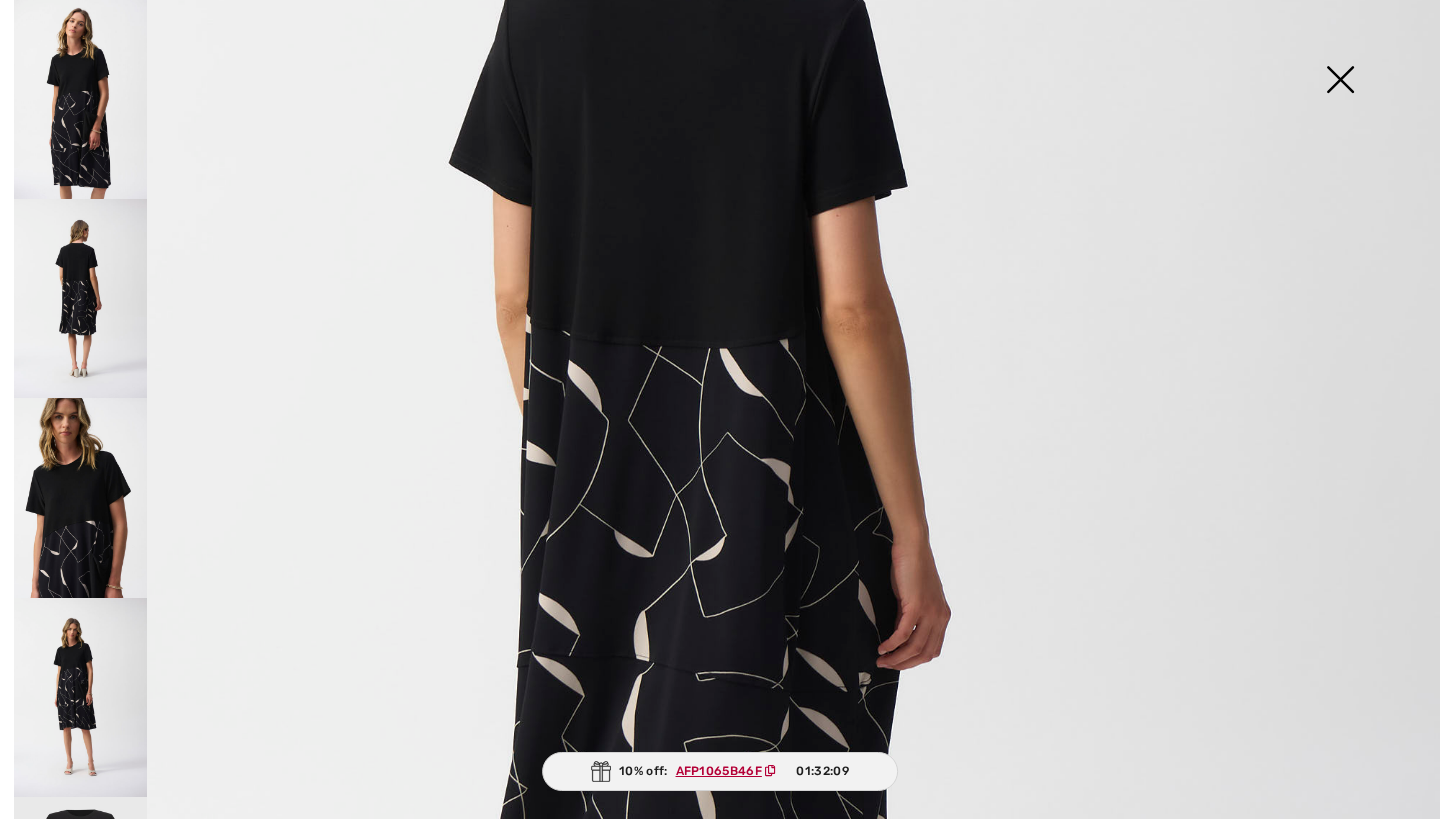 click at bounding box center [80, 497] 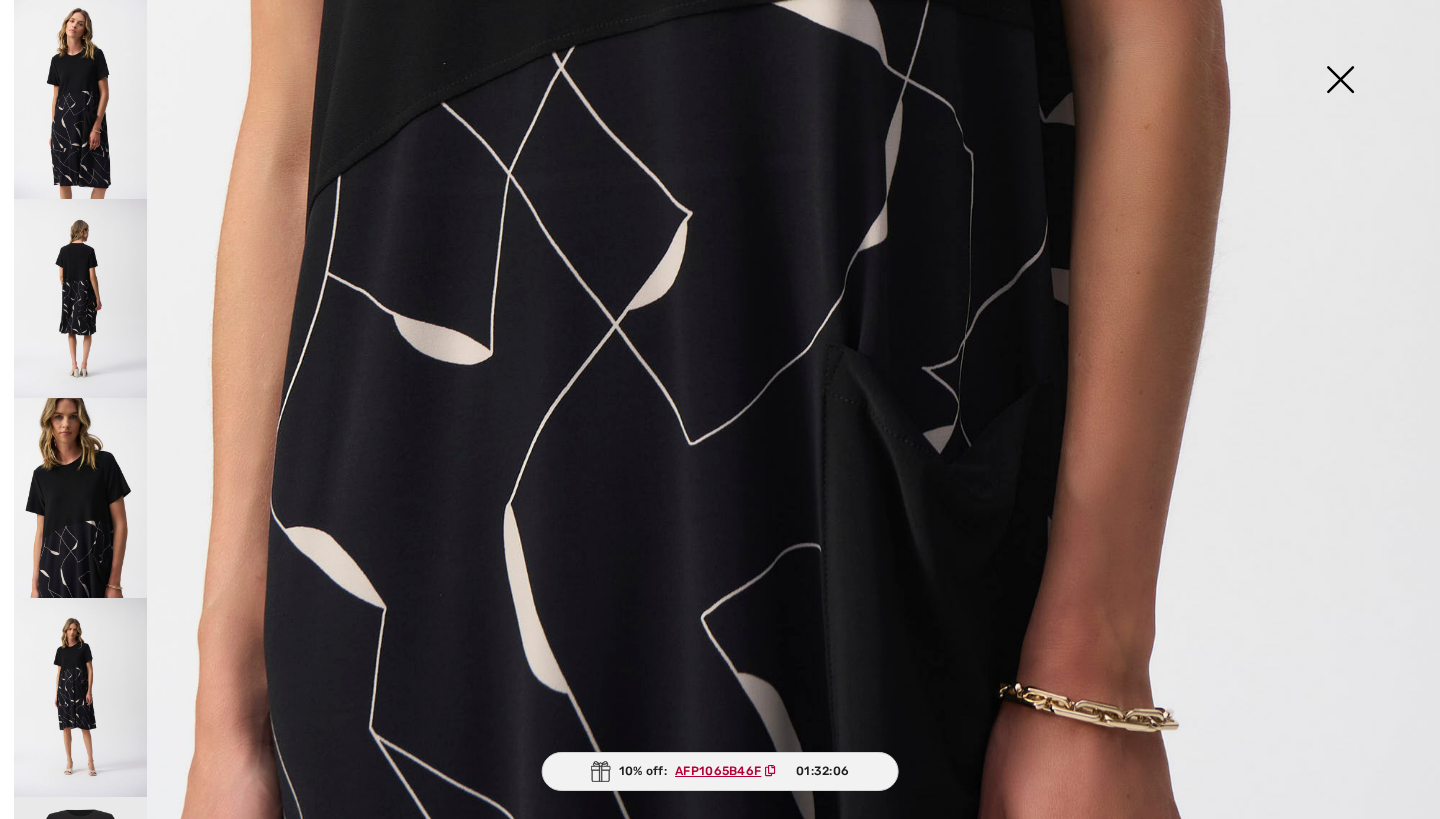 scroll, scrollTop: 1339, scrollLeft: 0, axis: vertical 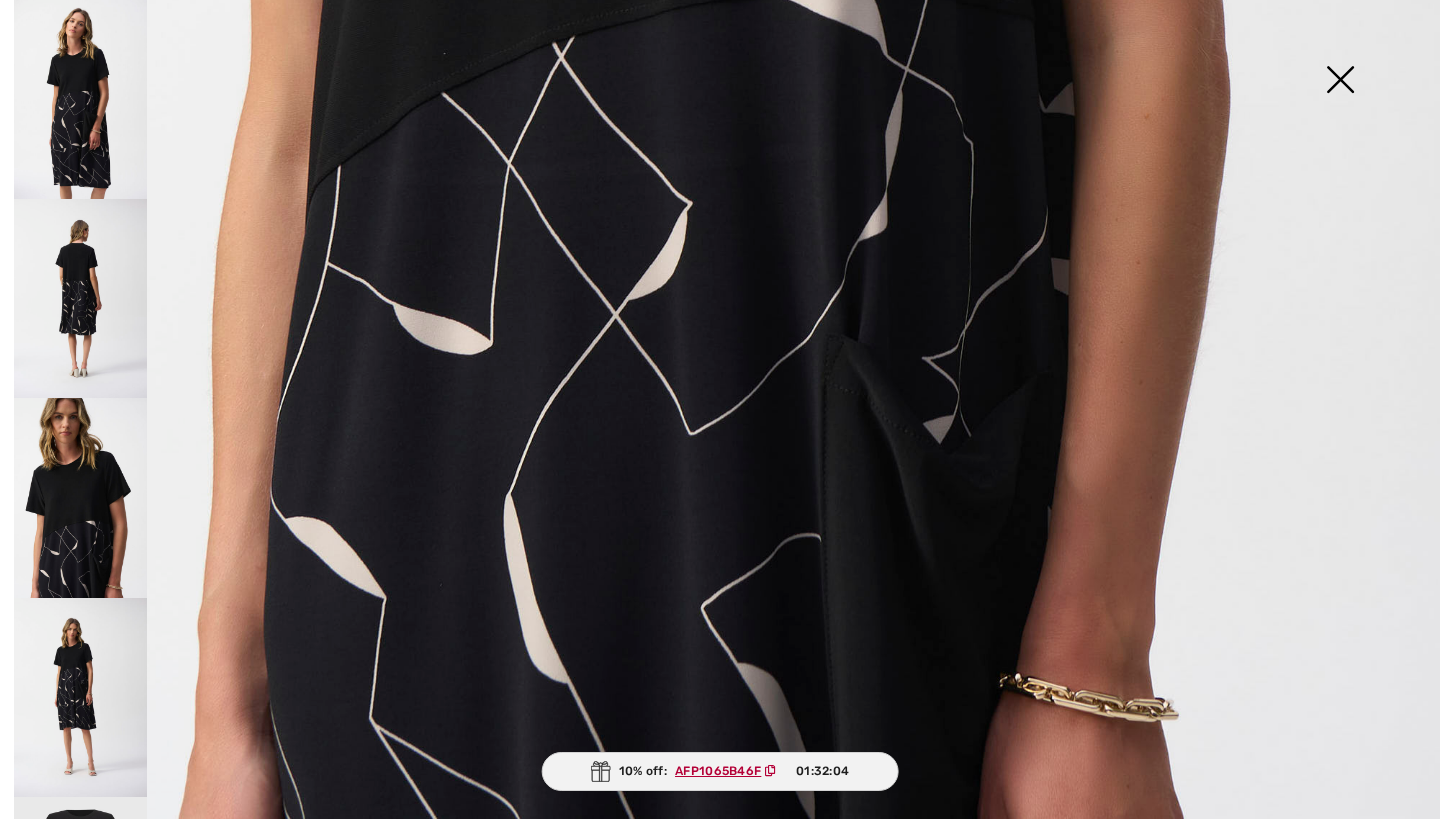 click at bounding box center [80, 697] 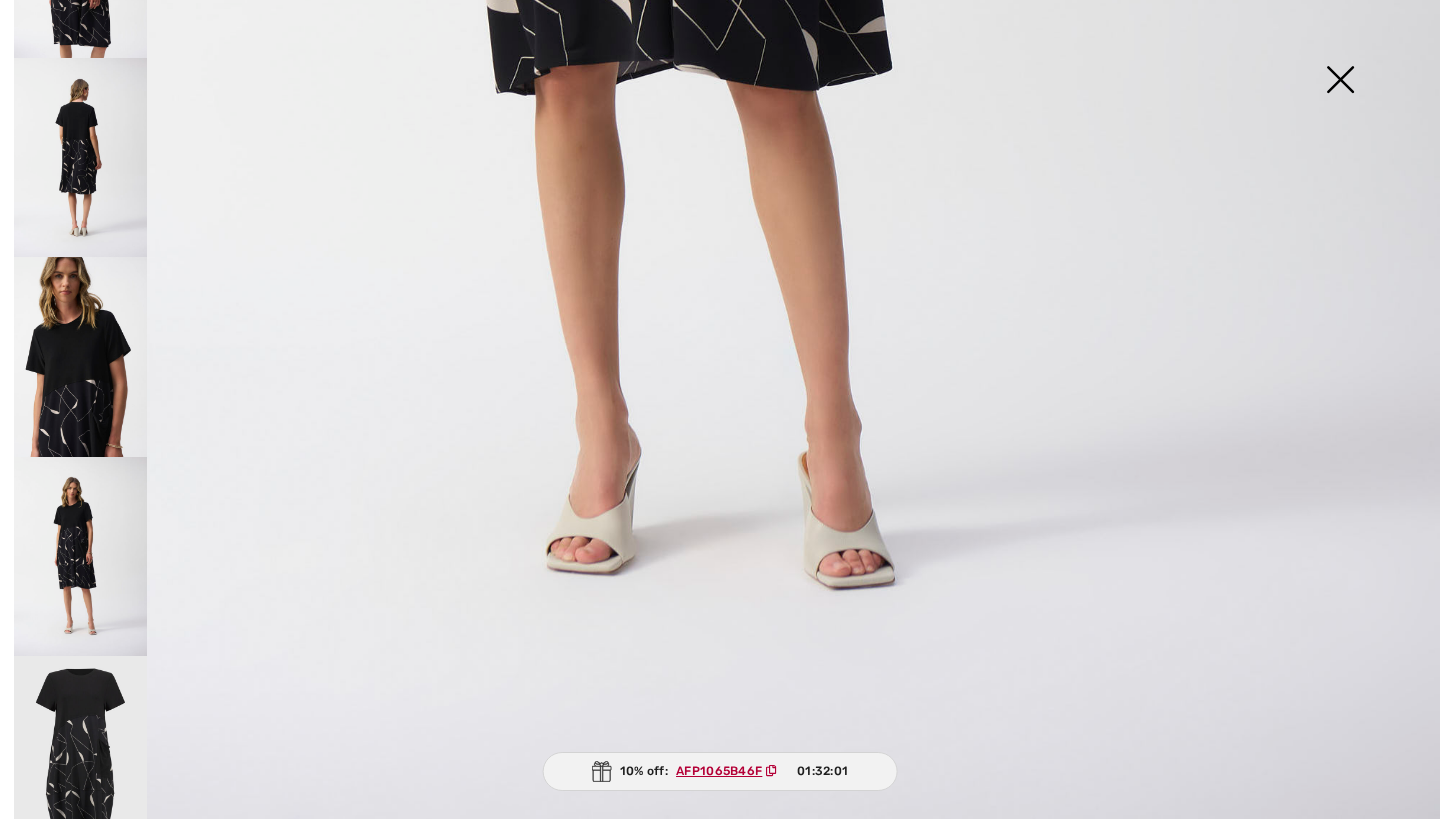 scroll, scrollTop: 140, scrollLeft: 0, axis: vertical 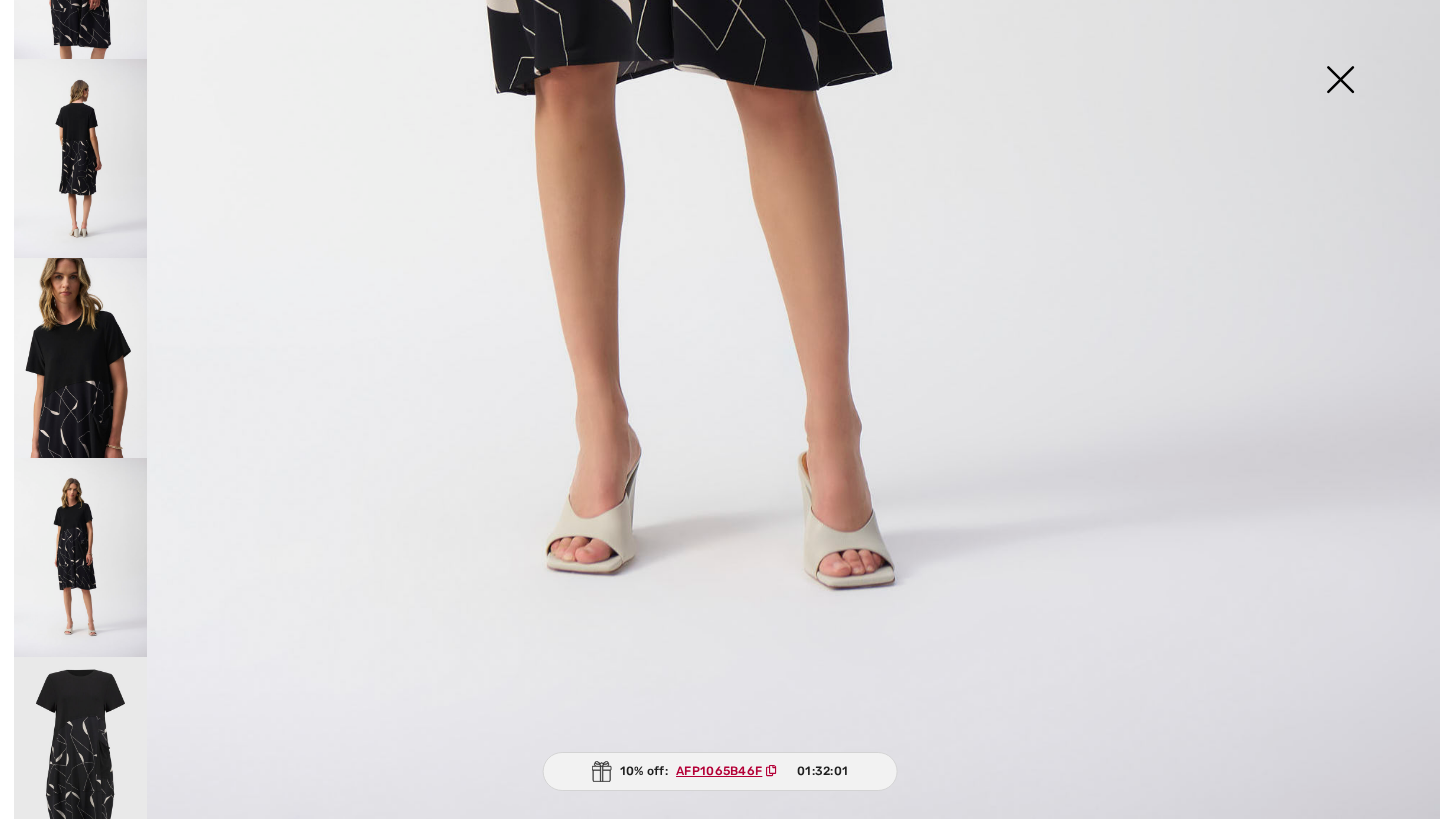 click at bounding box center [80, 756] 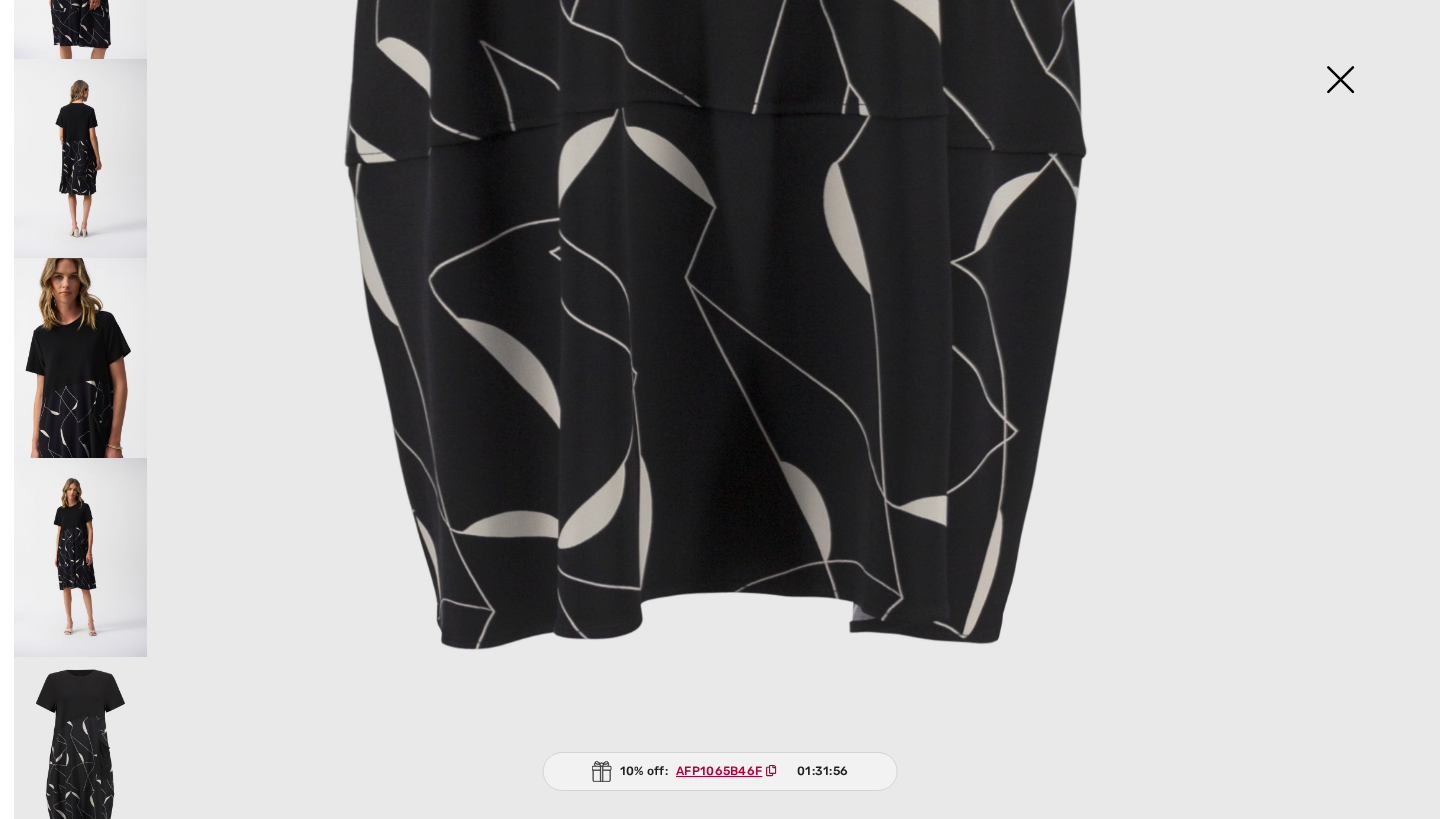 scroll, scrollTop: 1340, scrollLeft: 0, axis: vertical 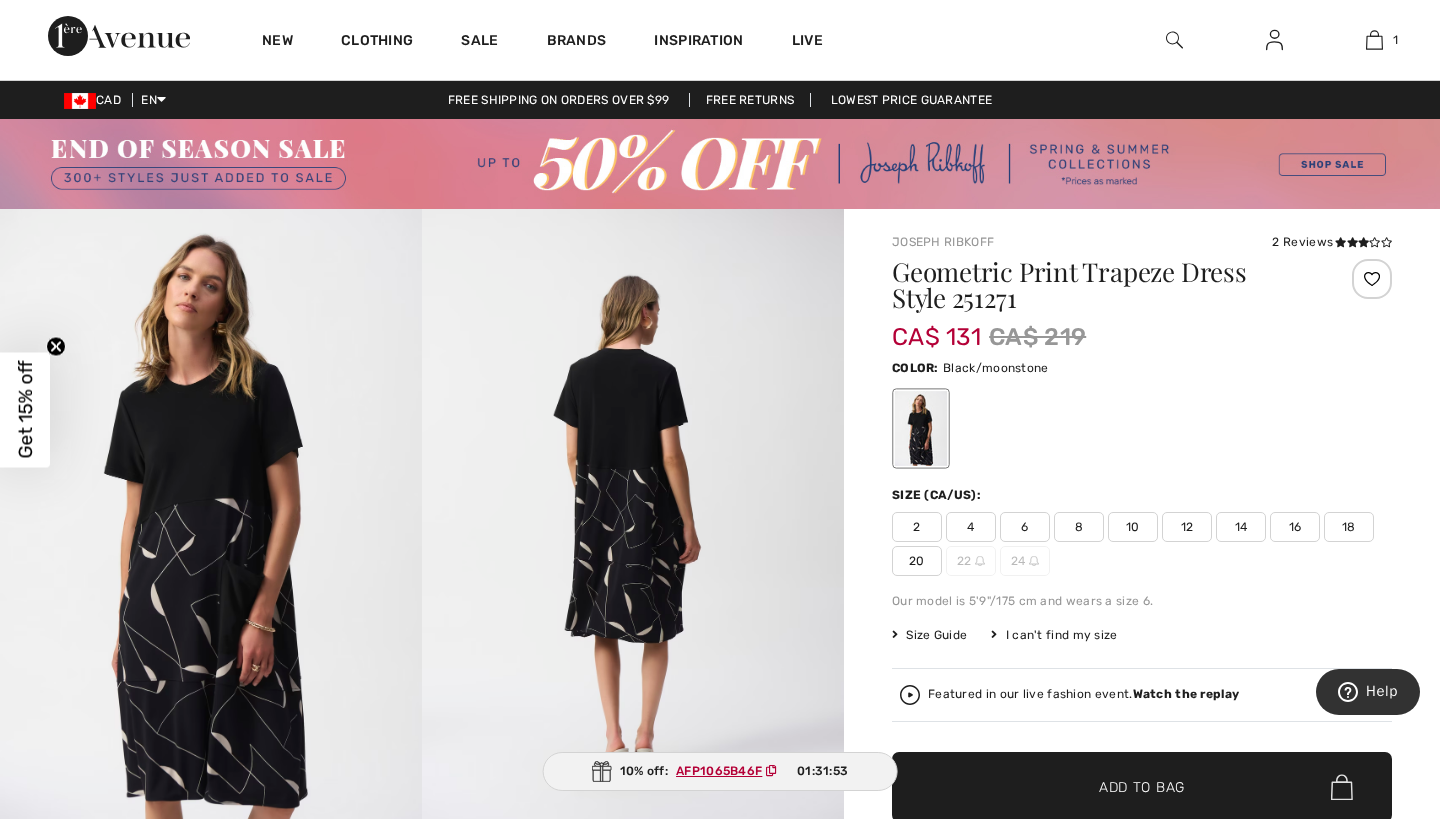 click on "14" at bounding box center [1241, 527] 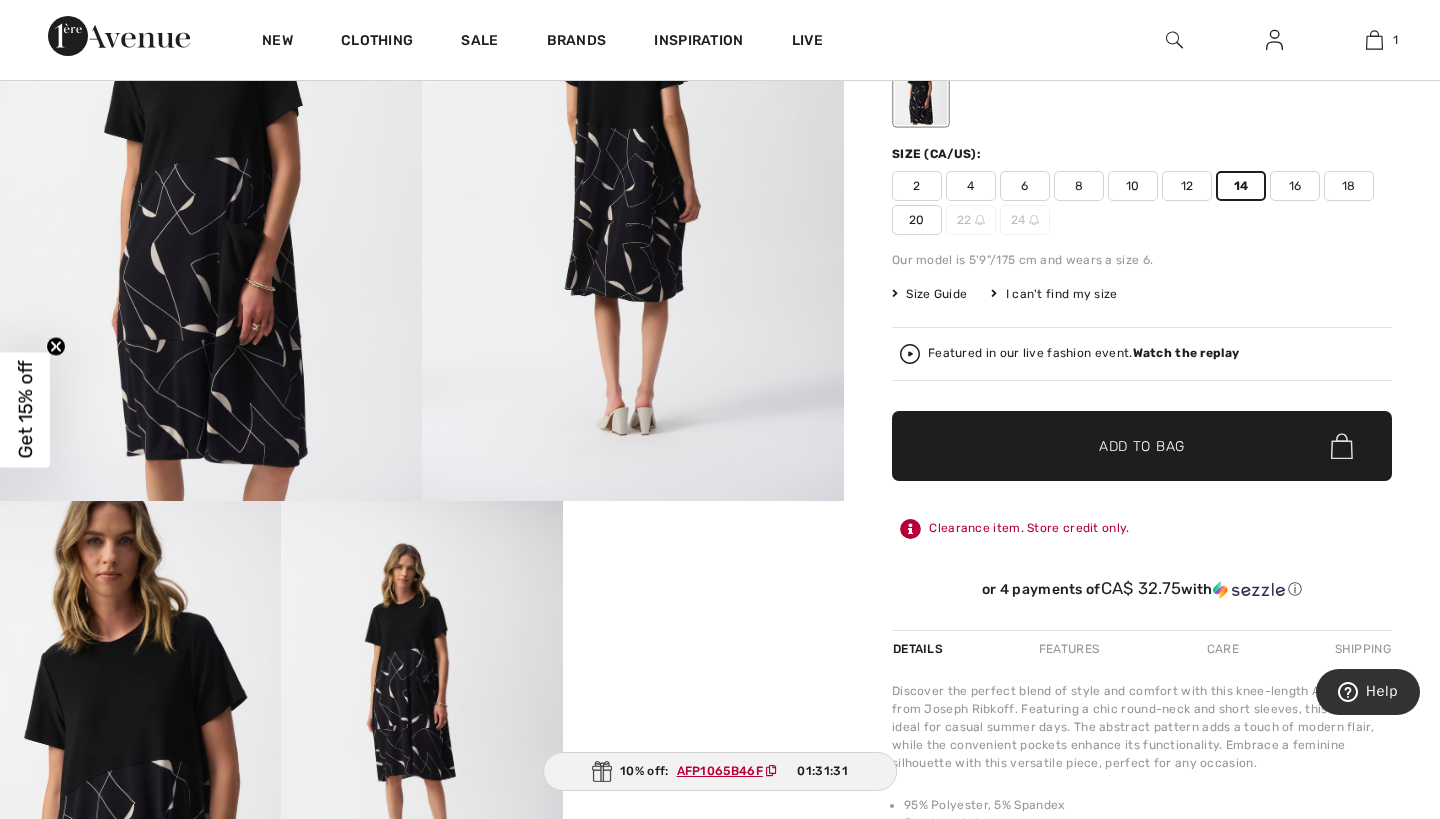 scroll, scrollTop: 325, scrollLeft: 0, axis: vertical 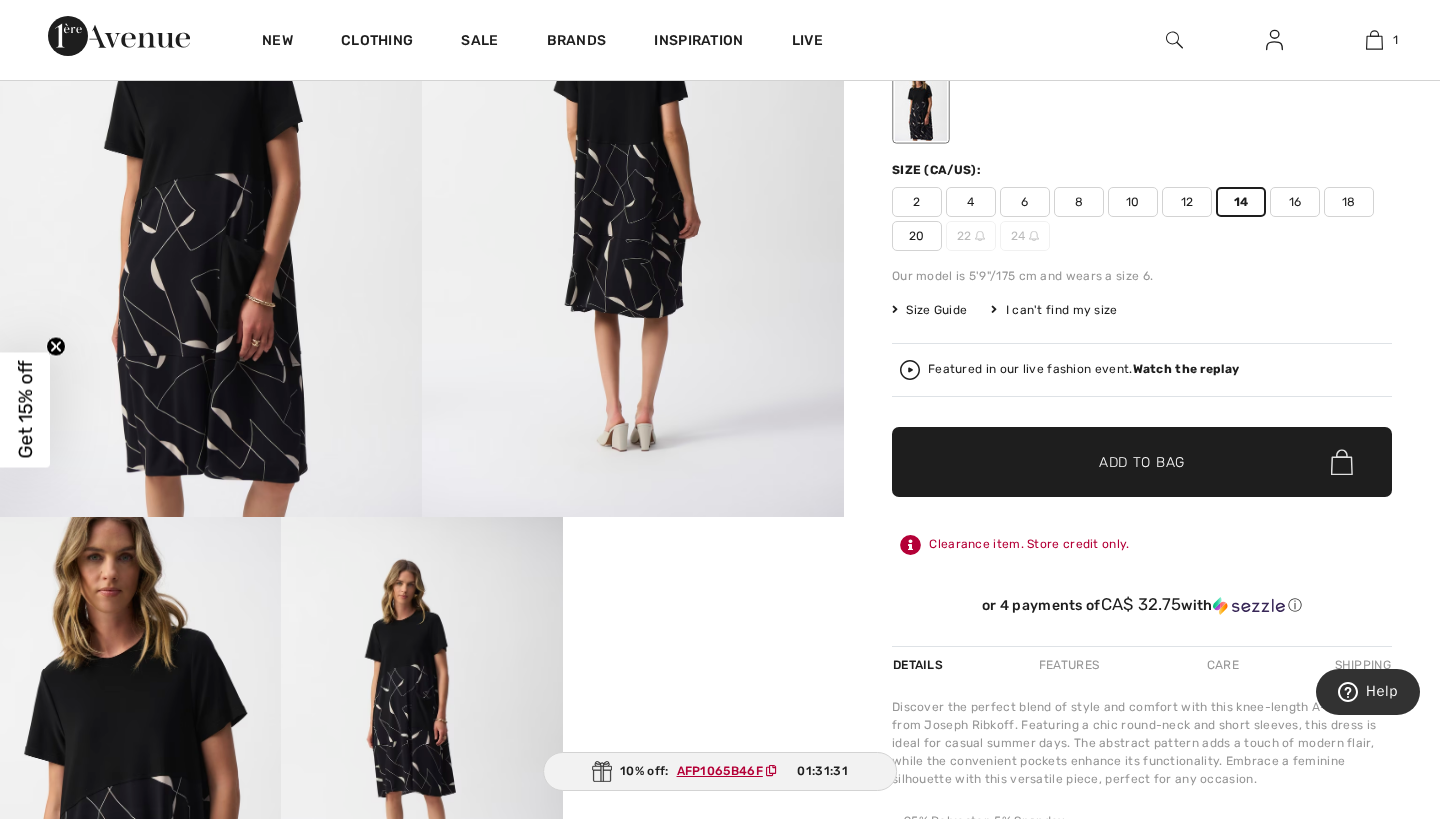 click on "✔ Added to Bag
Add to Bag" at bounding box center (1142, 462) 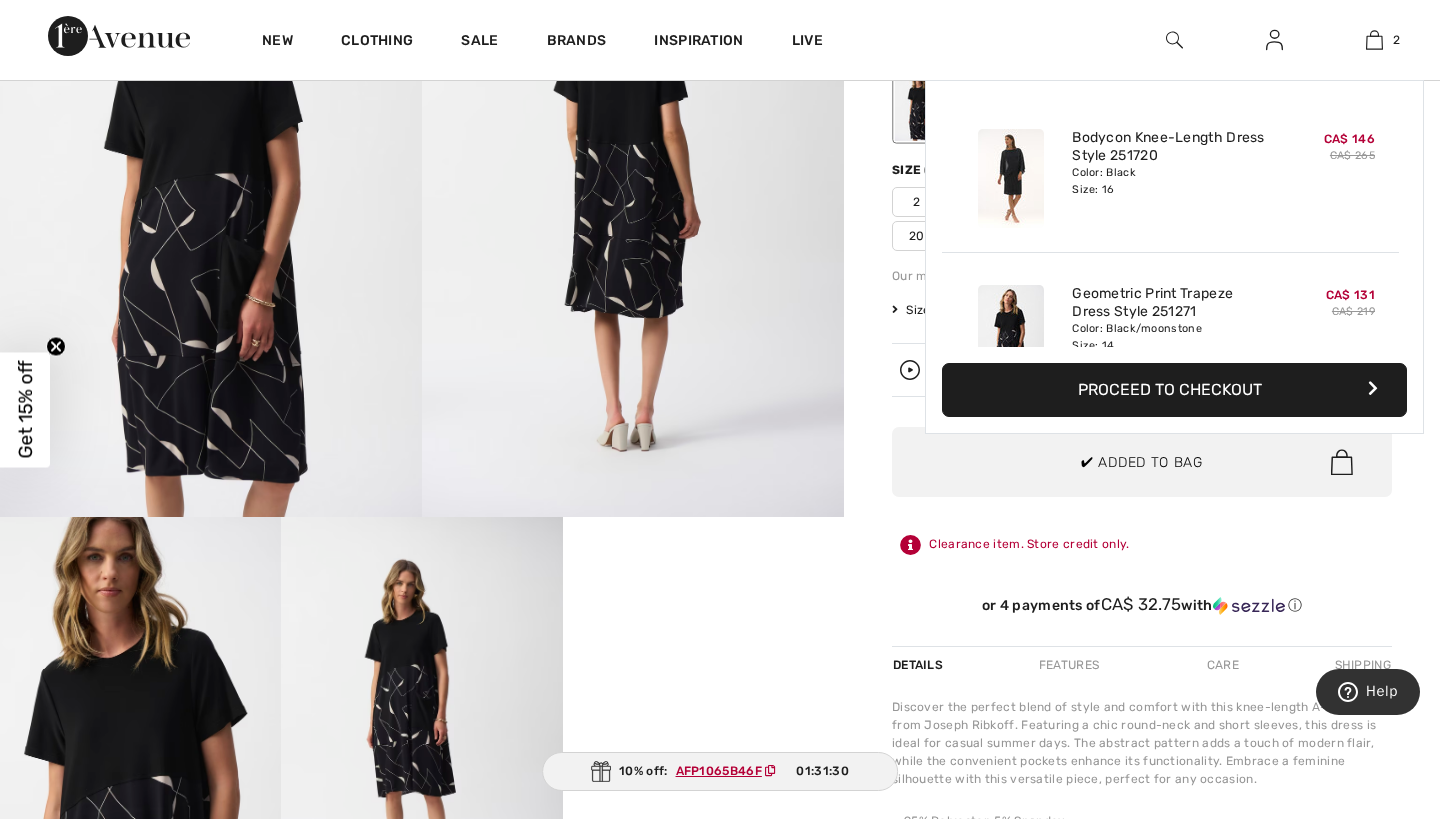 scroll, scrollTop: 0, scrollLeft: 0, axis: both 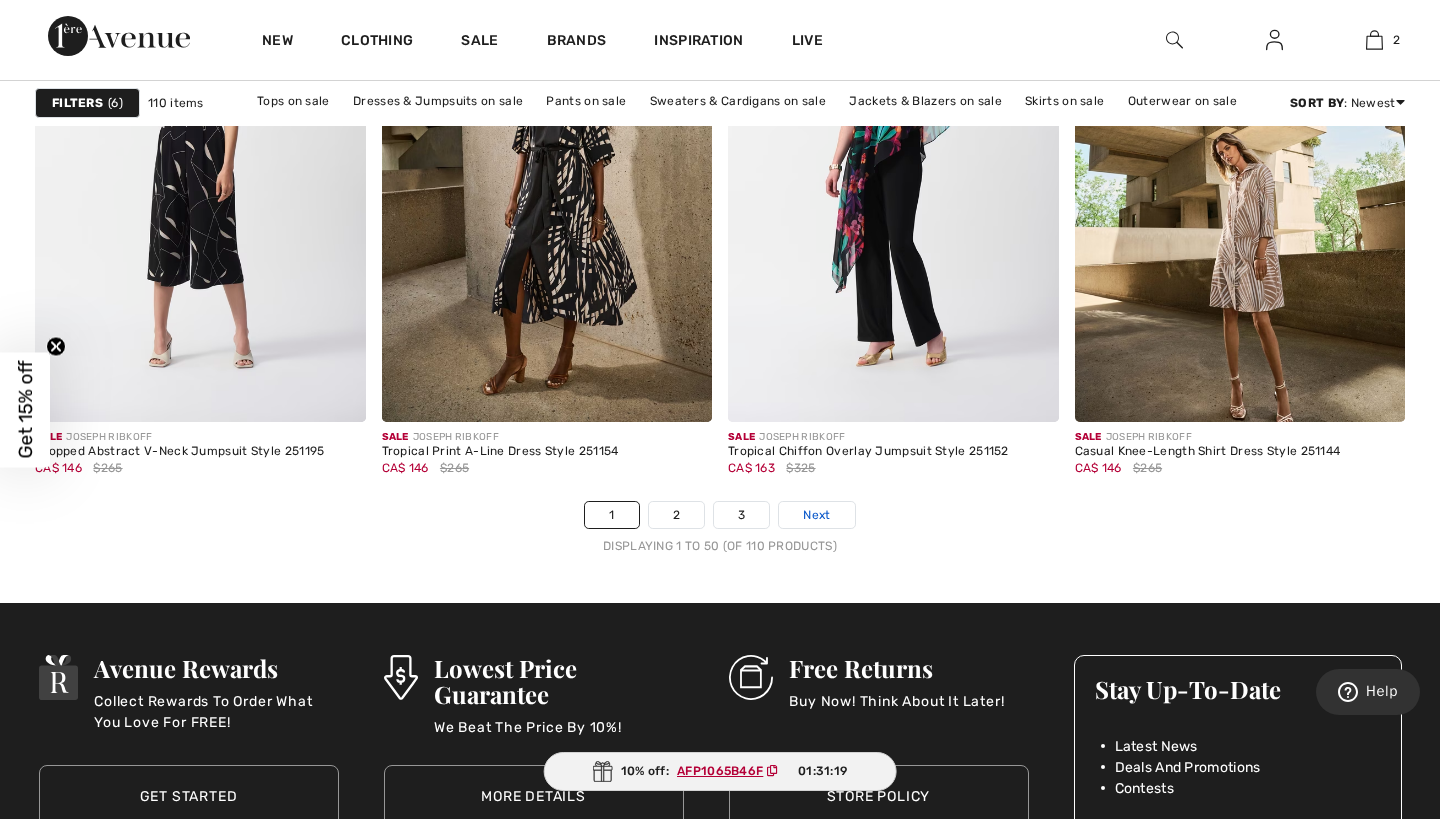 click on "Next" at bounding box center (816, 515) 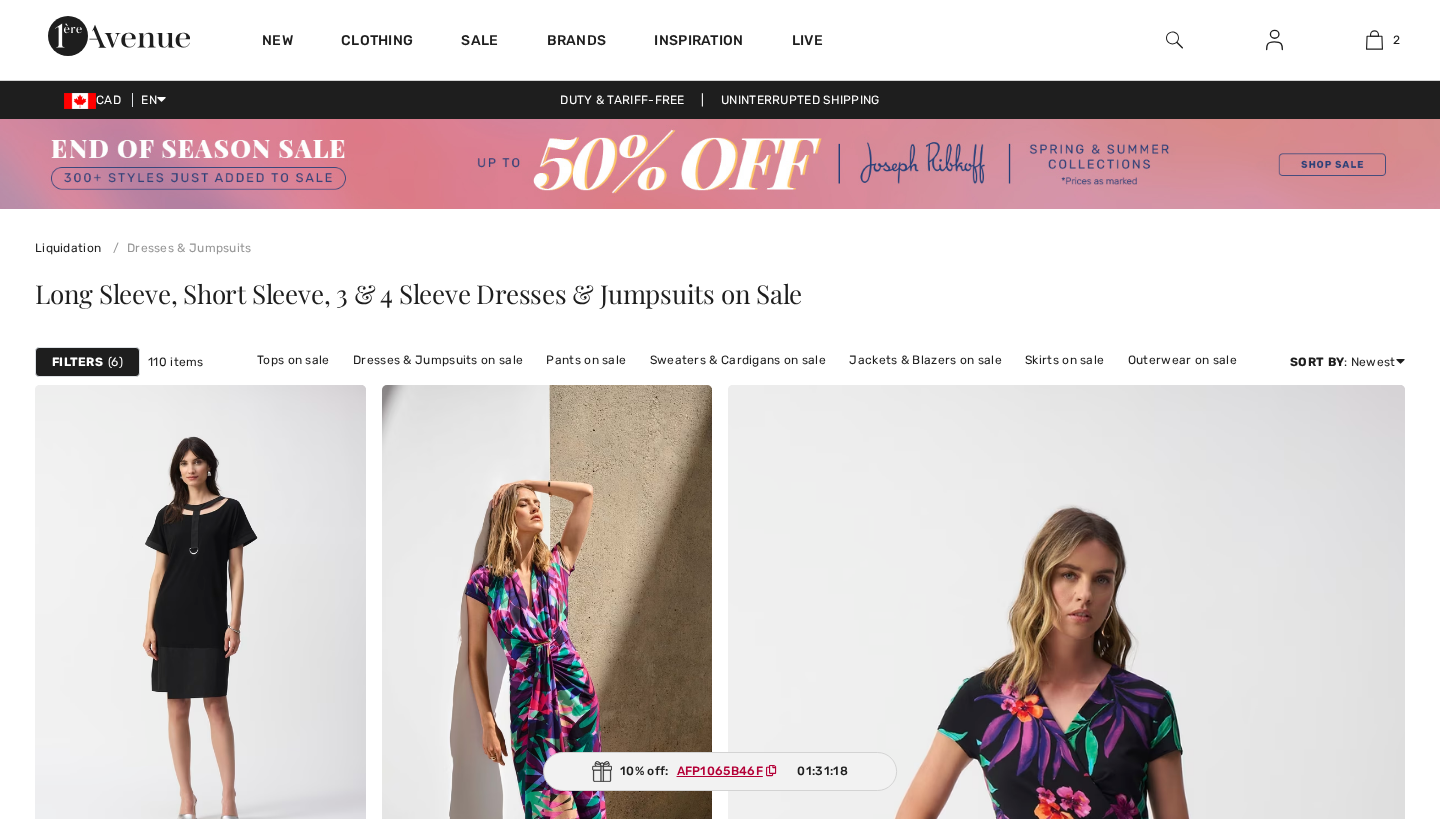 scroll, scrollTop: 157, scrollLeft: 0, axis: vertical 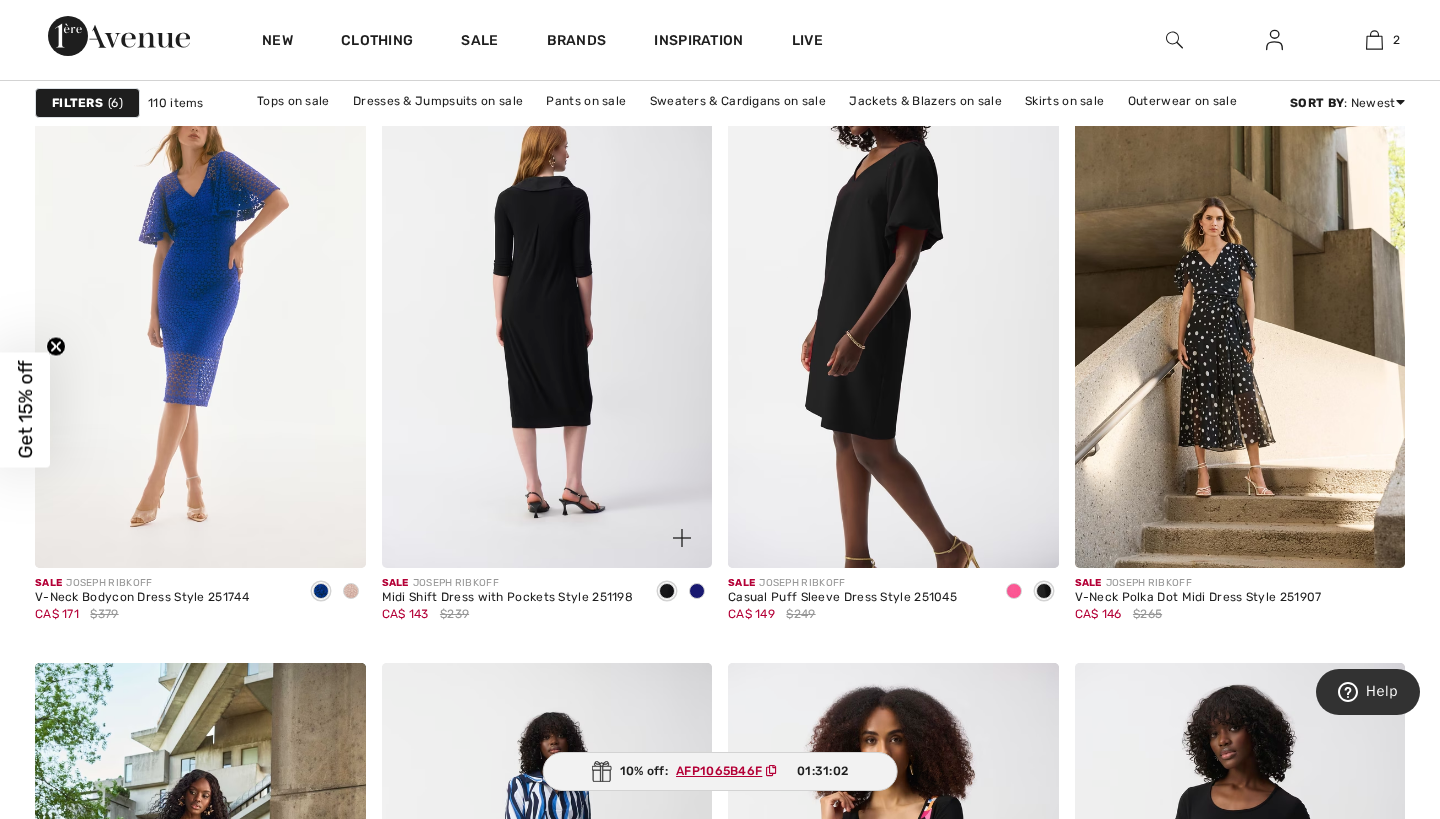 click at bounding box center (547, 320) 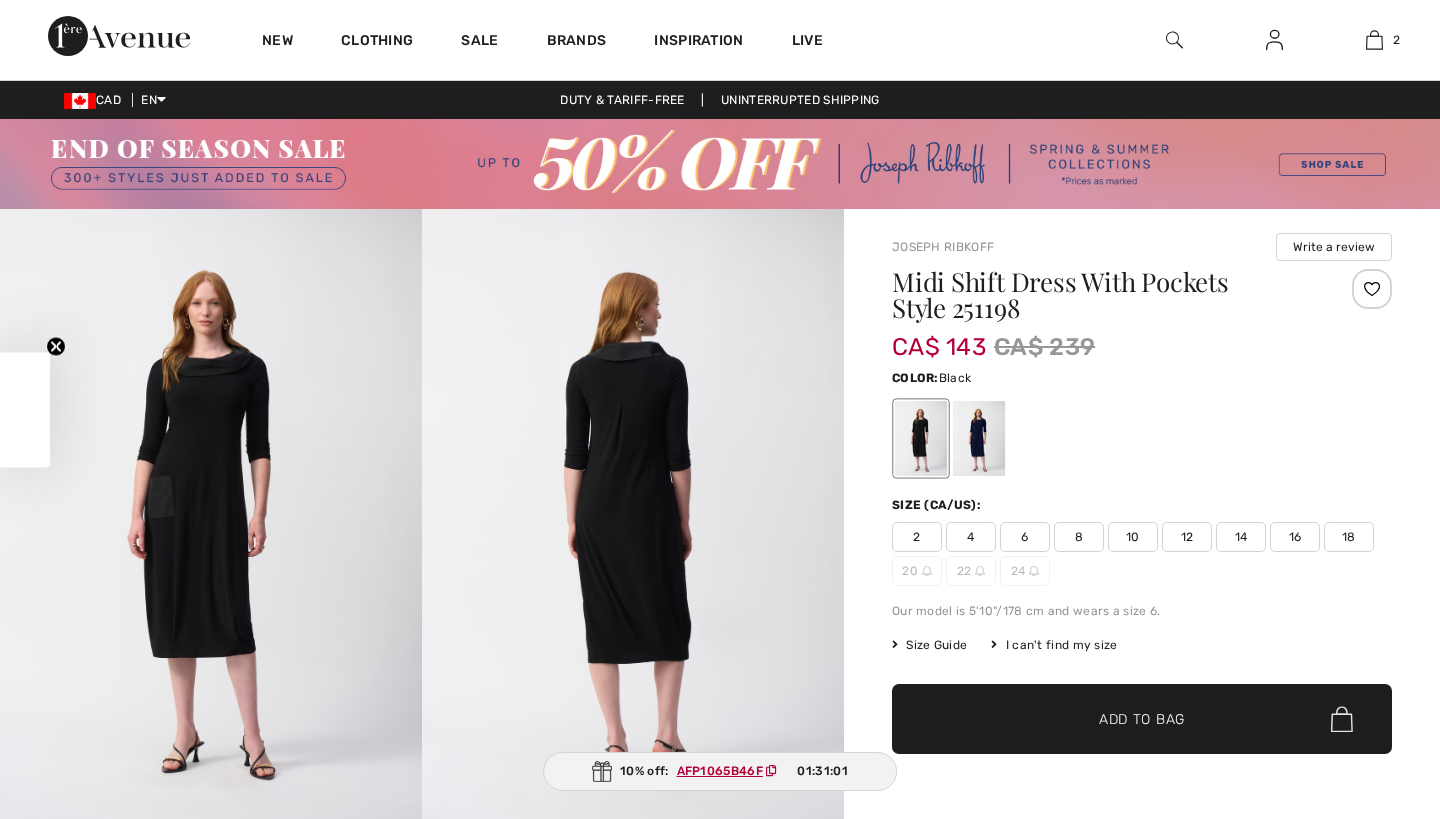 scroll, scrollTop: 0, scrollLeft: 0, axis: both 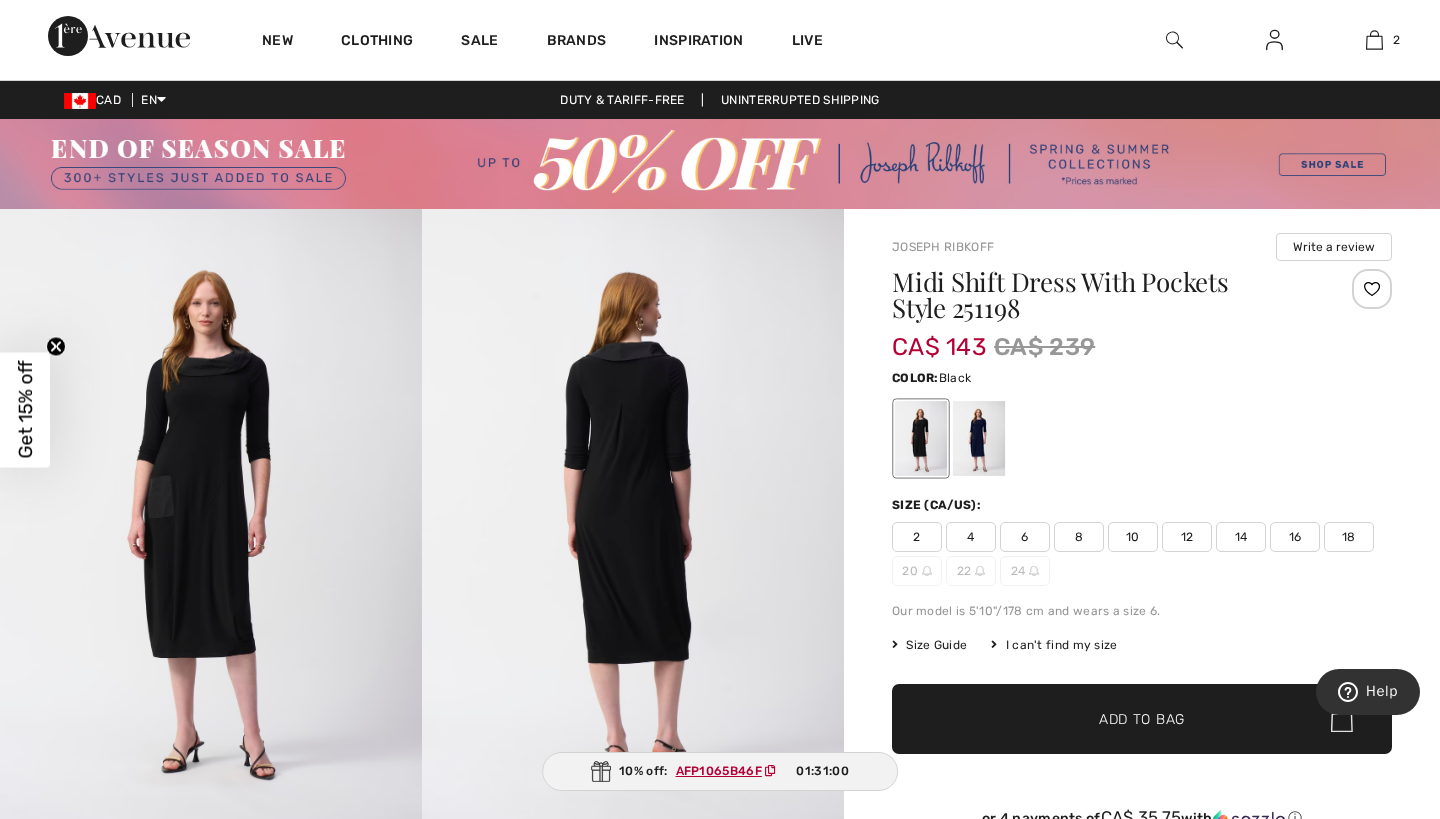 click at bounding box center [211, 525] 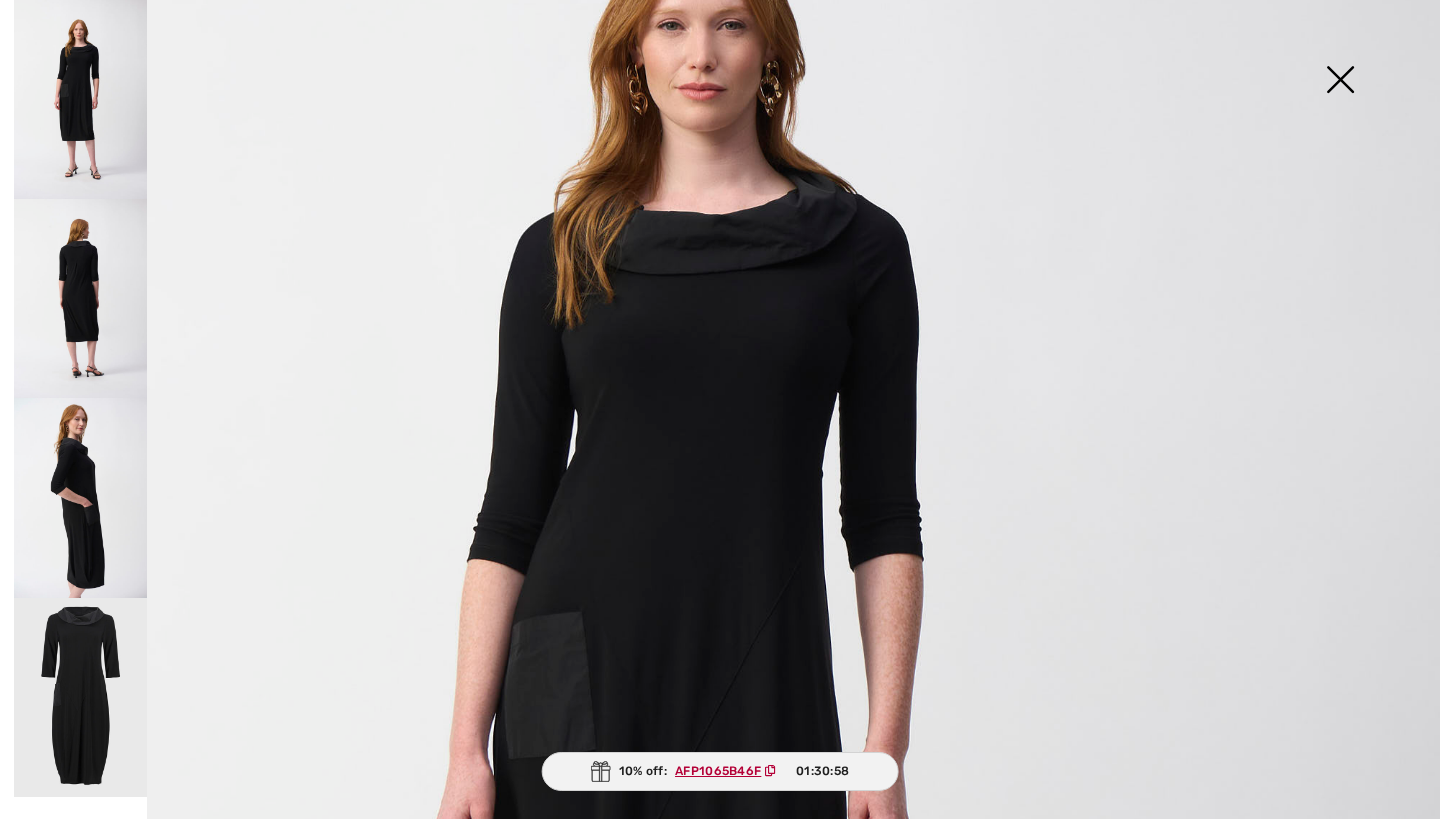 scroll, scrollTop: 463, scrollLeft: 0, axis: vertical 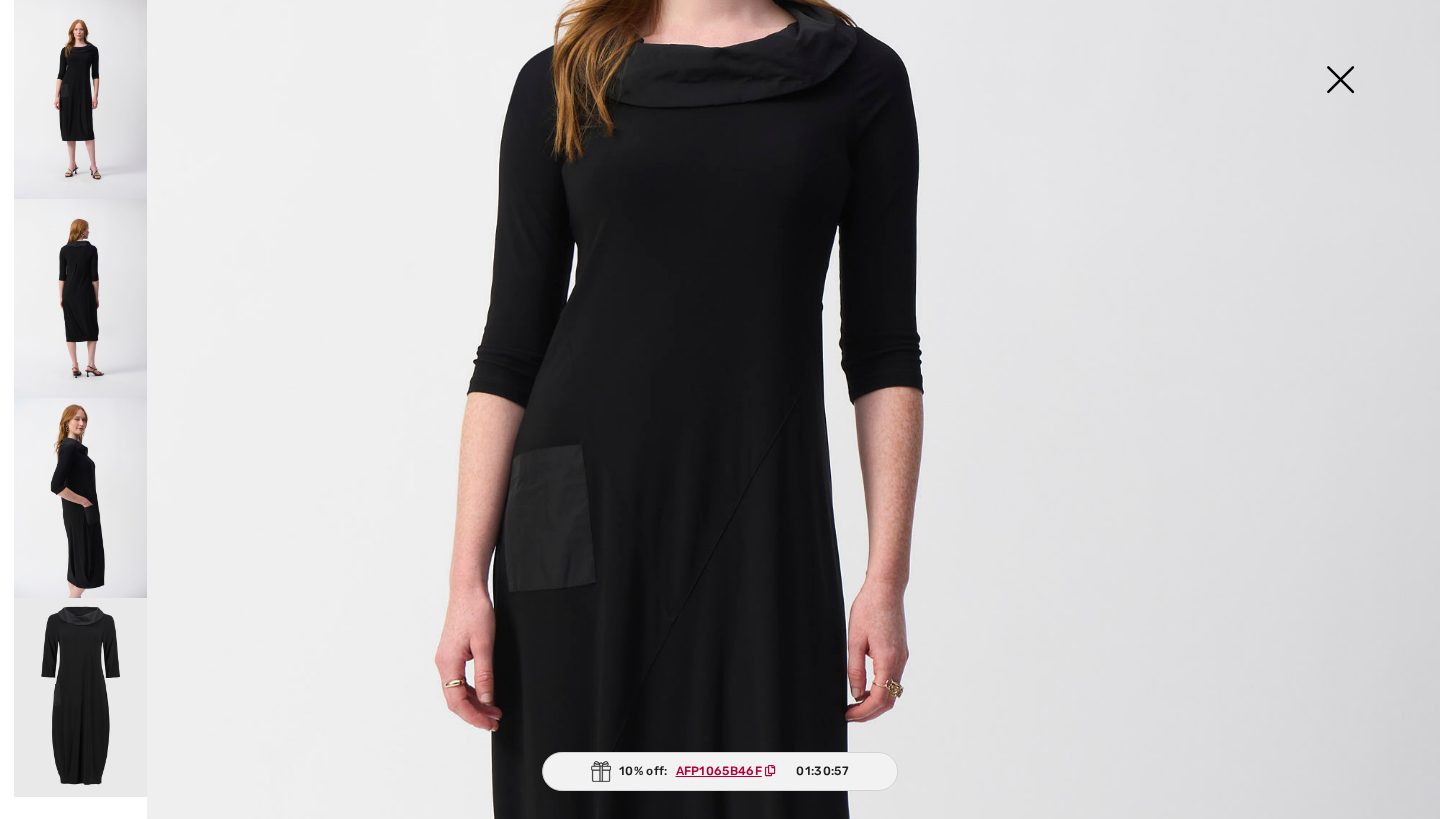 click at bounding box center [80, 298] 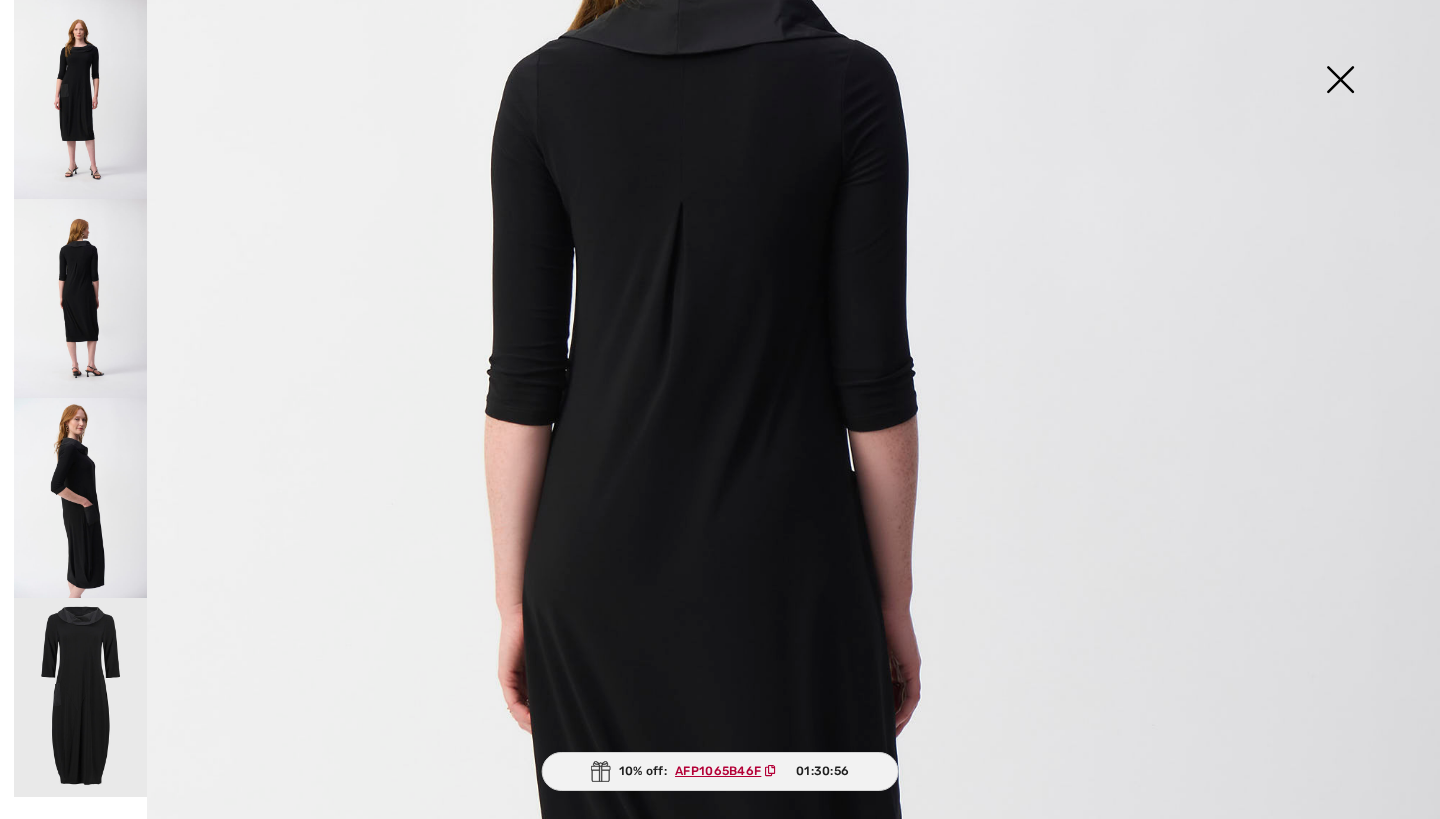 click at bounding box center (80, 497) 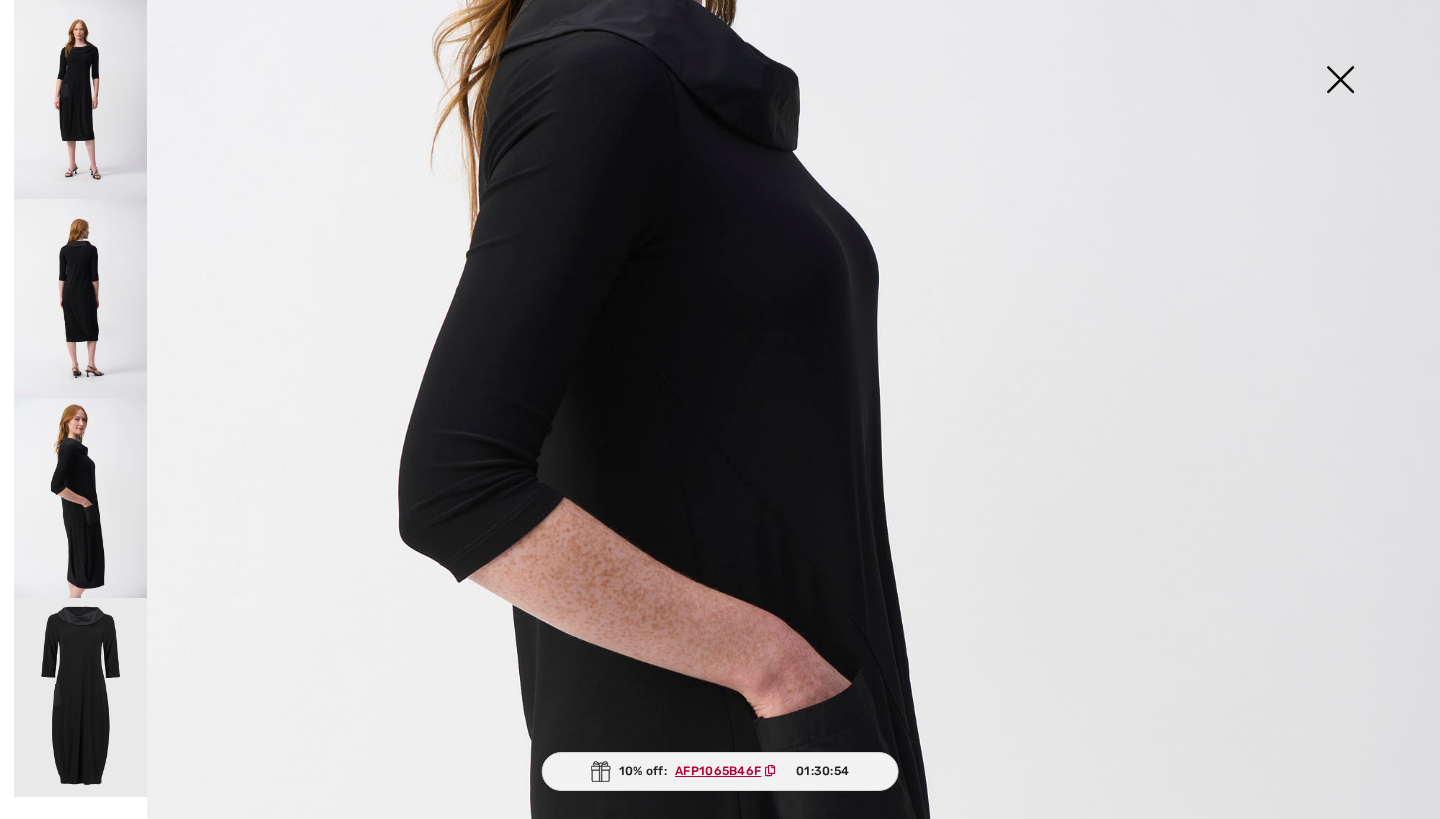 click at bounding box center [80, 698] 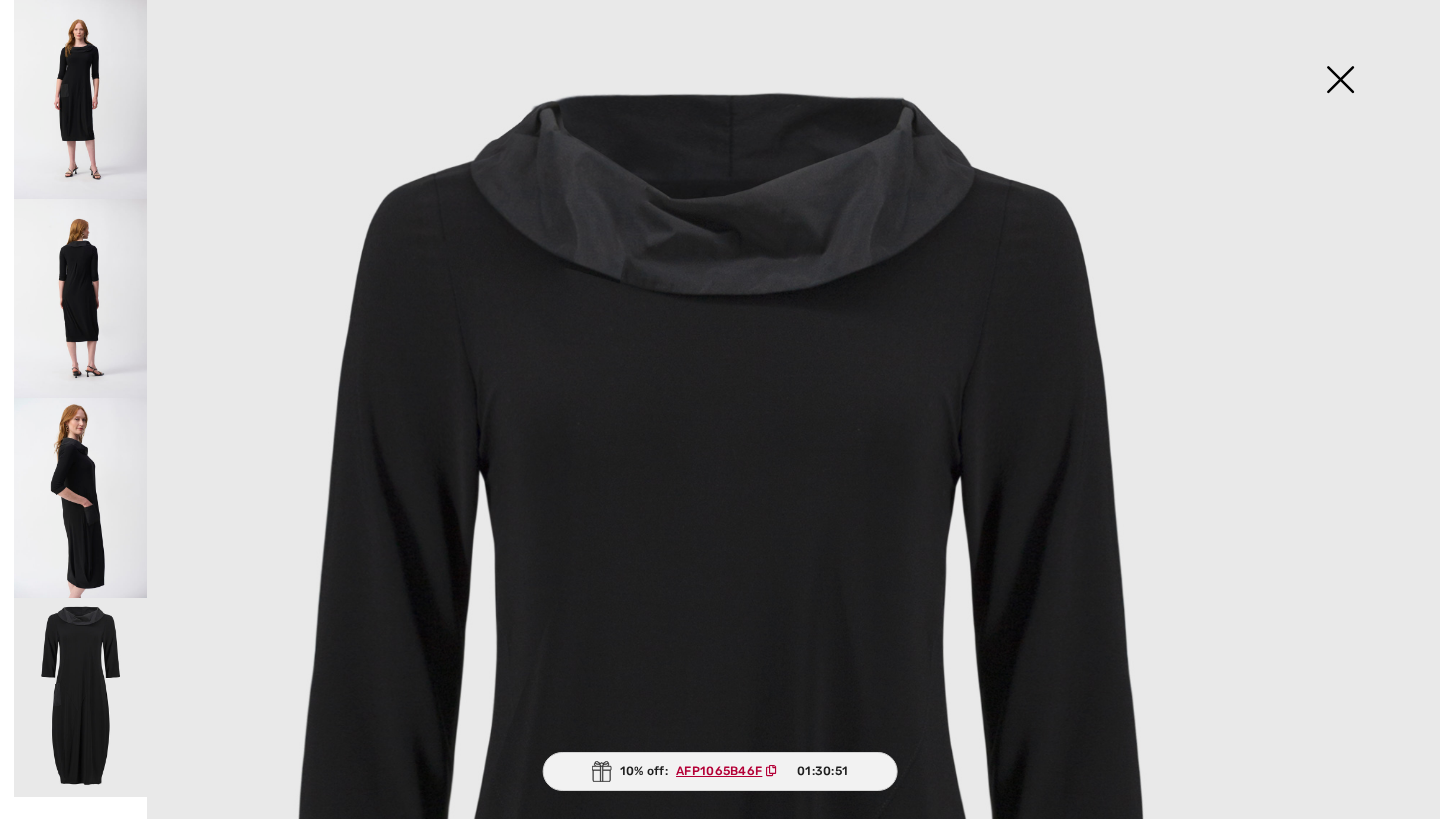scroll, scrollTop: 0, scrollLeft: 0, axis: both 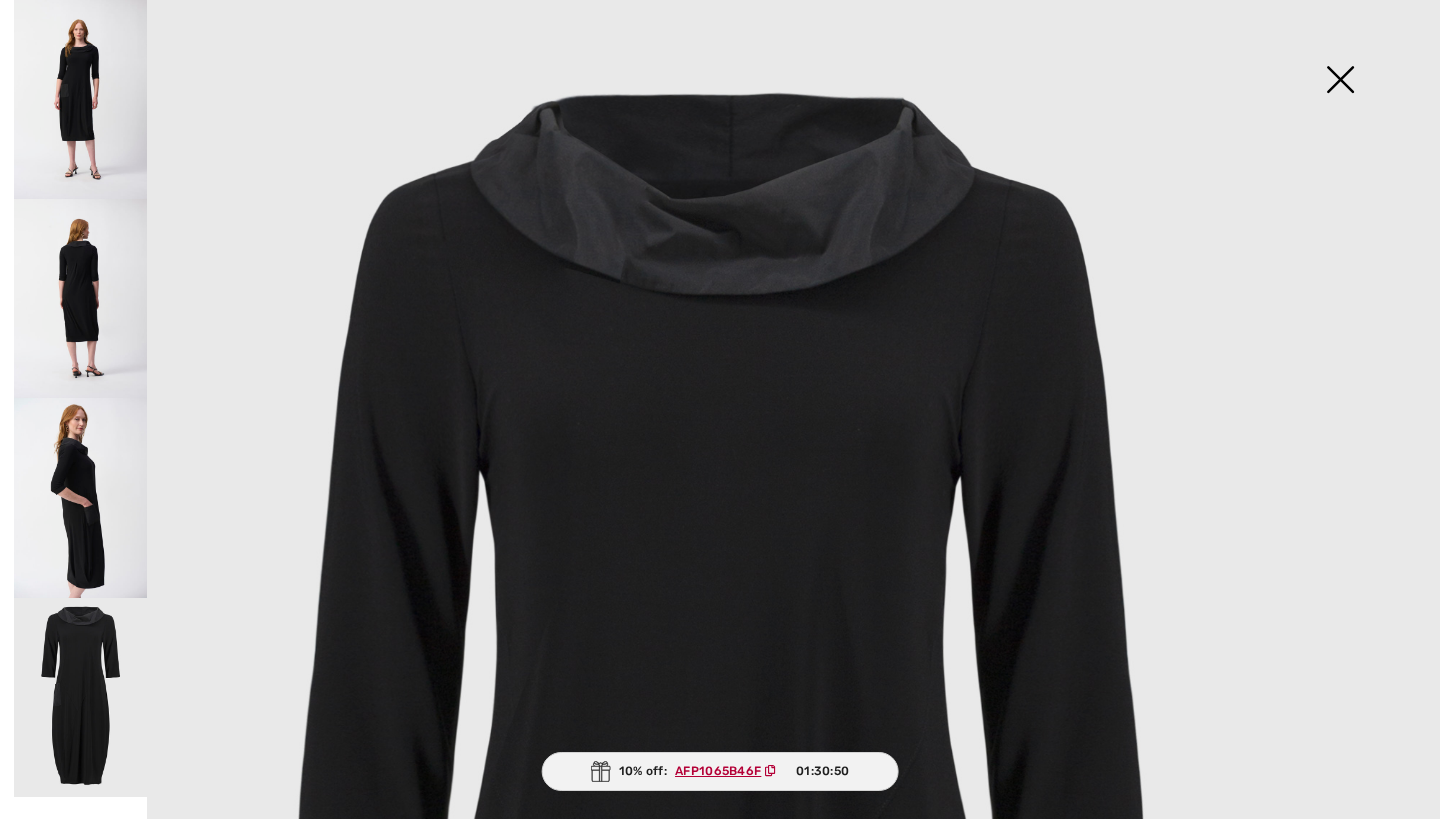 click at bounding box center (1340, 81) 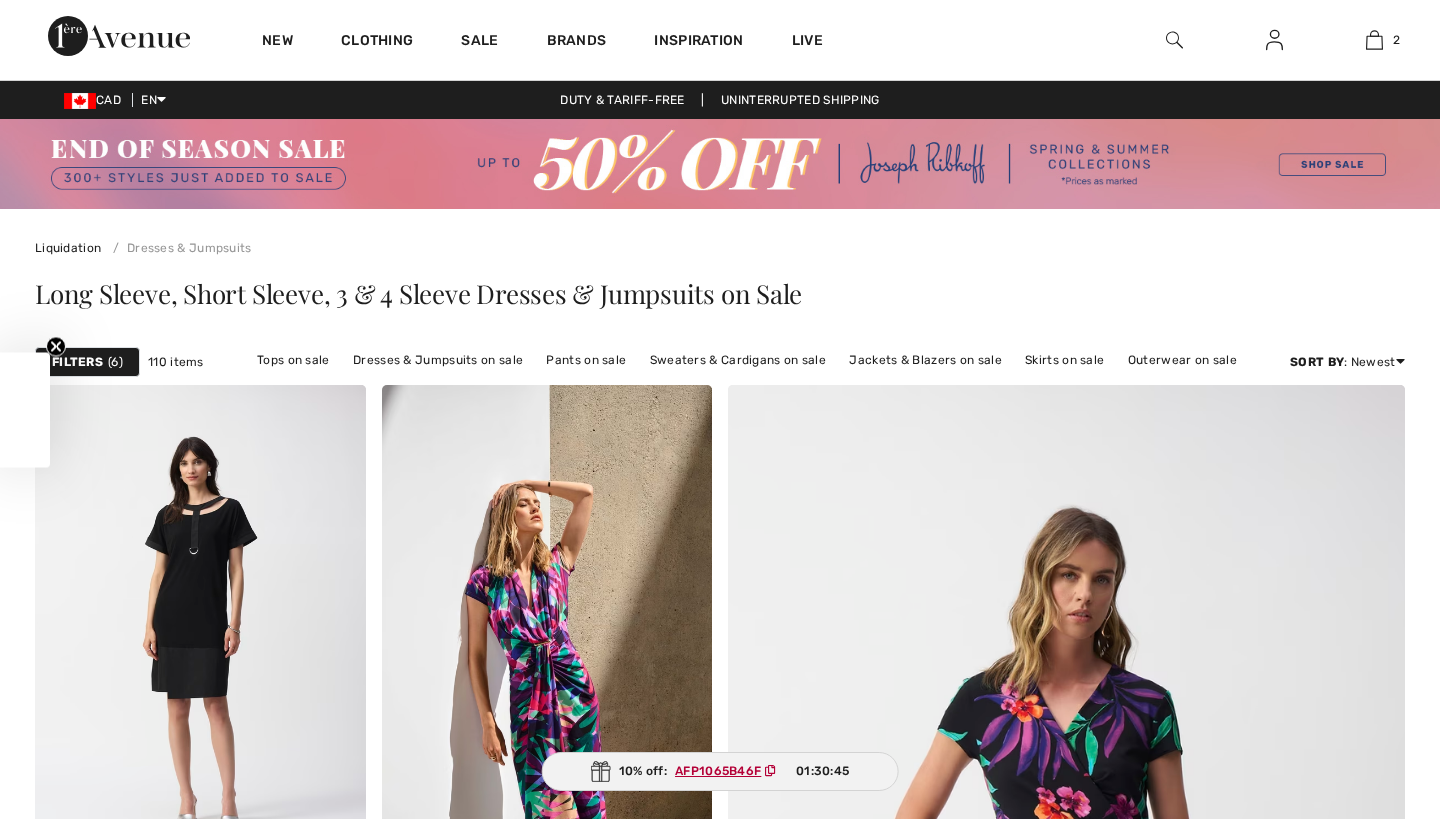 checkbox on "true" 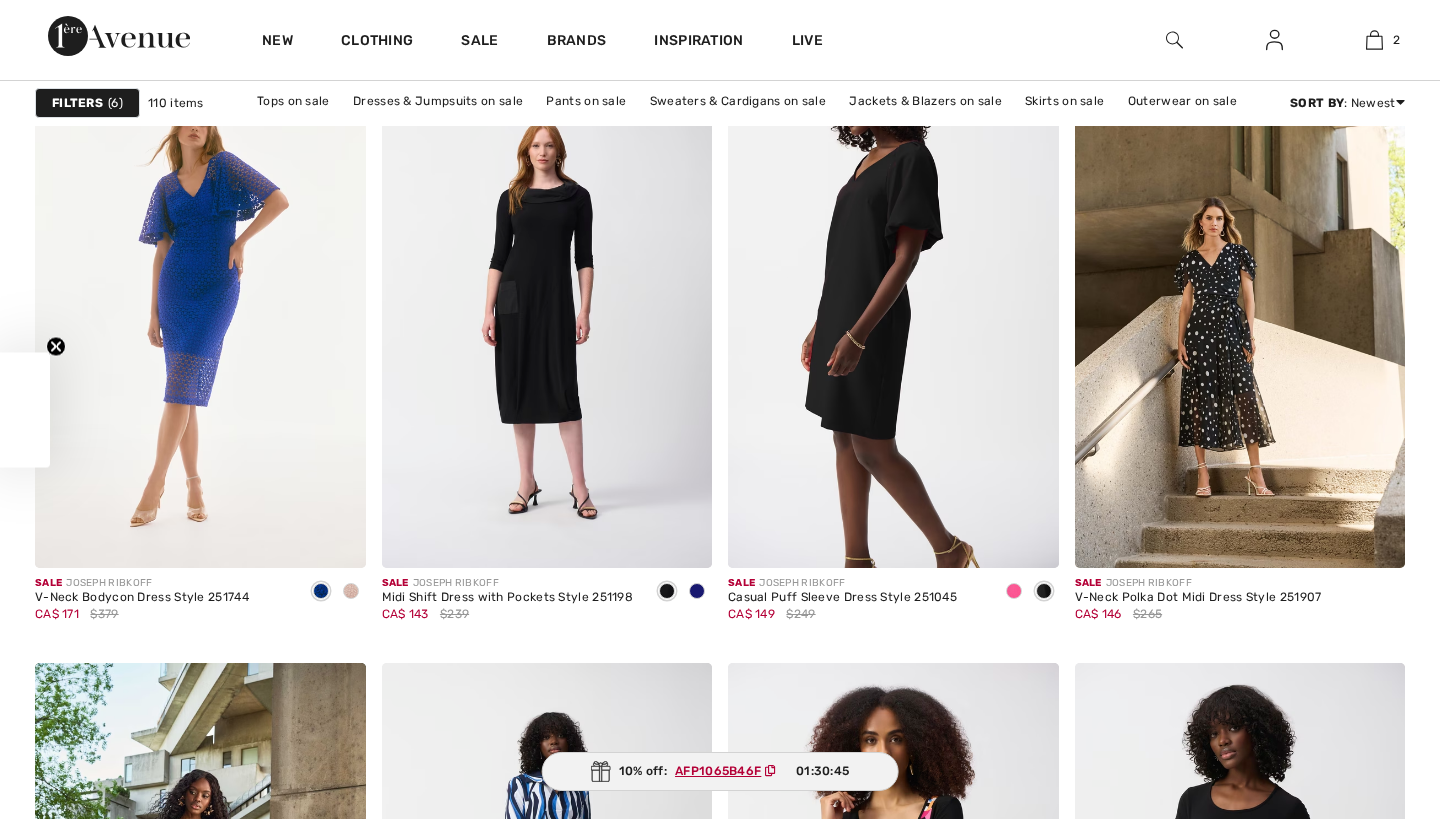 scroll, scrollTop: 0, scrollLeft: 0, axis: both 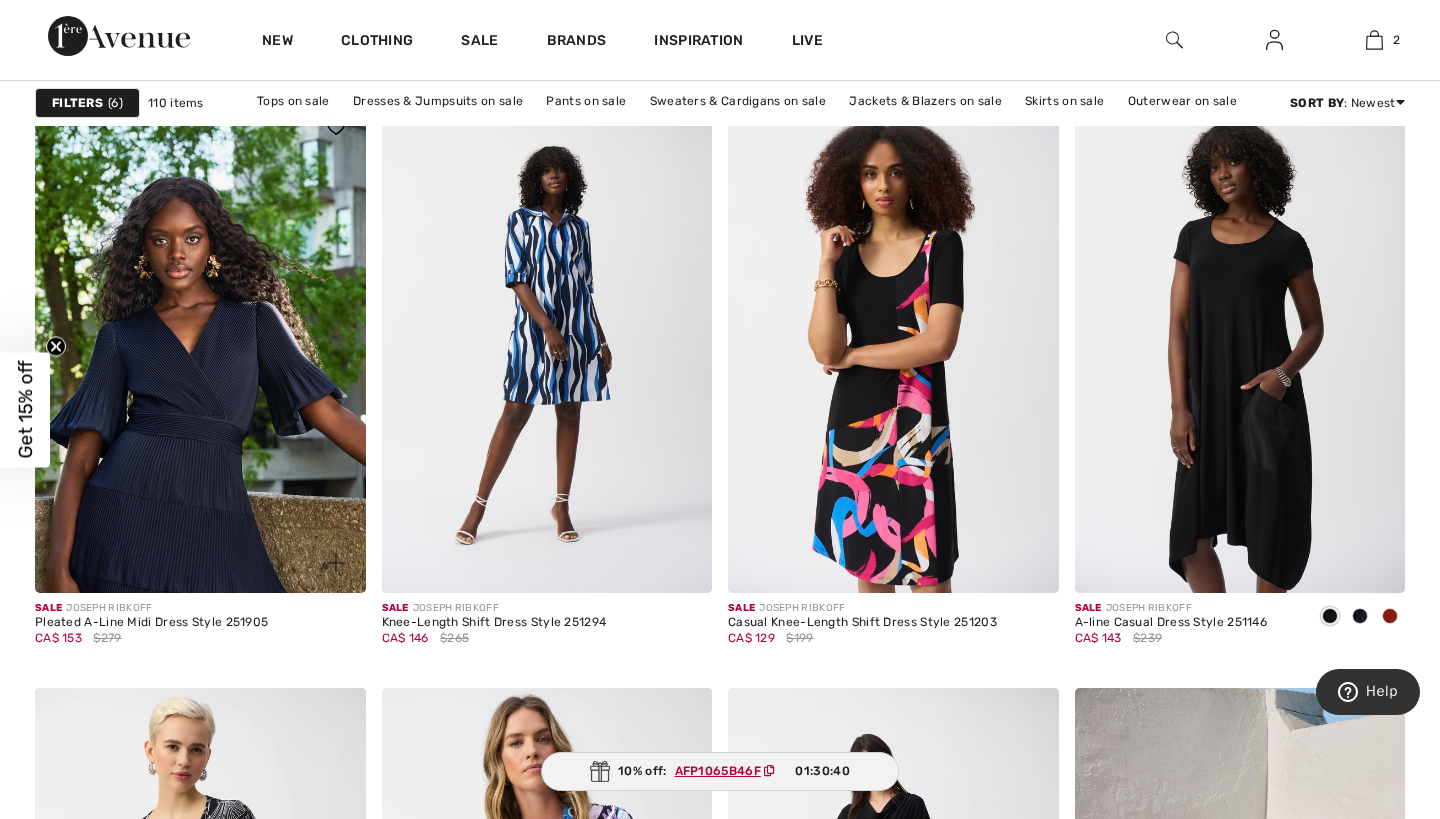 click at bounding box center [200, 345] 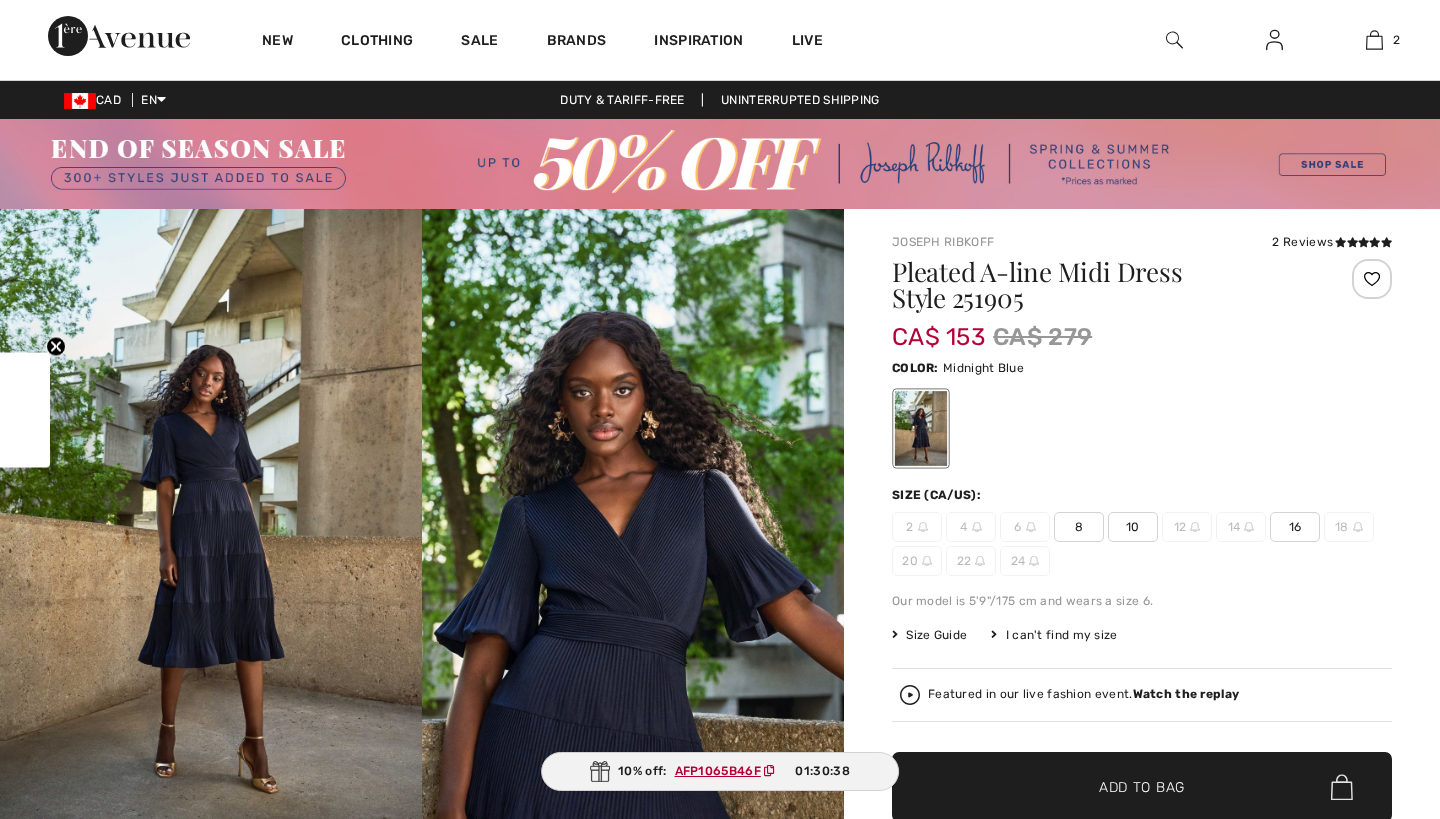 scroll, scrollTop: 0, scrollLeft: 0, axis: both 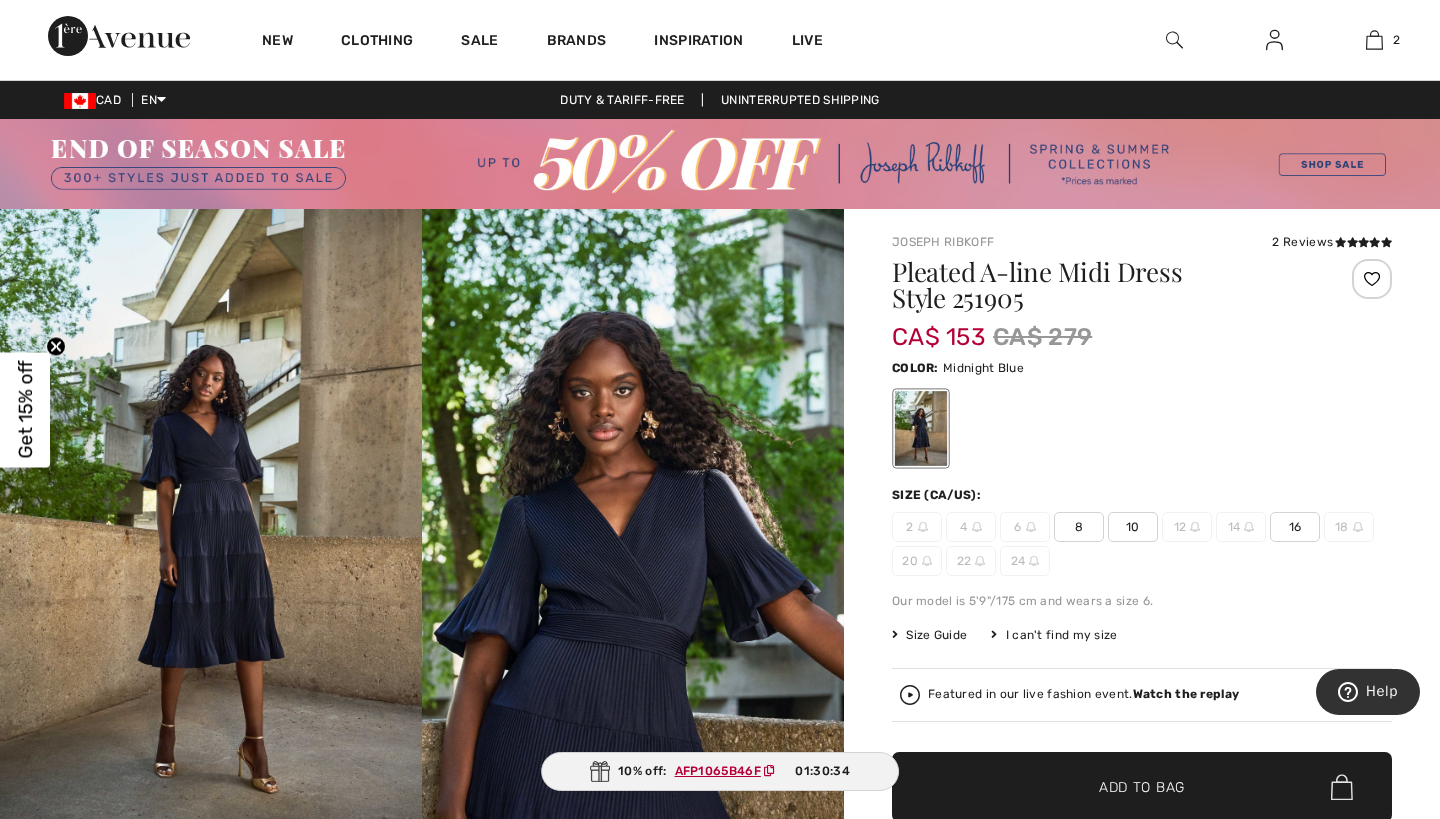 click at bounding box center (633, 525) 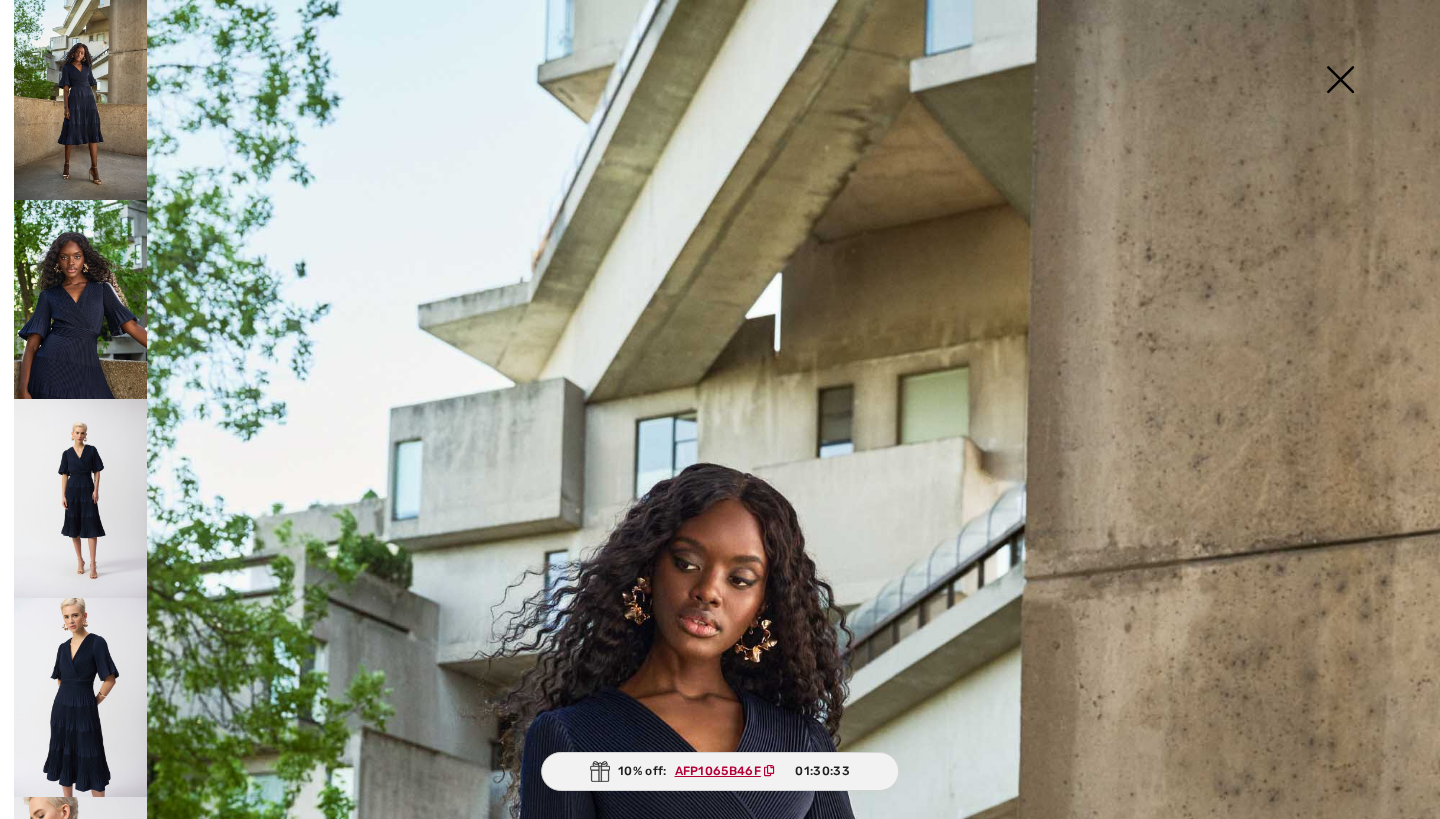 click at bounding box center (80, 300) 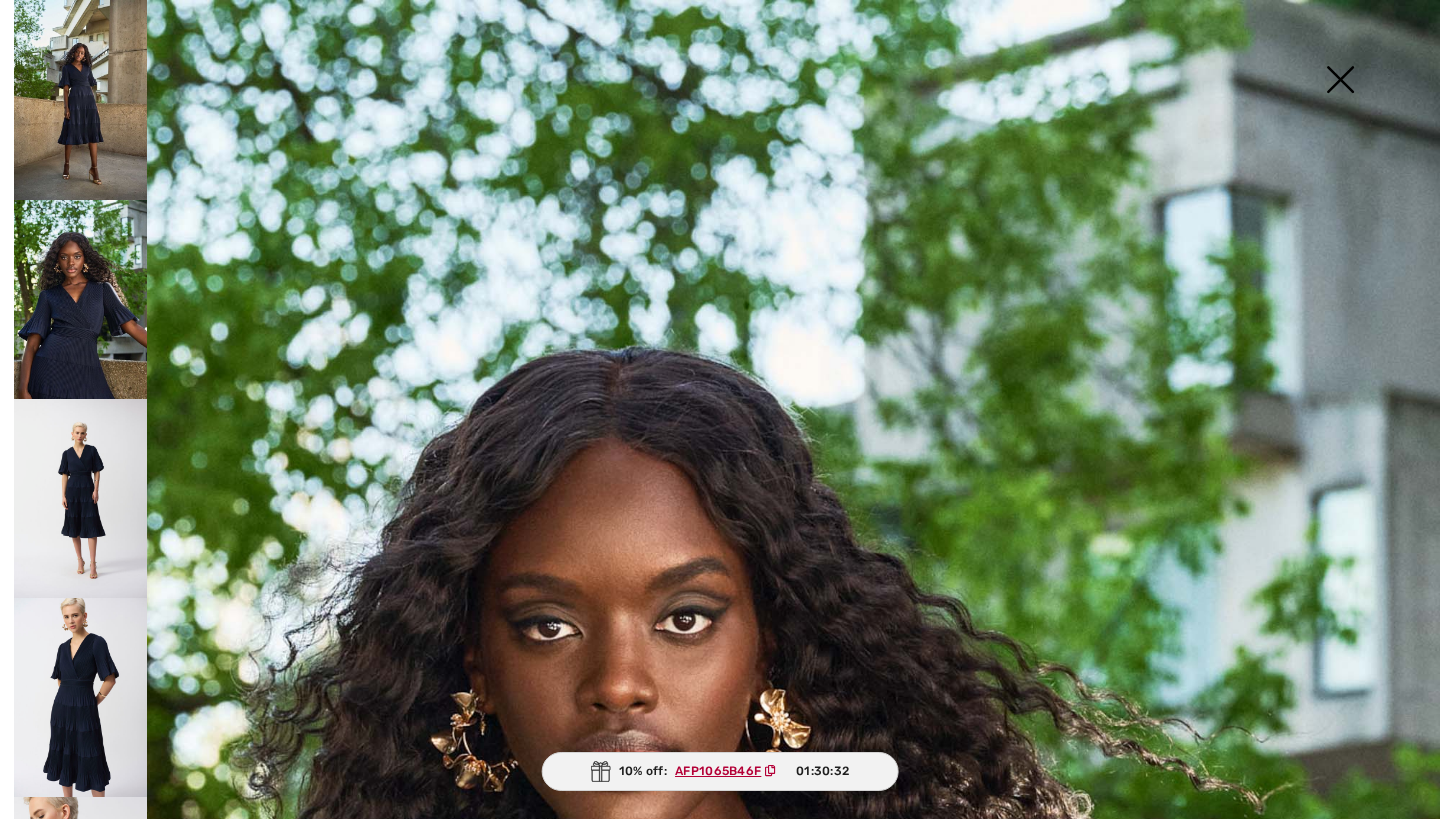 click at bounding box center (80, 498) 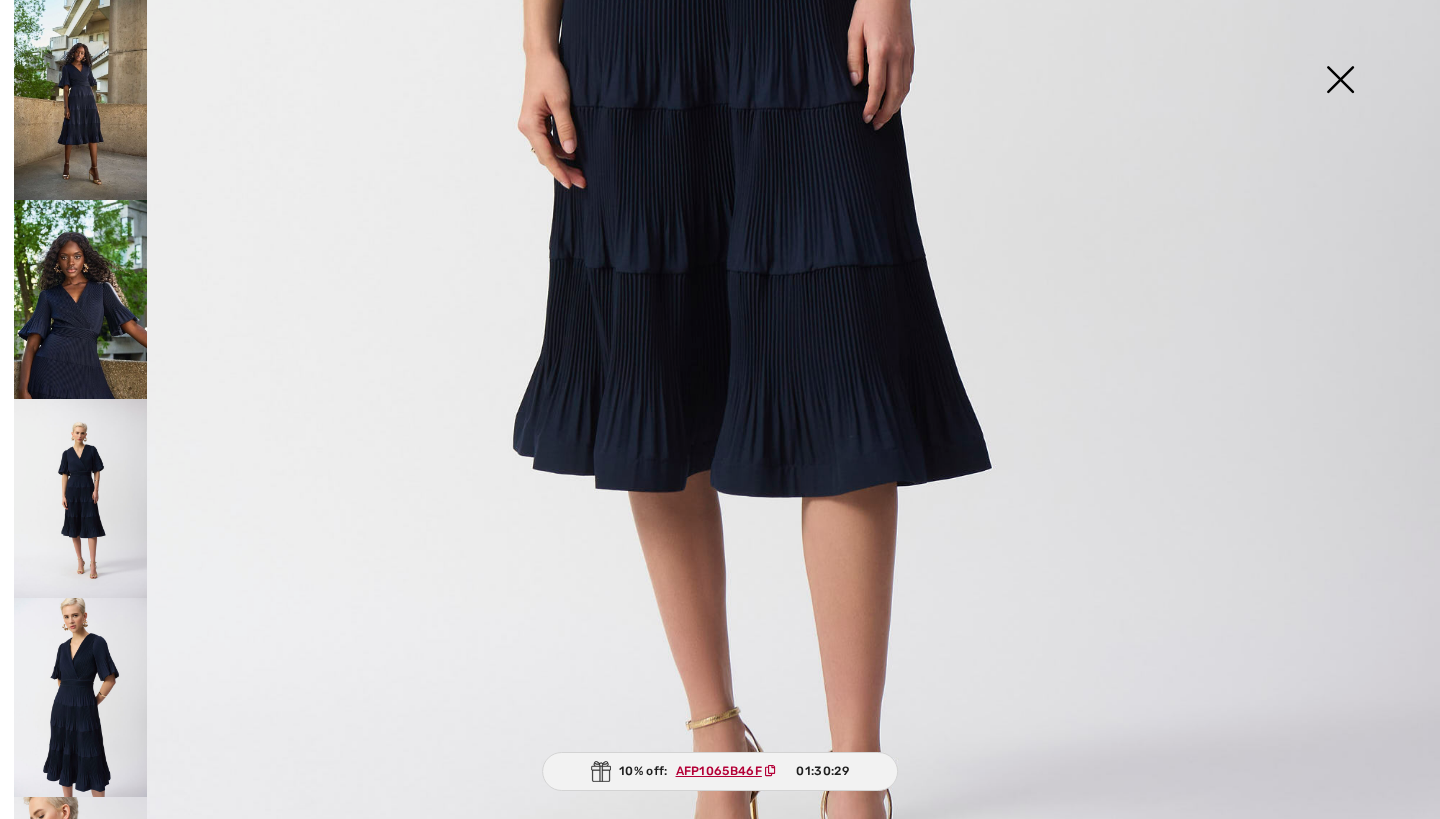 scroll, scrollTop: 1068, scrollLeft: 0, axis: vertical 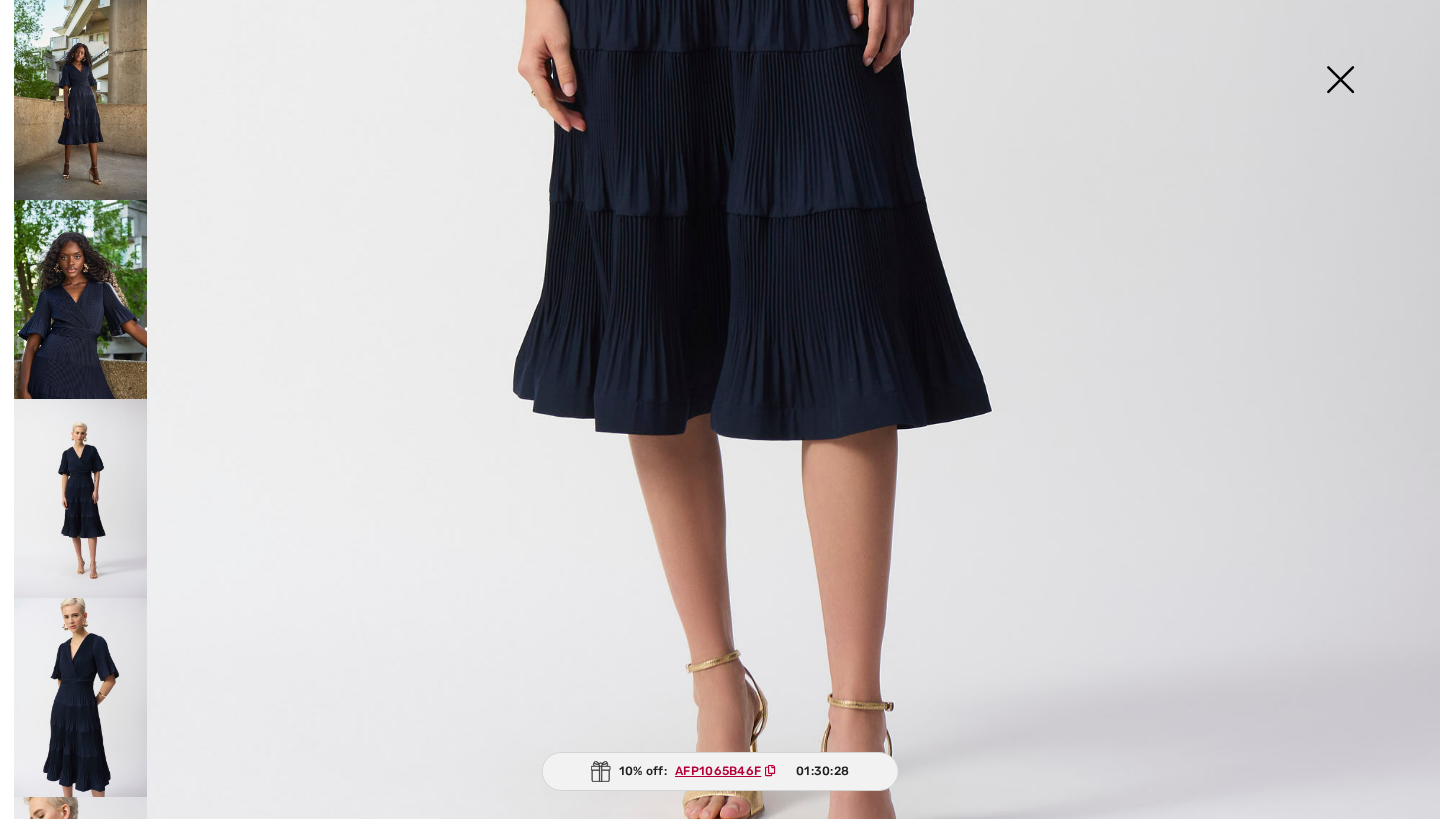 click at bounding box center (80, 498) 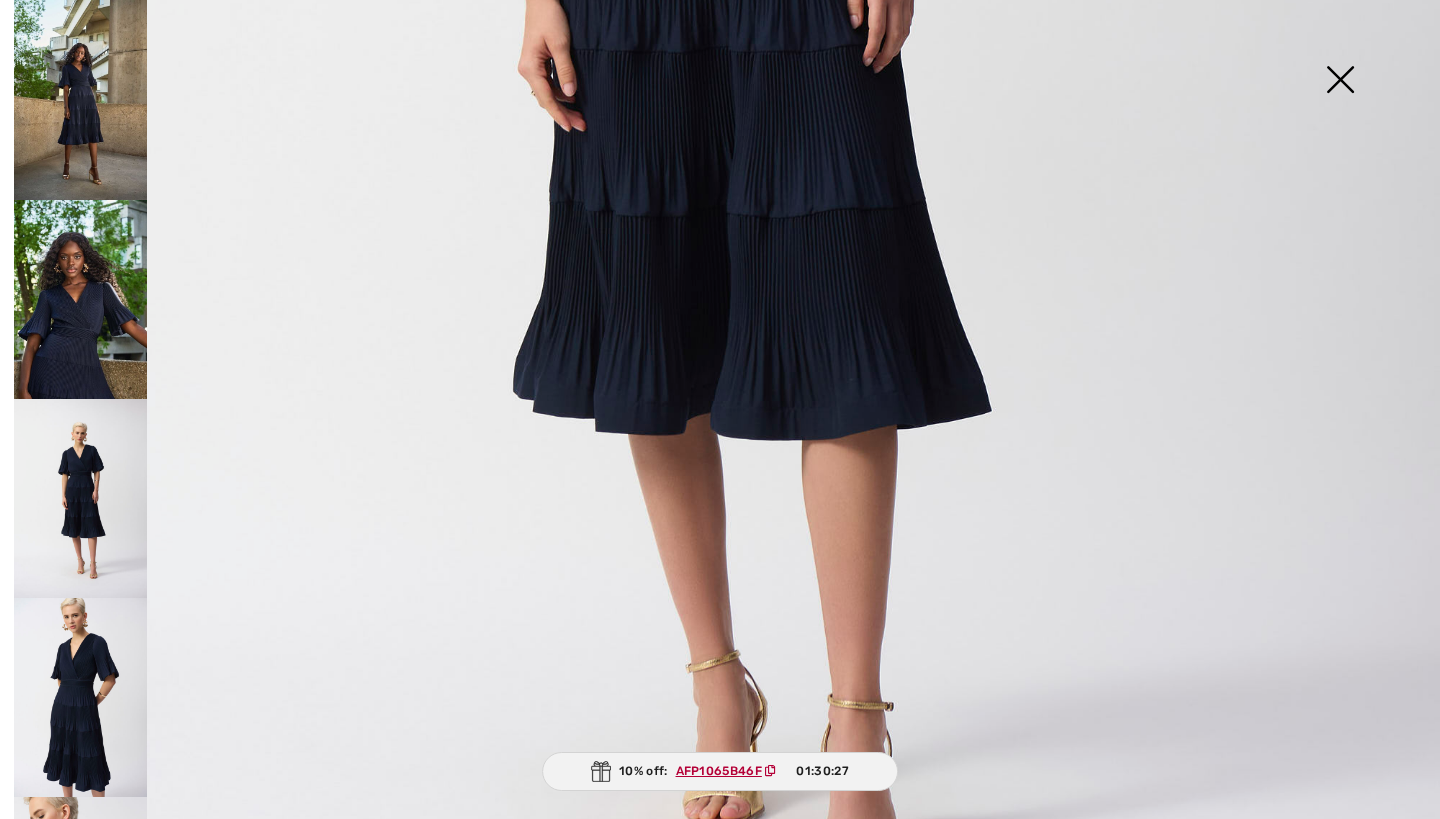 click at bounding box center [80, 697] 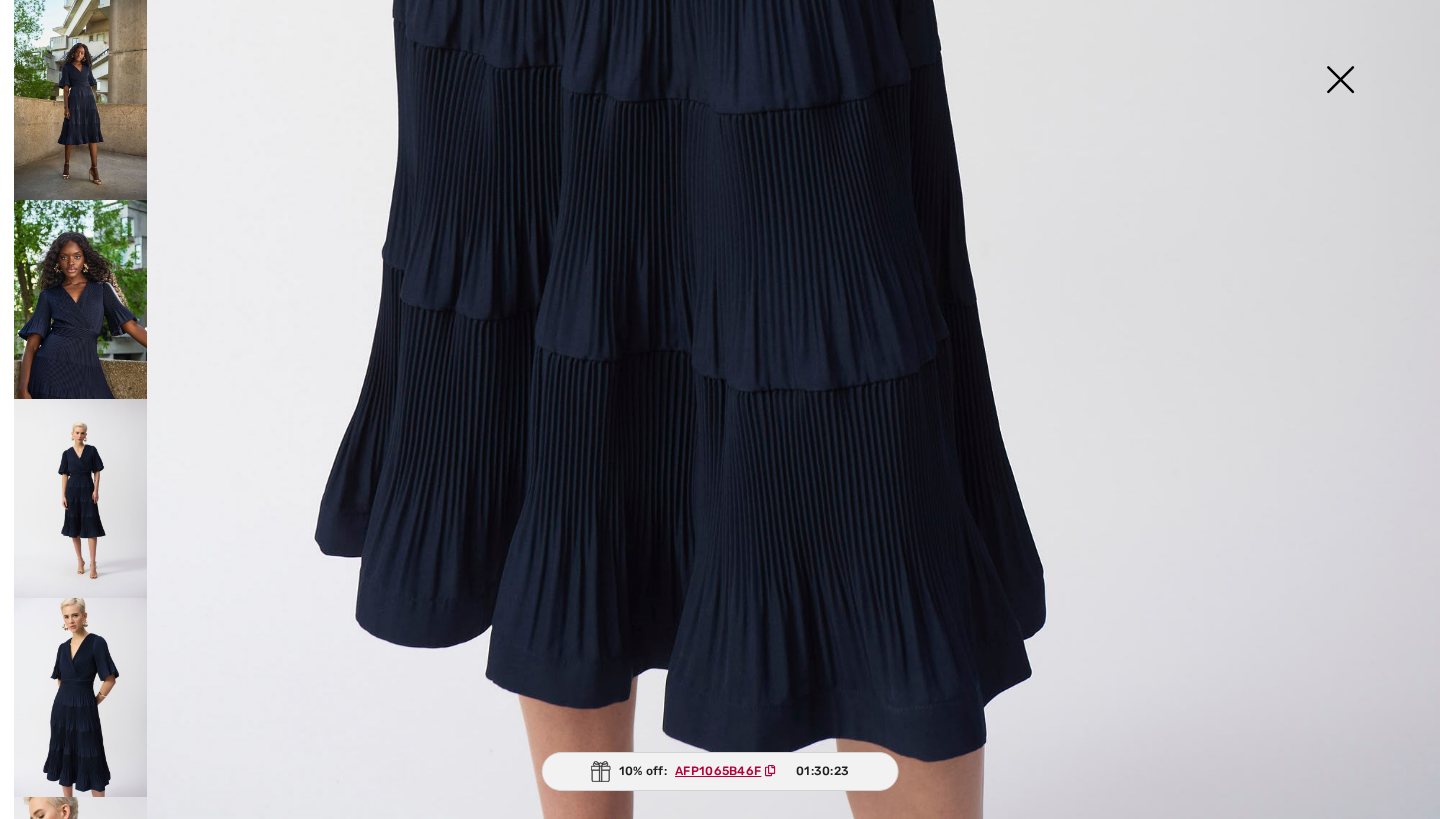 scroll, scrollTop: 1339, scrollLeft: 0, axis: vertical 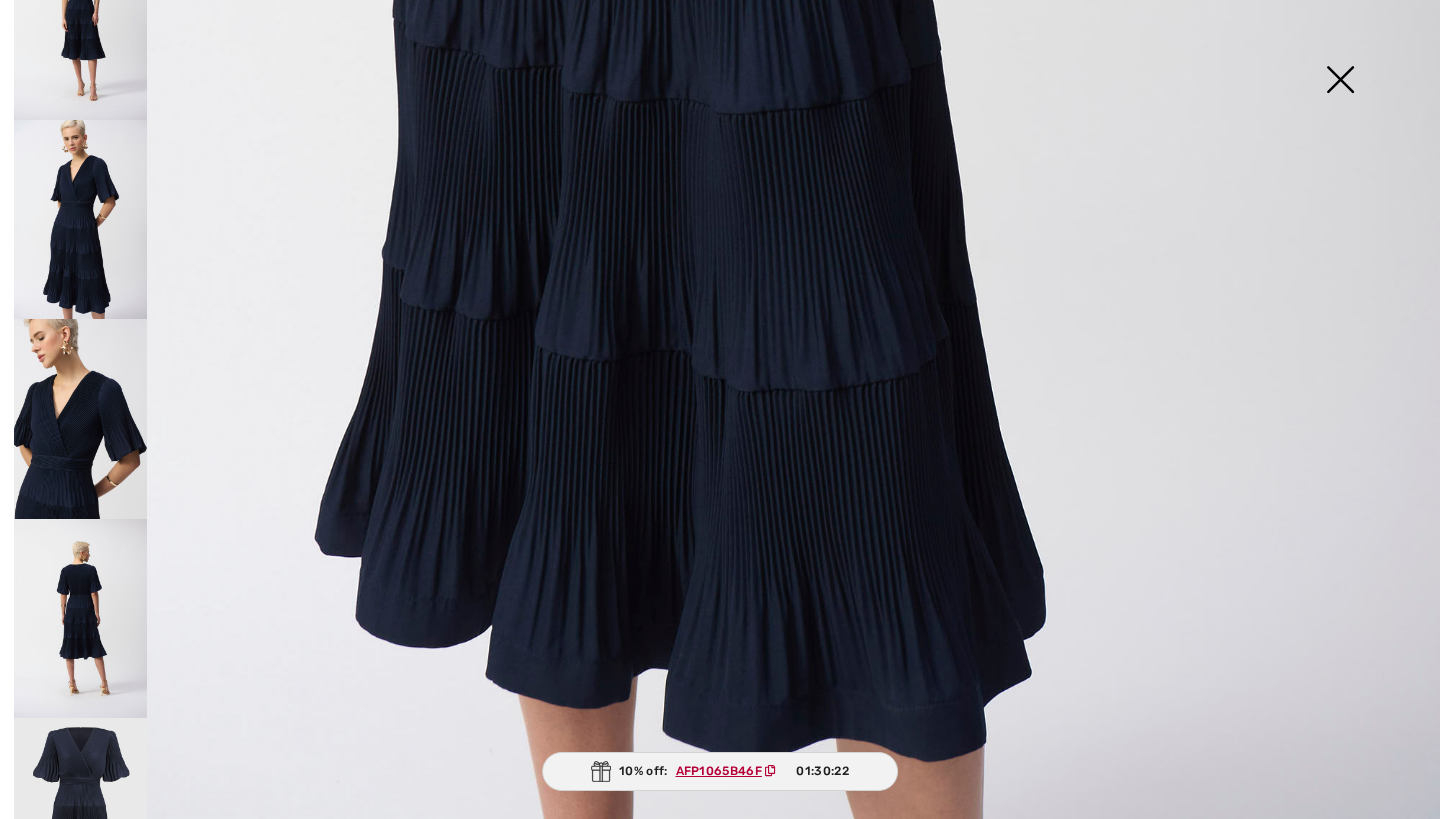click at bounding box center [80, 618] 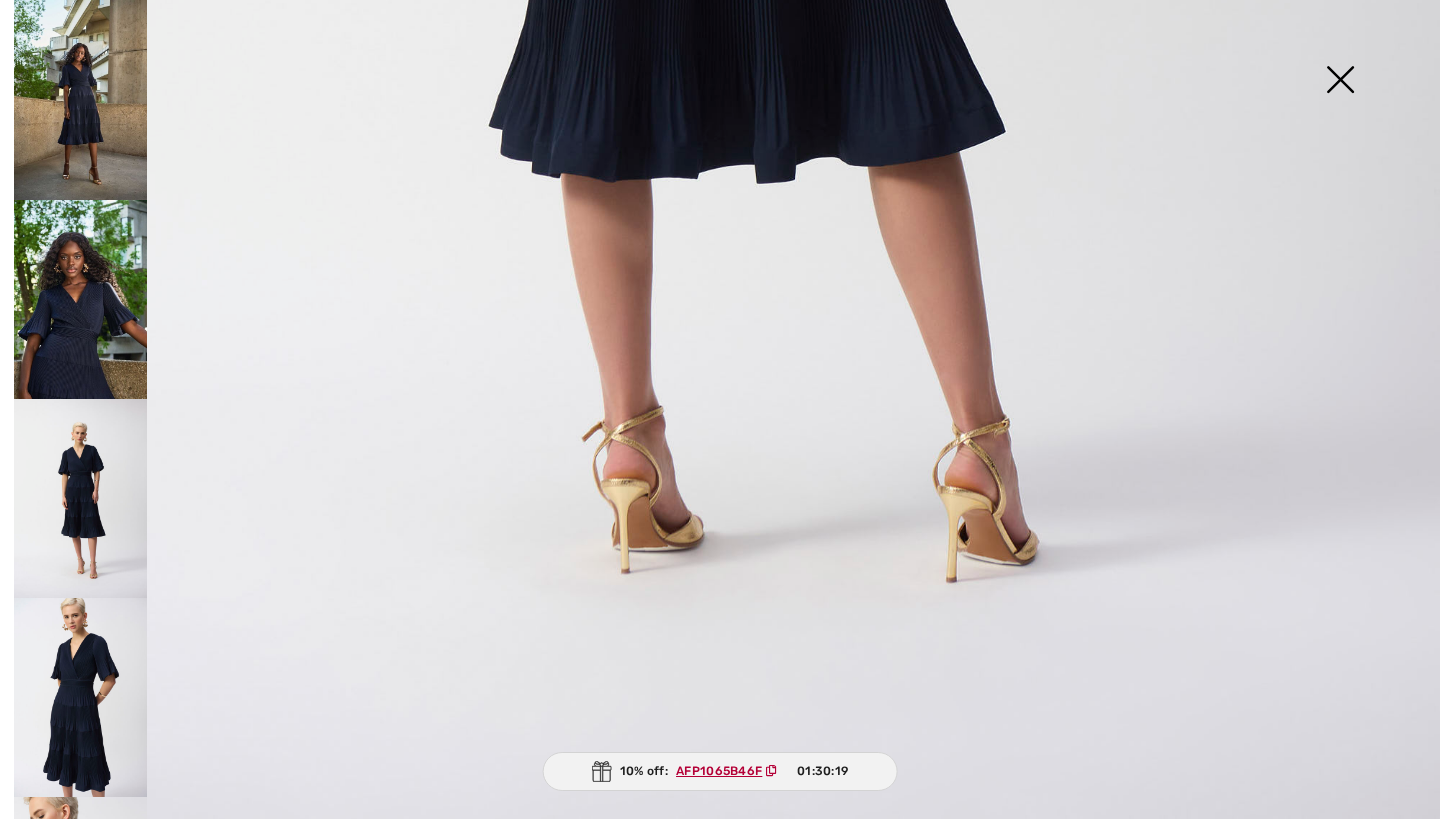 scroll, scrollTop: 0, scrollLeft: 0, axis: both 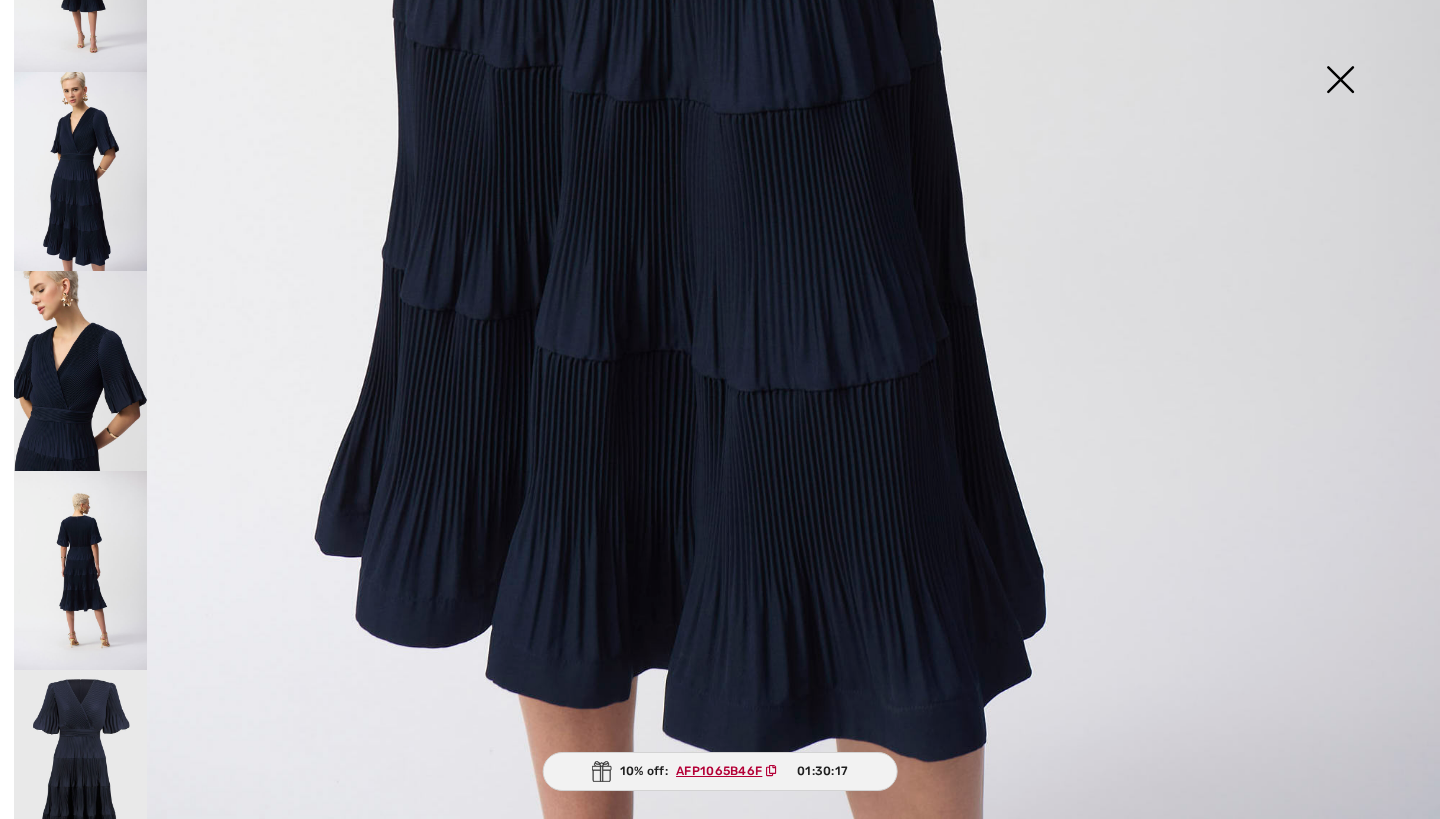 click at bounding box center [80, 770] 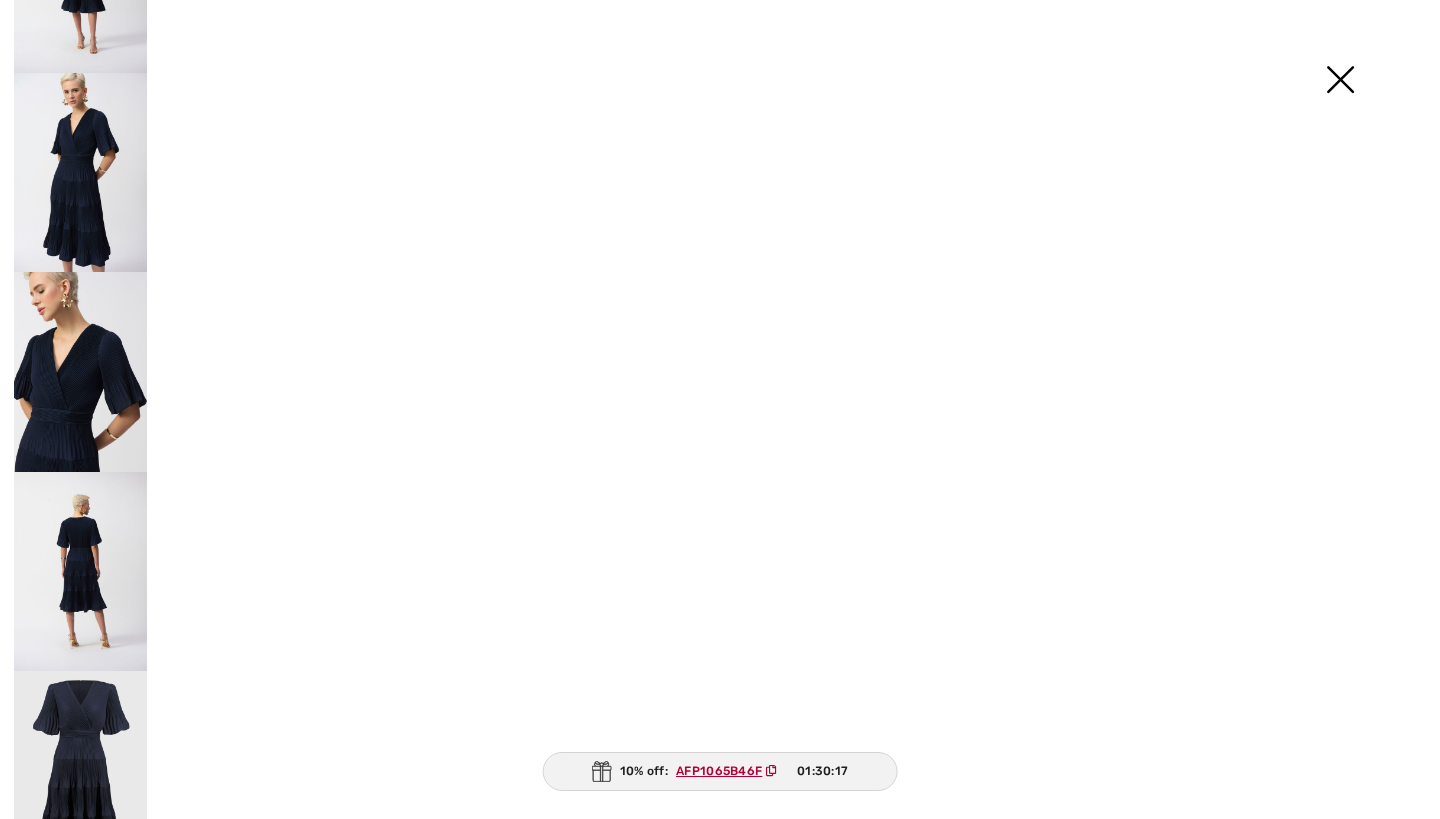 scroll, scrollTop: 524, scrollLeft: 0, axis: vertical 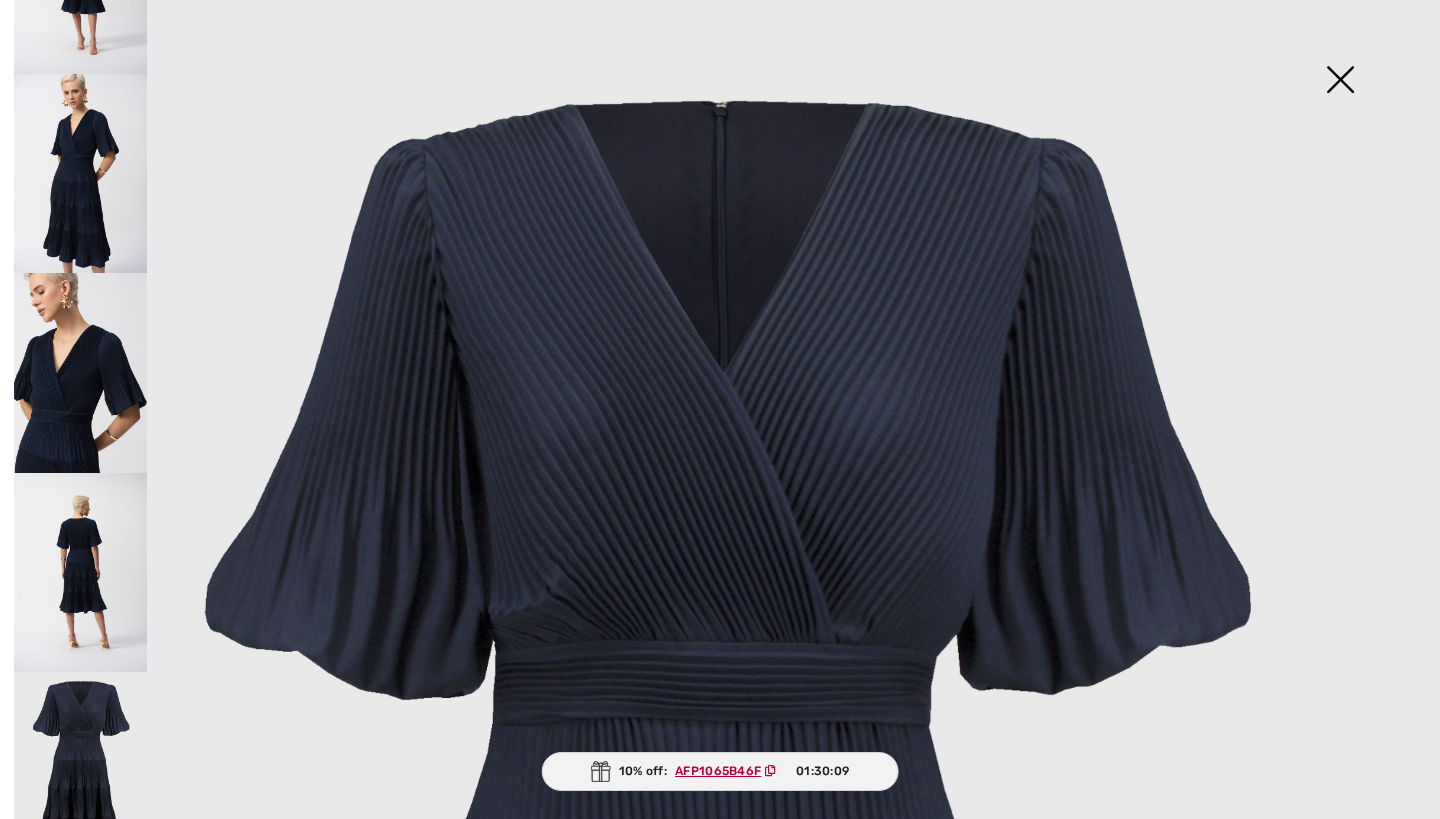 click at bounding box center [1340, 81] 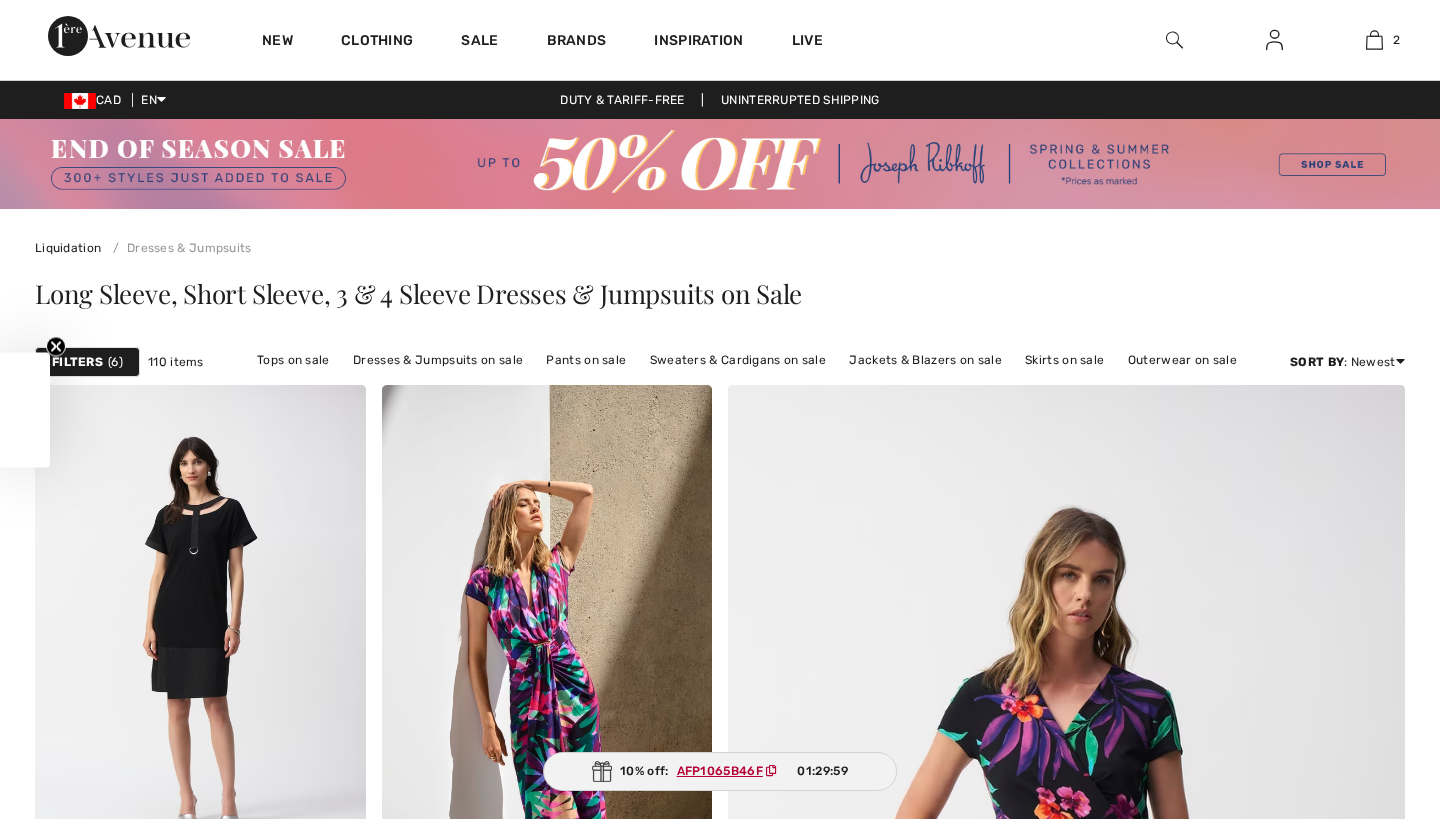 scroll, scrollTop: 3470, scrollLeft: 0, axis: vertical 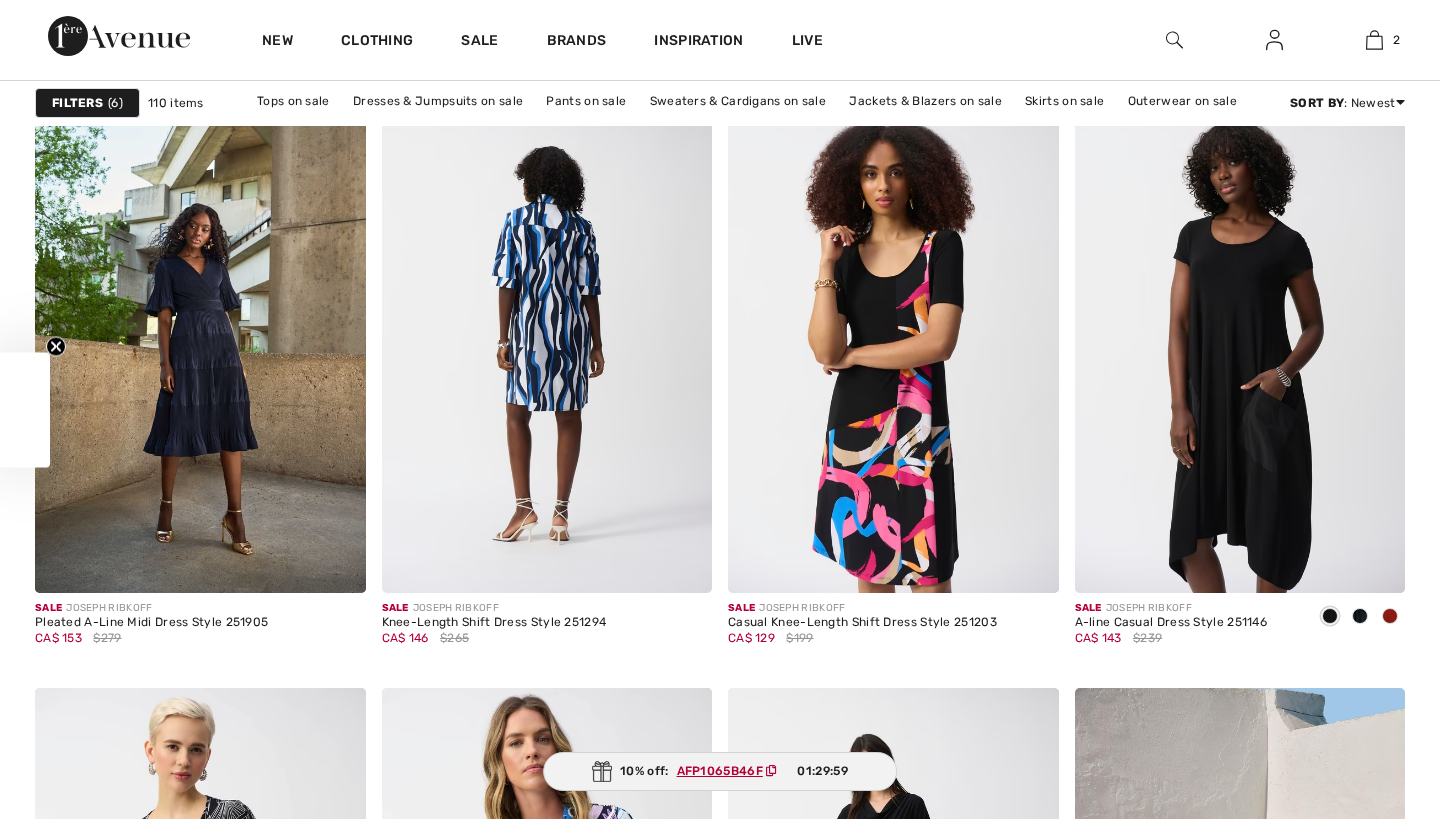 checkbox on "true" 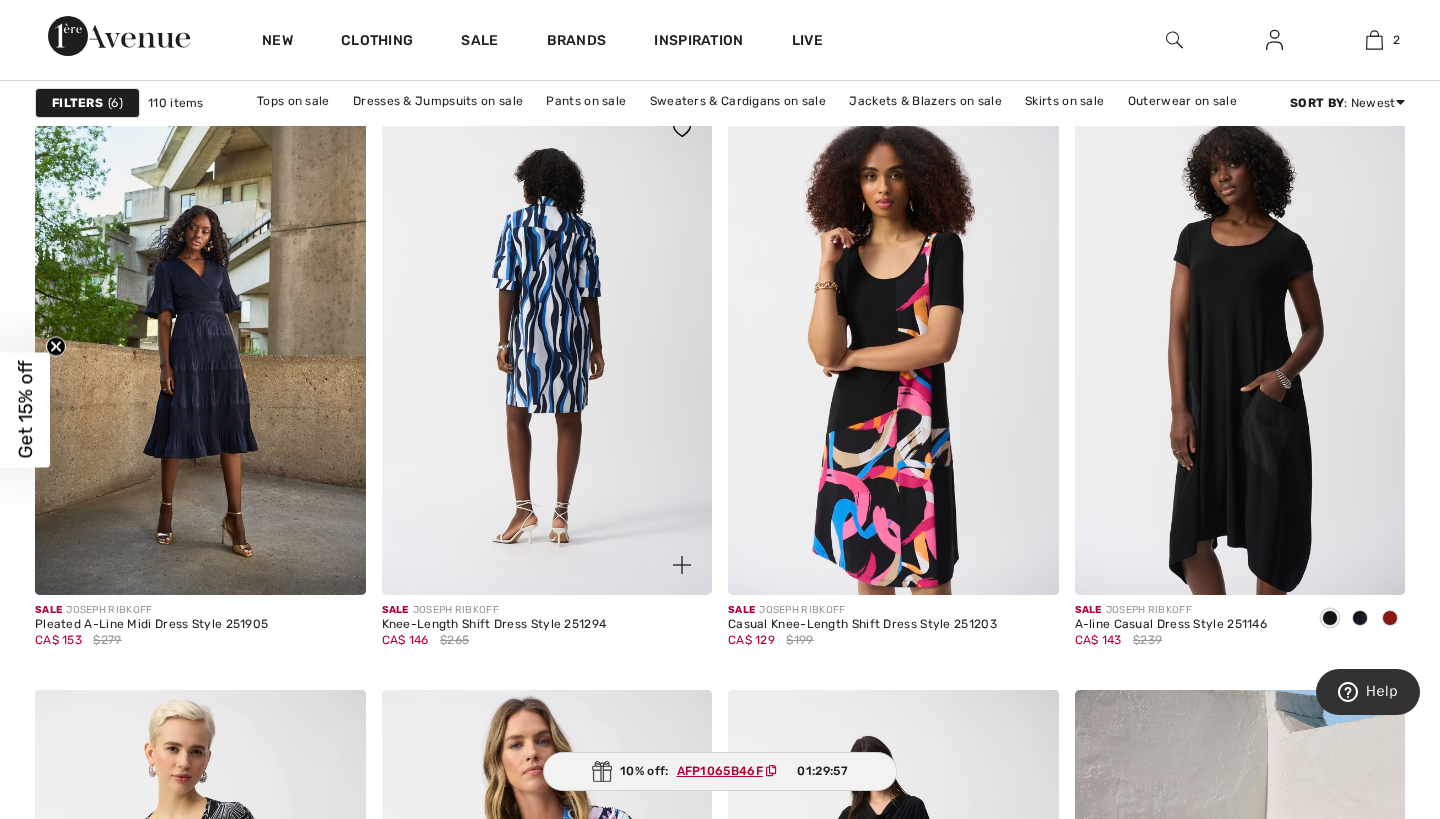 scroll, scrollTop: 3486, scrollLeft: 0, axis: vertical 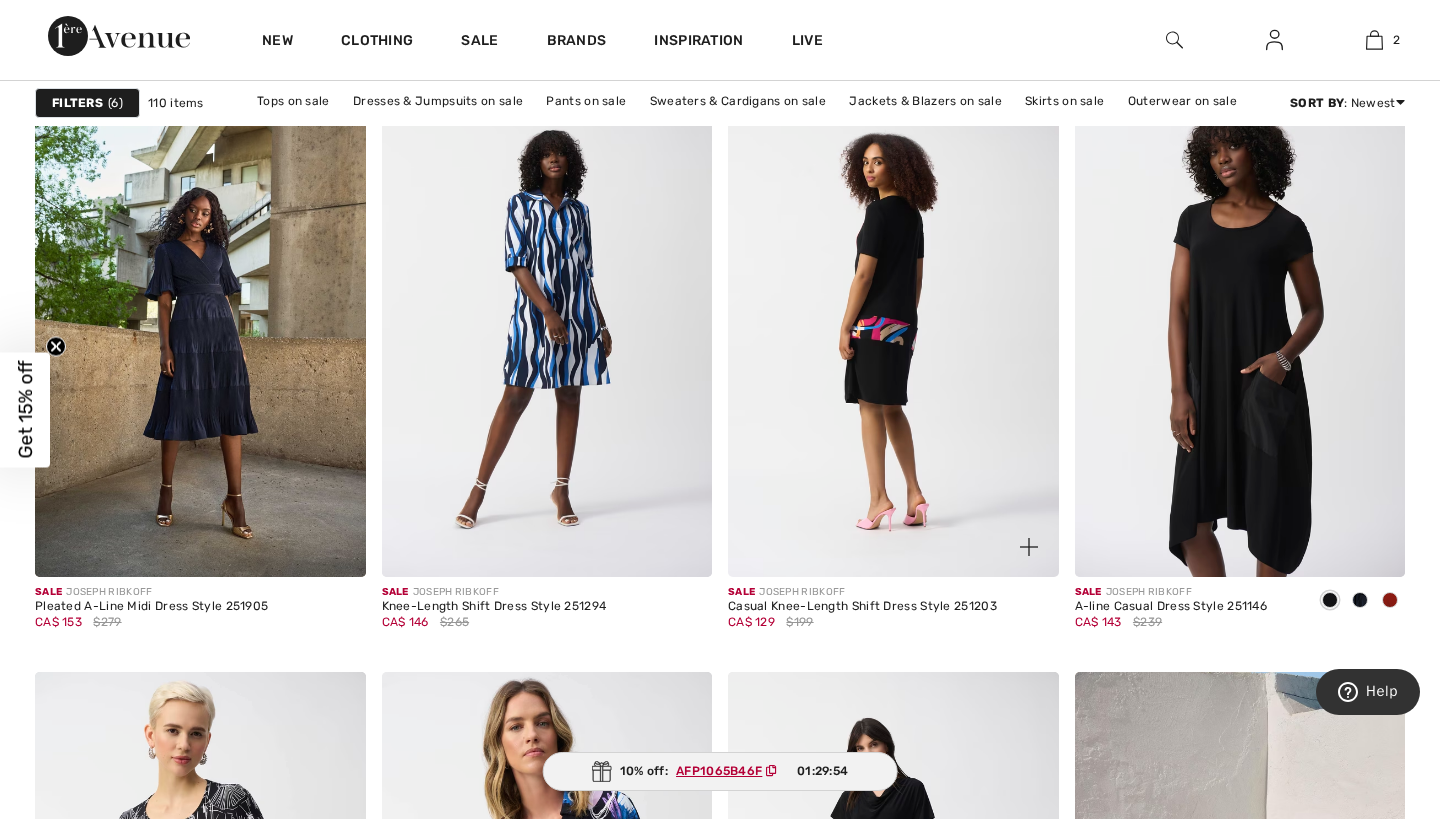 click at bounding box center (893, 329) 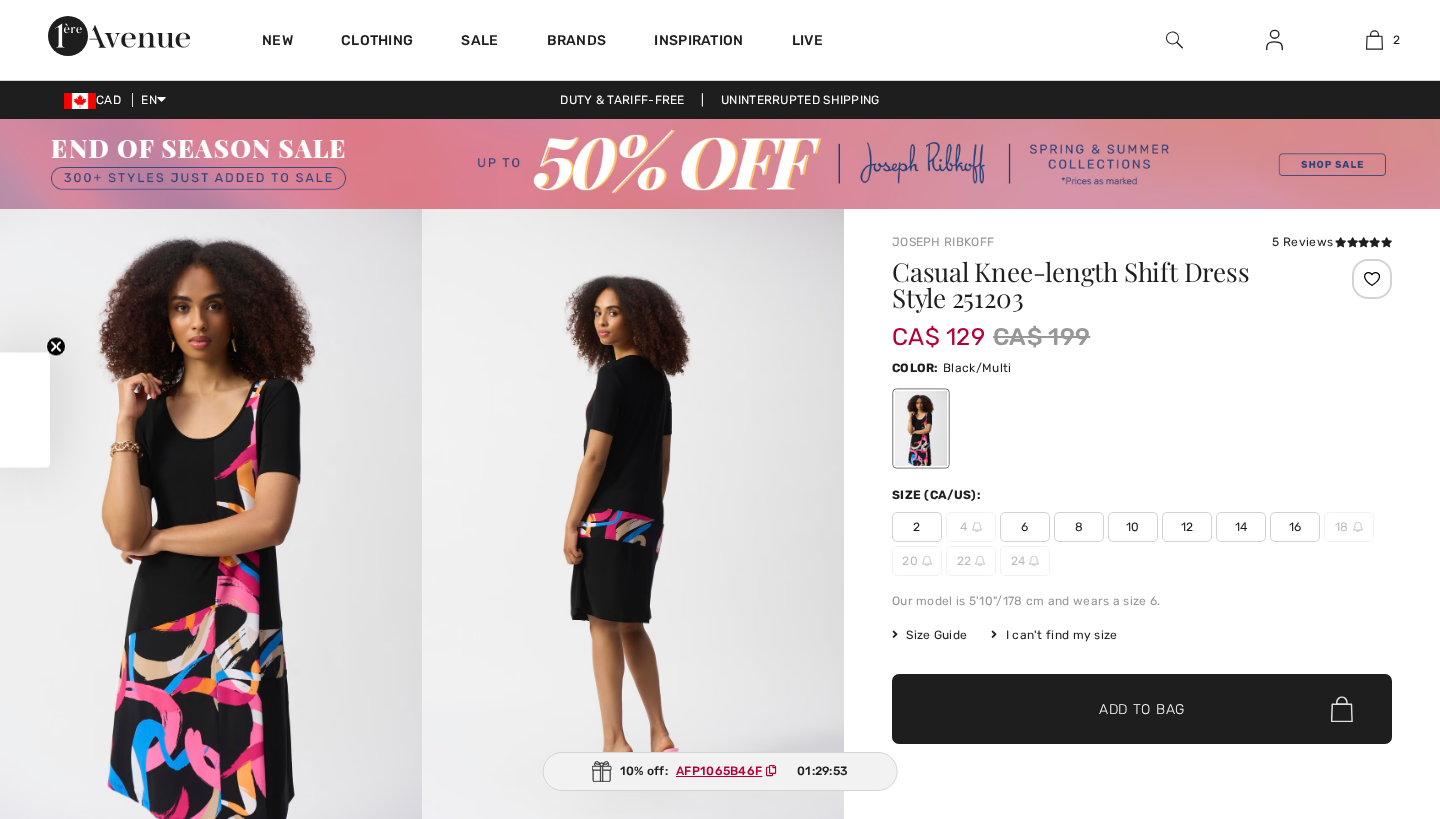 checkbox on "true" 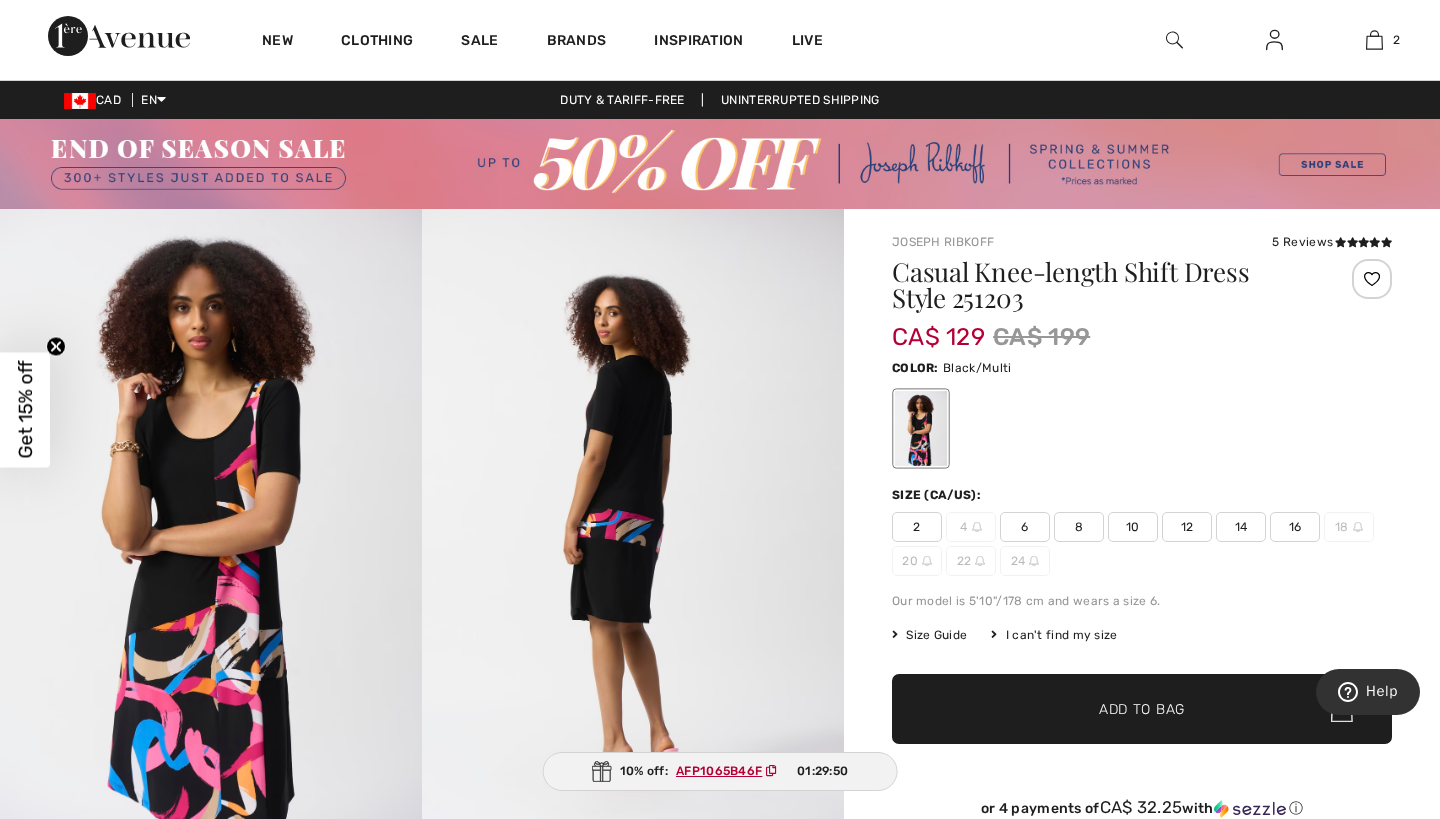 click at bounding box center (633, 525) 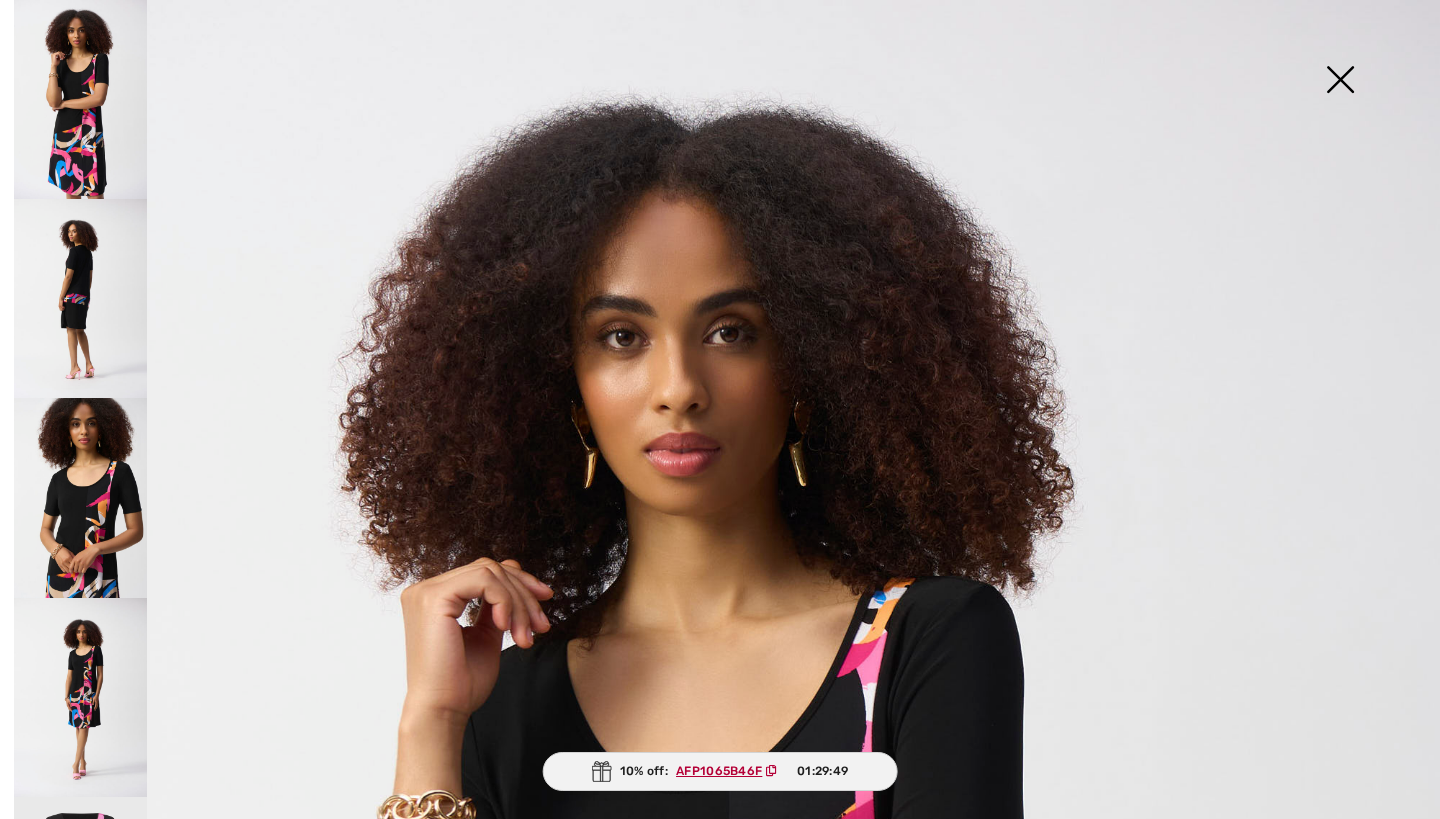 click at bounding box center [80, 497] 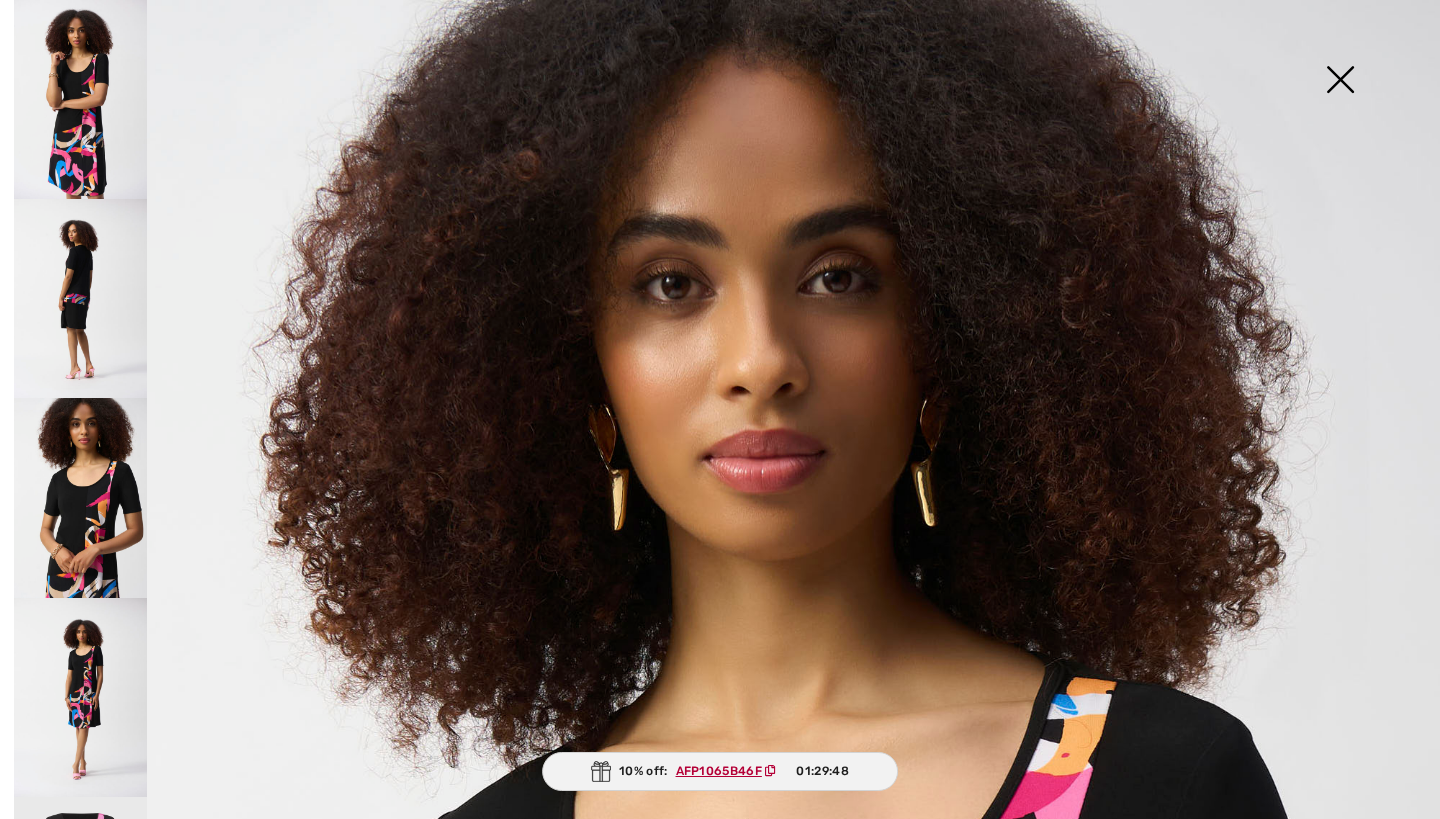 click at bounding box center (80, 298) 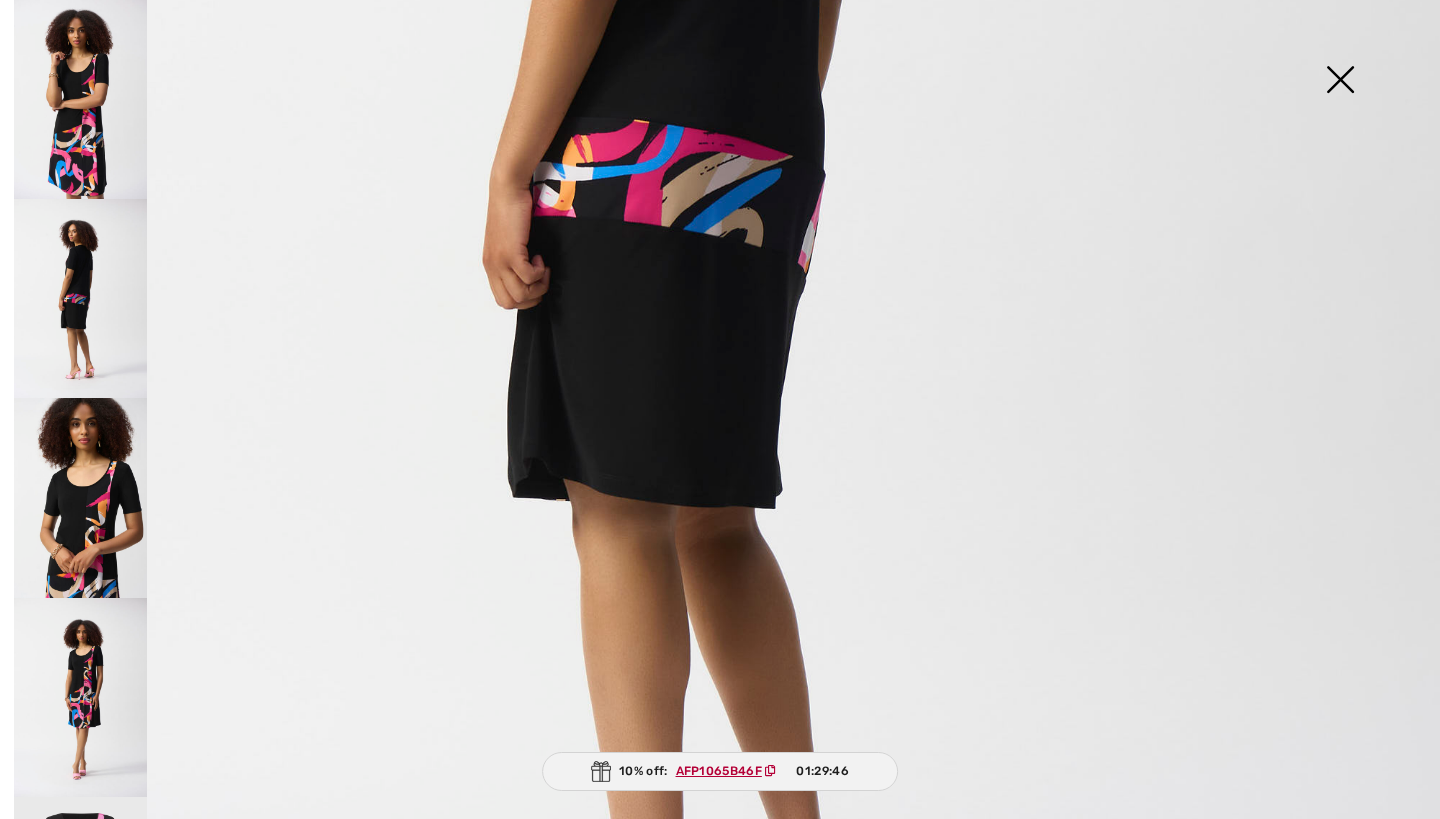 scroll, scrollTop: 941, scrollLeft: 0, axis: vertical 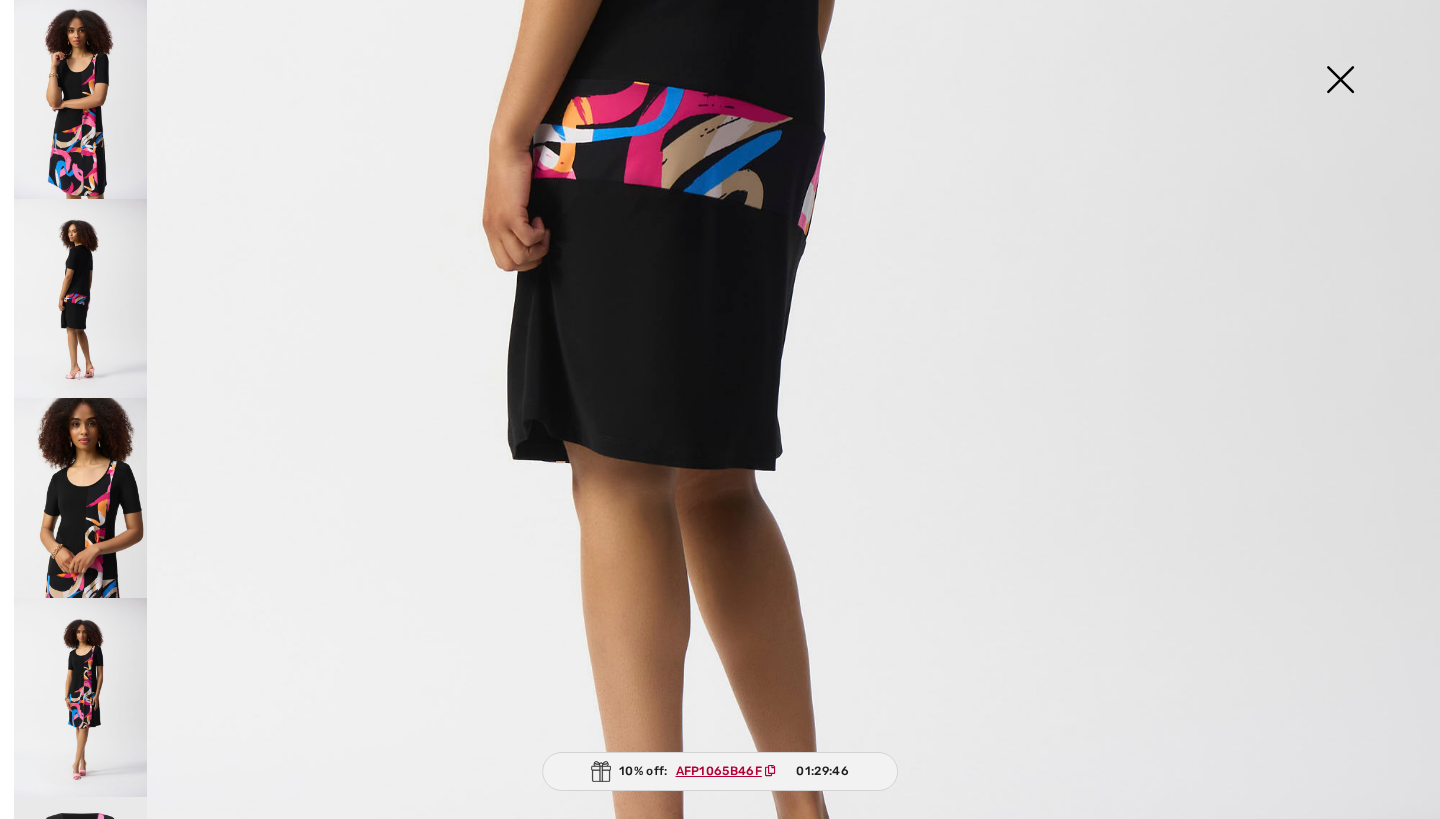 click at bounding box center [80, 697] 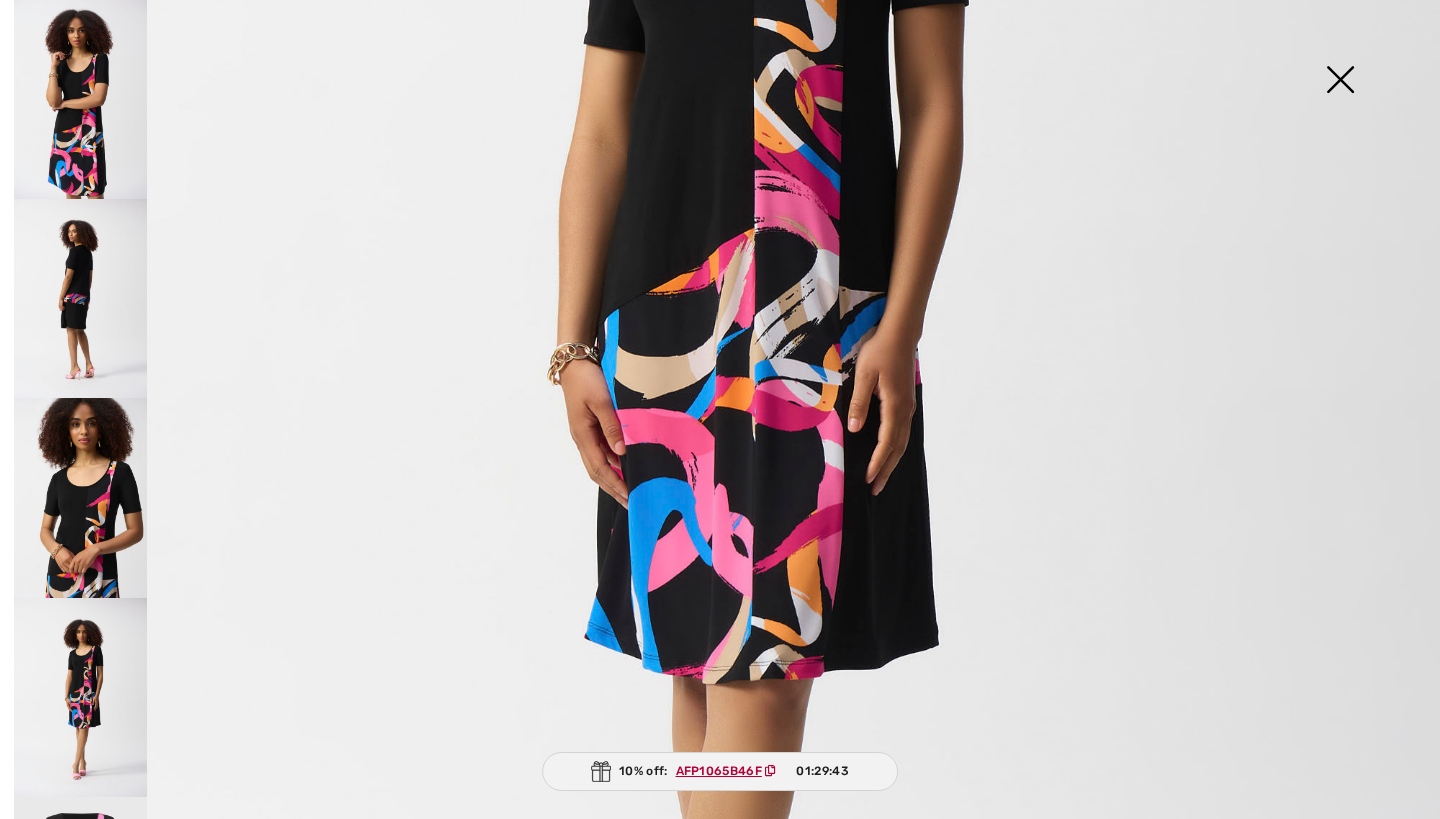 scroll, scrollTop: 914, scrollLeft: 0, axis: vertical 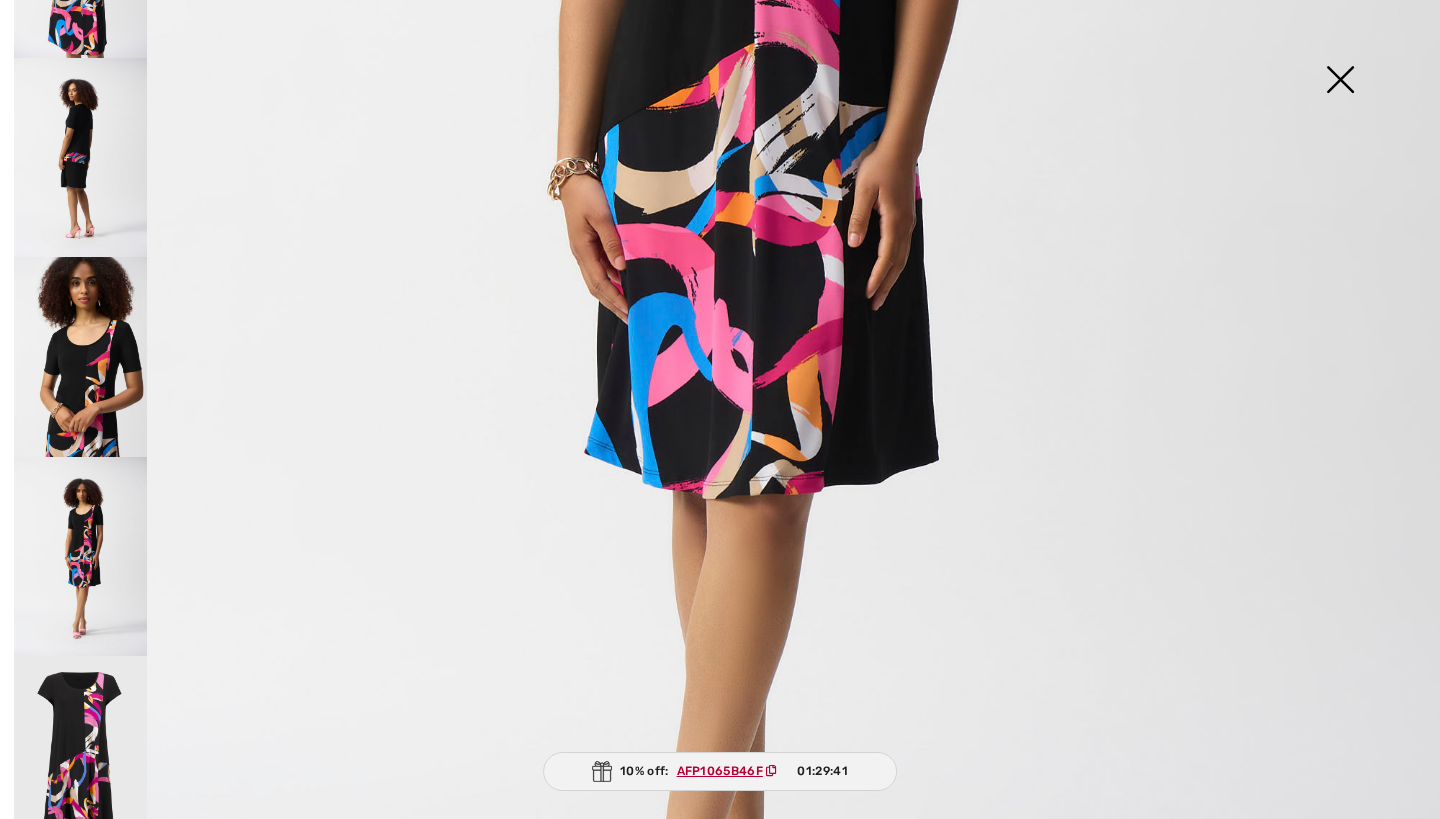 click at bounding box center [80, 756] 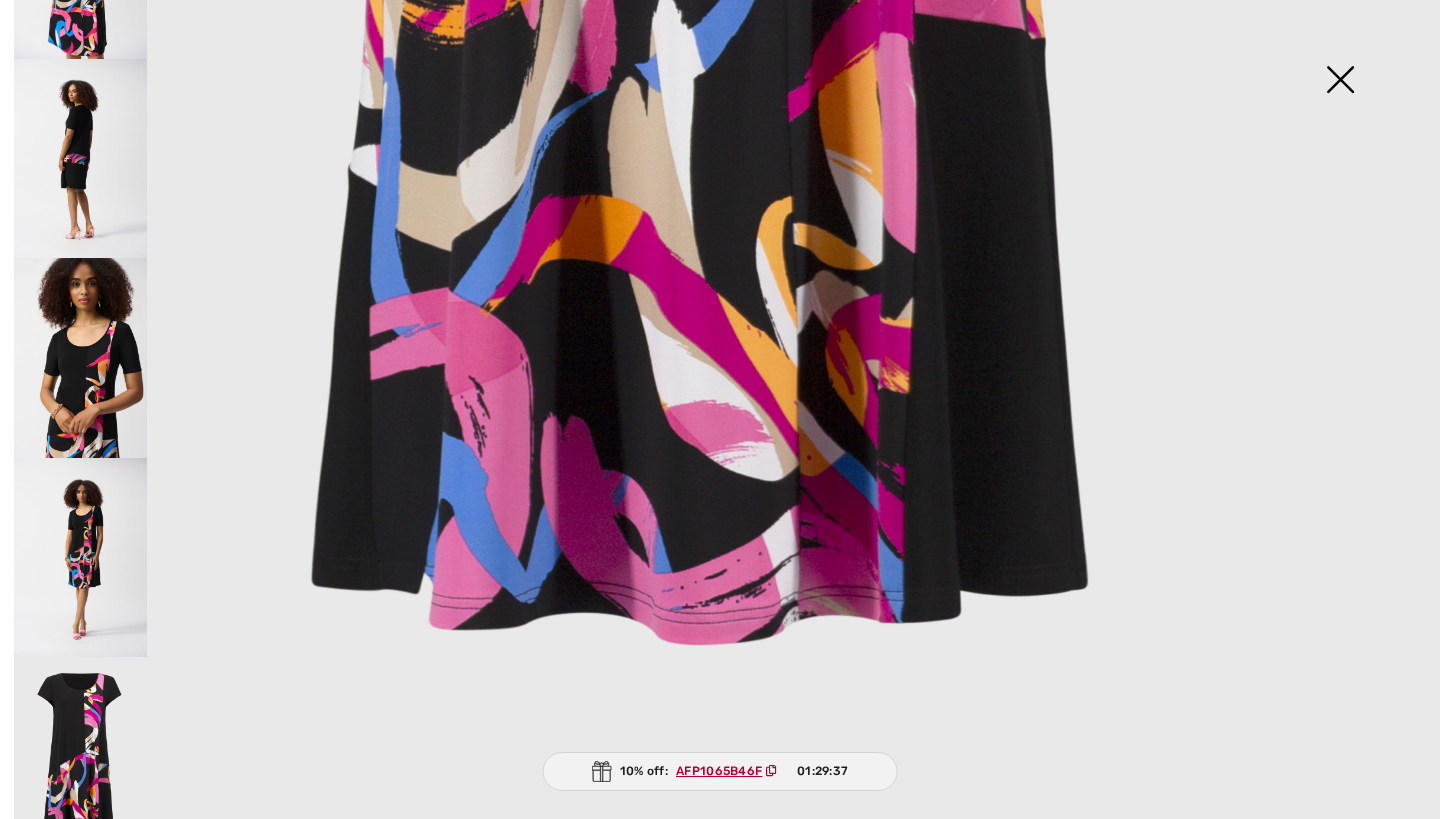 scroll, scrollTop: 1341, scrollLeft: 0, axis: vertical 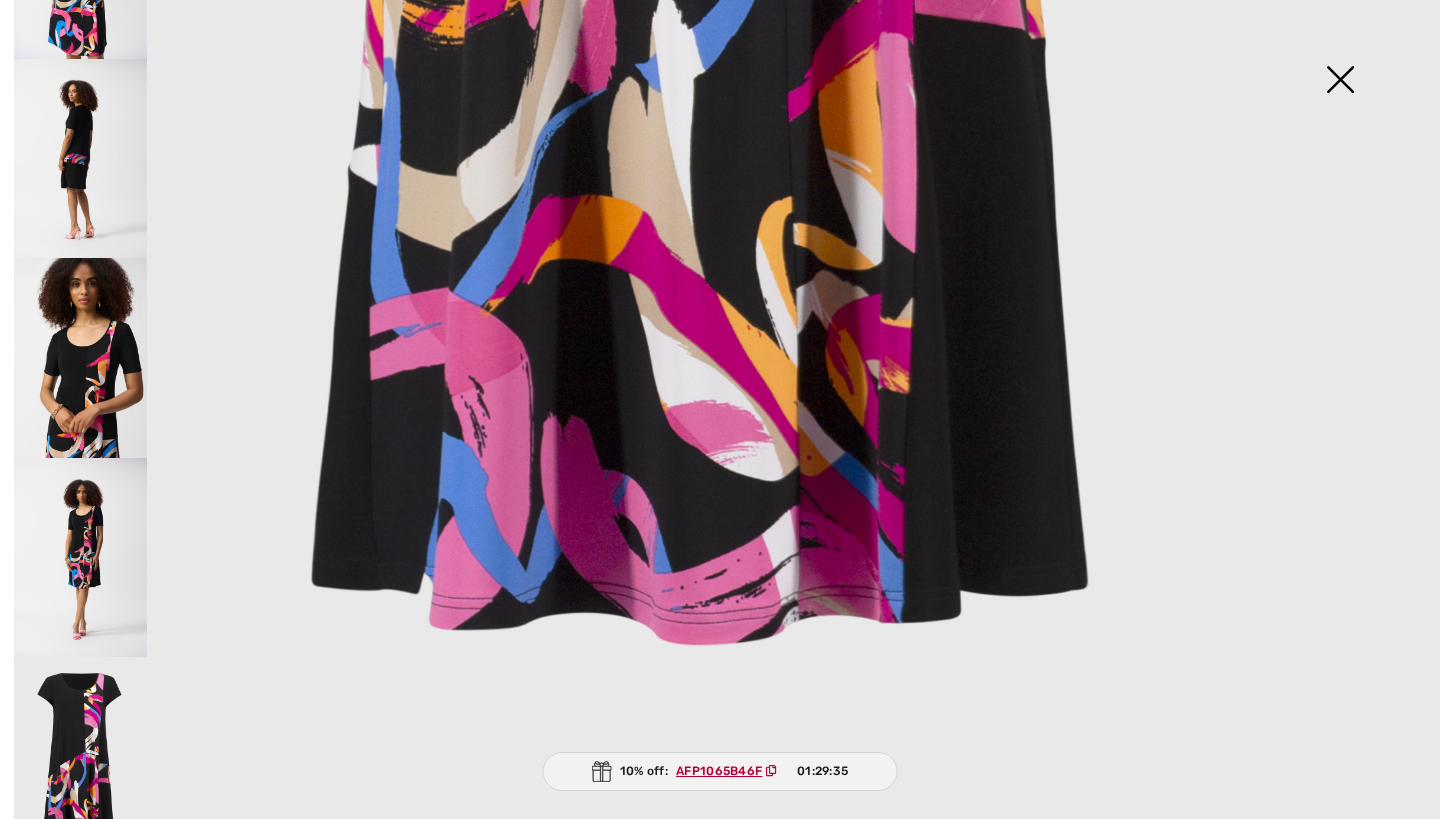 click on "AFP1065B46F" at bounding box center (719, 771) 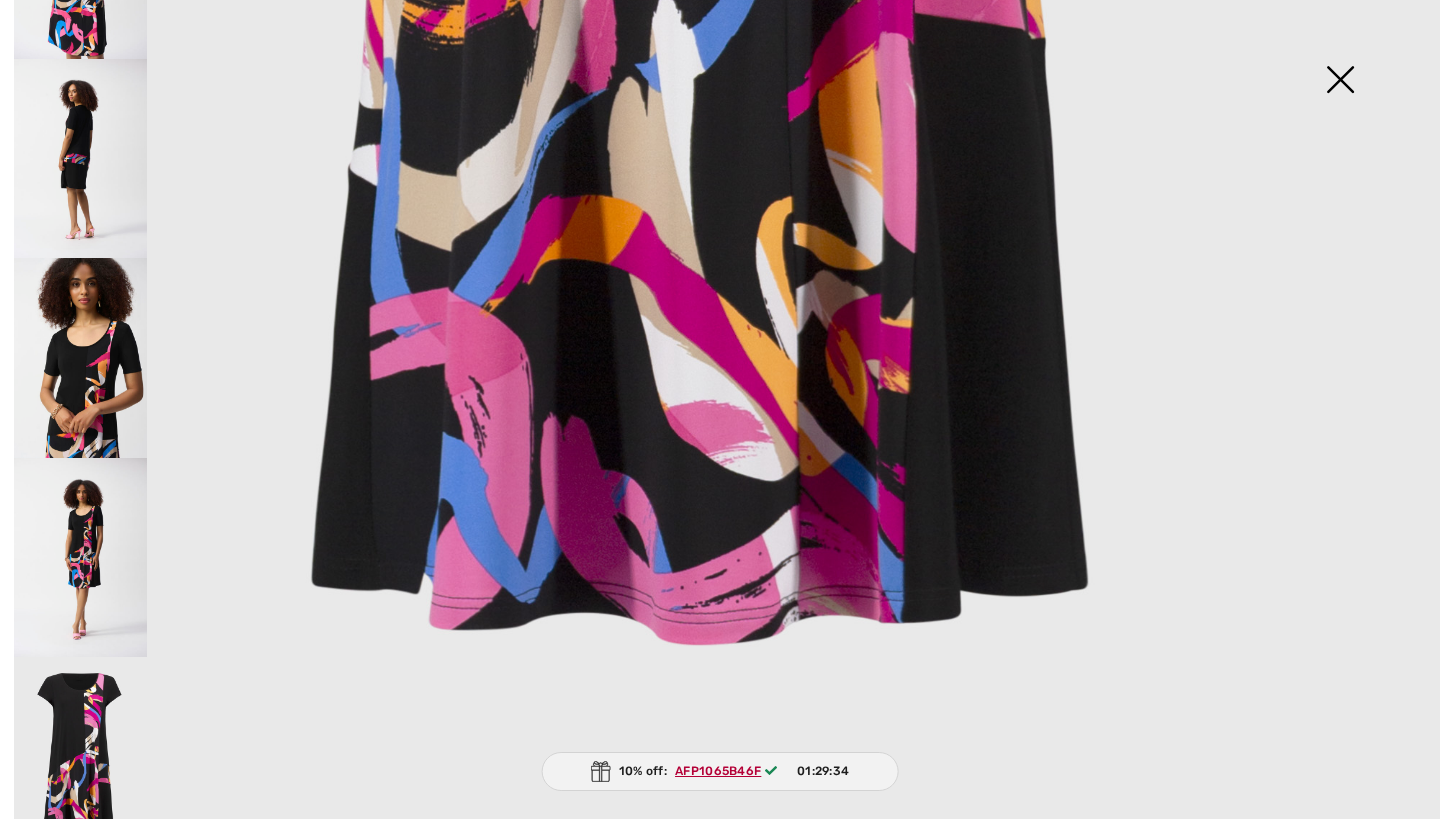 click at bounding box center [1340, 81] 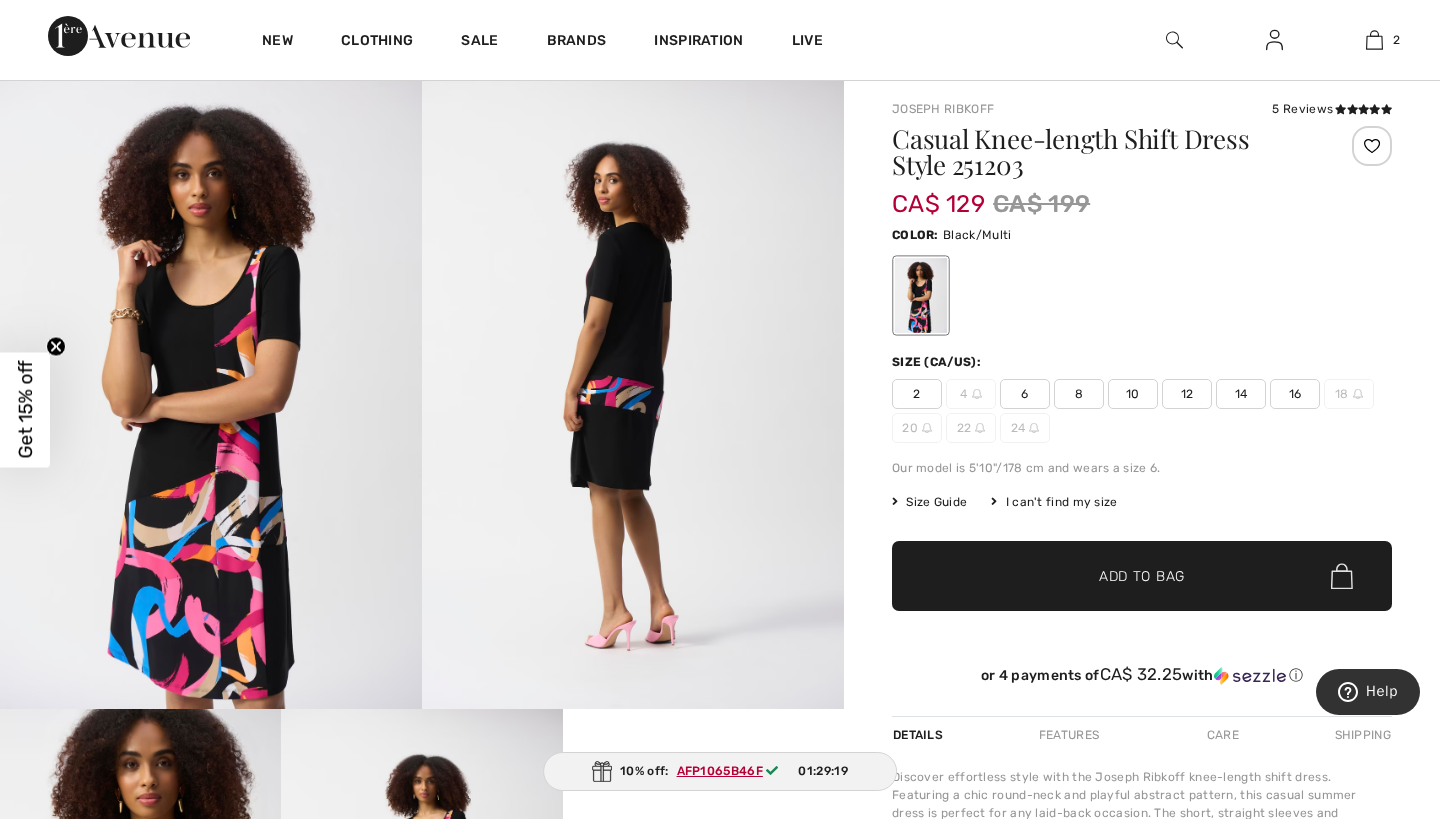 scroll, scrollTop: 113, scrollLeft: 0, axis: vertical 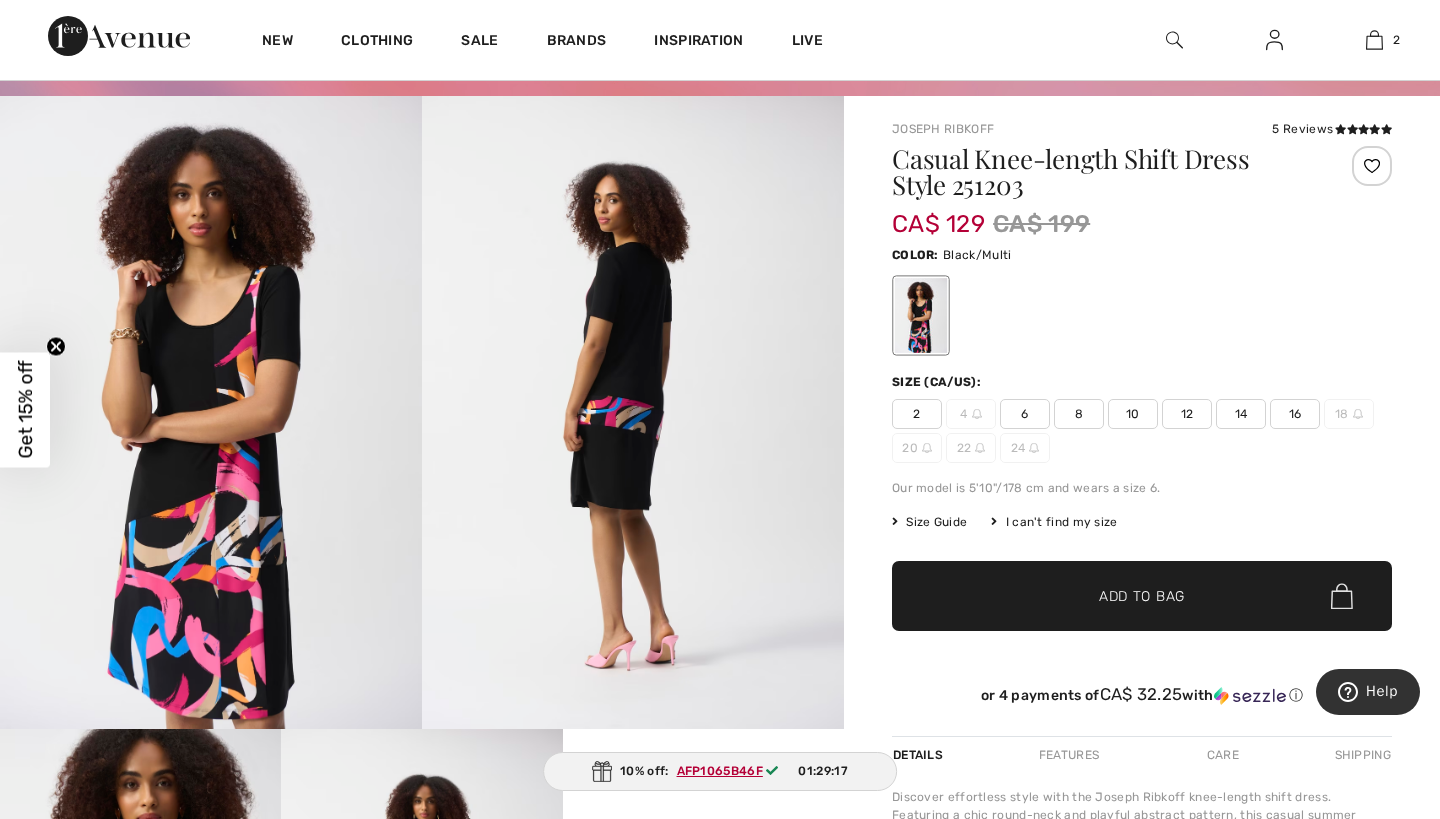 click on "14" at bounding box center (1241, 414) 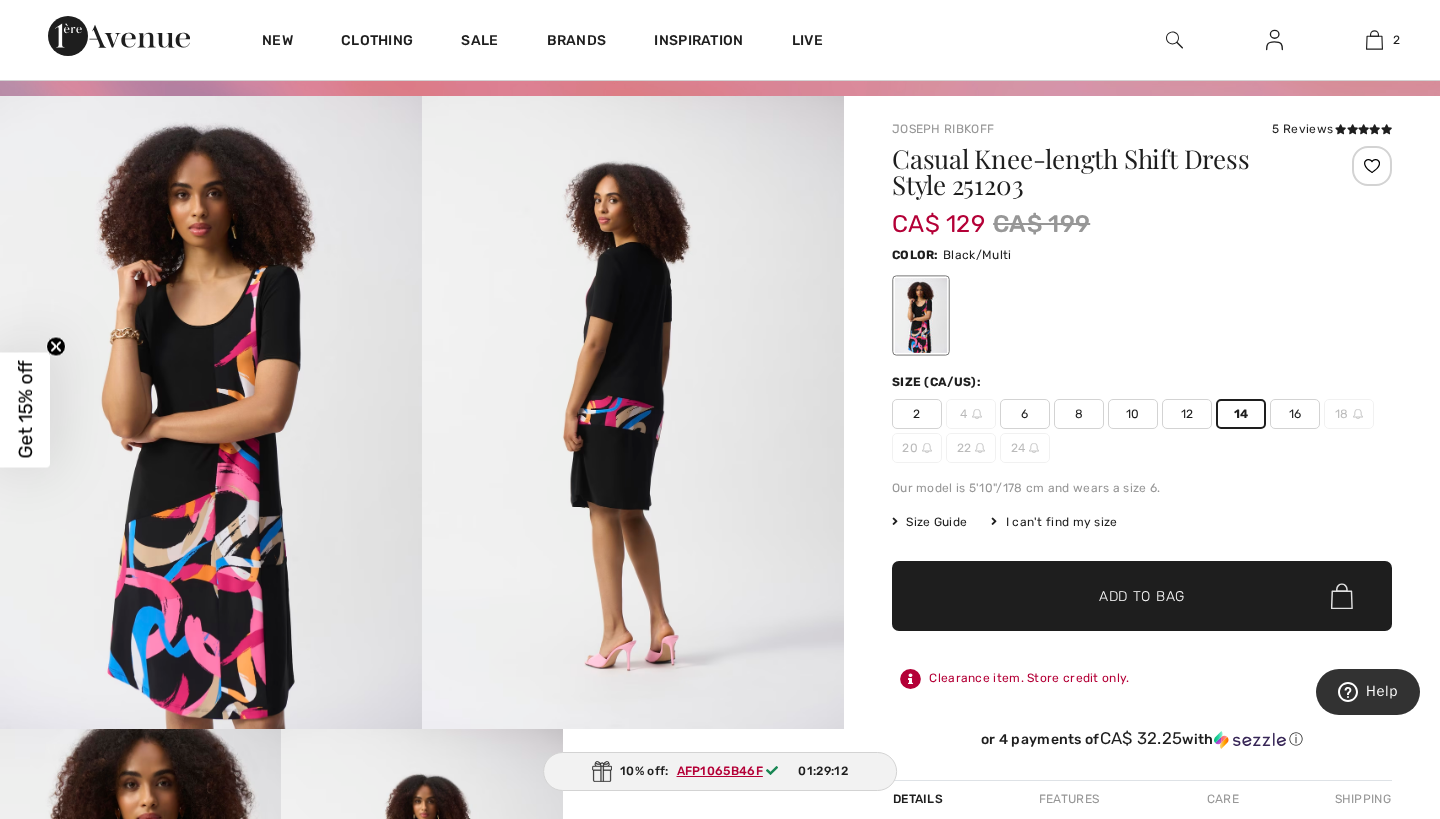 click on "Add to Bag" at bounding box center (1142, 596) 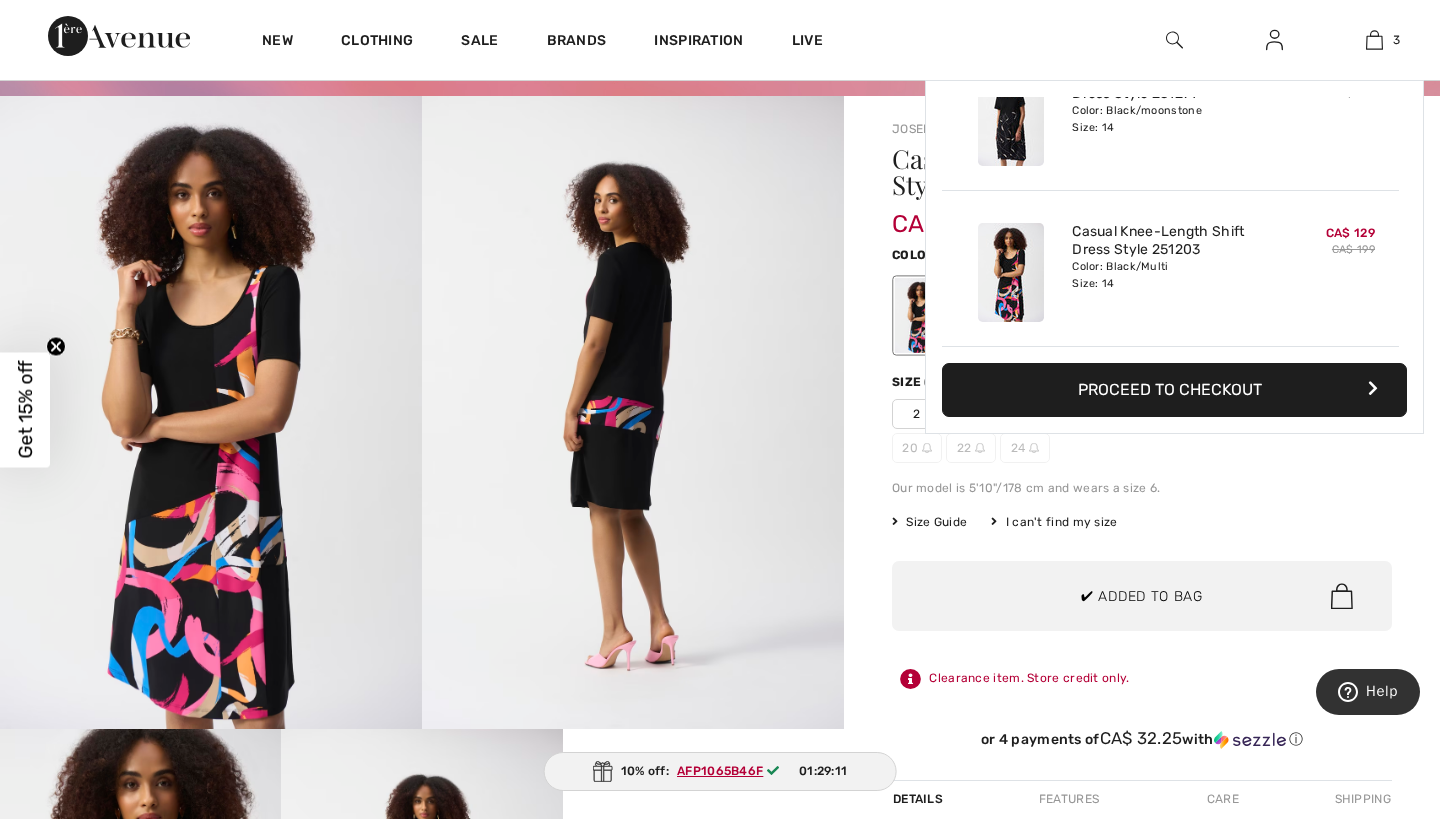 scroll, scrollTop: 218, scrollLeft: 0, axis: vertical 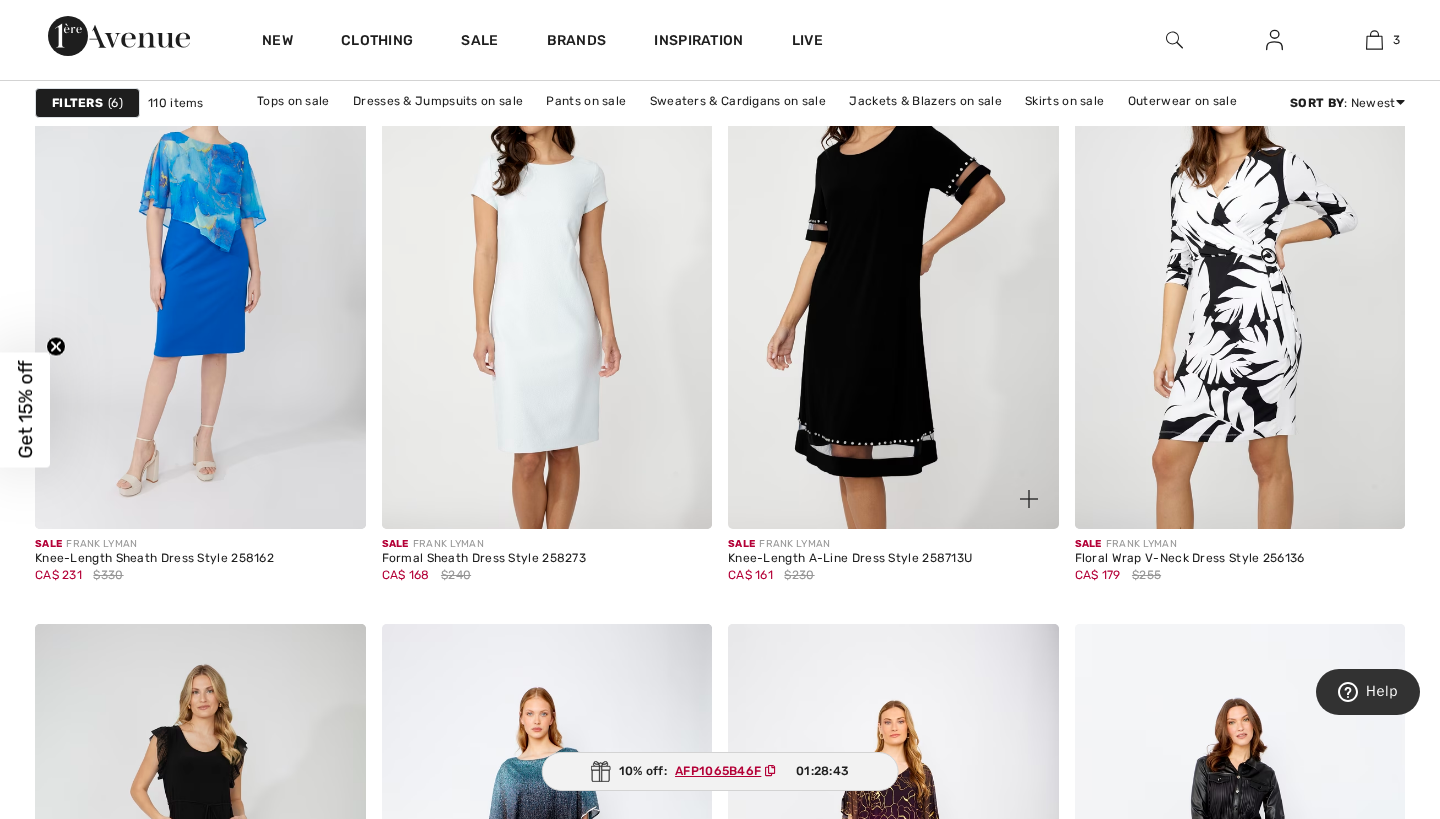 click at bounding box center (893, 281) 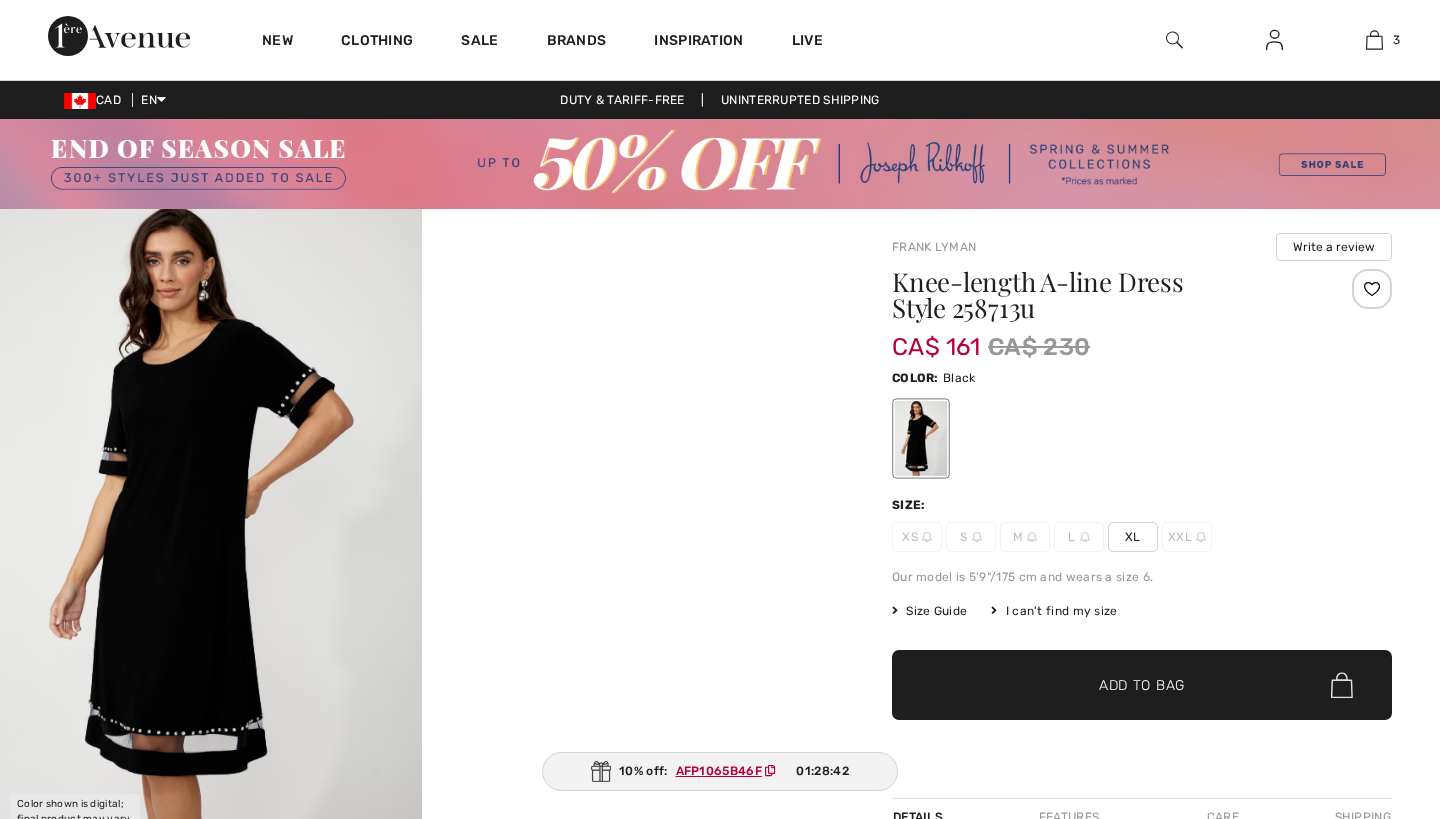 scroll, scrollTop: 0, scrollLeft: 0, axis: both 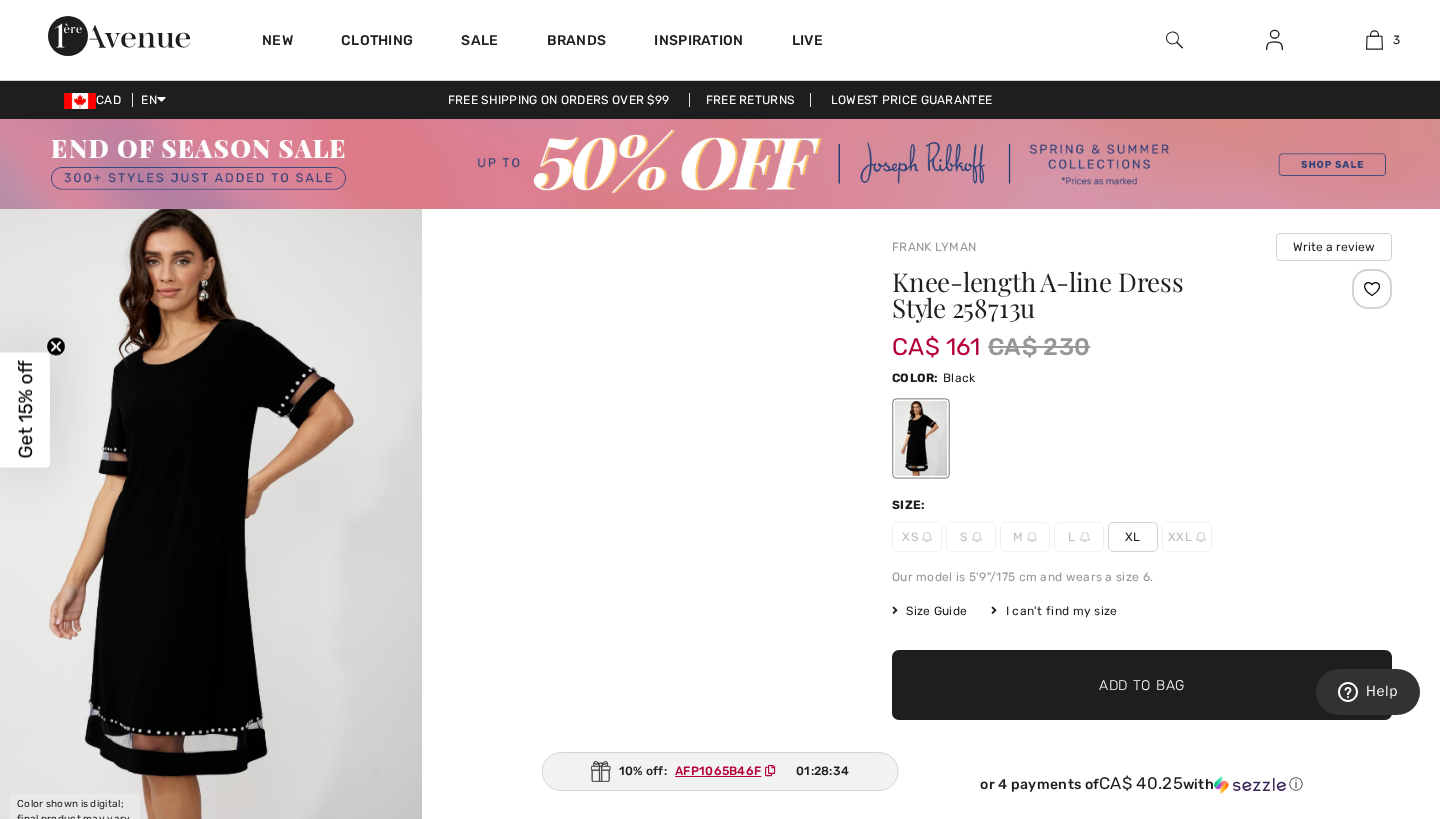 click on "XL" at bounding box center (1133, 537) 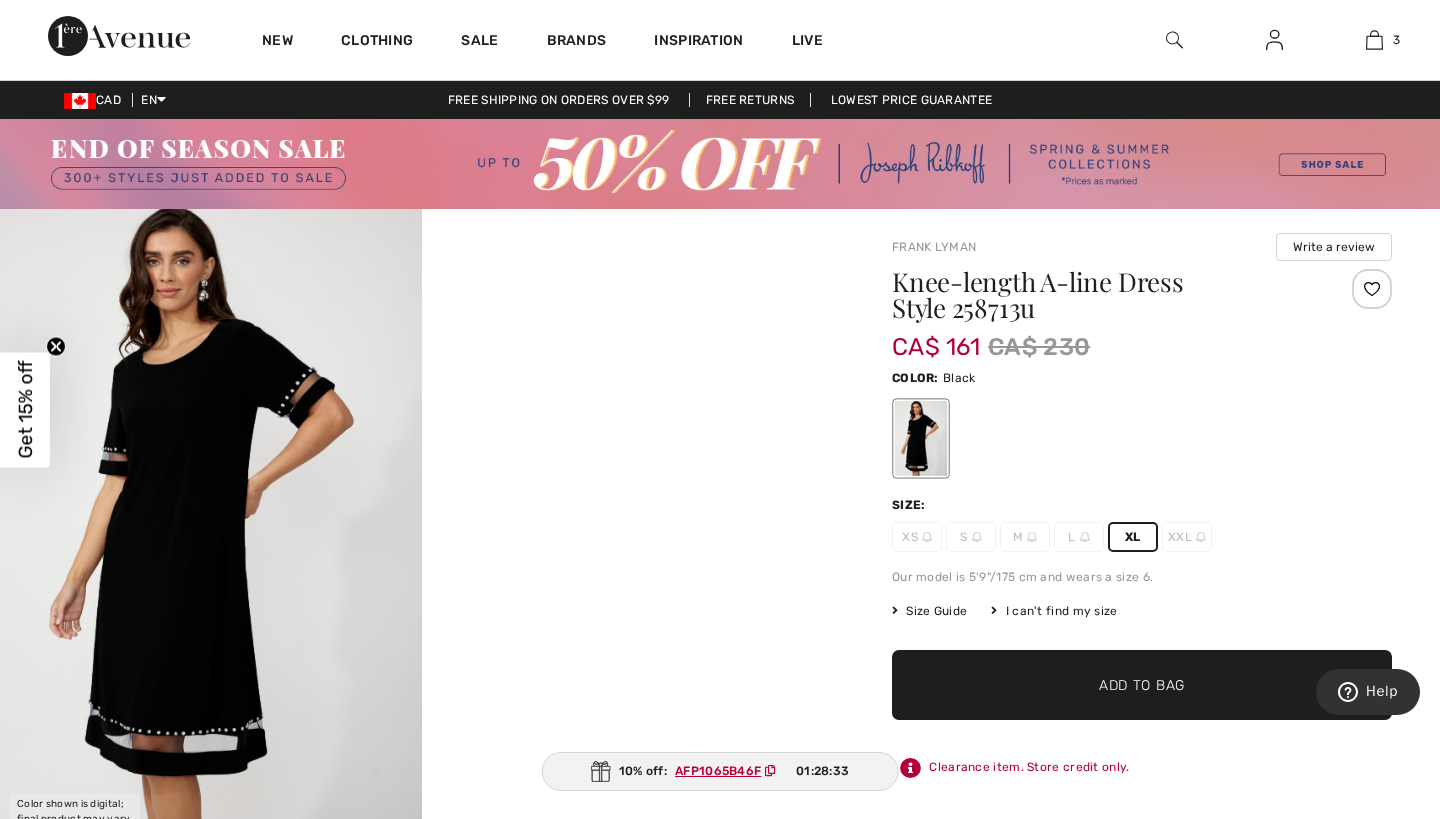 click on "✔ Added to Bag
Add to Bag" at bounding box center (1142, 685) 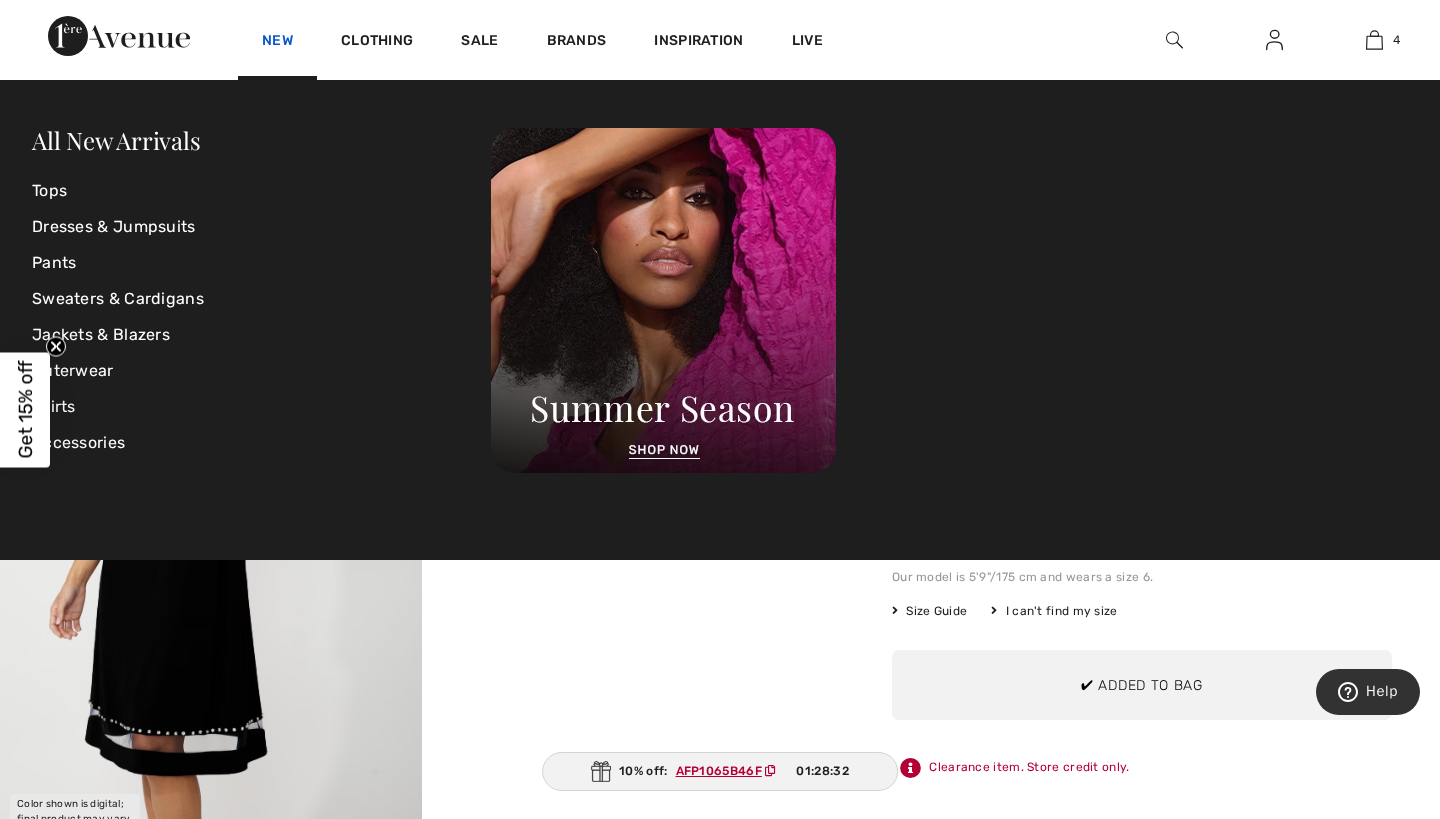 scroll, scrollTop: 374, scrollLeft: 0, axis: vertical 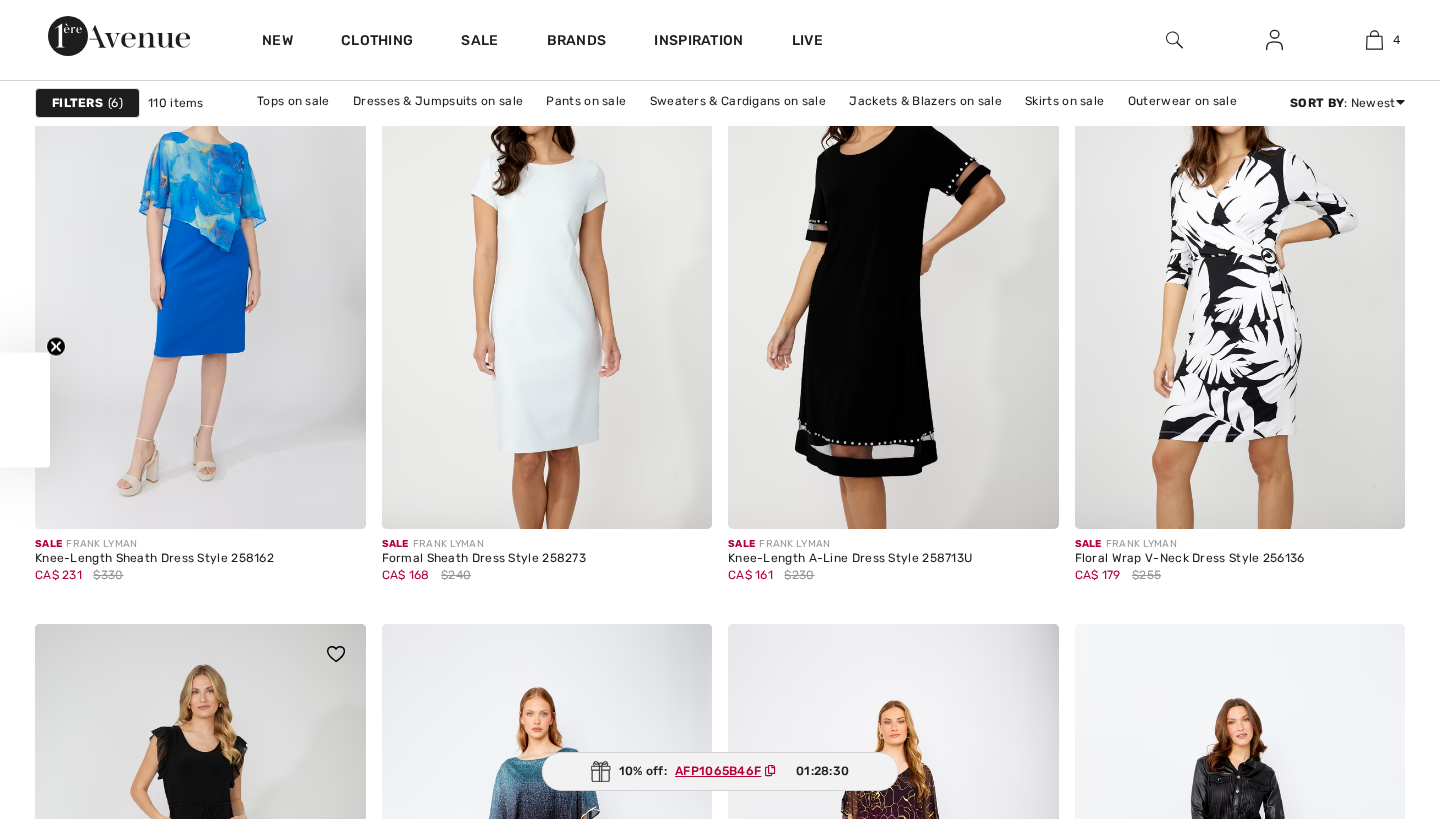checkbox on "true" 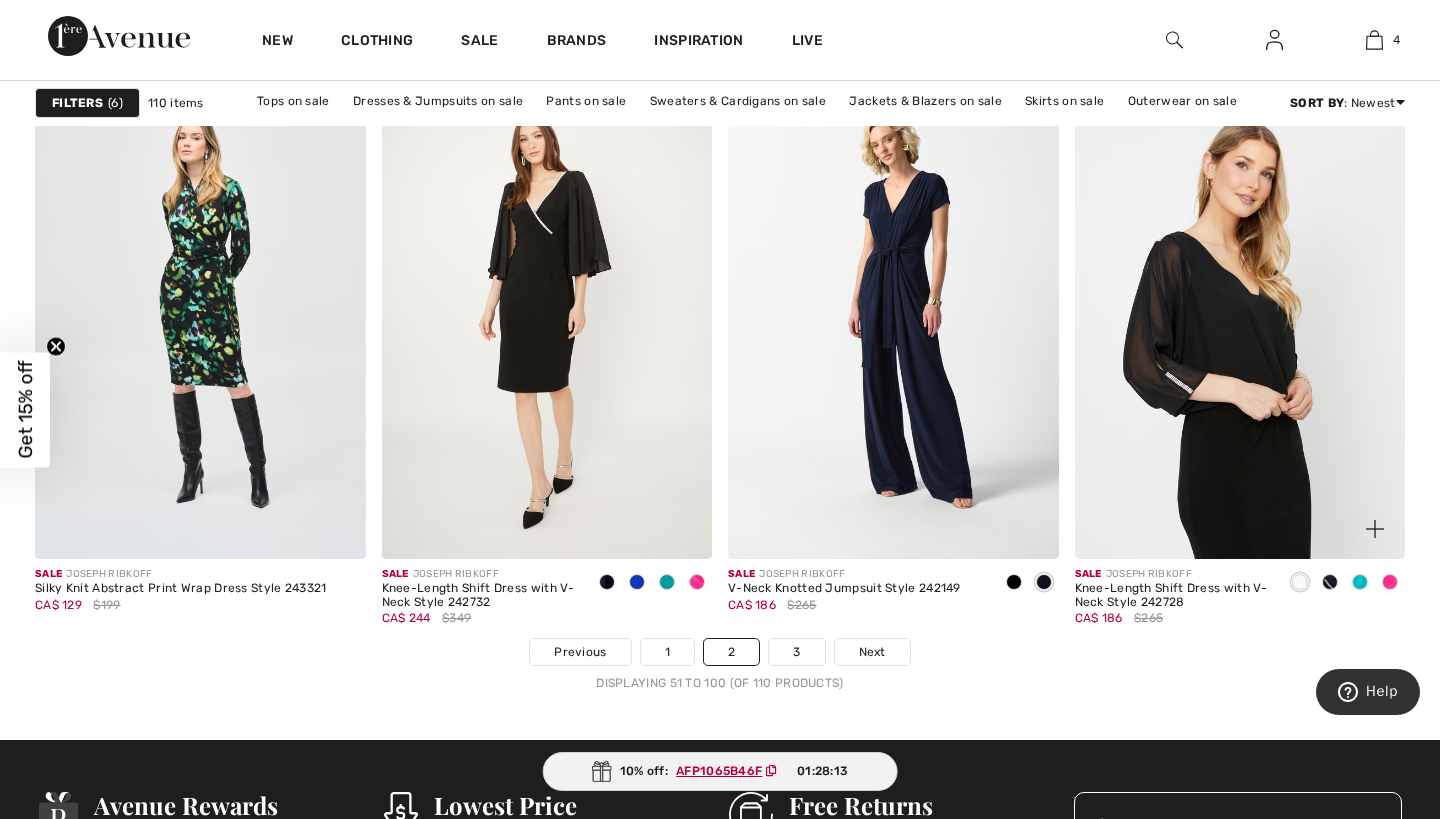 scroll, scrollTop: 8795, scrollLeft: 0, axis: vertical 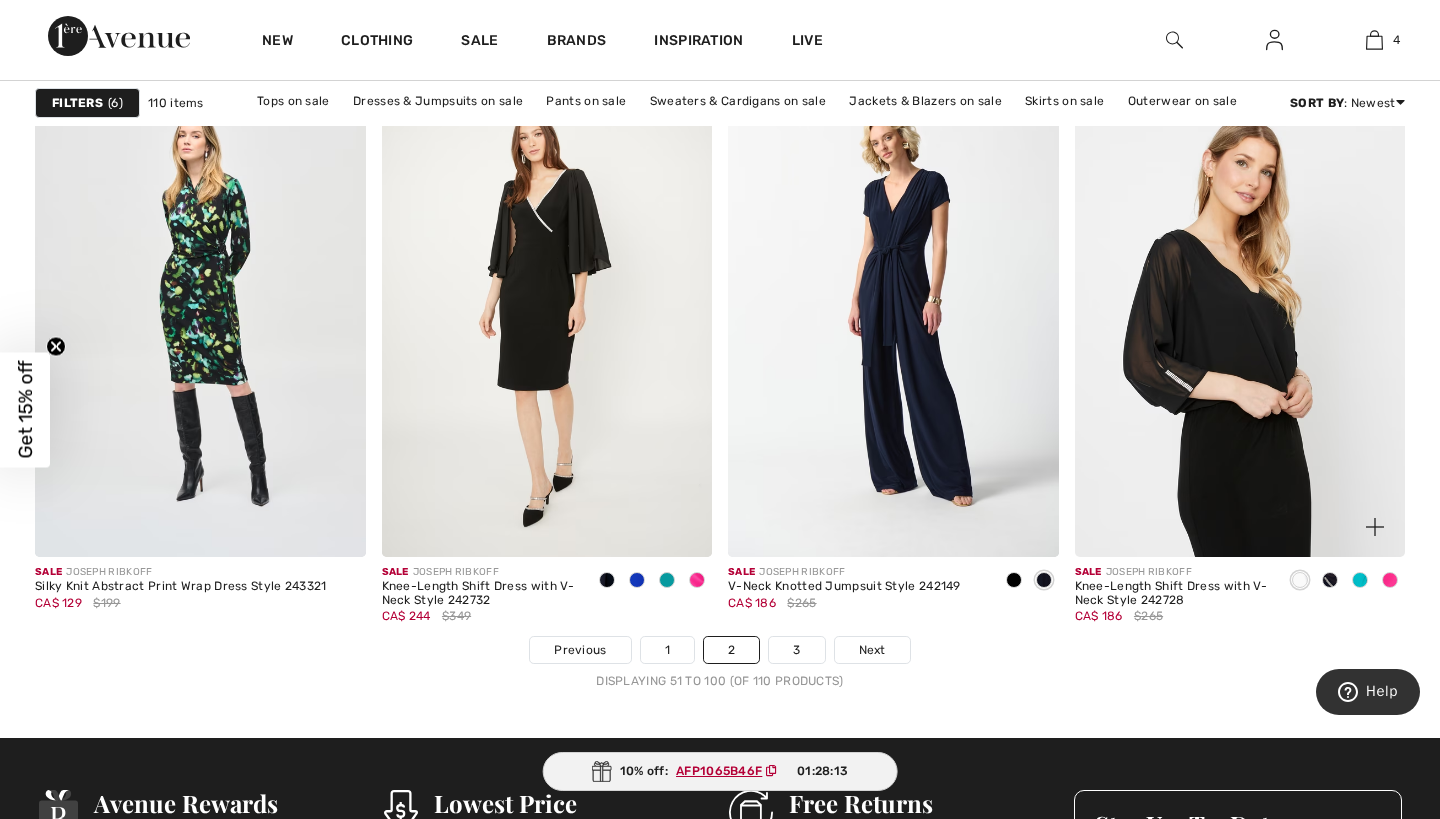 click at bounding box center [1240, 309] 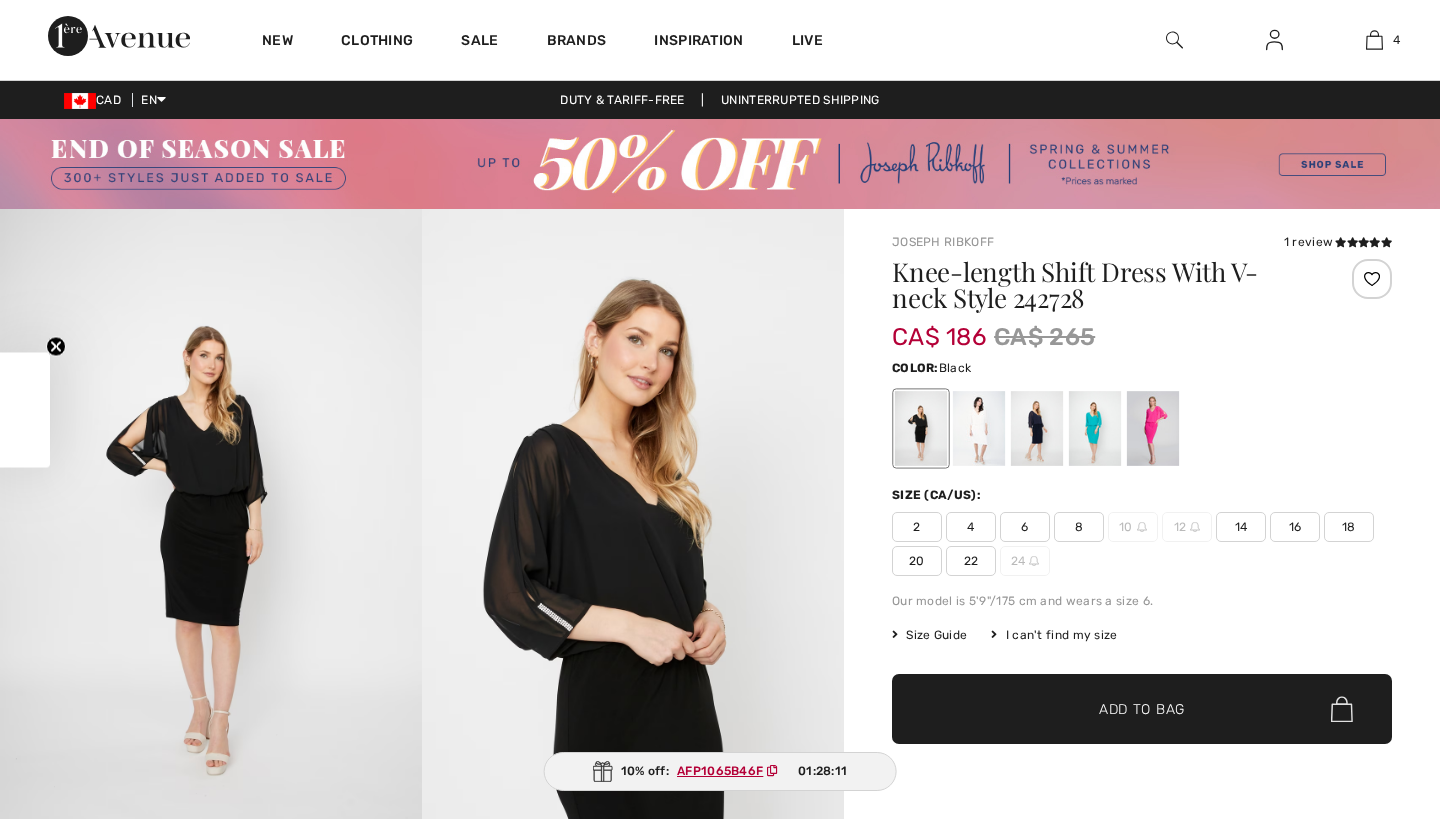 checkbox on "true" 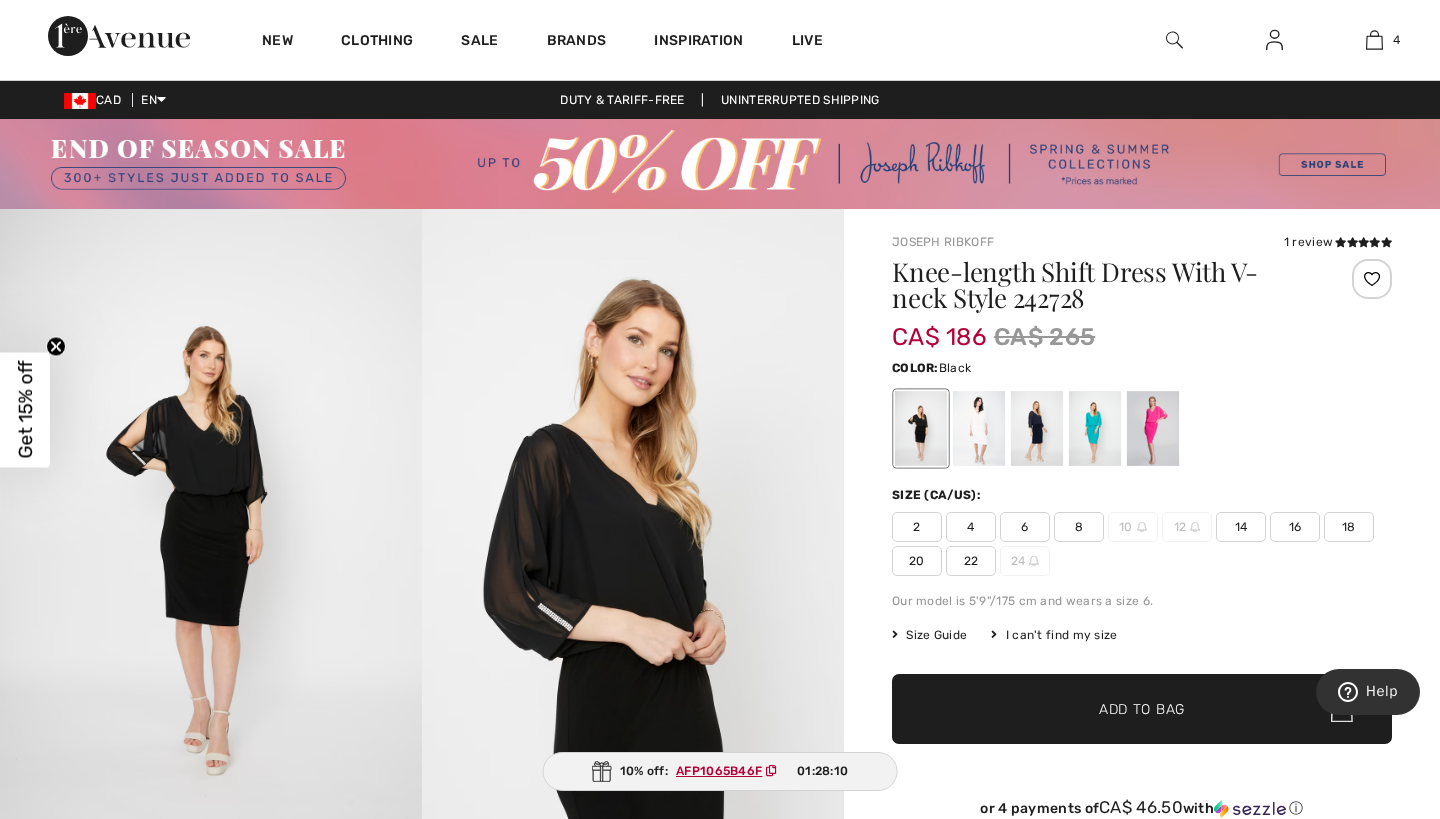 click on "16" at bounding box center [1295, 527] 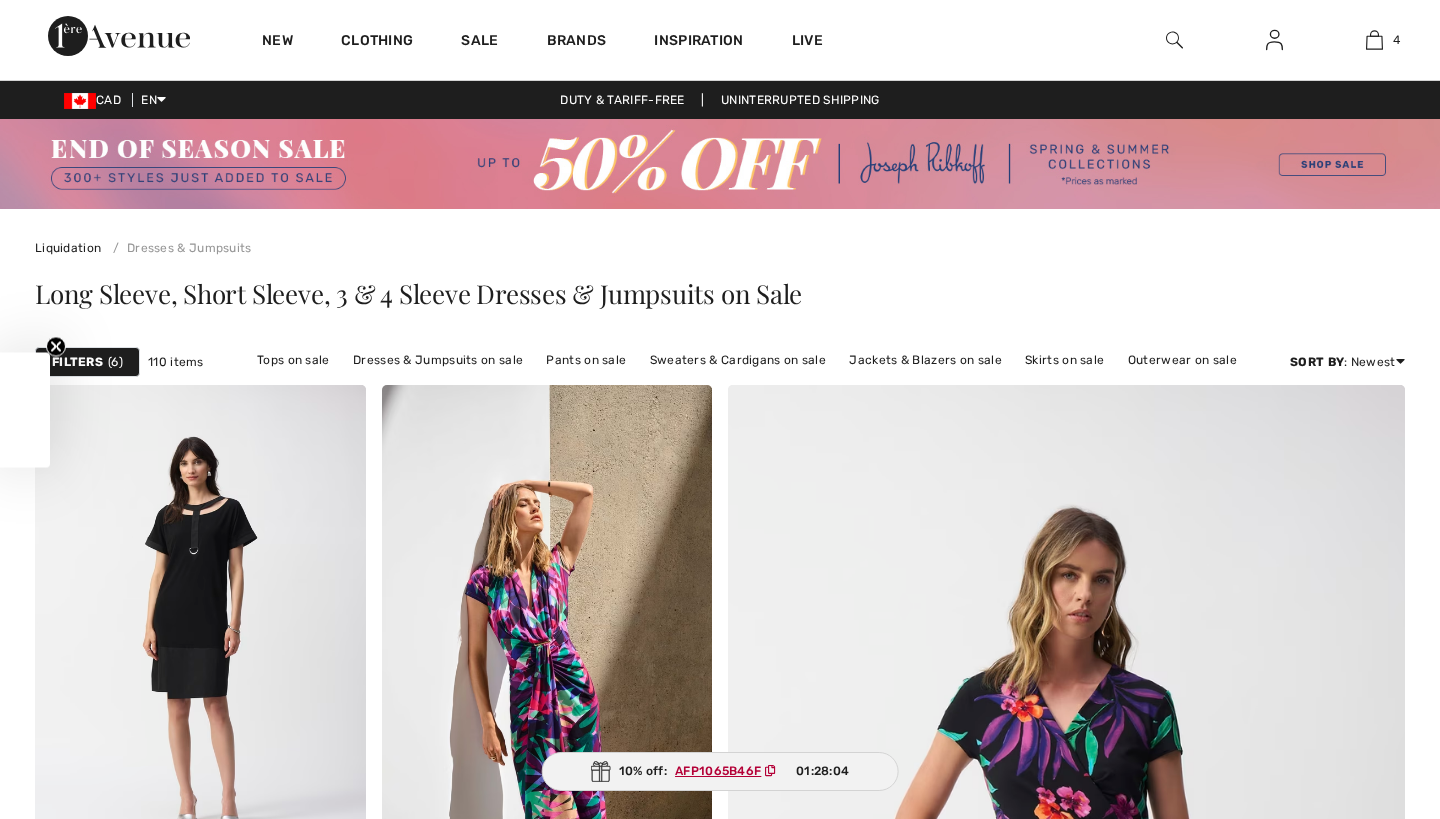 scroll, scrollTop: 8795, scrollLeft: 0, axis: vertical 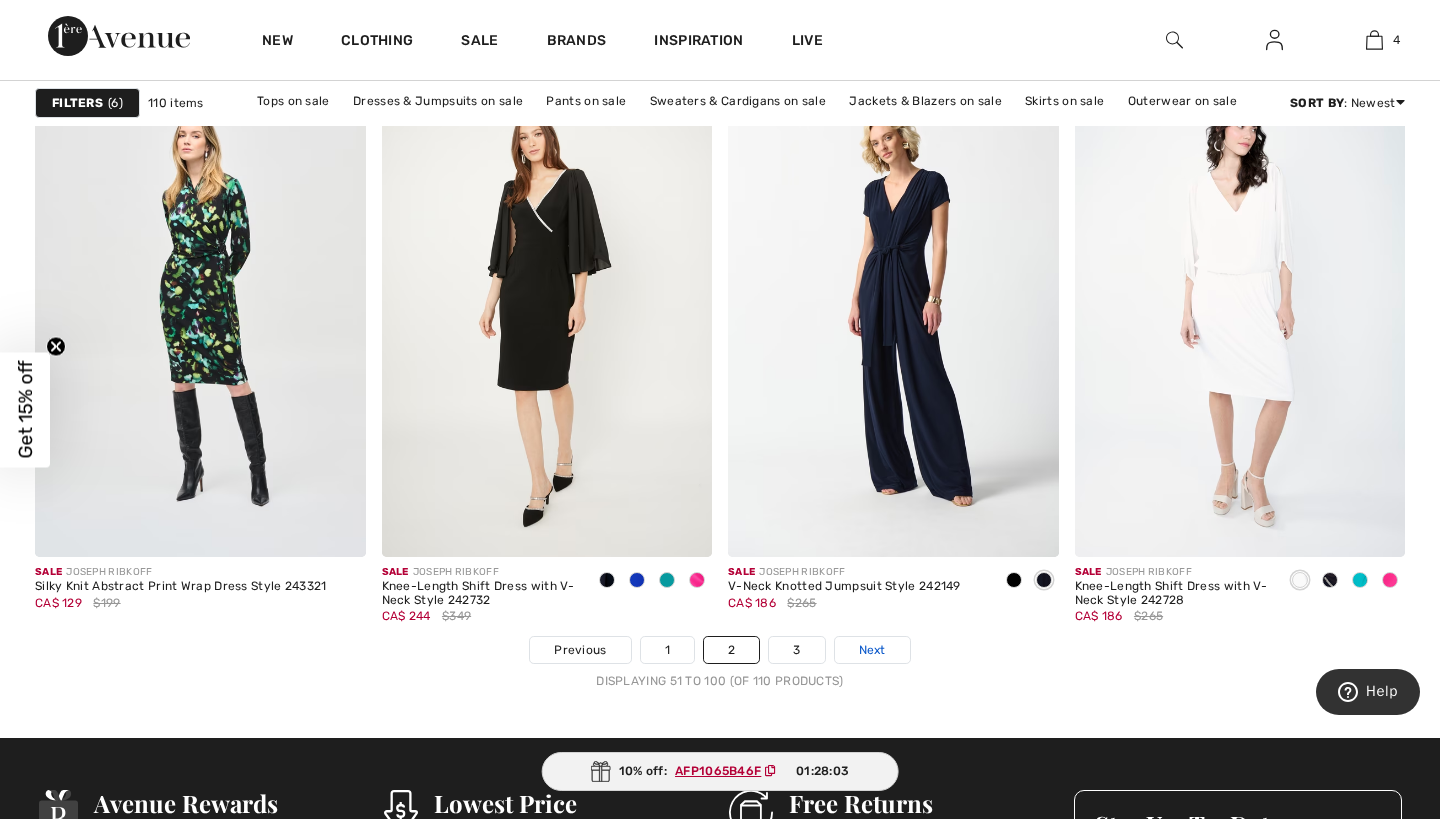 click on "Next" at bounding box center (872, 650) 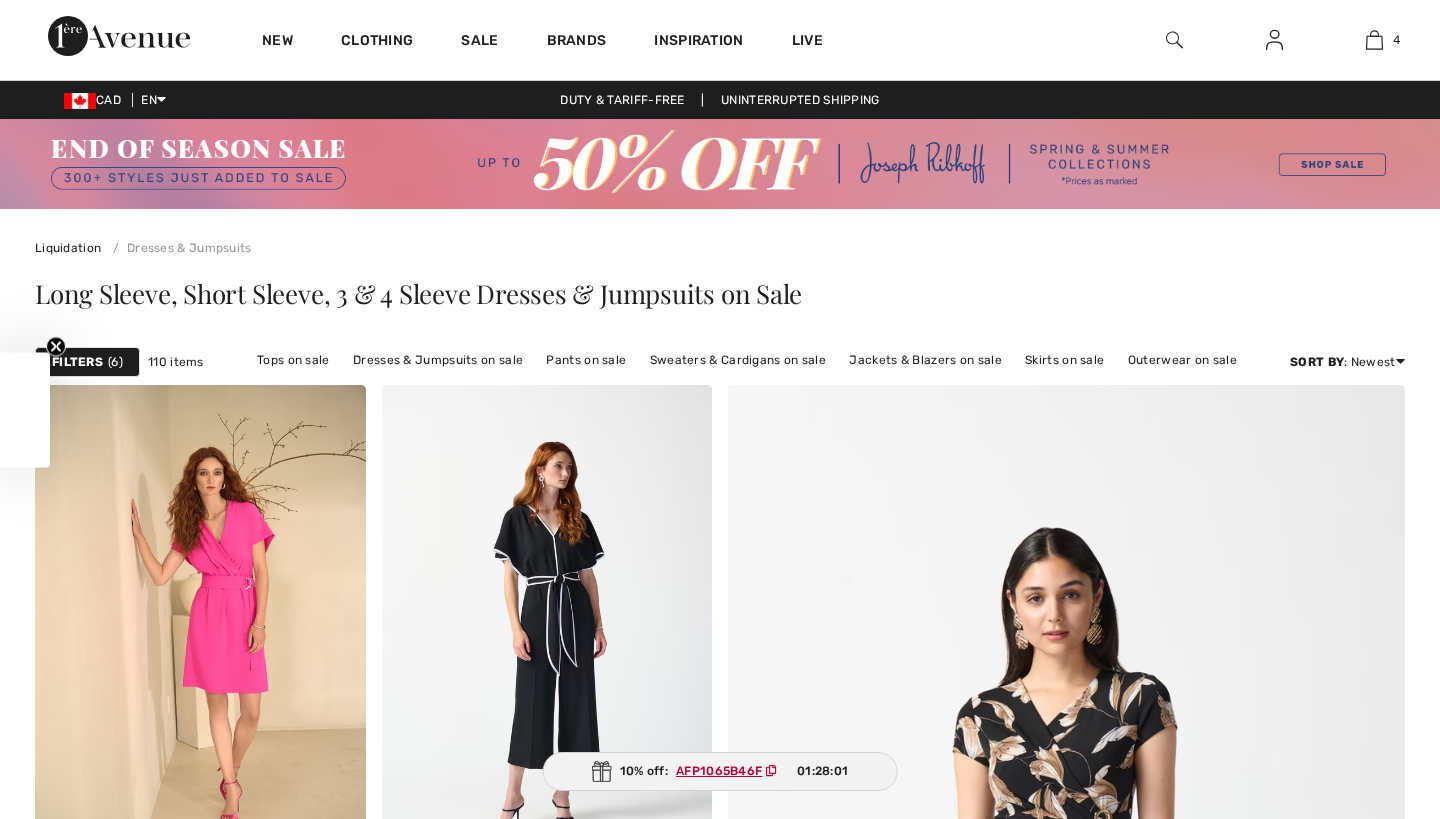 scroll, scrollTop: 0, scrollLeft: 0, axis: both 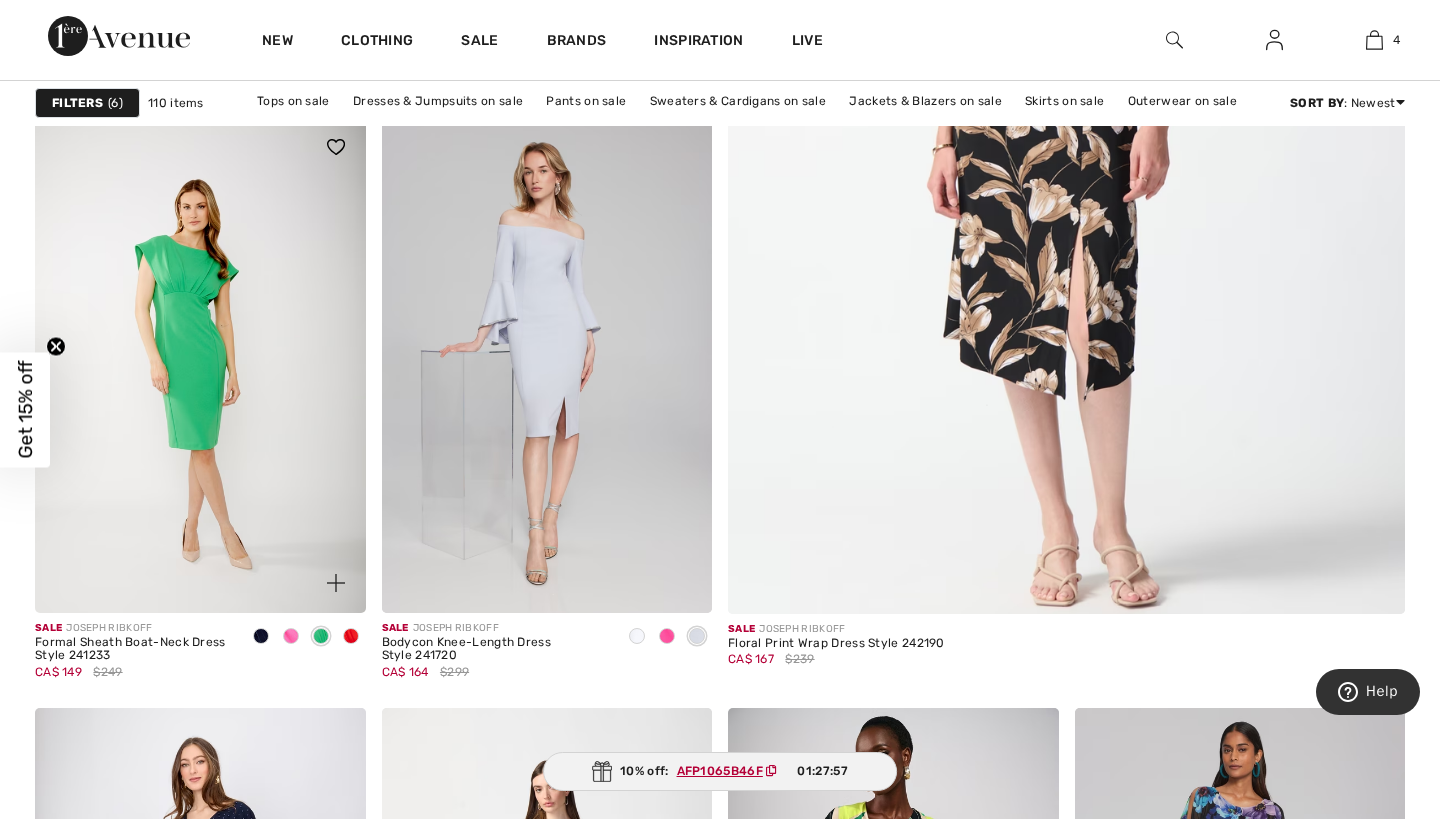 click at bounding box center [200, 365] 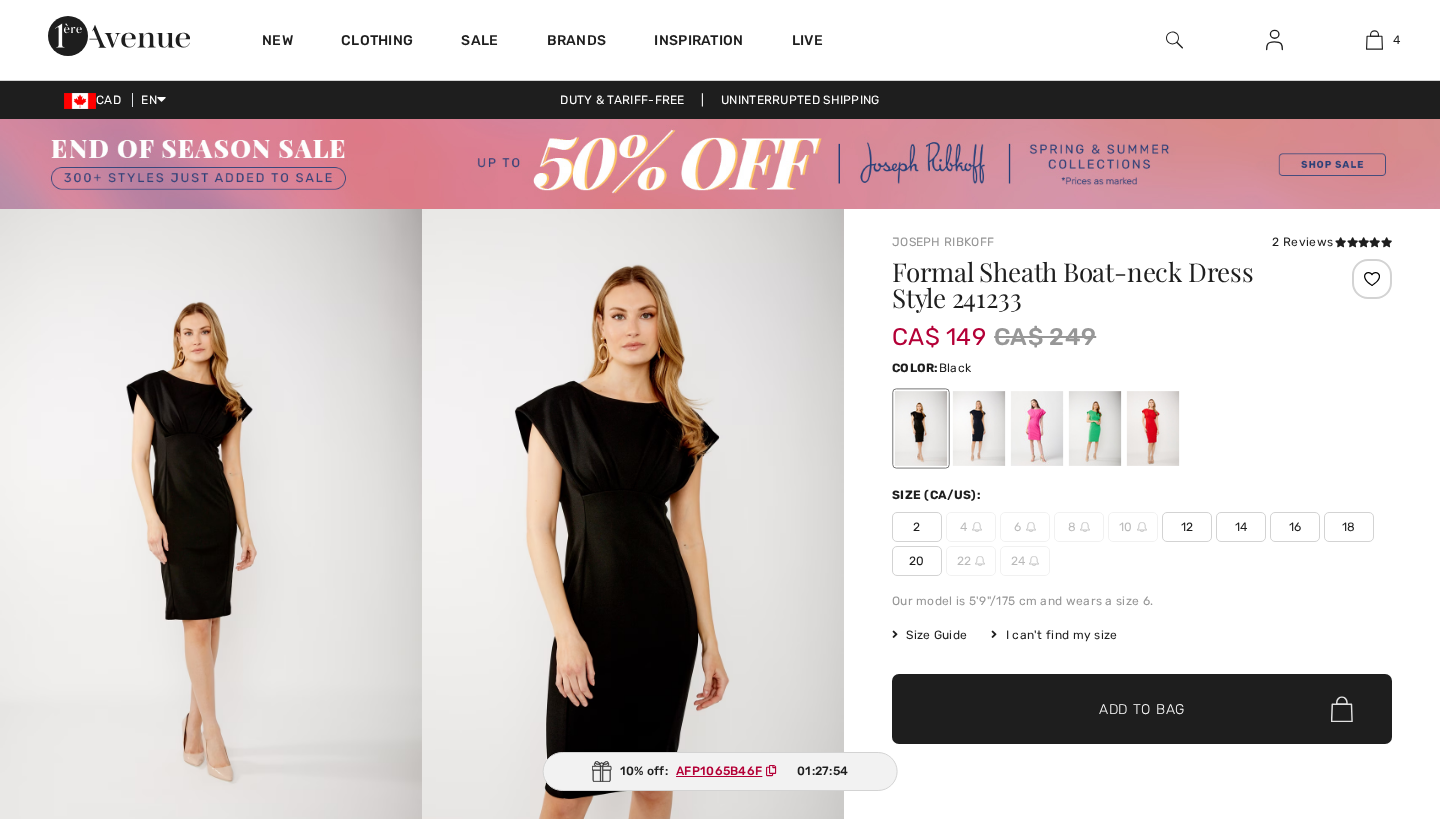 scroll, scrollTop: 0, scrollLeft: 0, axis: both 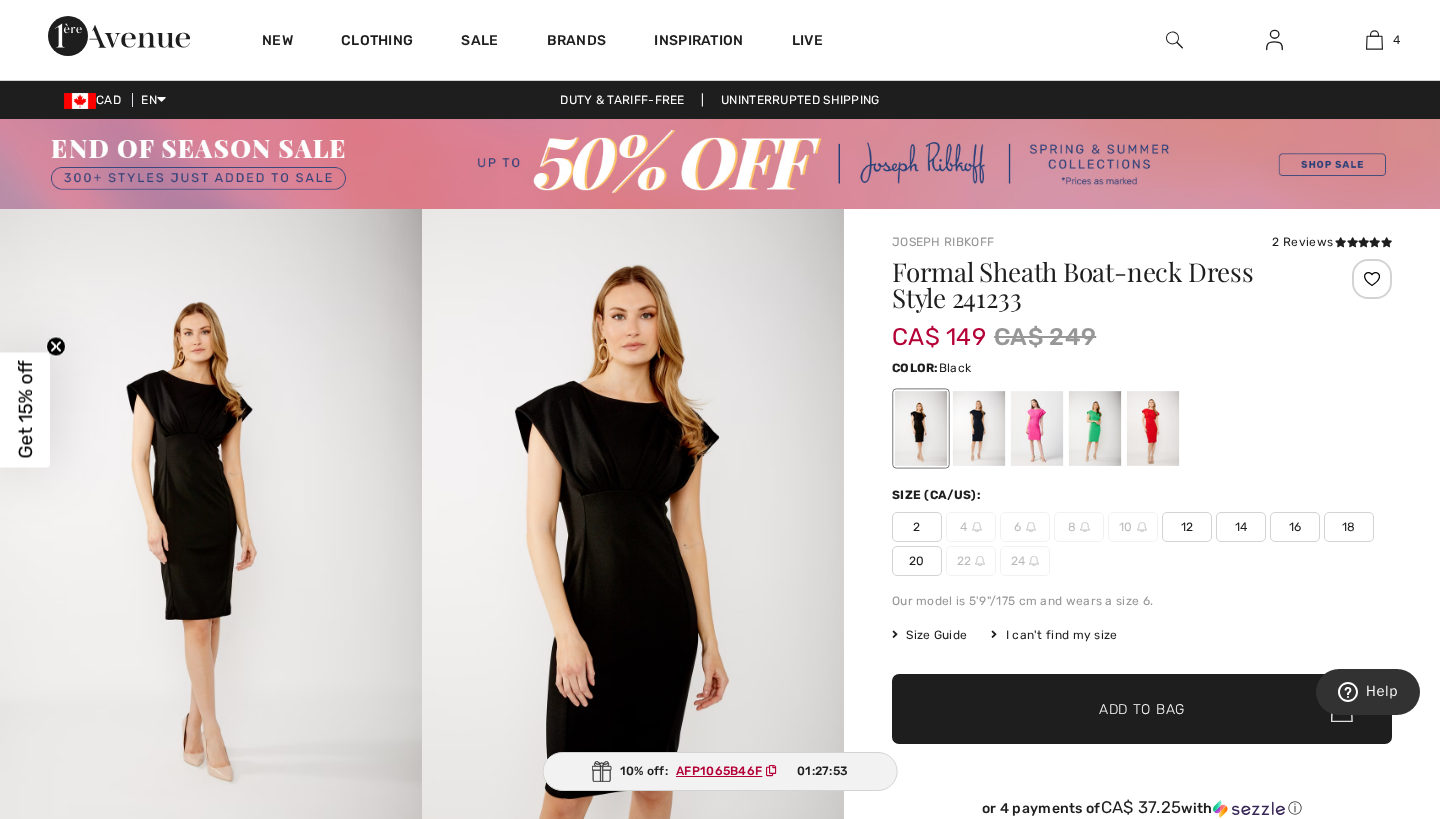 click on "16" at bounding box center [1295, 527] 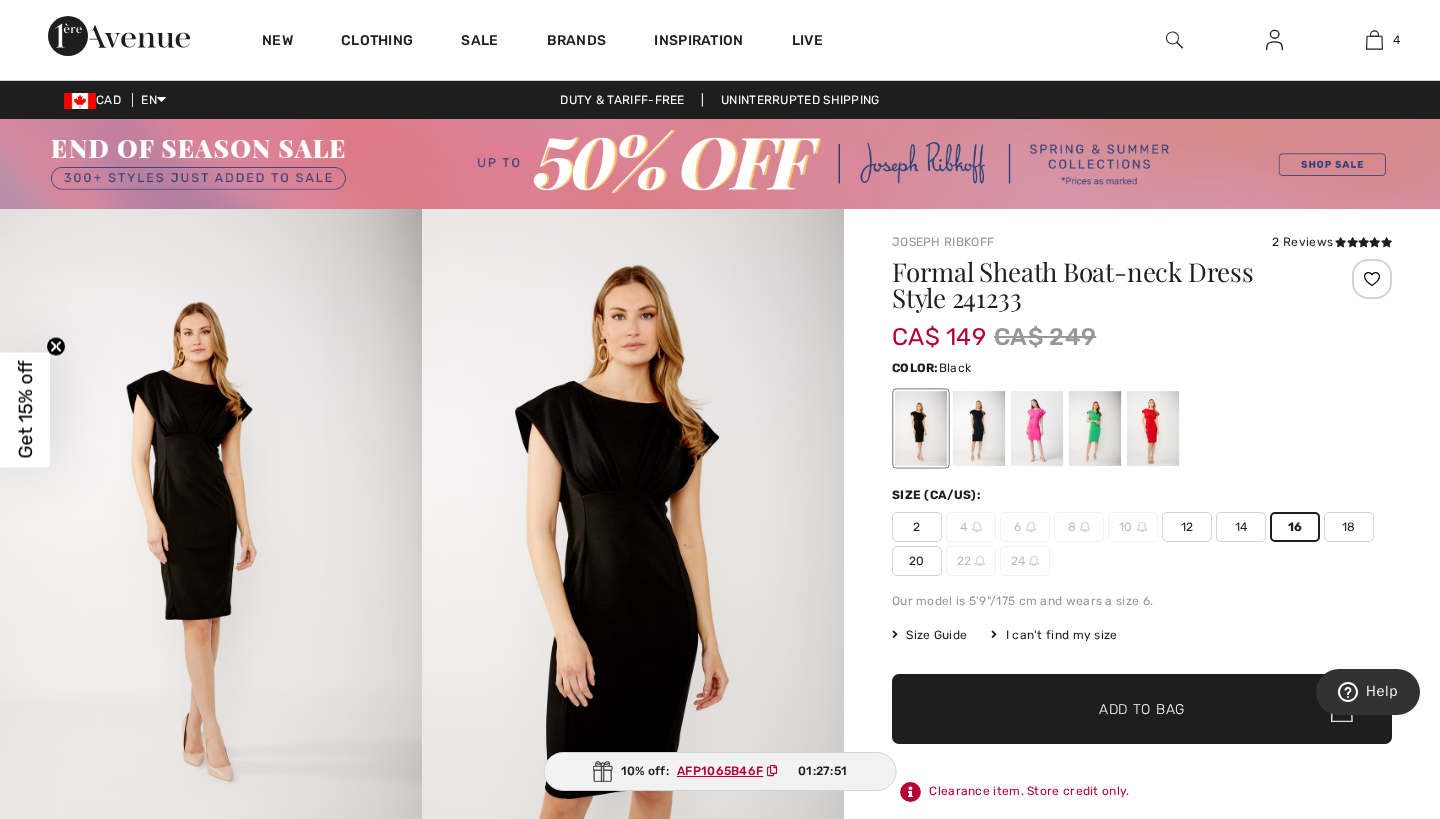 click at bounding box center (211, 525) 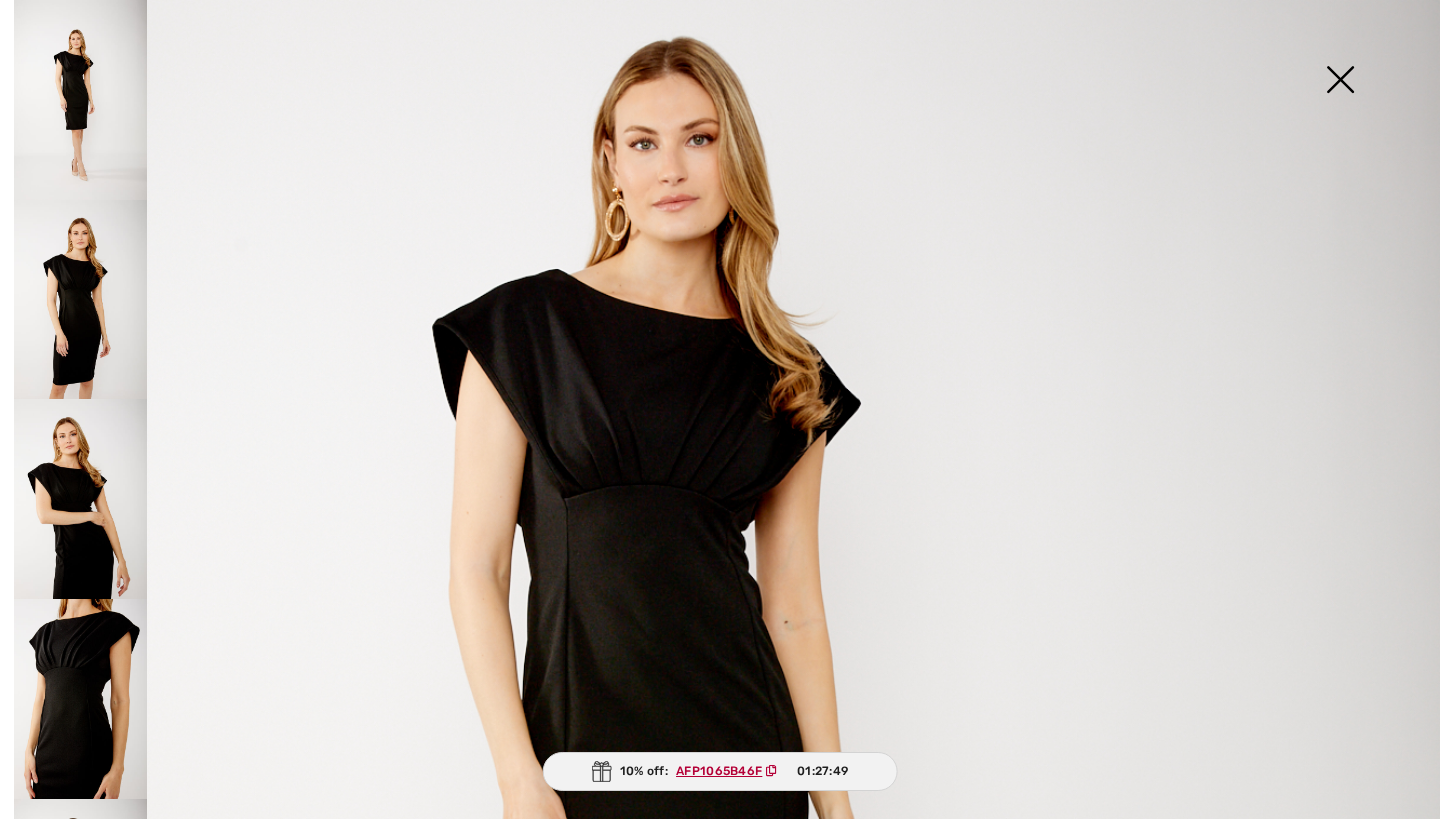 scroll, scrollTop: 556, scrollLeft: 0, axis: vertical 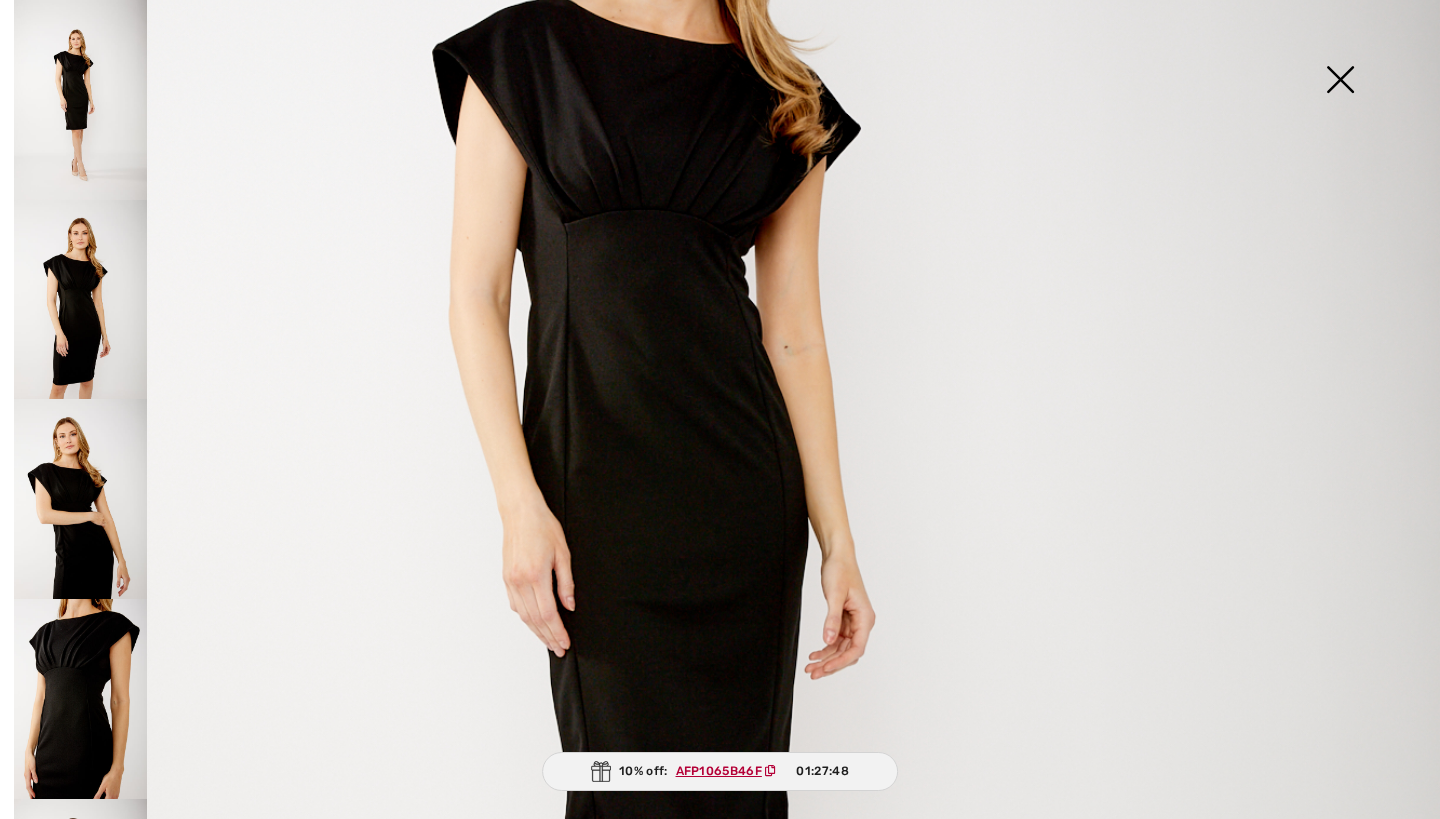 click at bounding box center (80, 300) 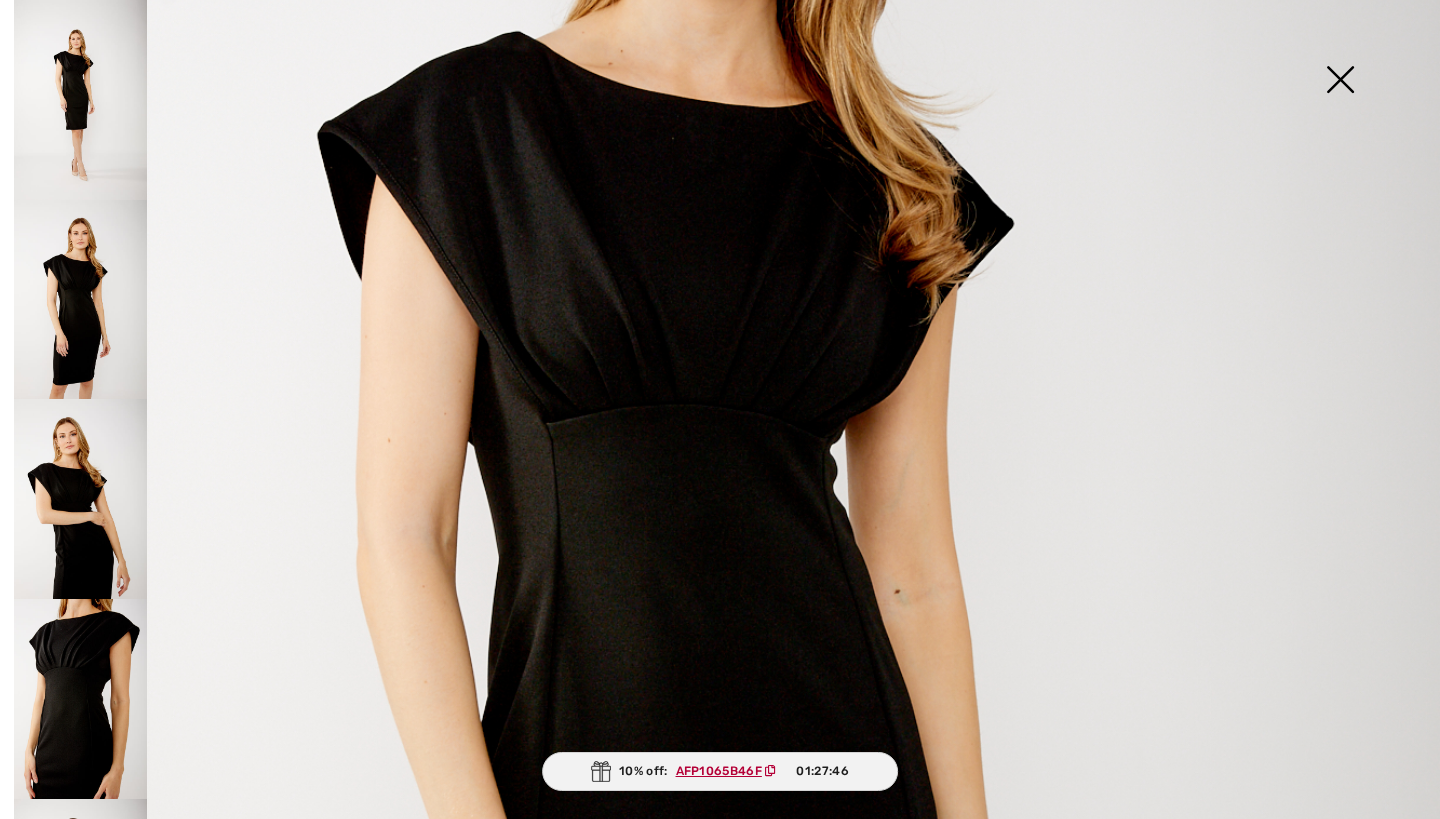 click at bounding box center [80, 499] 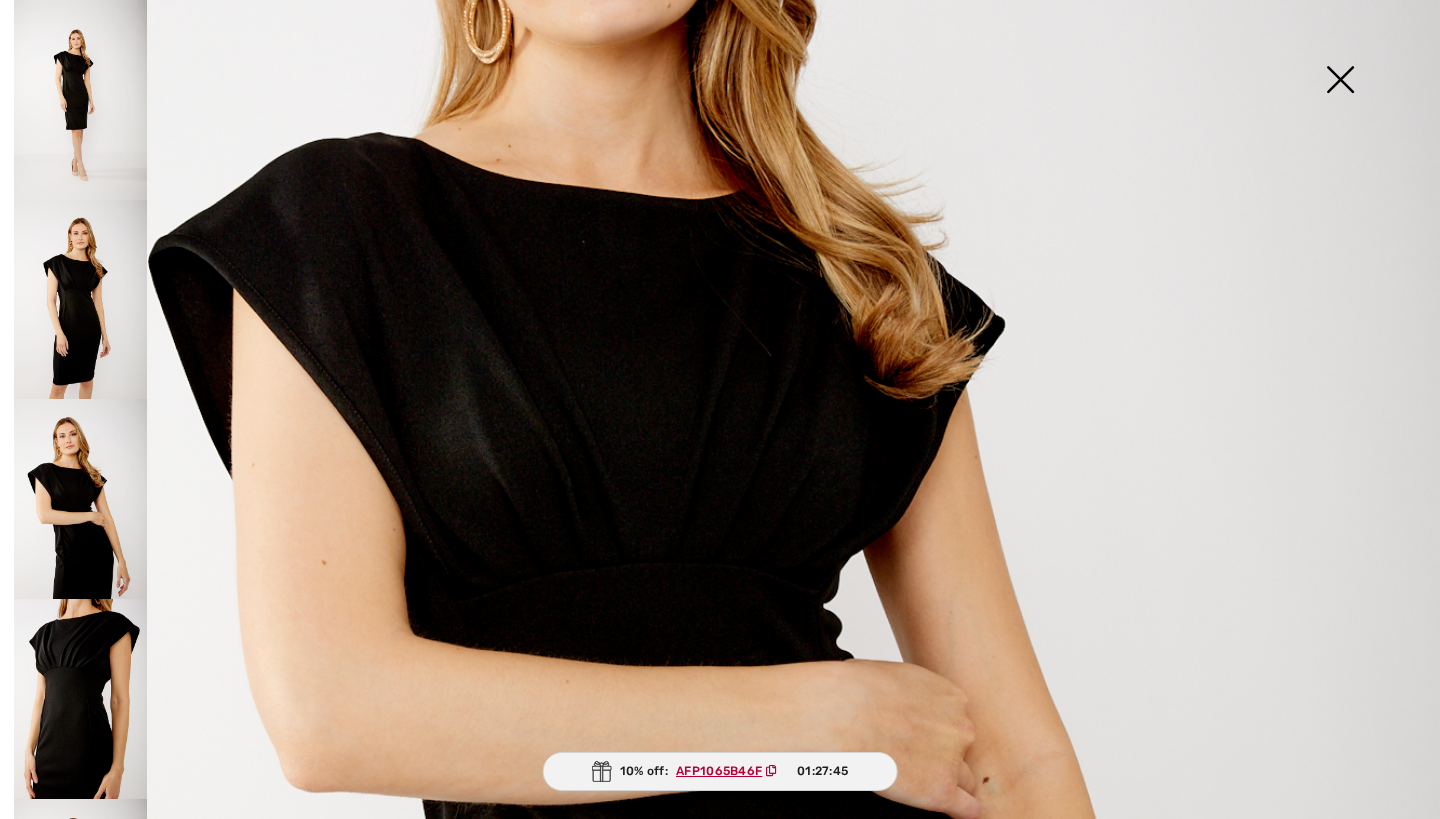 click at bounding box center [80, 699] 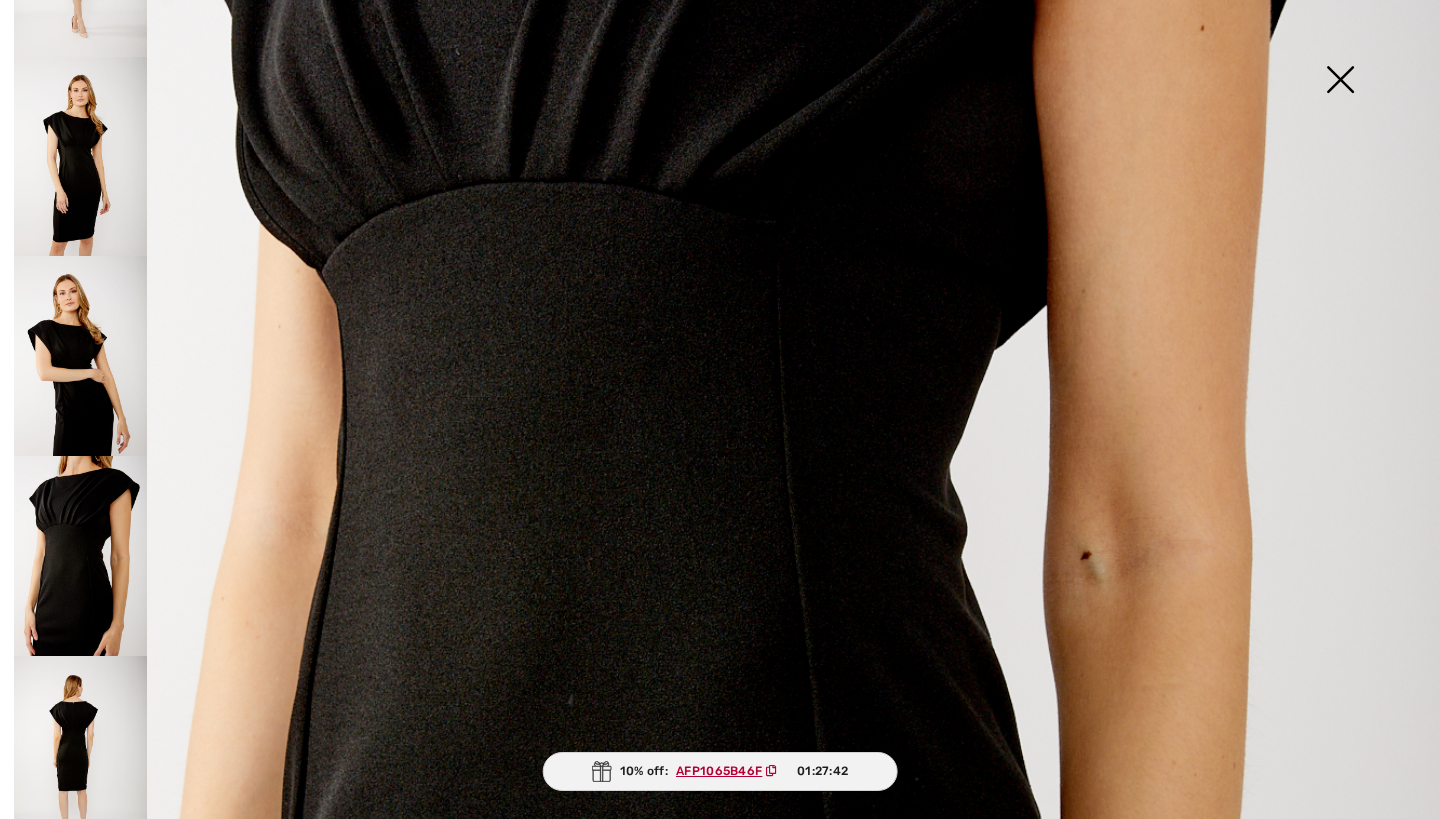 scroll, scrollTop: 142, scrollLeft: 0, axis: vertical 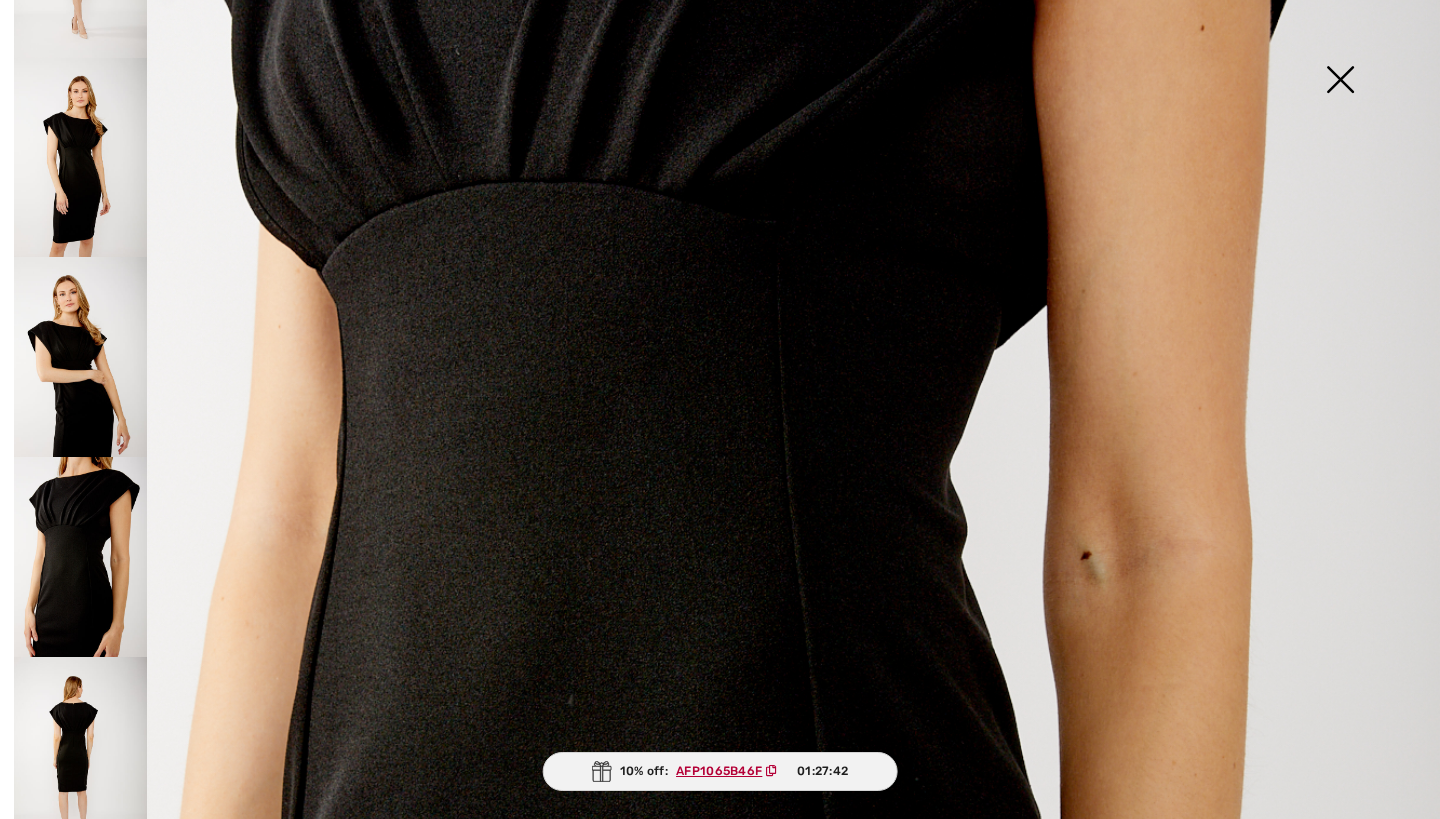 click at bounding box center [80, 557] 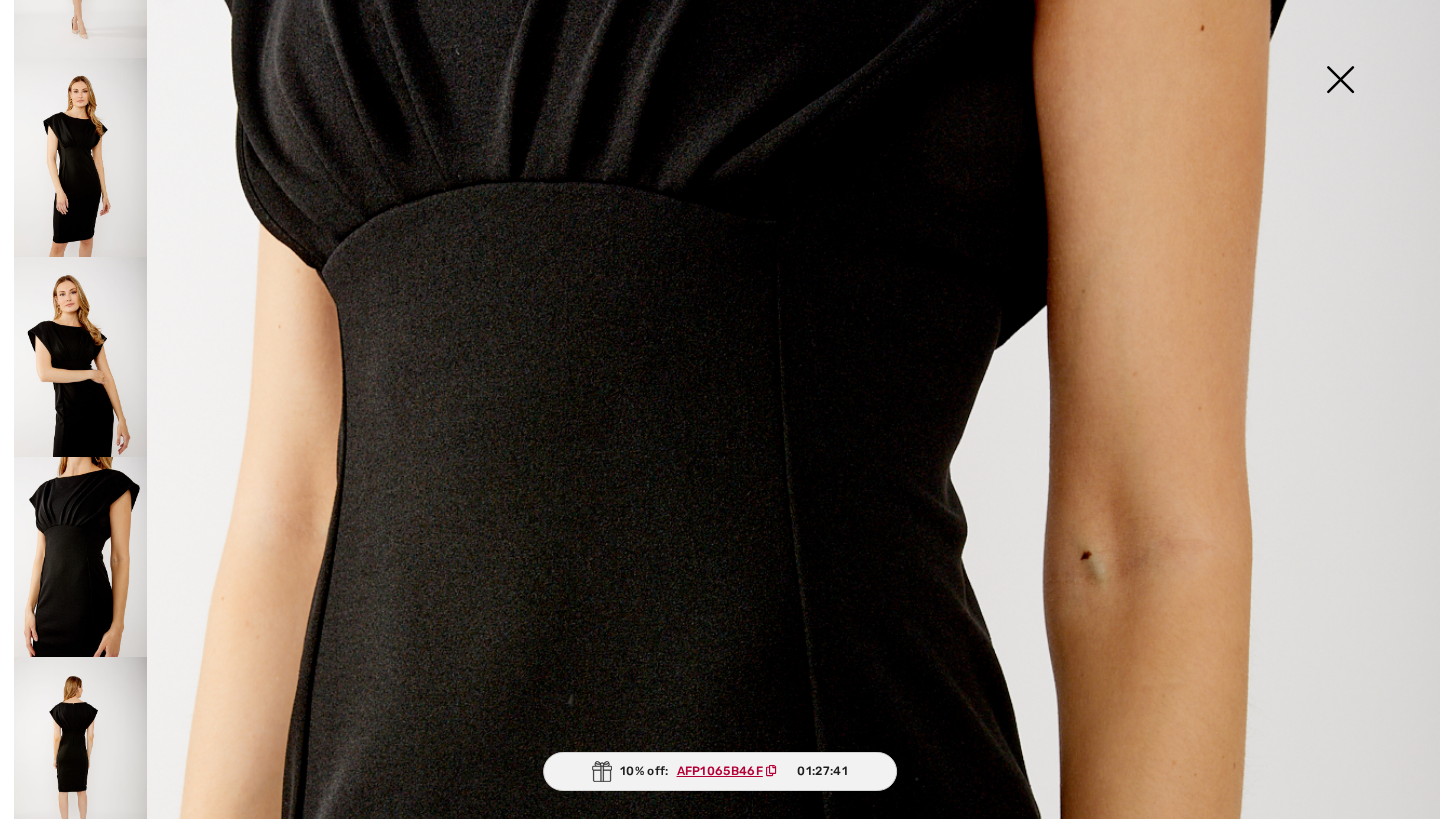 click at bounding box center (80, 757) 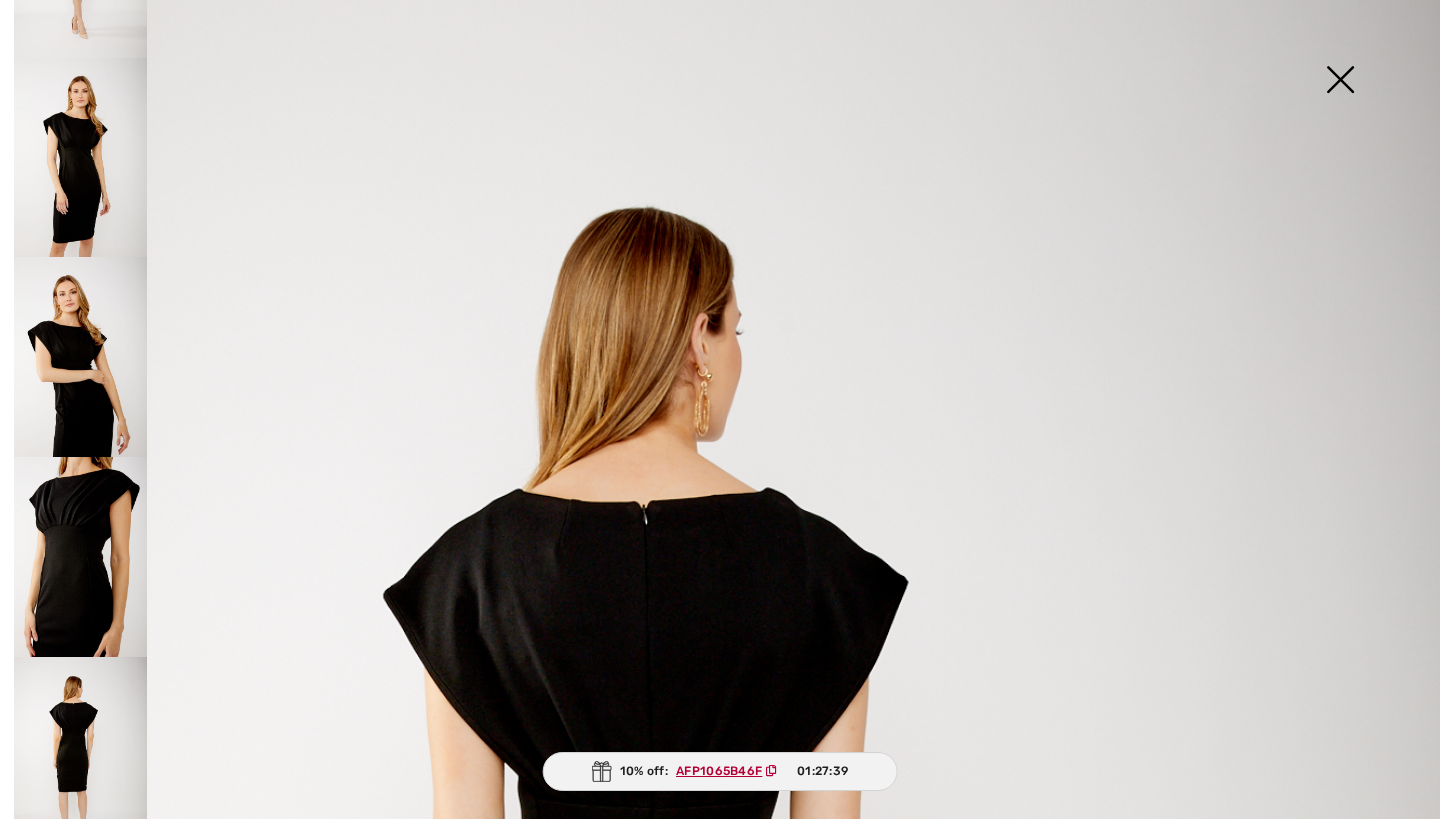 scroll, scrollTop: 0, scrollLeft: 0, axis: both 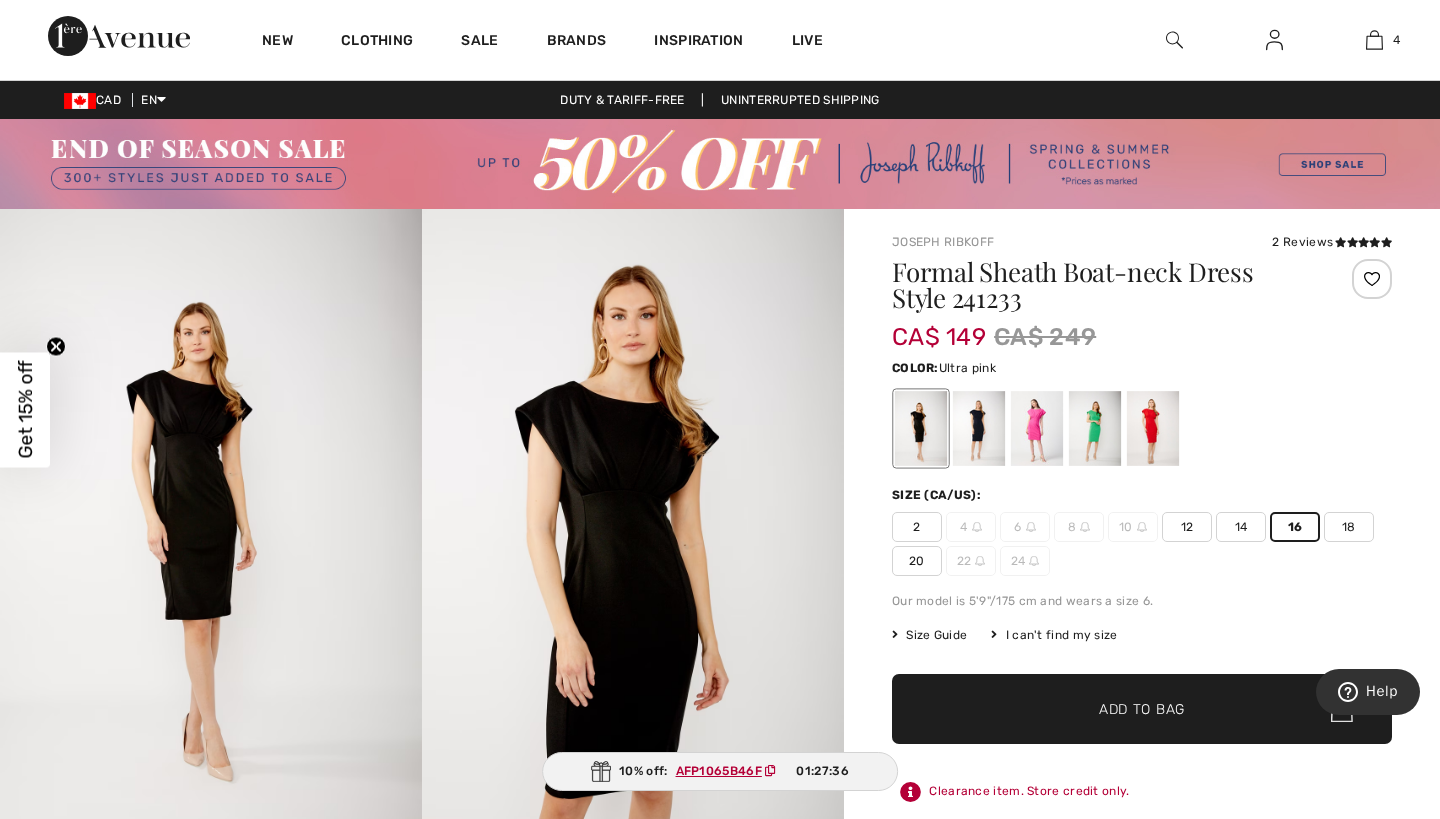 click at bounding box center (1037, 428) 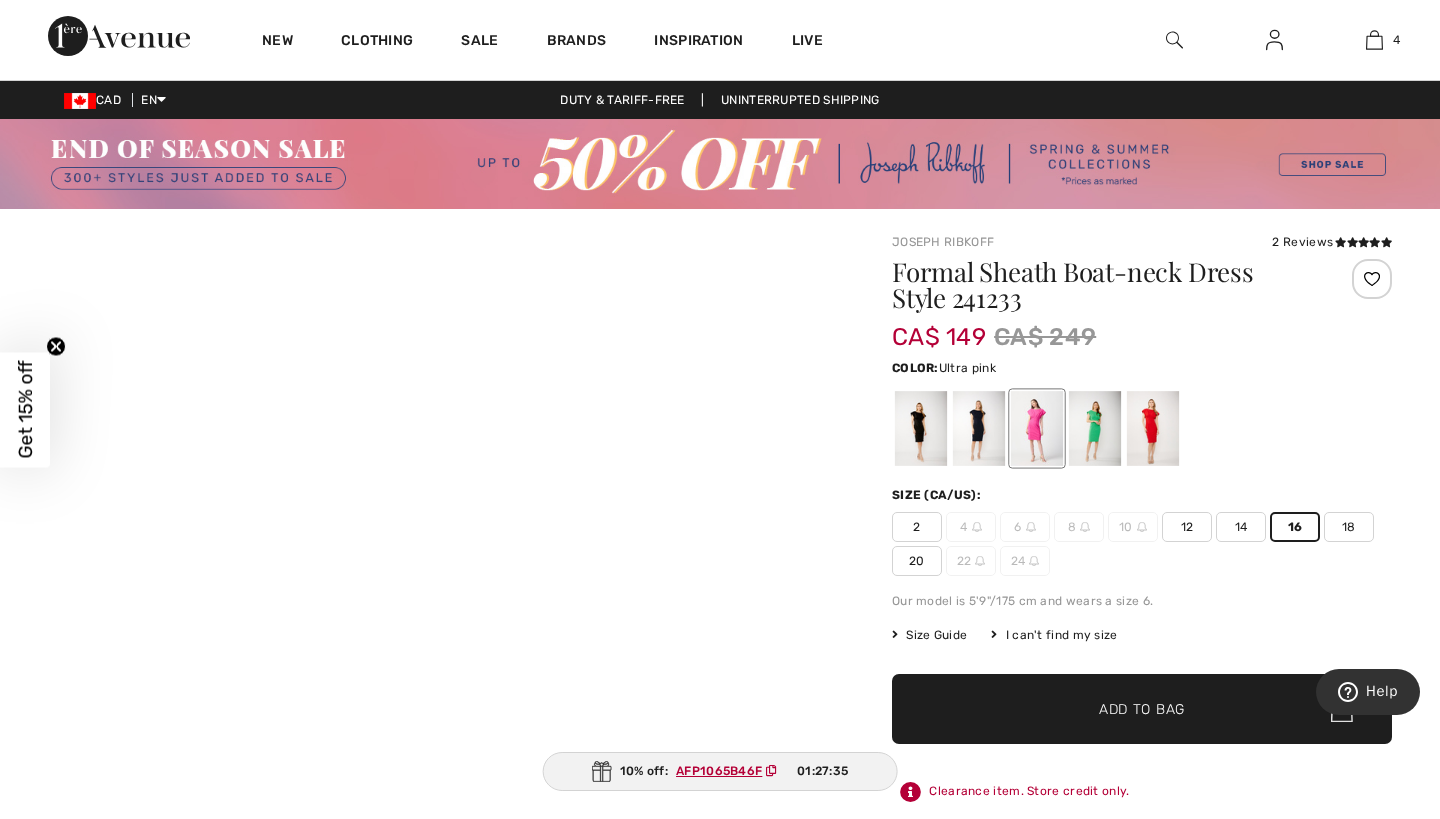 scroll, scrollTop: 24, scrollLeft: 0, axis: vertical 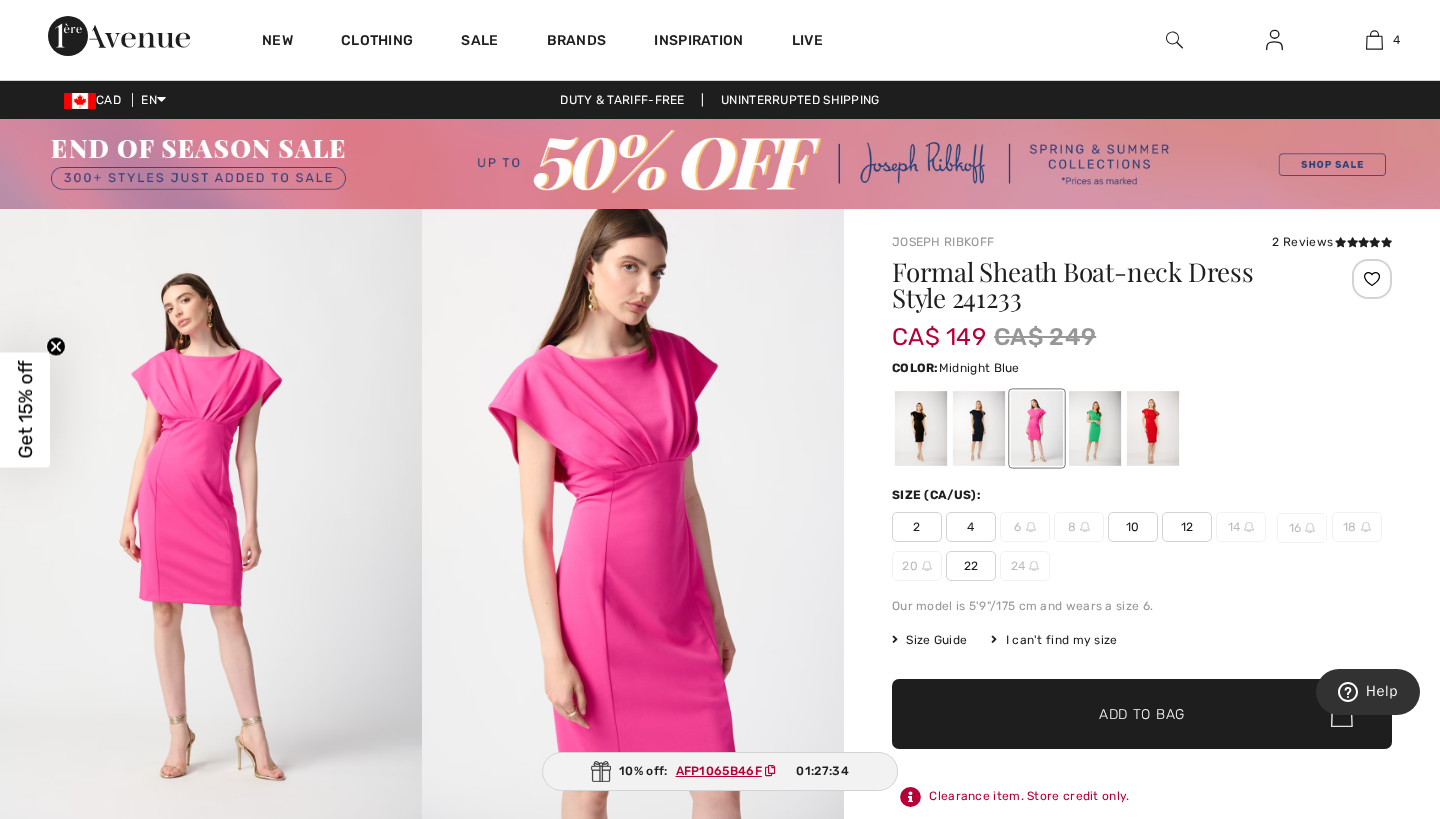 click at bounding box center (979, 428) 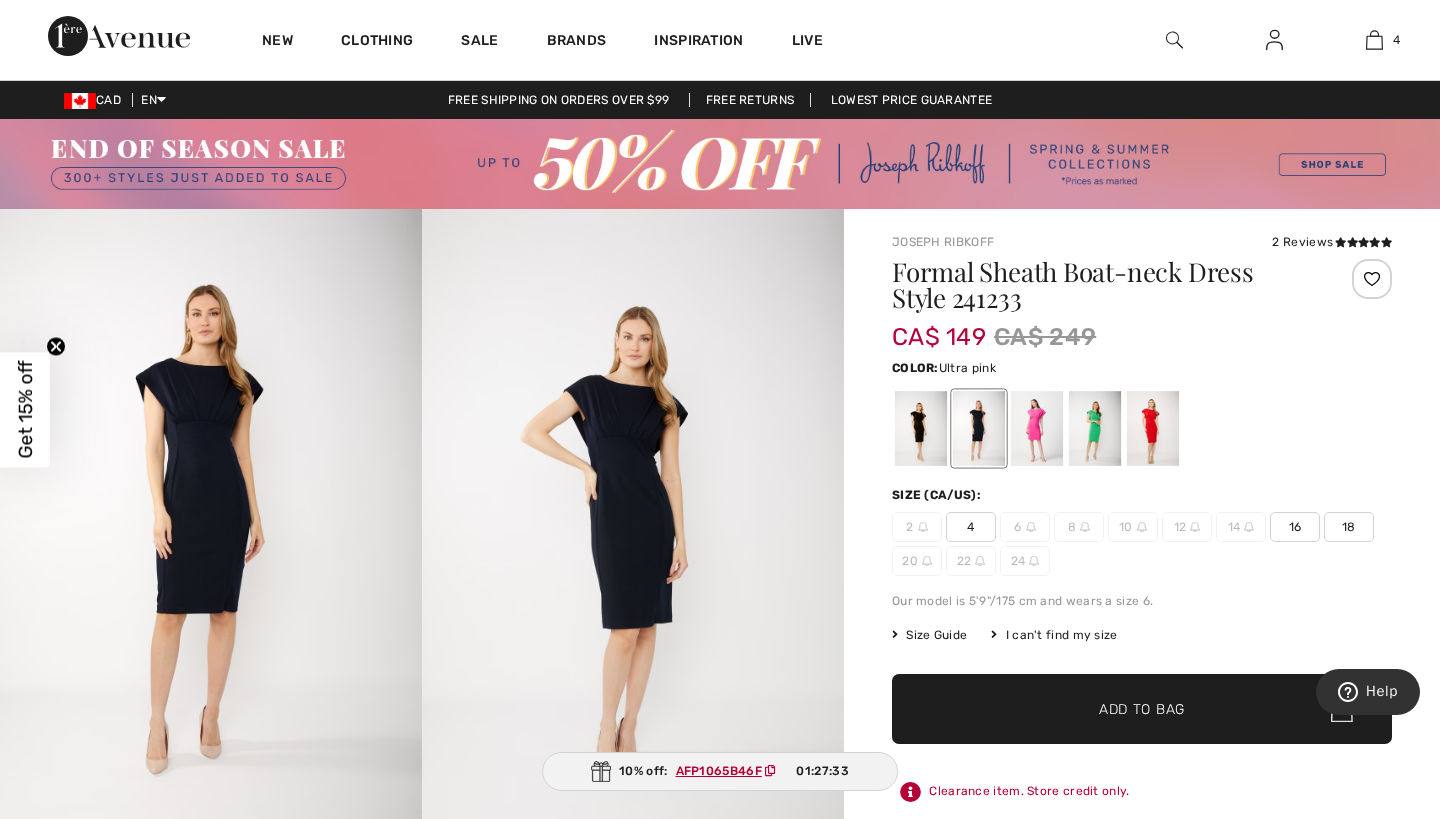 click at bounding box center (1037, 428) 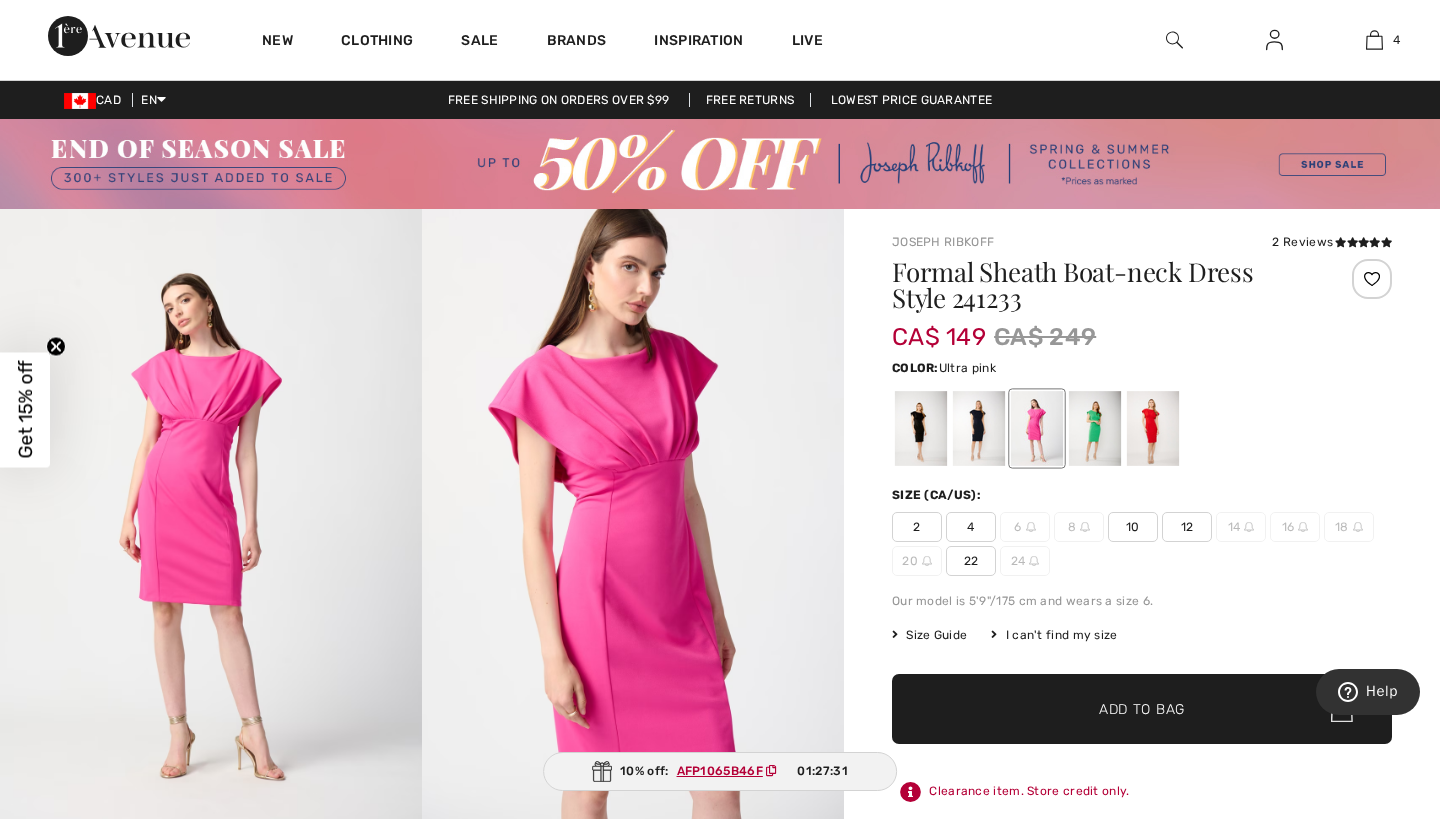 click at bounding box center [979, 428] 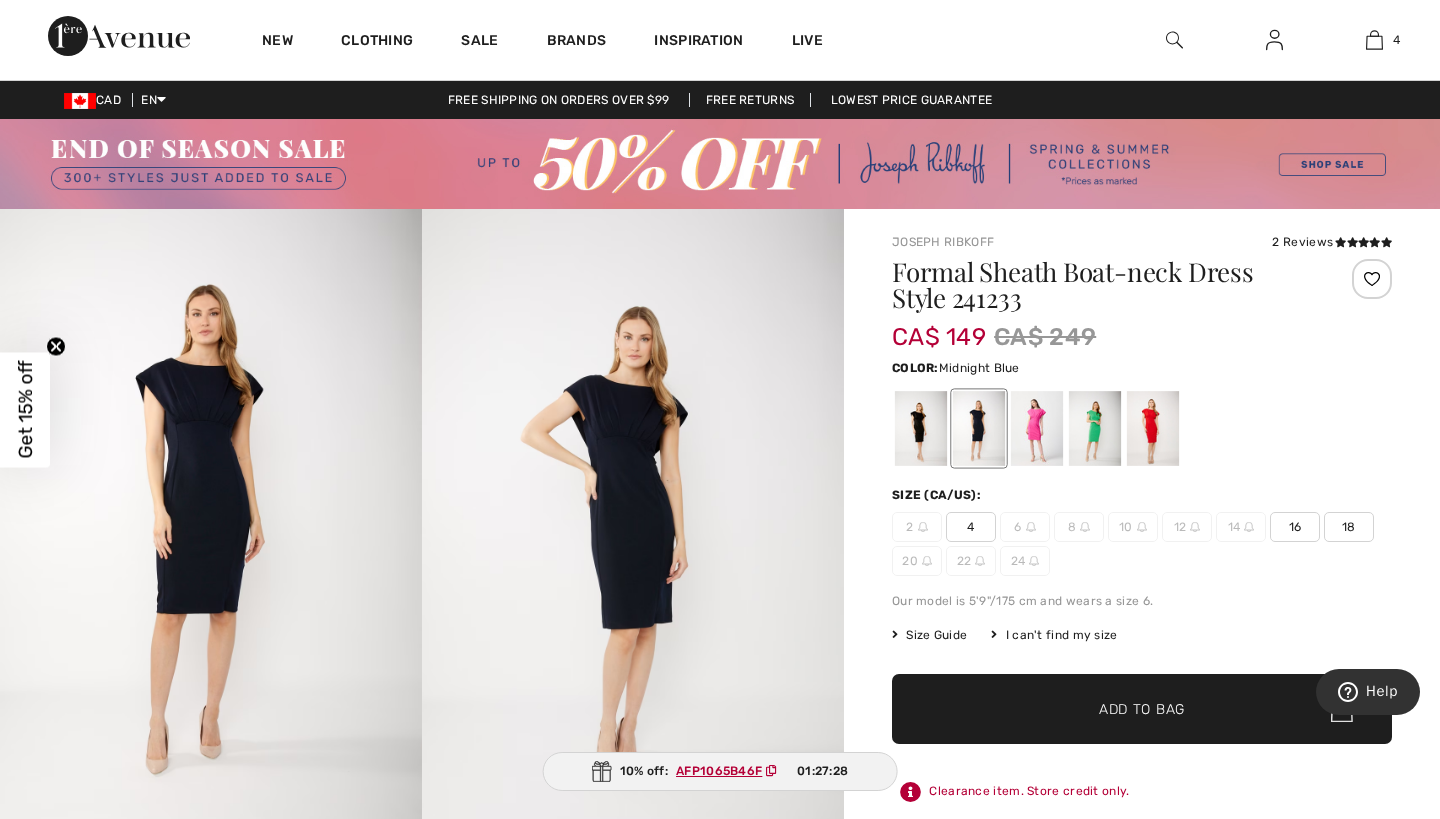 click at bounding box center (633, 525) 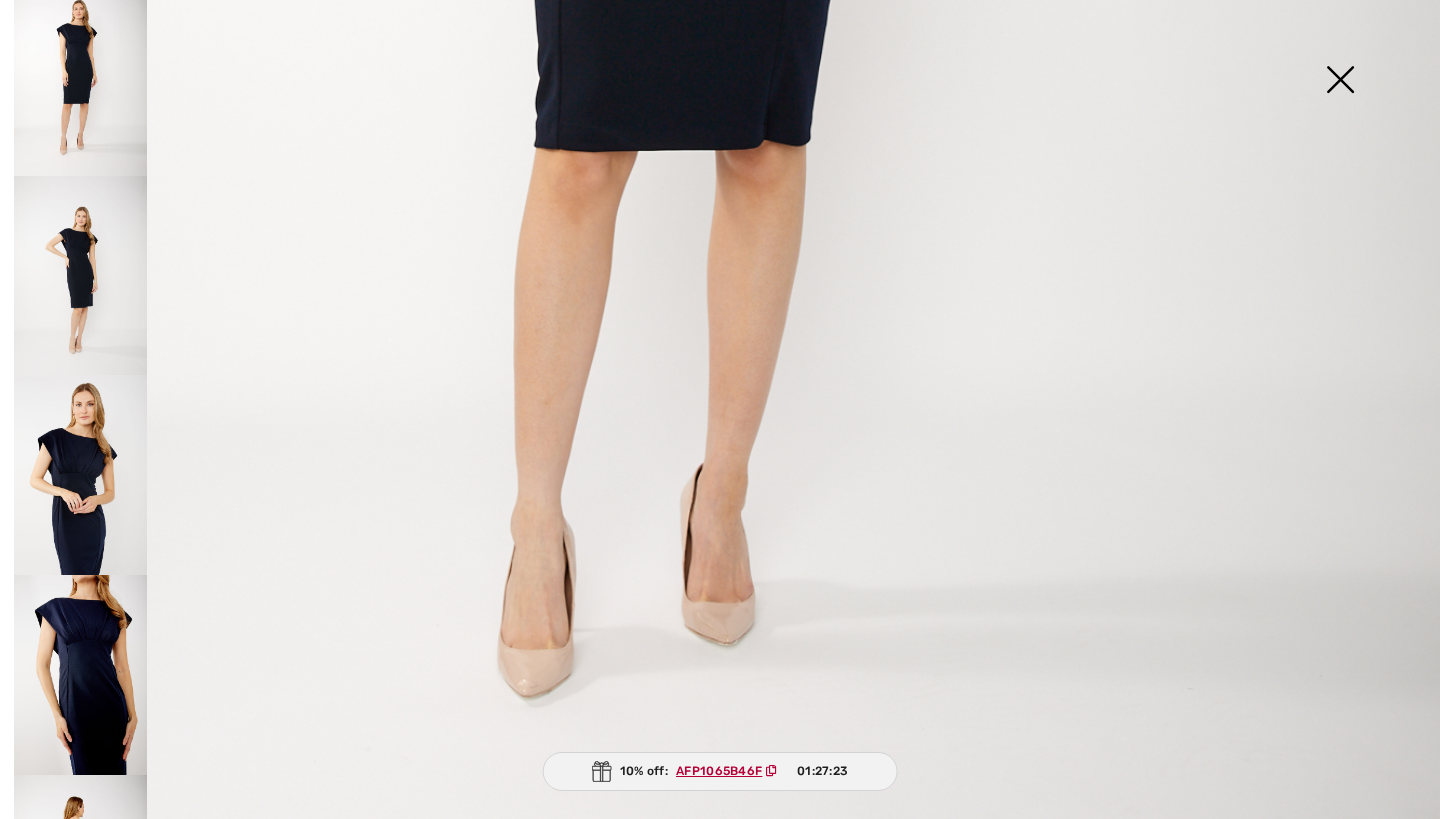 scroll, scrollTop: 1262, scrollLeft: 0, axis: vertical 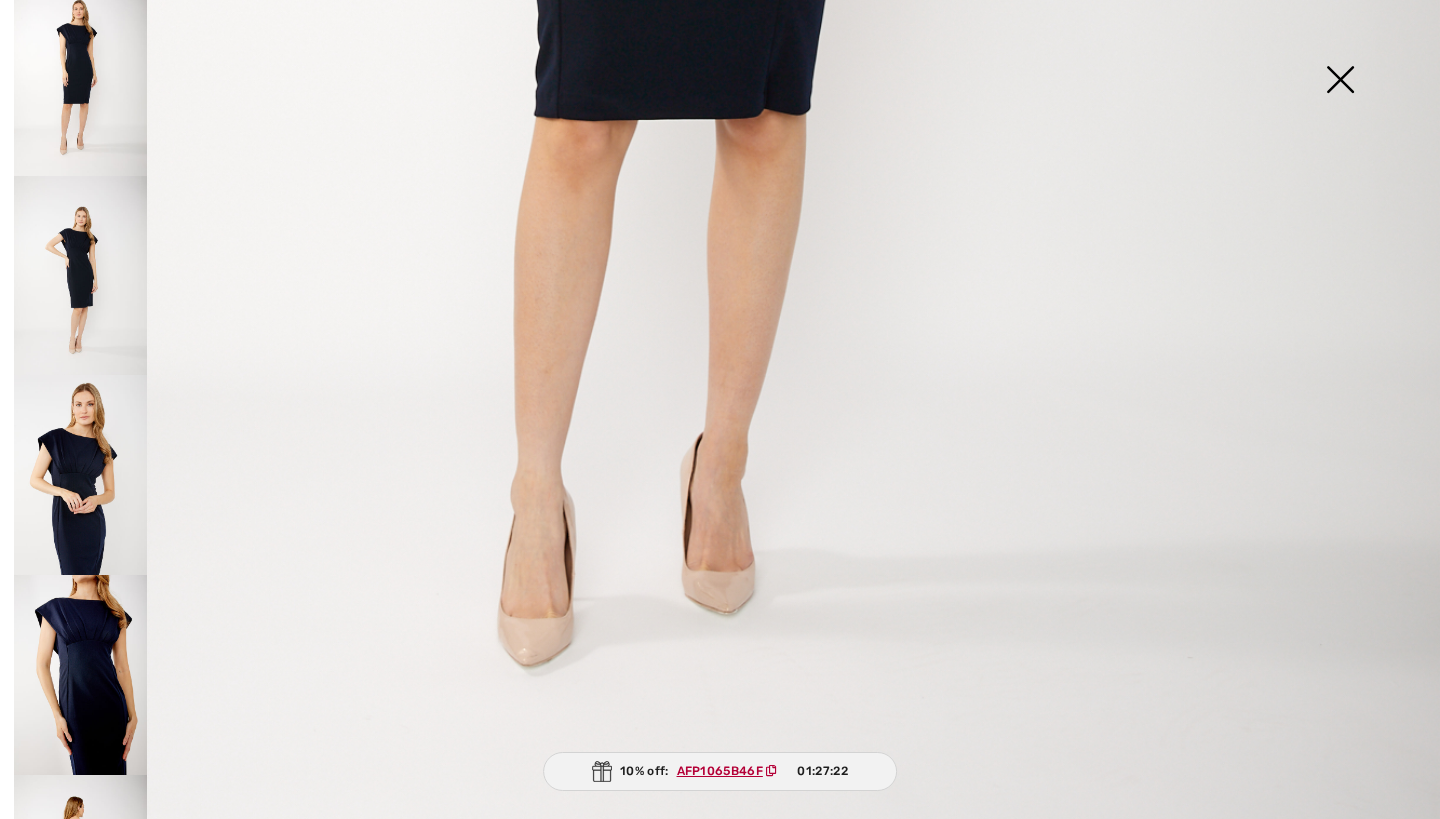 click at bounding box center (80, 276) 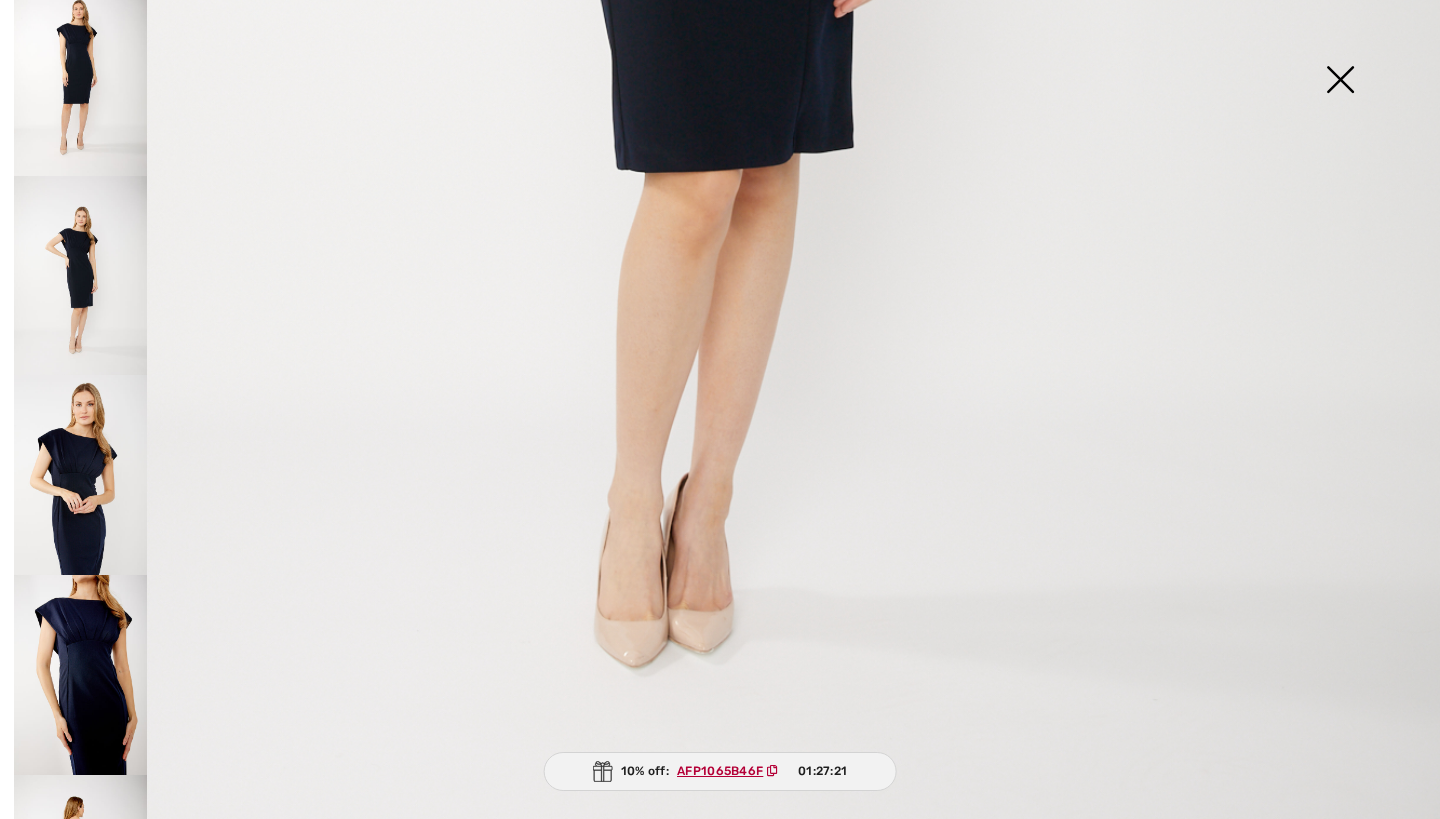 click at bounding box center (80, 475) 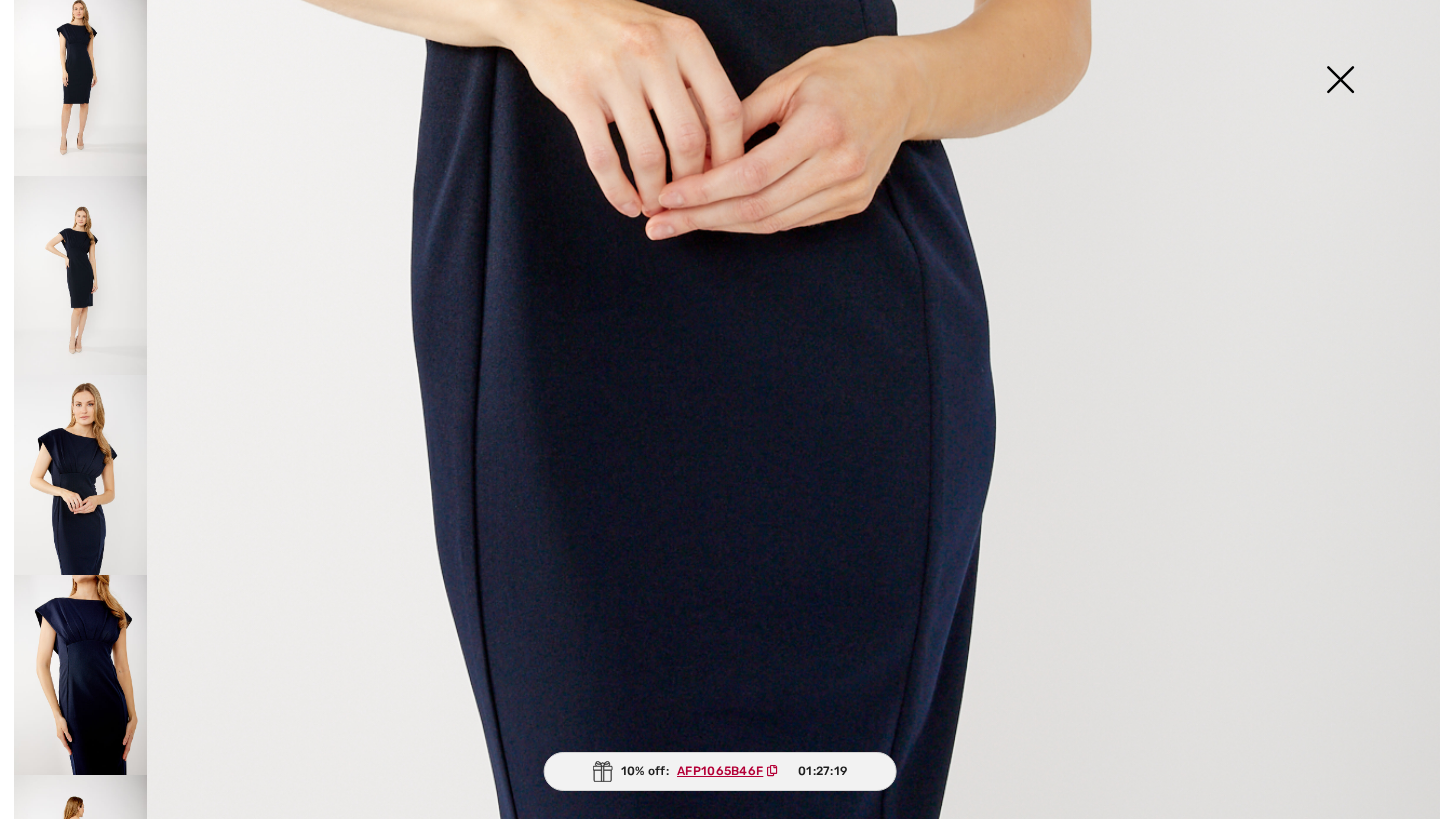 click on "AFP1065B46F" at bounding box center (720, 771) 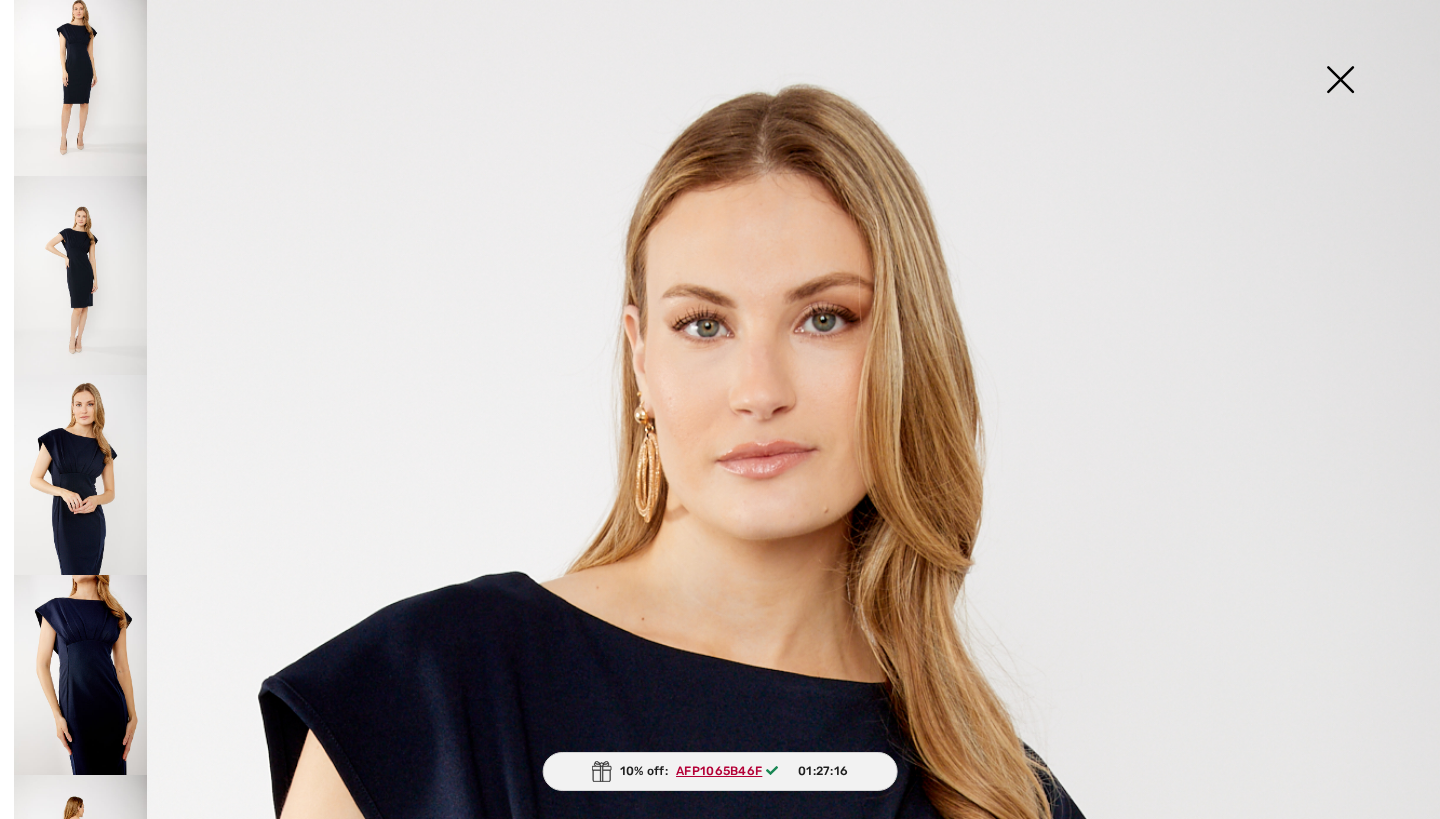 scroll, scrollTop: 0, scrollLeft: 0, axis: both 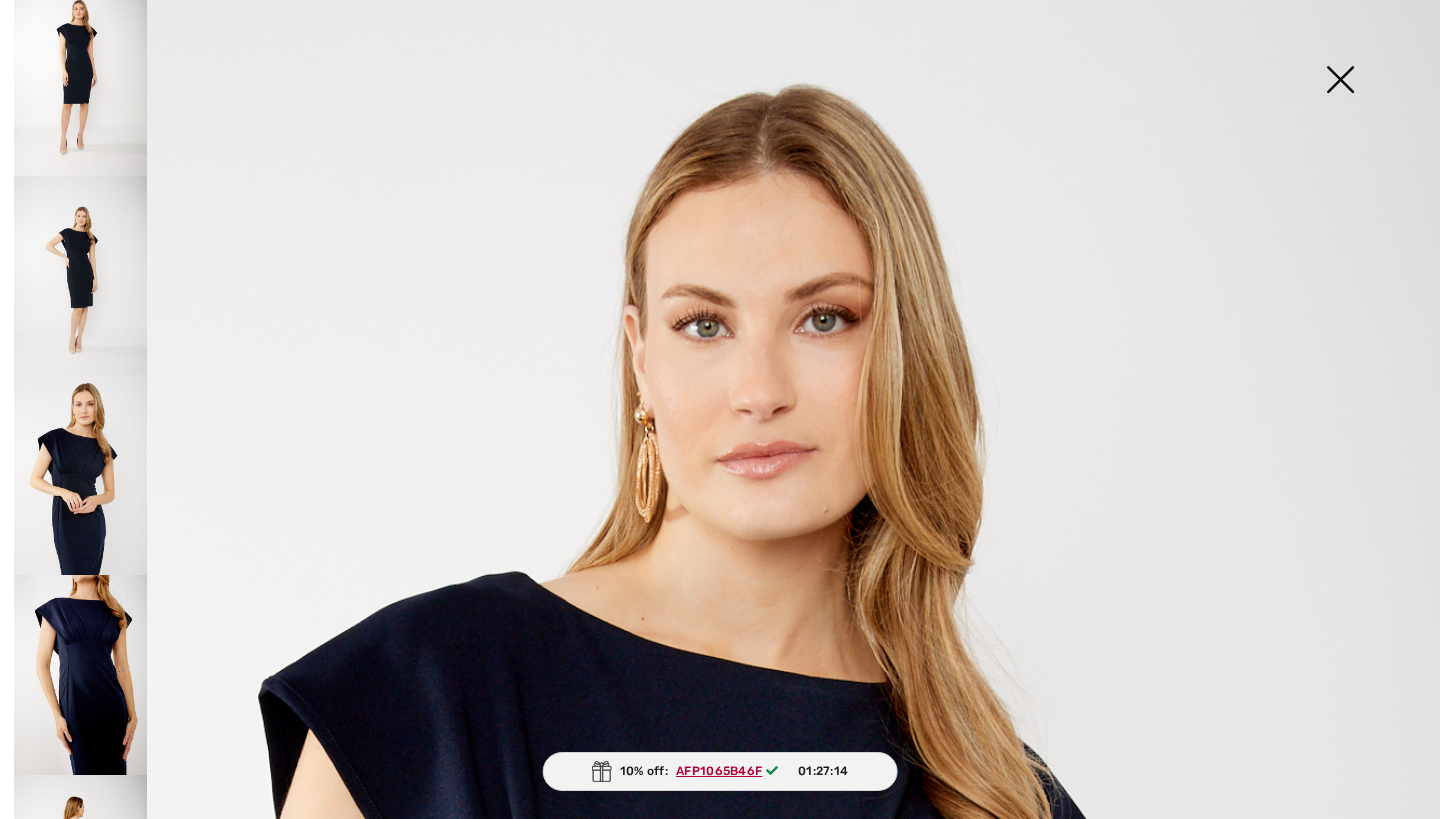 click at bounding box center (1340, 81) 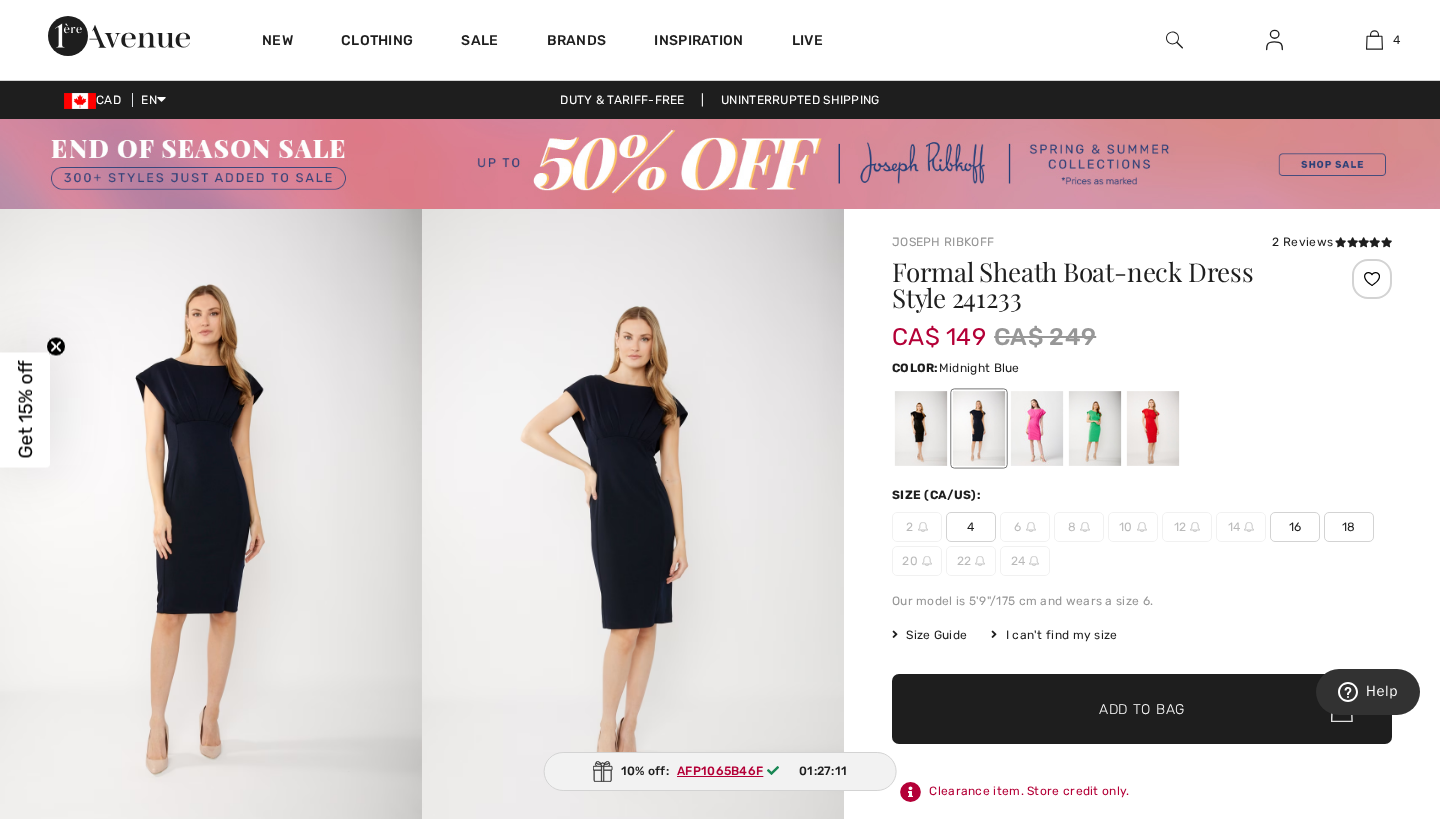 click on "16" at bounding box center (1295, 527) 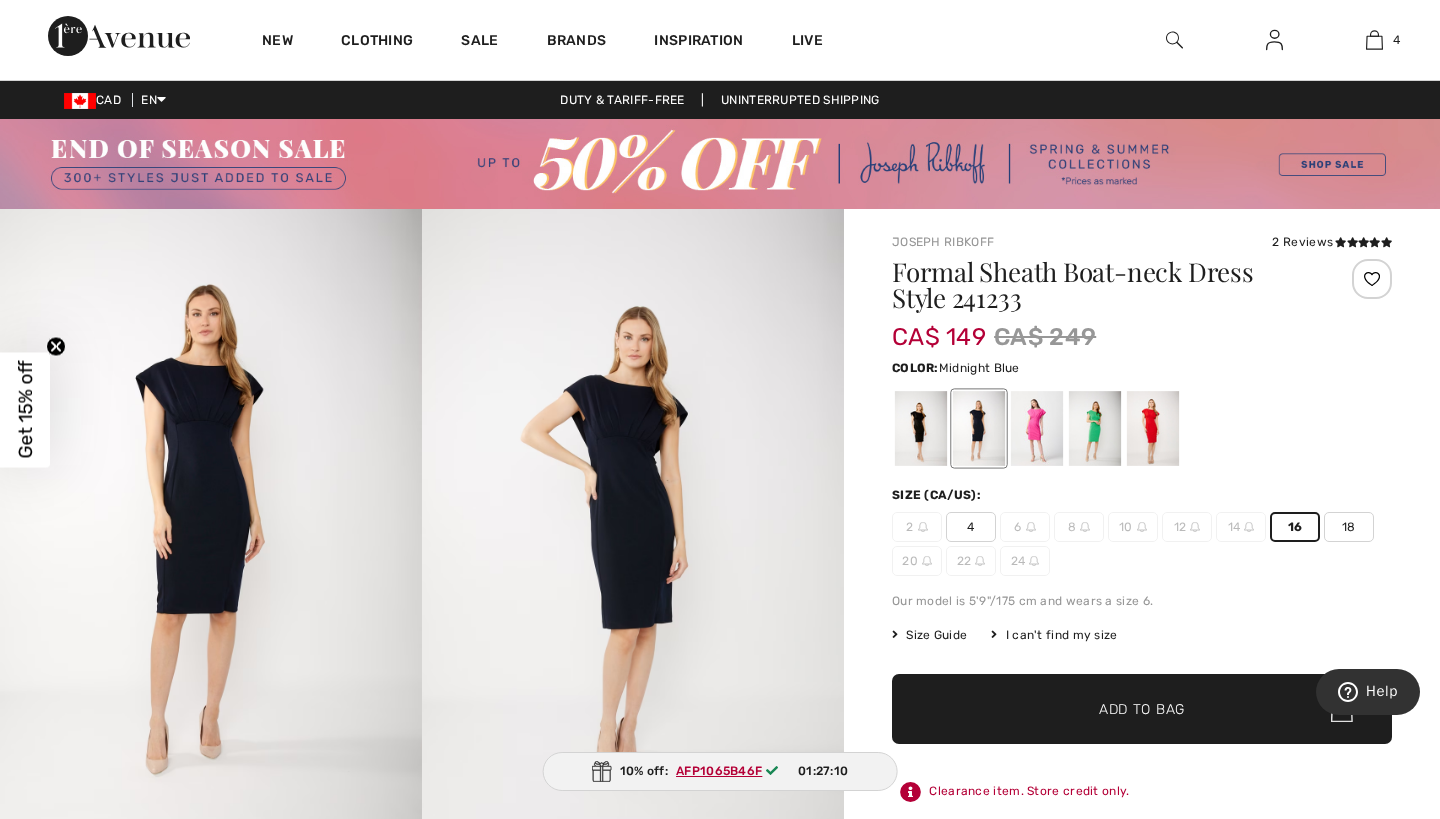 click on "Add to Bag" at bounding box center [1142, 709] 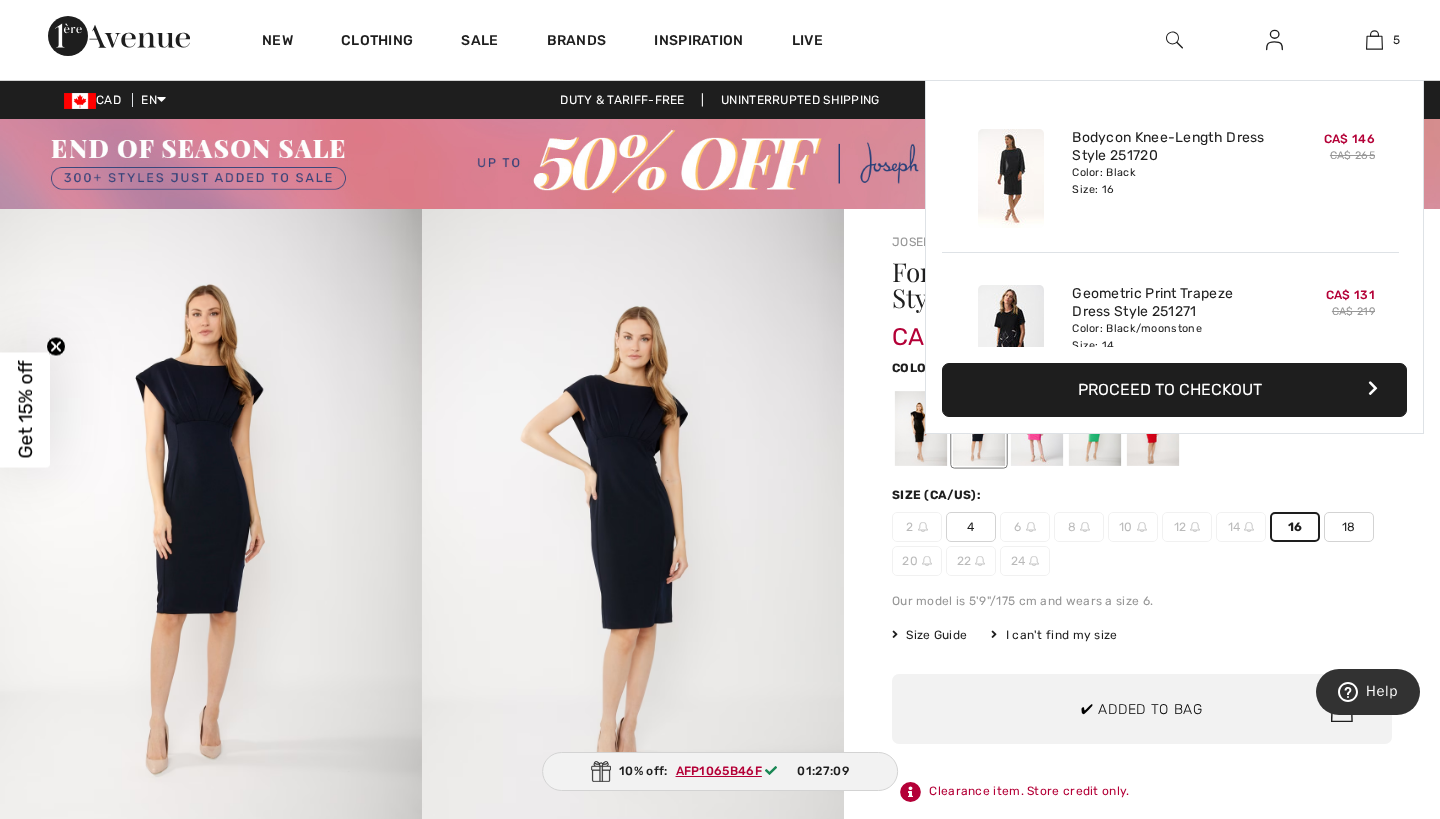 scroll, scrollTop: 496, scrollLeft: 0, axis: vertical 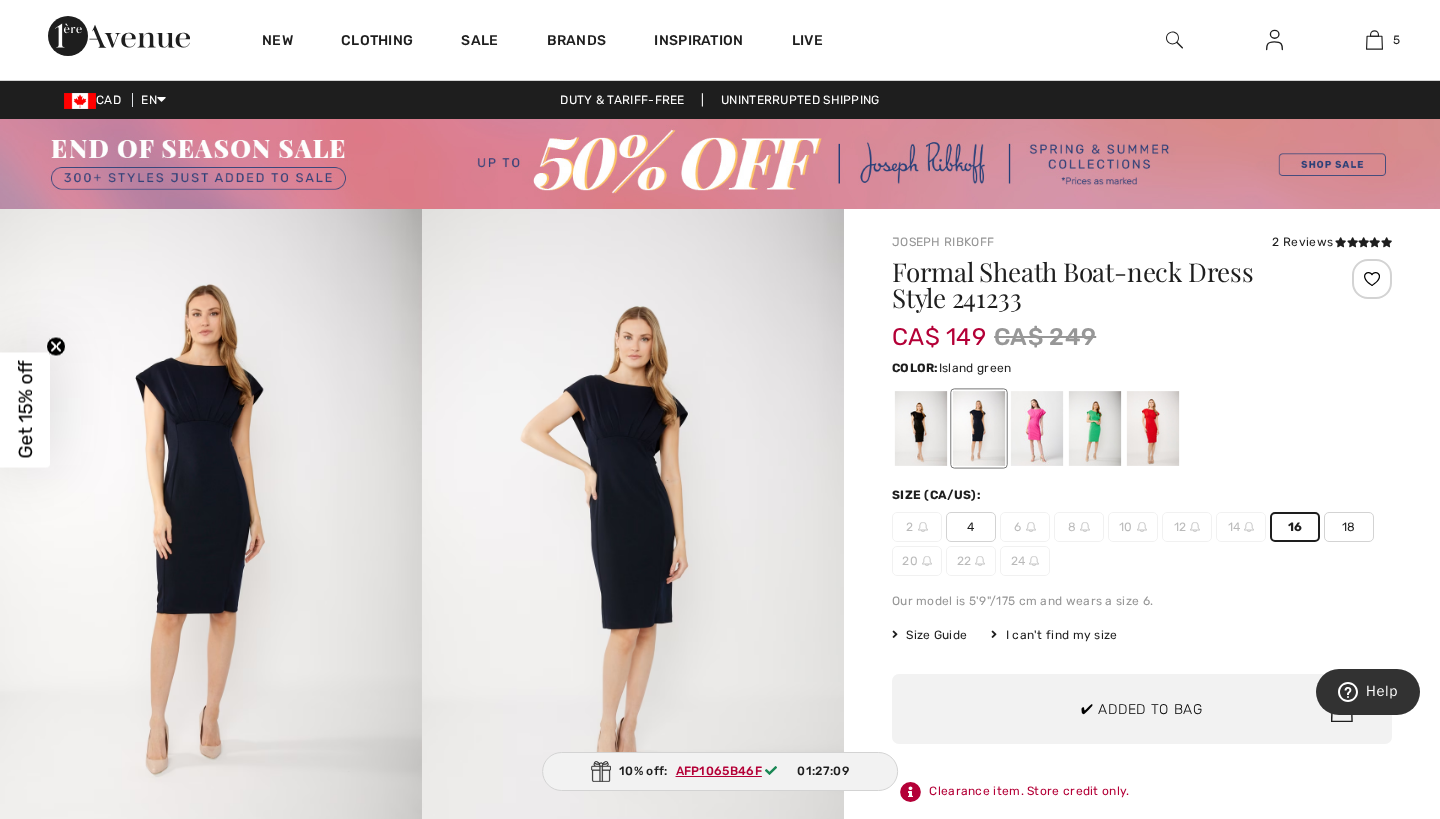 click at bounding box center (1095, 428) 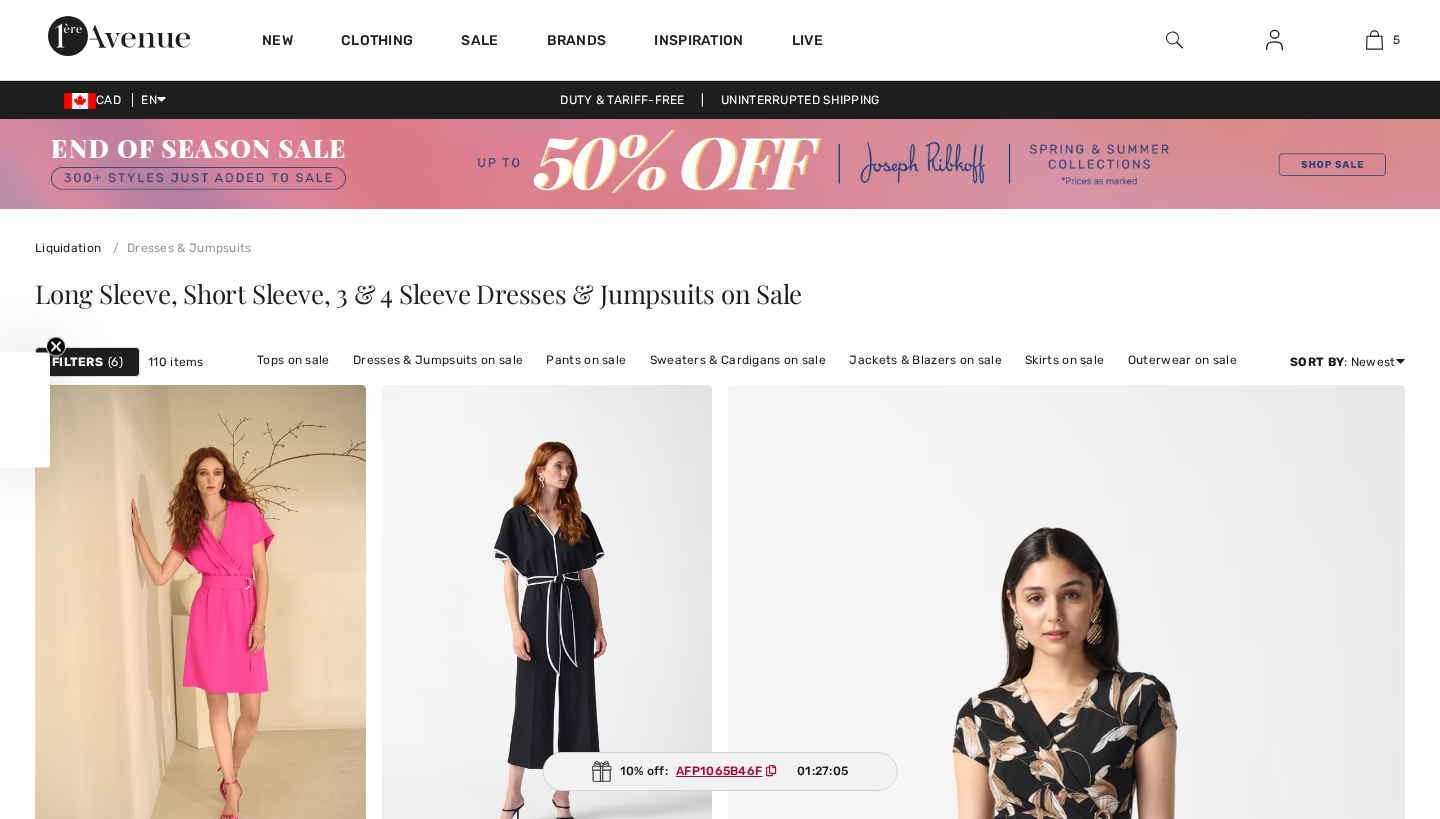 checkbox on "true" 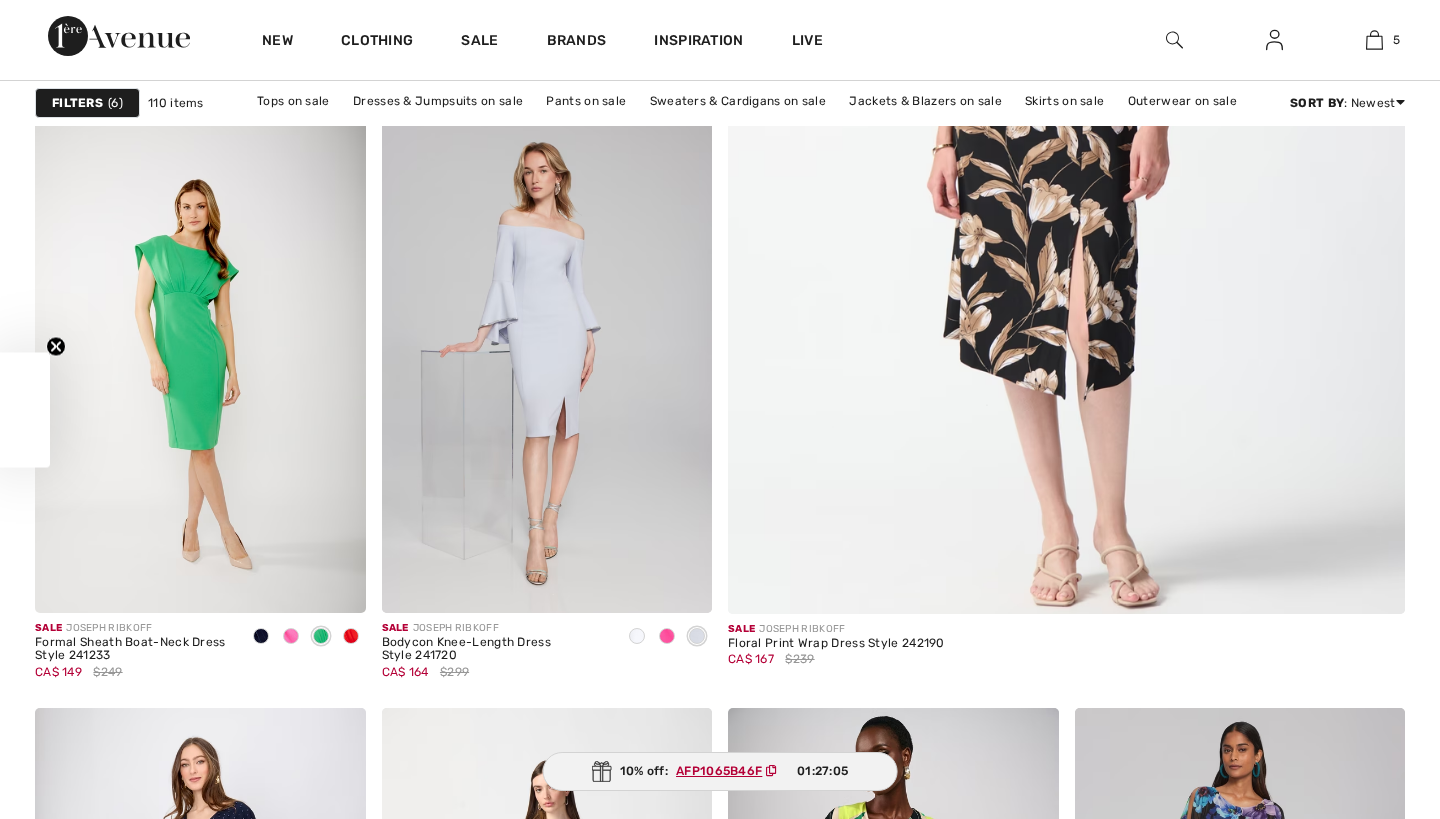 scroll, scrollTop: 0, scrollLeft: 0, axis: both 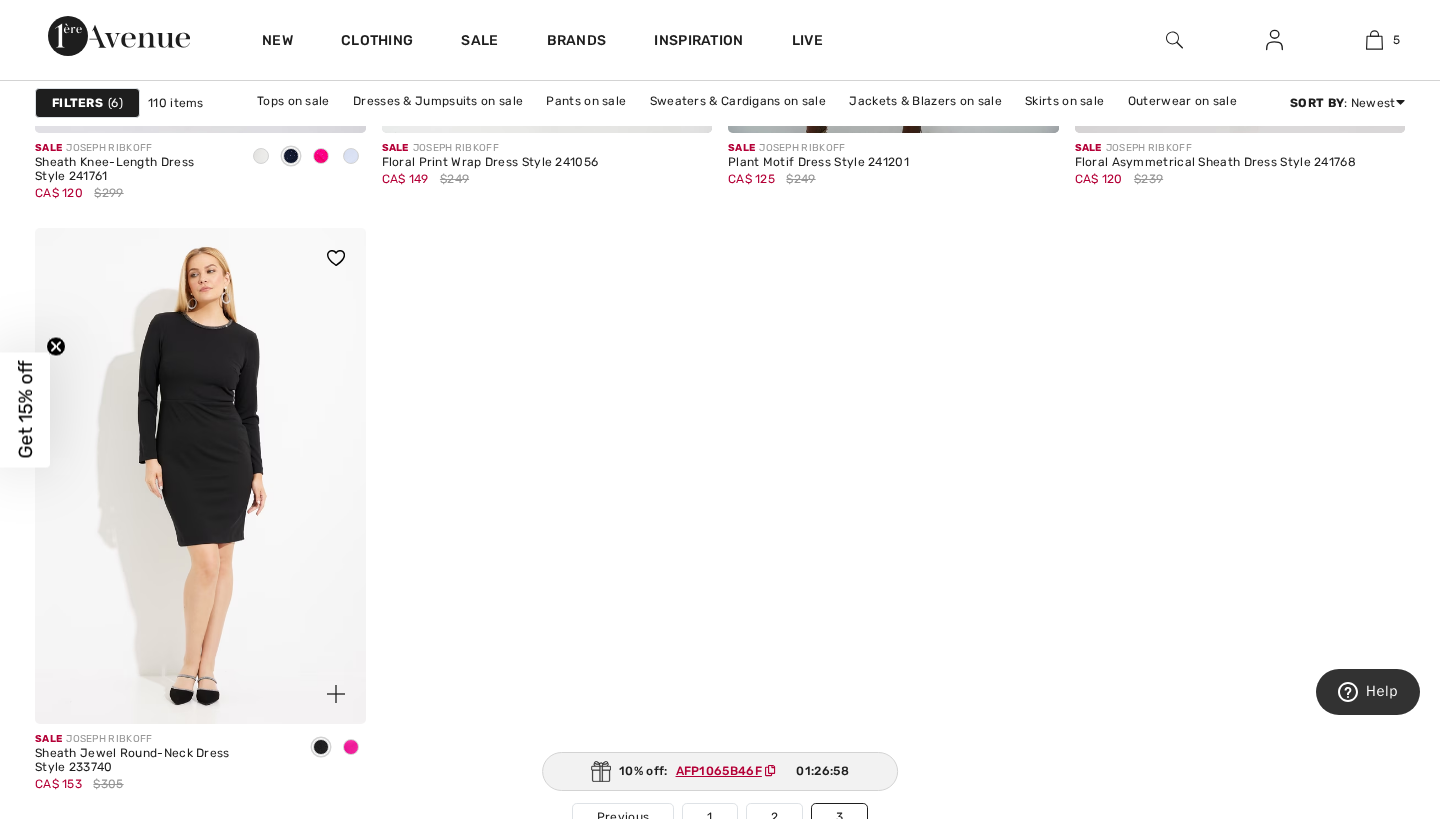 click at bounding box center (200, 476) 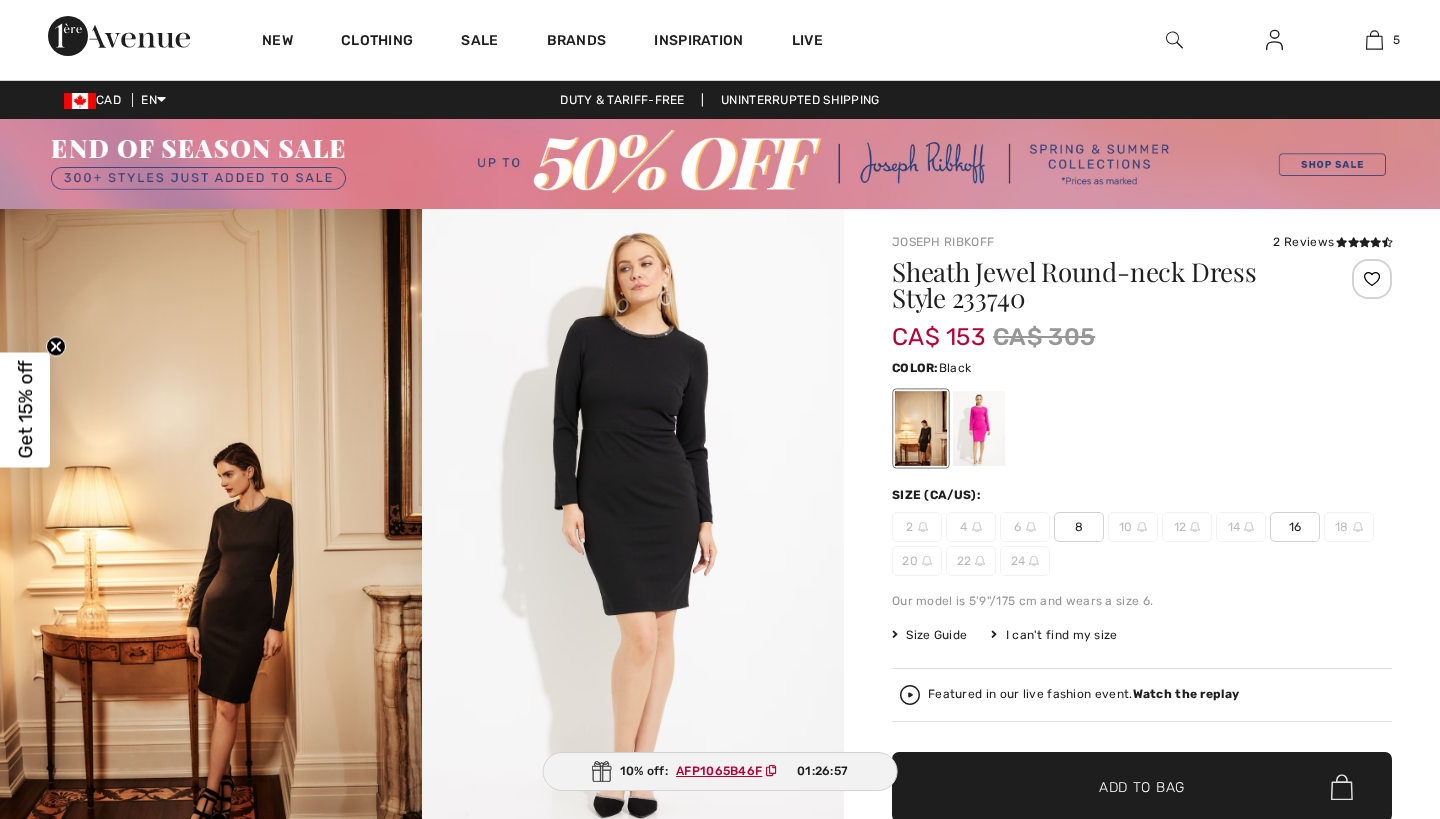 checkbox on "true" 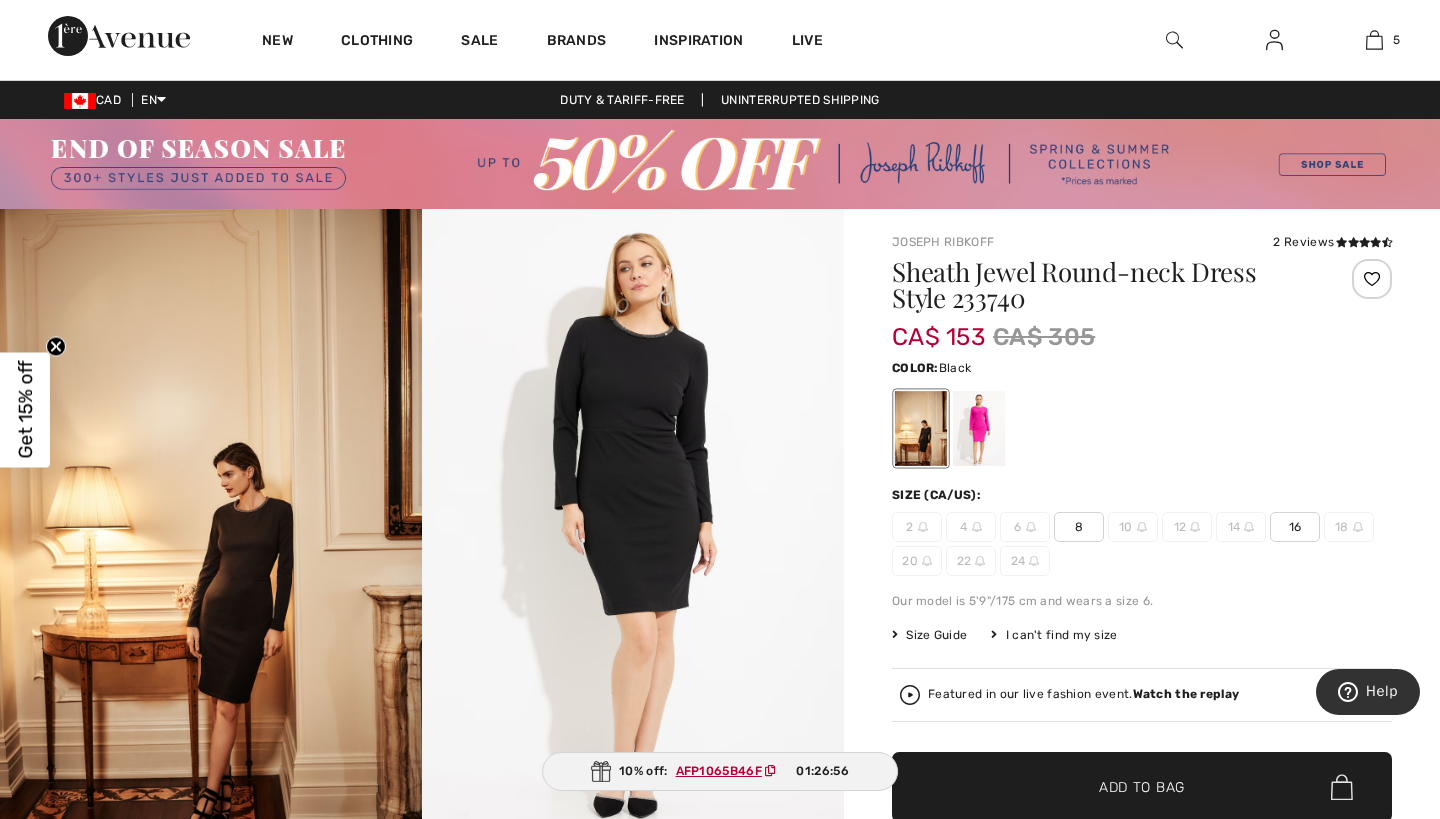 click at bounding box center [633, 525] 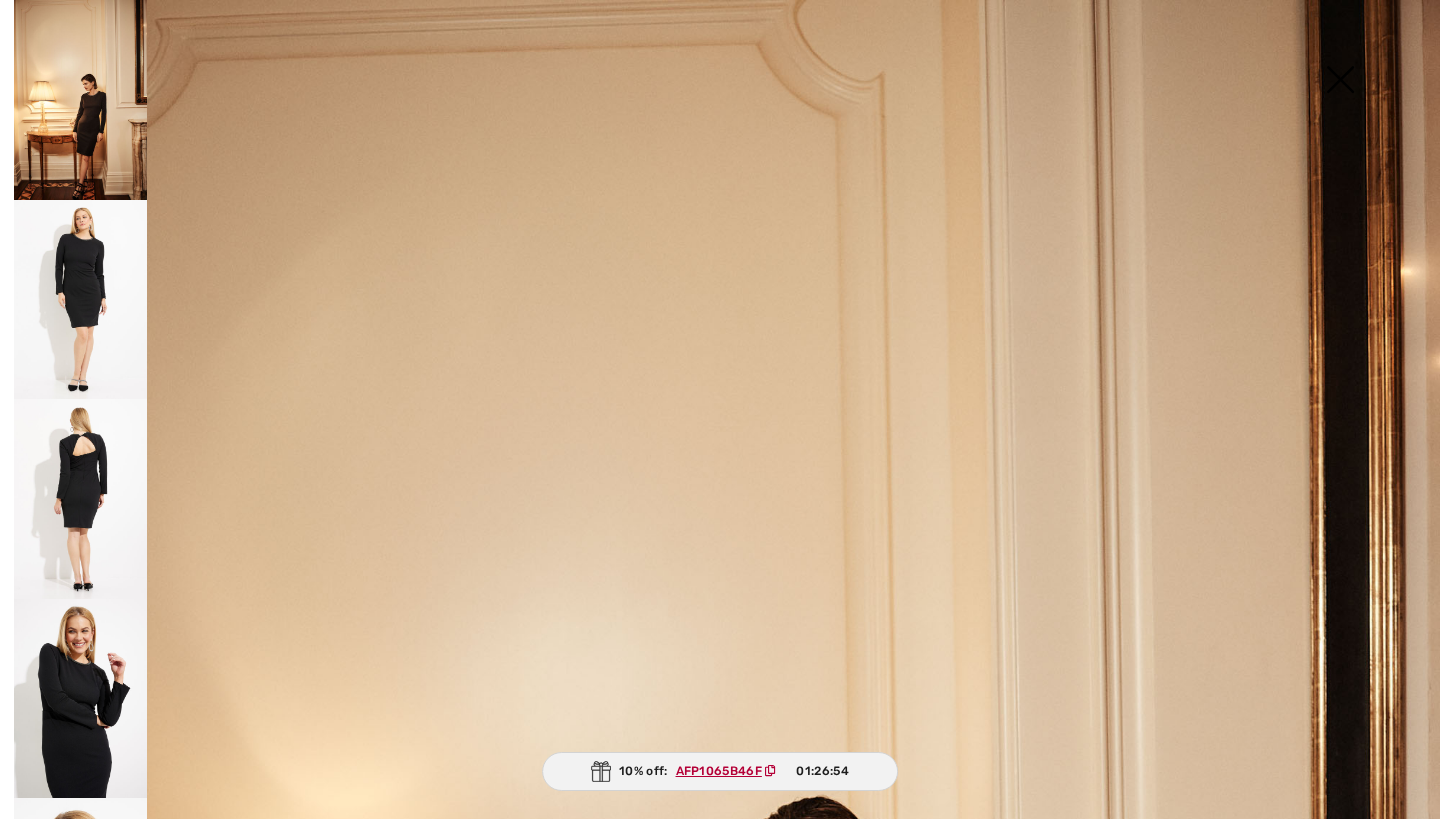 click at bounding box center (80, 300) 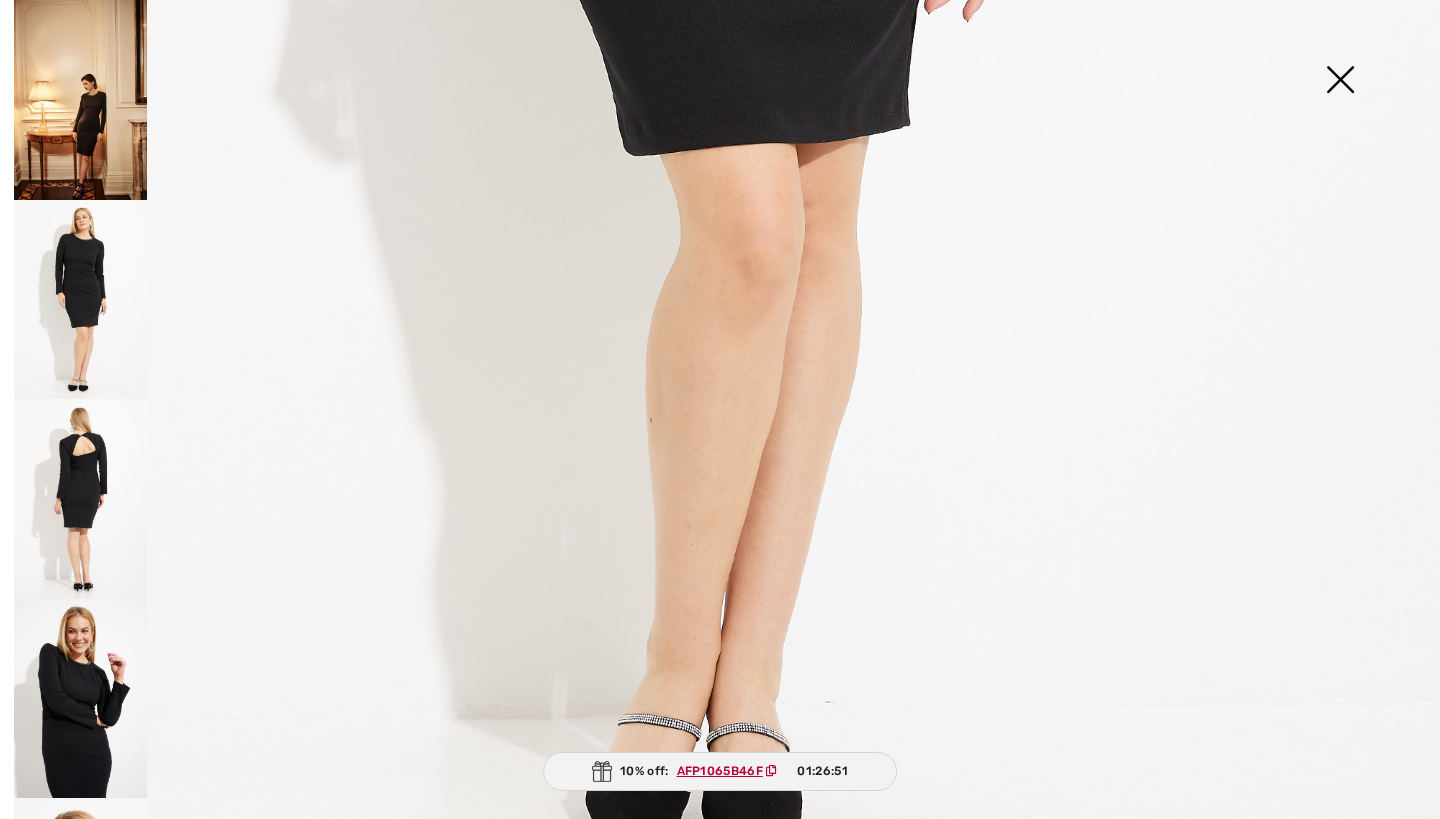 scroll, scrollTop: 1247, scrollLeft: 0, axis: vertical 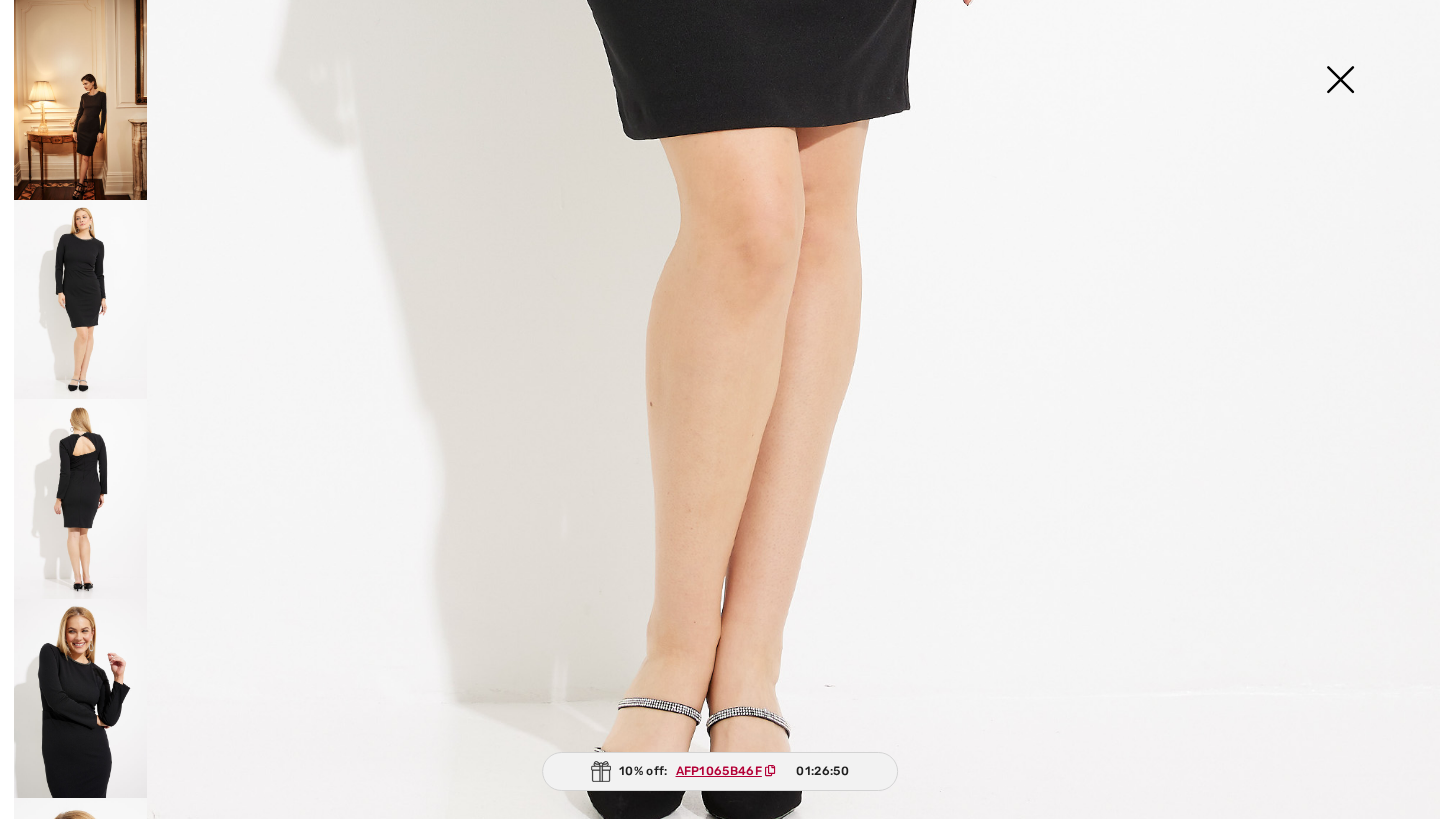 click at bounding box center (1340, 81) 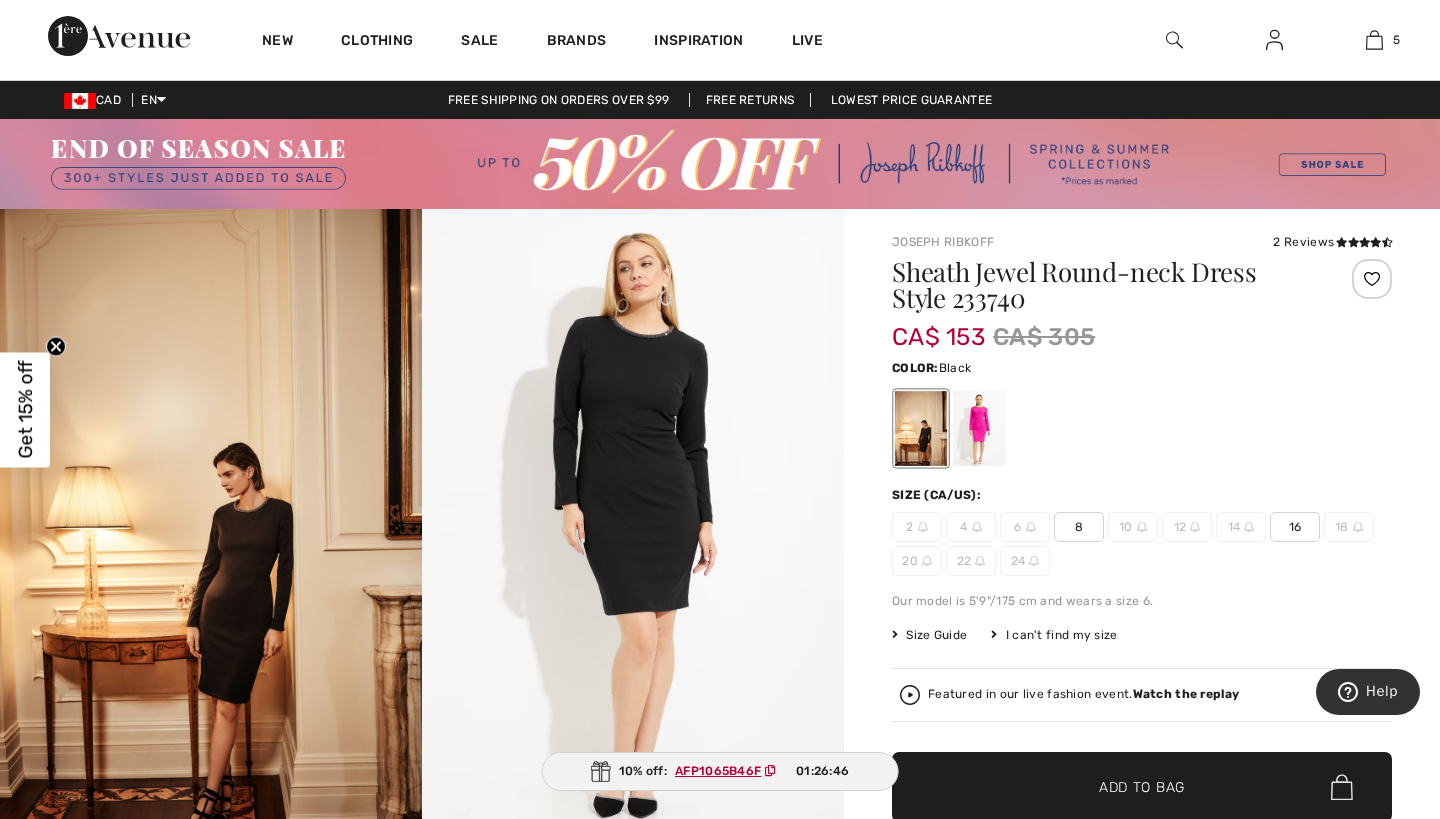 click at bounding box center (720, 164) 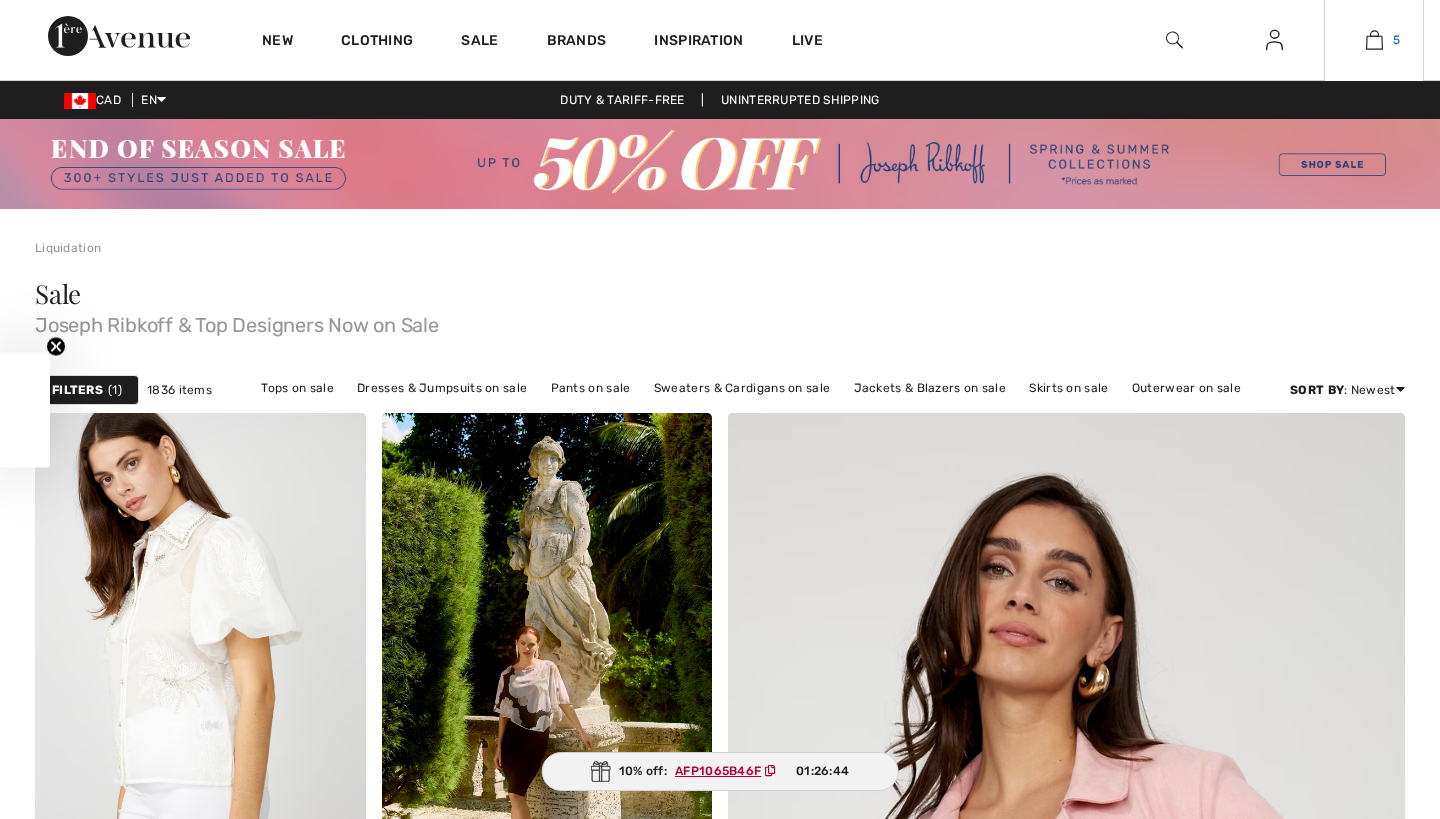 checkbox on "true" 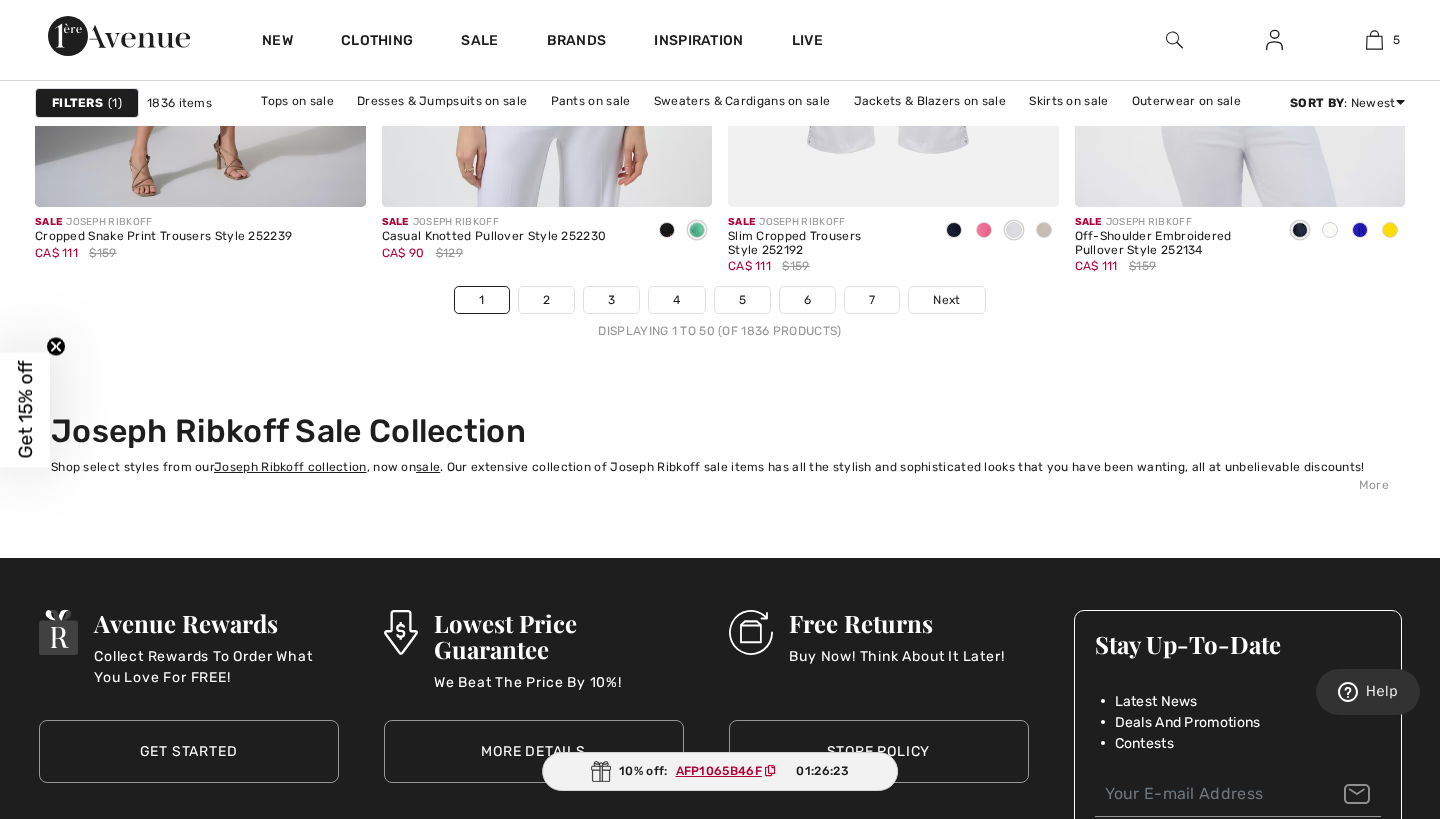 scroll, scrollTop: 9046, scrollLeft: 0, axis: vertical 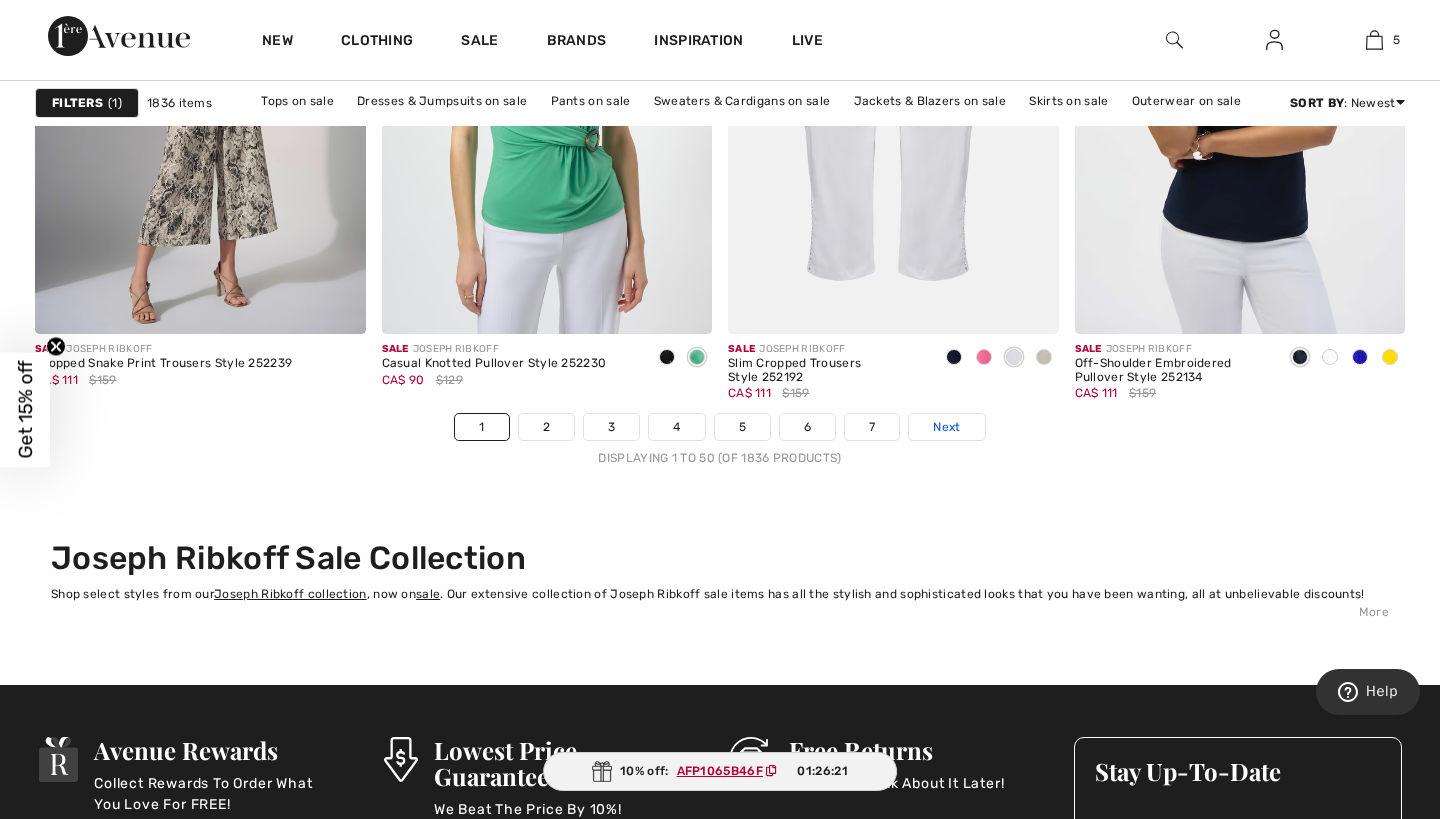 click on "Next" at bounding box center (946, 427) 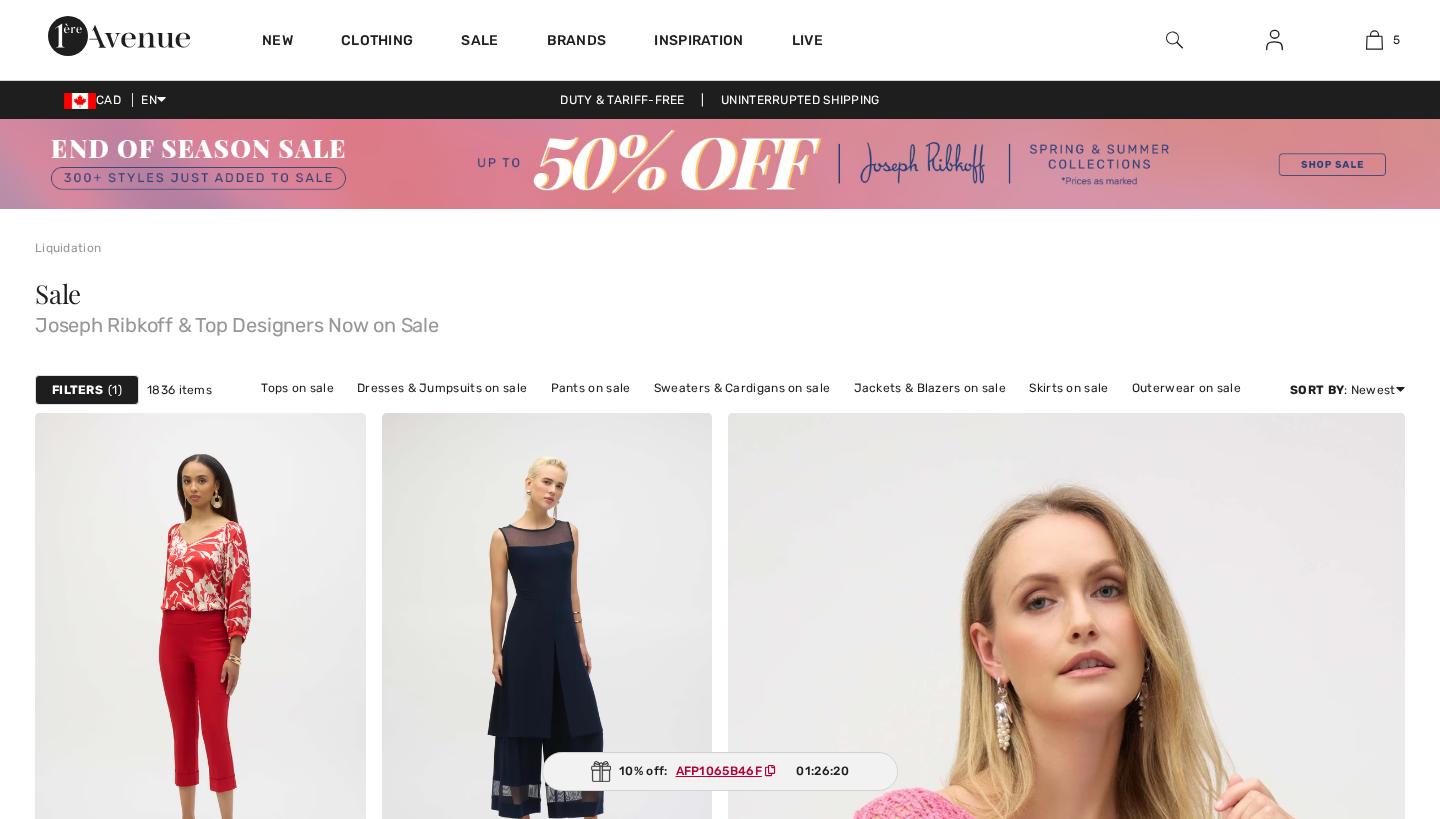 scroll, scrollTop: 0, scrollLeft: 0, axis: both 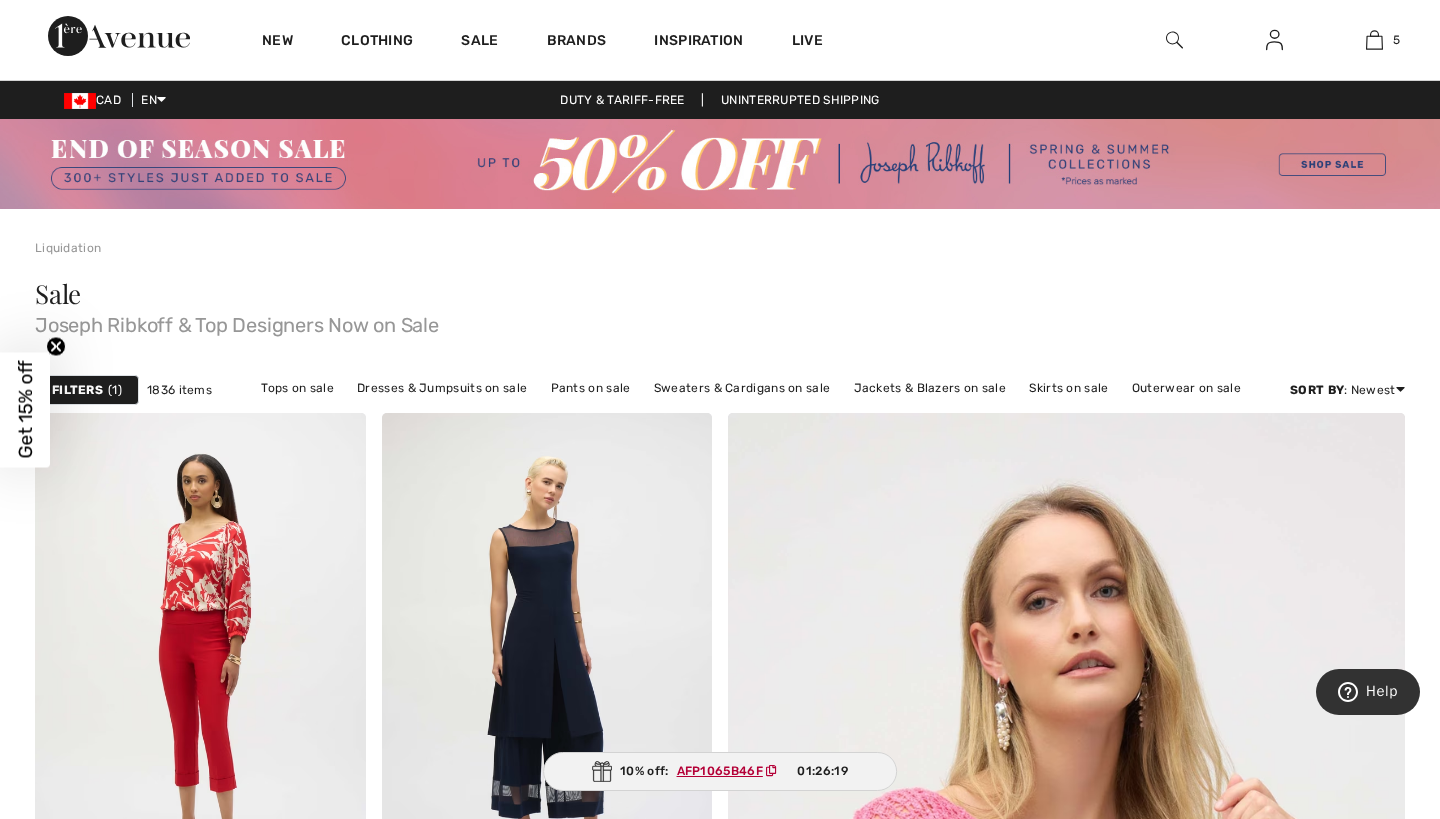 click on "Filters" at bounding box center [77, 390] 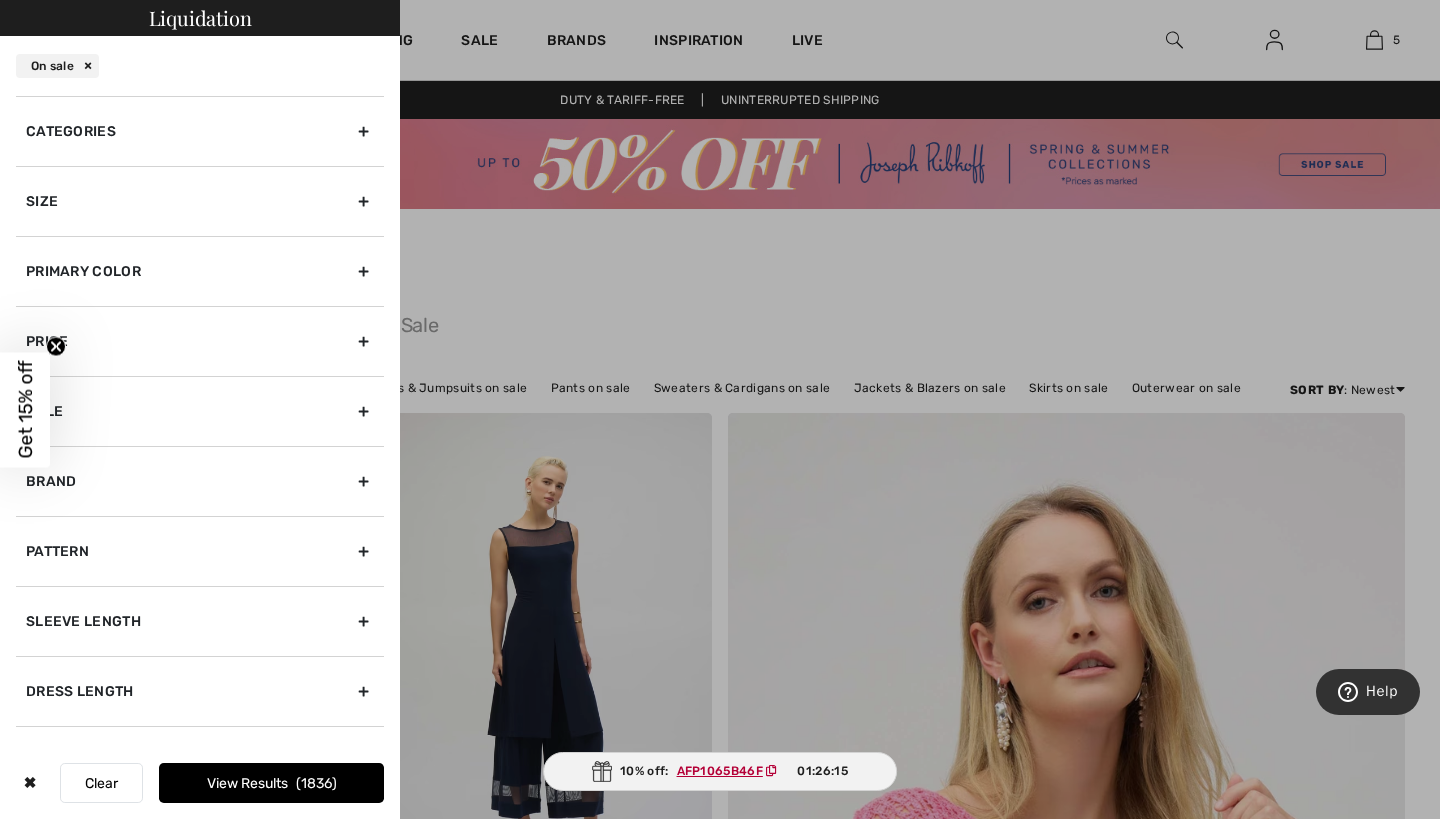 scroll, scrollTop: 0, scrollLeft: 0, axis: both 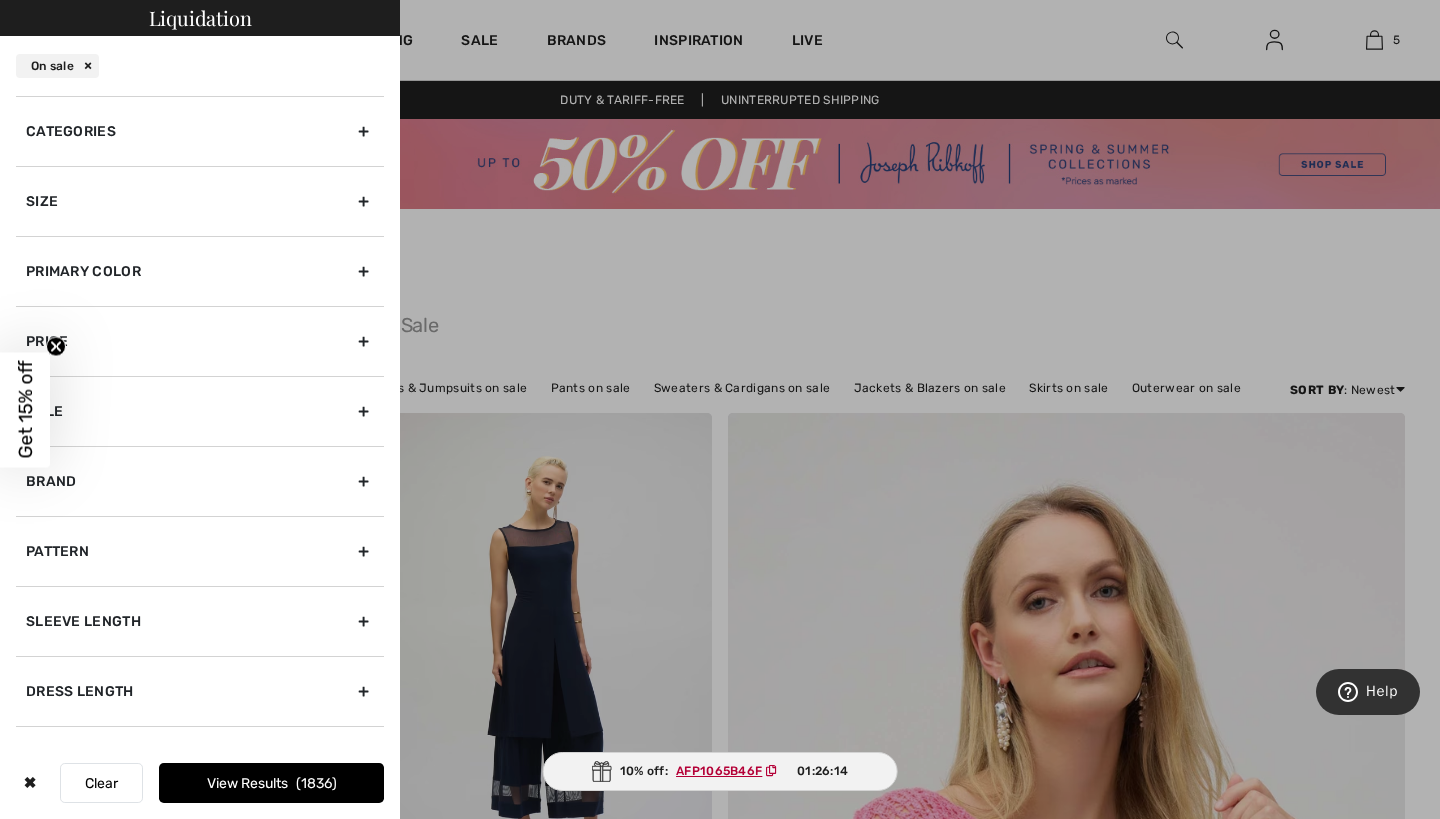 click on "Size" at bounding box center (200, 201) 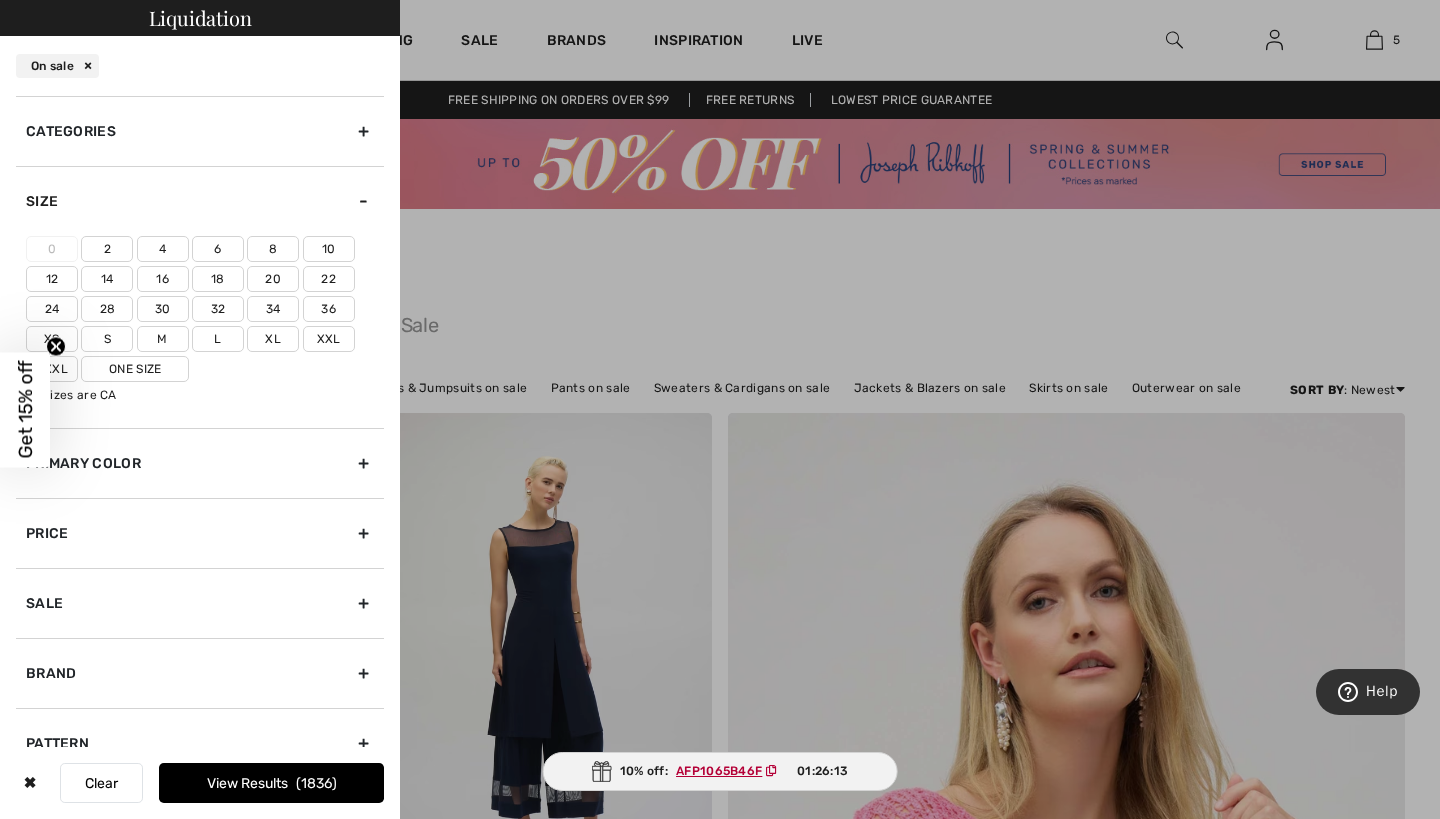 click on "Xl" at bounding box center [273, 339] 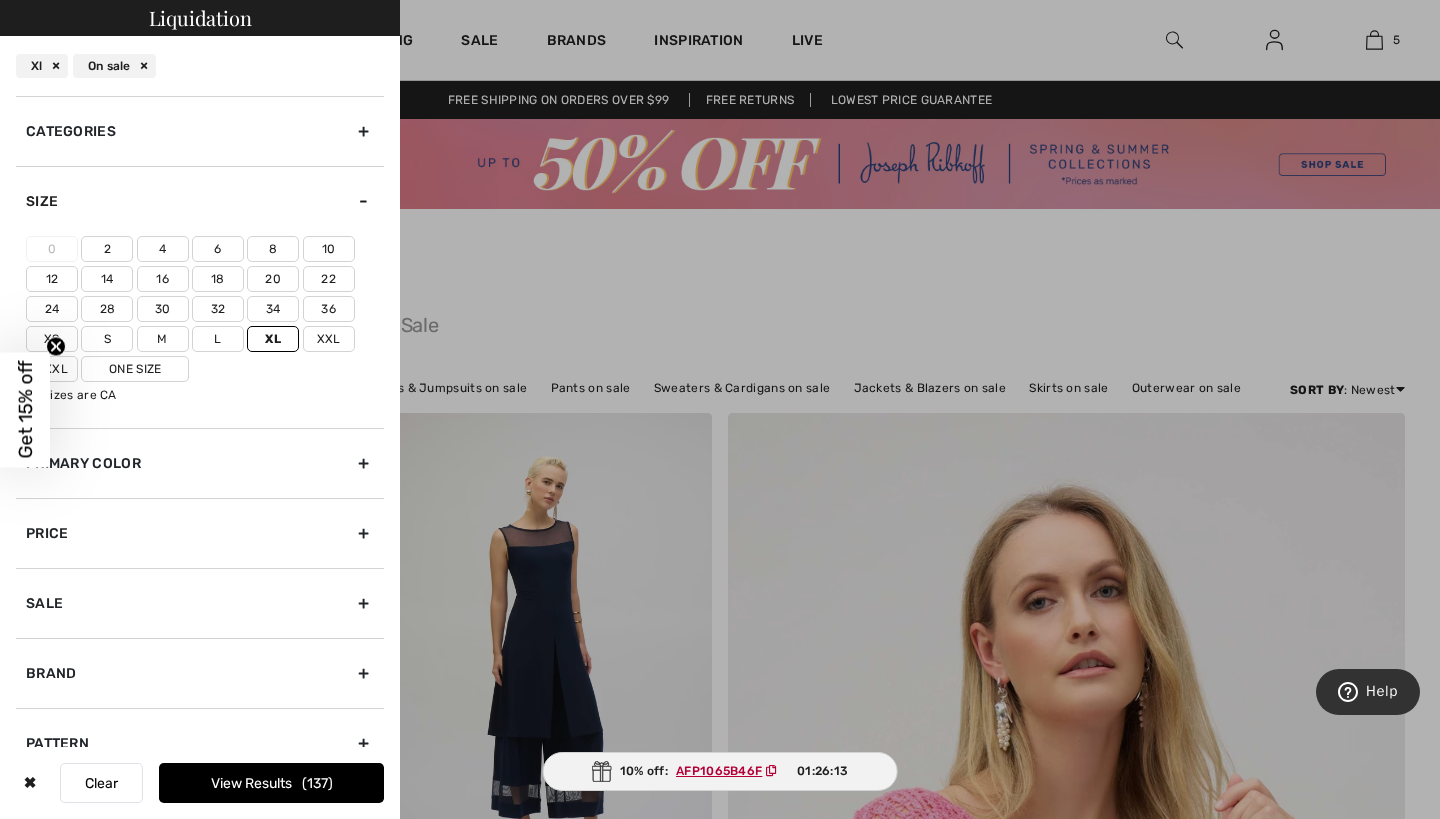 click on "16" at bounding box center (163, 279) 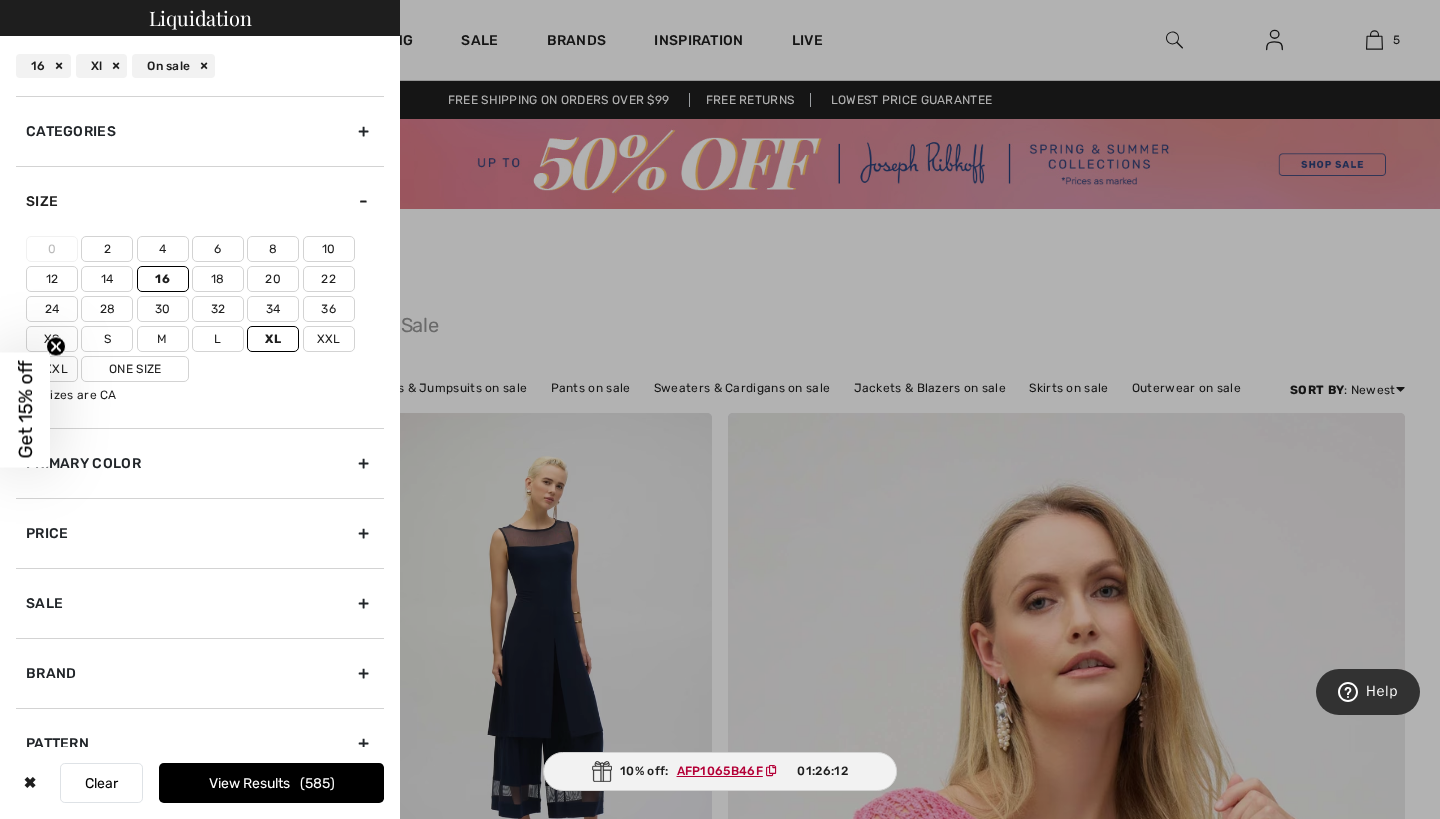 click on "14" at bounding box center (107, 279) 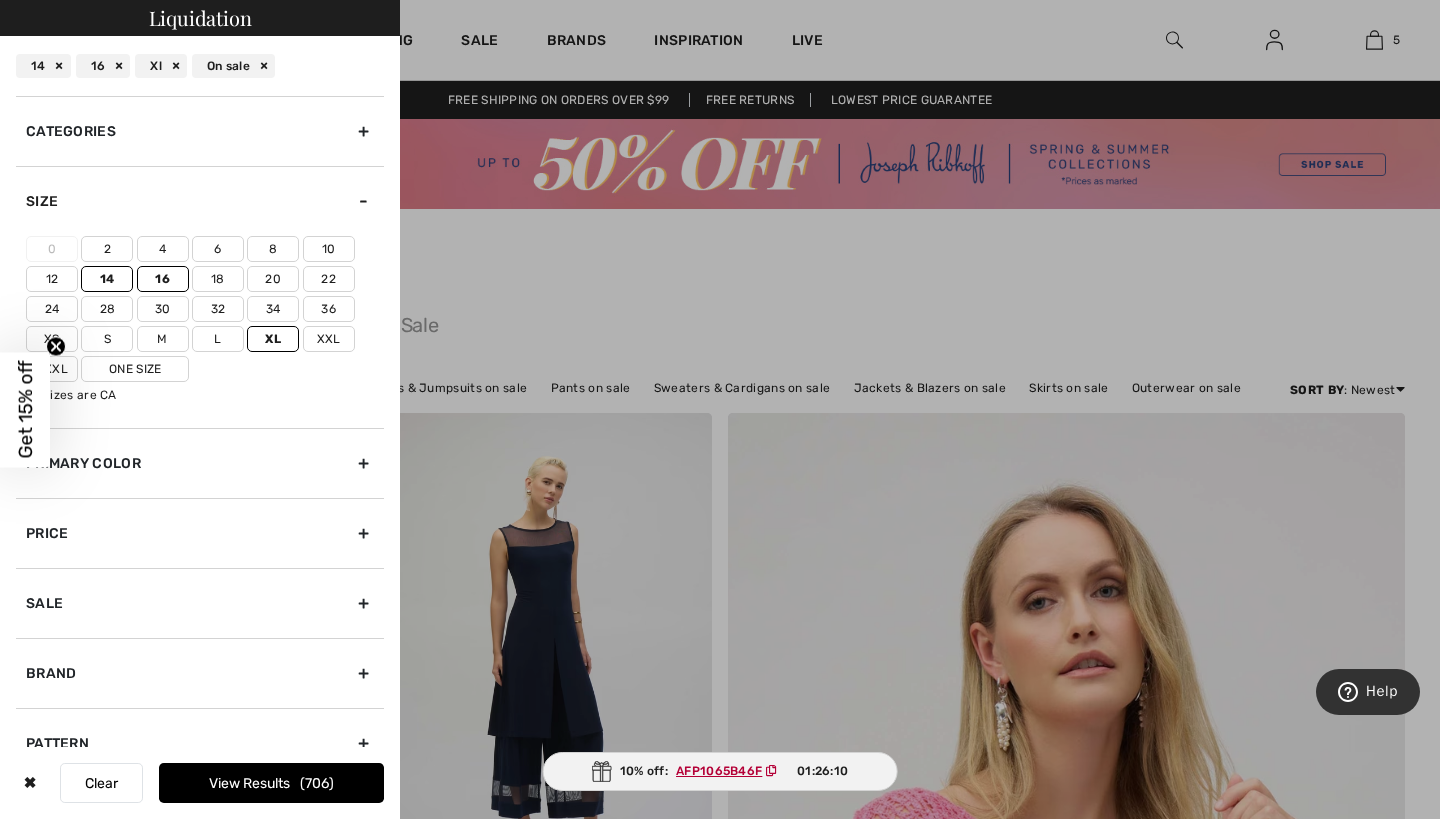 click on "View Results 706" at bounding box center (271, 783) 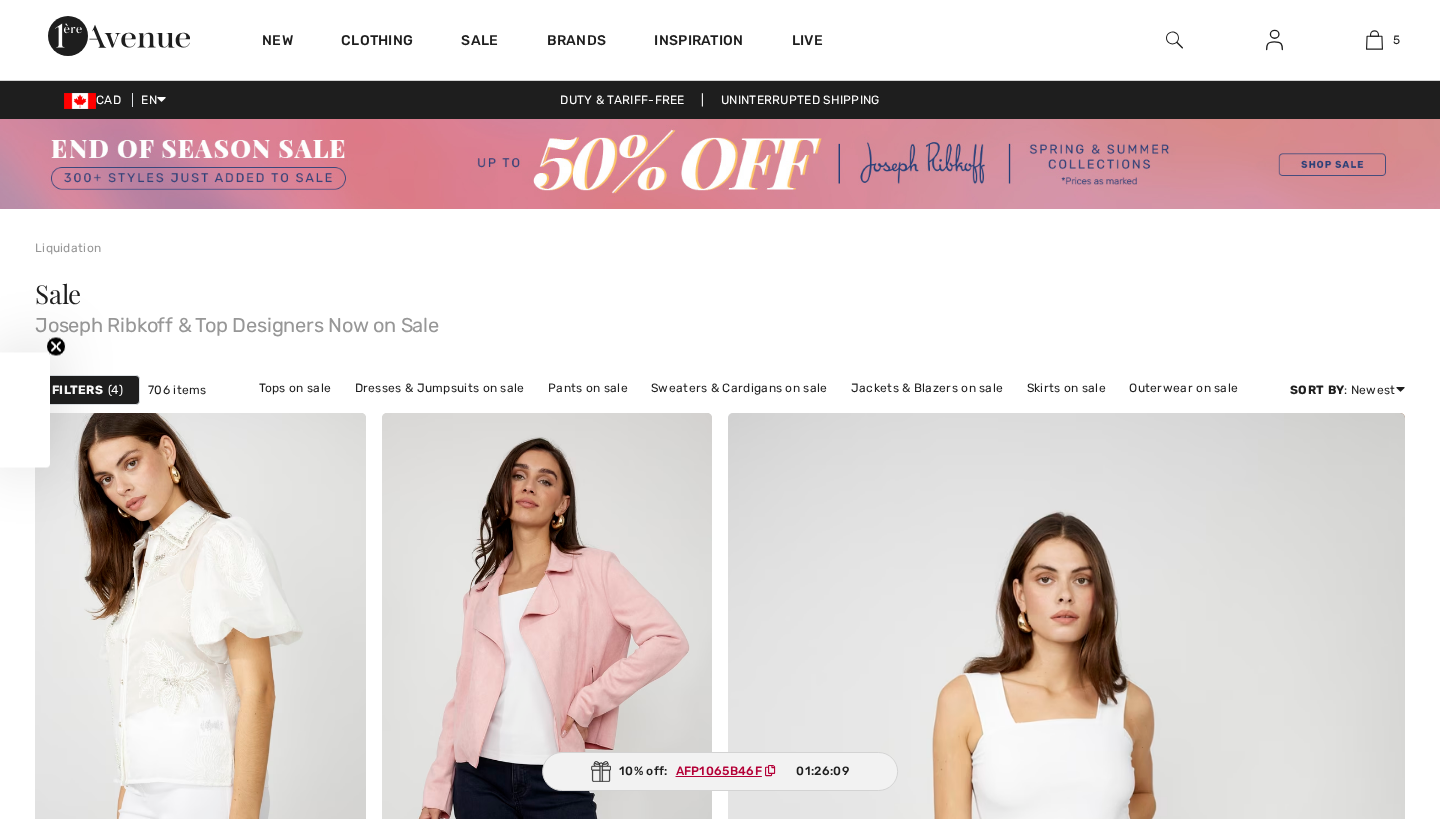 checkbox on "true" 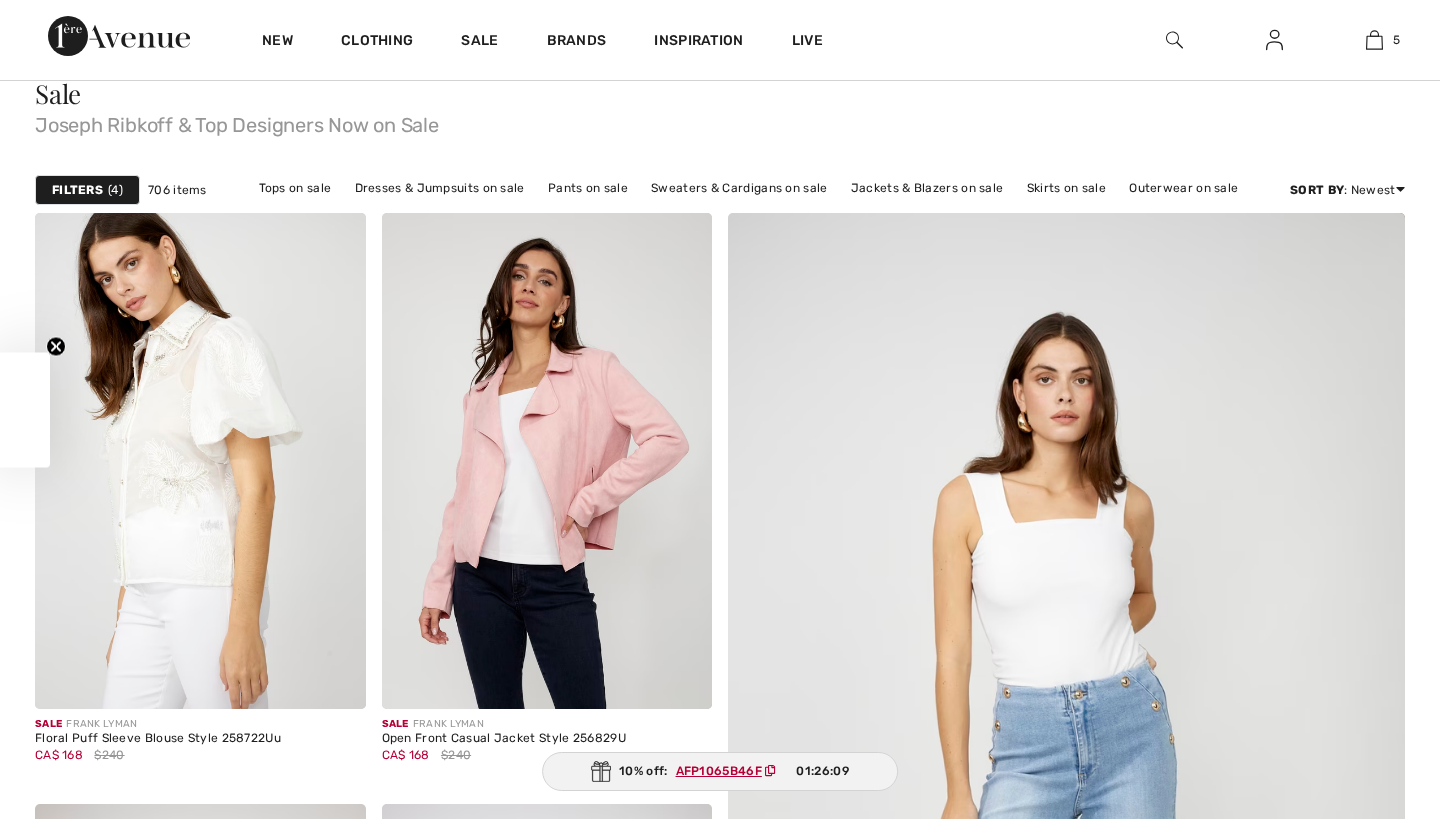 scroll, scrollTop: 0, scrollLeft: 0, axis: both 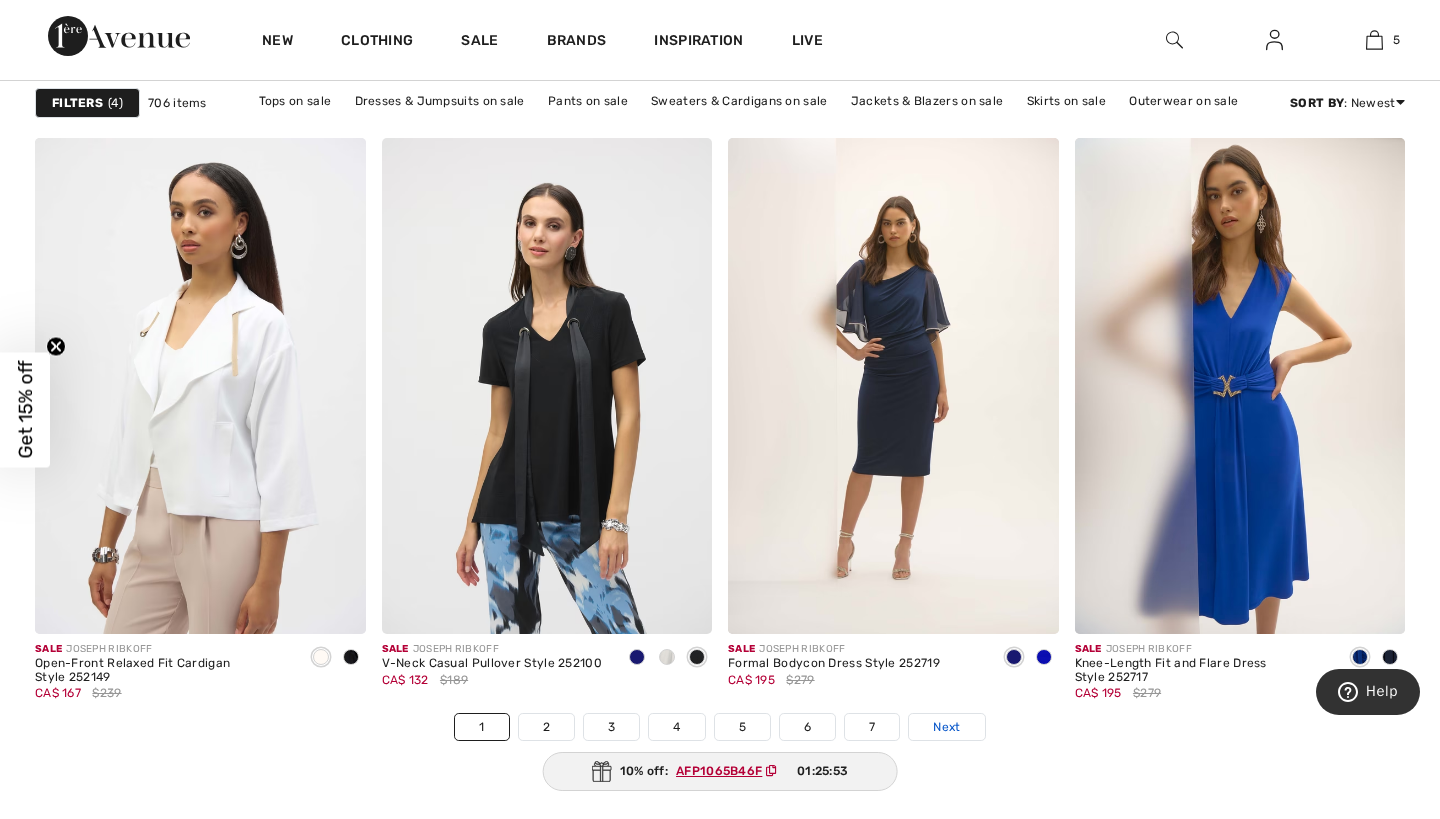 click on "Next" at bounding box center (946, 727) 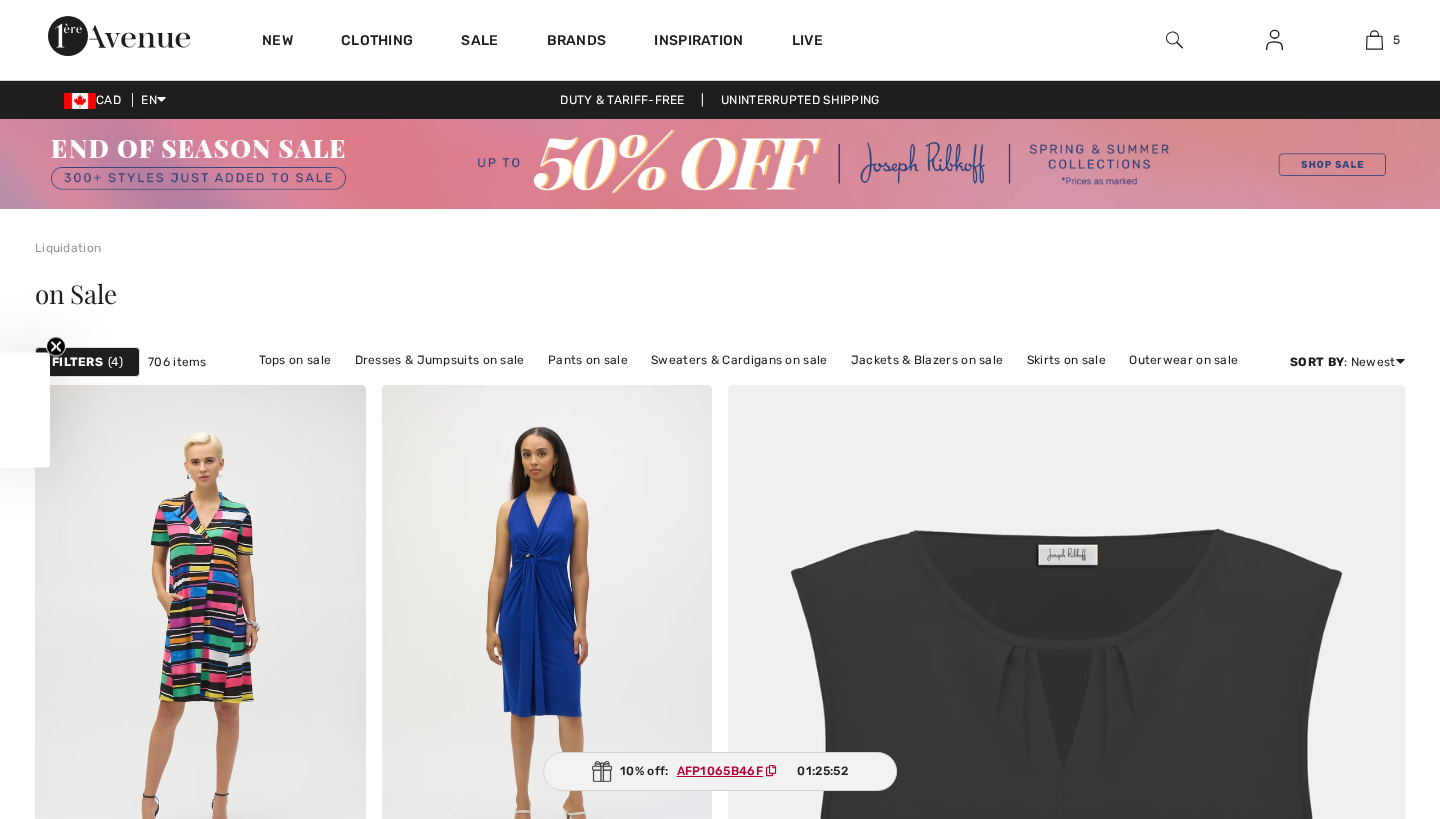 checkbox on "true" 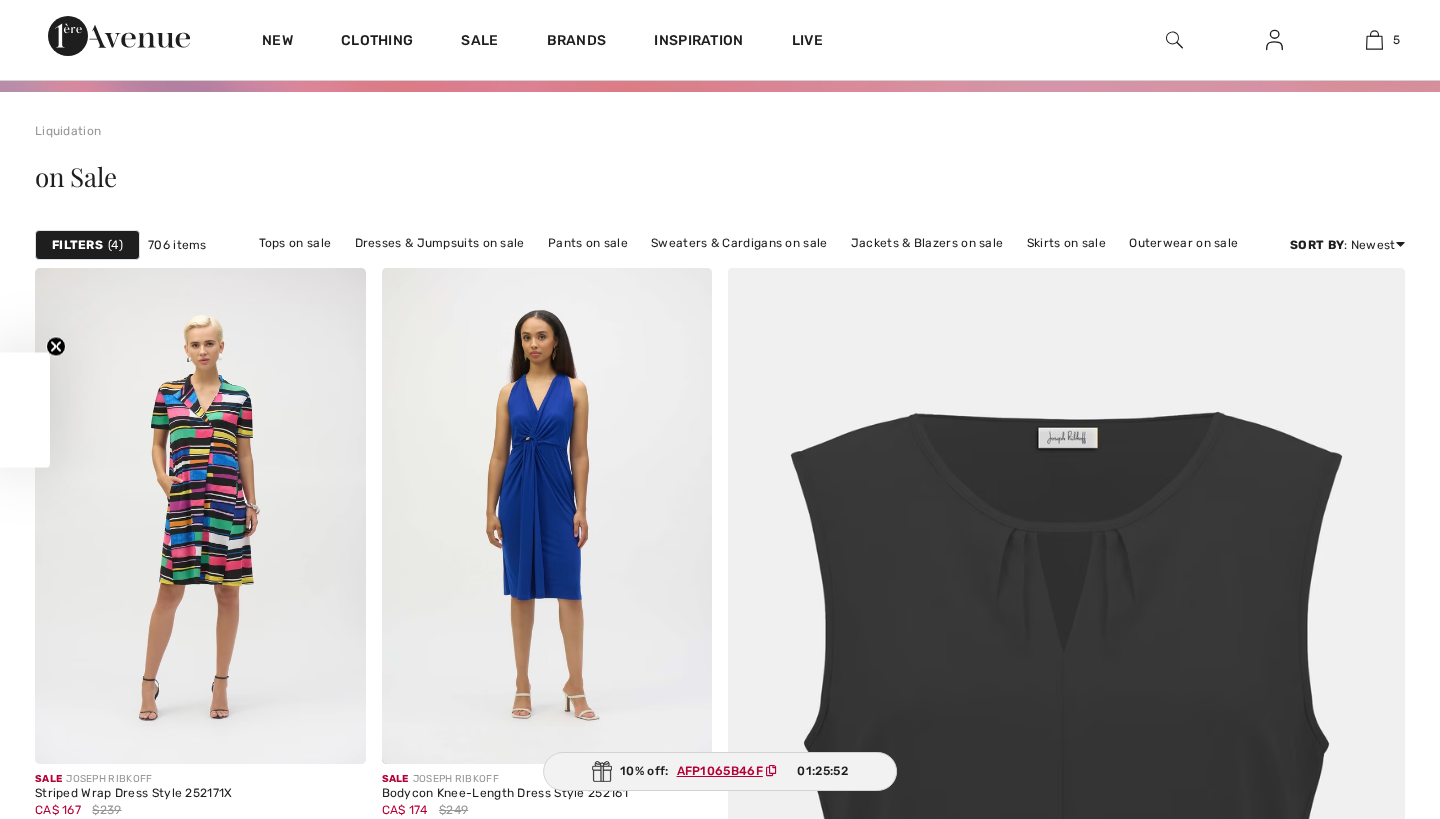 scroll, scrollTop: 0, scrollLeft: 0, axis: both 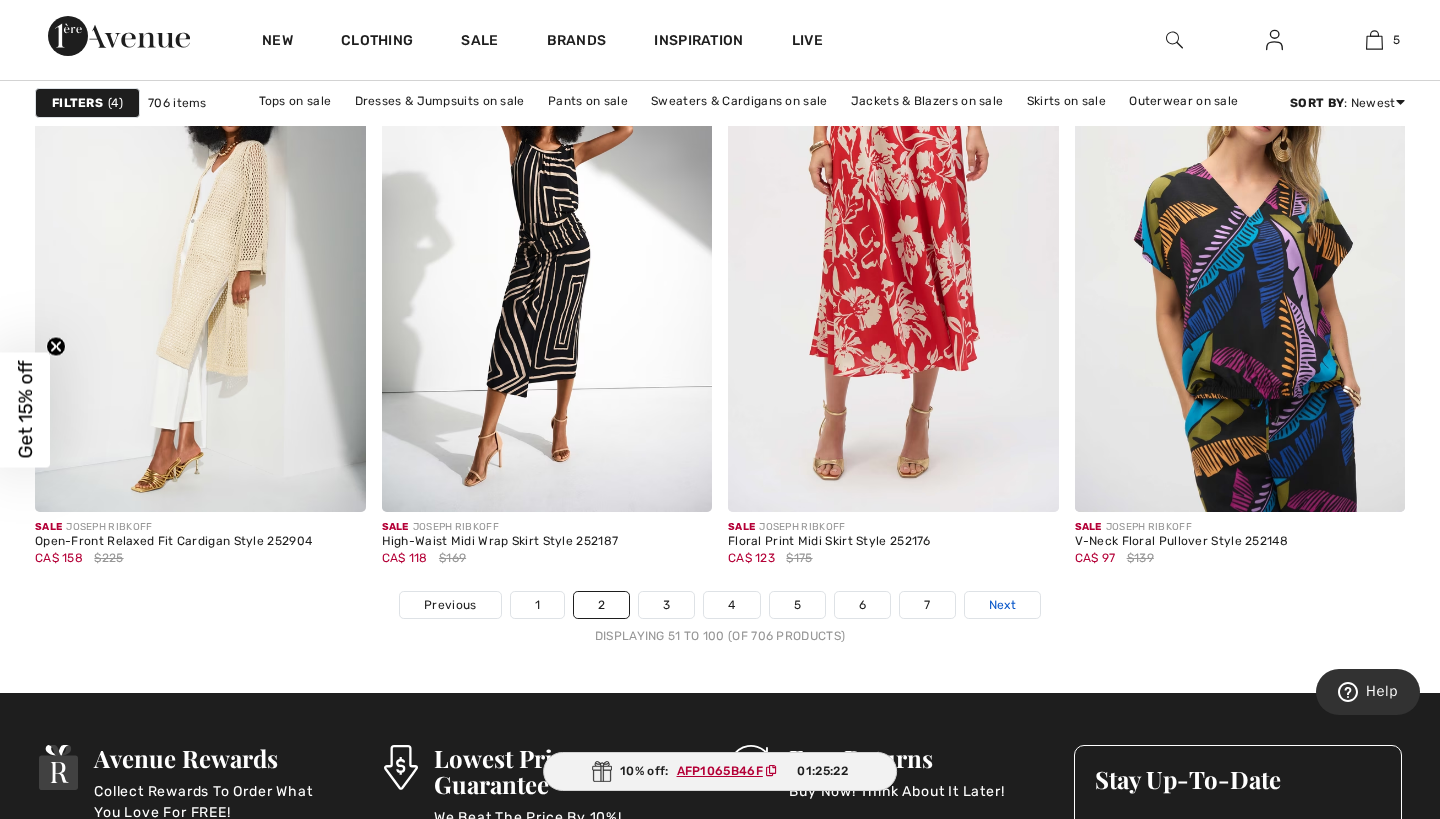 click on "Next" at bounding box center [1002, 605] 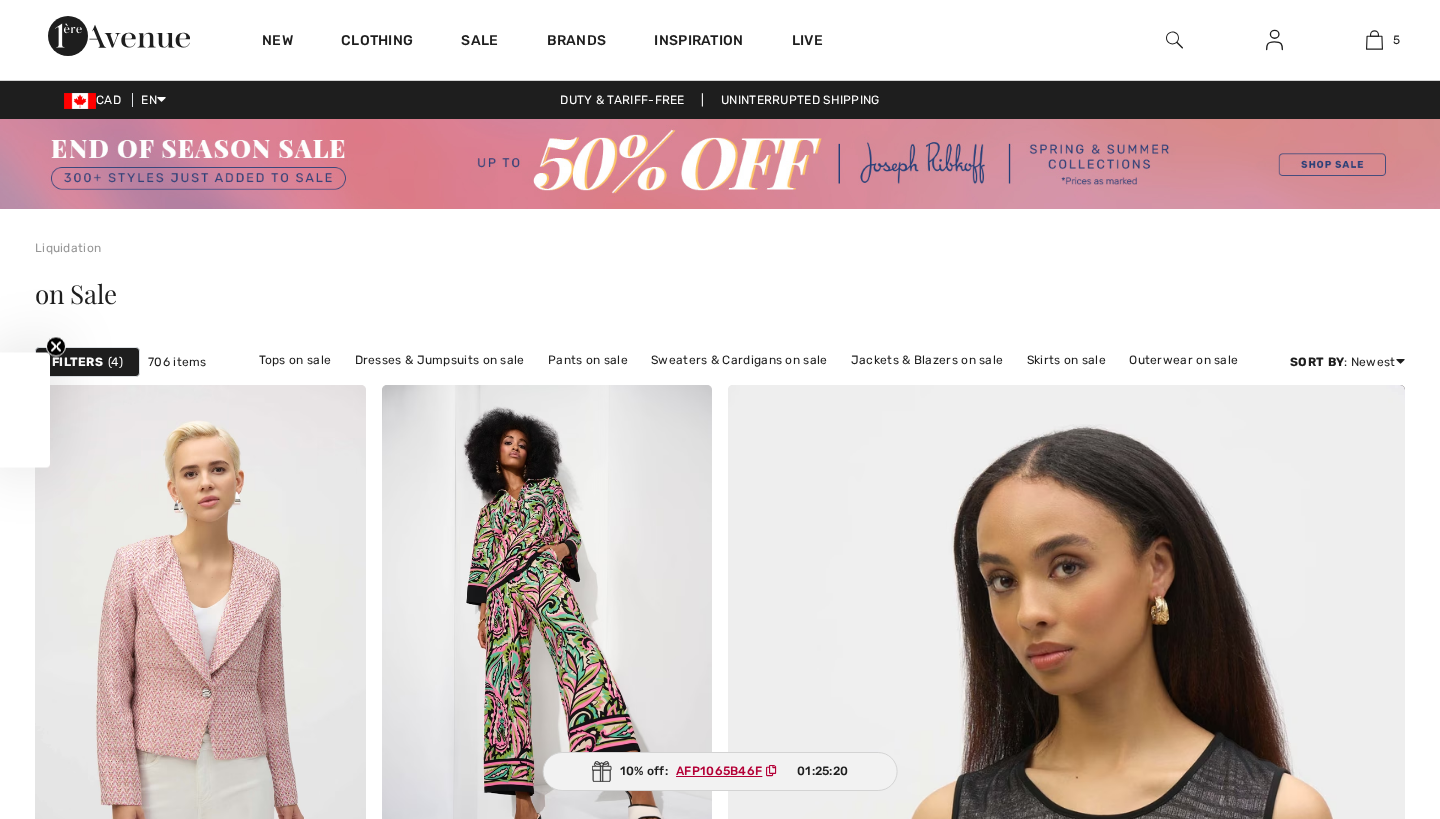 checkbox on "true" 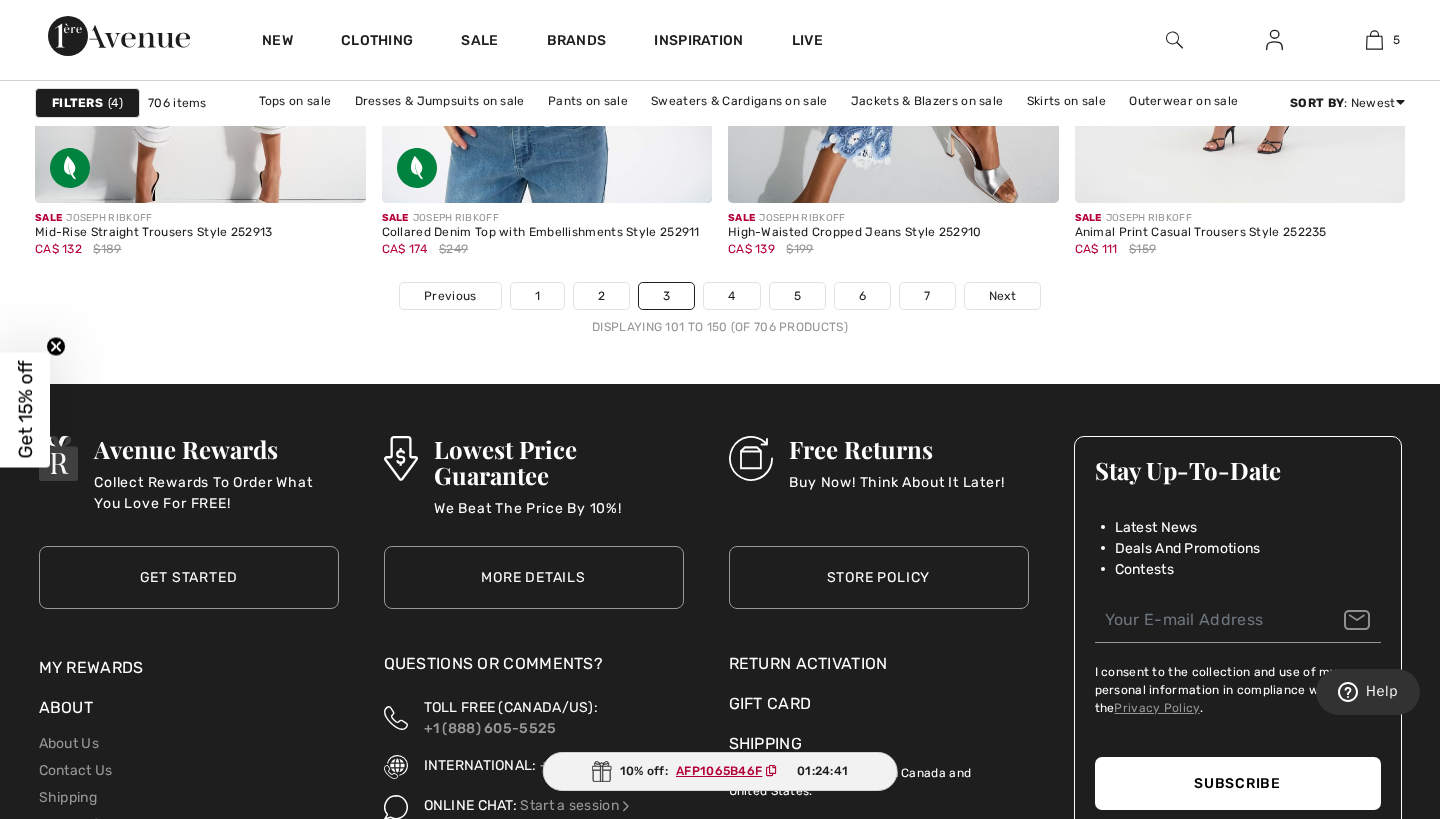scroll, scrollTop: 9070, scrollLeft: 0, axis: vertical 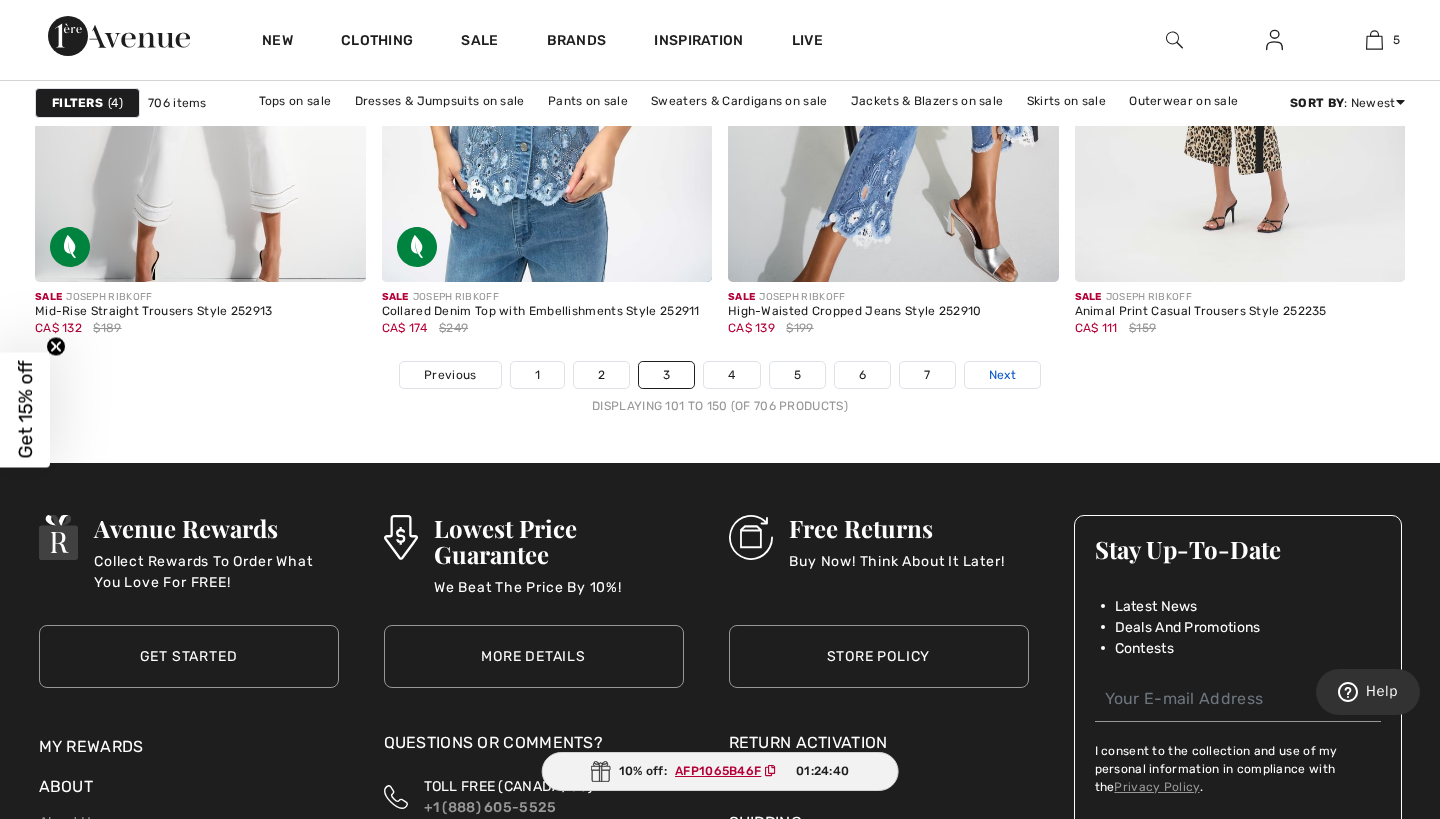 click on "Next" at bounding box center (1002, 375) 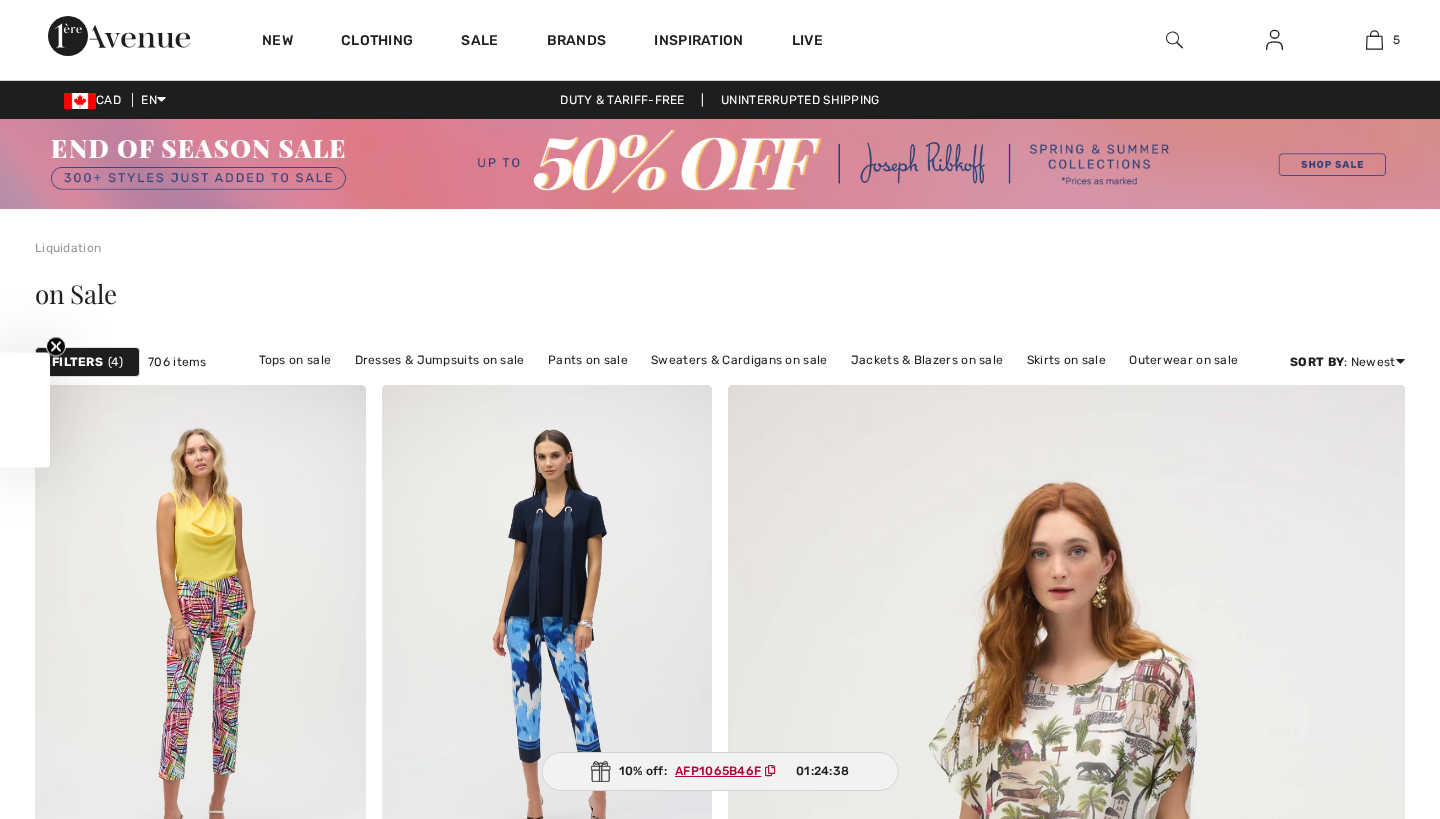 checkbox on "true" 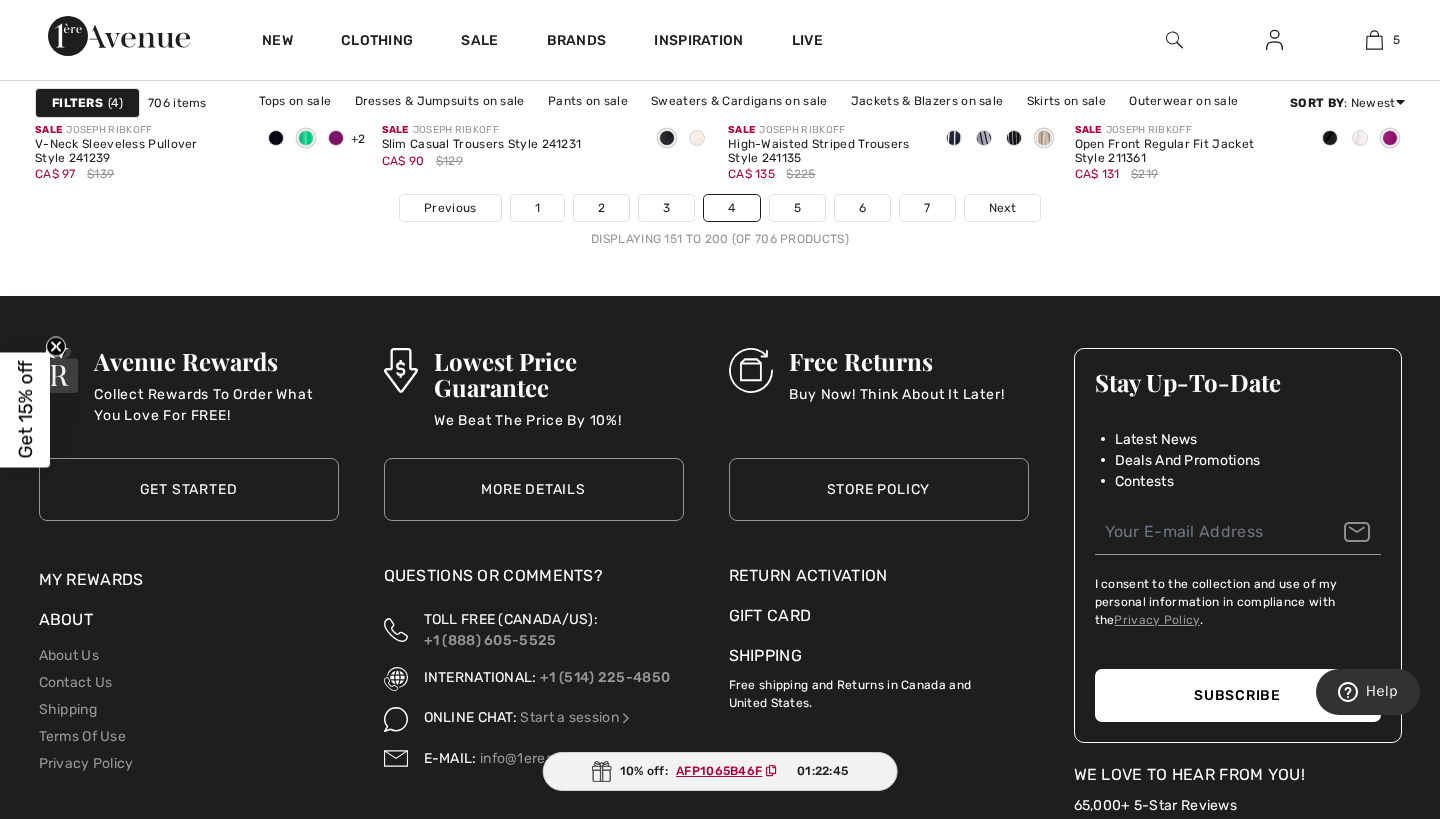 scroll, scrollTop: 9243, scrollLeft: 0, axis: vertical 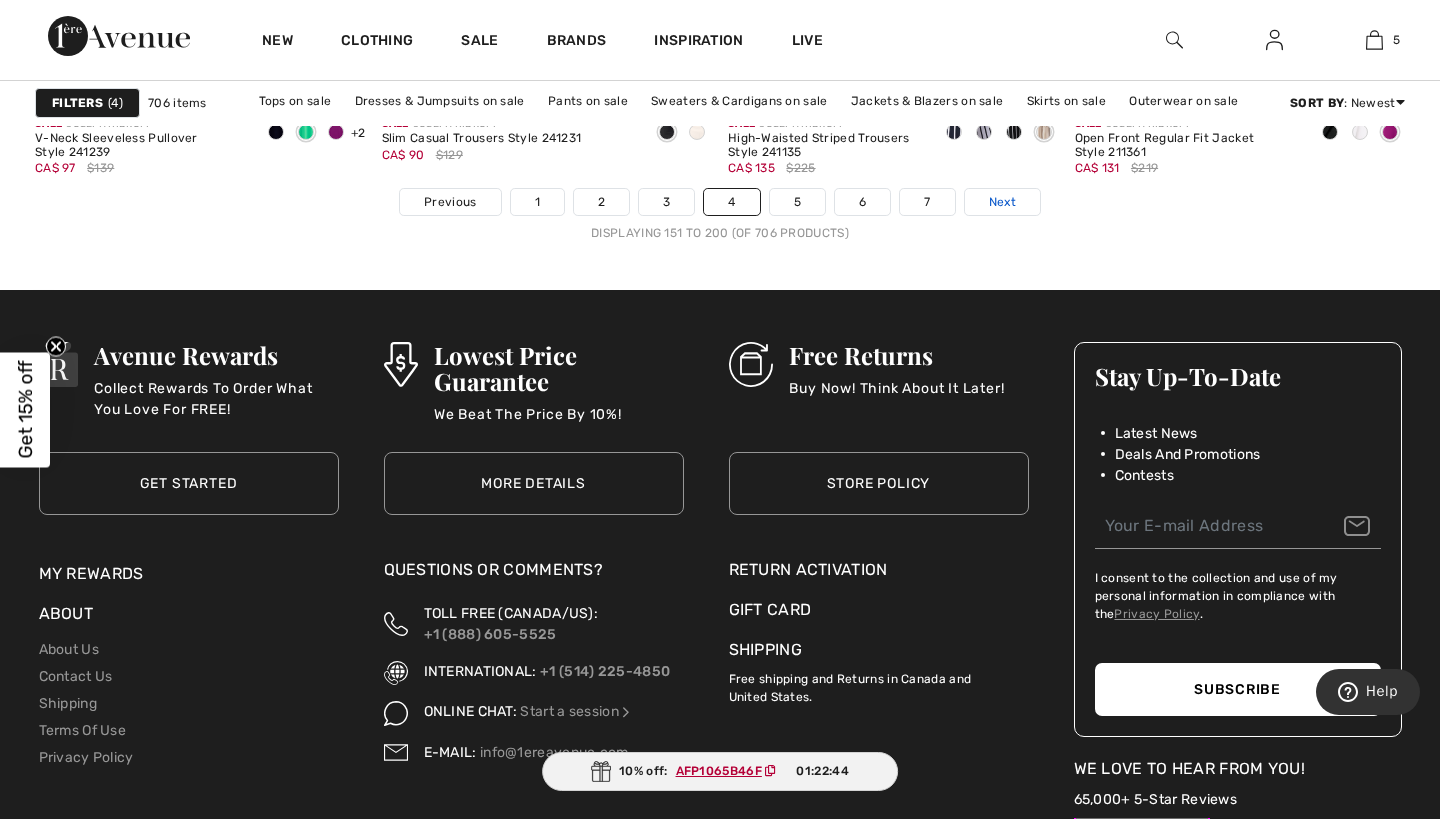click on "Next" at bounding box center [1002, 202] 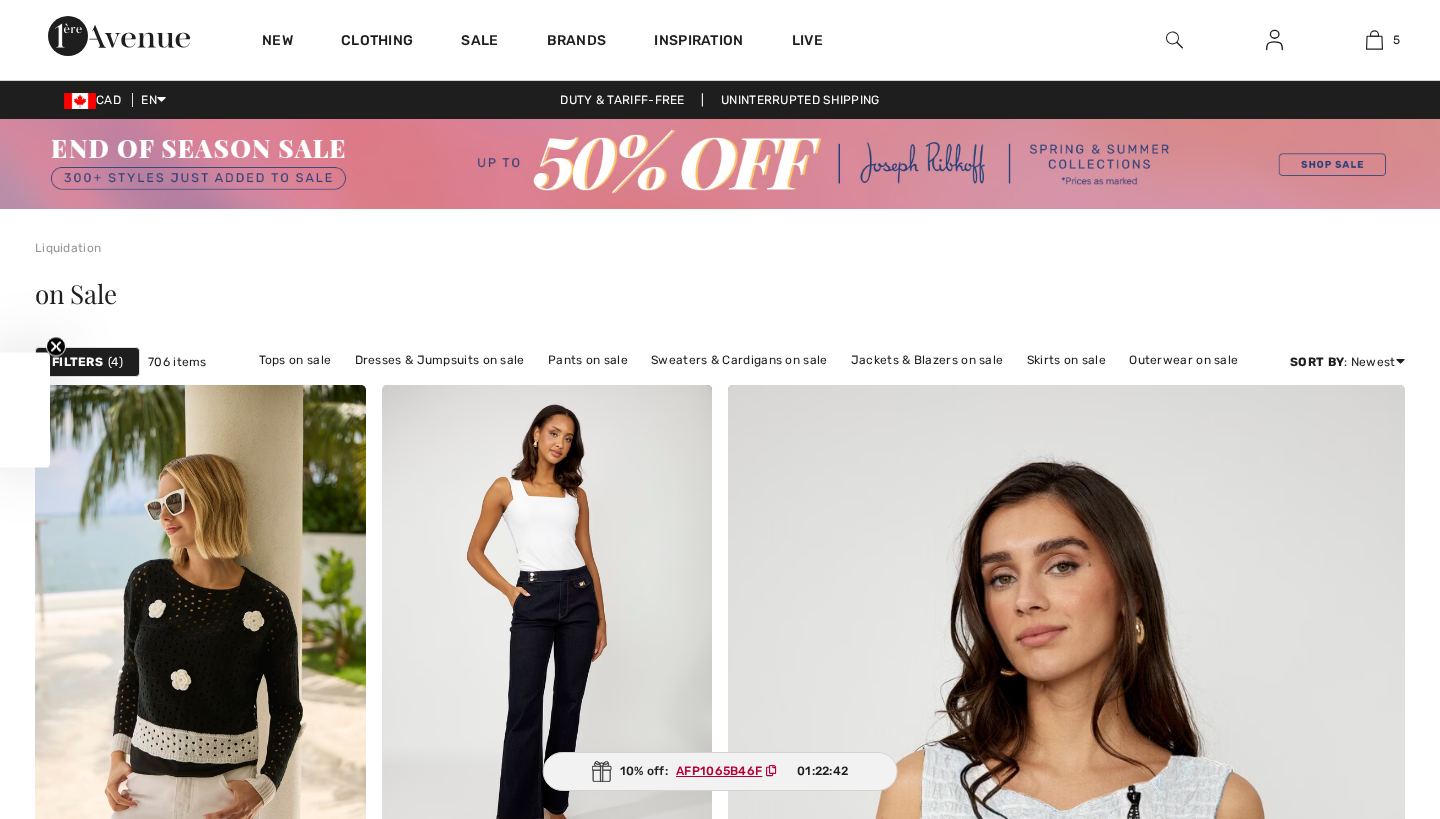 scroll, scrollTop: 0, scrollLeft: 0, axis: both 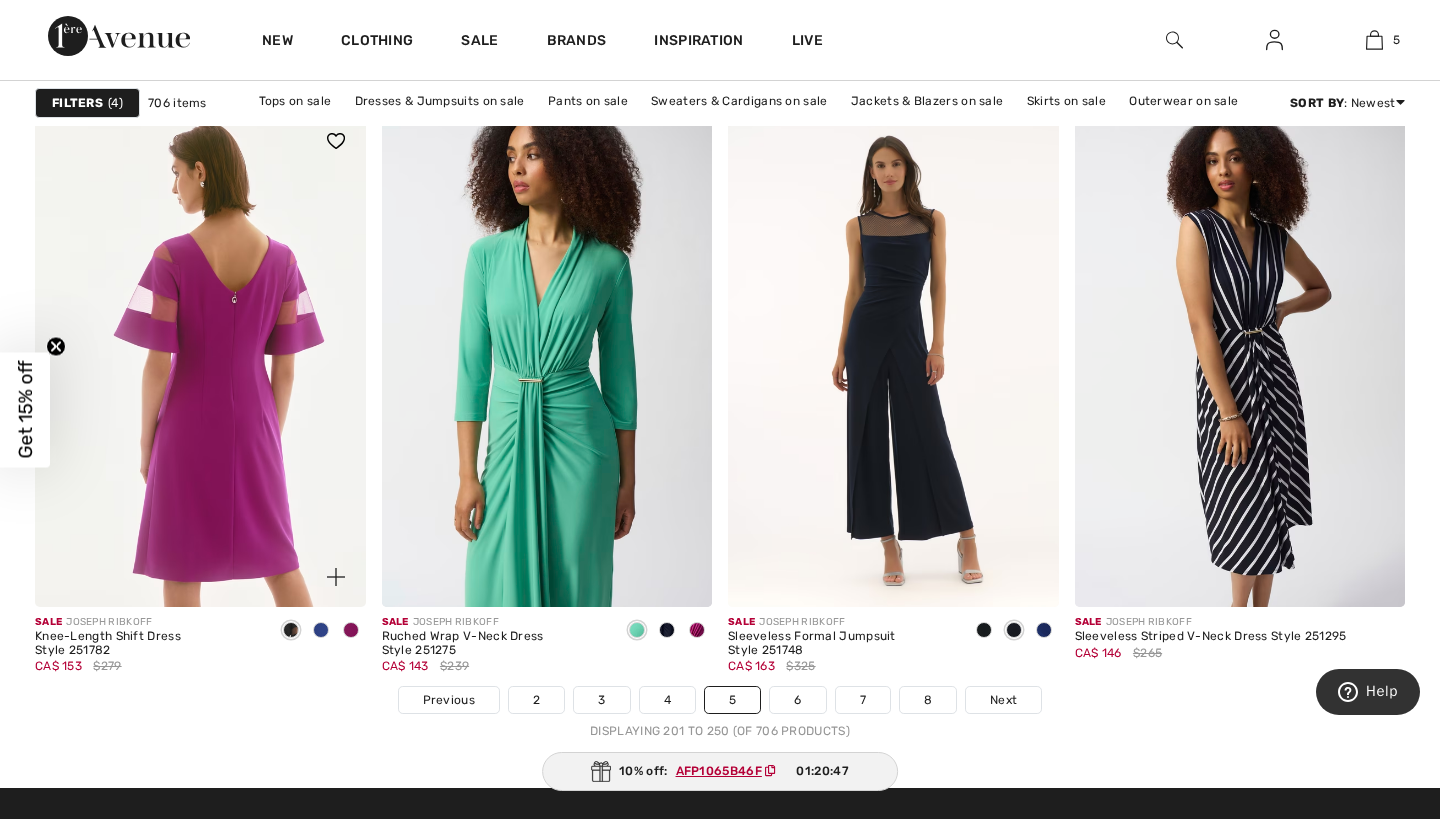 click at bounding box center [200, 359] 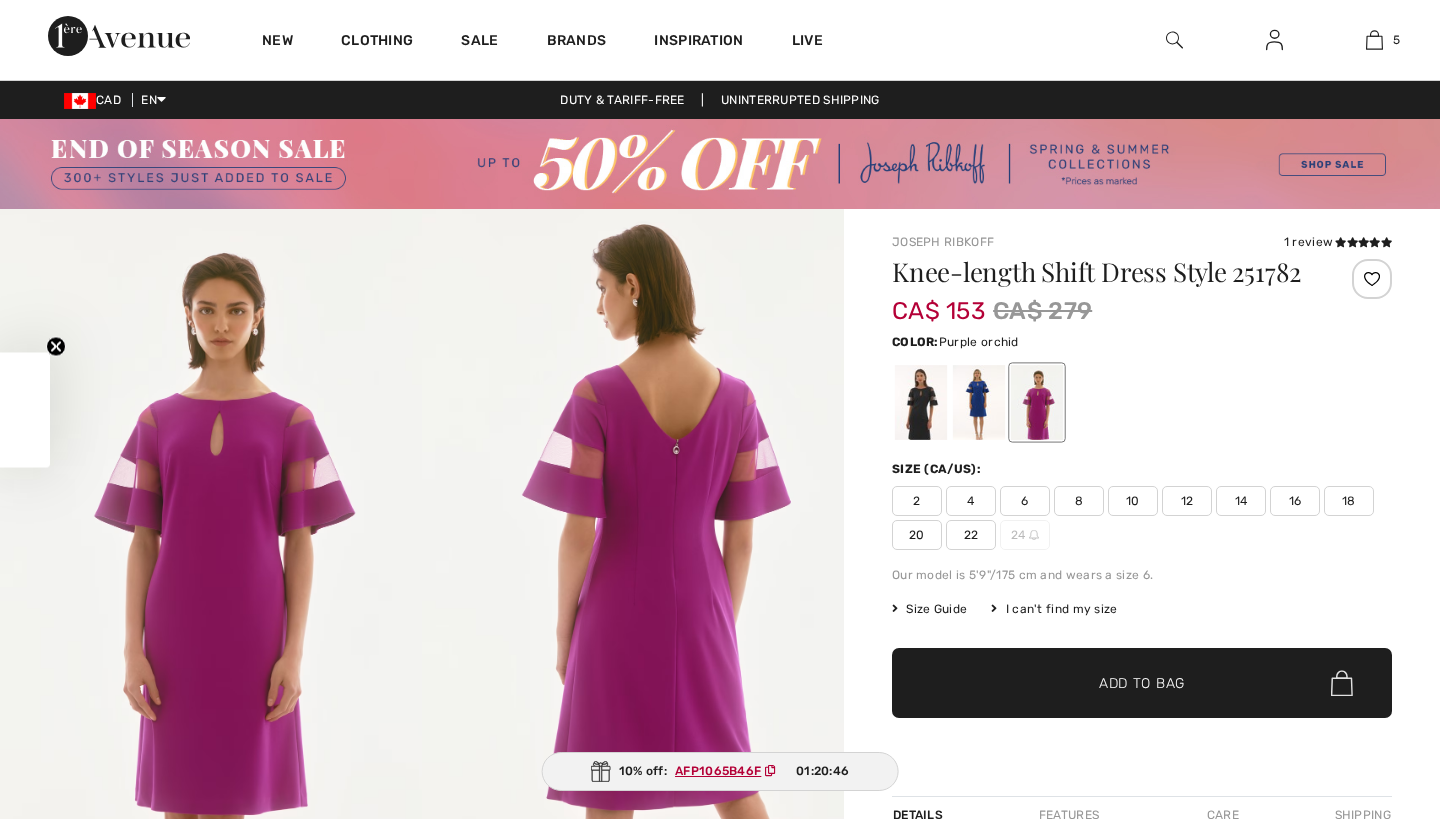 scroll, scrollTop: 0, scrollLeft: 0, axis: both 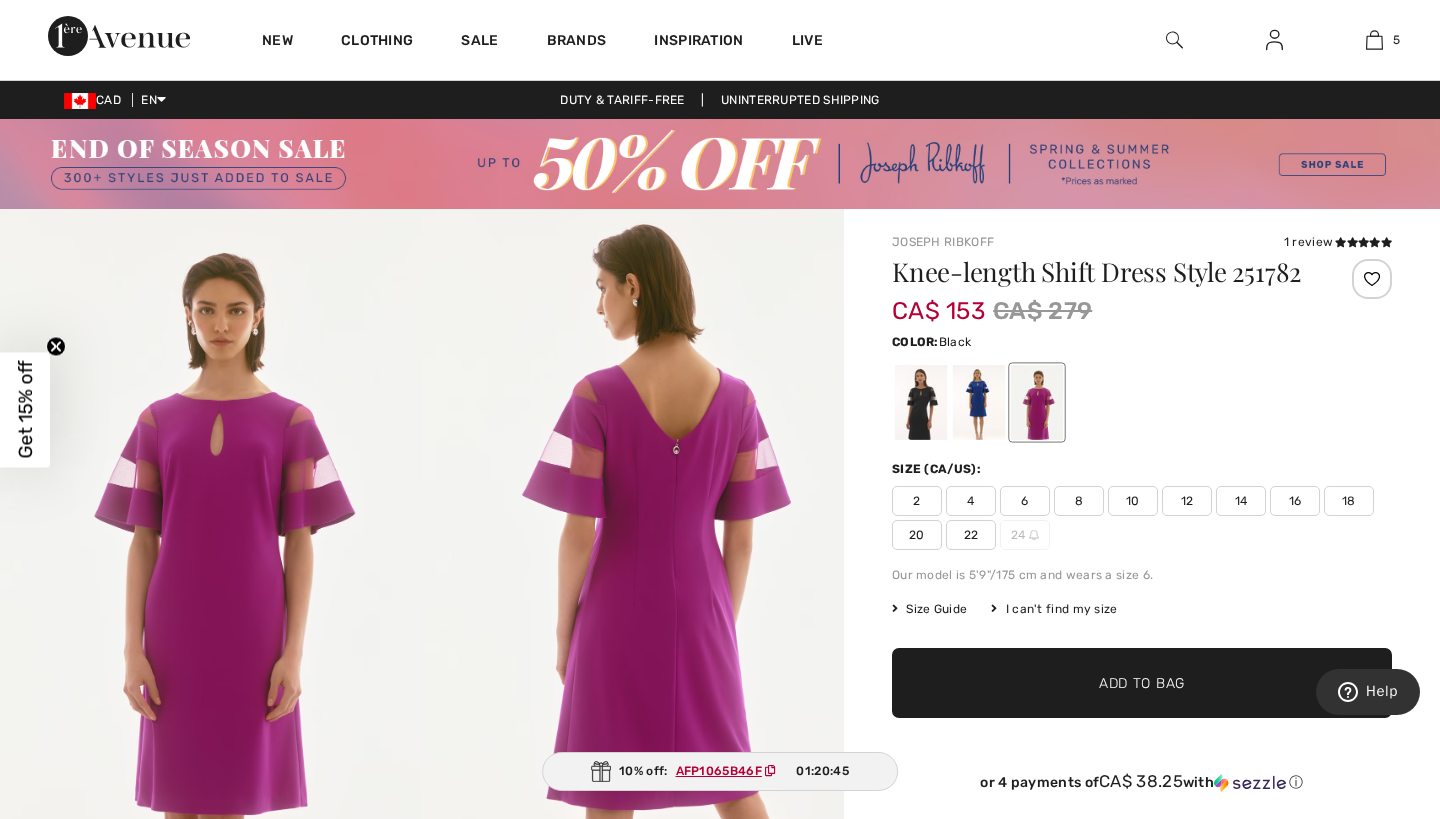 click at bounding box center [921, 402] 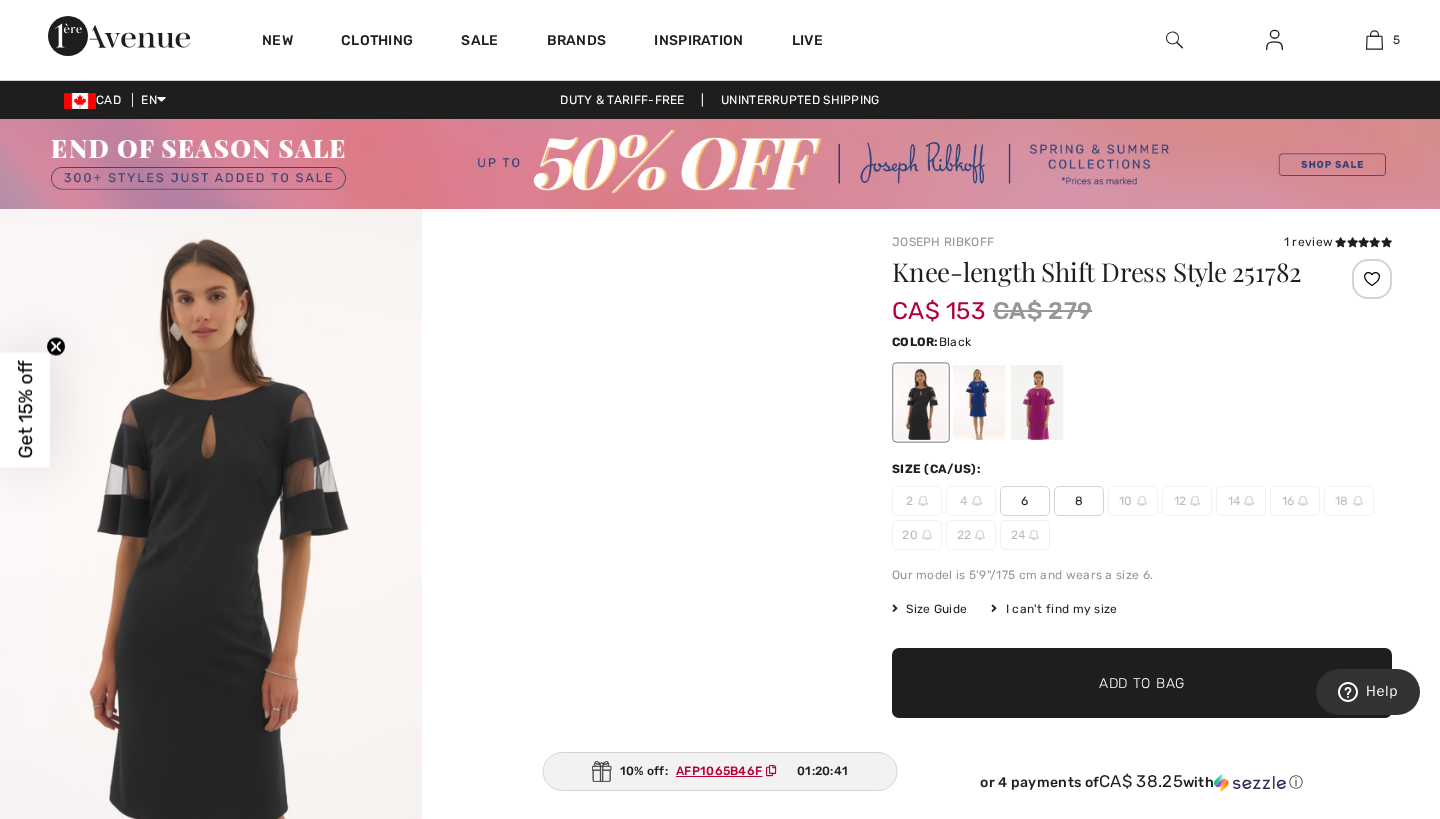 click at bounding box center (211, 525) 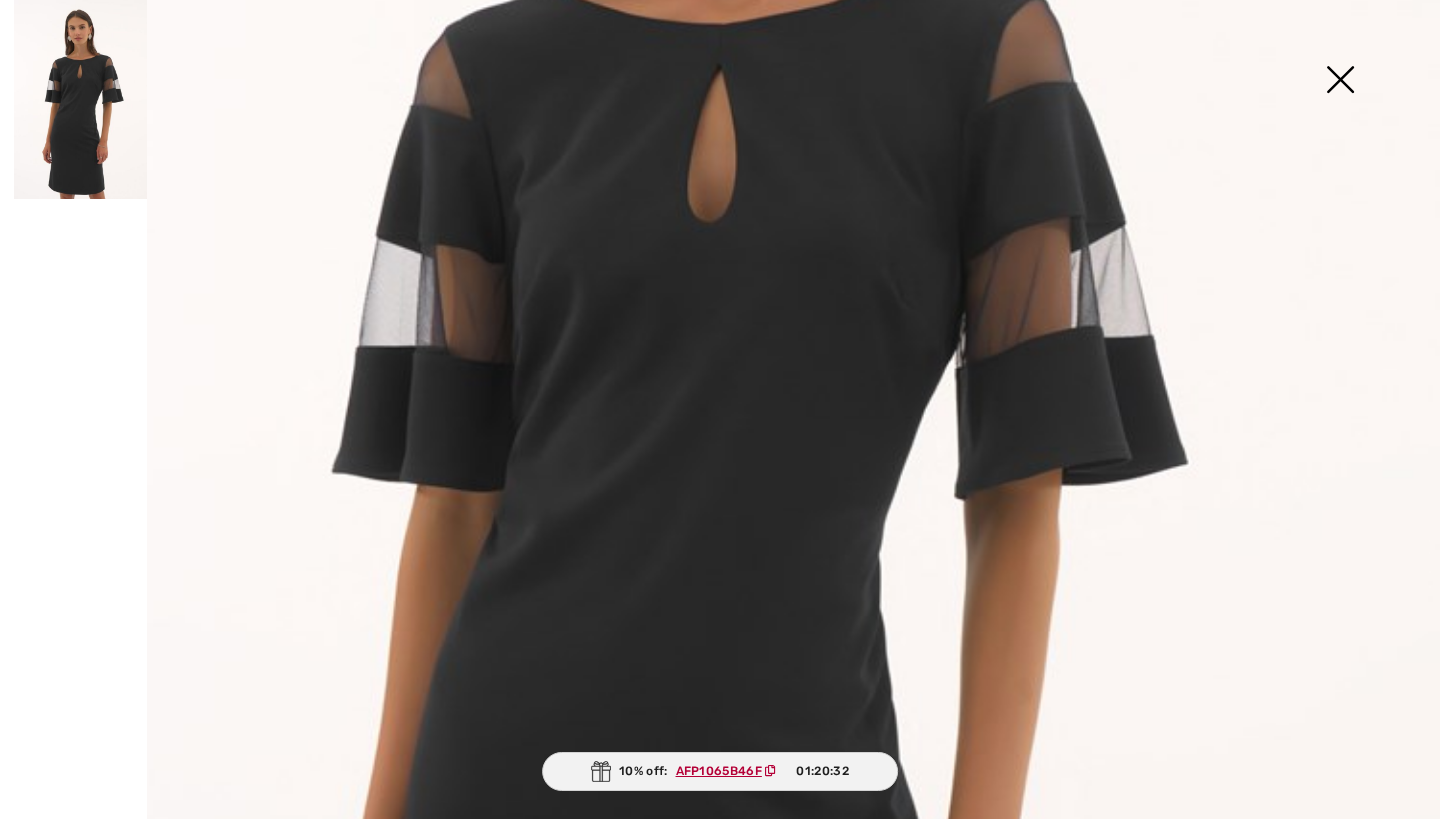 scroll, scrollTop: 512, scrollLeft: 0, axis: vertical 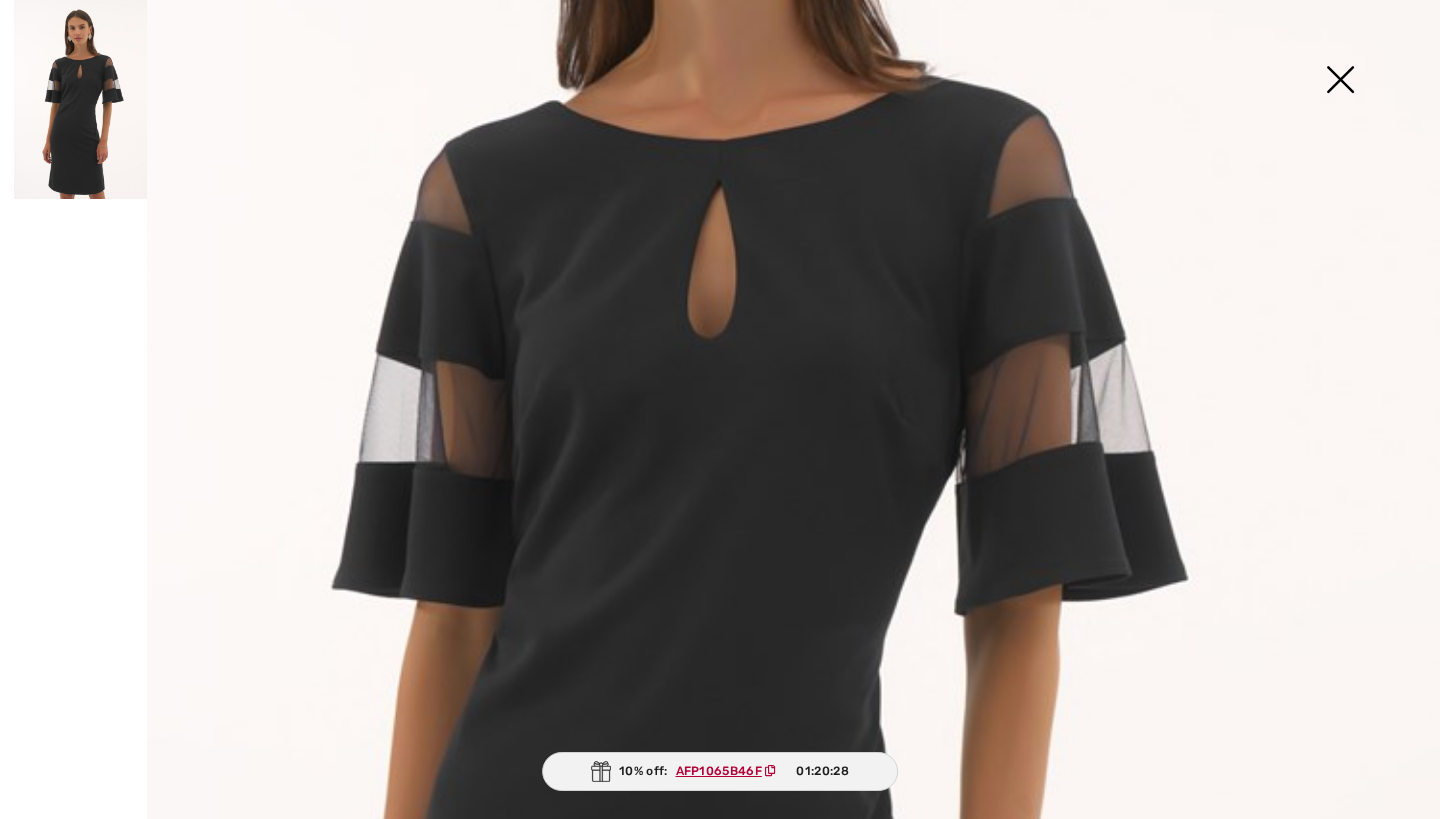 click at bounding box center (1340, 81) 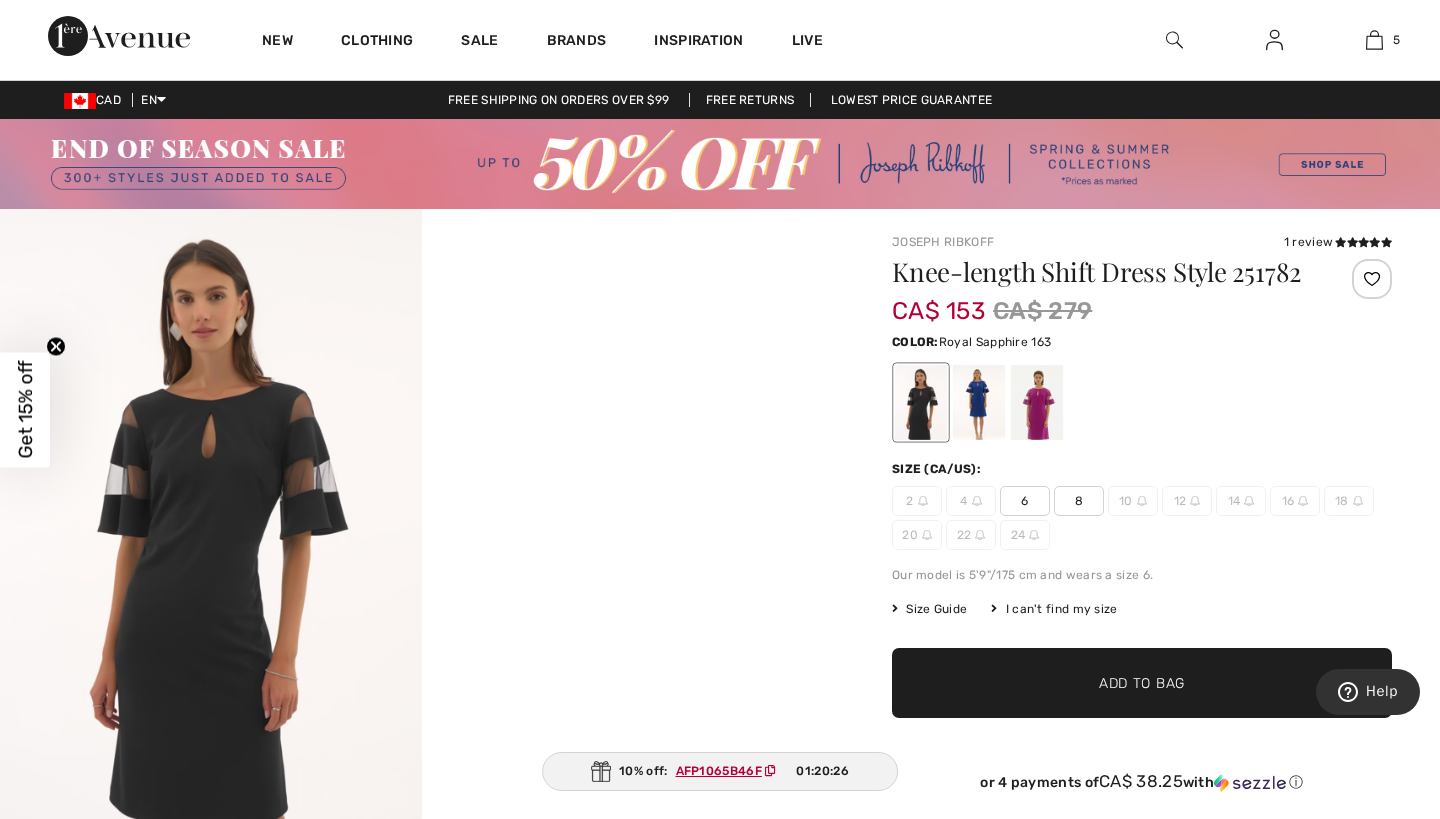 click at bounding box center (979, 402) 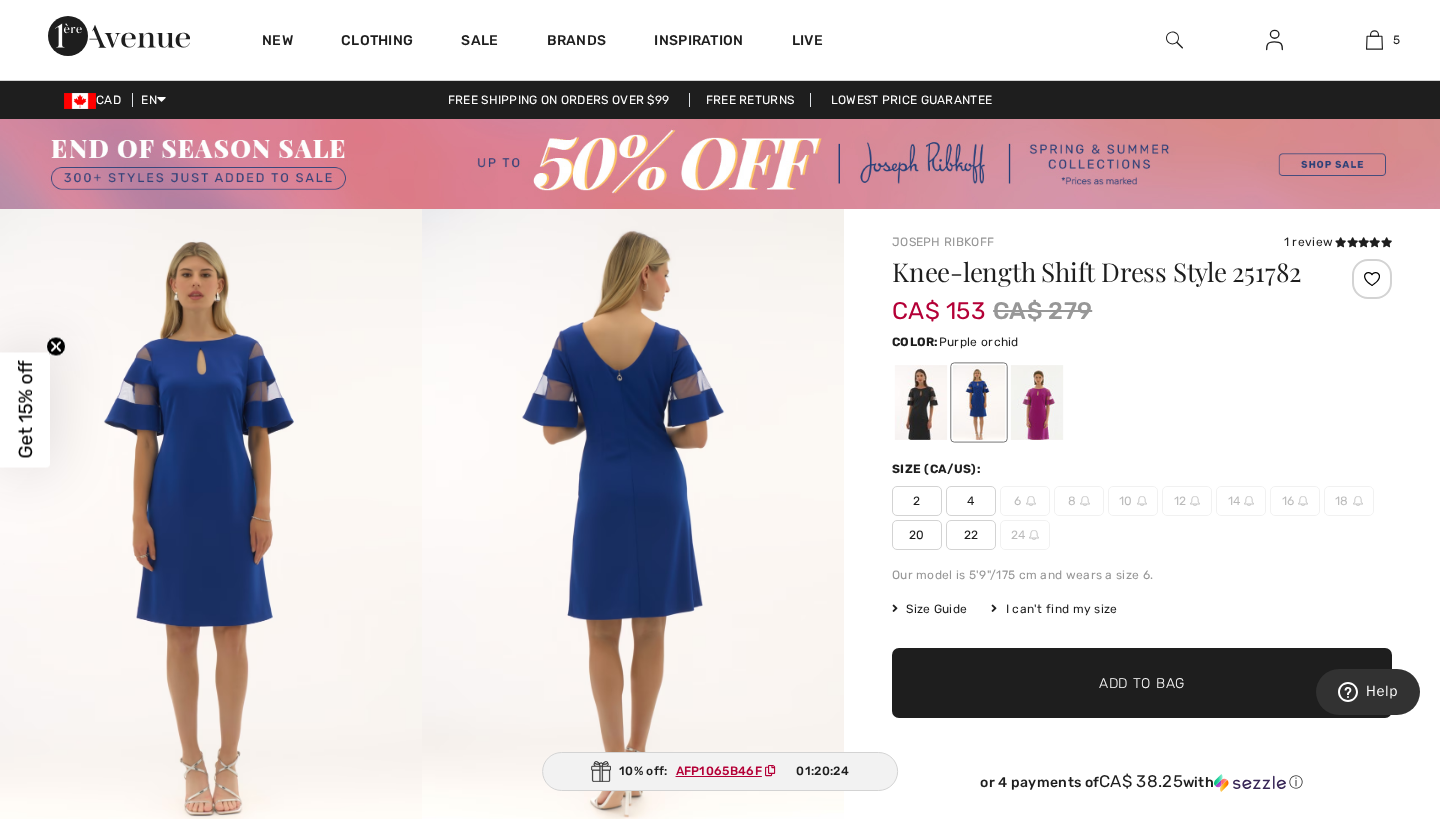 click at bounding box center (1037, 402) 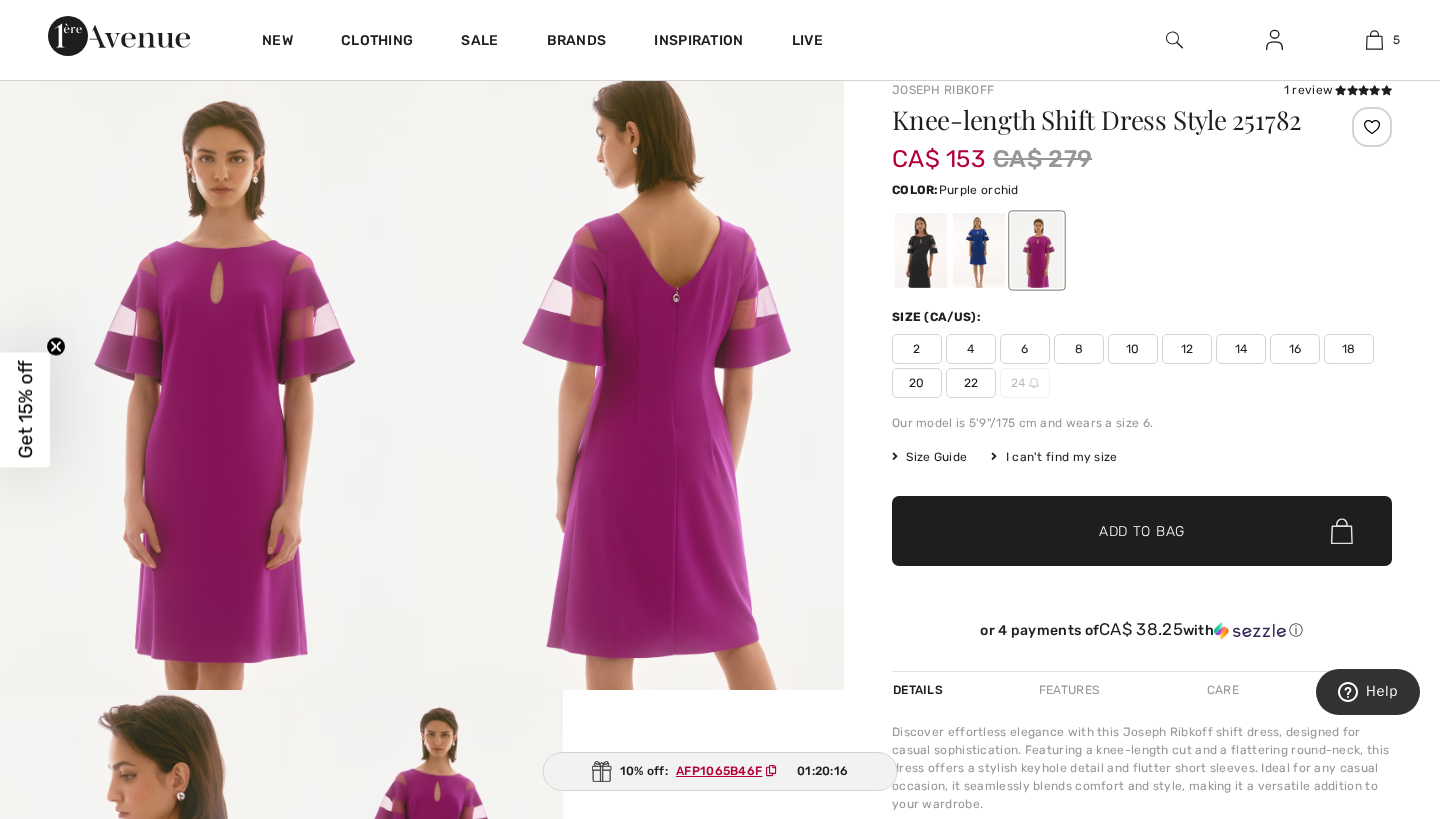 scroll, scrollTop: 108, scrollLeft: 0, axis: vertical 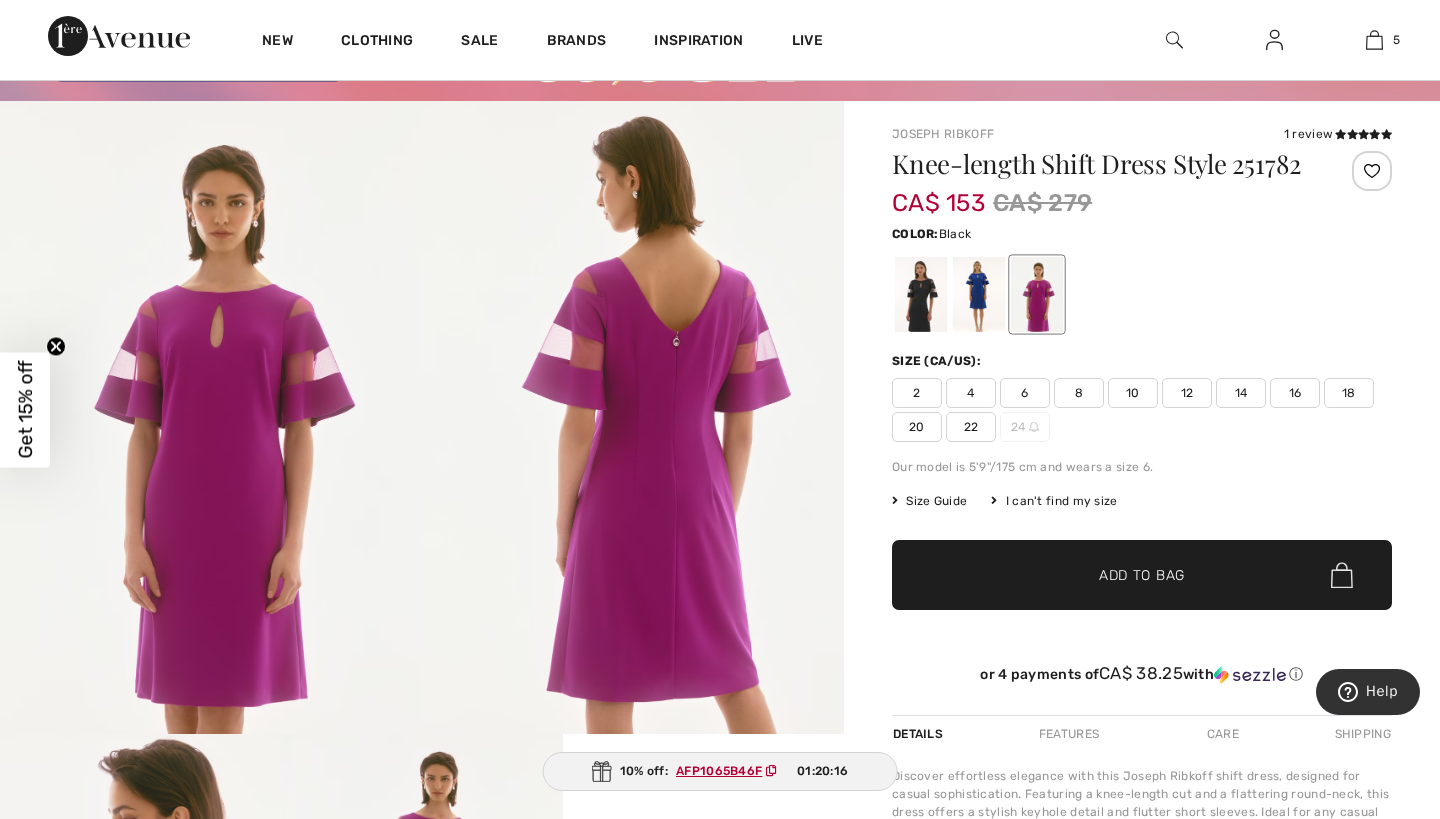 click at bounding box center [921, 294] 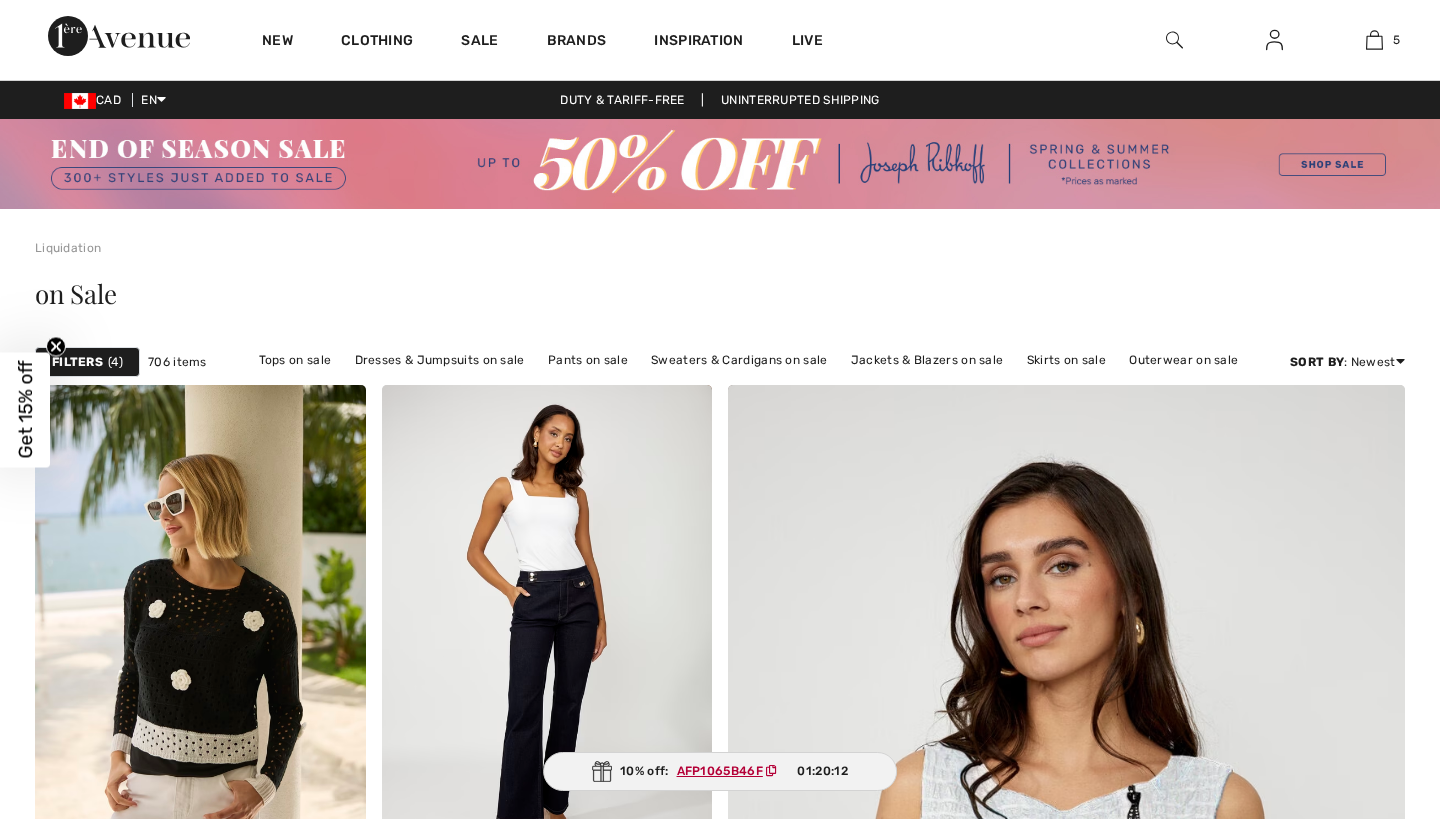 scroll, scrollTop: 8745, scrollLeft: 0, axis: vertical 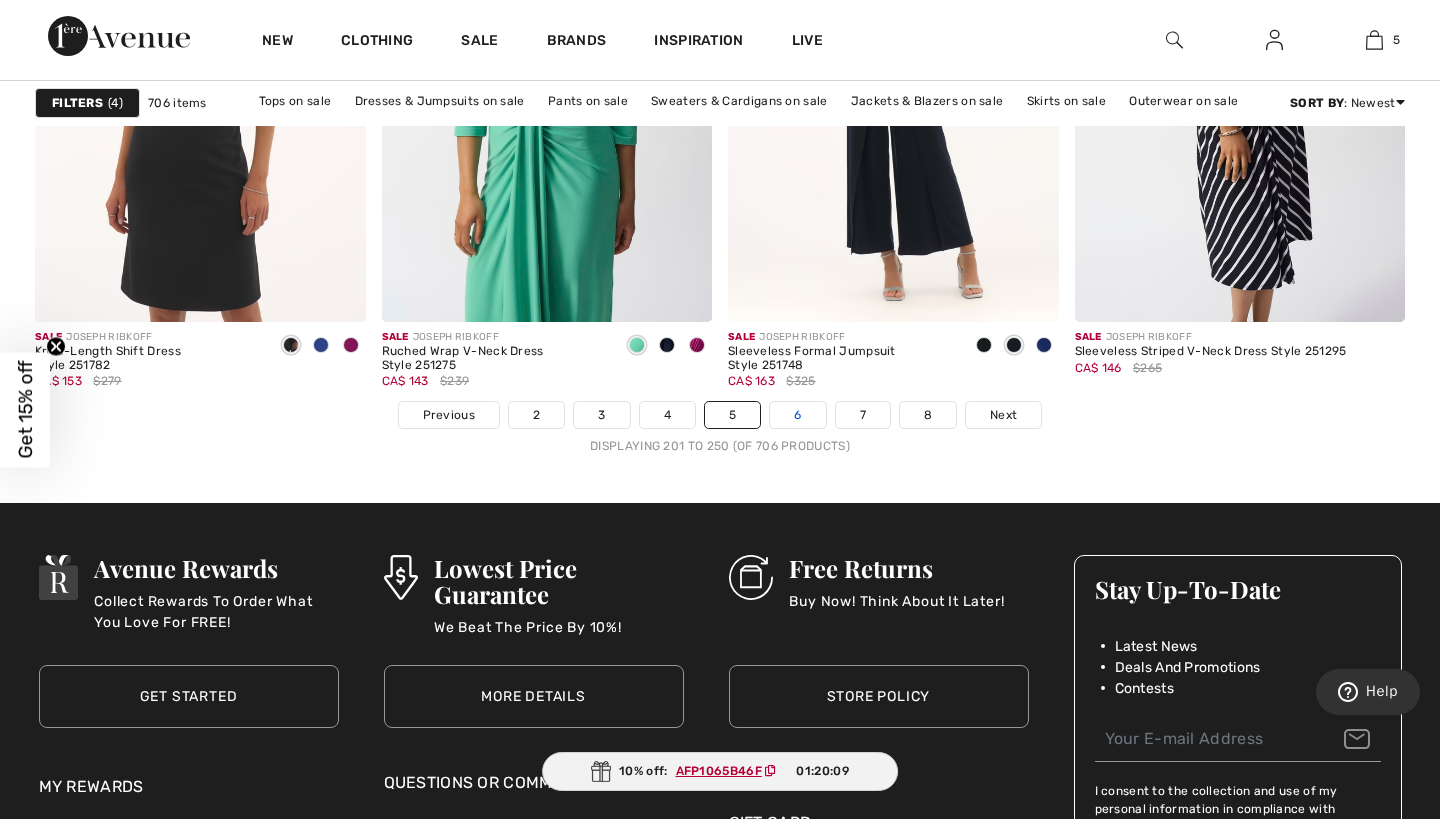 click on "6" at bounding box center [797, 415] 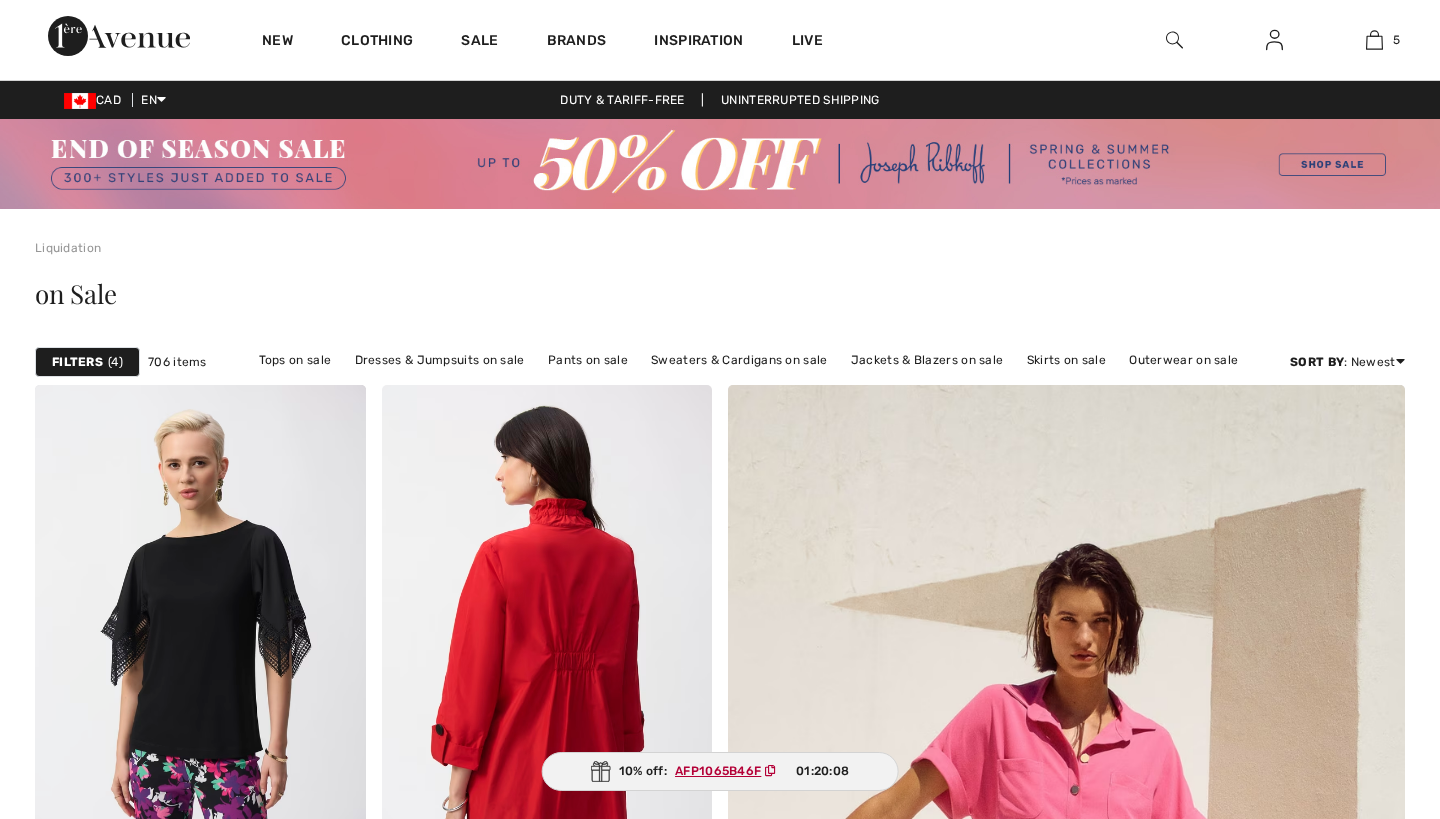 scroll, scrollTop: 0, scrollLeft: 0, axis: both 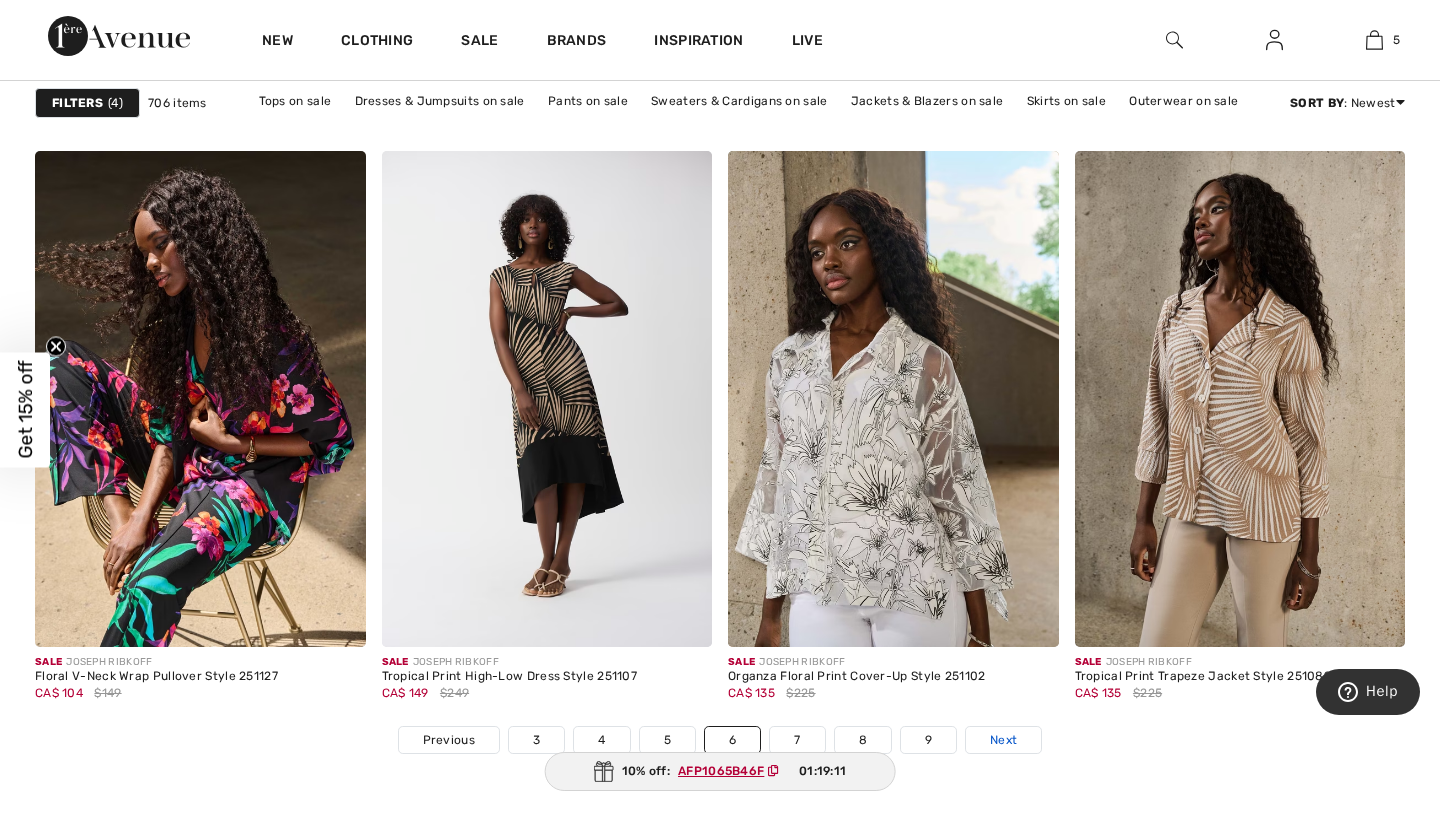 click on "Next" at bounding box center [1003, 740] 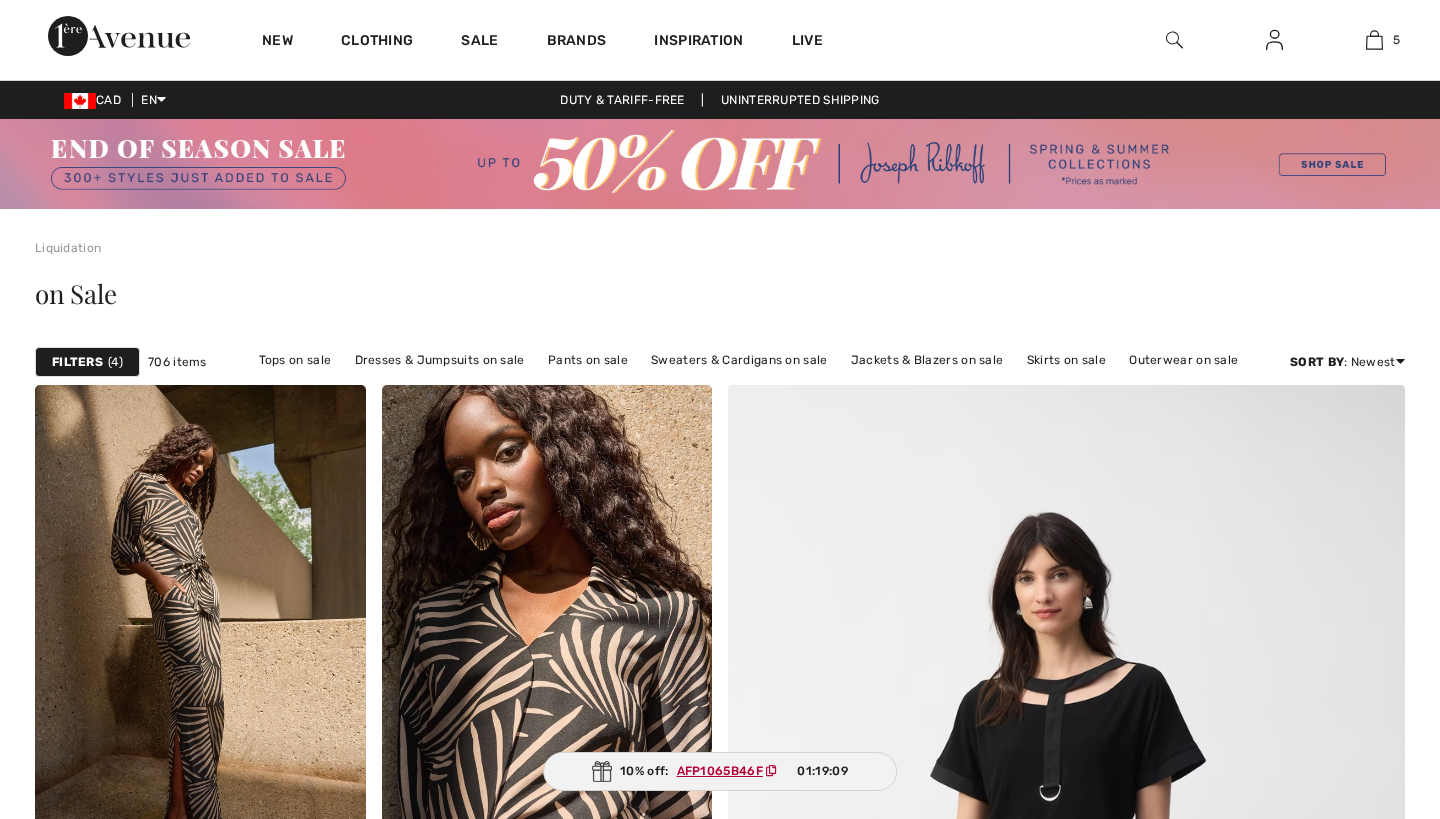 scroll, scrollTop: 0, scrollLeft: 0, axis: both 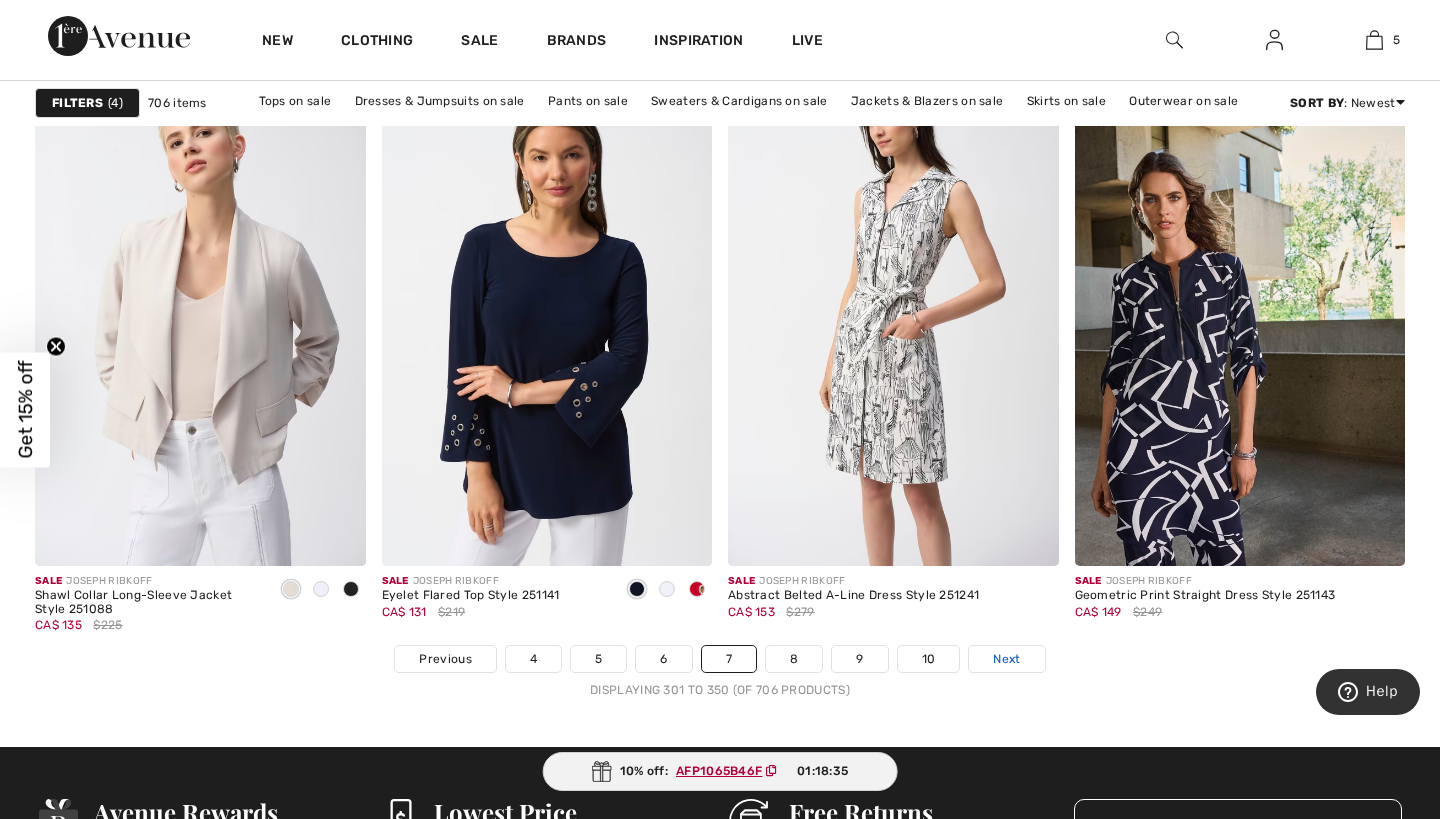 click on "Next" at bounding box center [1006, 659] 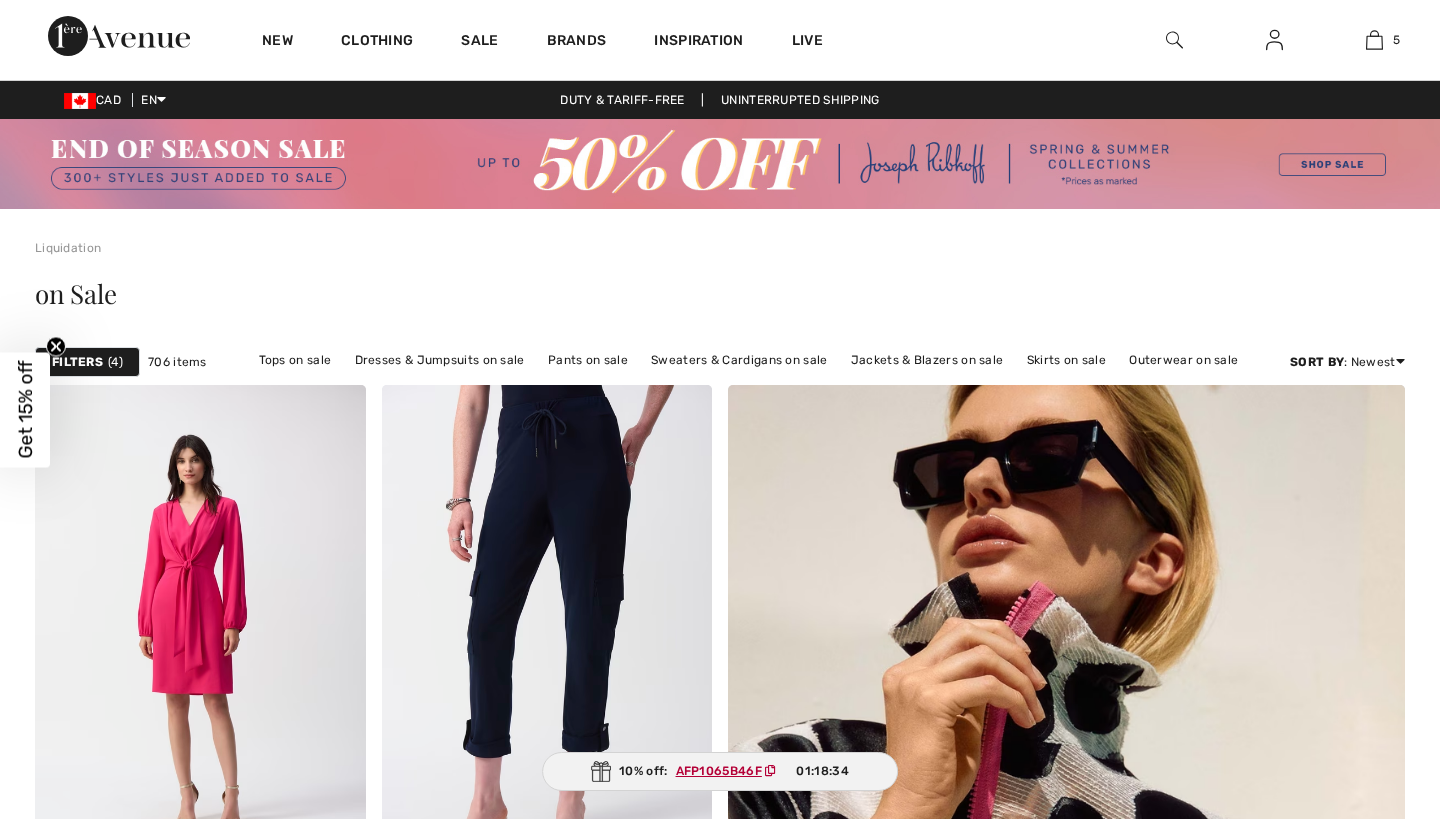 scroll, scrollTop: 0, scrollLeft: 0, axis: both 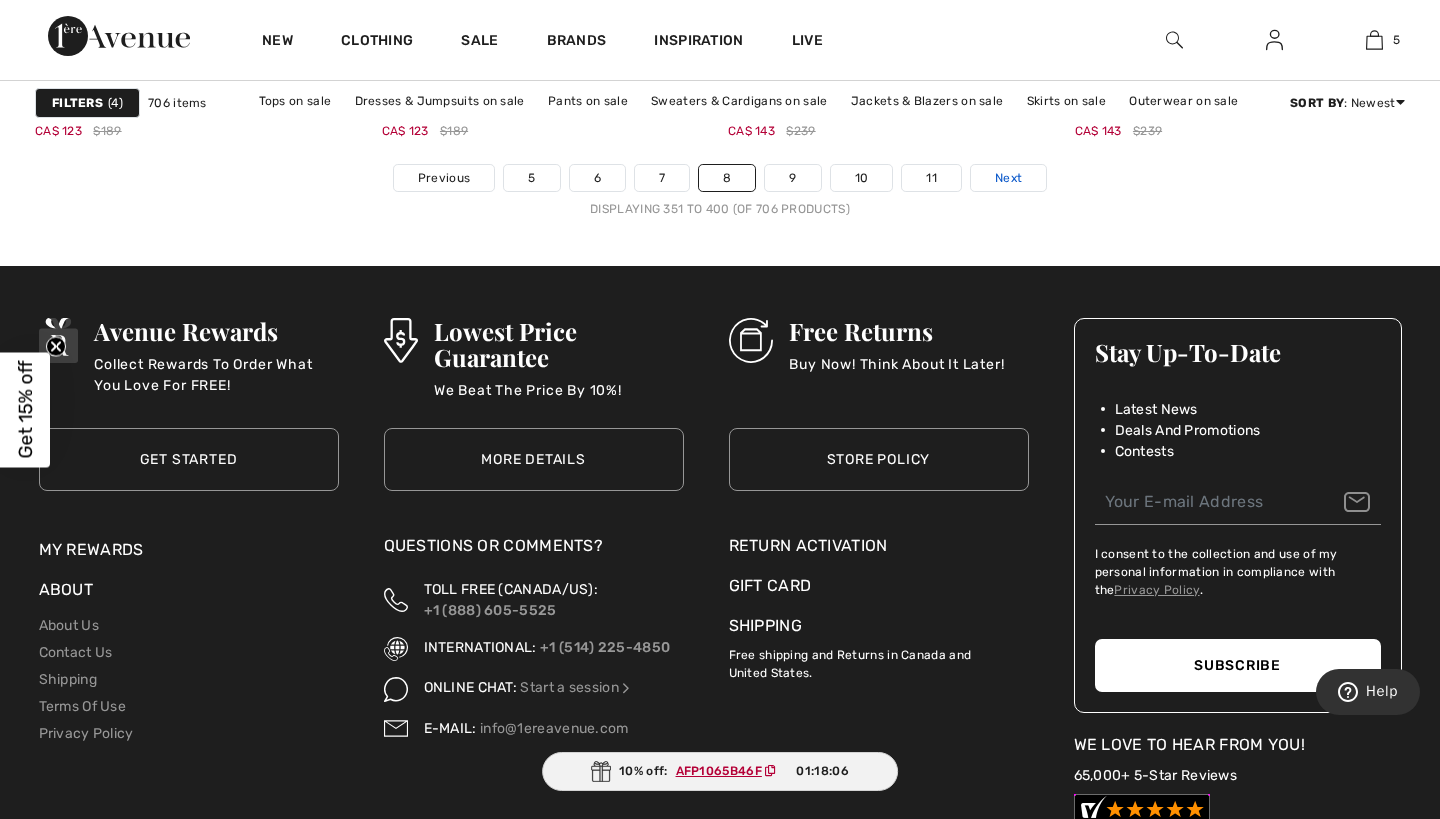 click on "Next" at bounding box center [1008, 178] 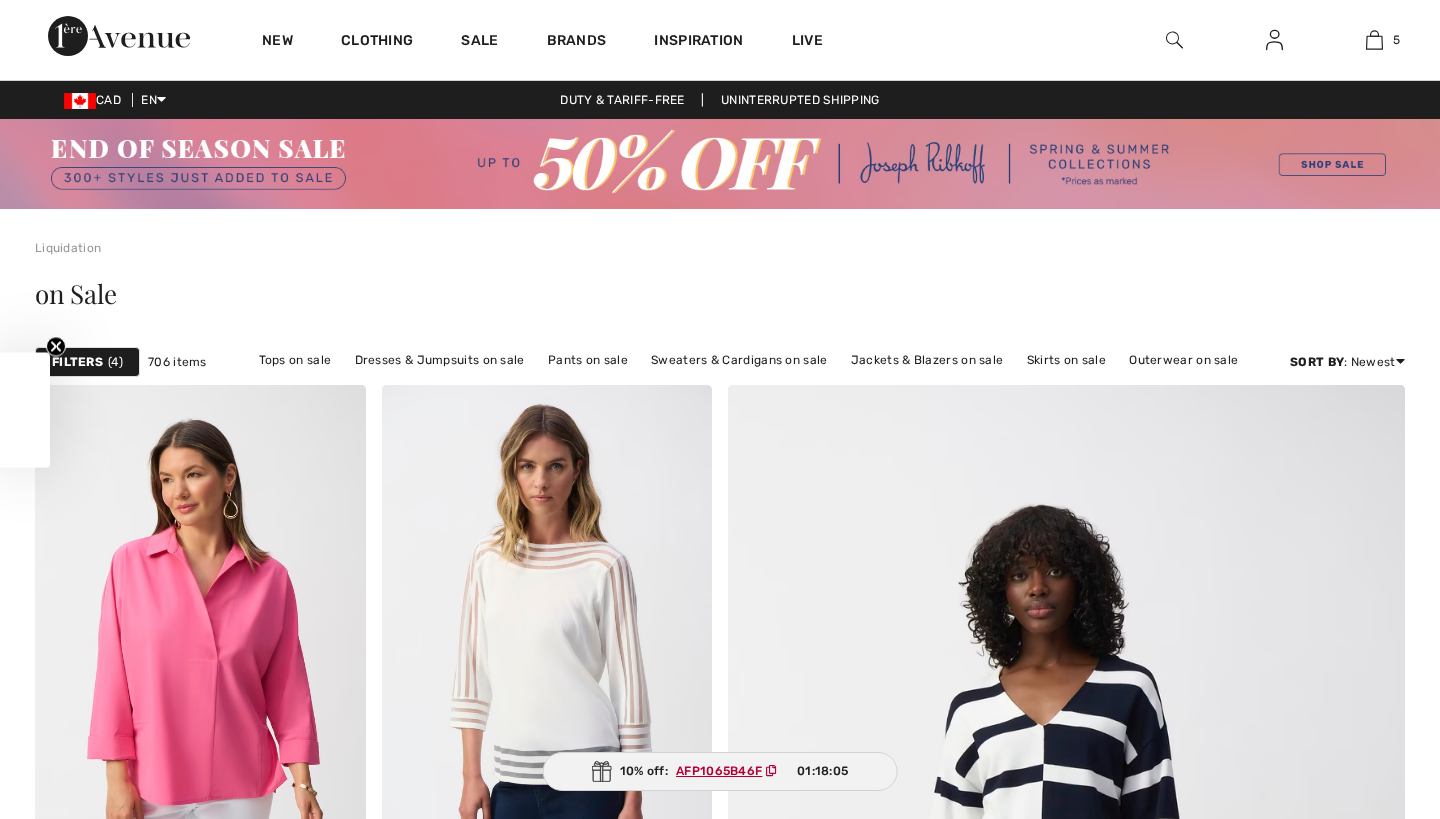 scroll, scrollTop: 0, scrollLeft: 0, axis: both 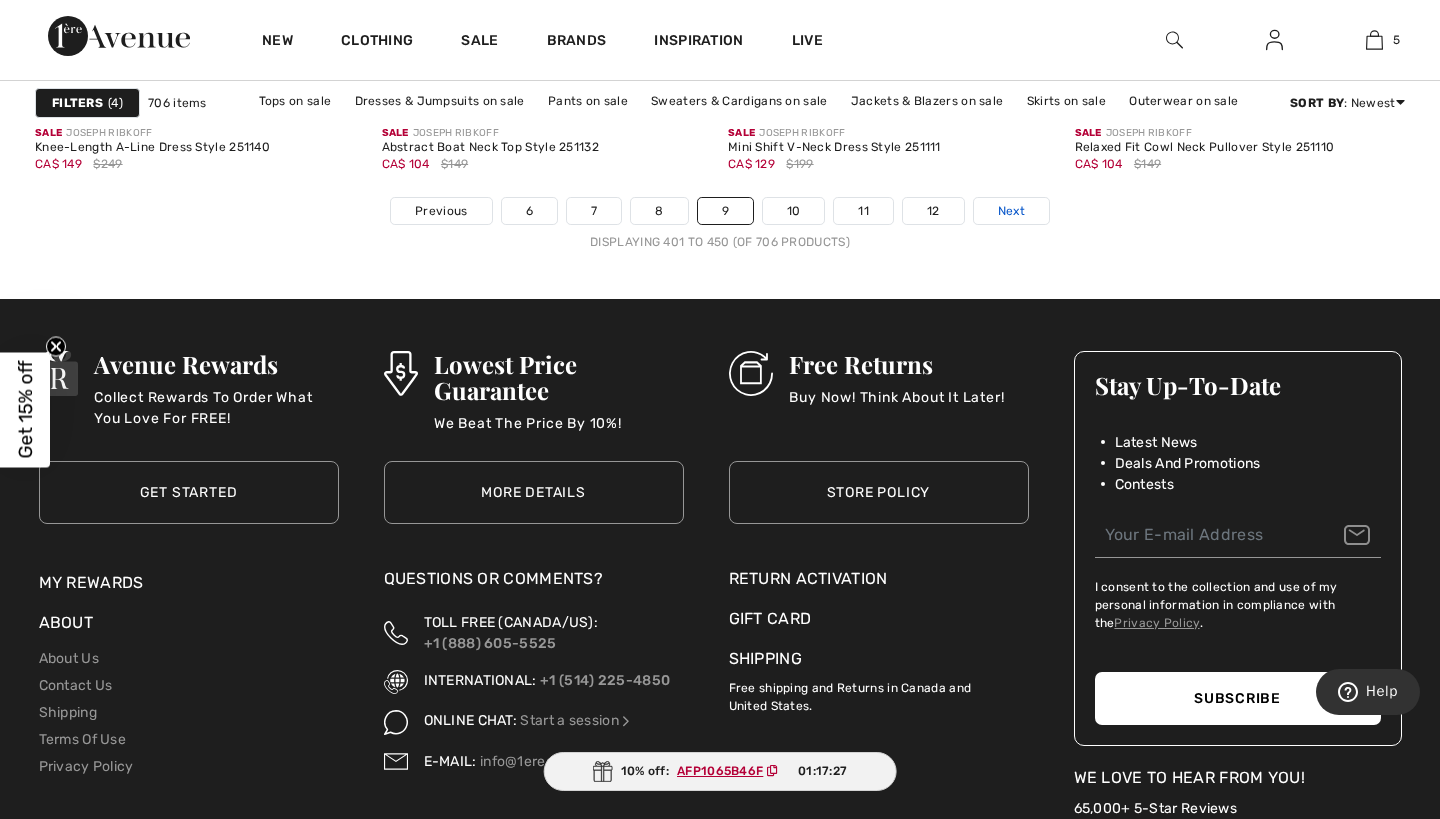 click on "Next" at bounding box center (1011, 211) 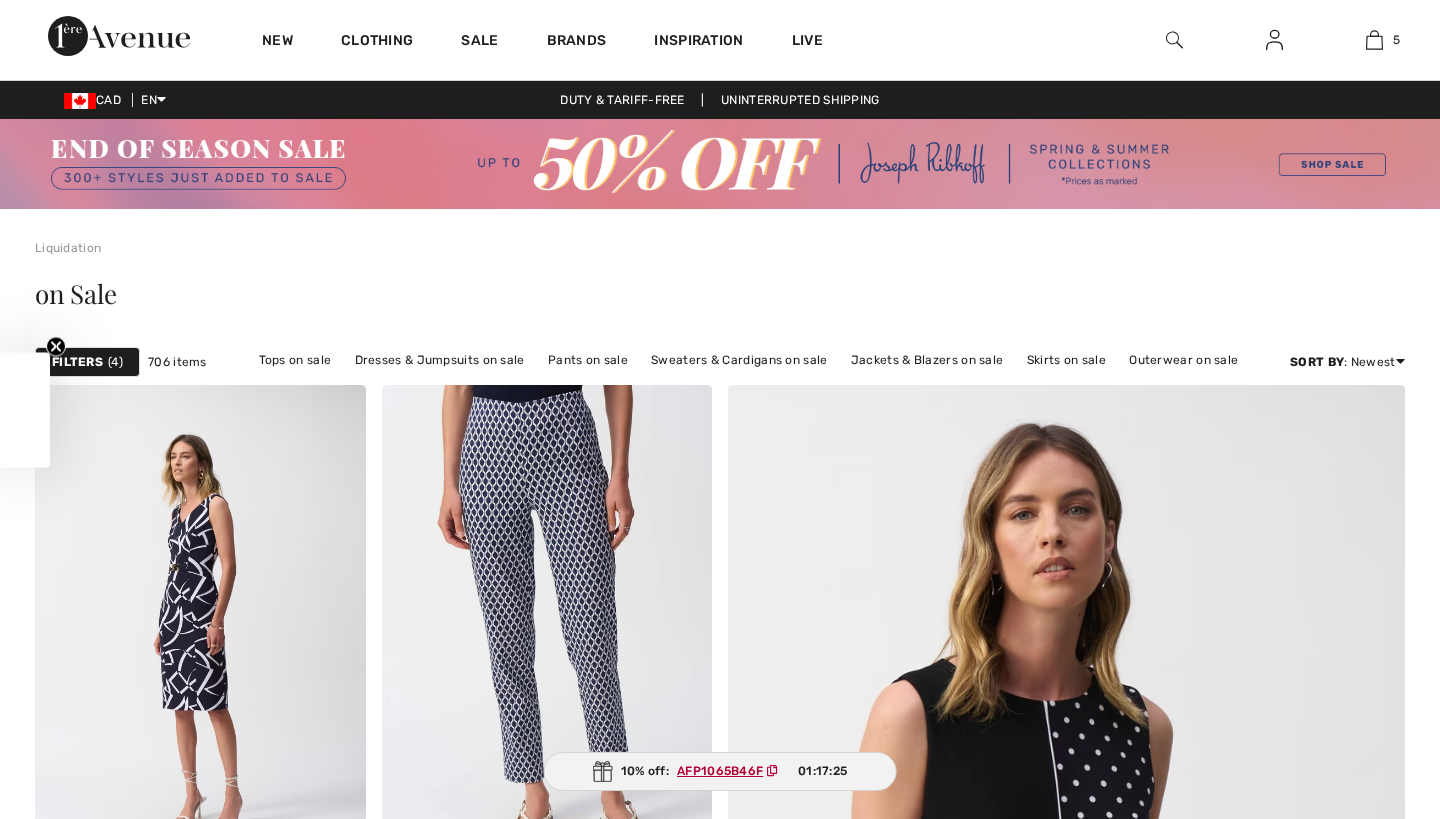 scroll, scrollTop: 213, scrollLeft: 0, axis: vertical 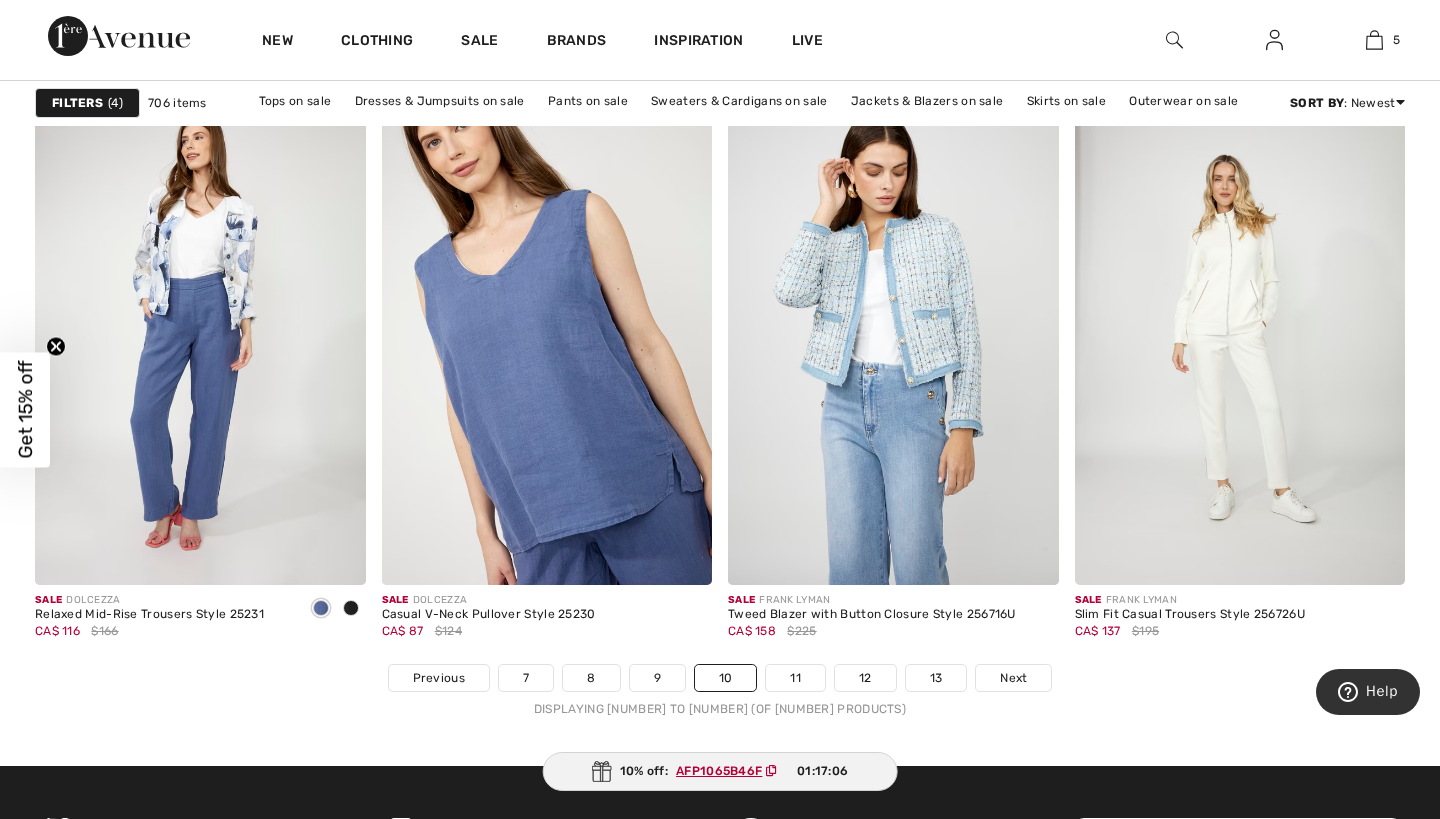 click on "Previous
7
8
9
10
11
12
13
Next
Displaying 451 to 500 (of 706 products)" at bounding box center (720, 691) 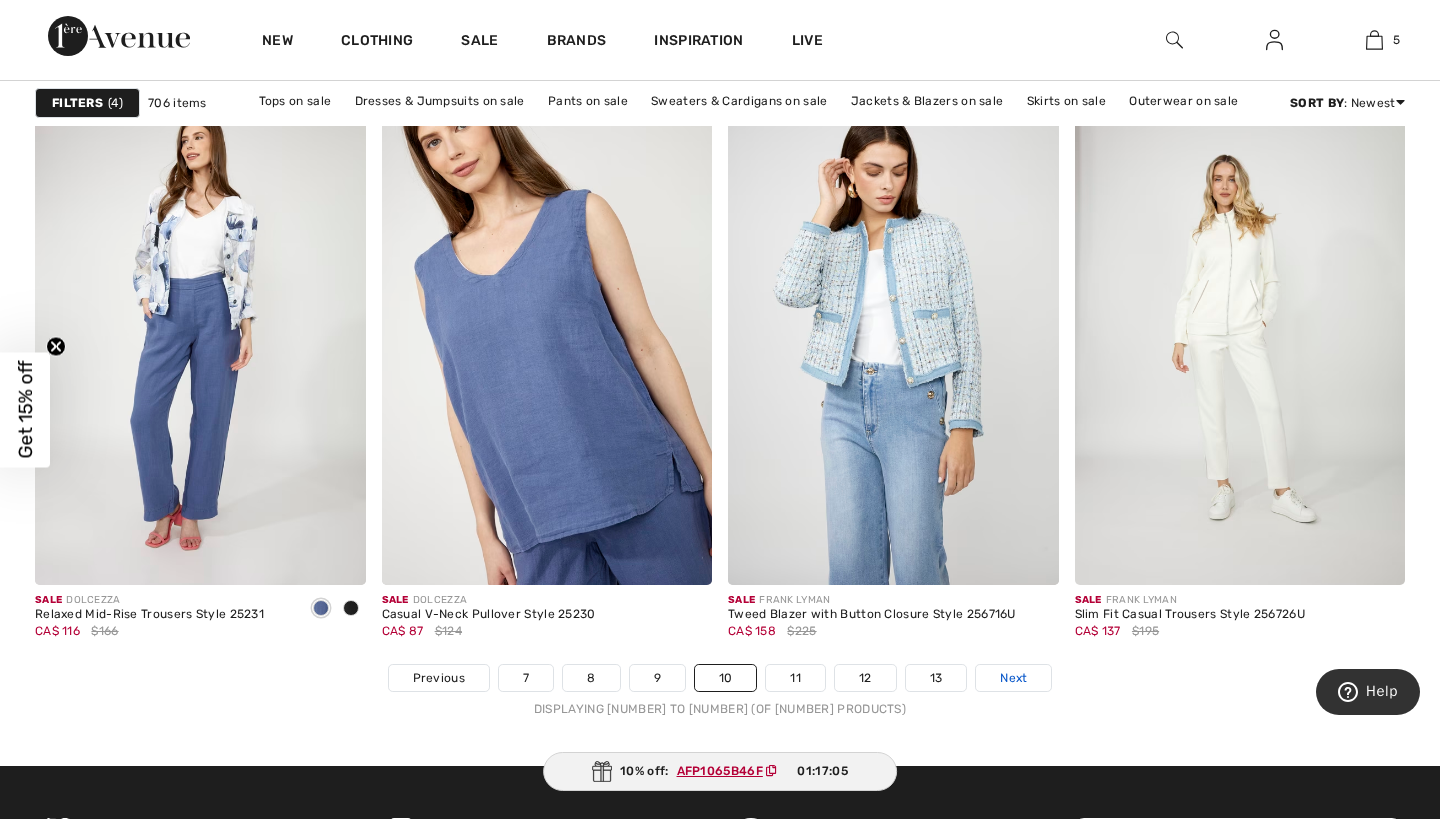click on "Next" at bounding box center (1013, 678) 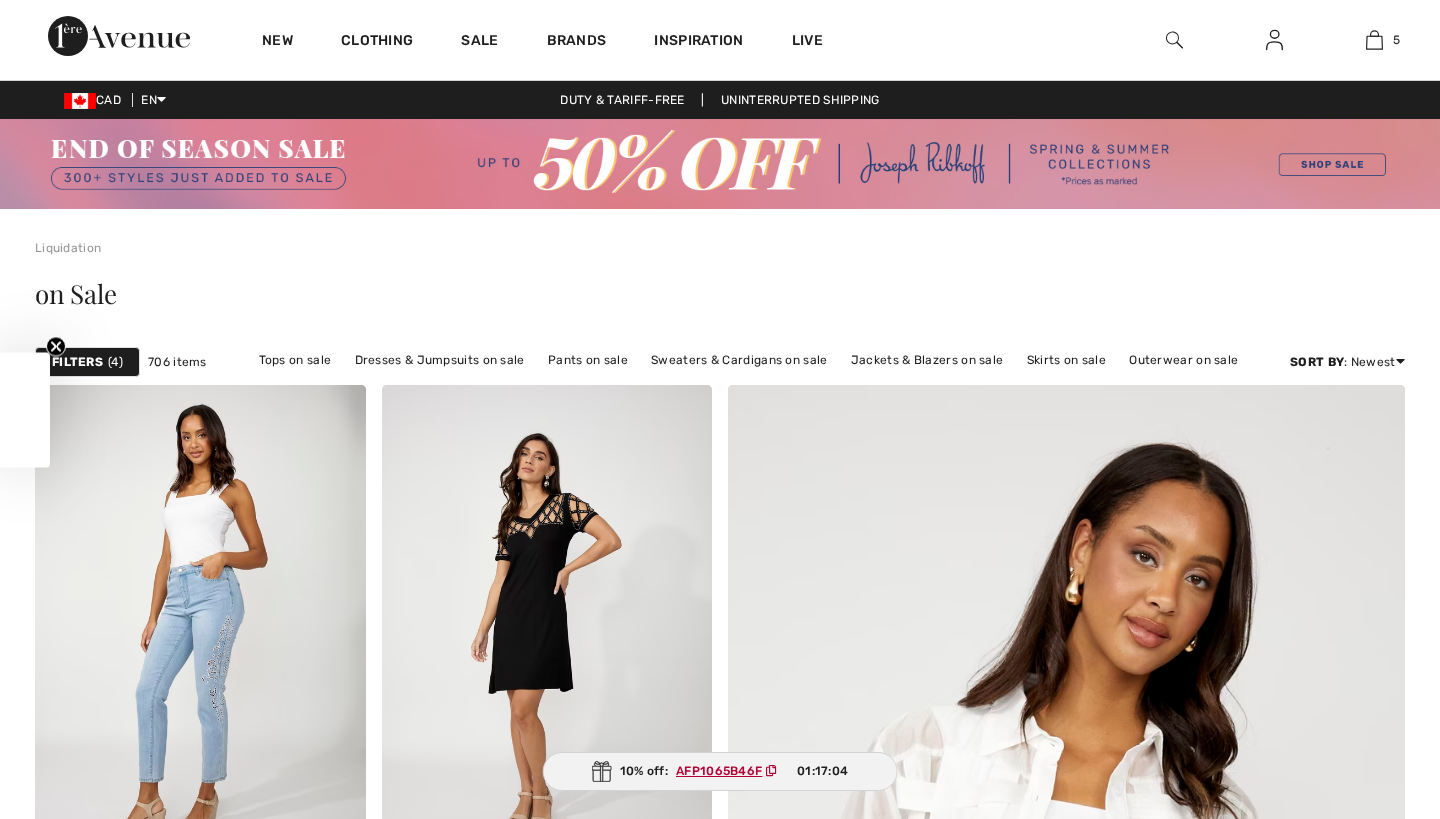 checkbox on "true" 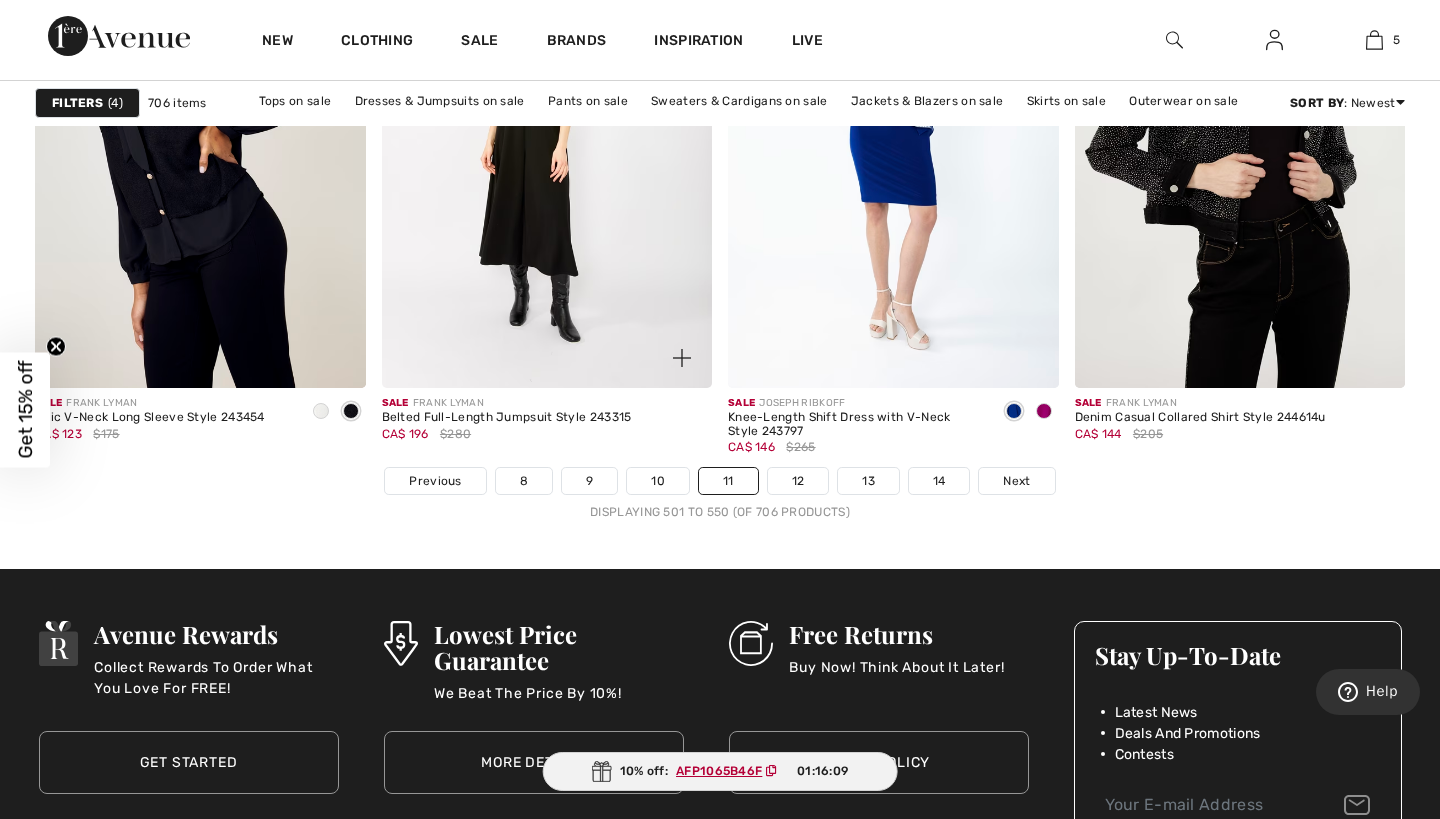 scroll, scrollTop: 8973, scrollLeft: 0, axis: vertical 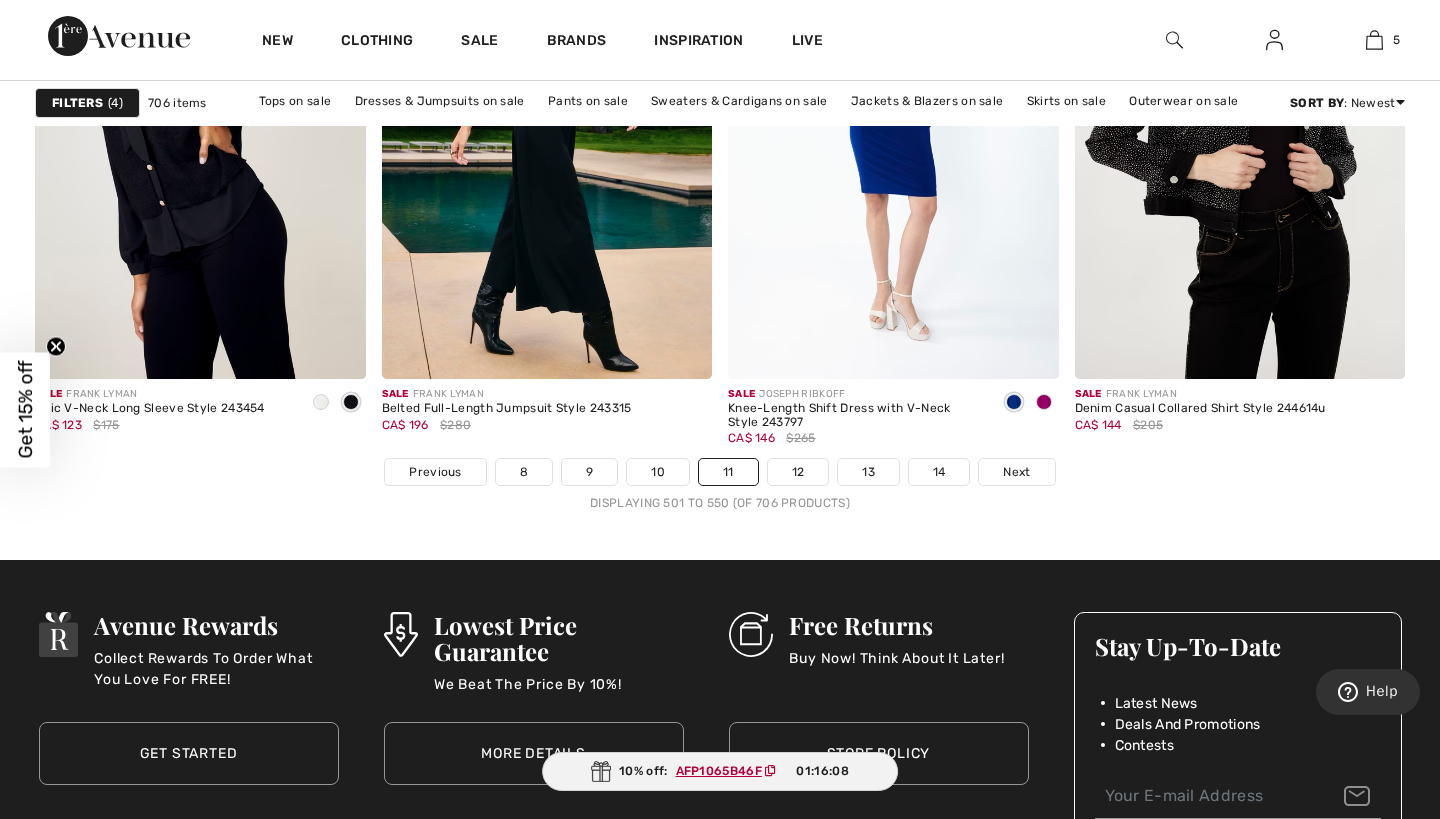 click on "Previous
8
9
10
11
12
13
14
Next
Displaying 501 to 550 (of 706 products)" at bounding box center [720, 485] 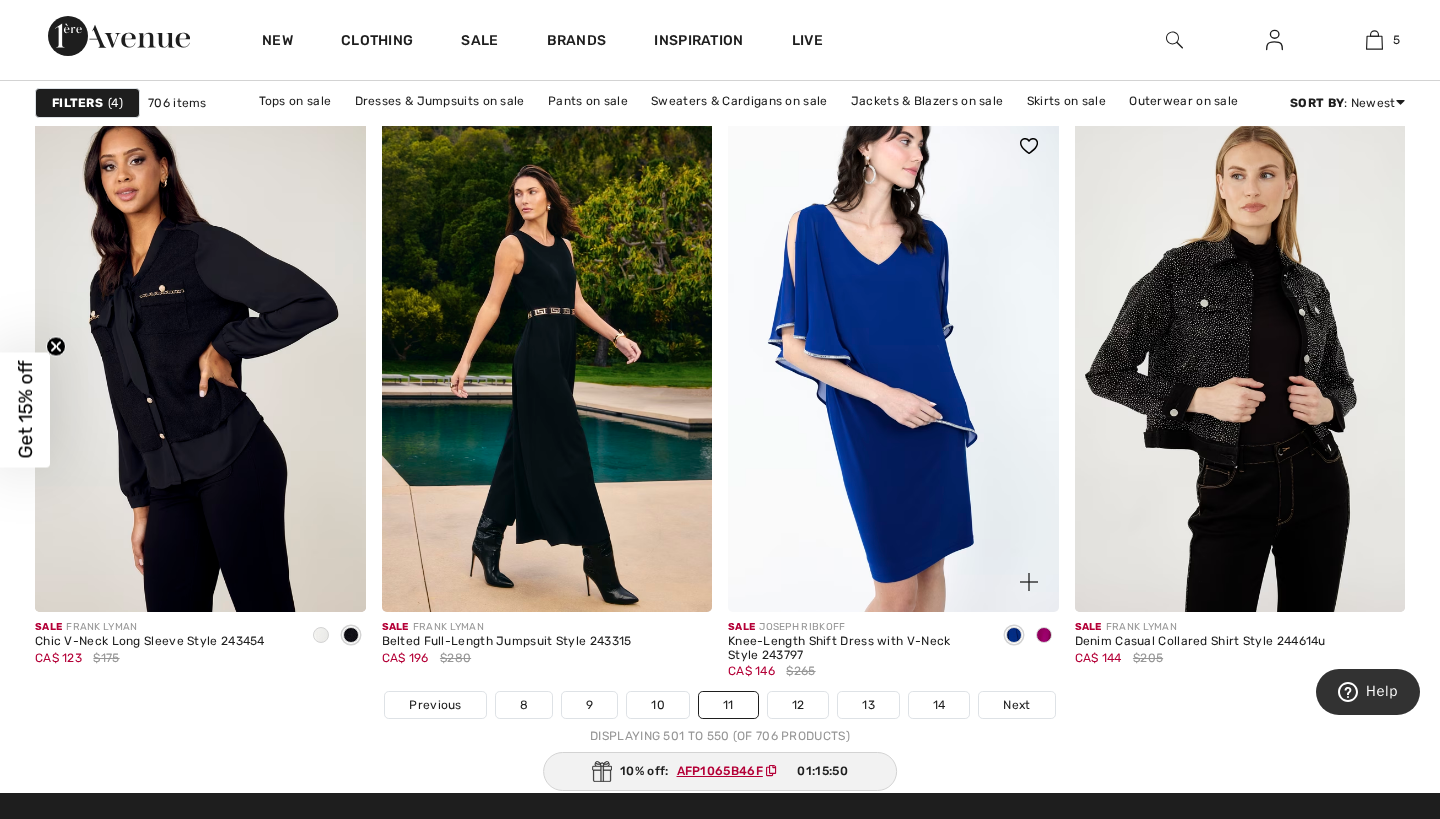 scroll, scrollTop: 8829, scrollLeft: 0, axis: vertical 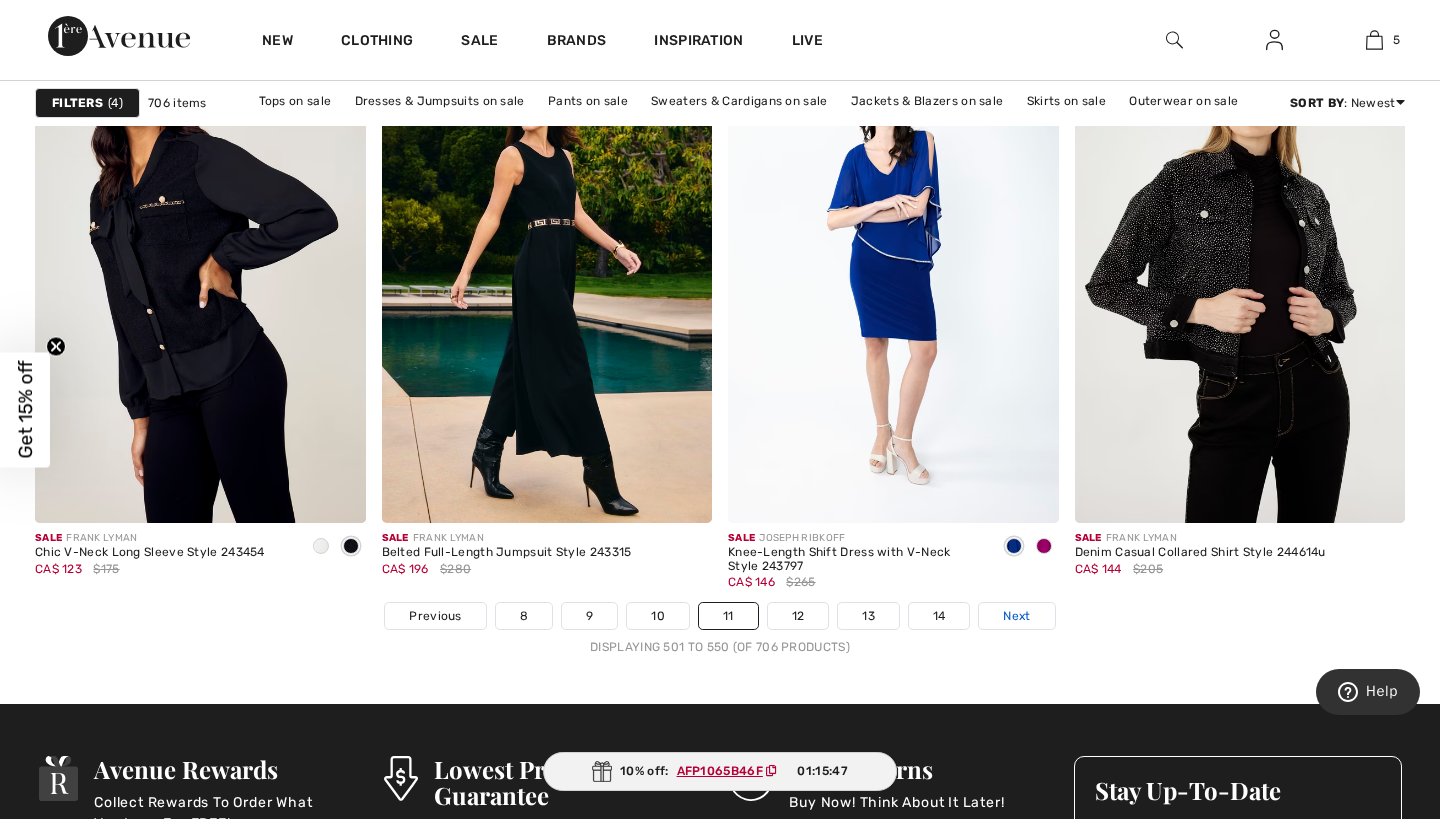 click on "Next" at bounding box center [1016, 616] 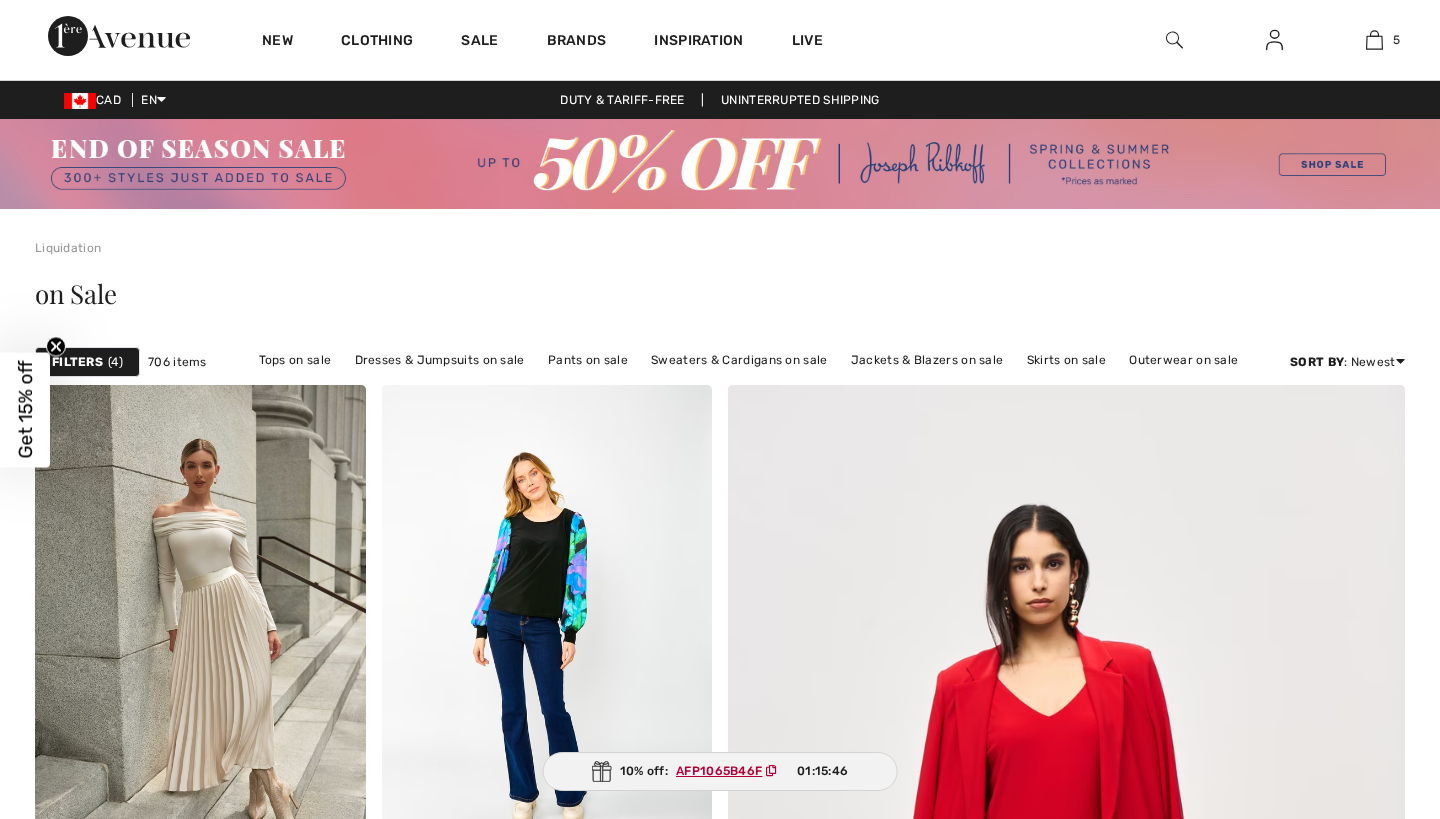 checkbox on "true" 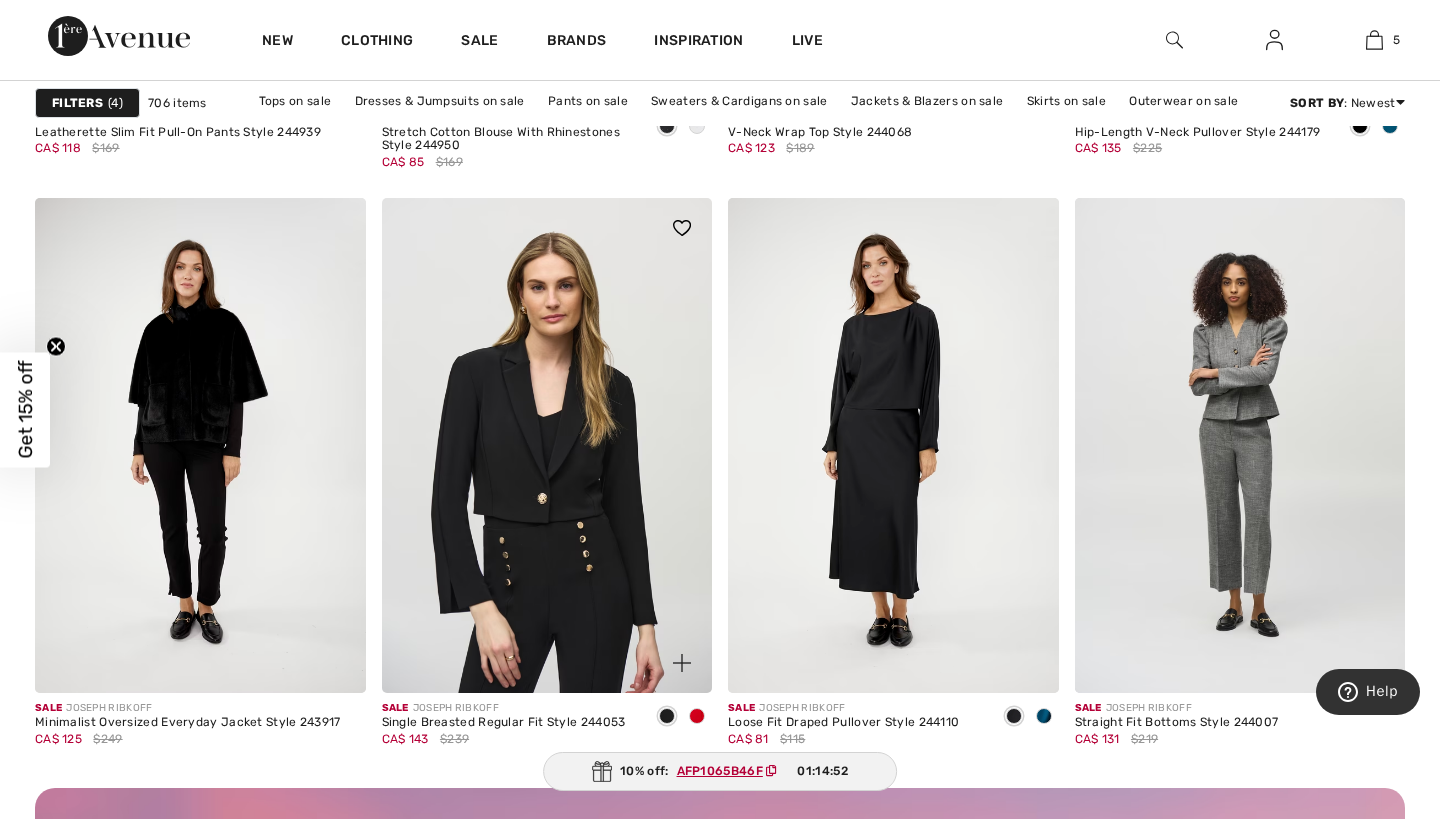 scroll, scrollTop: 4157, scrollLeft: 0, axis: vertical 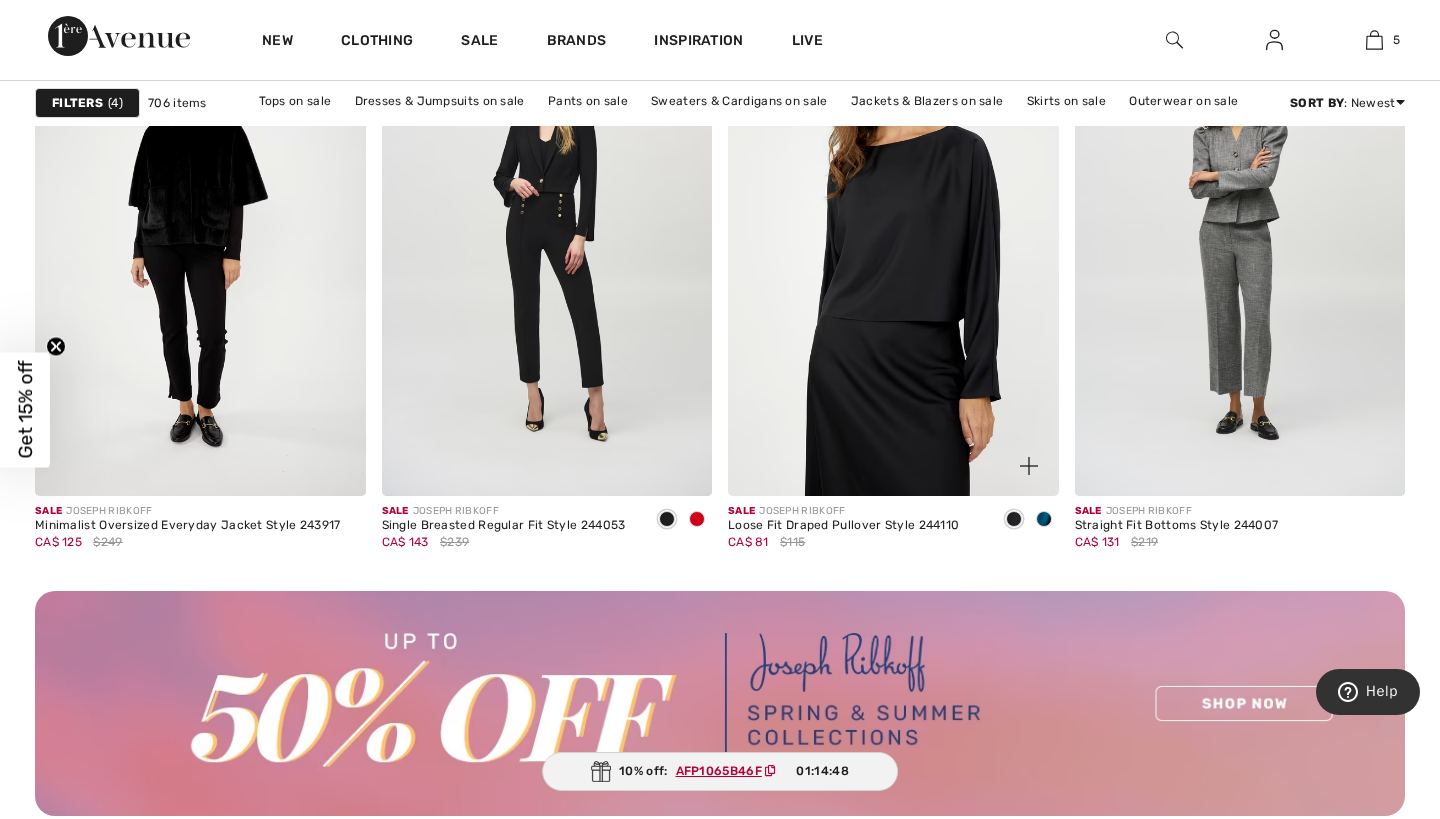 click at bounding box center (893, 249) 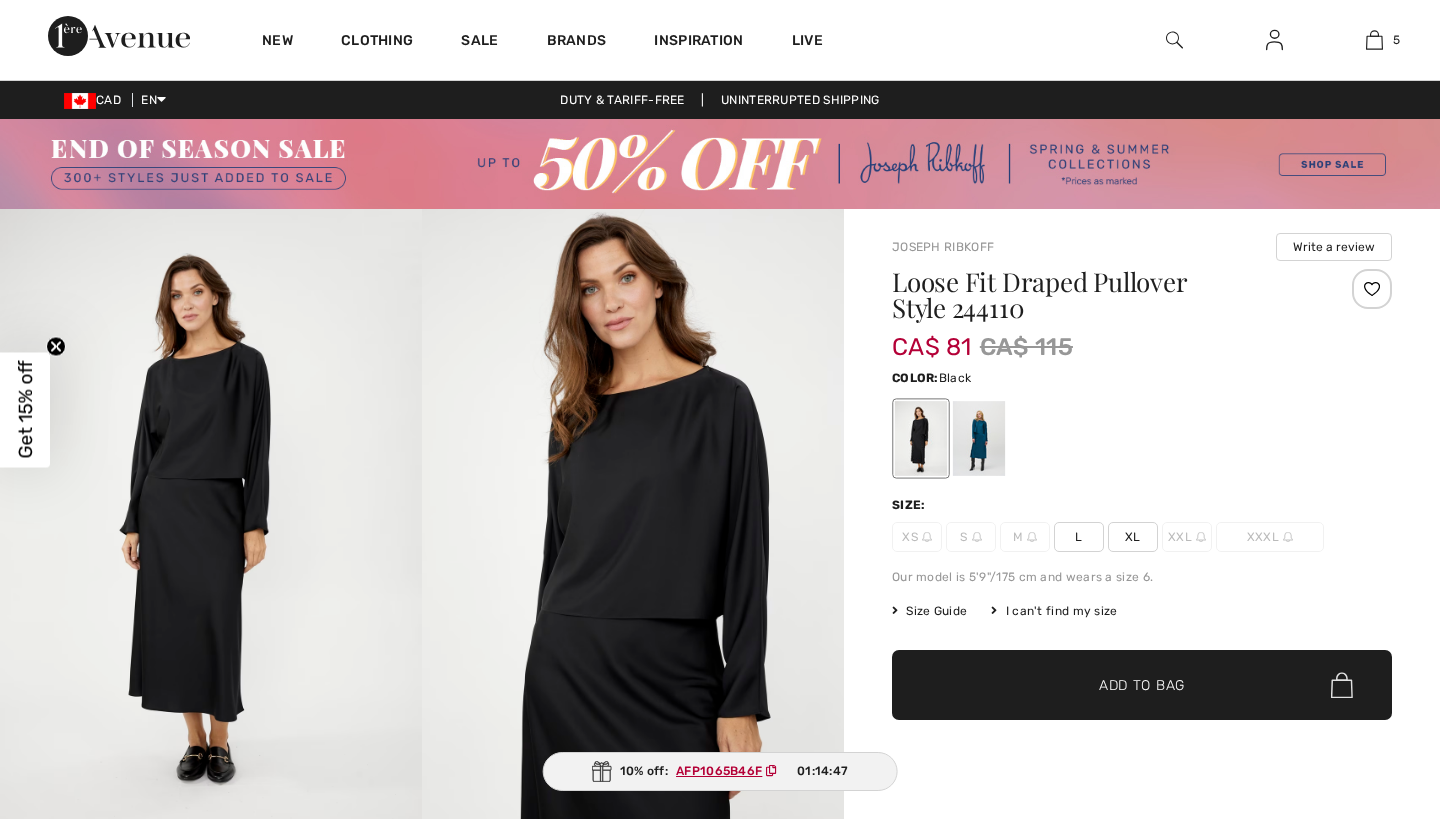 checkbox on "true" 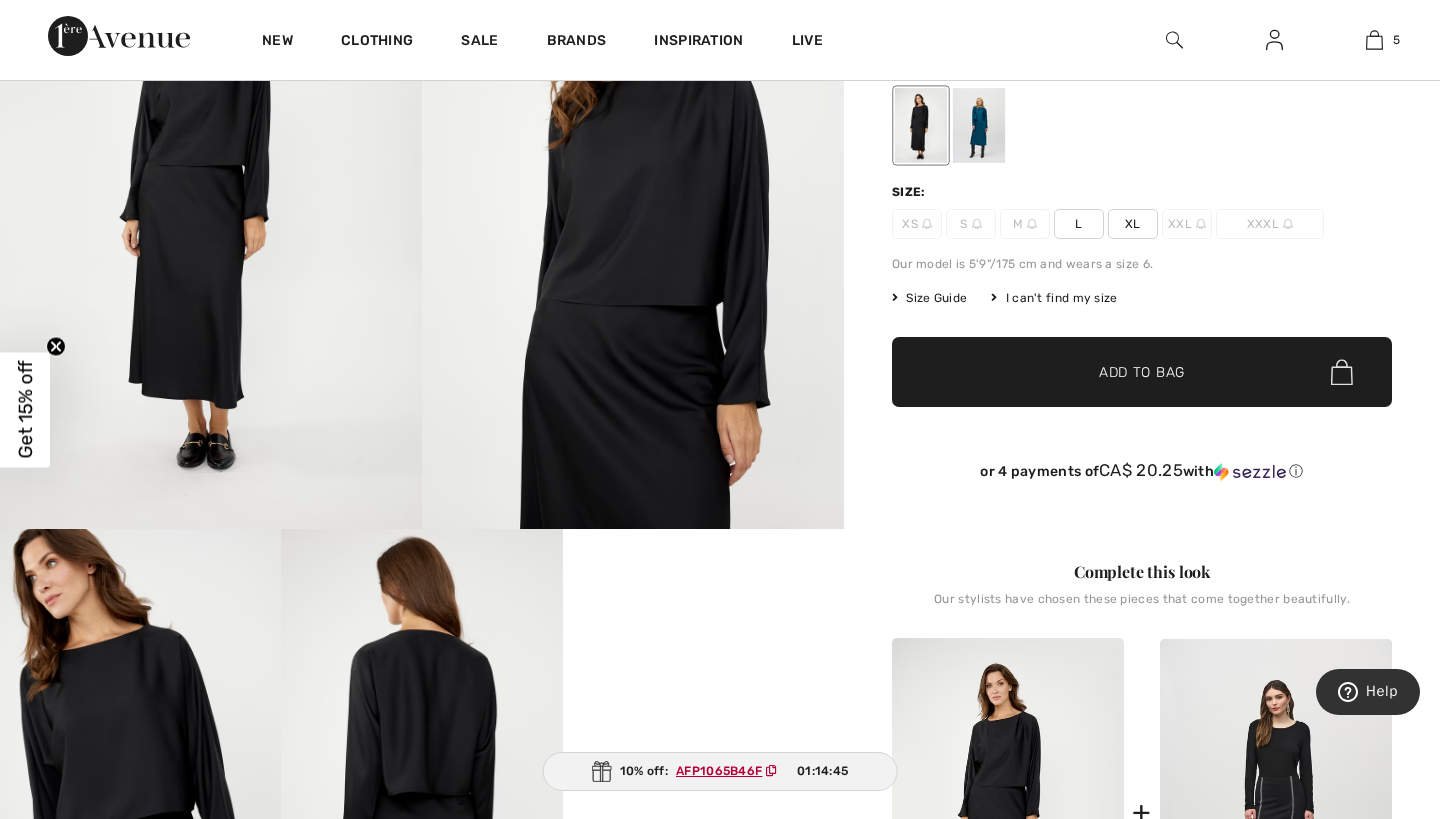 scroll, scrollTop: 545, scrollLeft: 0, axis: vertical 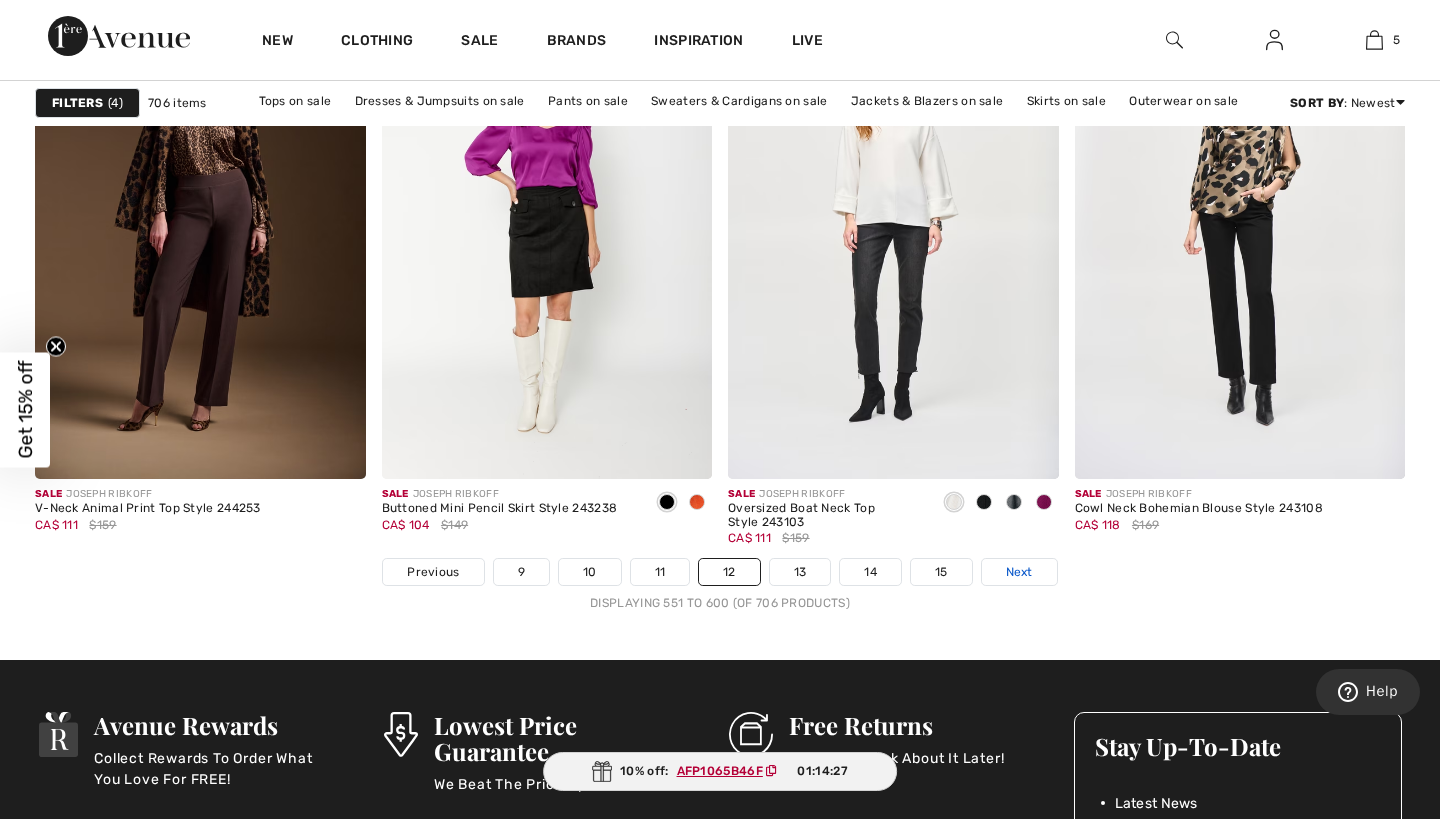 click on "Next" at bounding box center (1019, 572) 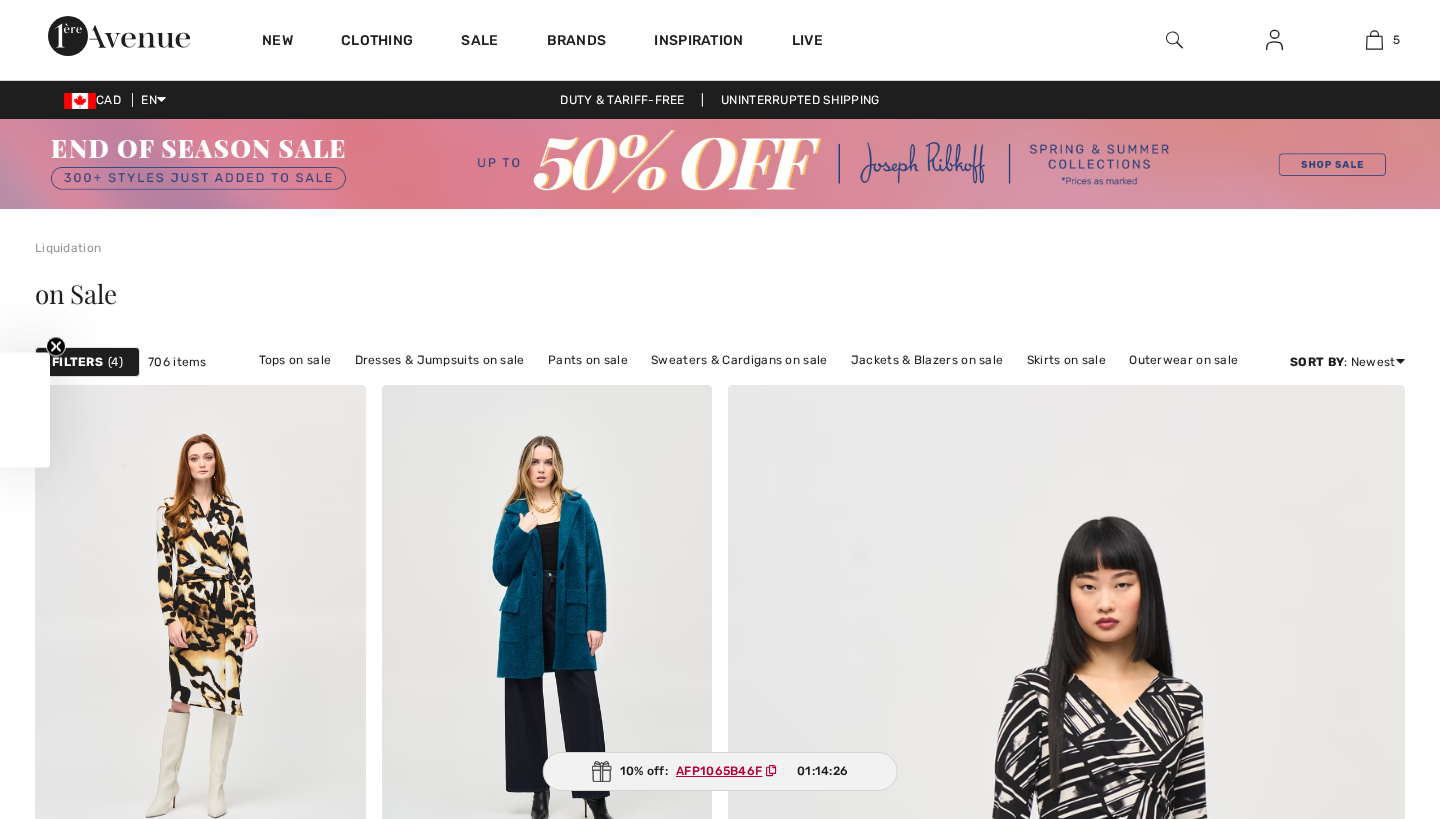 checkbox on "true" 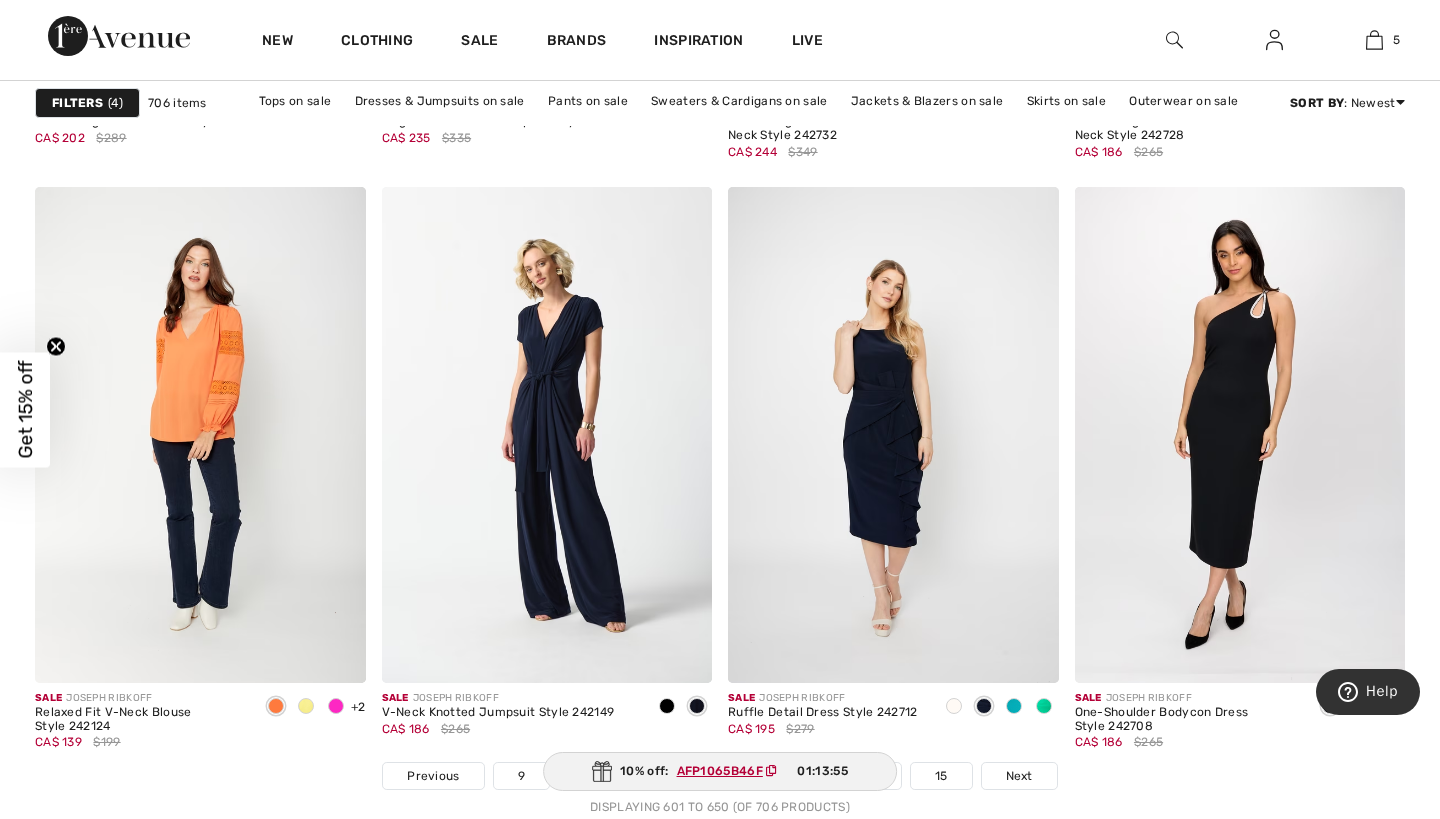 scroll, scrollTop: 8749, scrollLeft: 0, axis: vertical 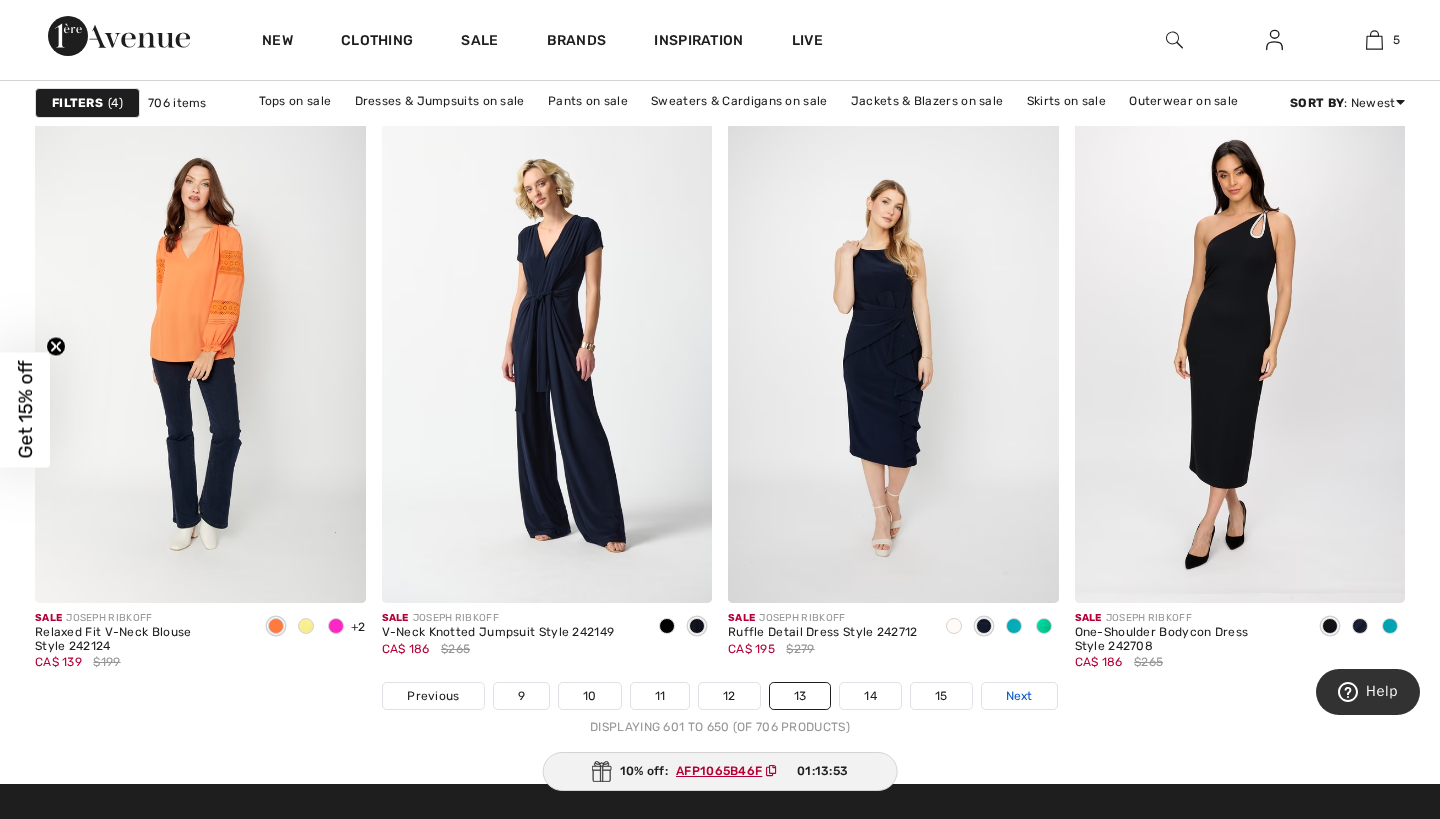 click on "Next" at bounding box center [1019, 696] 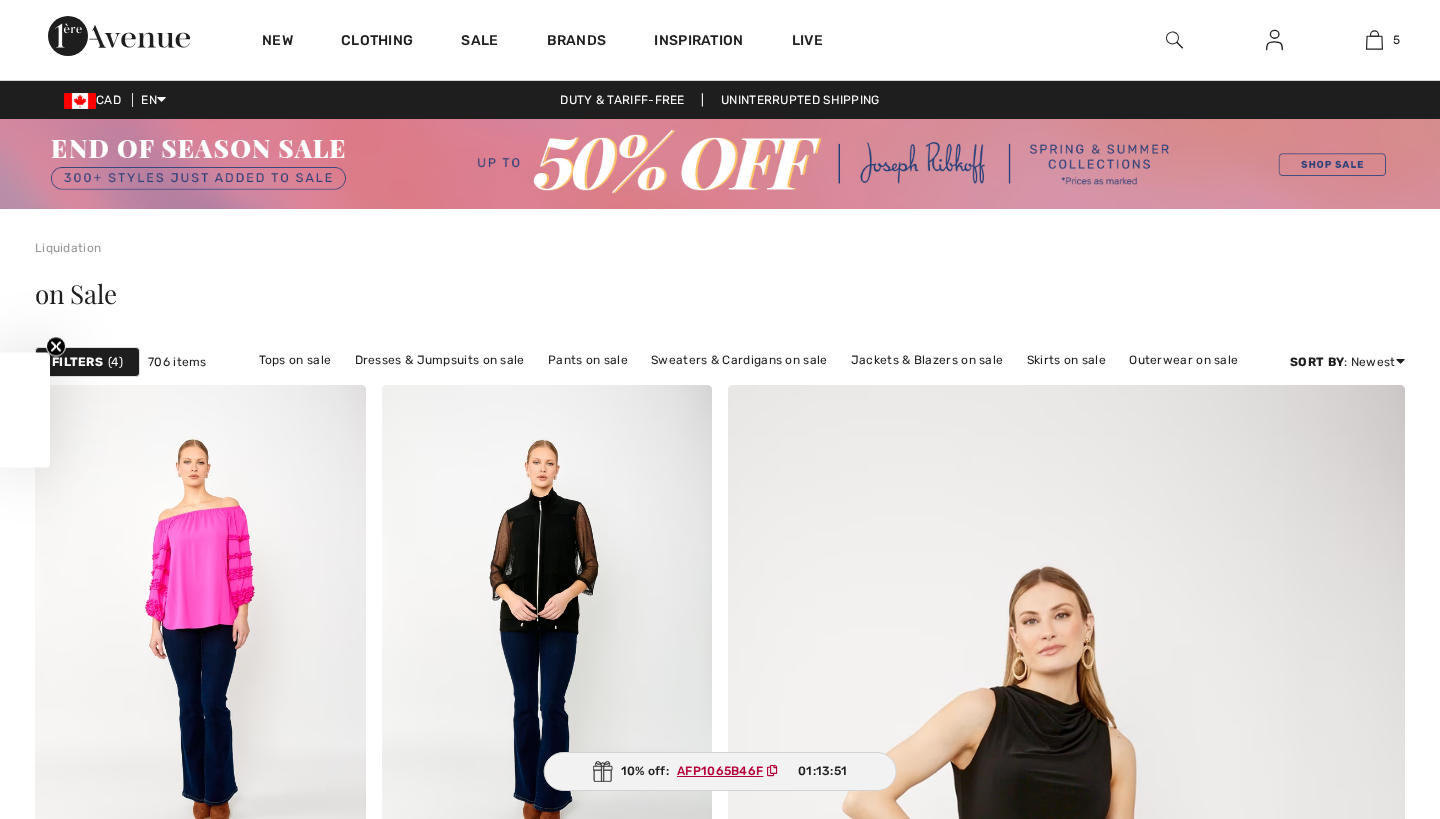 scroll, scrollTop: 644, scrollLeft: 0, axis: vertical 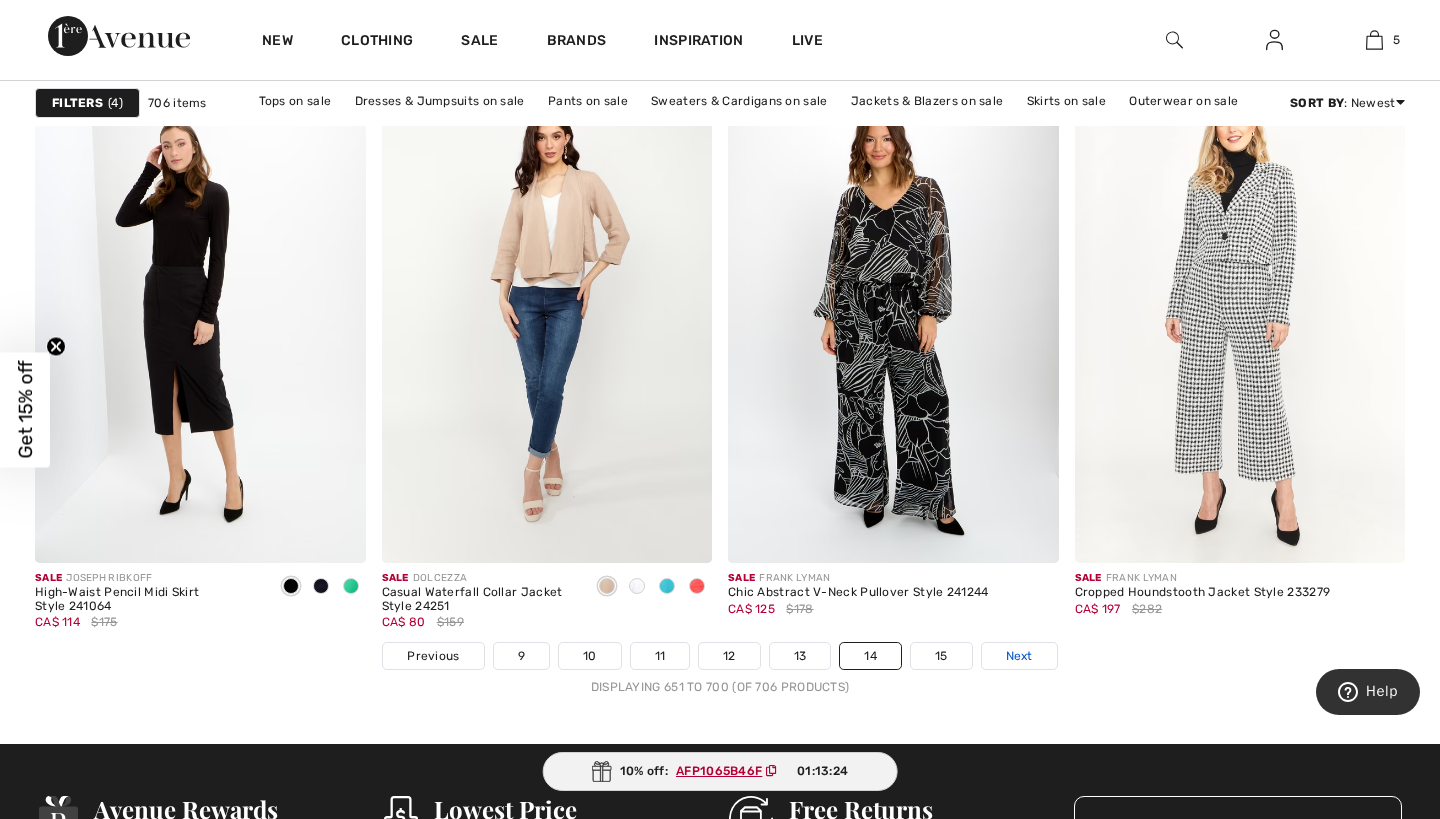 click on "Next" at bounding box center [1019, 656] 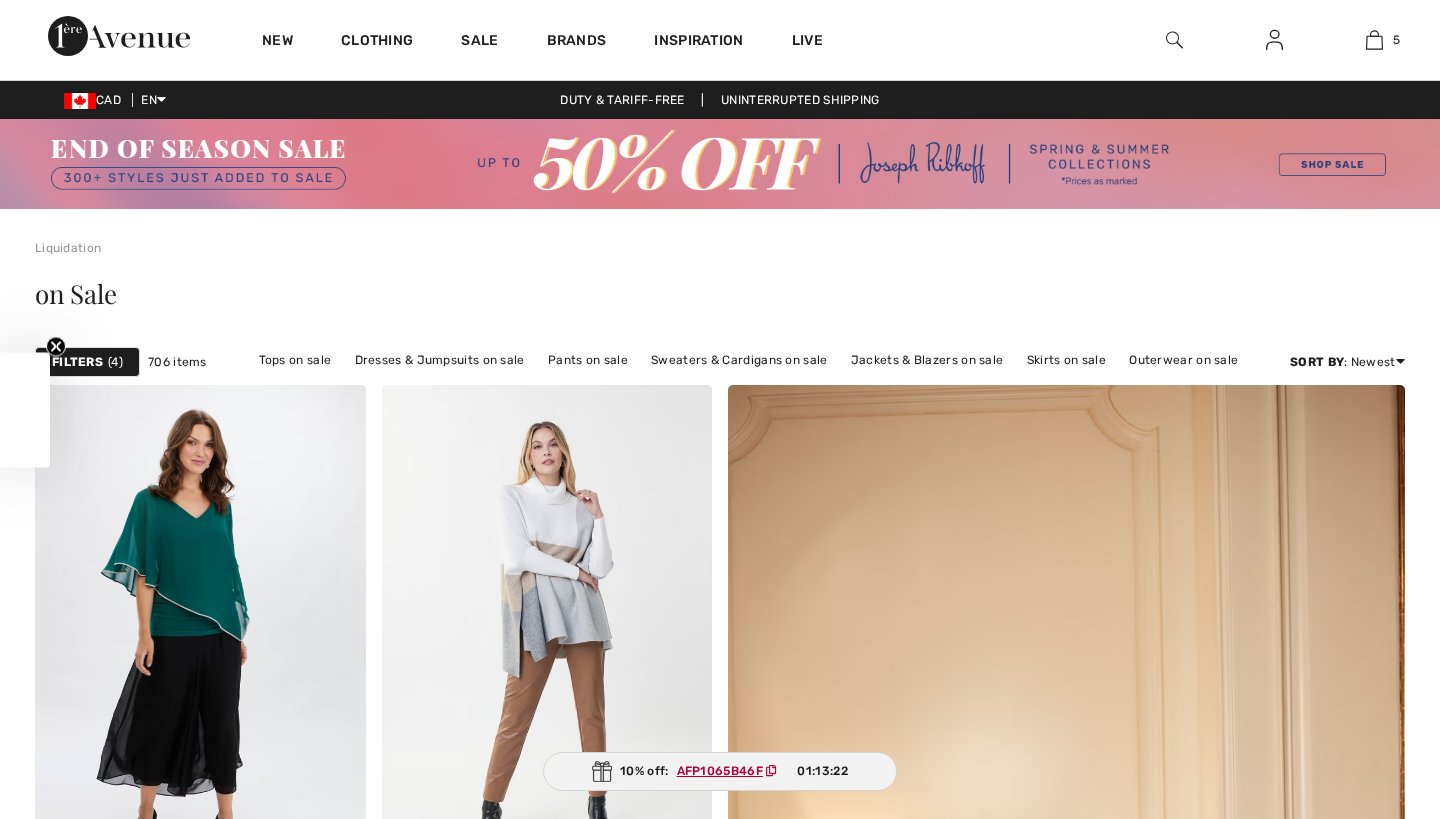 scroll, scrollTop: 0, scrollLeft: 0, axis: both 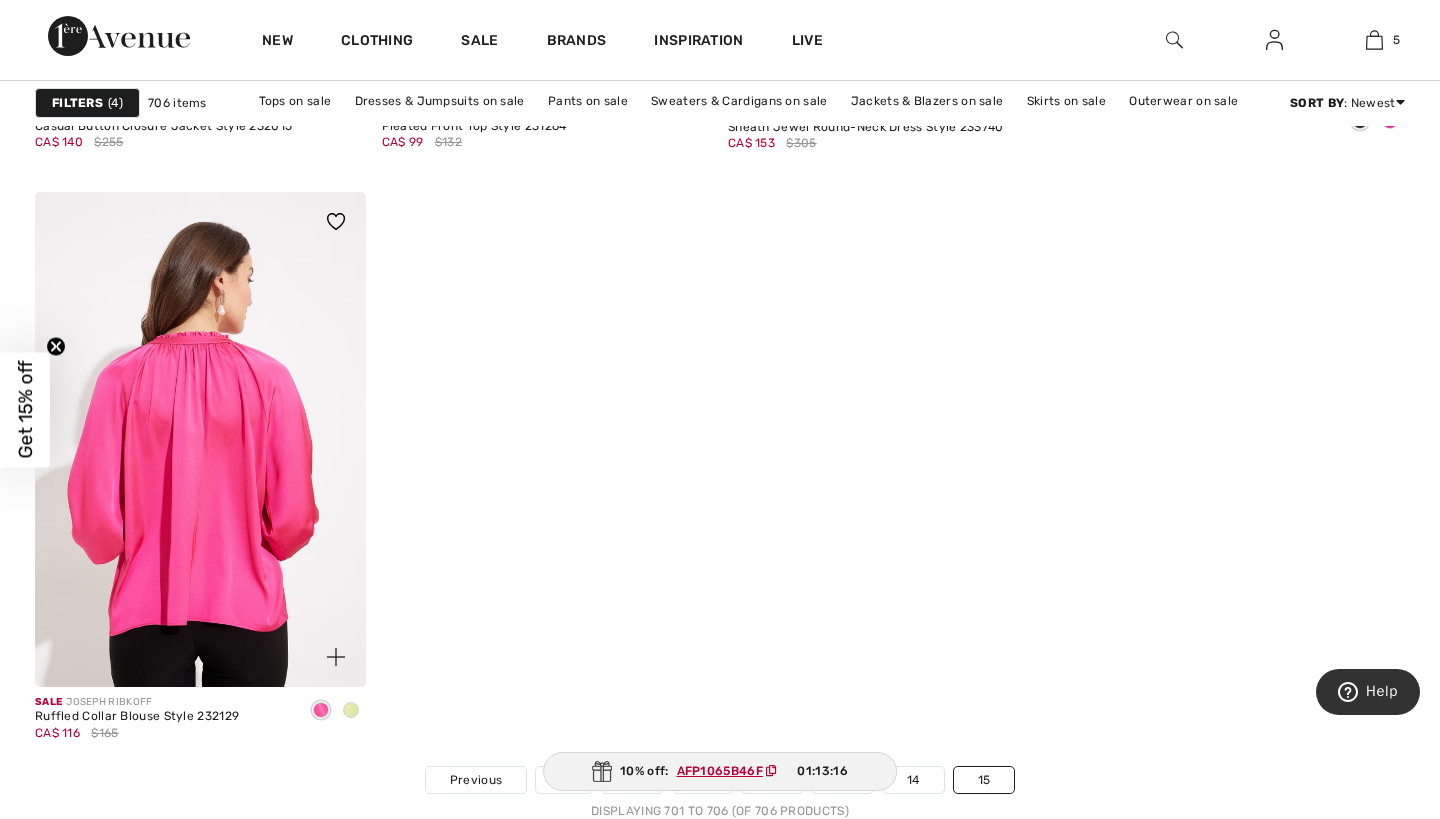 click at bounding box center [200, 440] 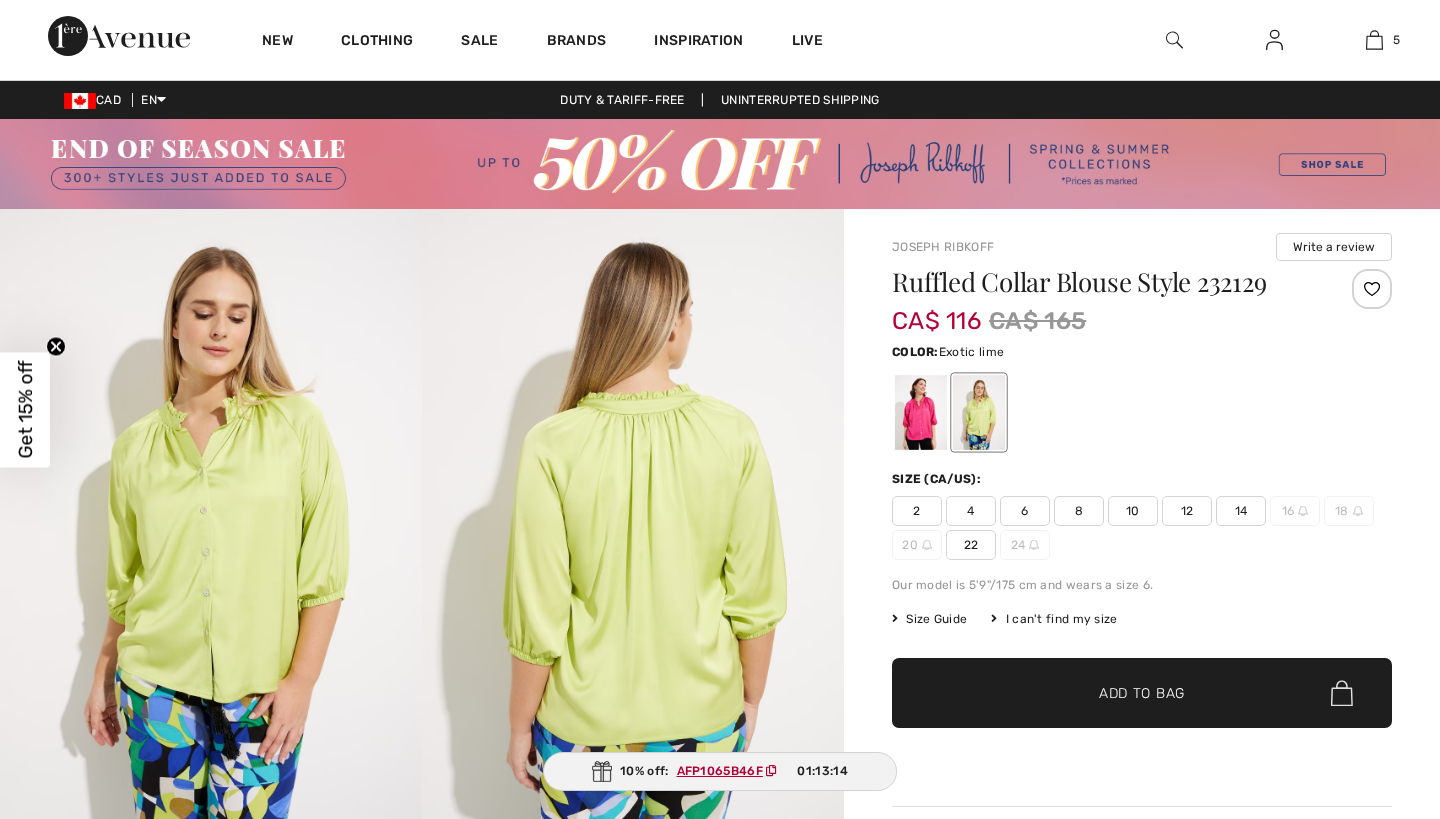 scroll, scrollTop: 0, scrollLeft: 0, axis: both 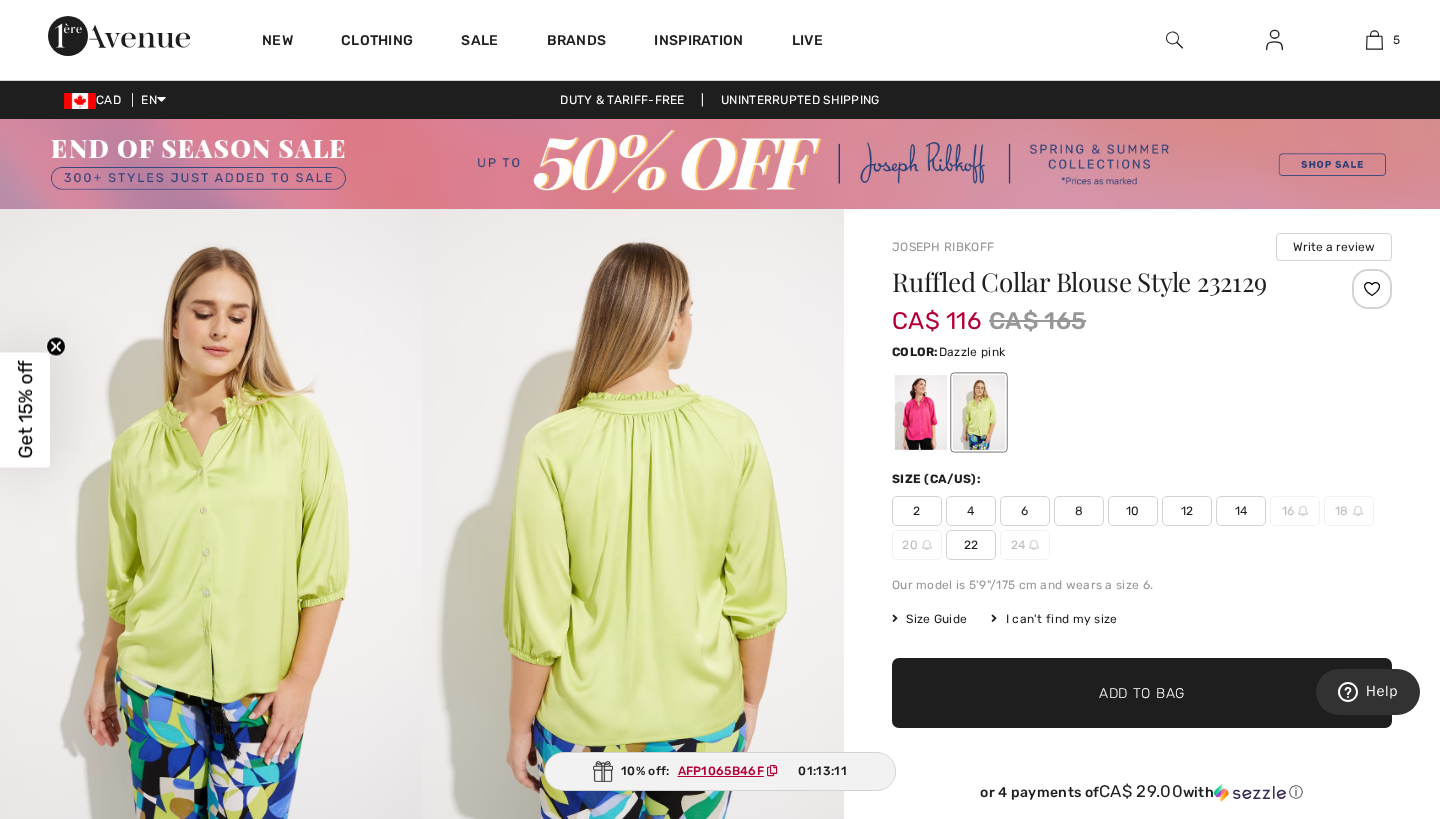 click at bounding box center [921, 412] 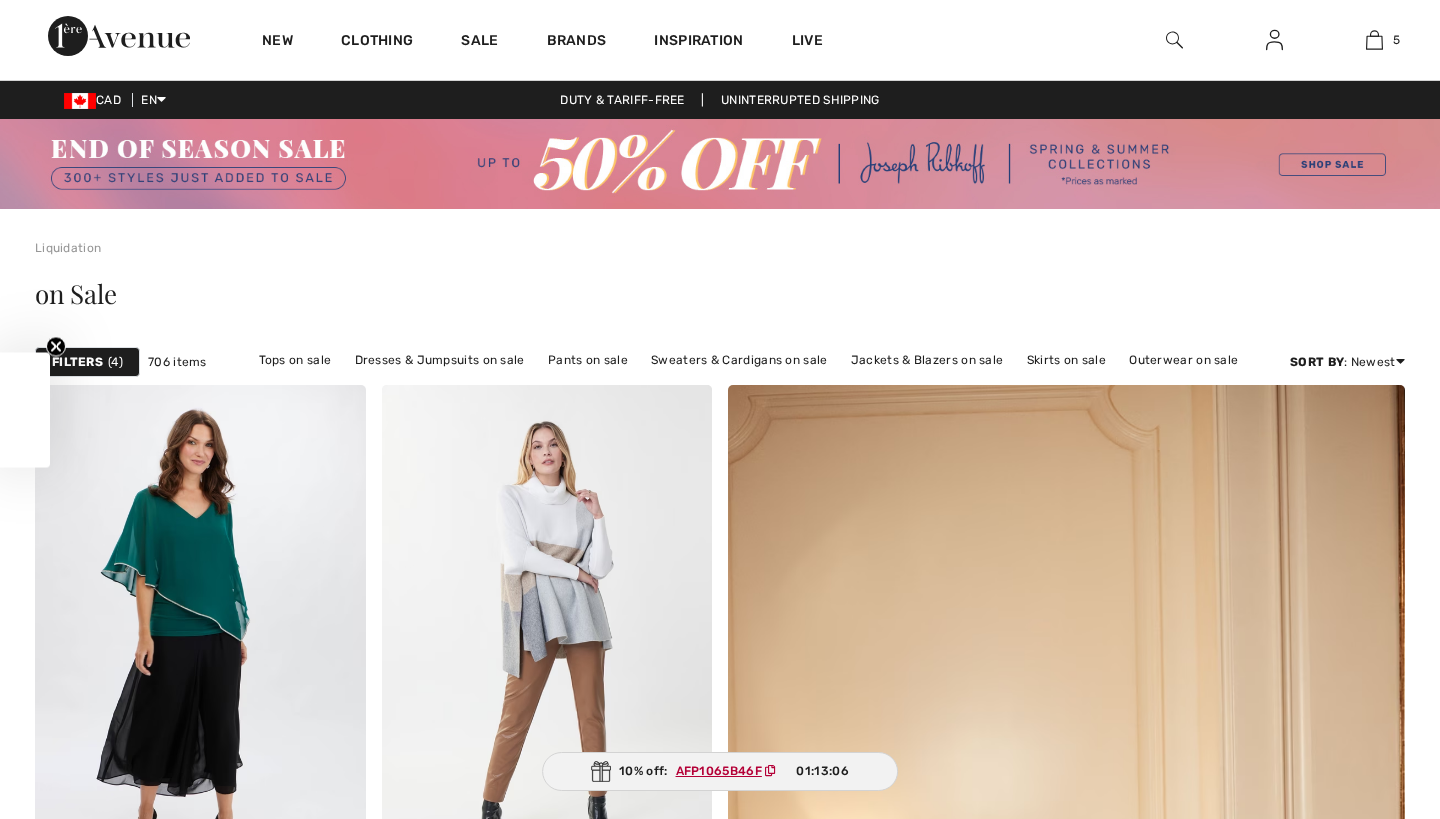 scroll, scrollTop: 1375, scrollLeft: 0, axis: vertical 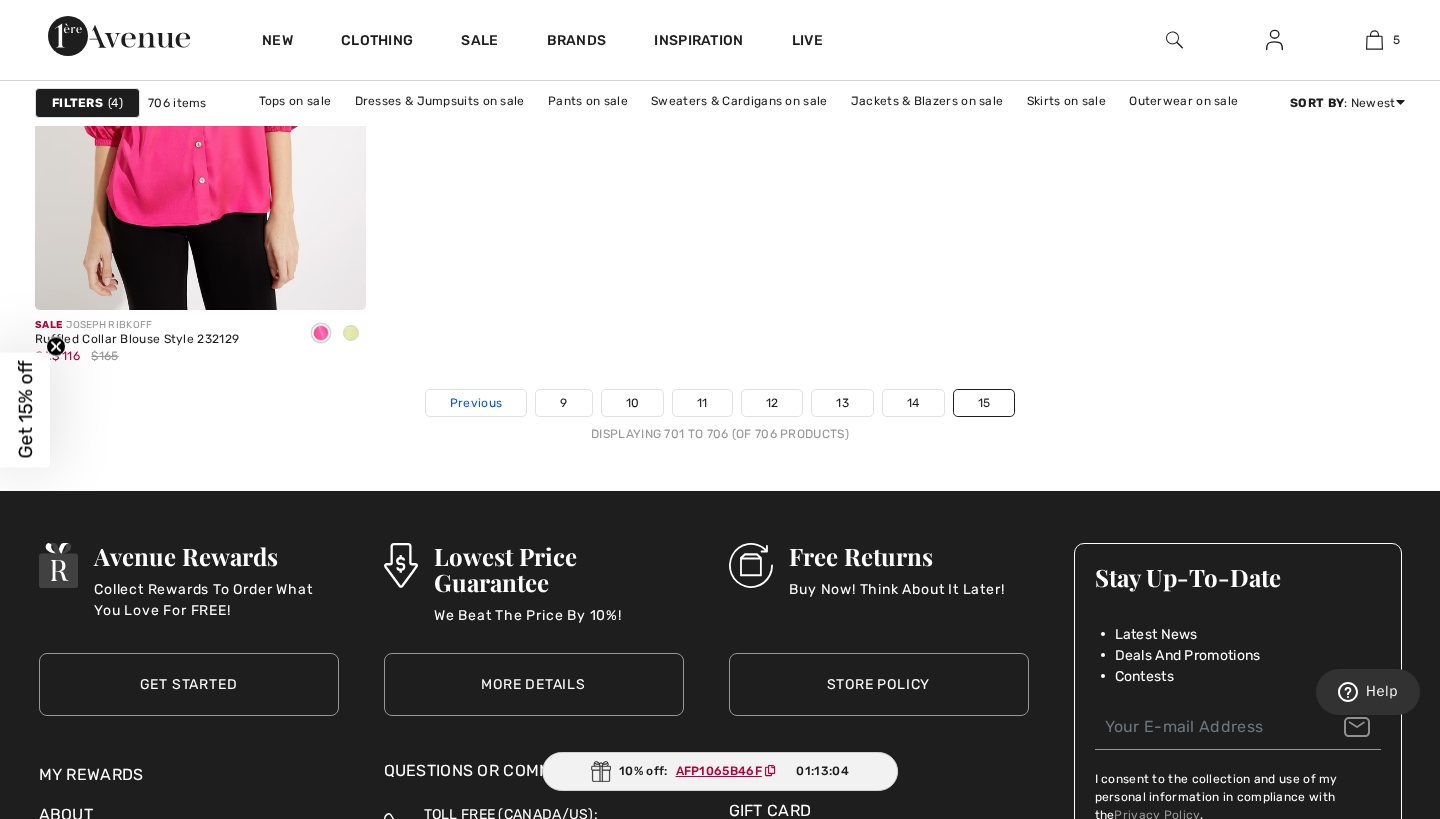 click on "Previous" at bounding box center (476, 403) 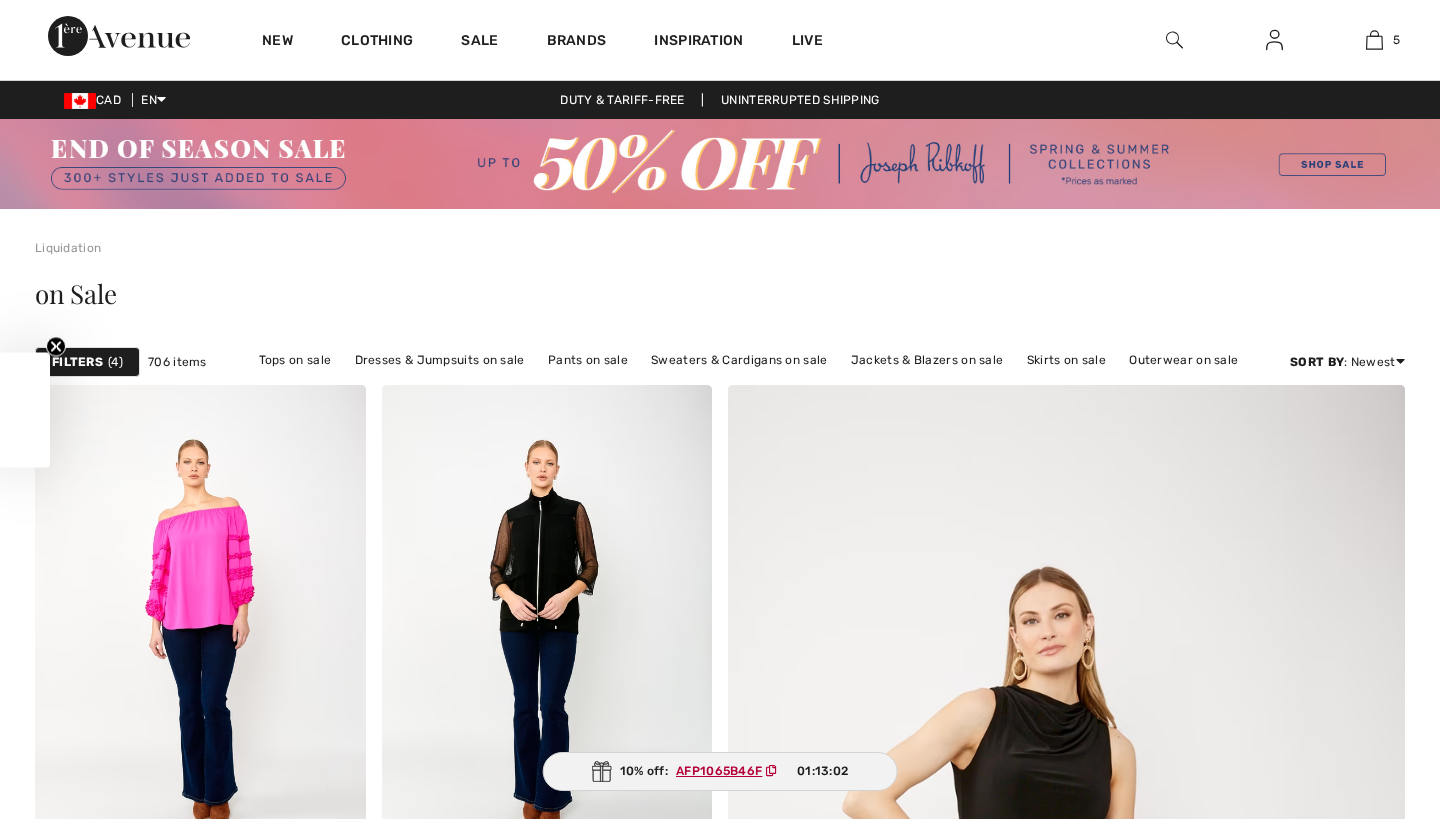 scroll, scrollTop: 0, scrollLeft: 0, axis: both 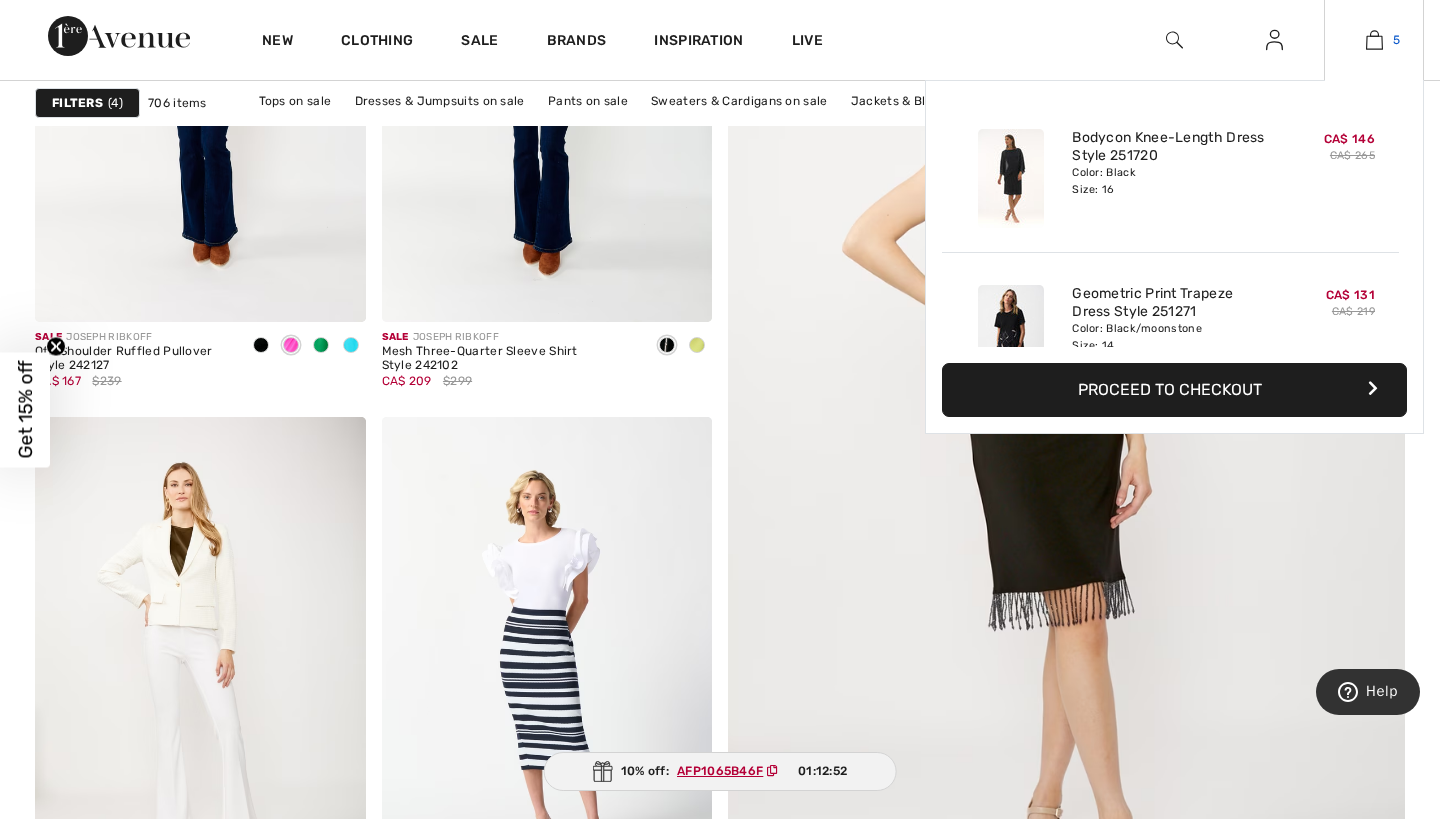 click on "5" at bounding box center [1374, 40] 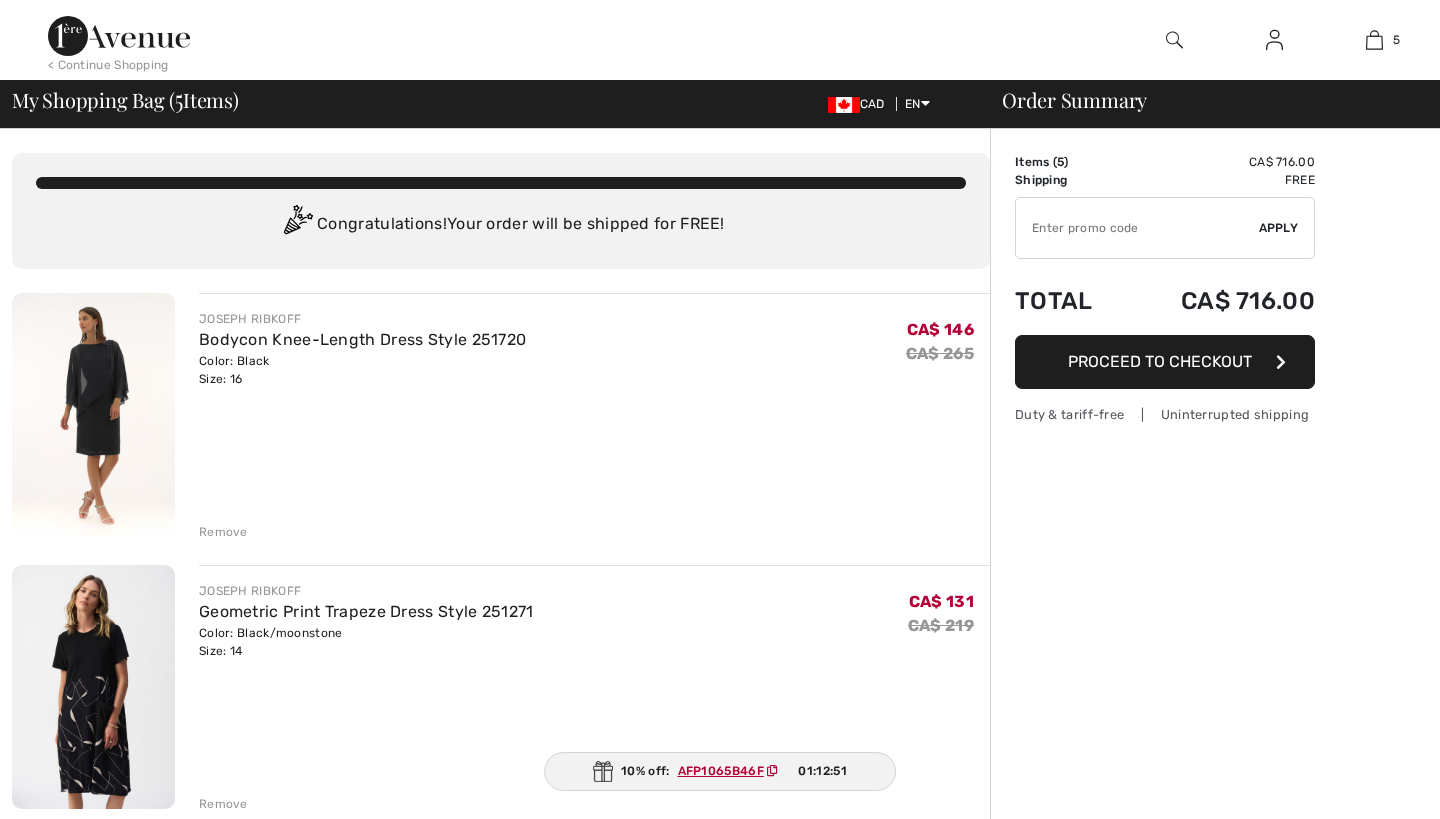 scroll, scrollTop: 0, scrollLeft: 0, axis: both 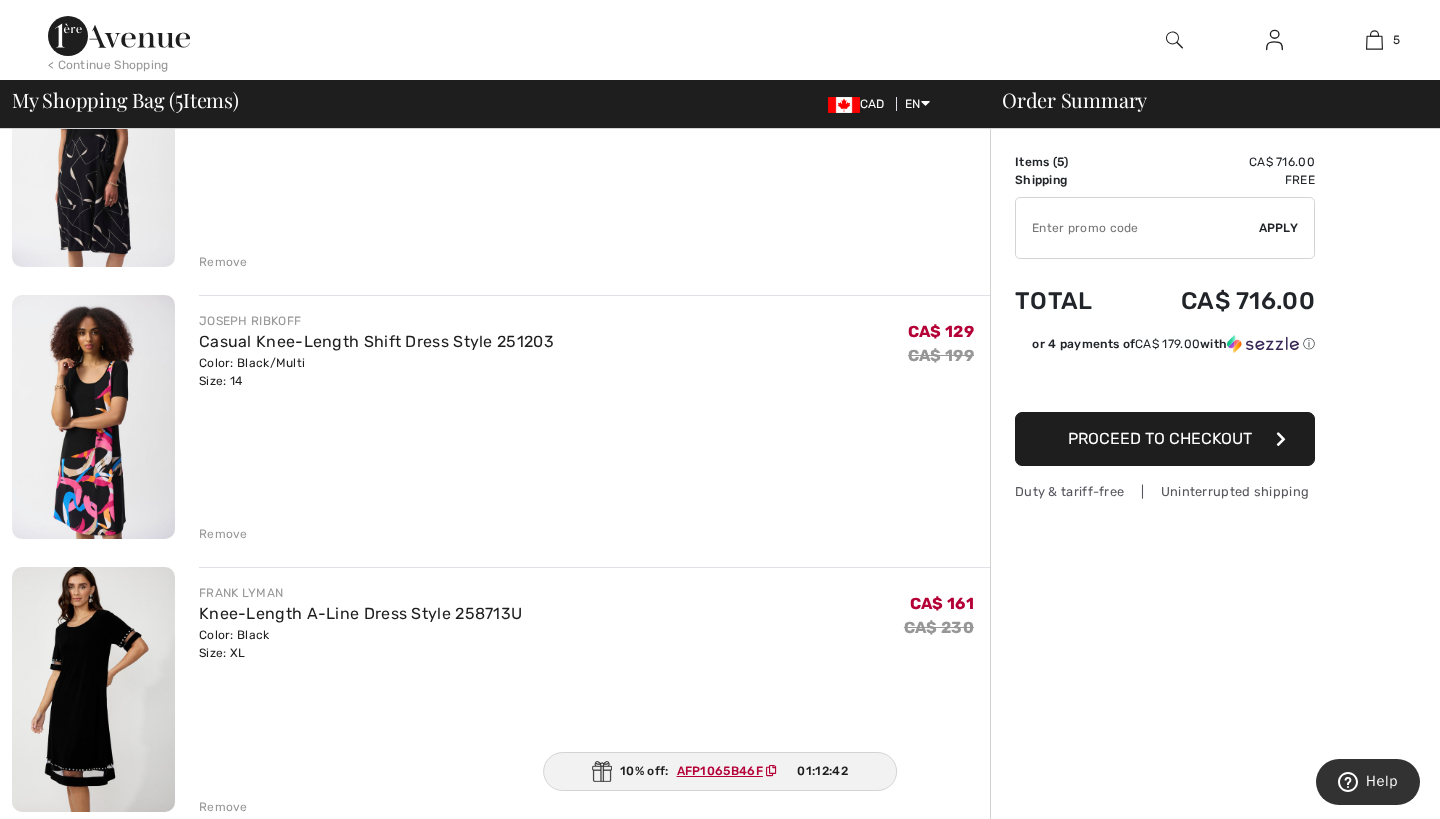 click on "Remove" at bounding box center (223, 534) 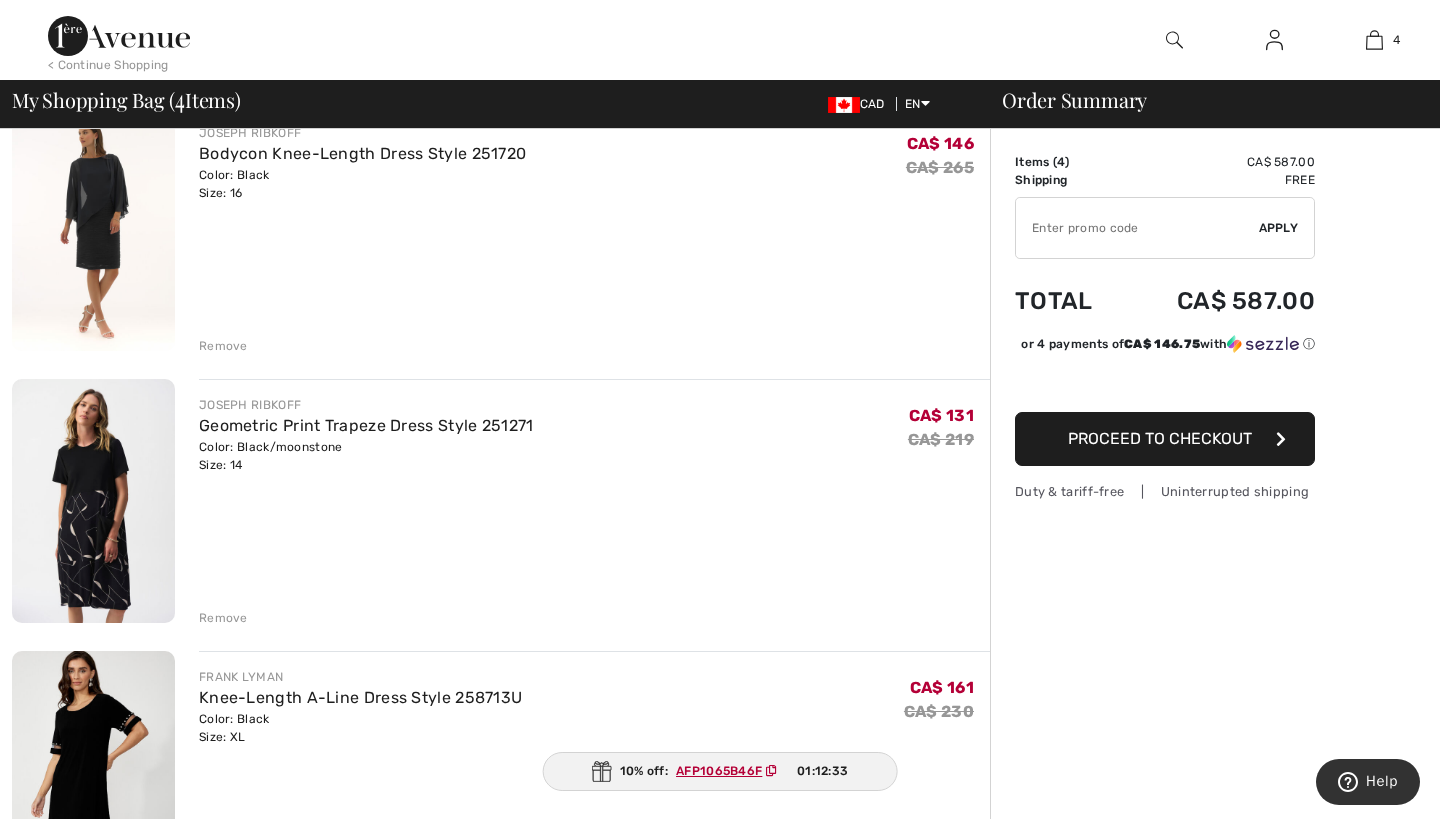 scroll, scrollTop: 207, scrollLeft: 0, axis: vertical 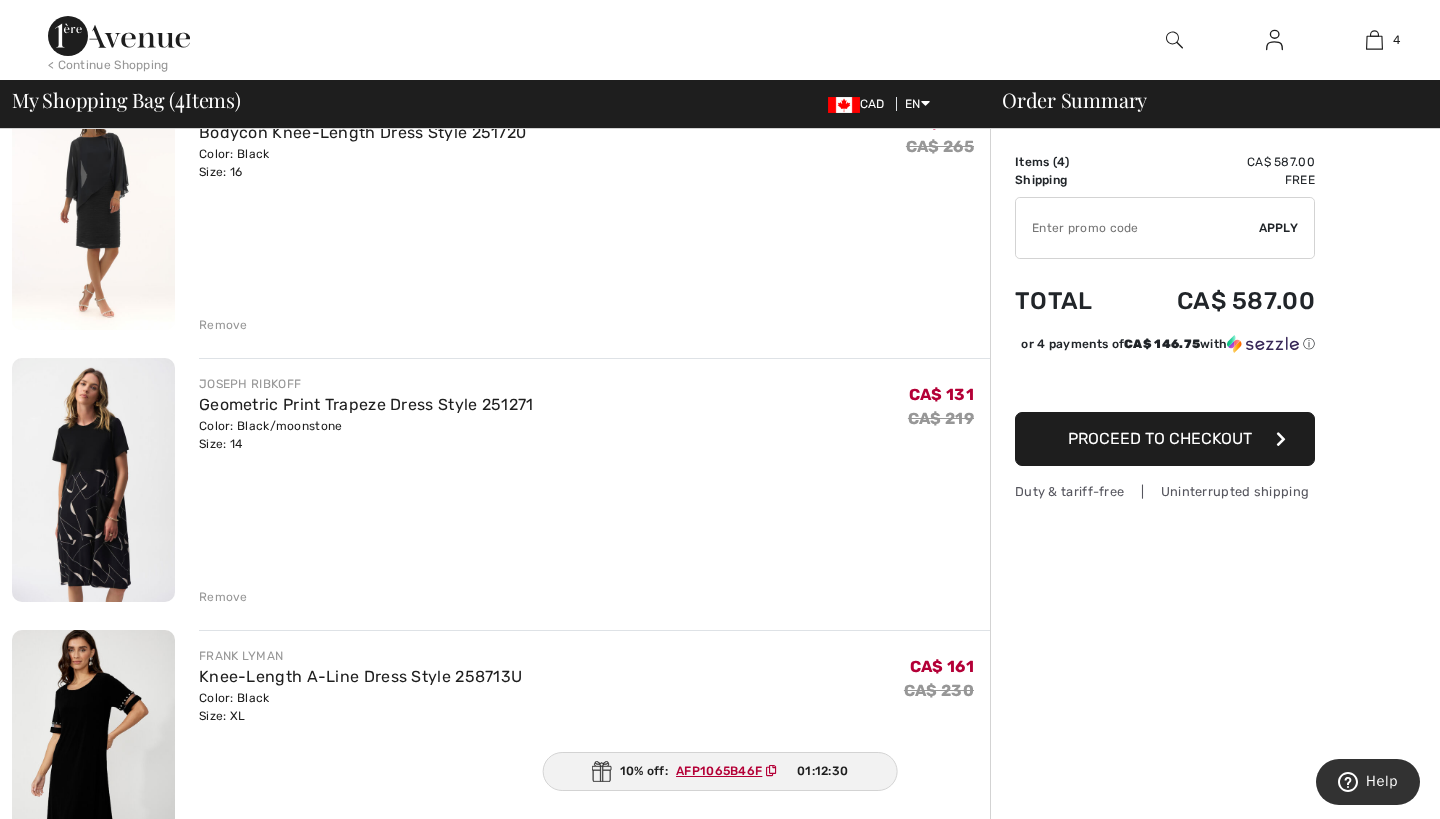 click at bounding box center (93, 480) 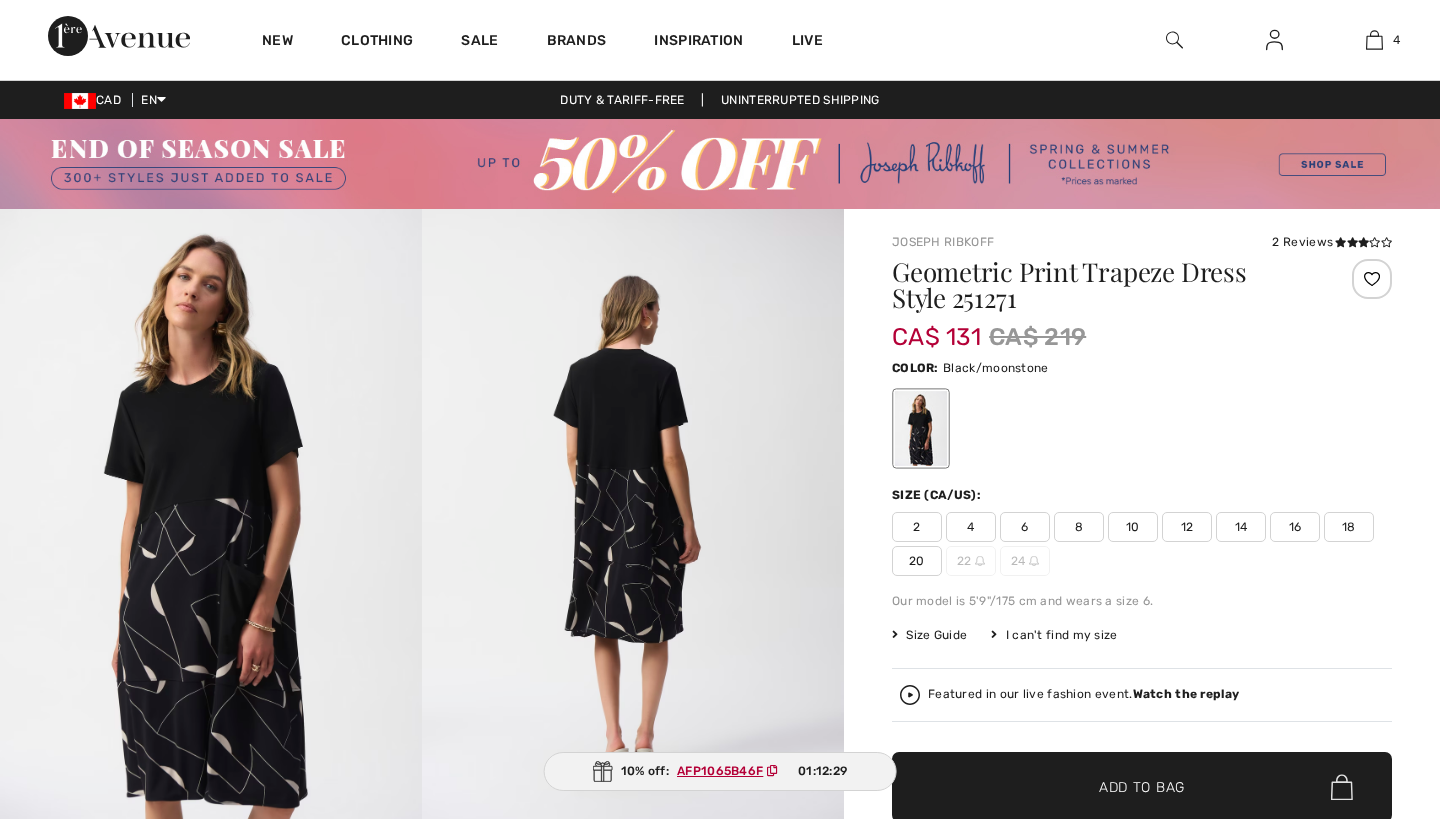 scroll, scrollTop: 0, scrollLeft: 0, axis: both 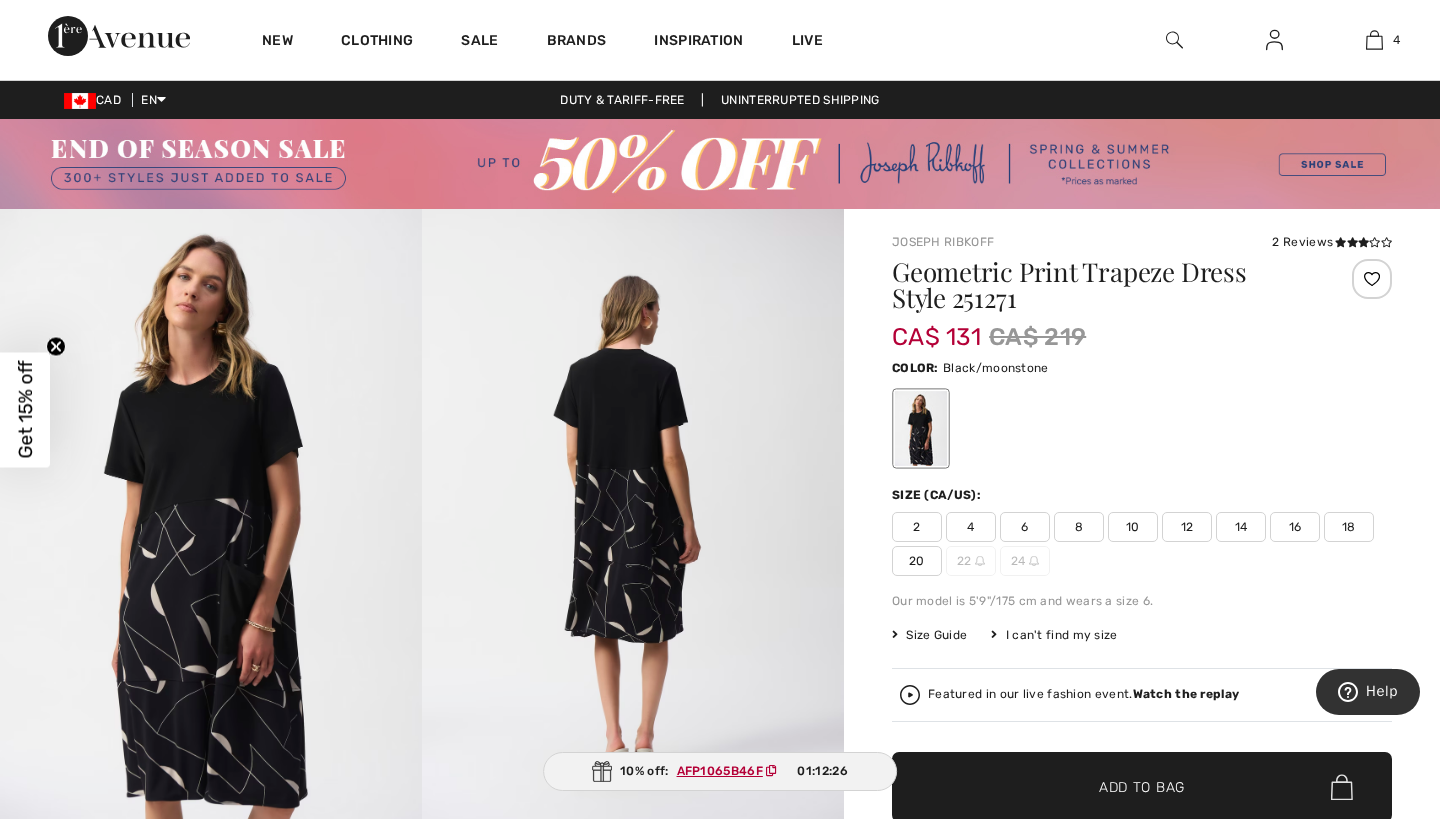 click at bounding box center [633, 525] 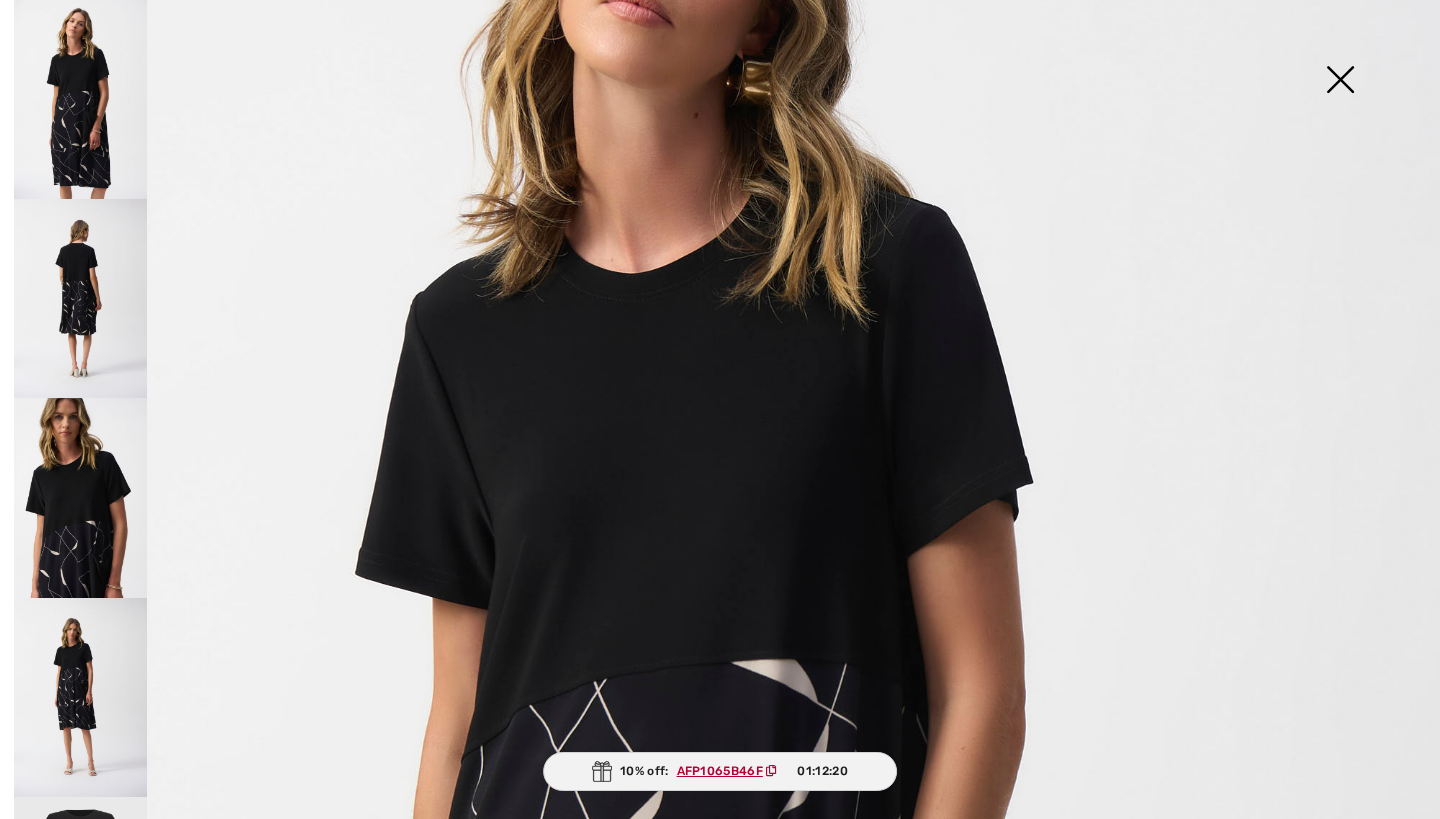 scroll, scrollTop: 309, scrollLeft: 0, axis: vertical 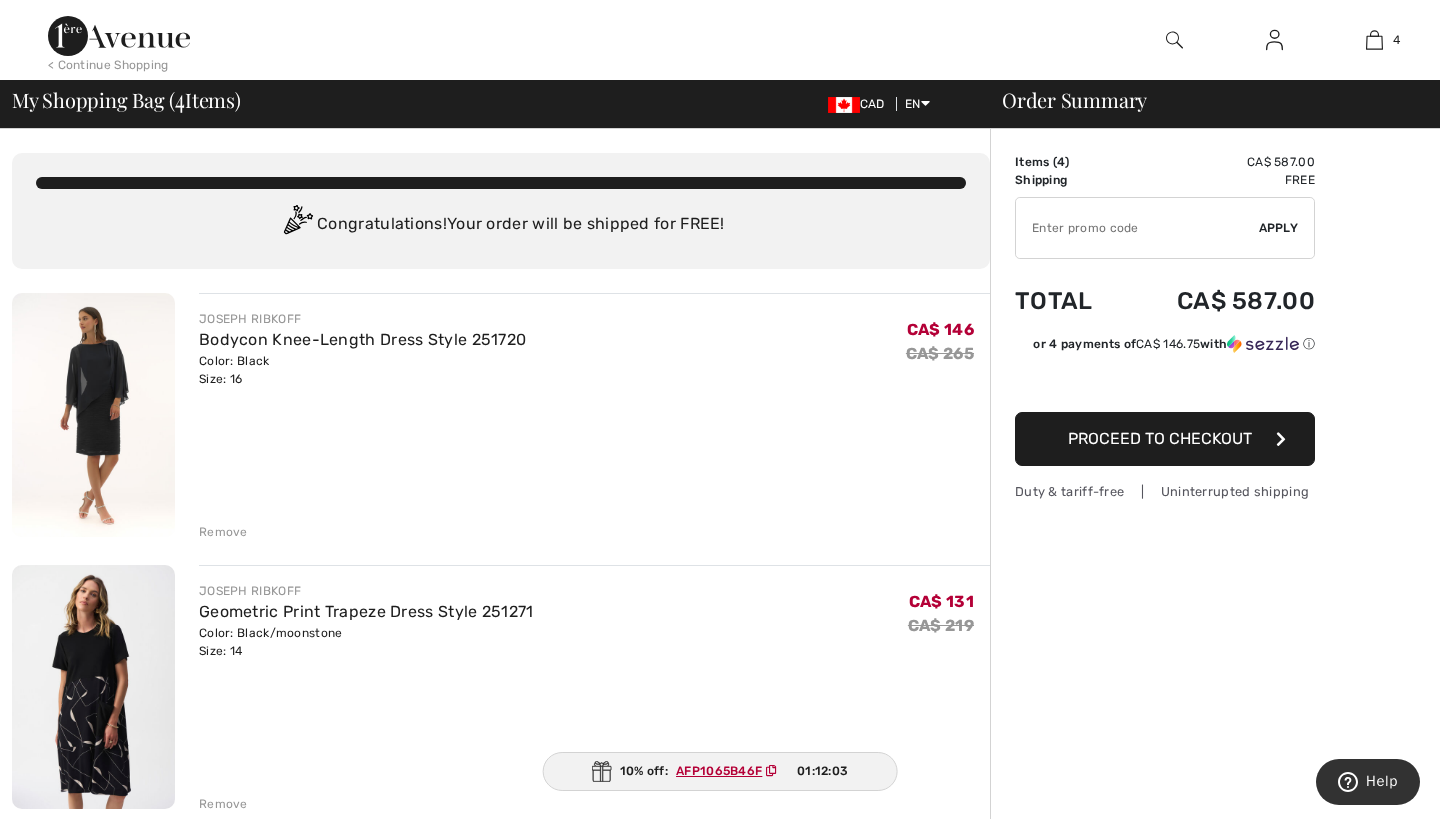click on "AFP1065B46F" at bounding box center (730, 771) 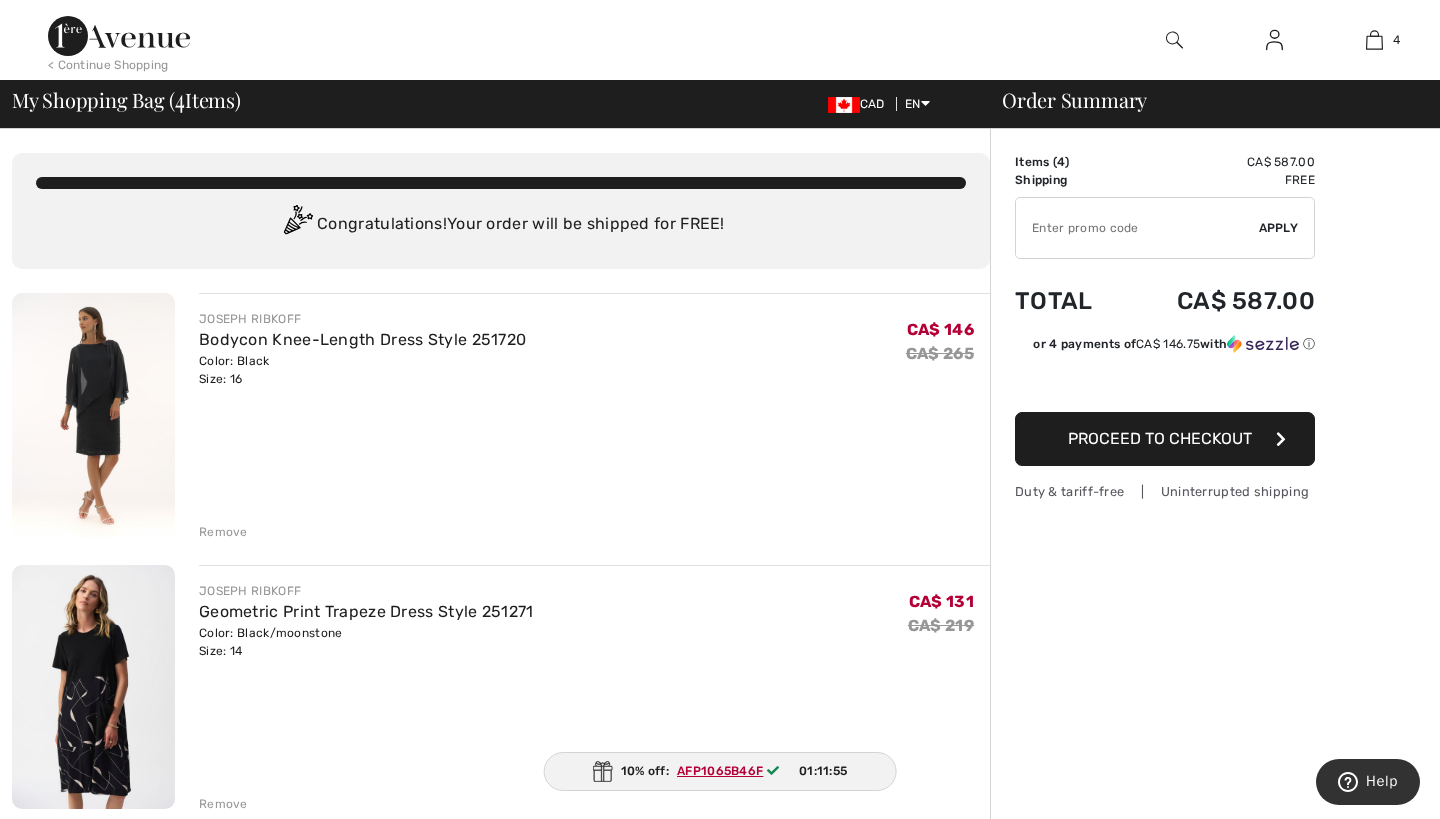 click on "Remove" at bounding box center (223, 532) 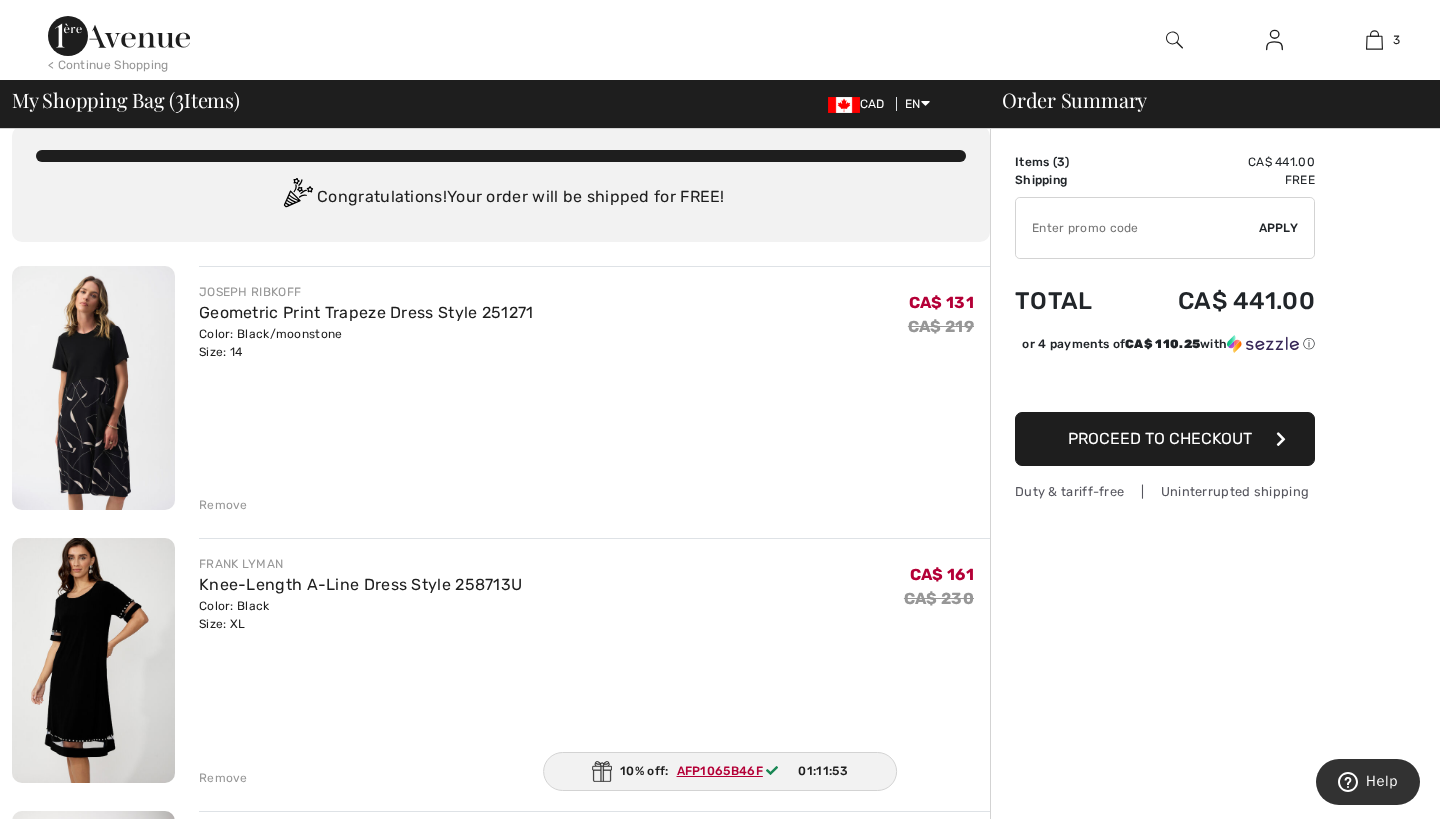 scroll, scrollTop: 50, scrollLeft: 0, axis: vertical 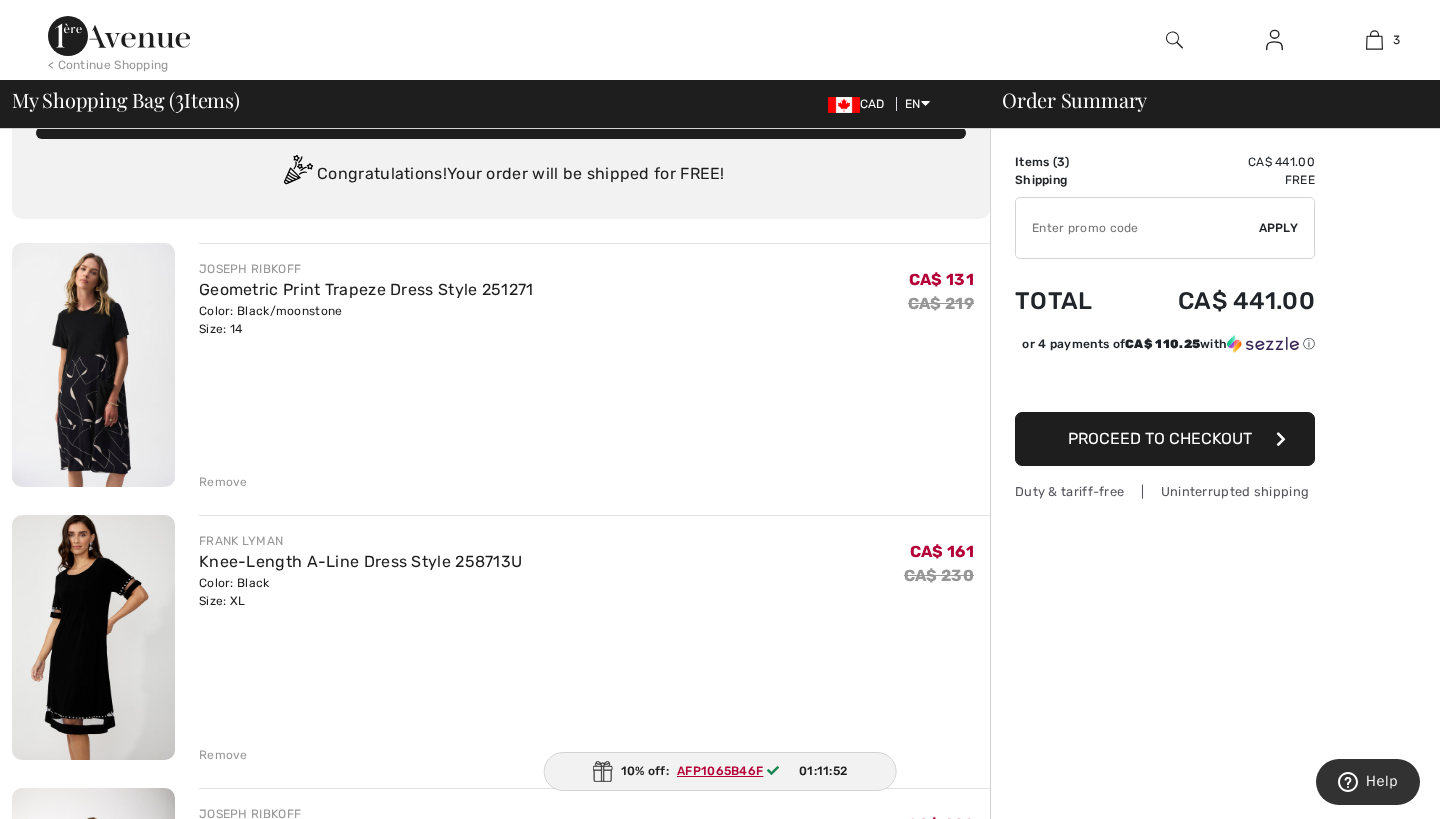 click on "Knee-Length A-Line Dress Style 258713U" at bounding box center [360, 562] 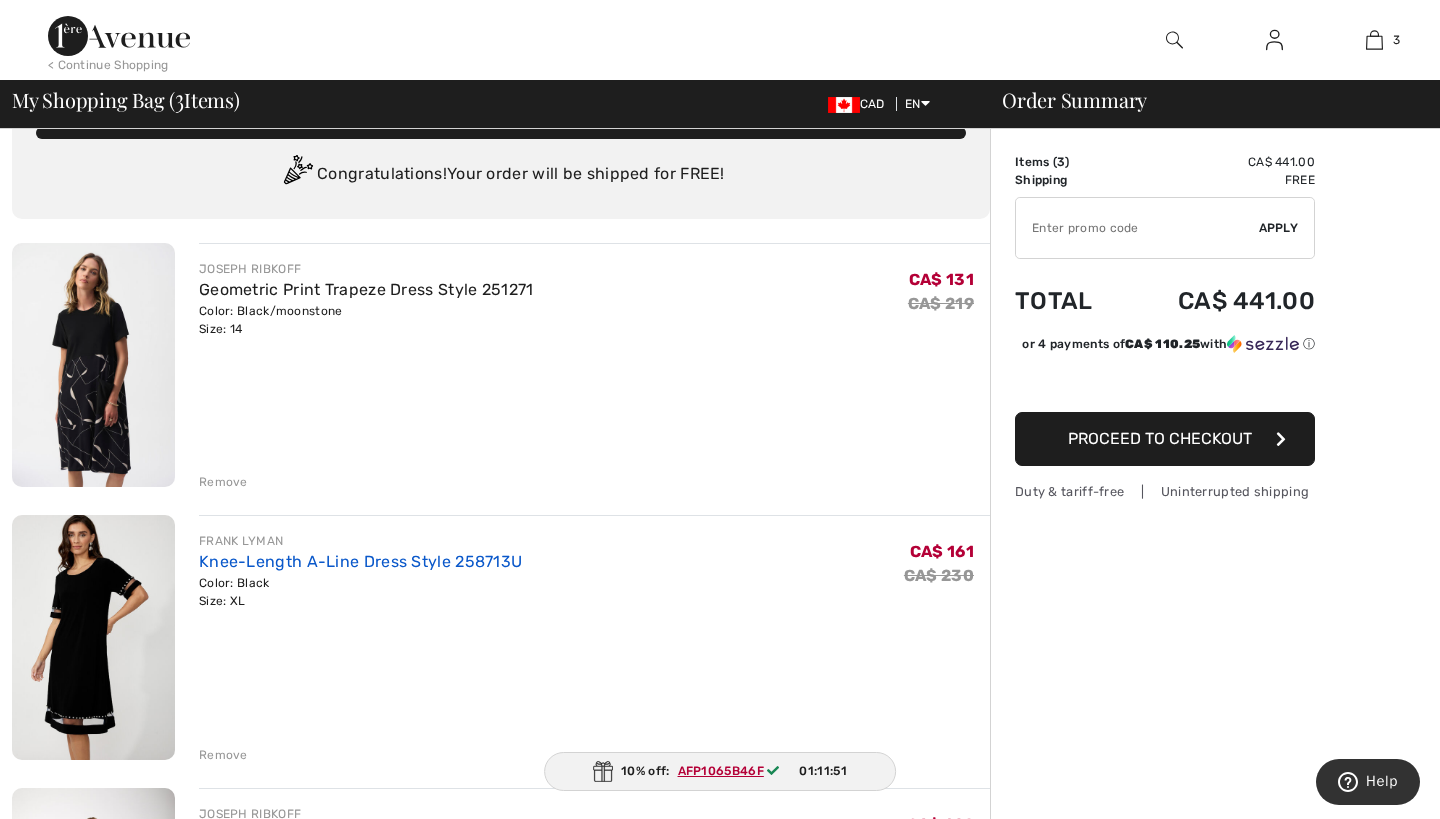 click on "Knee-Length A-Line Dress Style 258713U" at bounding box center [360, 561] 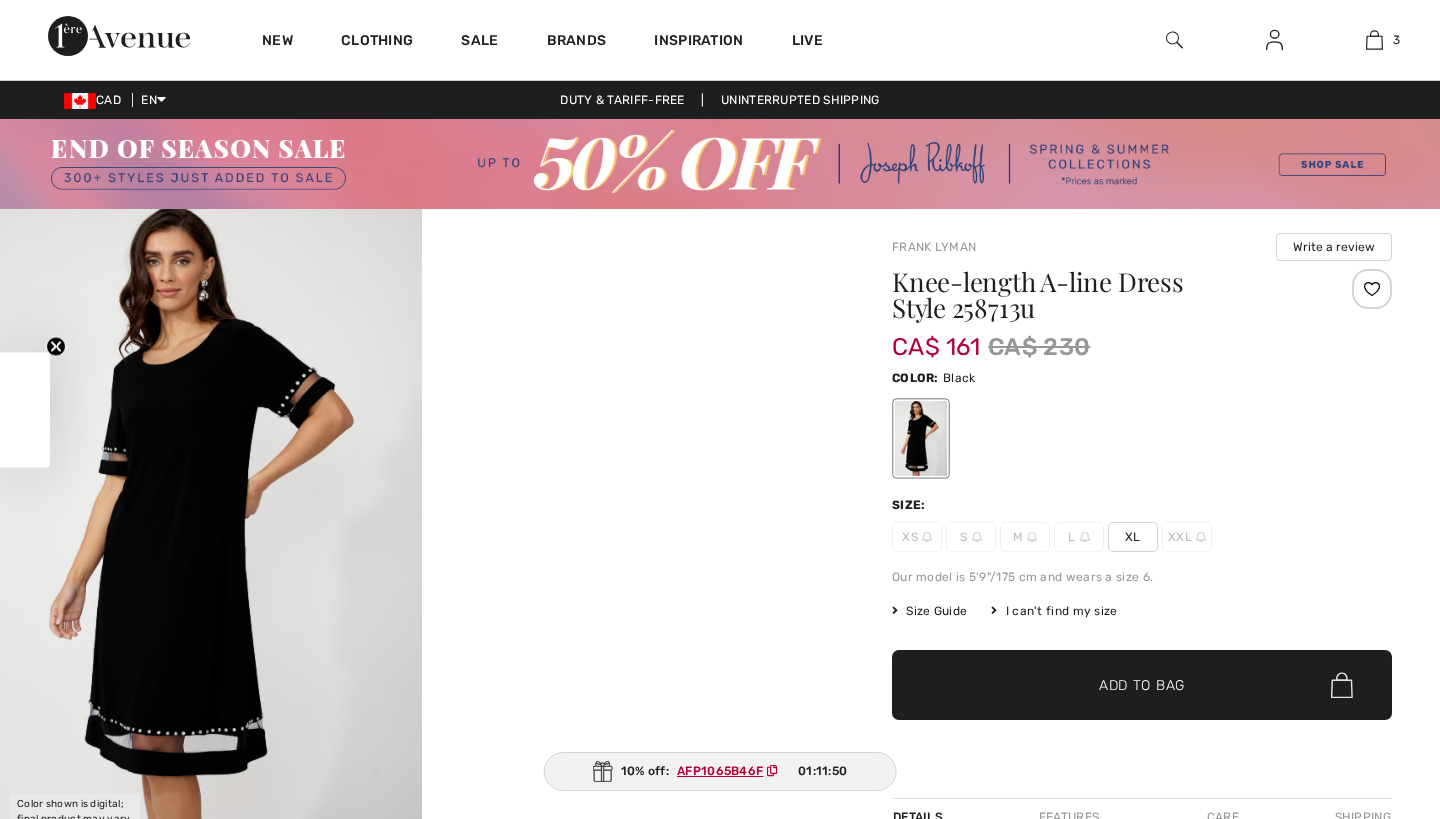 scroll, scrollTop: 0, scrollLeft: 0, axis: both 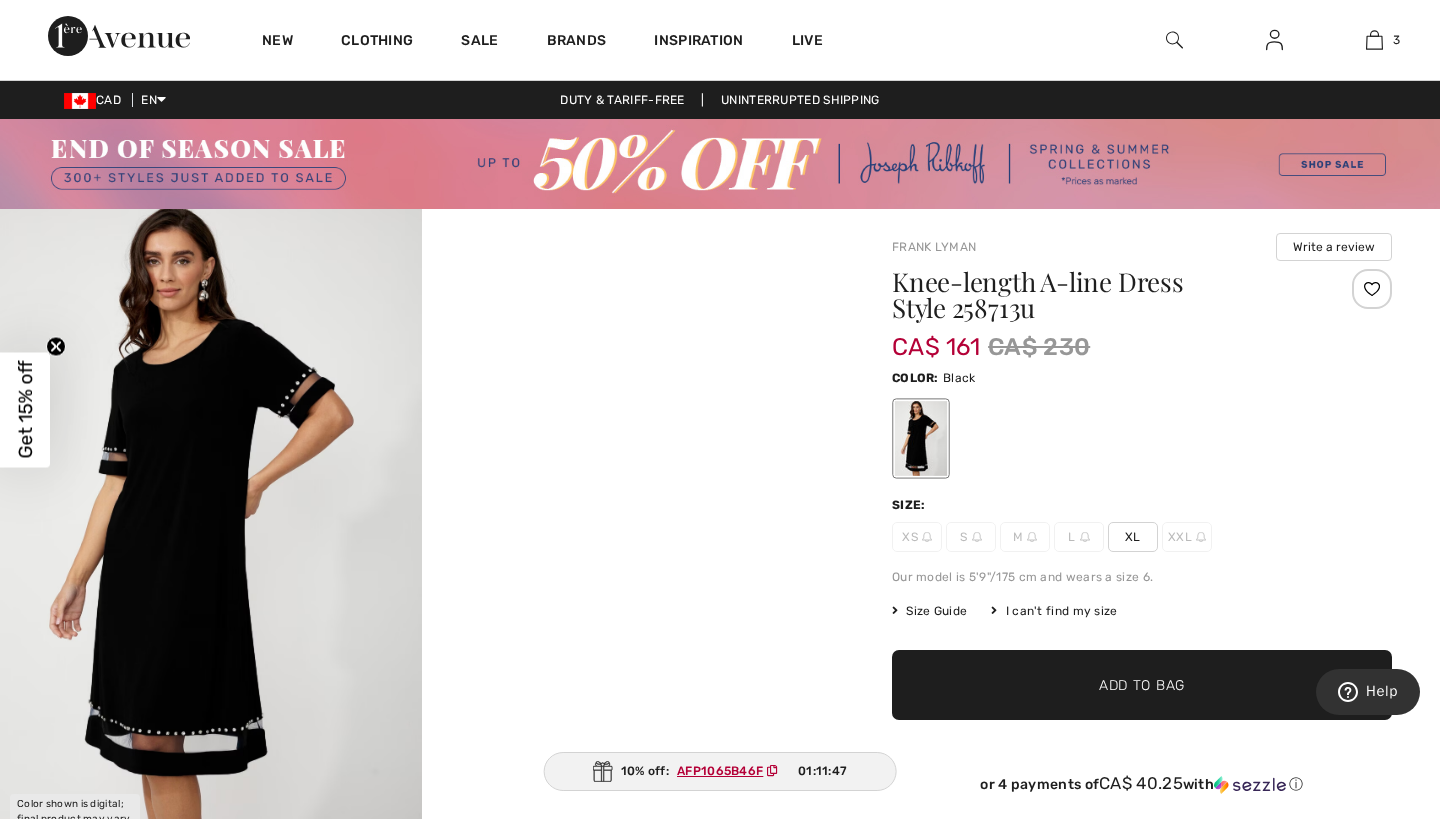 click at bounding box center [211, 525] 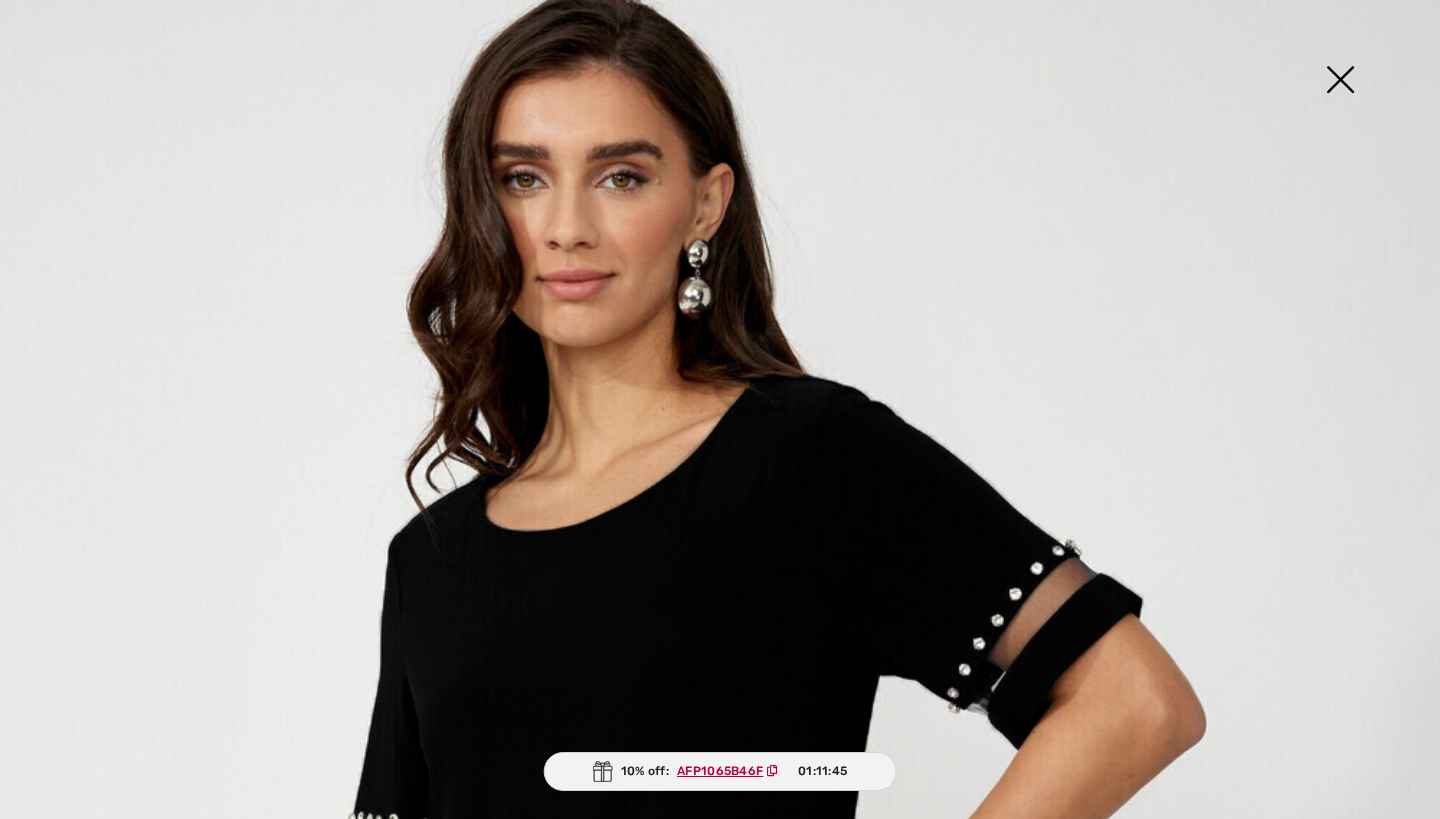 click at bounding box center (720, 1080) 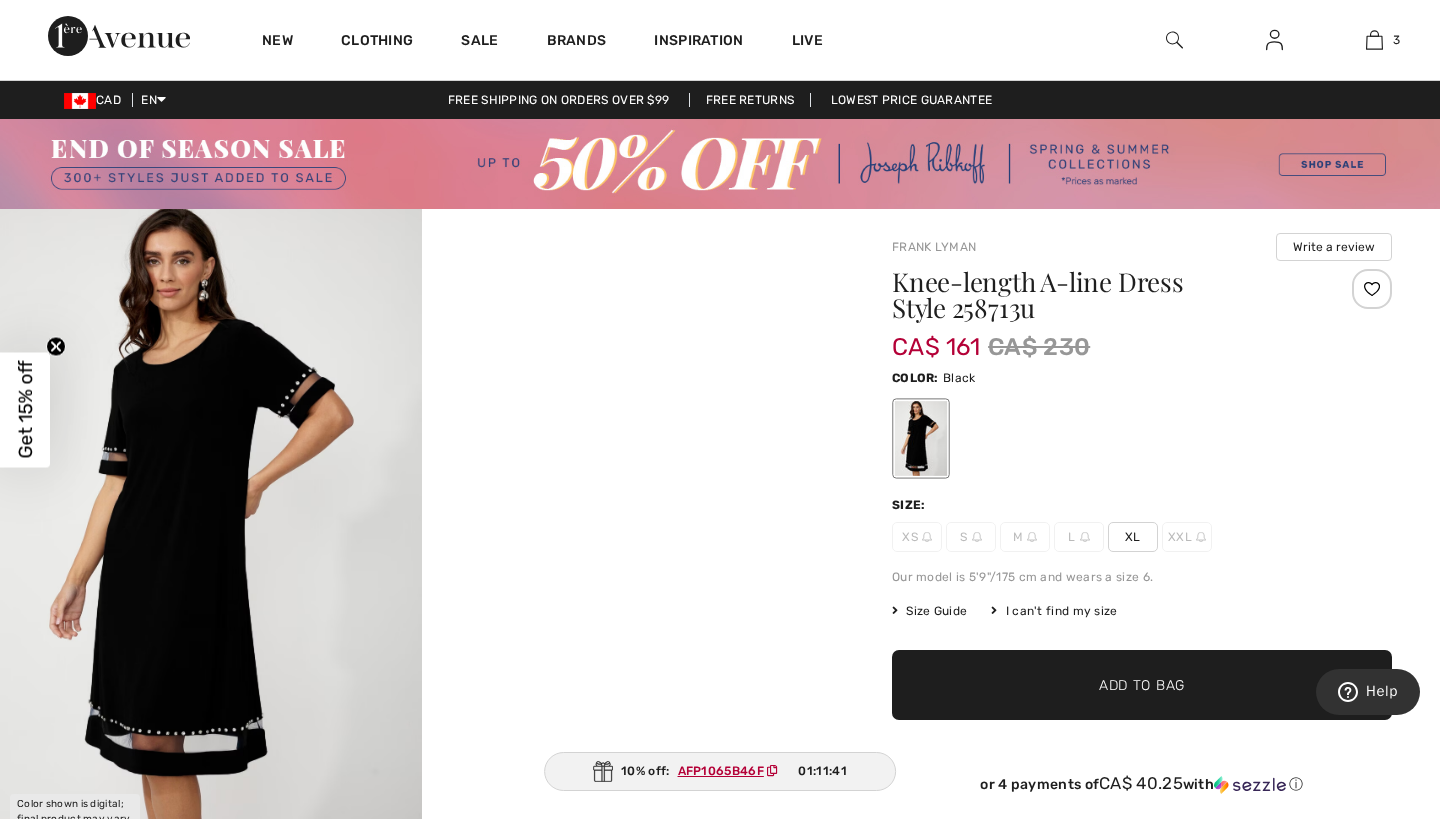 scroll, scrollTop: 0, scrollLeft: 0, axis: both 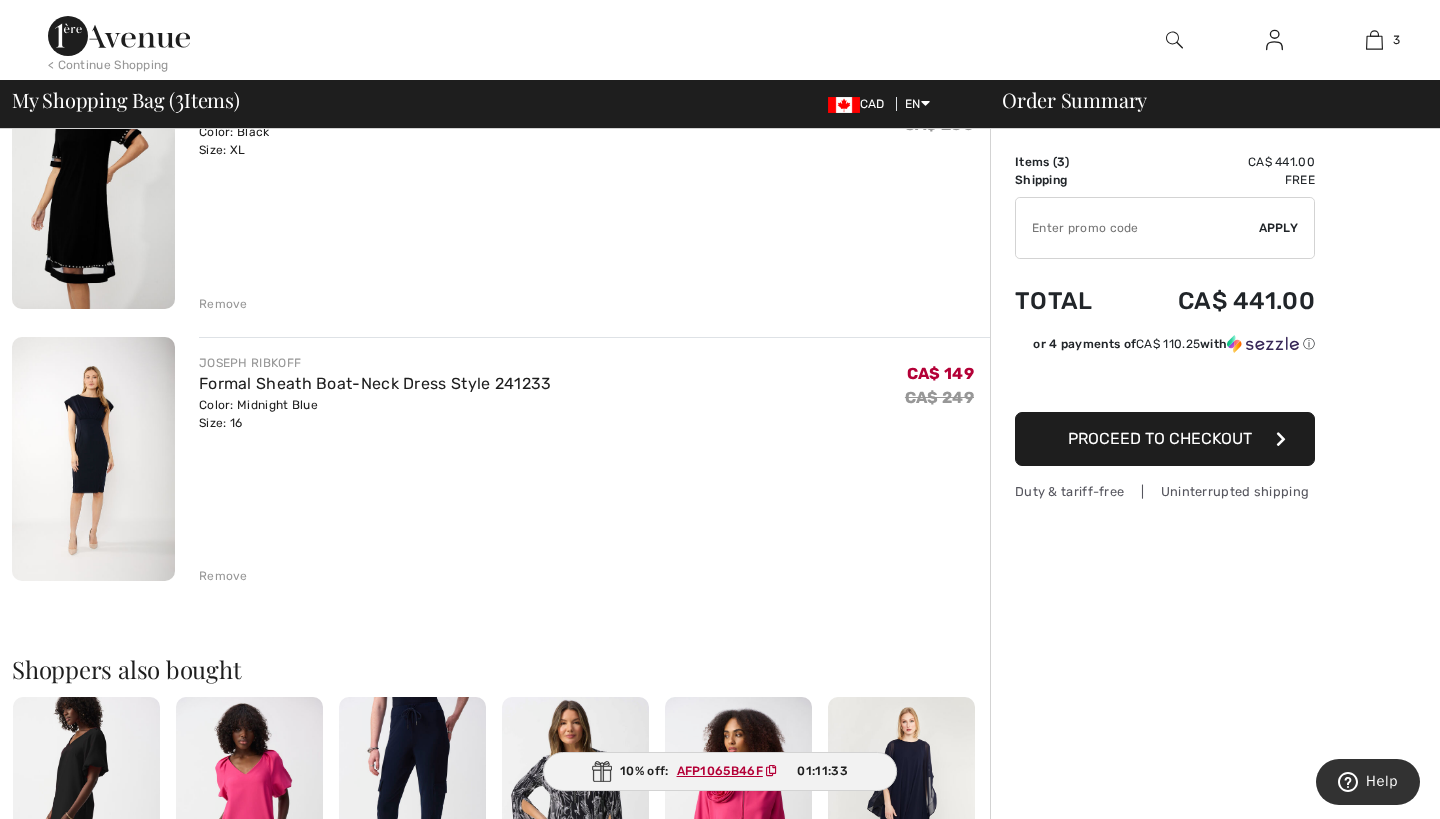 click on "Remove" at bounding box center (223, 576) 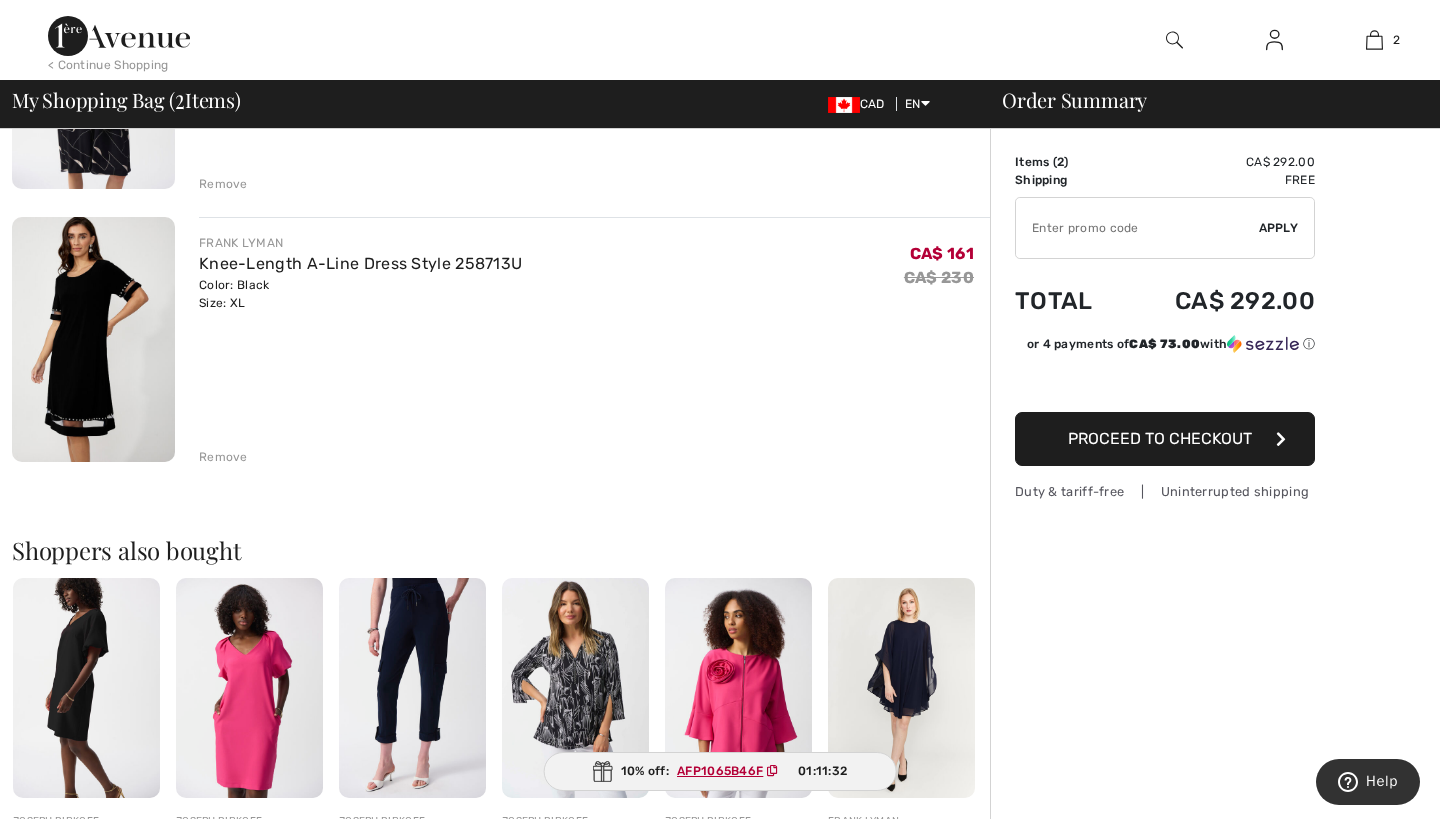 scroll, scrollTop: 137, scrollLeft: 0, axis: vertical 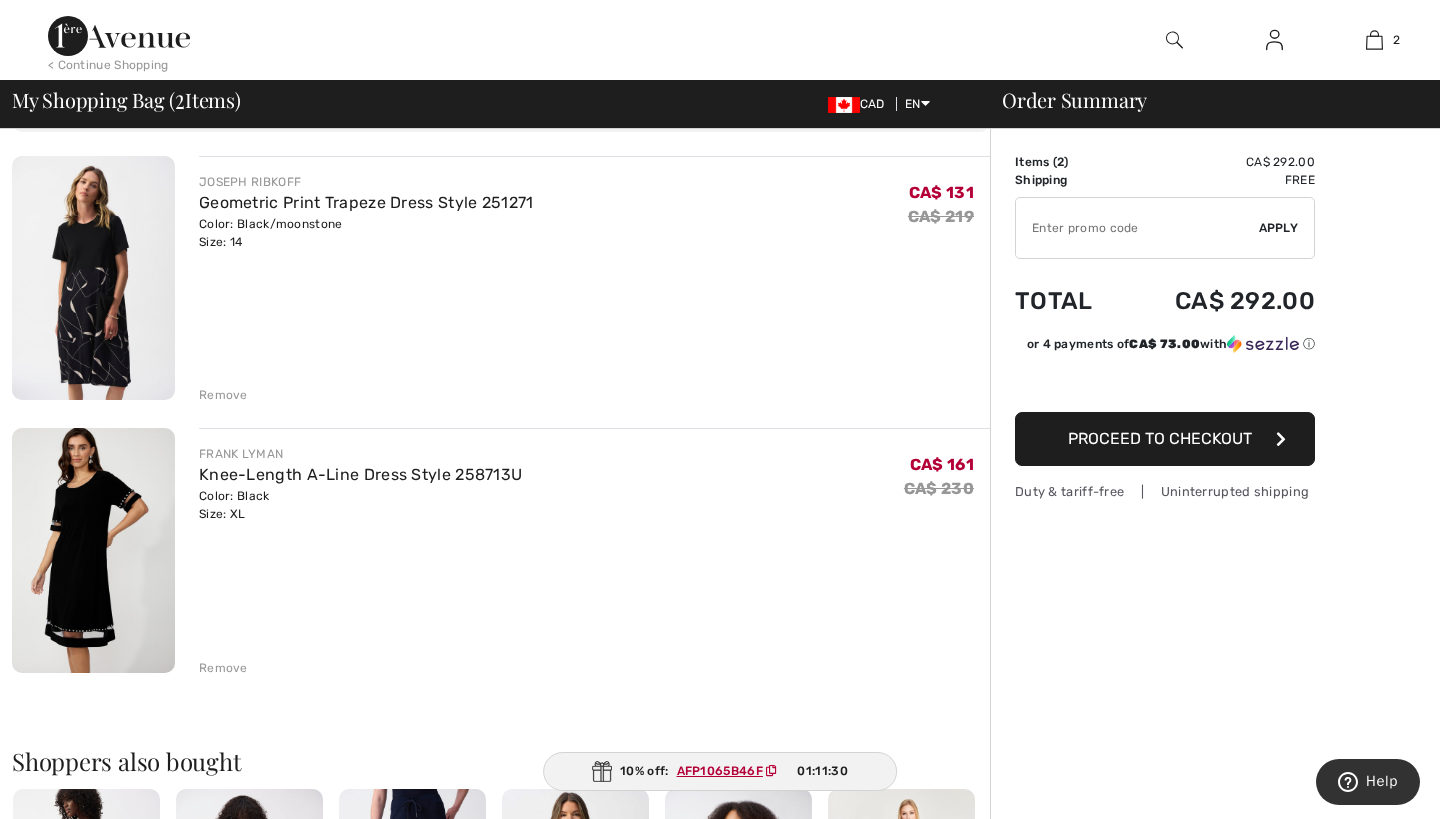 click at bounding box center [1137, 228] 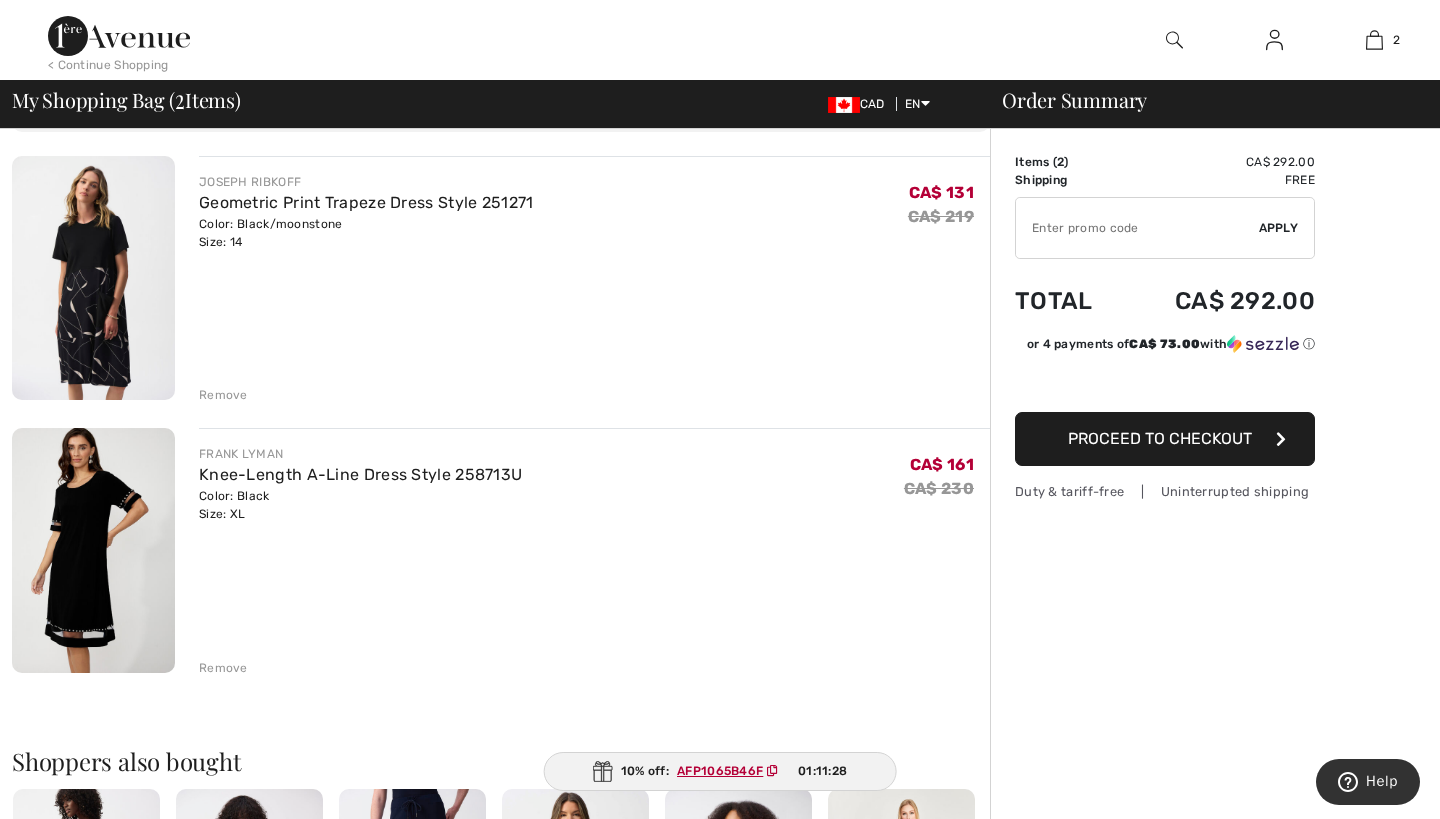 paste on "AFP1065B46F" 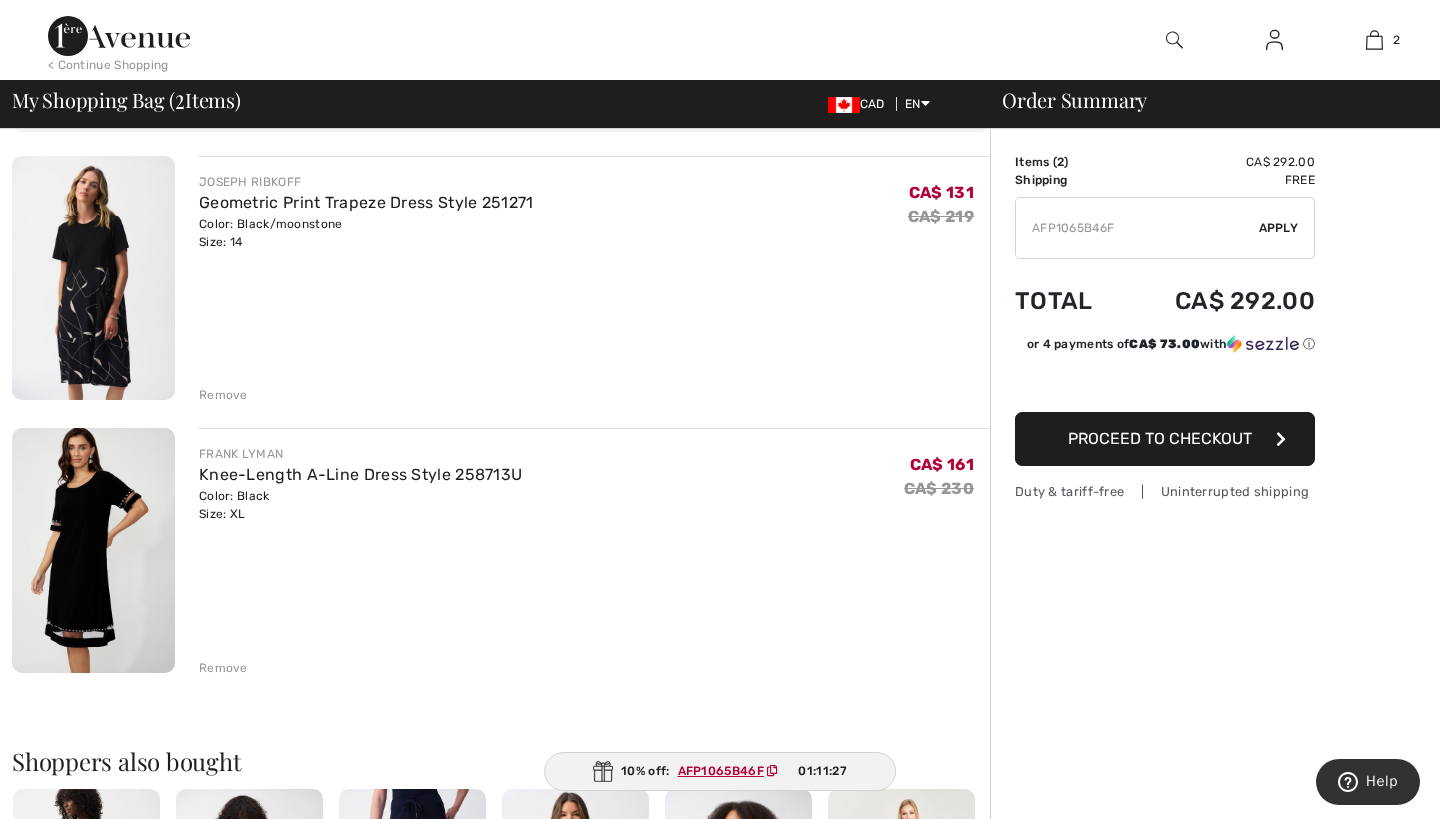 type on "AFP1065B46F" 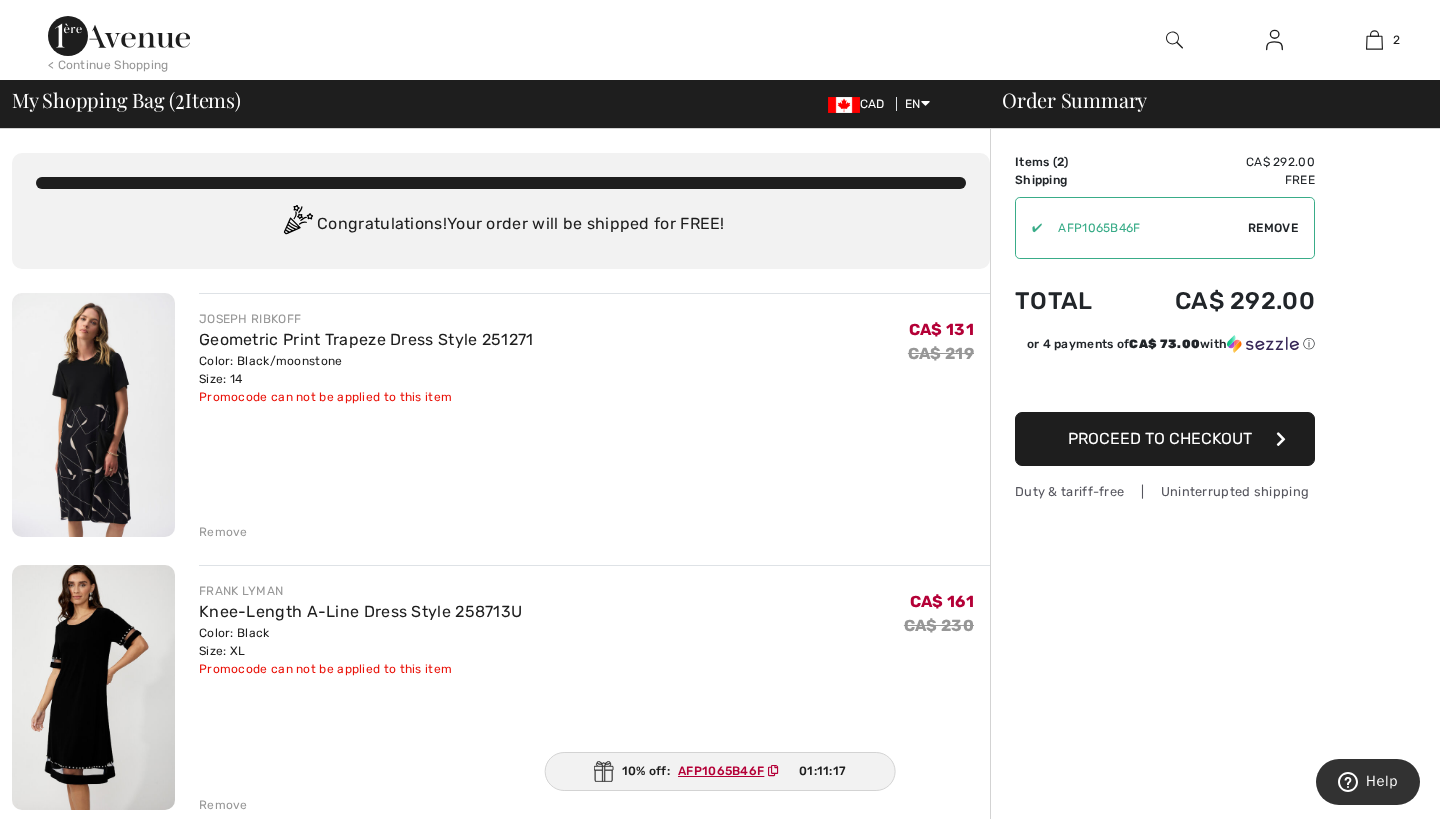 scroll, scrollTop: 0, scrollLeft: 0, axis: both 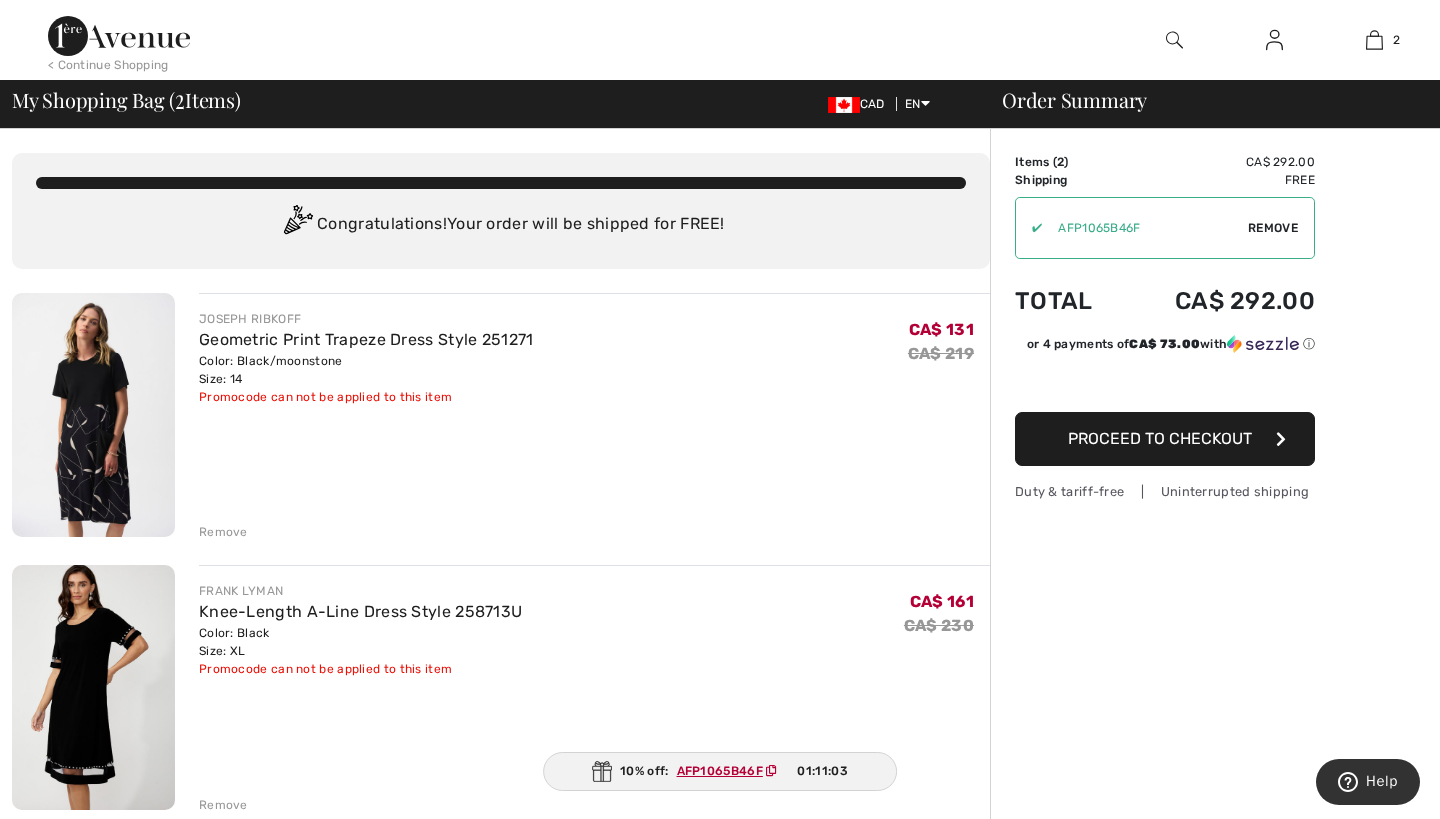 click at bounding box center (93, 687) 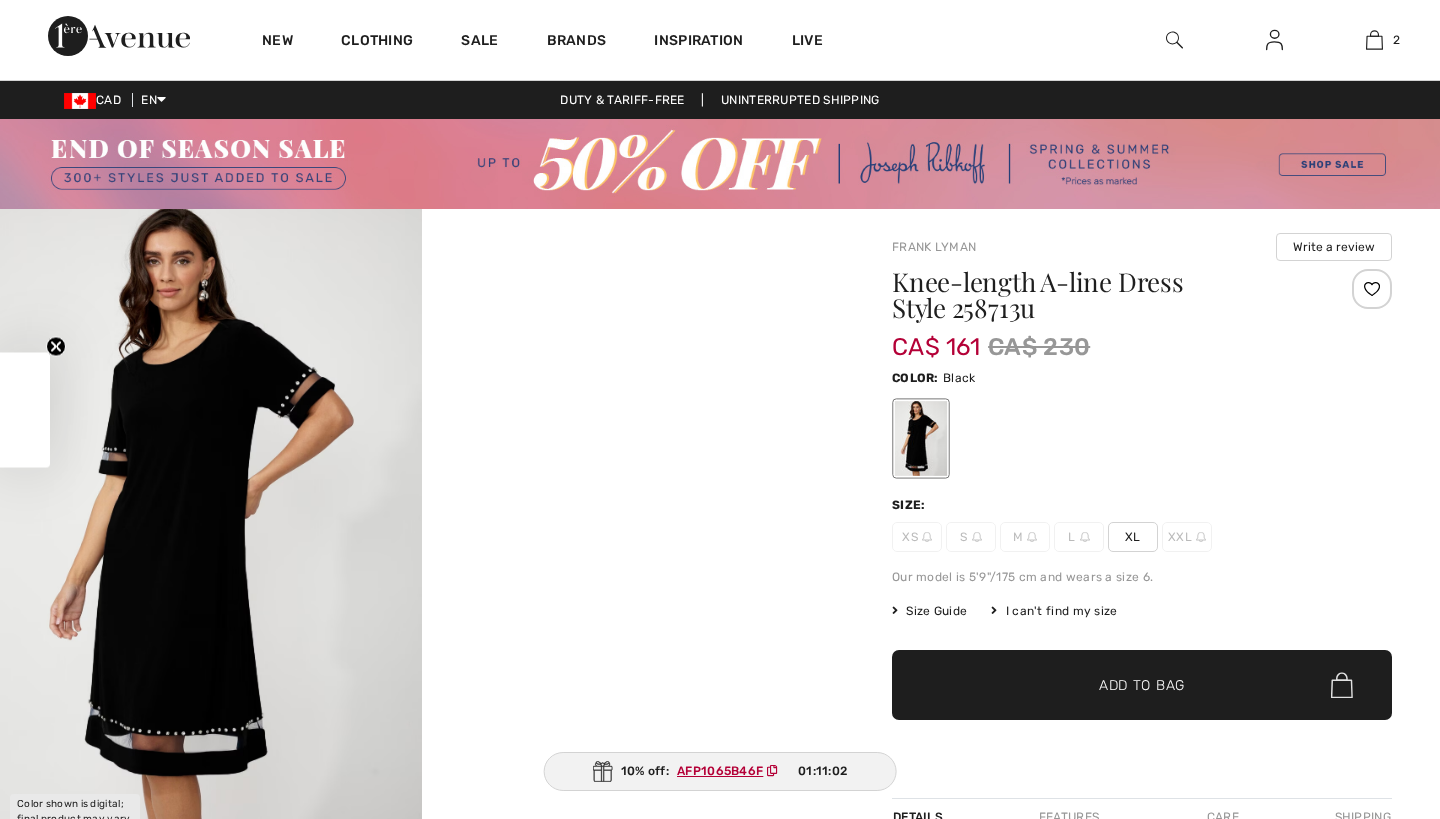 checkbox on "true" 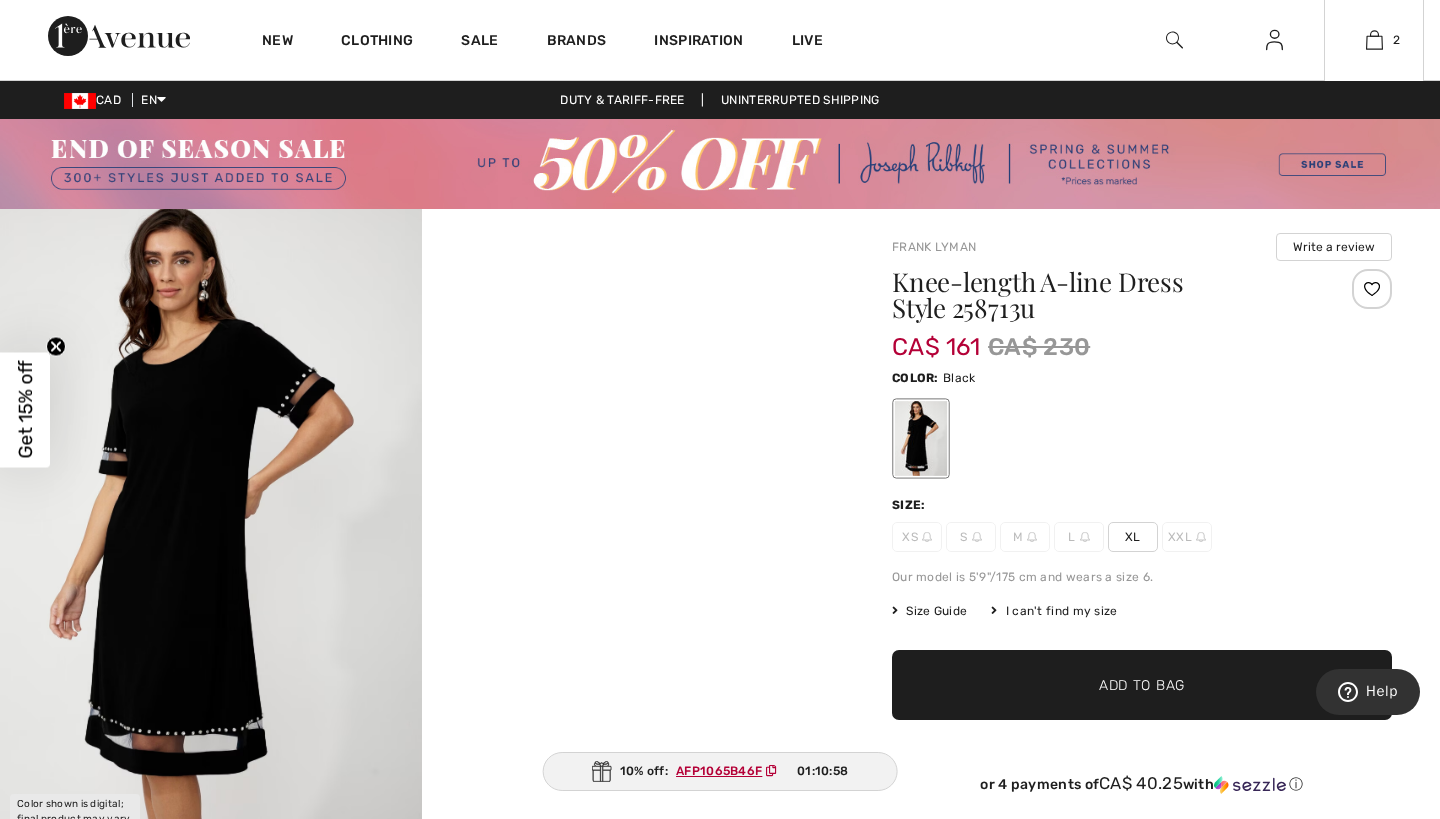 scroll, scrollTop: 0, scrollLeft: 0, axis: both 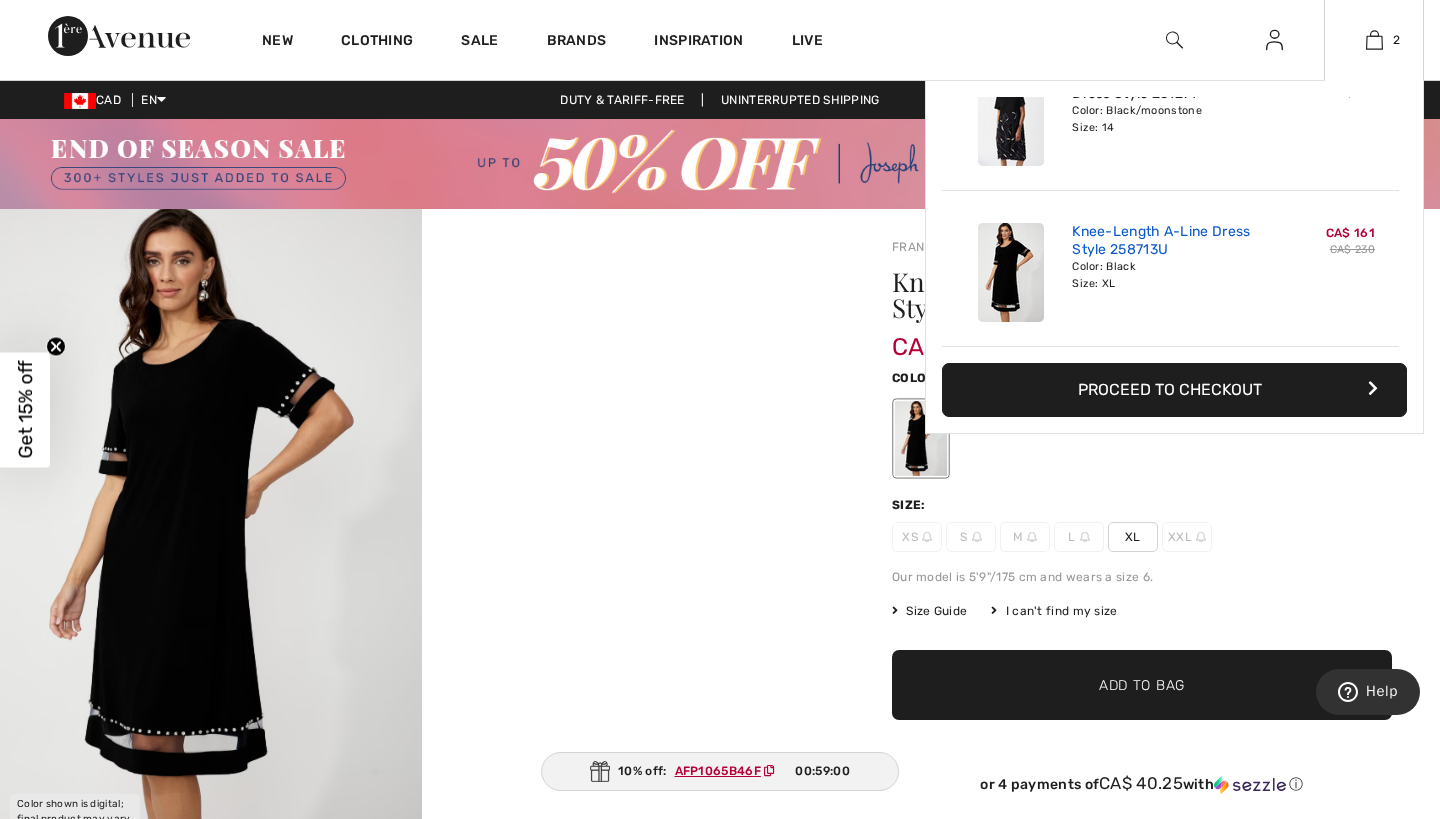 click on "Knee-Length A-Line Dress Style 258713U" at bounding box center (1170, 241) 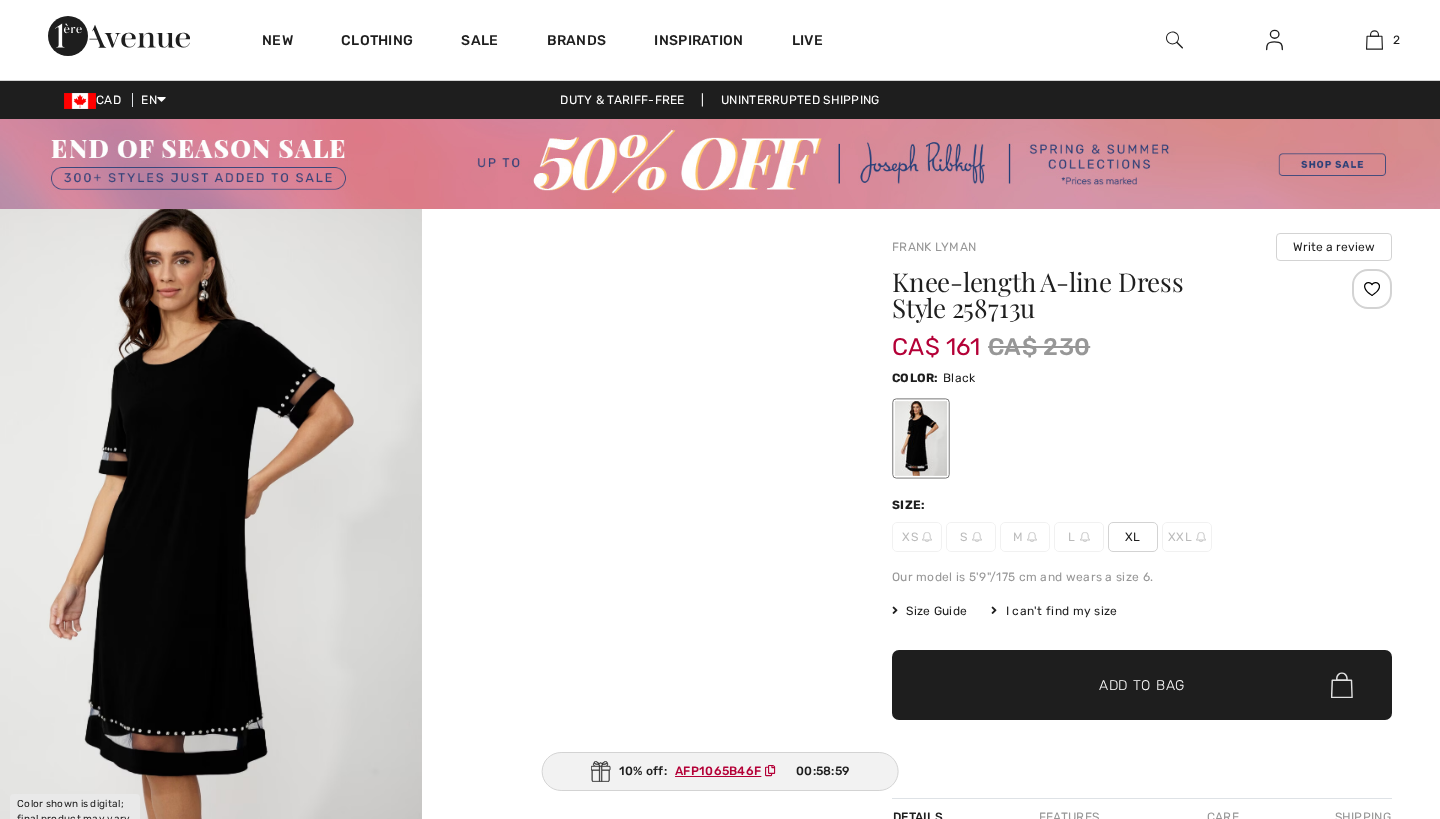 scroll, scrollTop: 0, scrollLeft: 0, axis: both 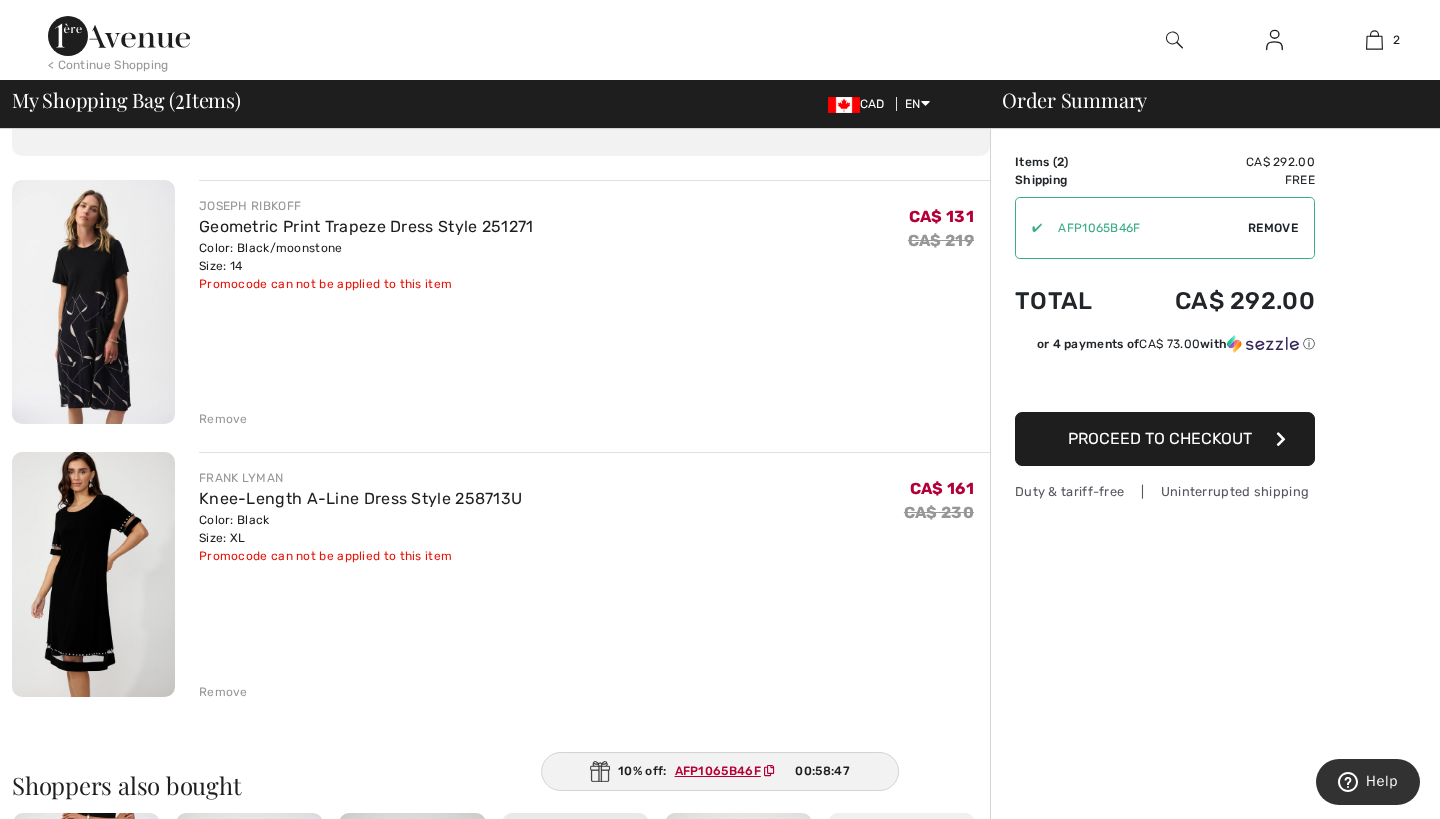 click on "Remove" at bounding box center (223, 692) 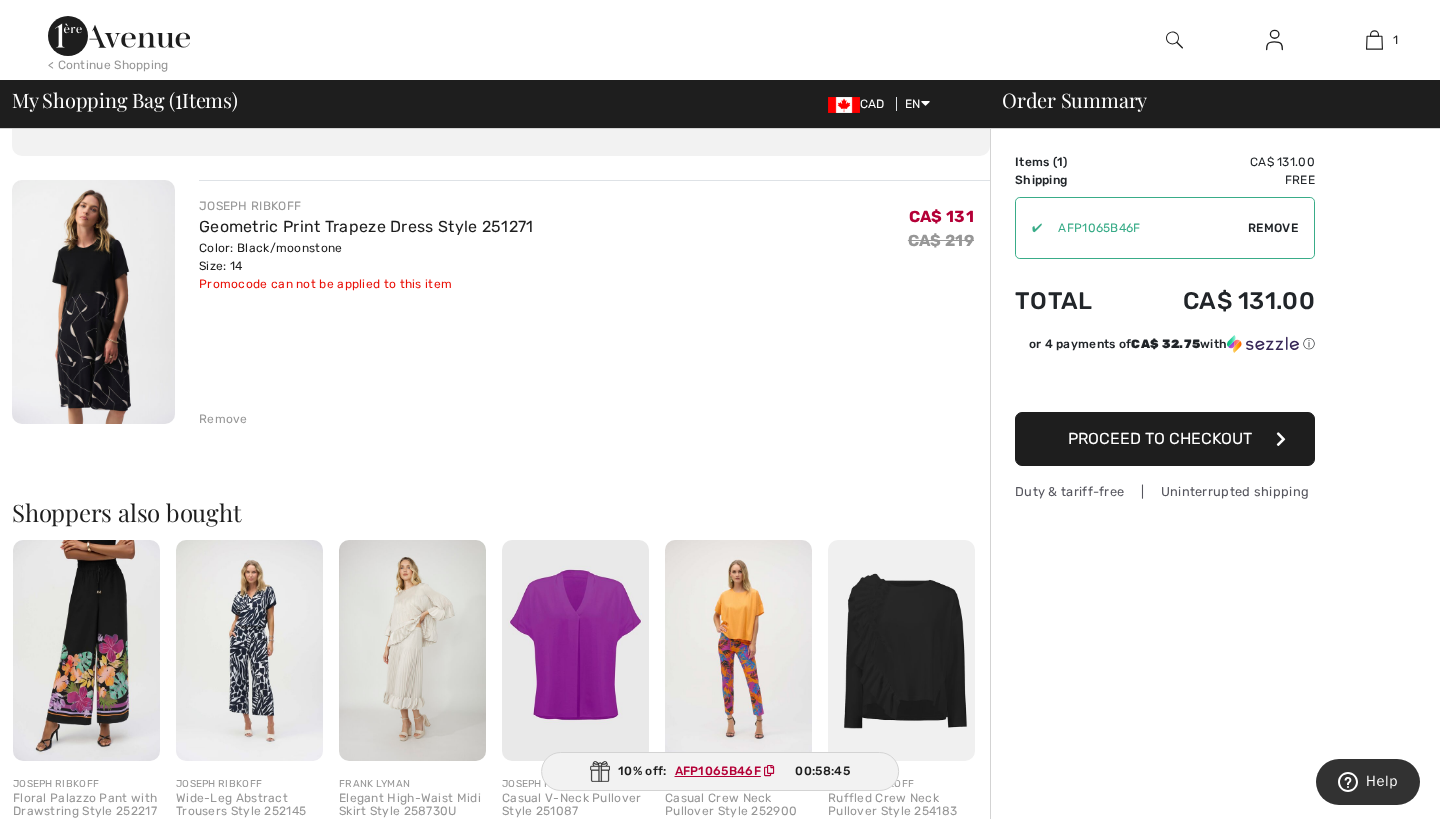 click at bounding box center (93, 302) 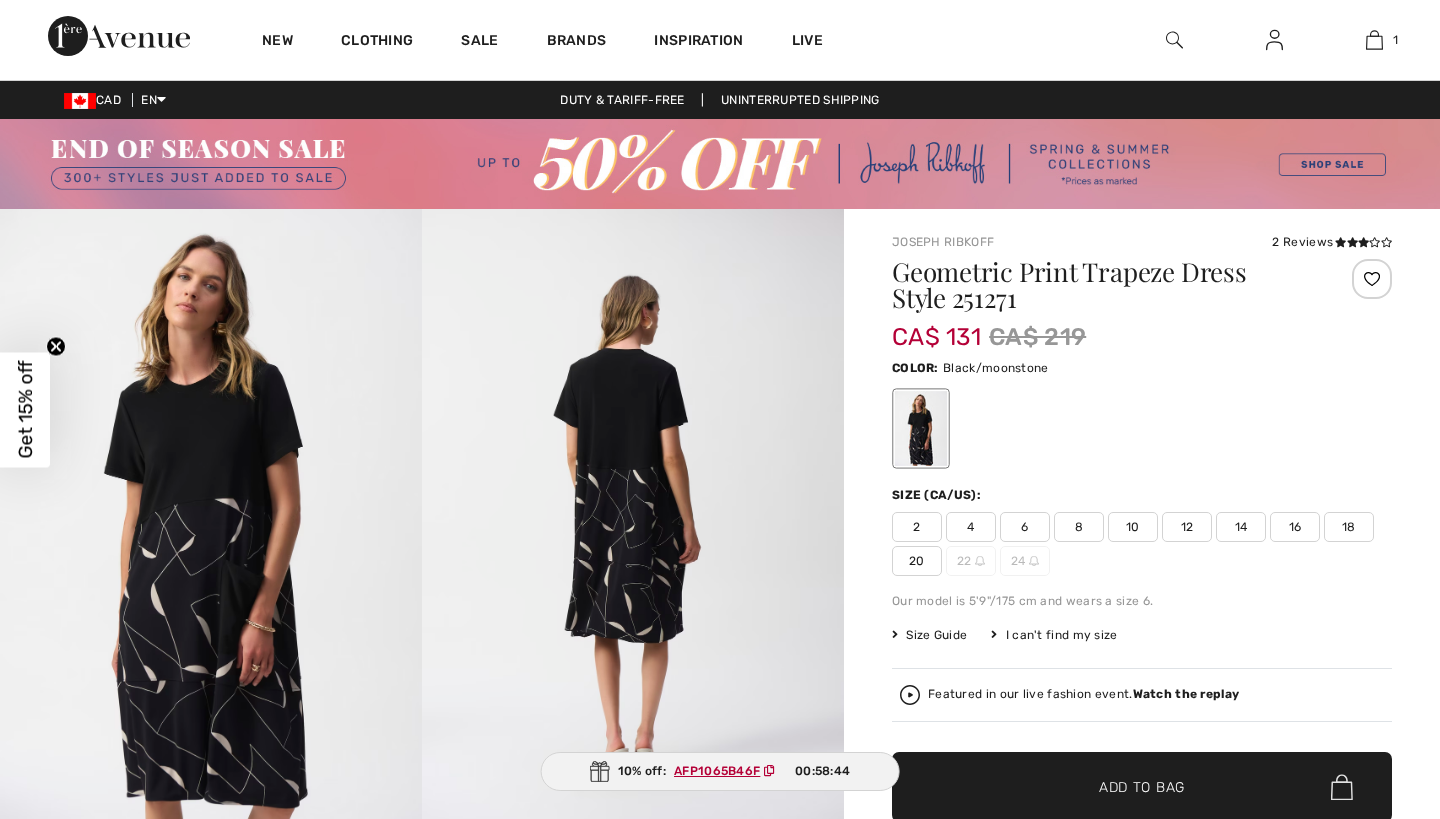 scroll, scrollTop: 0, scrollLeft: 0, axis: both 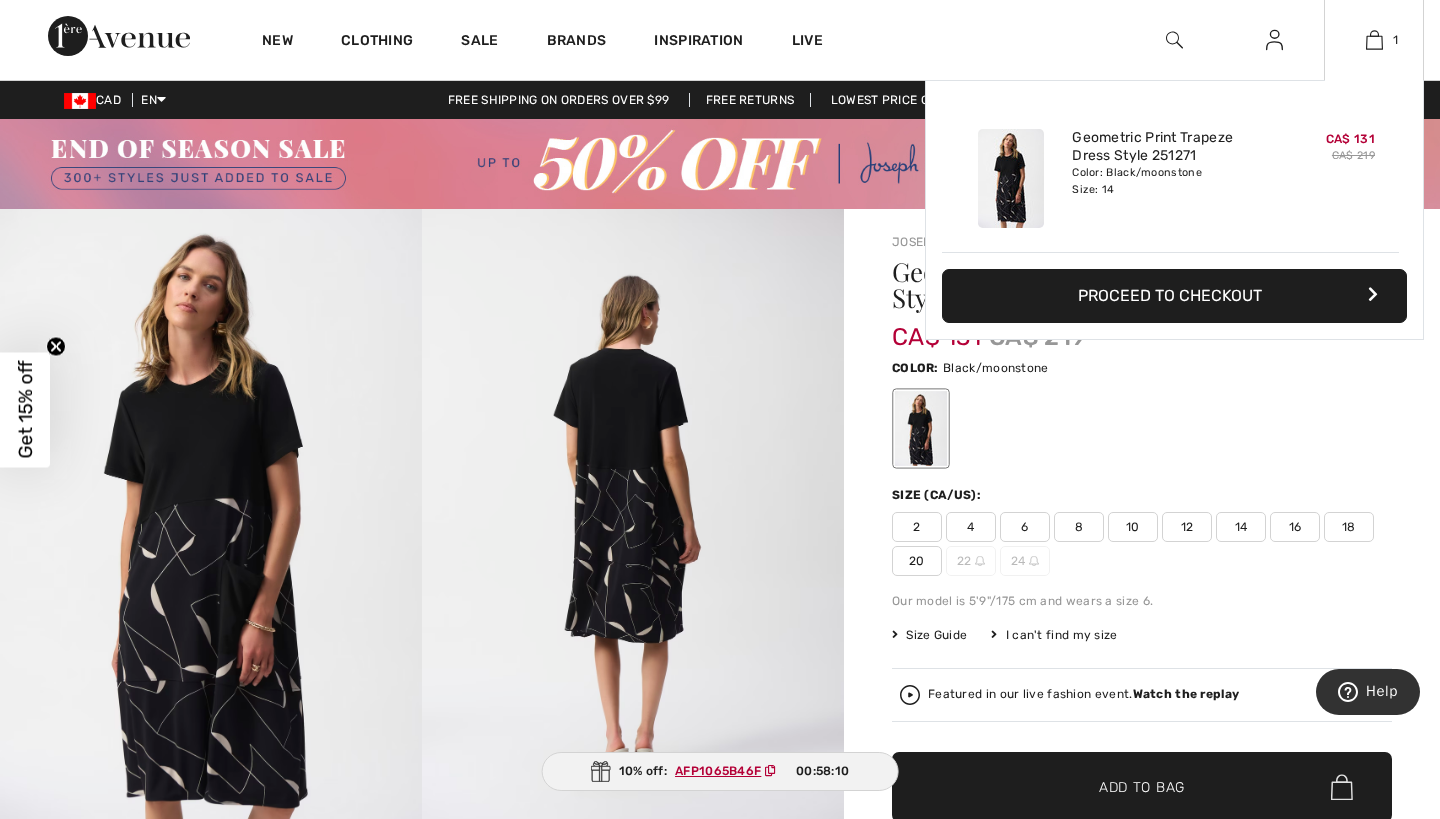 click on "1
Added to Bag
Joseph Ribkoff Geometric Print Trapeze Dress Style 251271
CA$ 131
CA$ 219
Color: Black/moonstone Size: 14
Geometric Print Trapeze Dress Style 251271 Color: Black/moonstone Size: 14
CA$ 131
CA$ 219
Proceed to Checkout
Proceed to Checkout" at bounding box center [1374, 40] 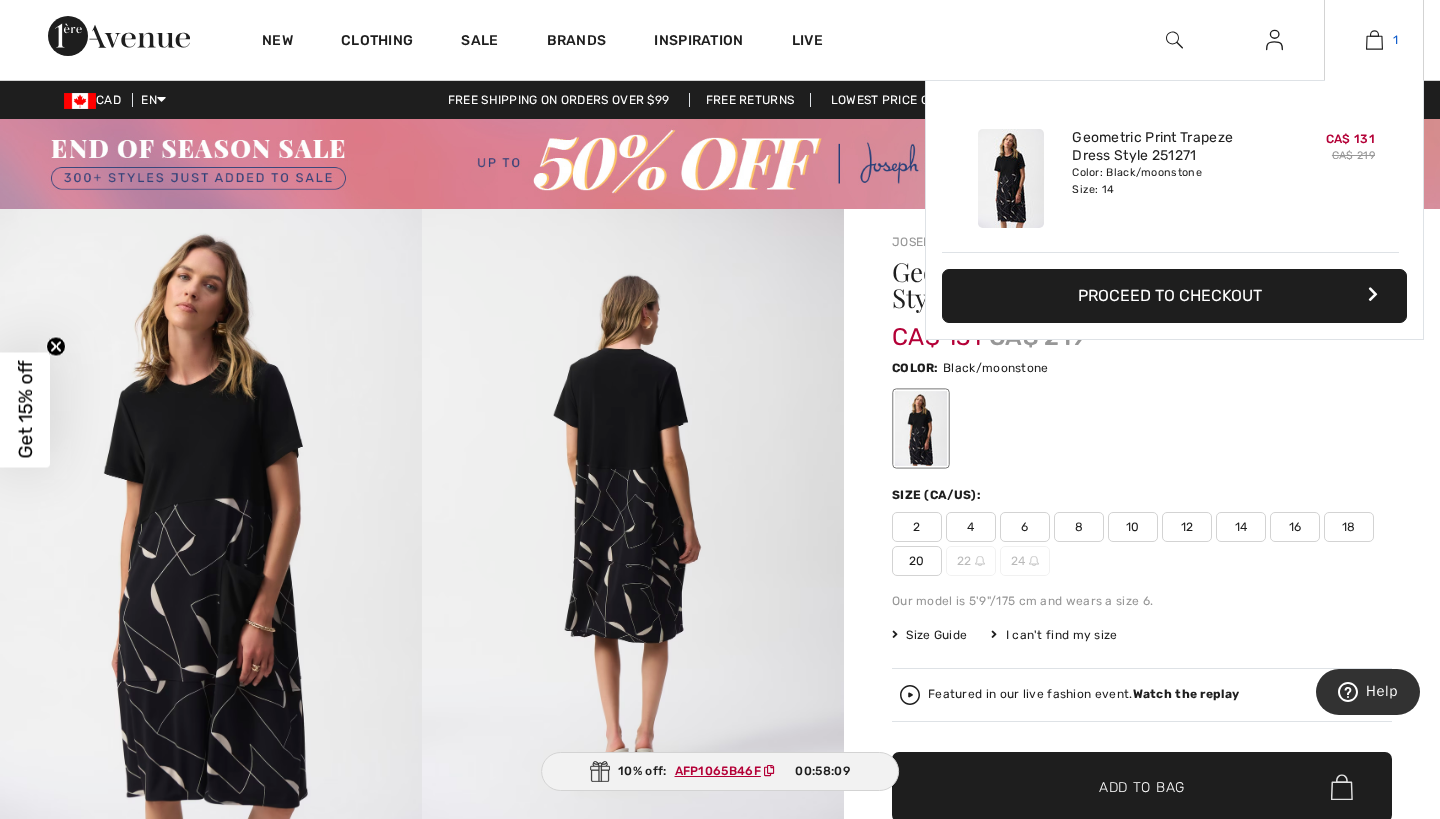 click at bounding box center (1374, 40) 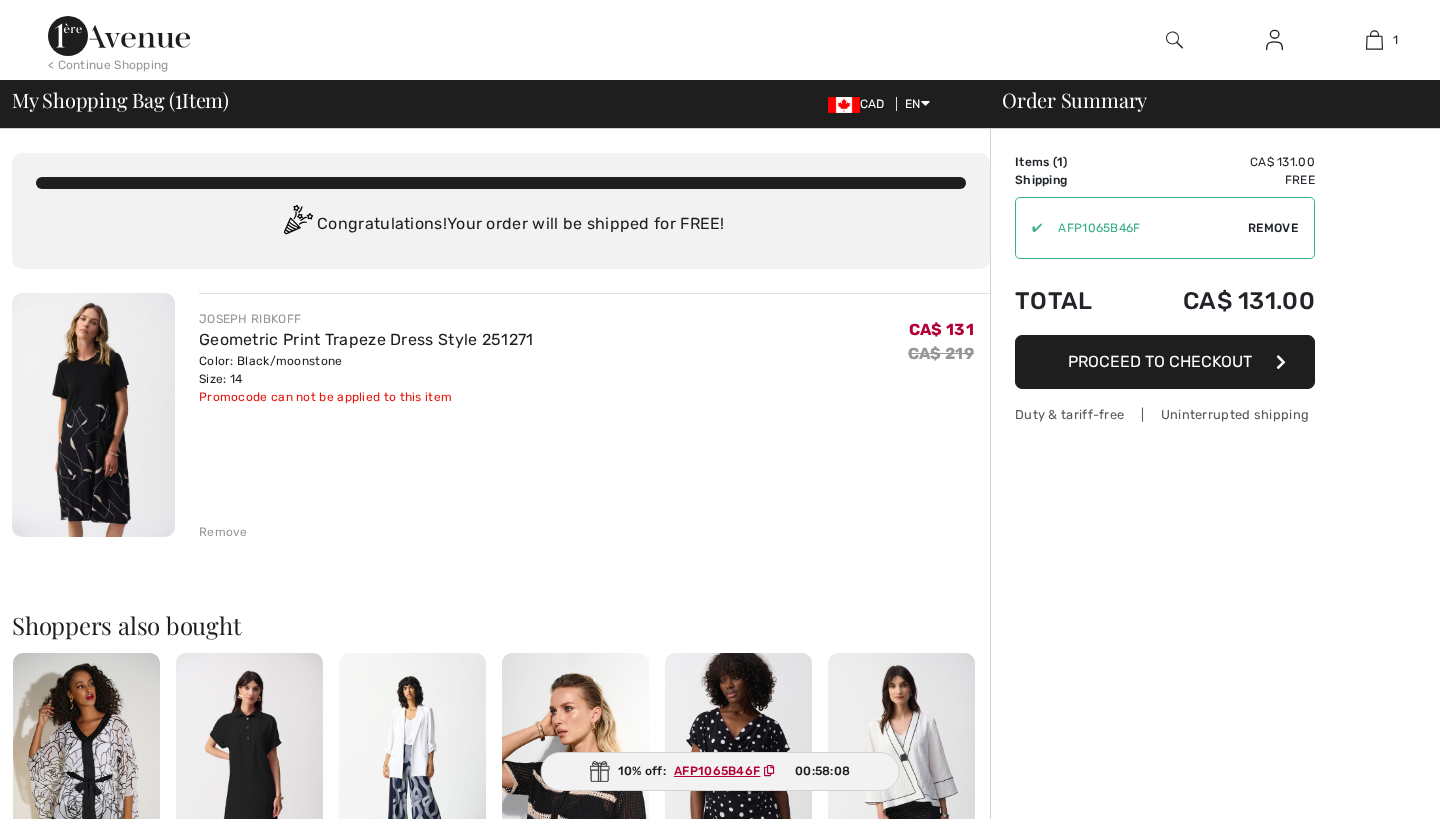 scroll, scrollTop: 0, scrollLeft: 0, axis: both 